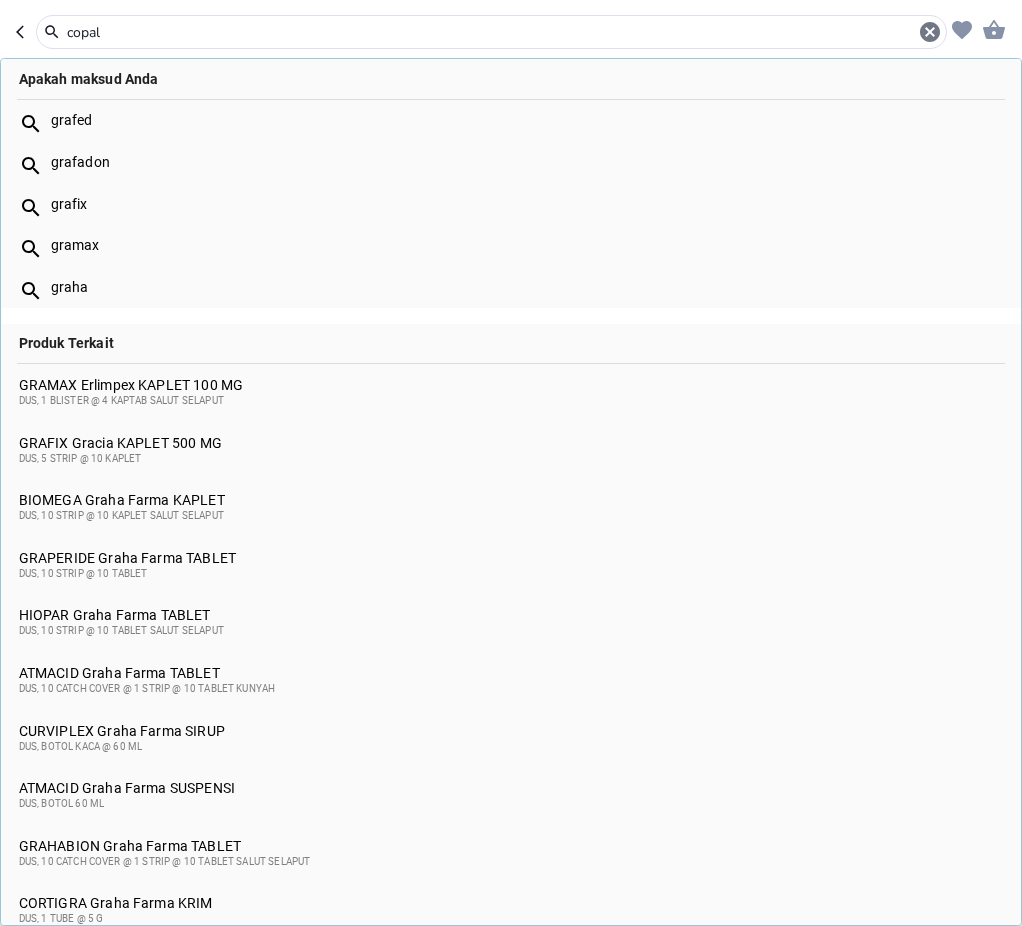 scroll, scrollTop: 0, scrollLeft: 0, axis: both 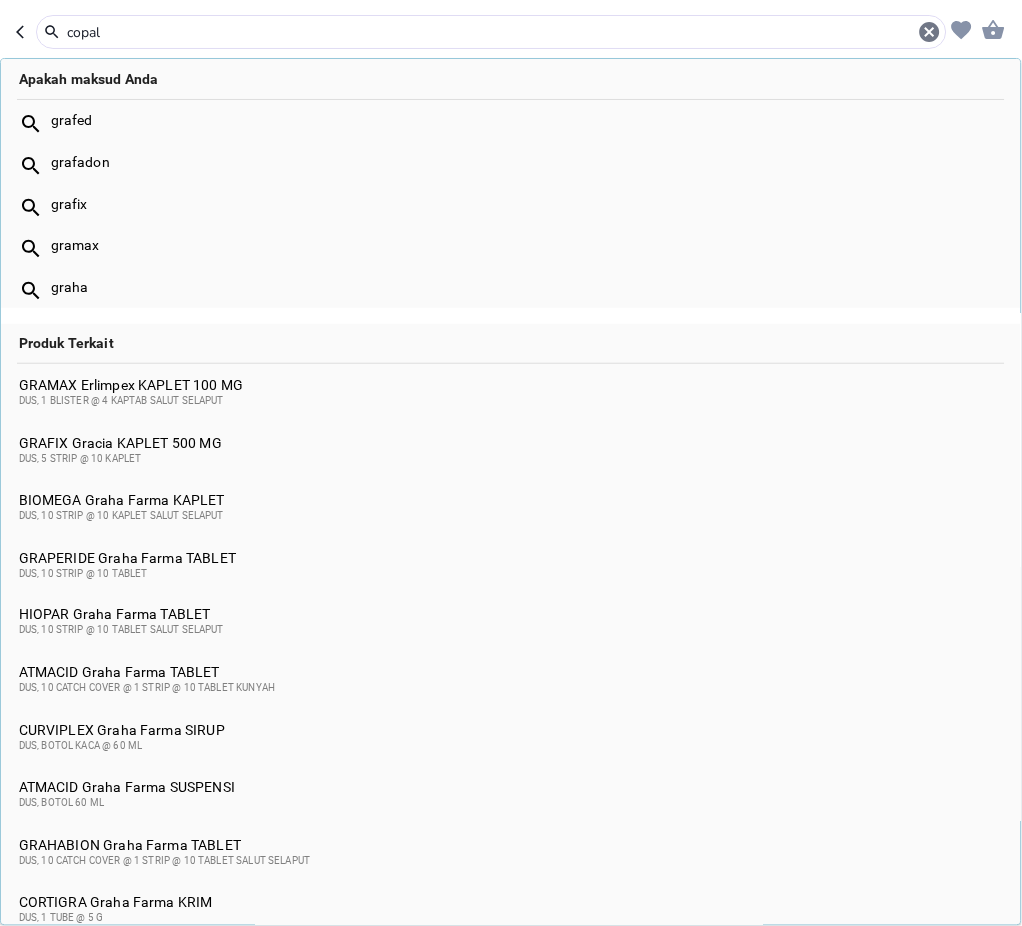 click on "copal" at bounding box center (491, 32) 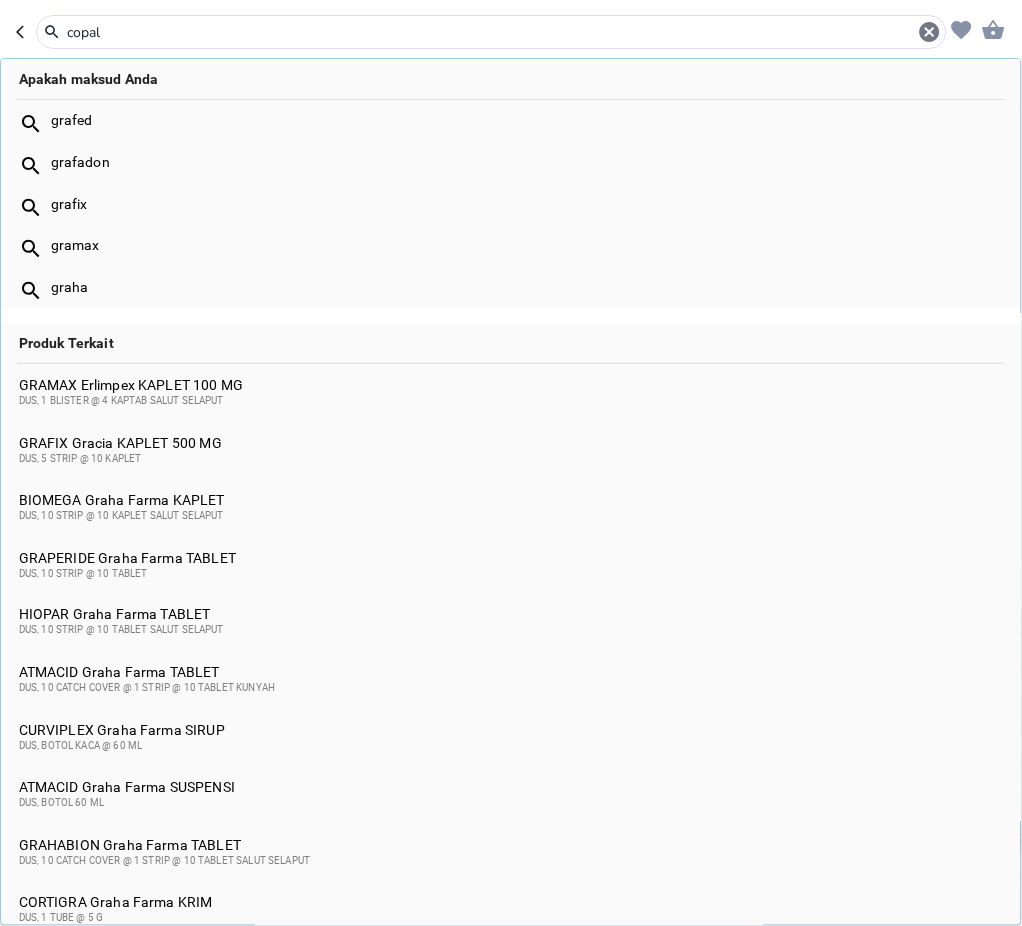 click on "copal" at bounding box center (491, 32) 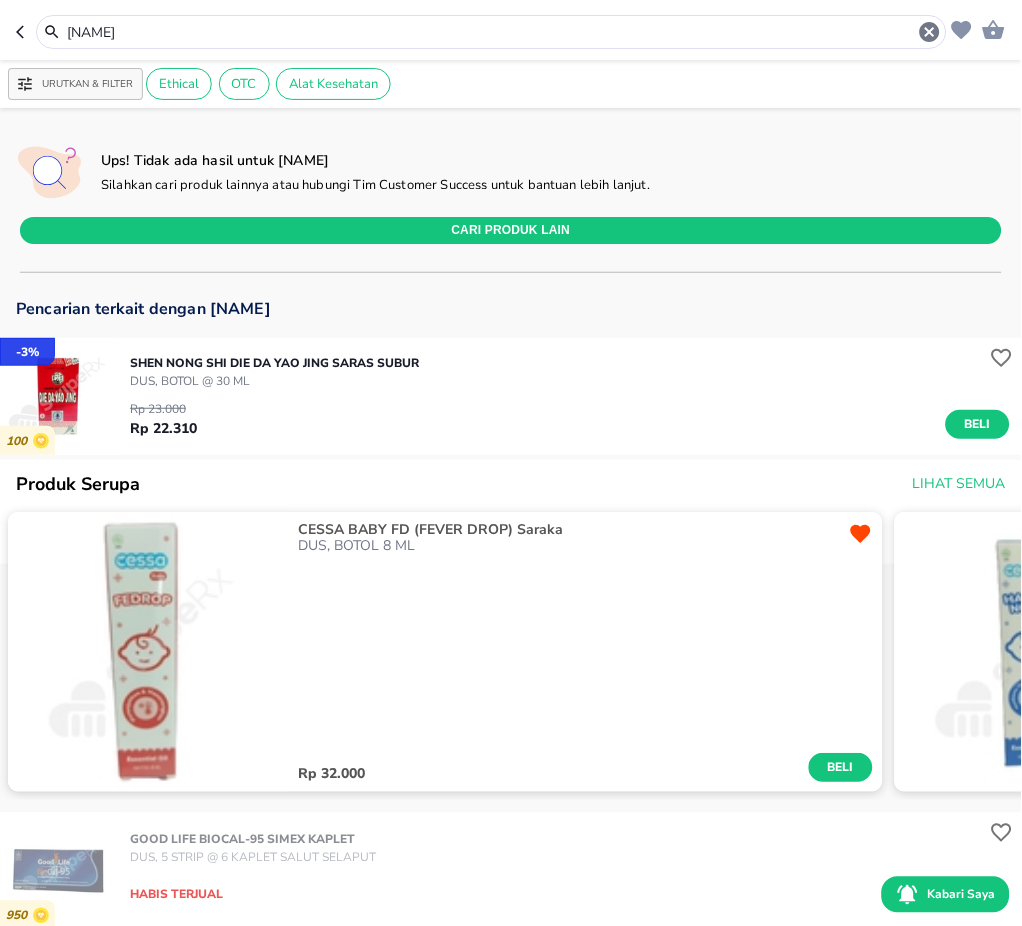 click on "[NAME]" at bounding box center [491, 32] 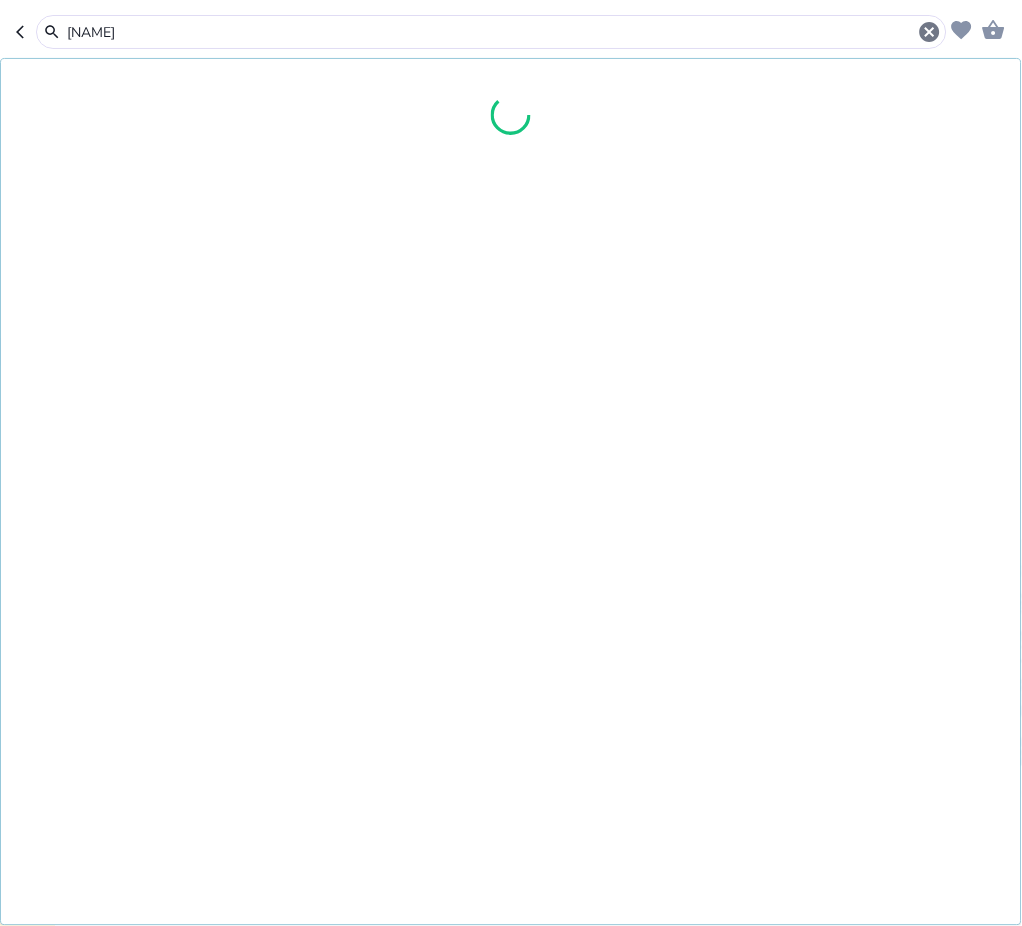 click on "[NAME]" at bounding box center [491, 32] 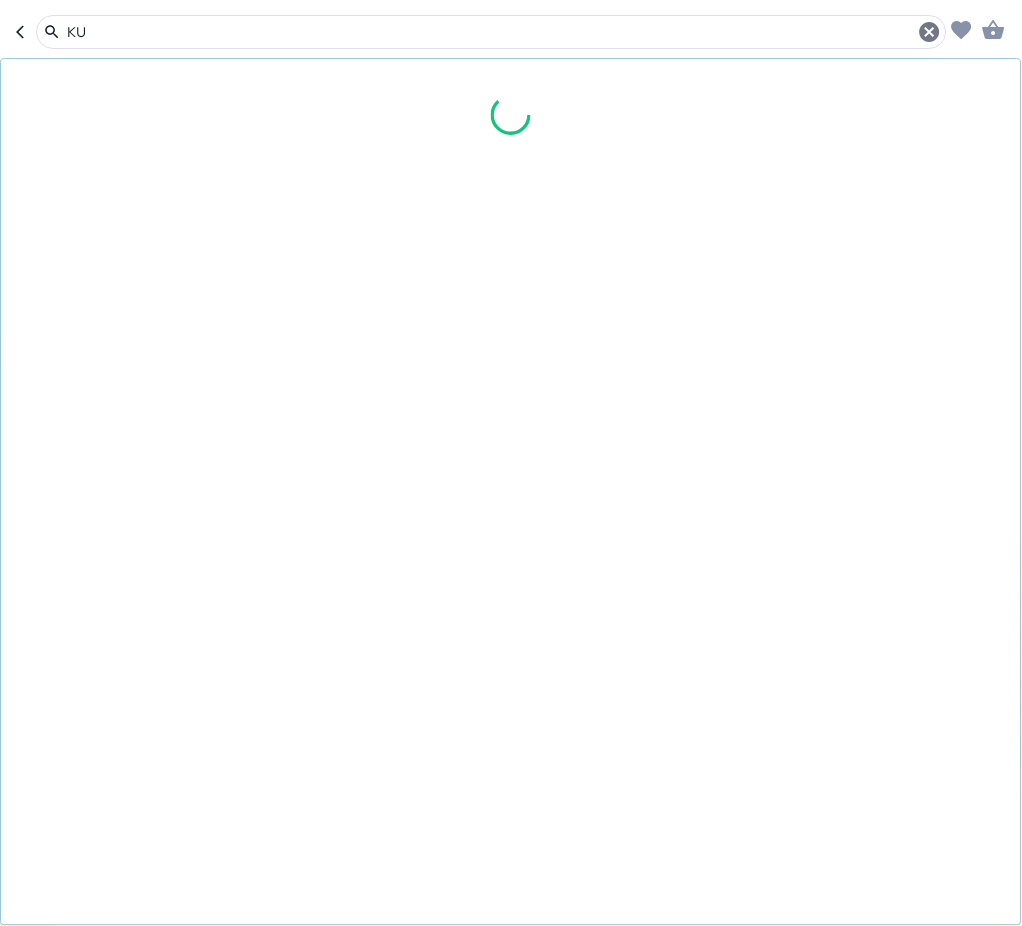 type on "K" 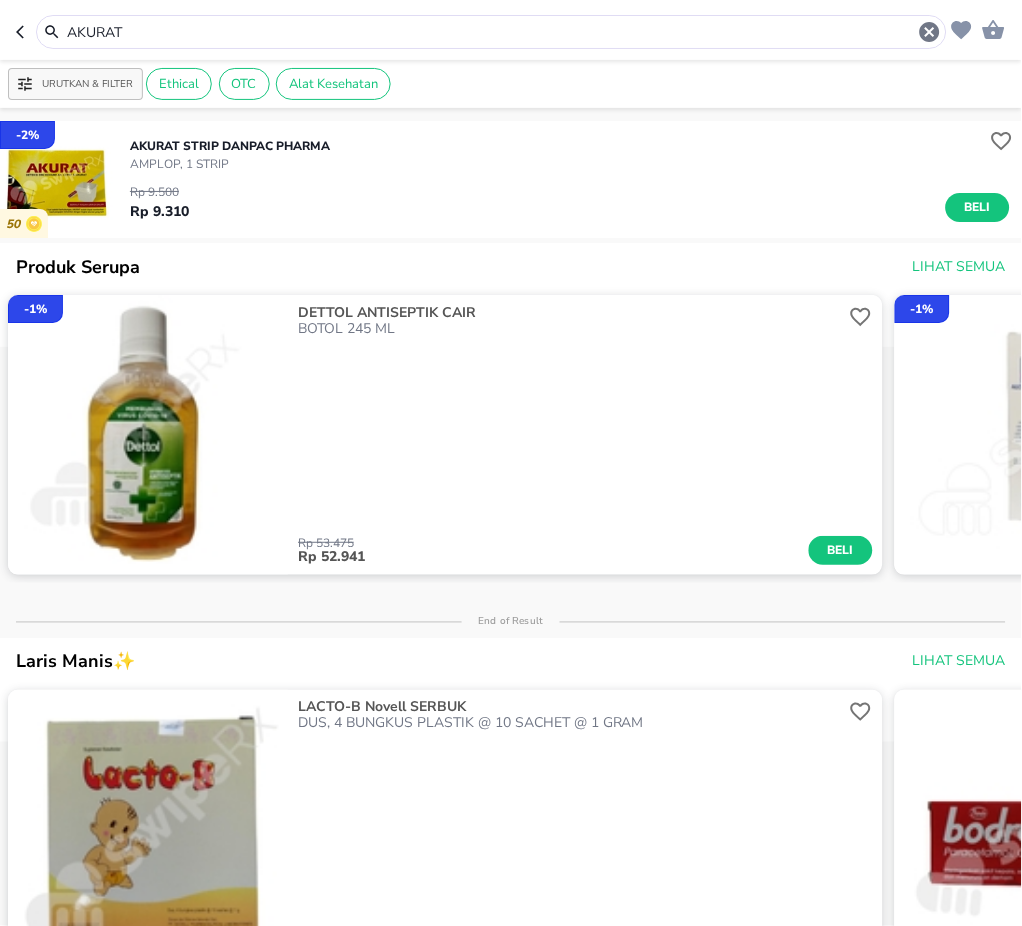 click on "AKURAT" at bounding box center (491, 32) 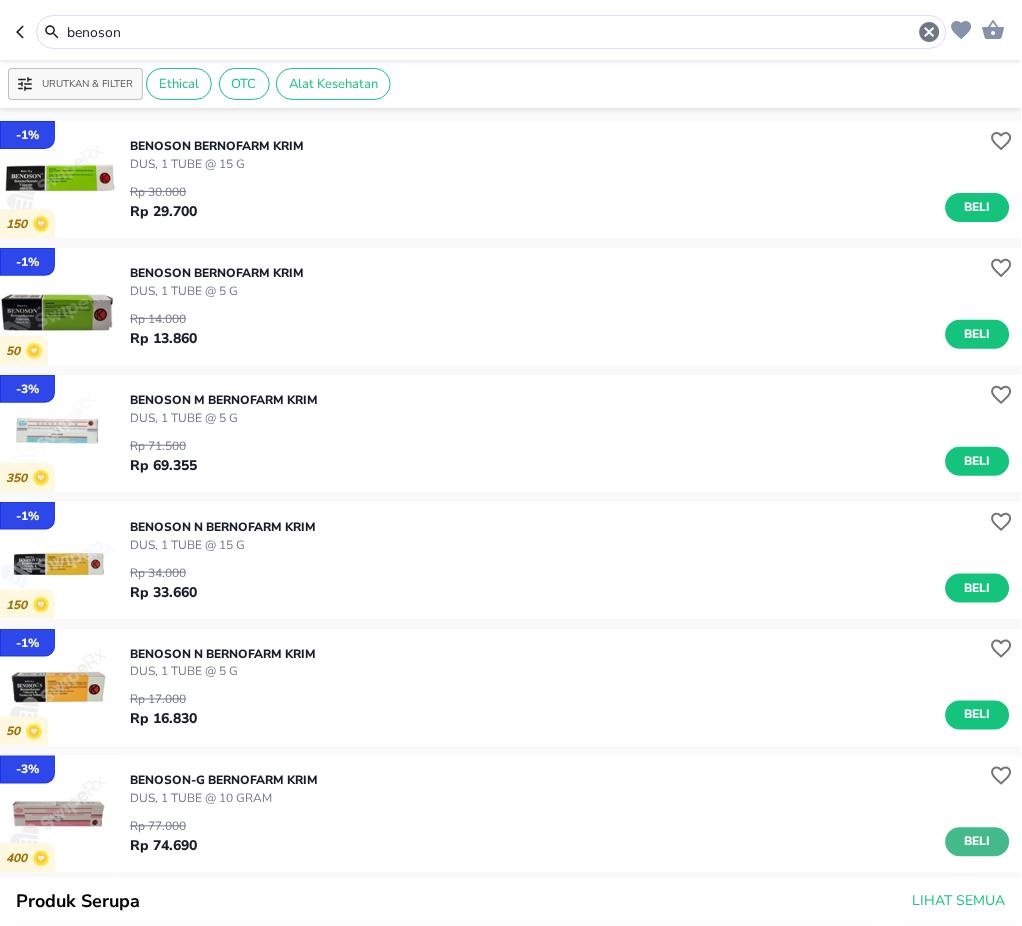 click on "Beli" at bounding box center (978, 842) 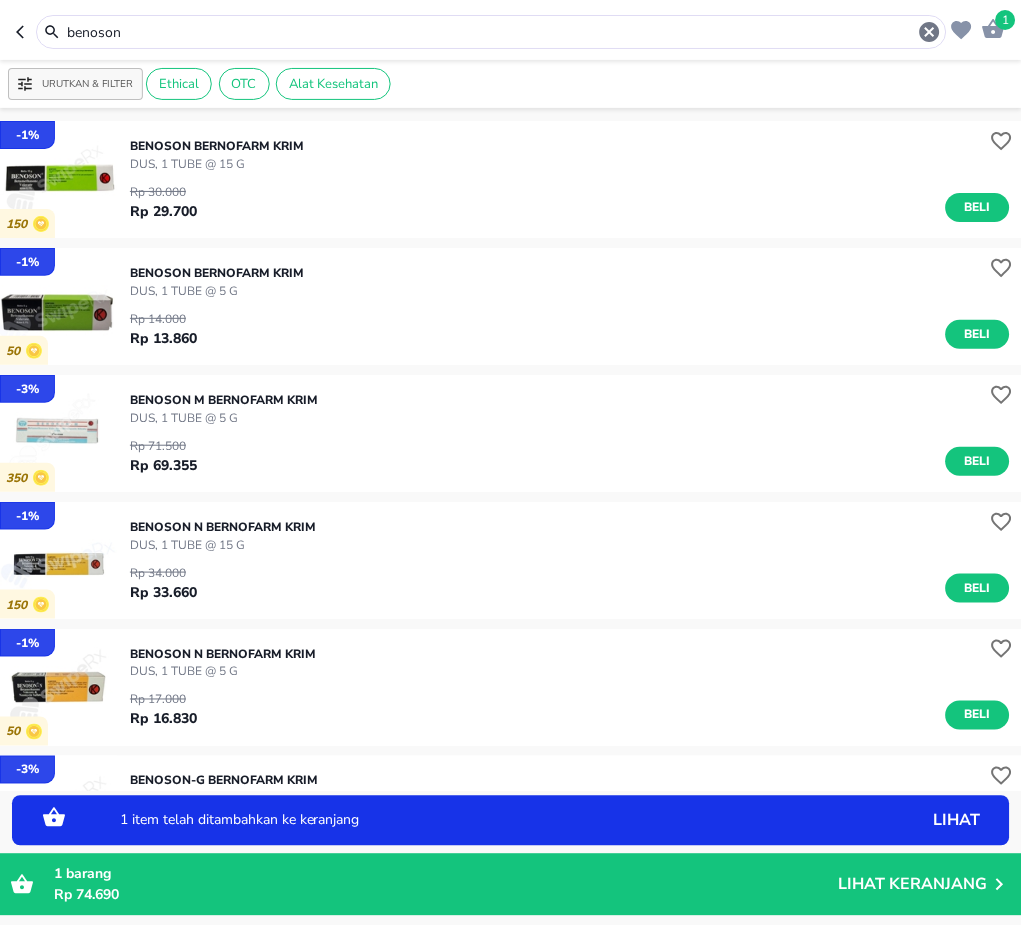 scroll, scrollTop: 266, scrollLeft: 0, axis: vertical 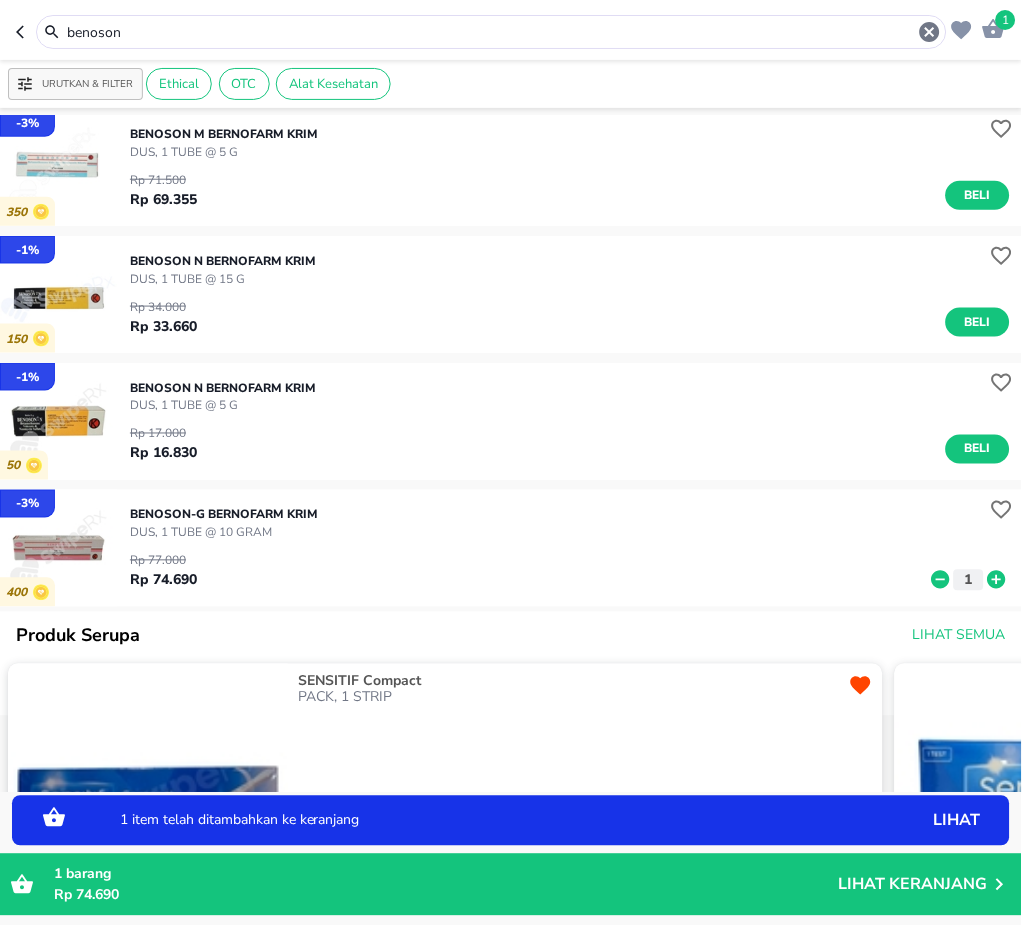 click 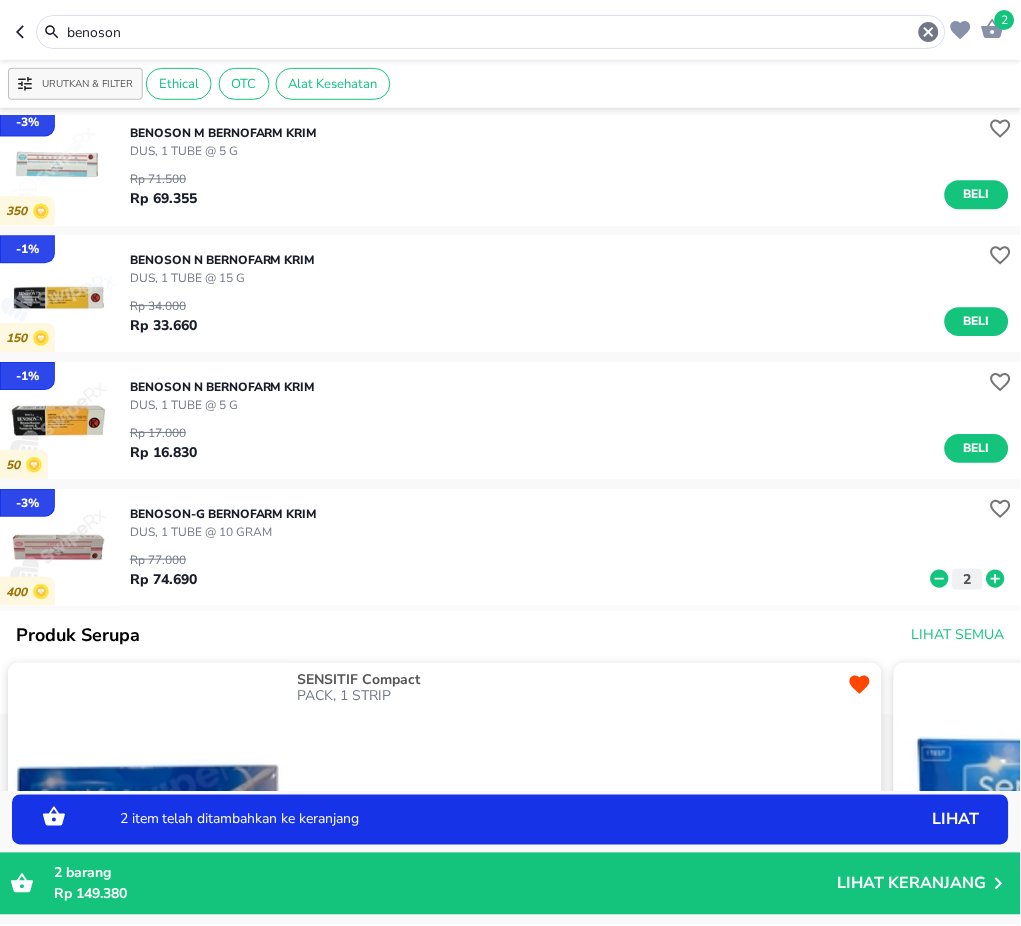 scroll, scrollTop: 0, scrollLeft: 0, axis: both 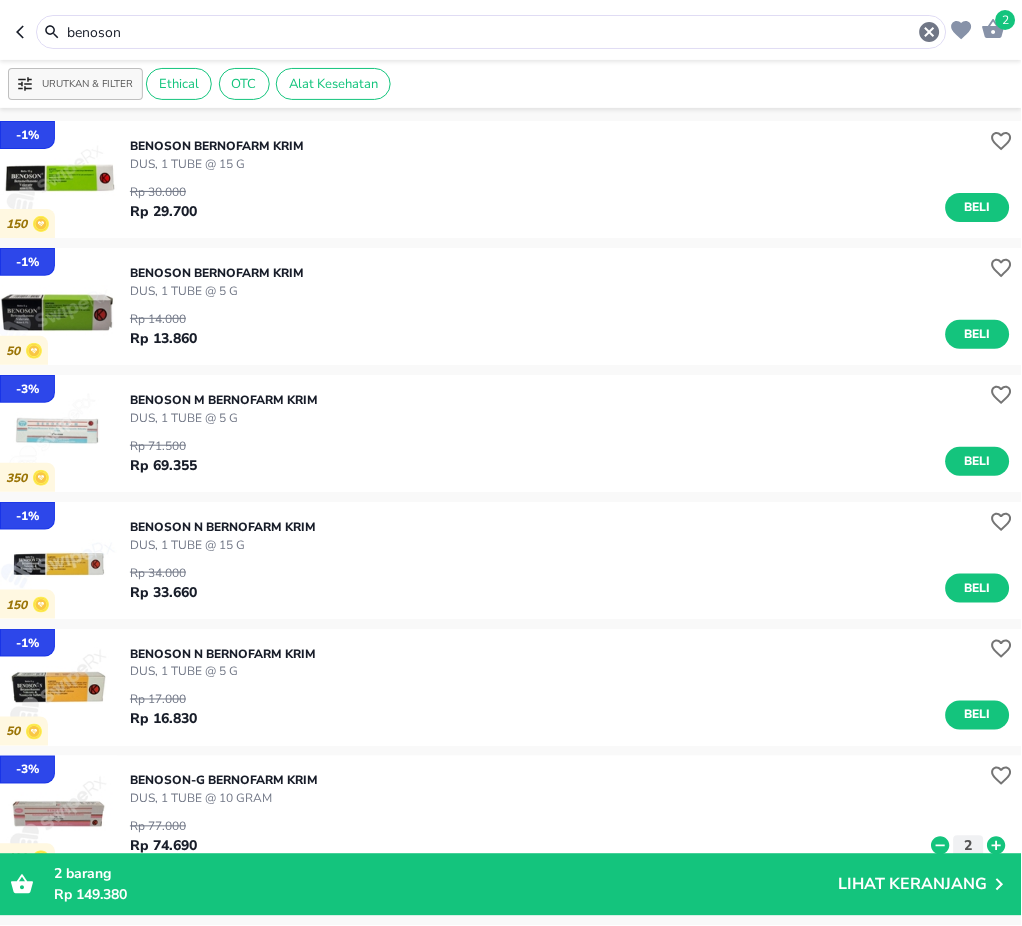 click on "benoson" at bounding box center [491, 32] 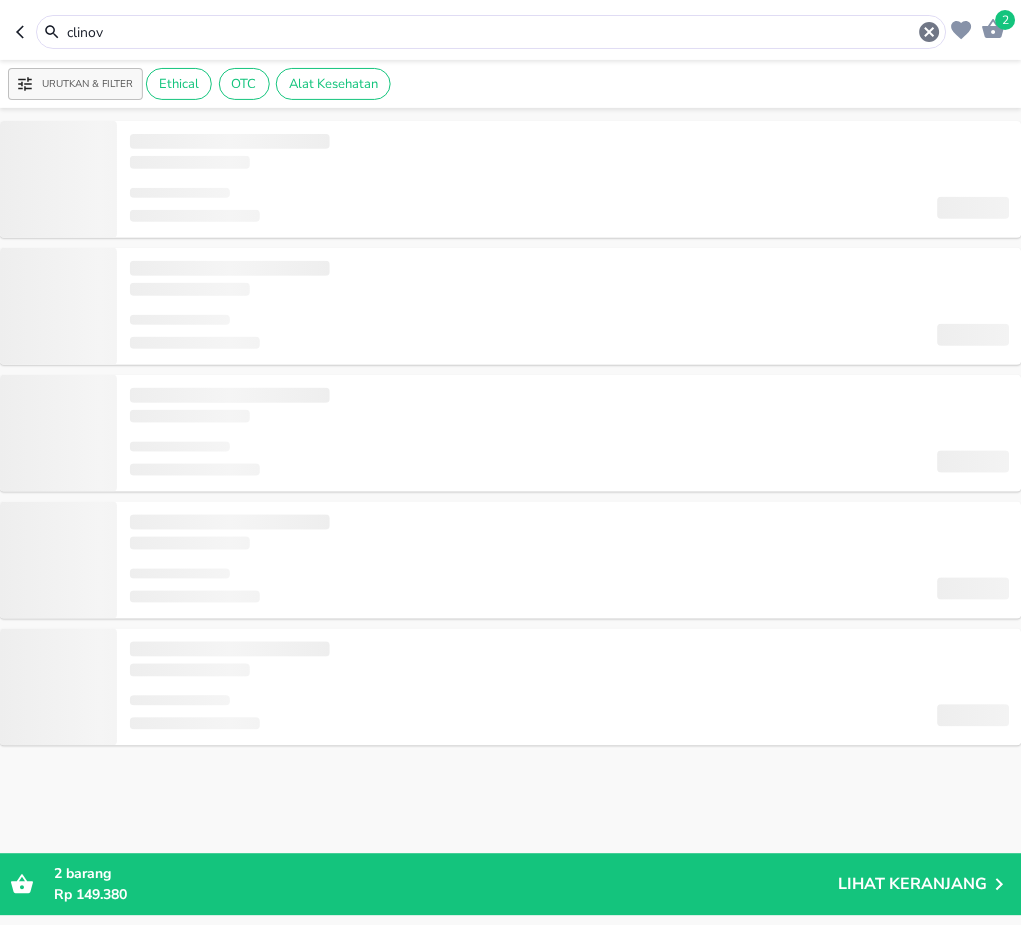 click on "clinov" at bounding box center (503, 32) 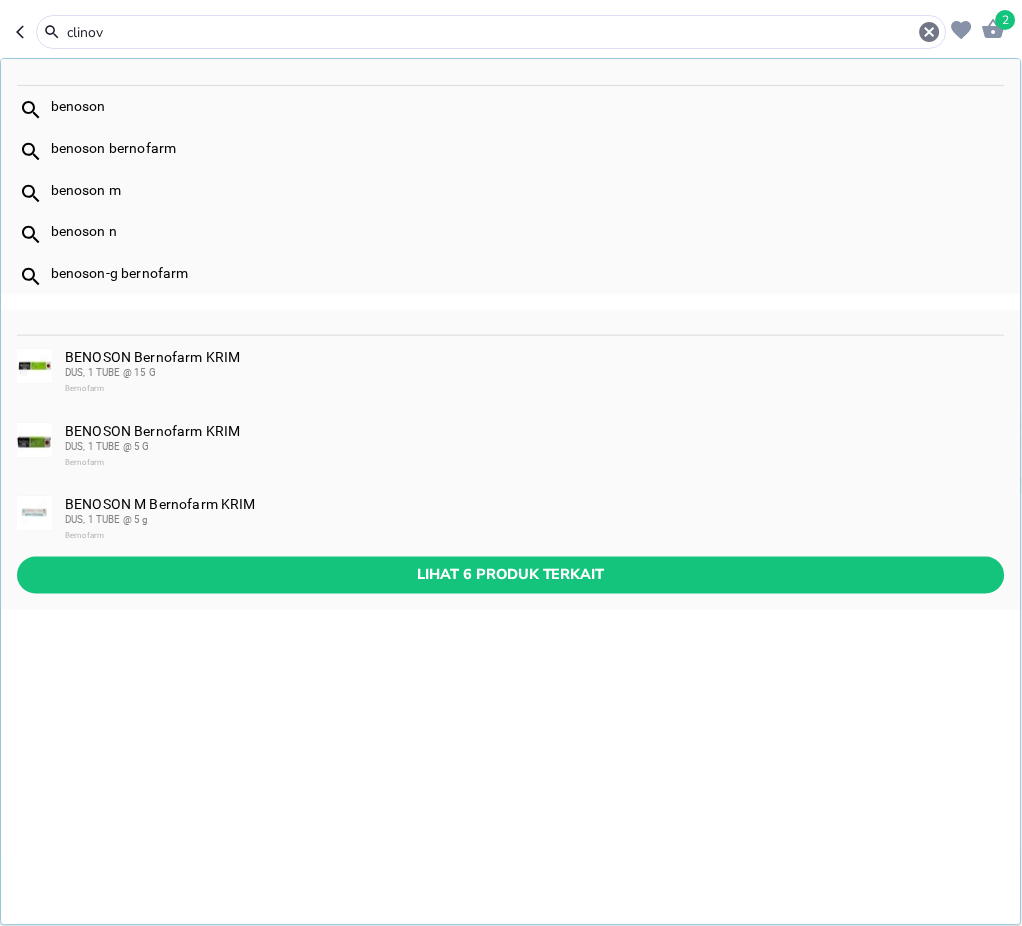 click on "clinov" at bounding box center [491, 32] 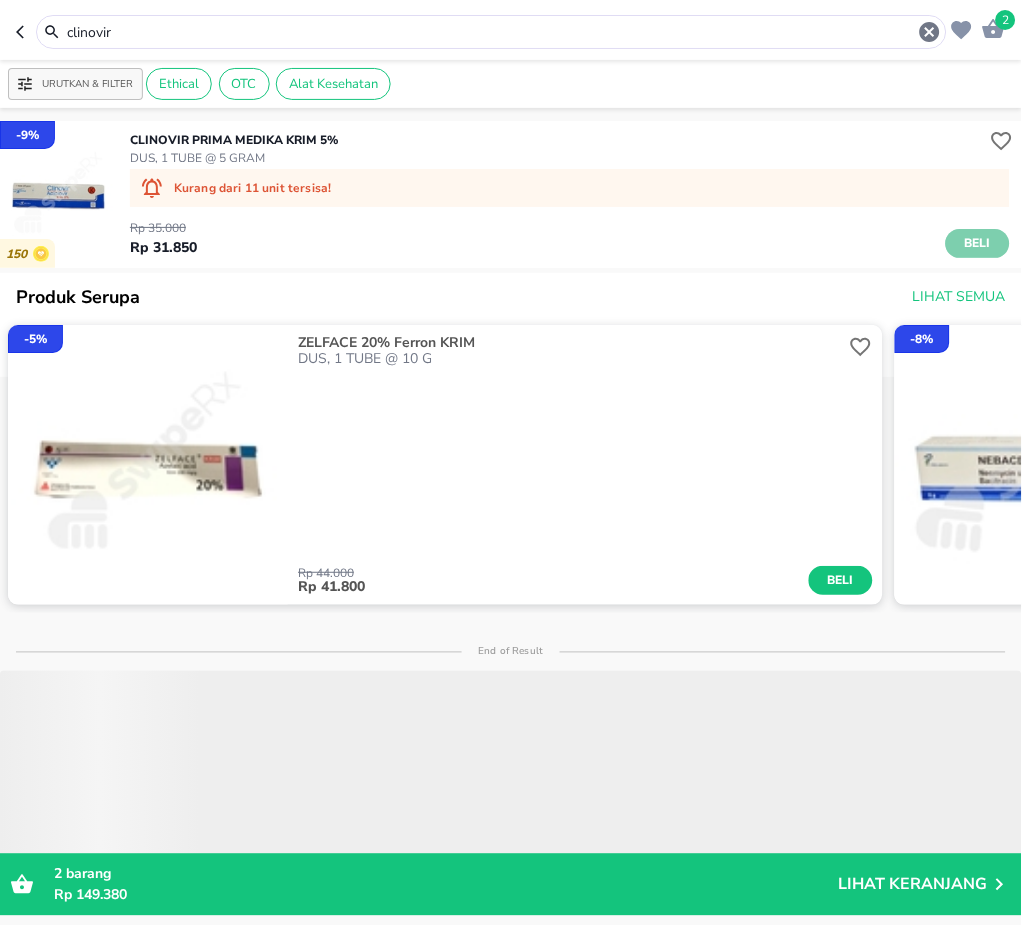 click on "Beli" at bounding box center (978, 243) 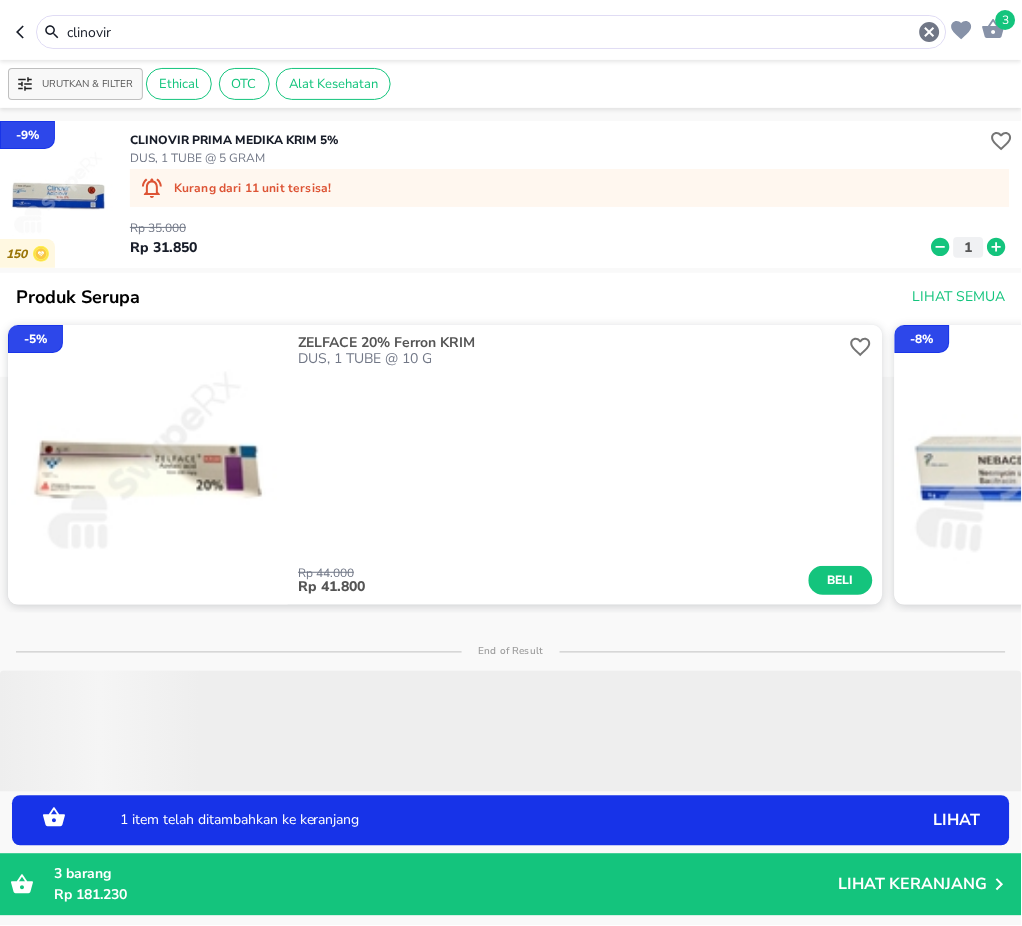 click 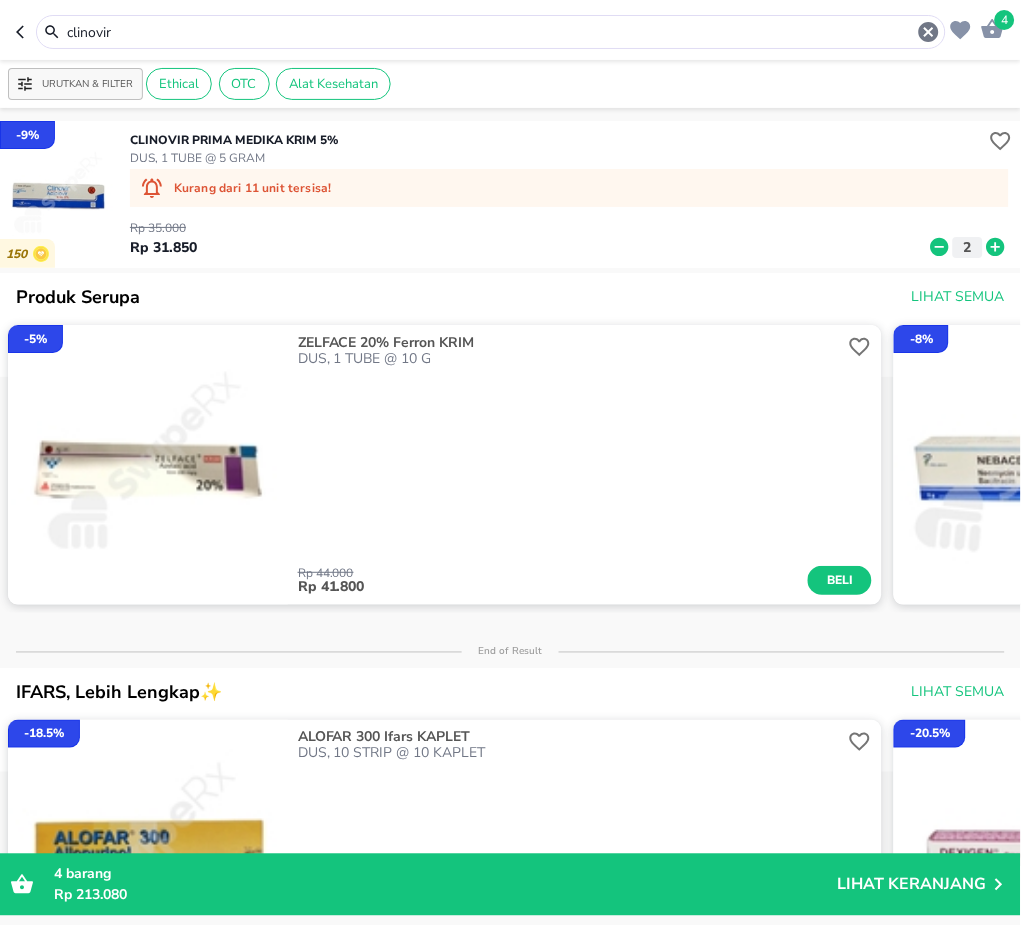 click on "clinovir" at bounding box center [491, 32] 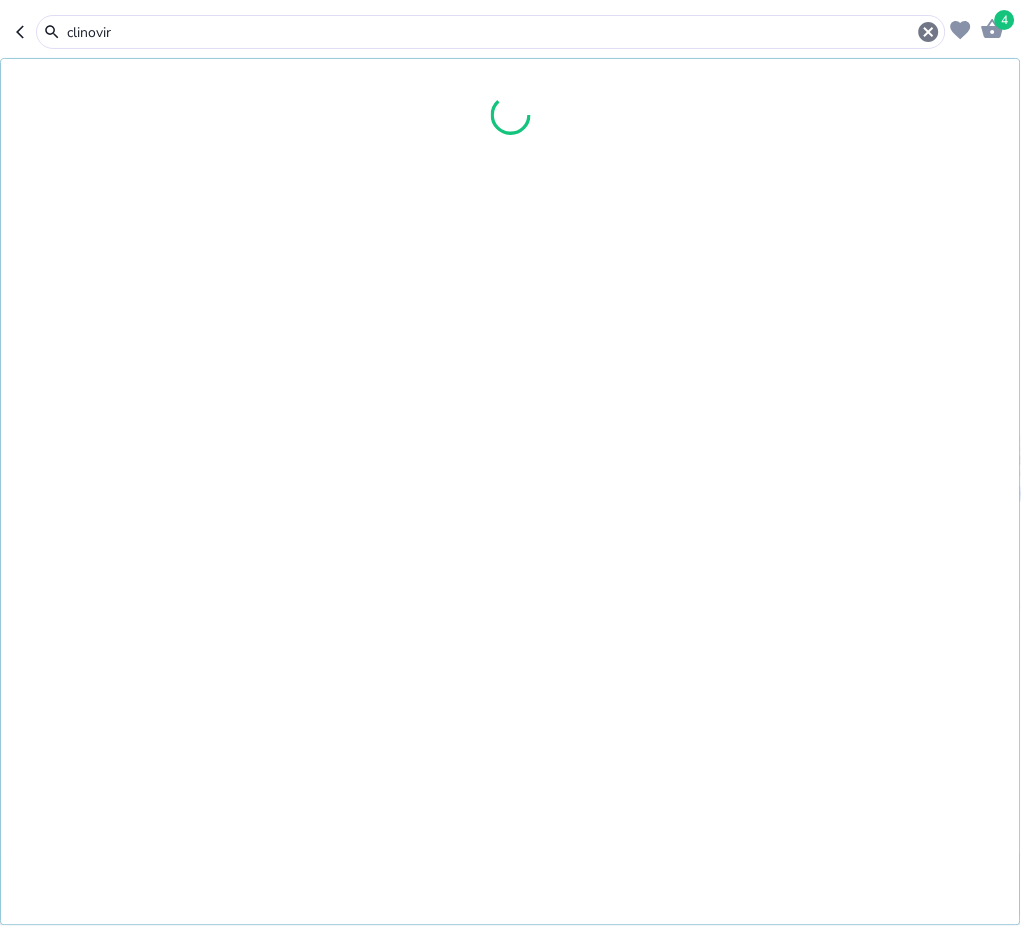 click on "clinovir" at bounding box center (491, 32) 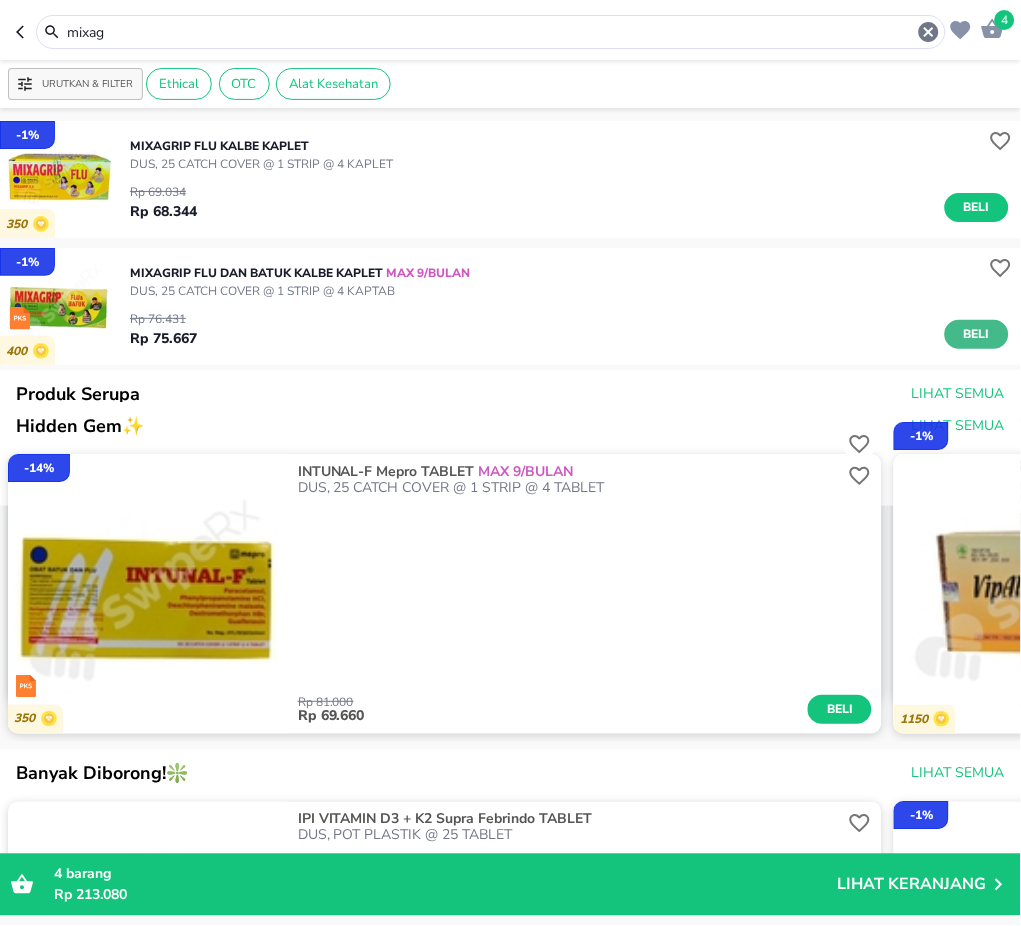 click on "Beli" at bounding box center (977, 334) 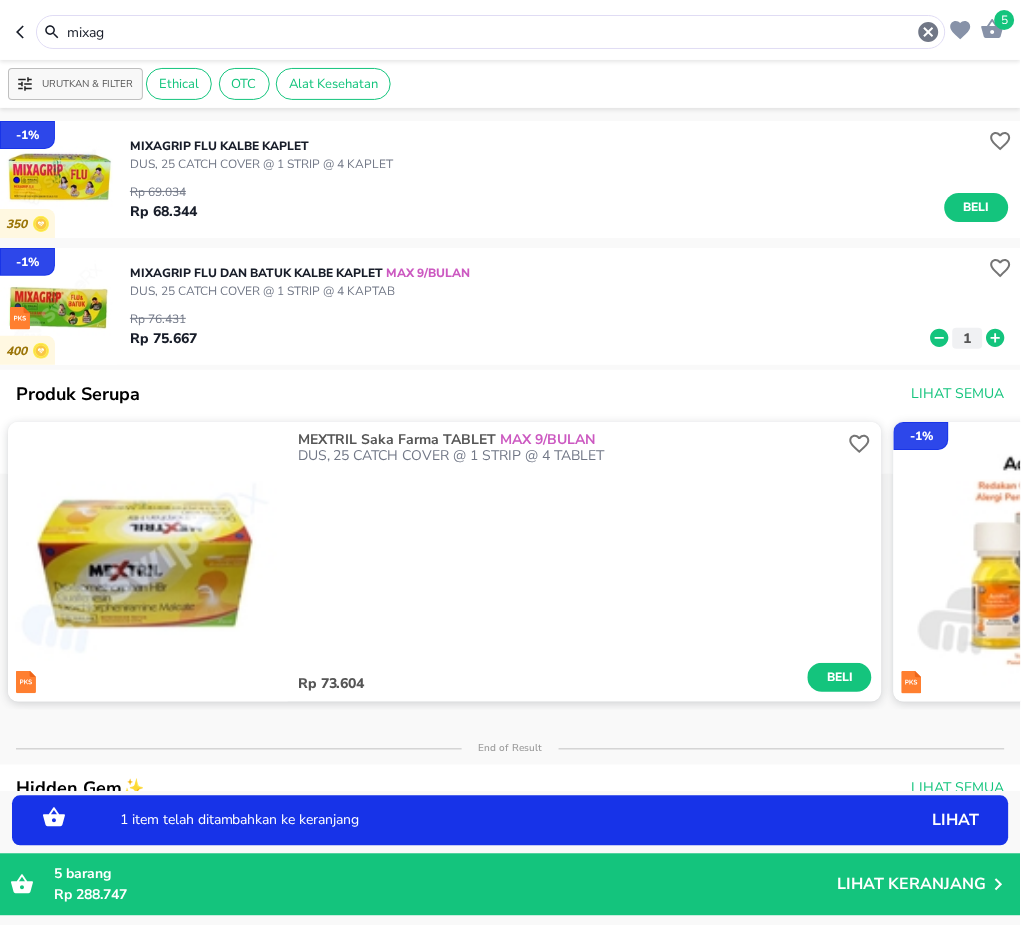 click 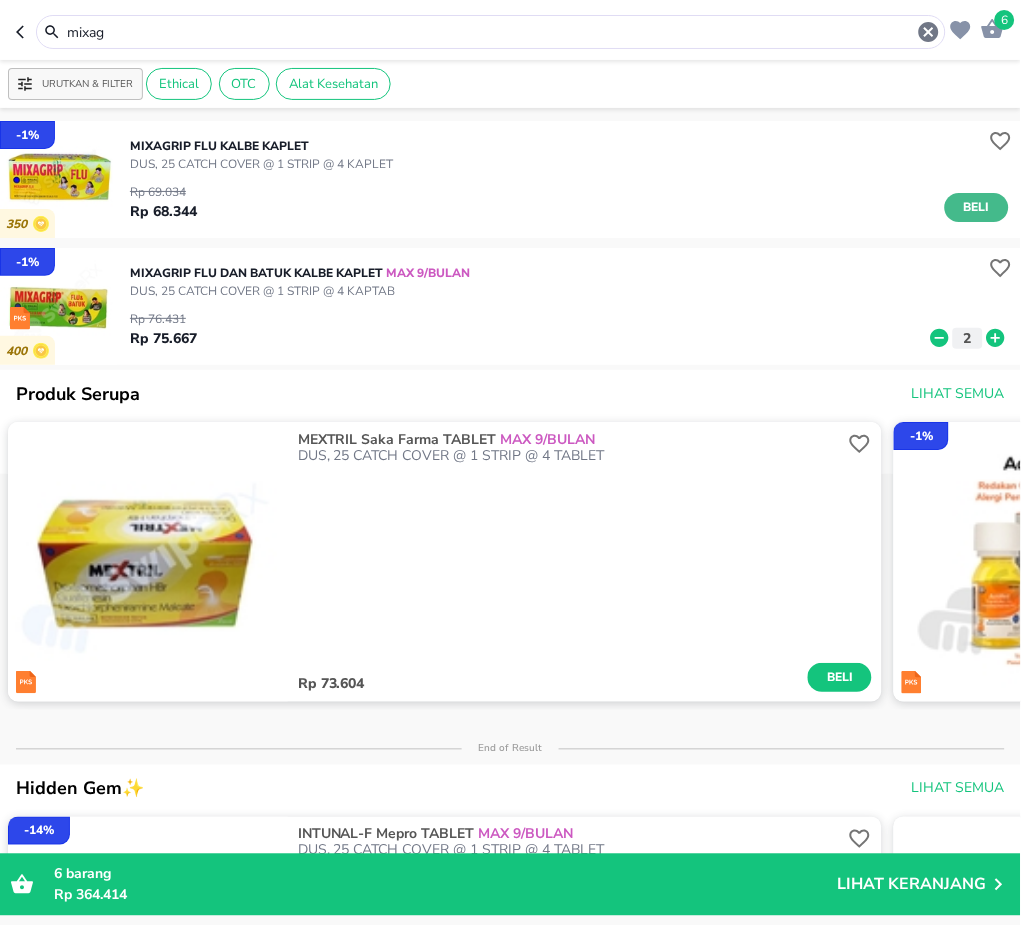 click on "Beli" at bounding box center (977, 207) 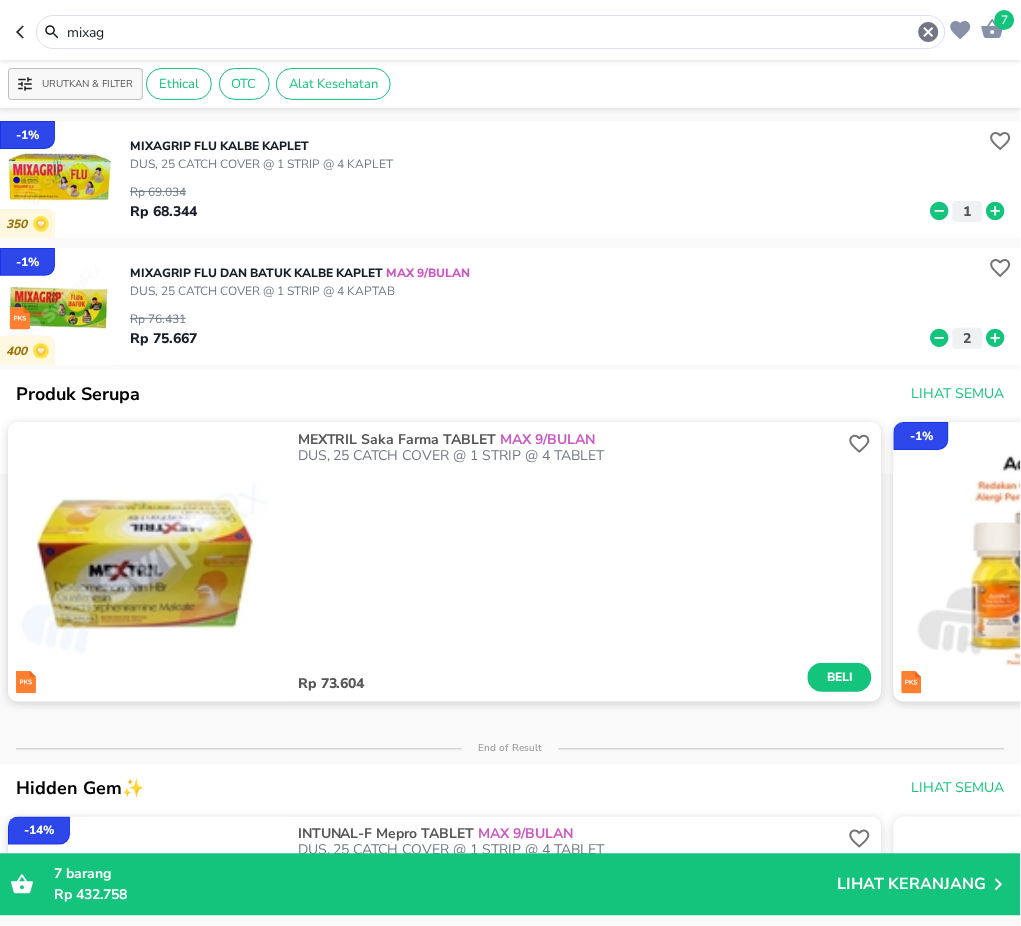 click on "mixag" at bounding box center (491, 32) 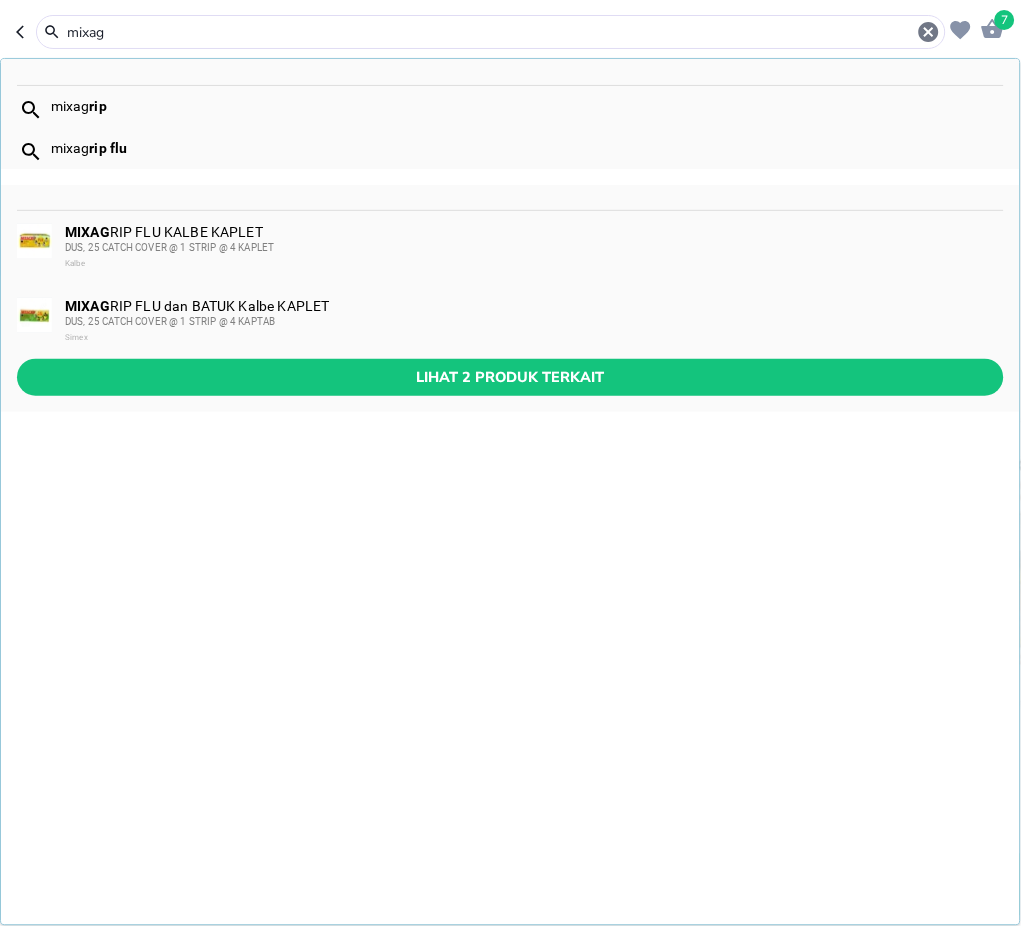 click on "mixag" at bounding box center [491, 32] 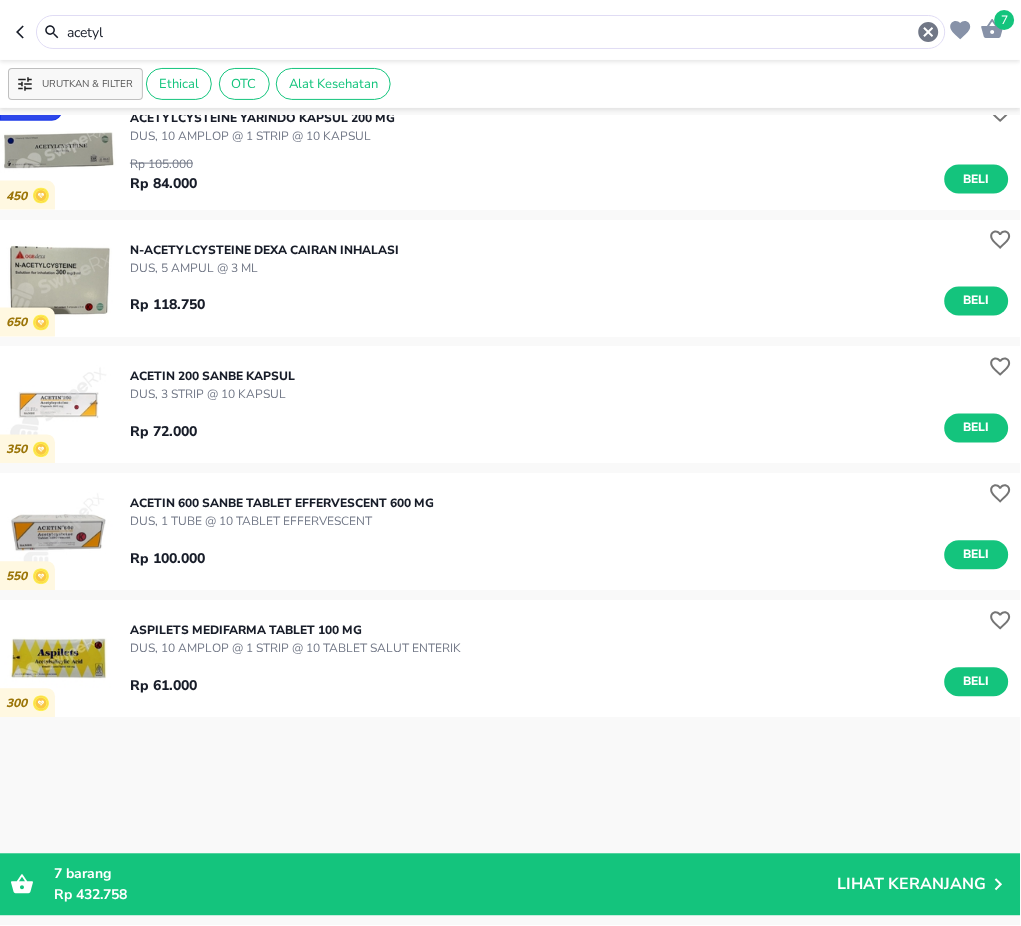 scroll, scrollTop: 0, scrollLeft: 0, axis: both 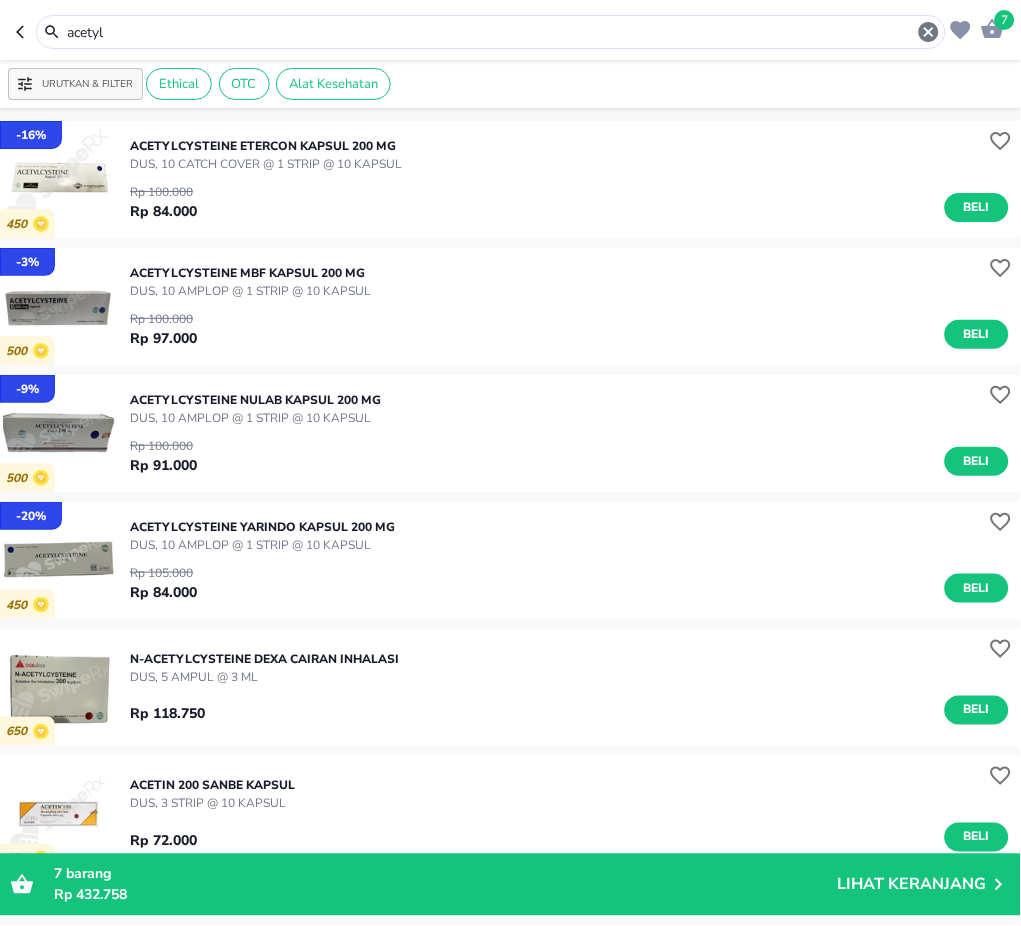 click on "acetyl" at bounding box center (491, 32) 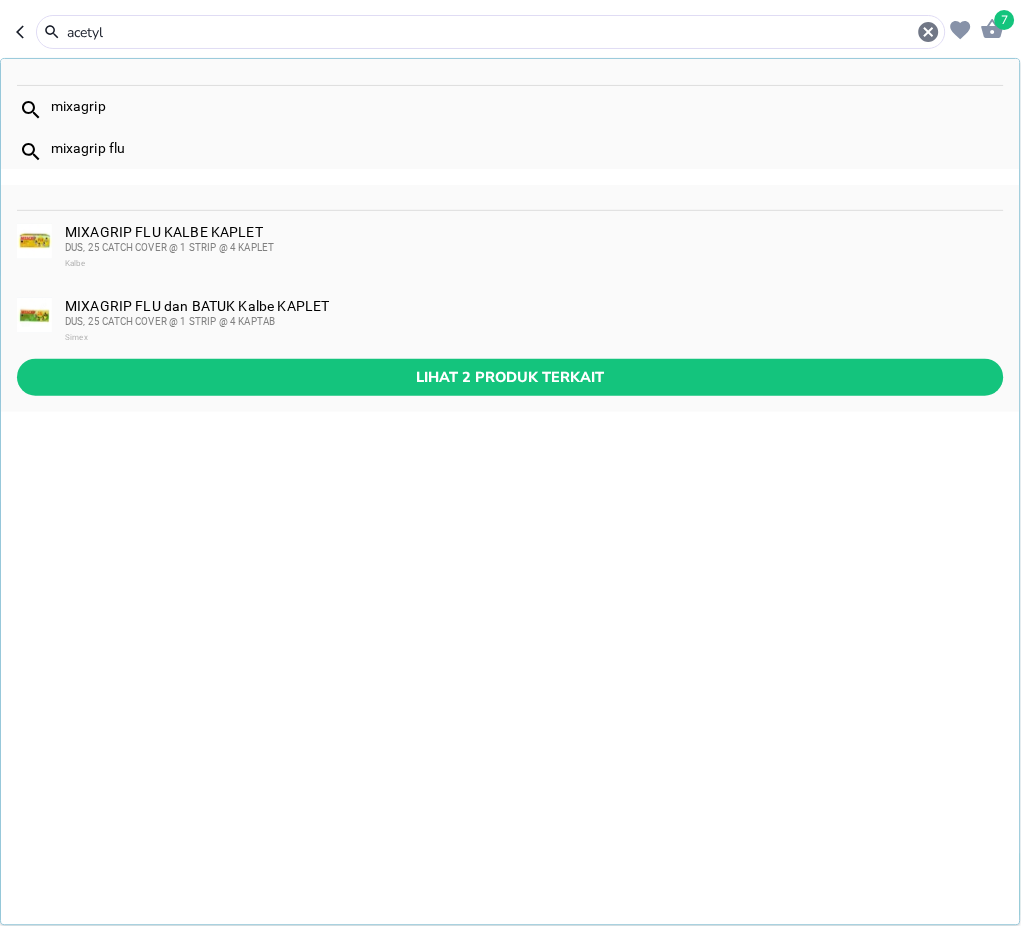click on "acetyl" at bounding box center [491, 32] 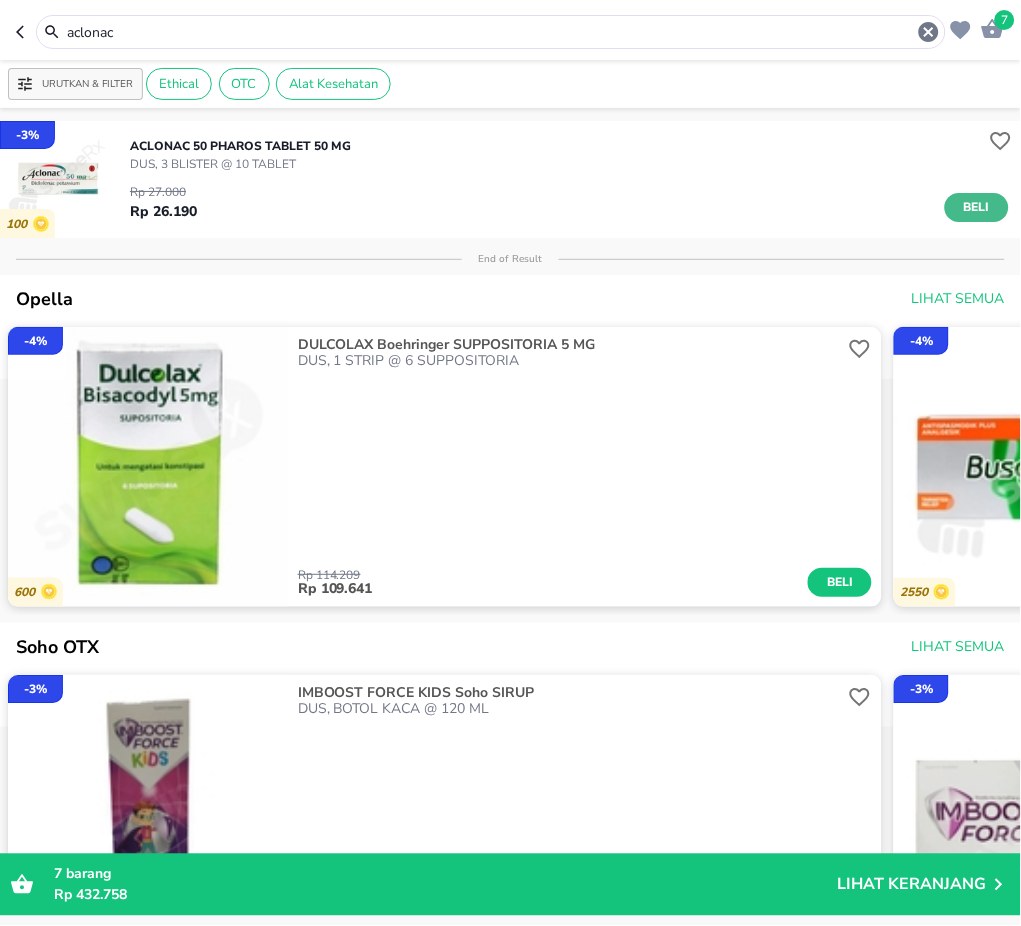 click on "Beli" at bounding box center [977, 207] 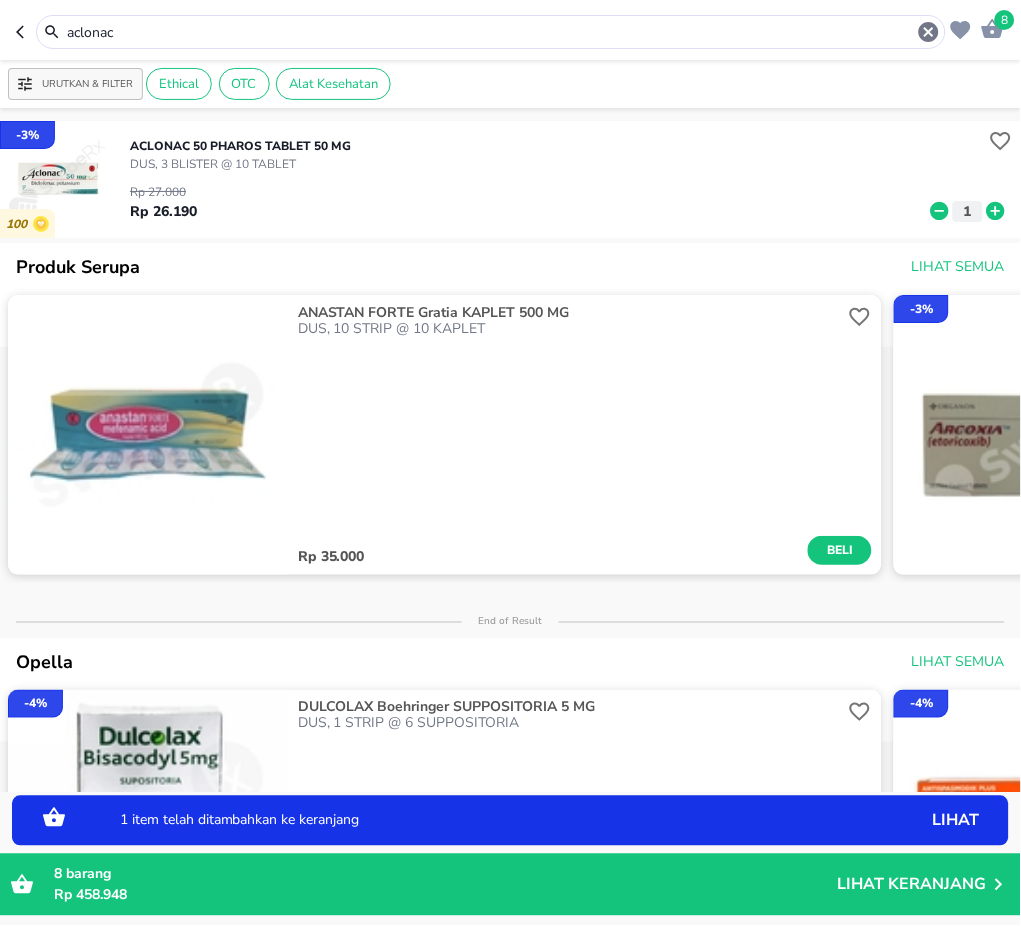 click on "aclonac" at bounding box center (491, 32) 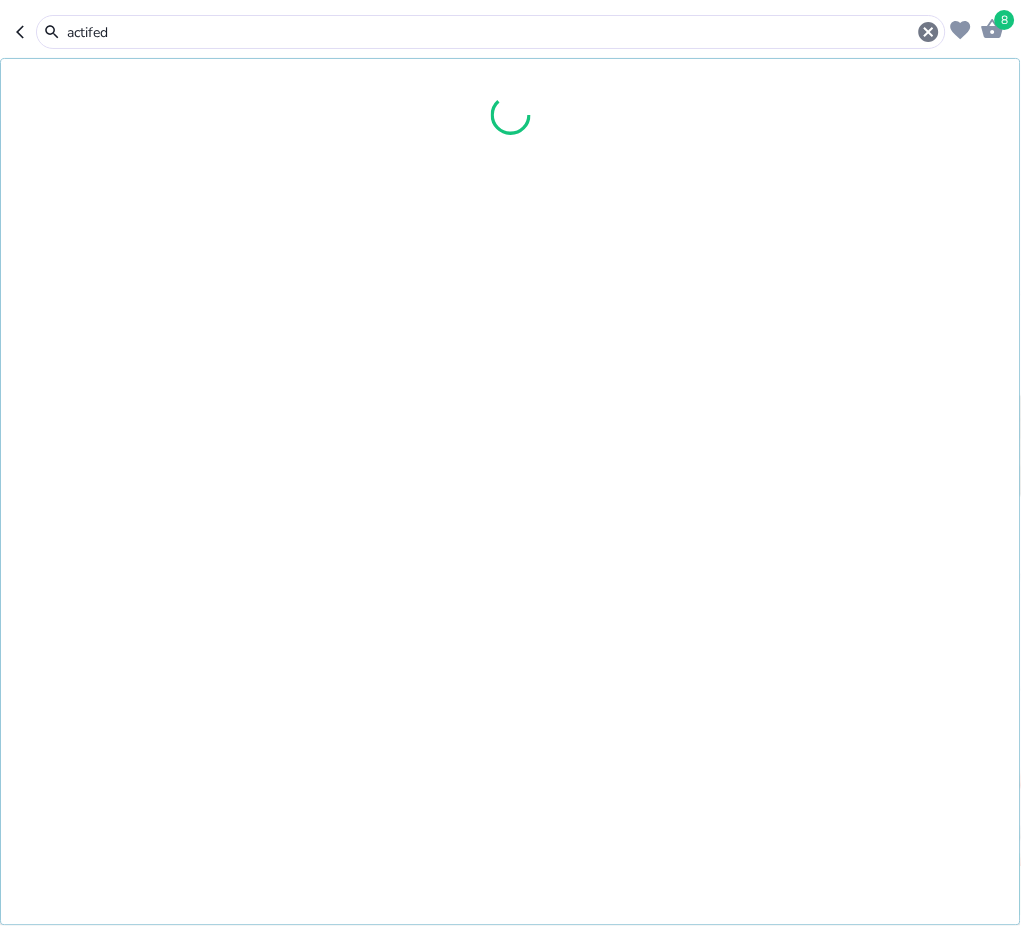 type on "actifed" 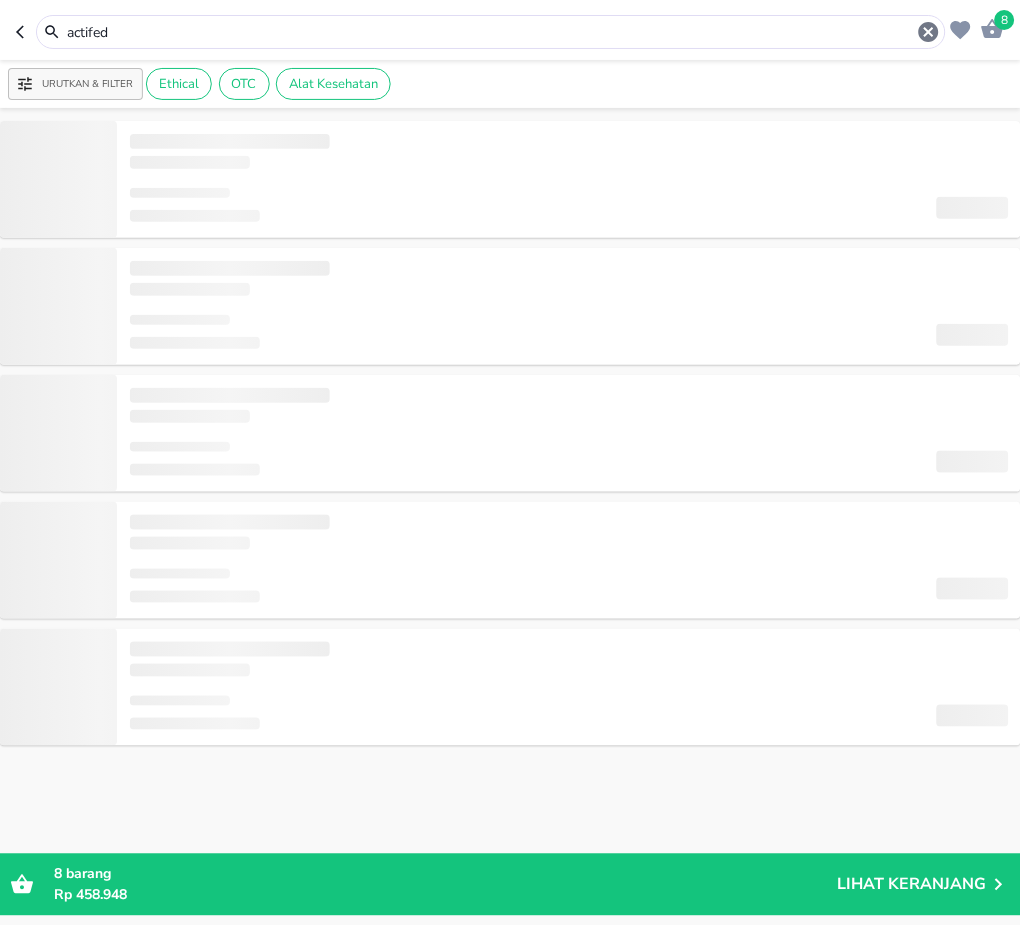 click on "actifed" at bounding box center [491, 32] 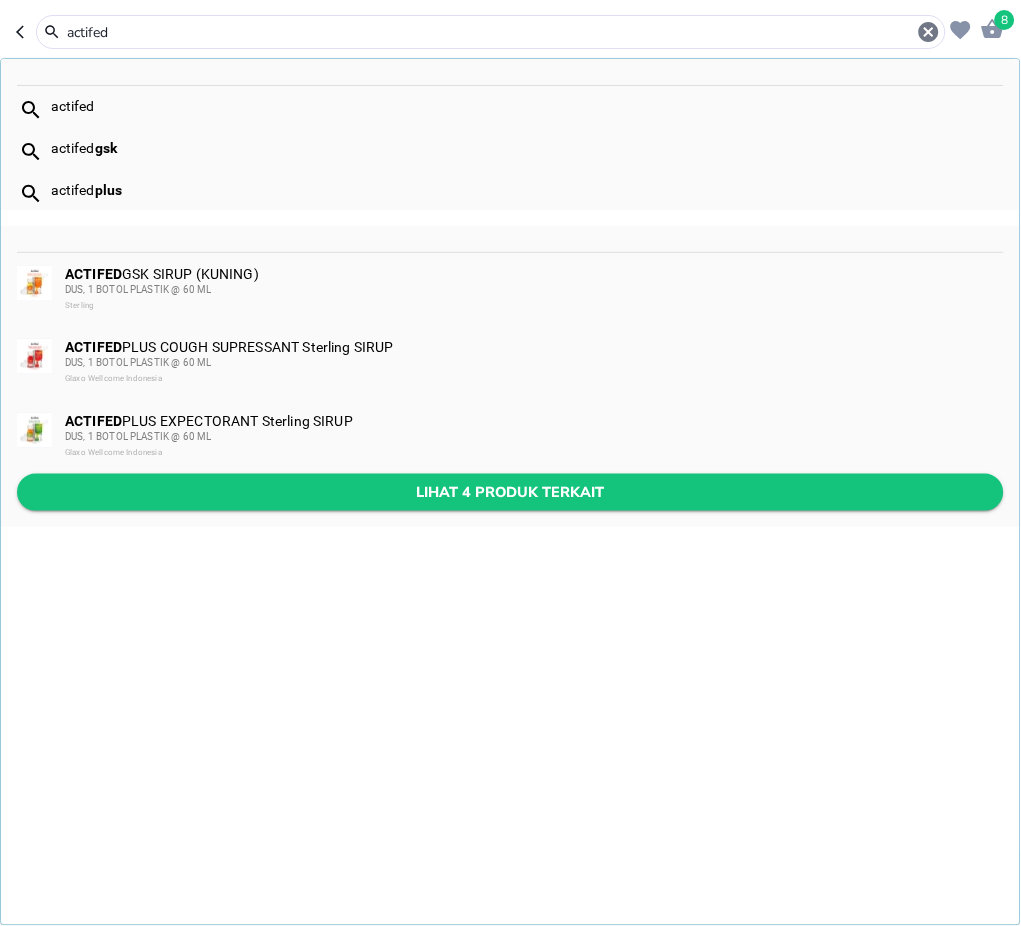 click on "Lihat 4 produk terkait" at bounding box center (510, 492) 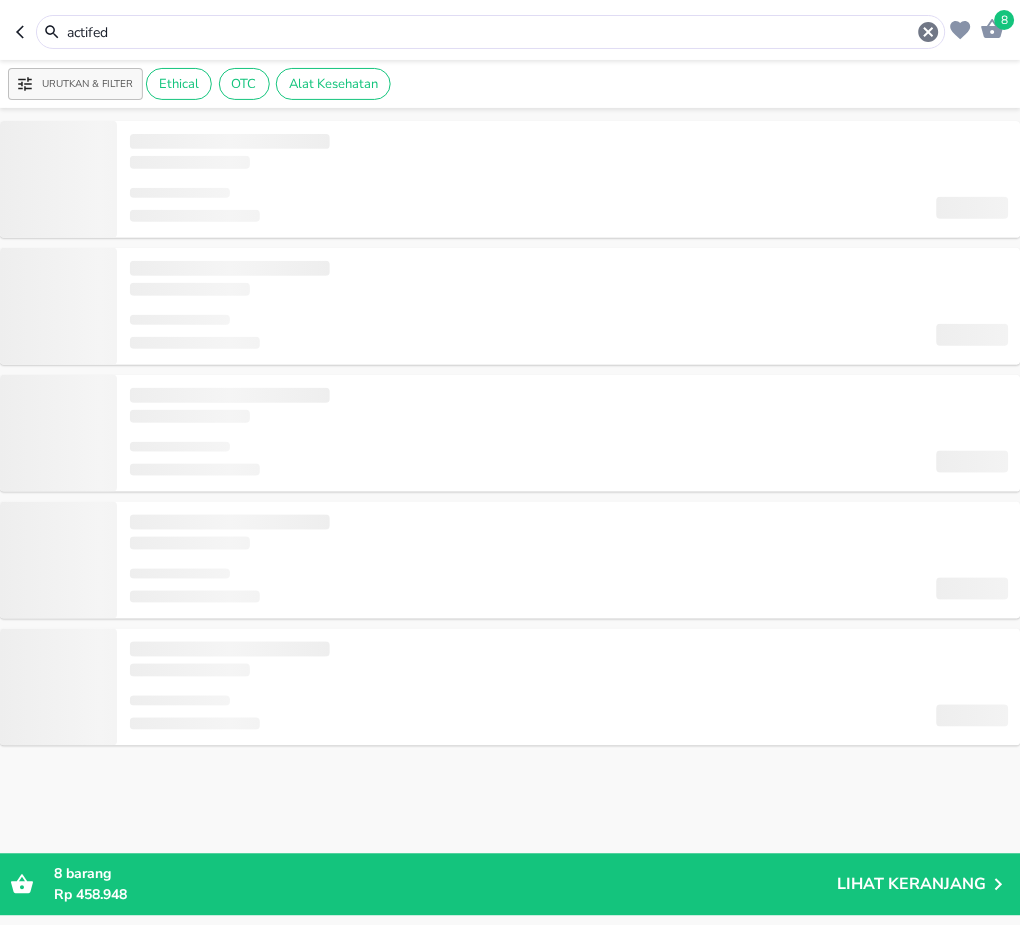 click on "actifed" at bounding box center [491, 32] 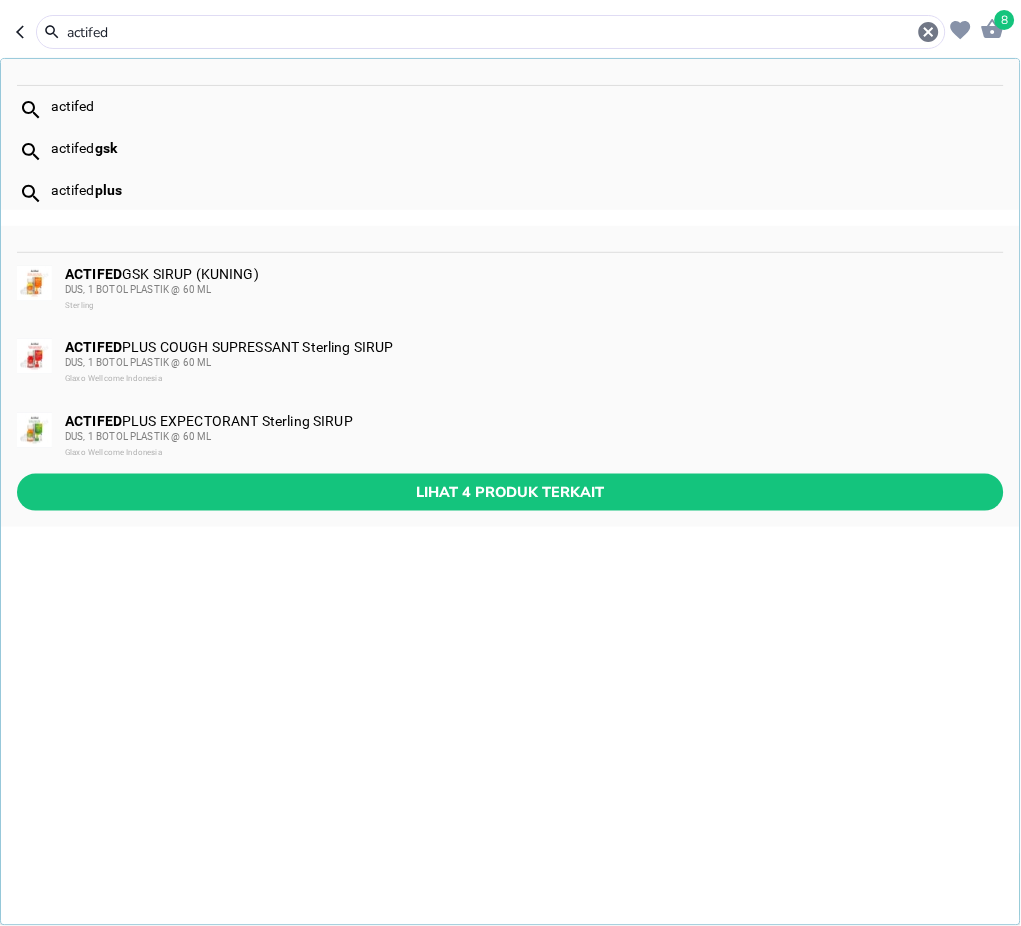 click on "Lihat 4 produk terkait" at bounding box center (510, 492) 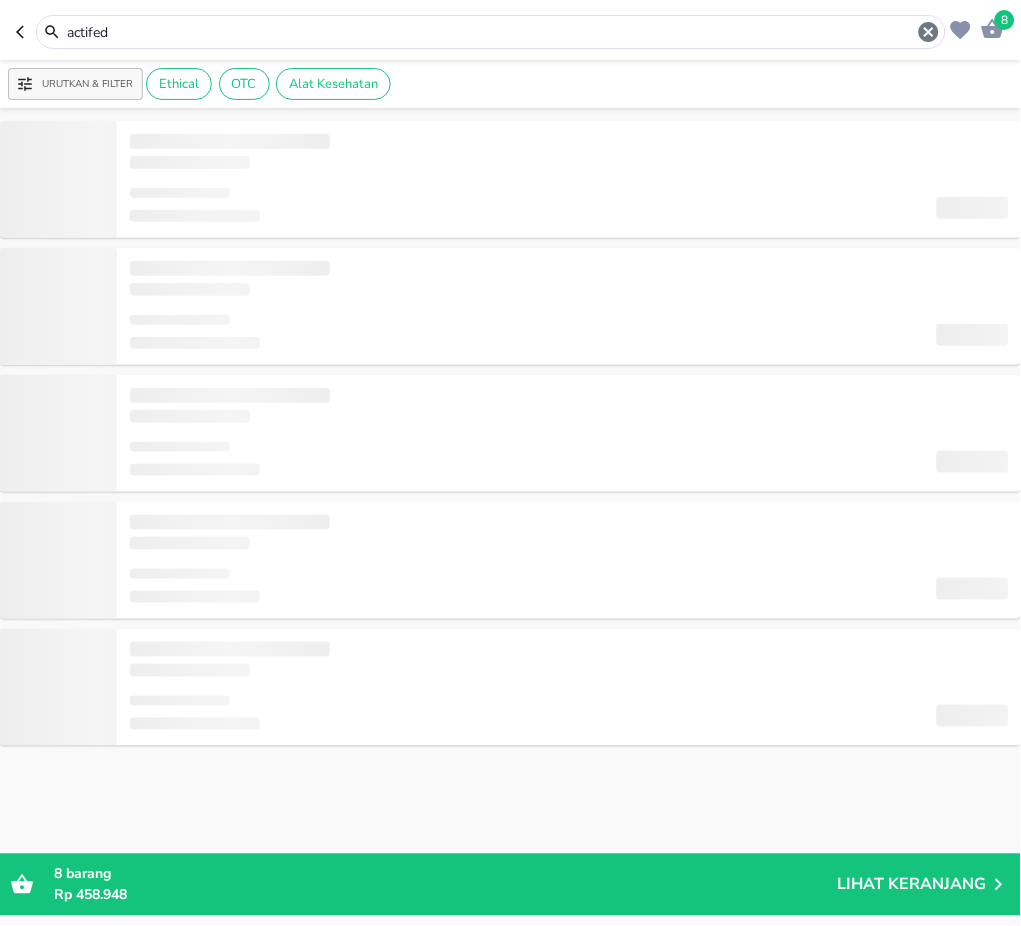 click on "actifed" at bounding box center (491, 32) 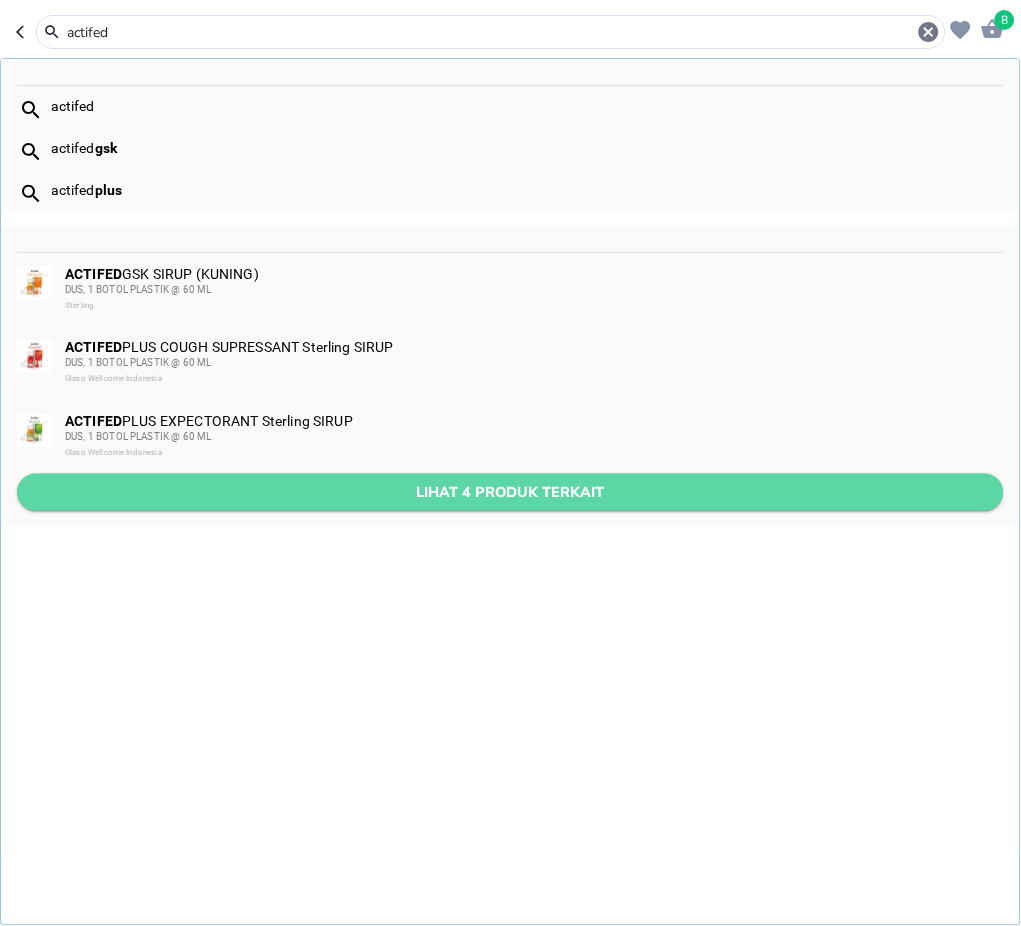 click on "Lihat 4 produk terkait" at bounding box center (510, 492) 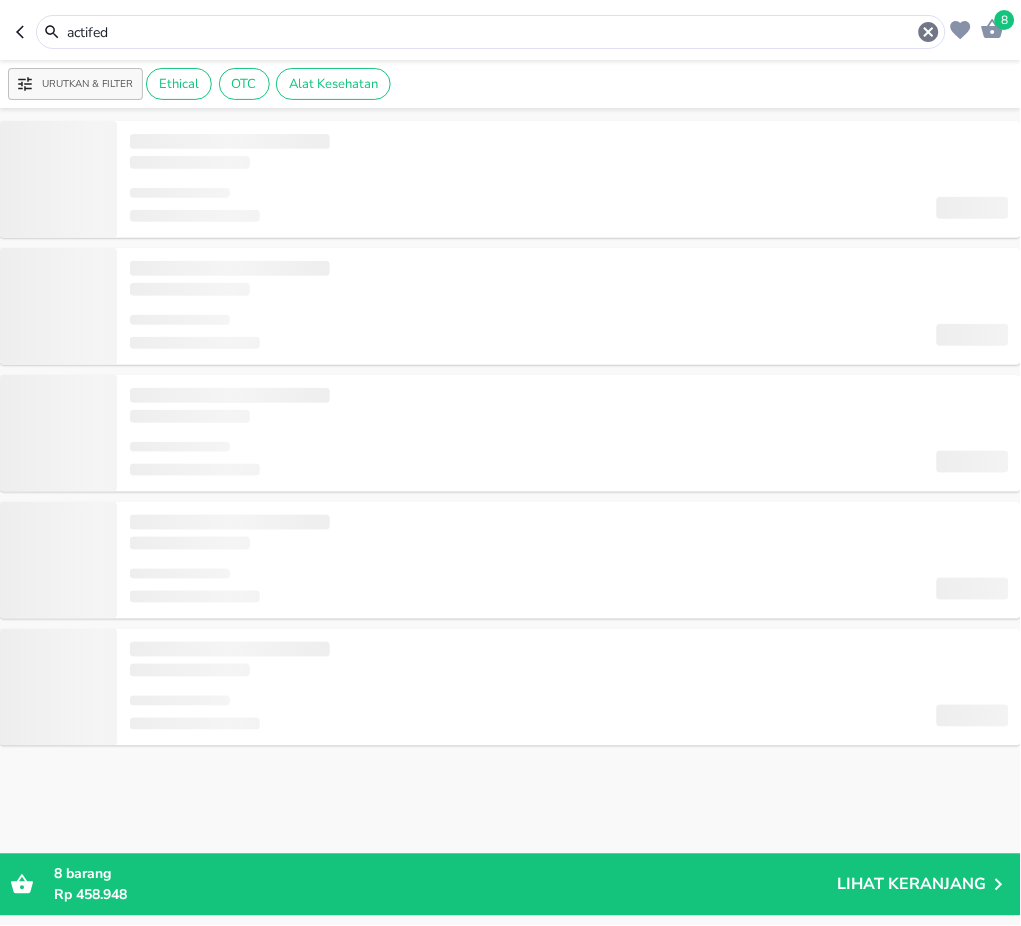 click on "actifed" at bounding box center [491, 32] 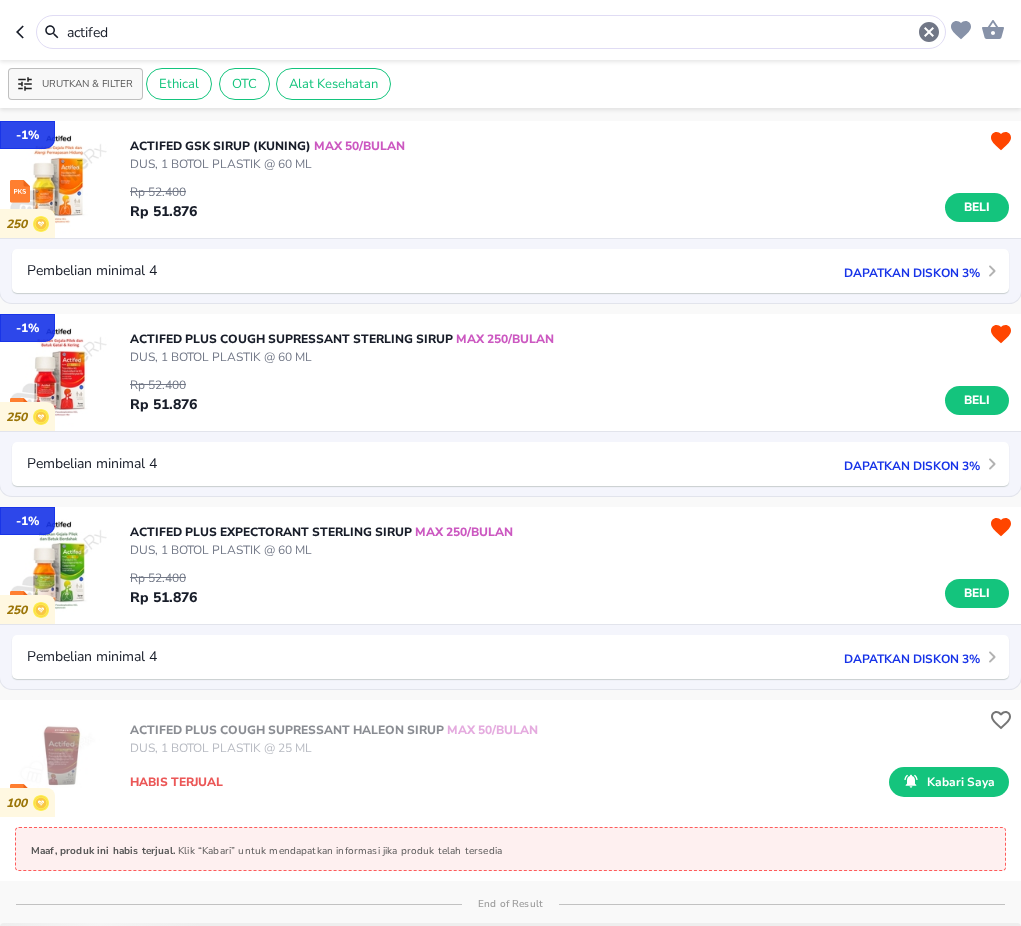 scroll, scrollTop: 0, scrollLeft: 0, axis: both 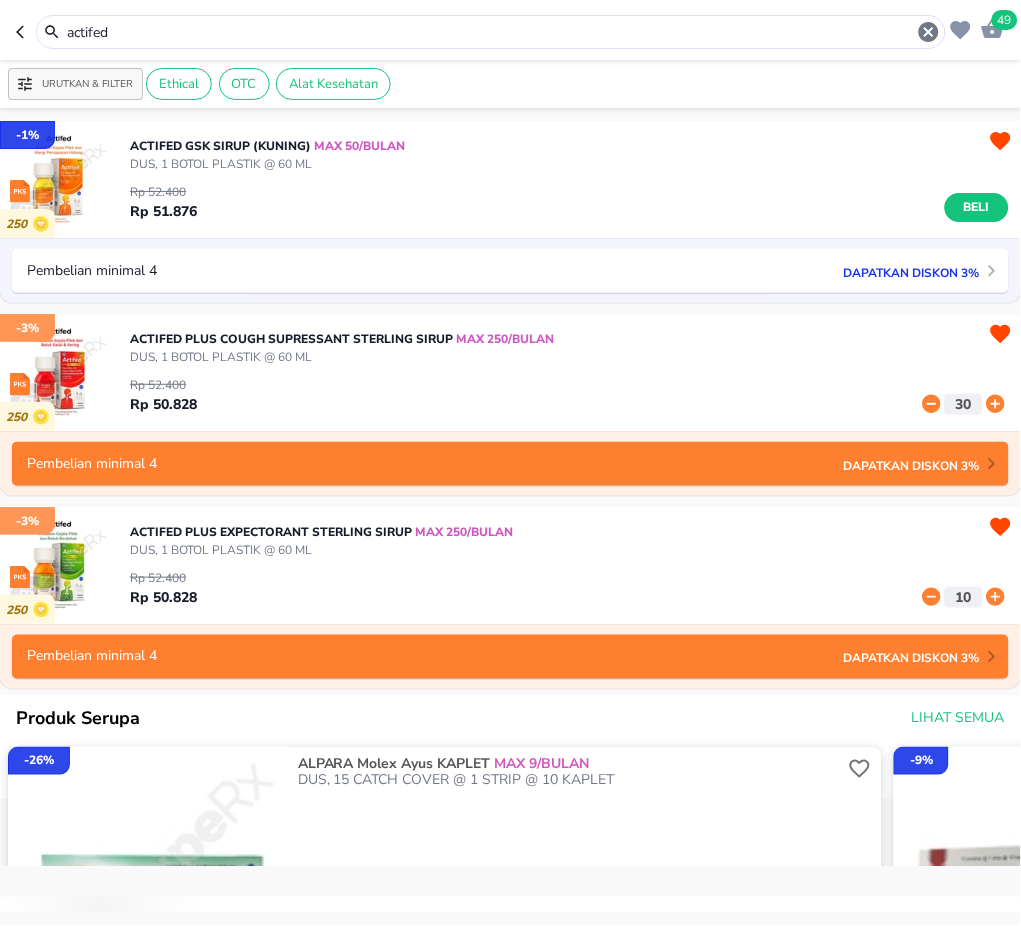 click on "49" at bounding box center [1005, 20] 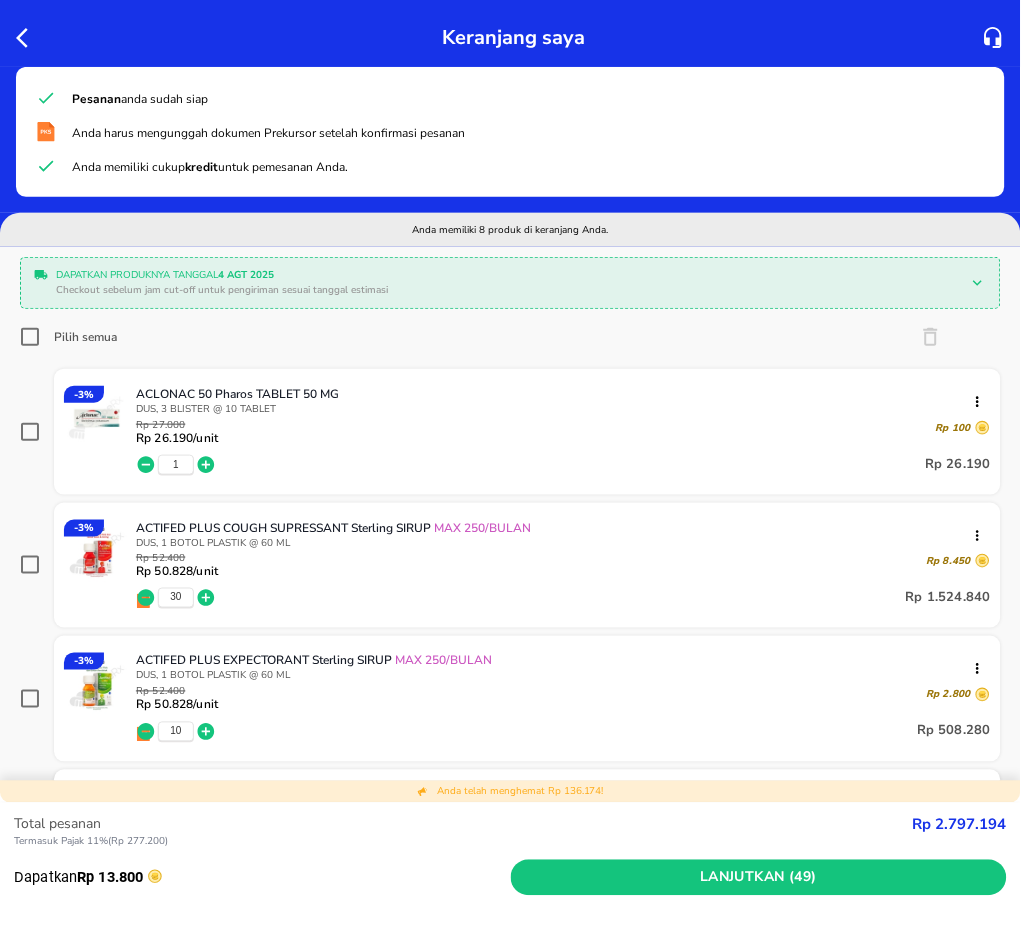 scroll, scrollTop: 0, scrollLeft: 0, axis: both 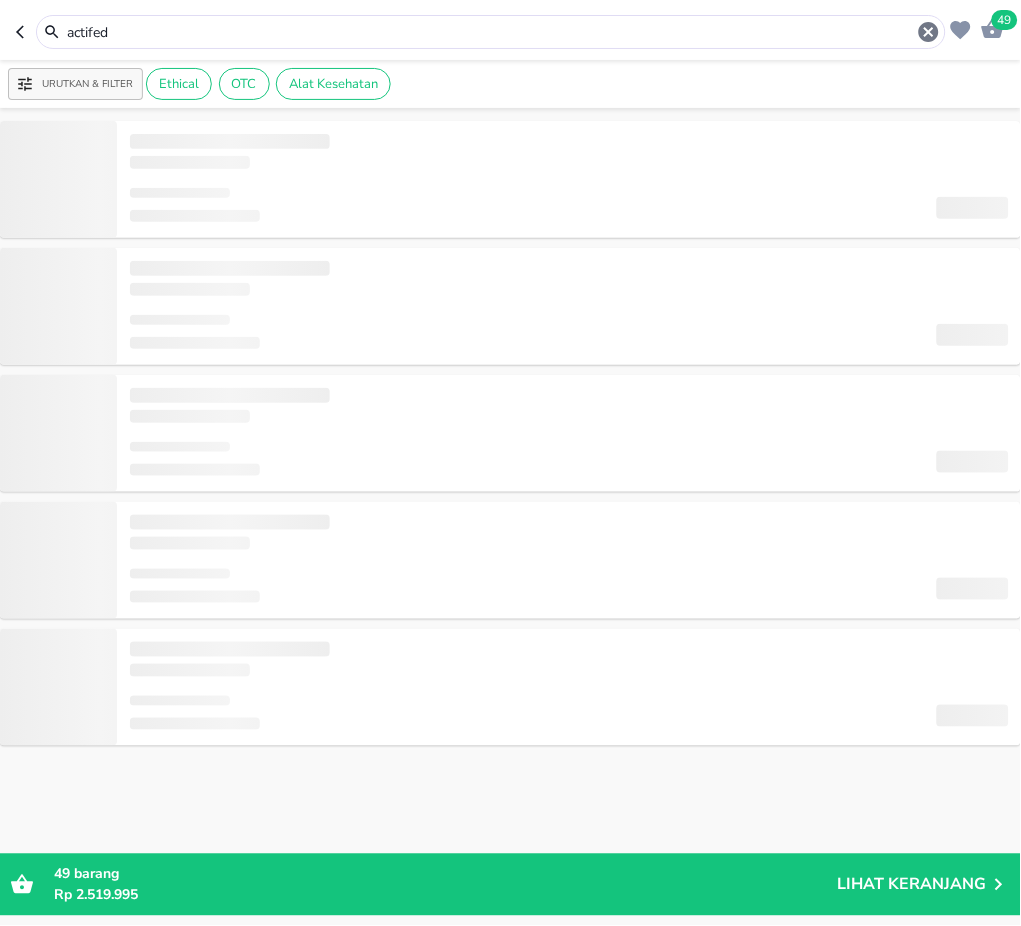 click on "actifed" at bounding box center [491, 32] 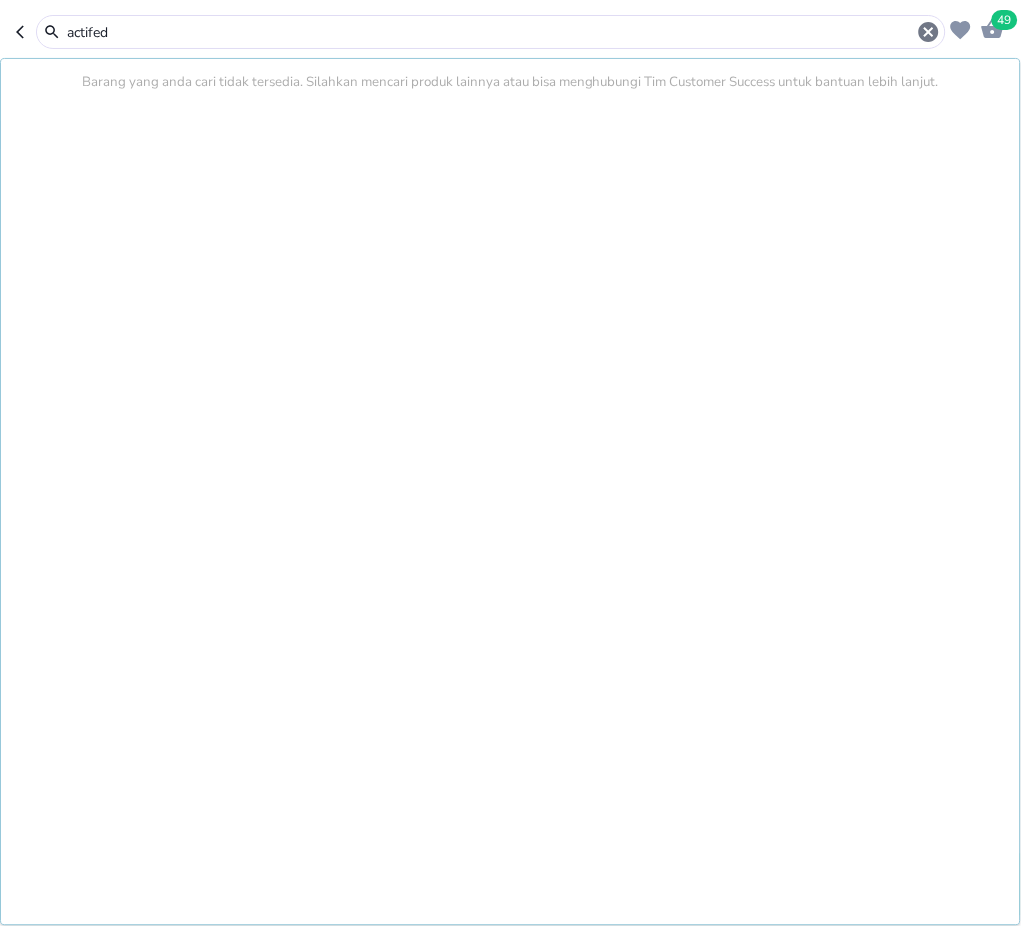 click on "actifed" at bounding box center [491, 32] 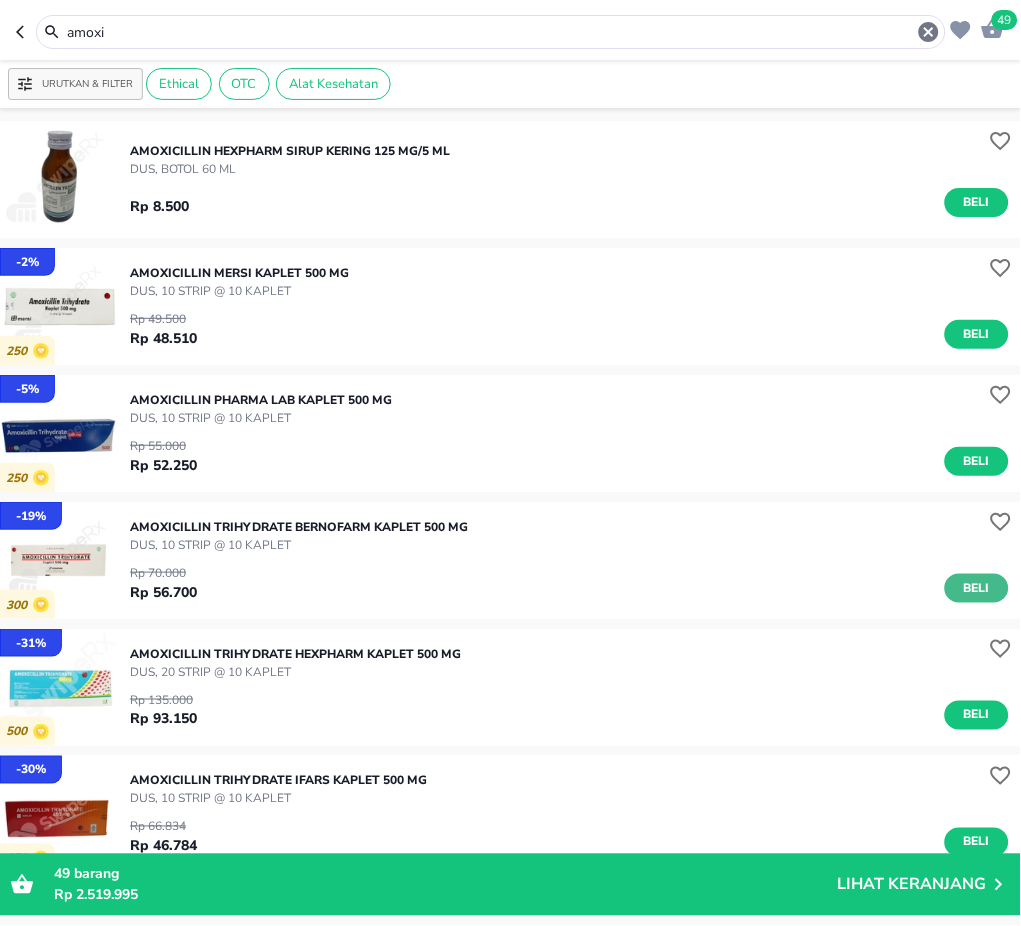 click on "Beli" at bounding box center (977, 588) 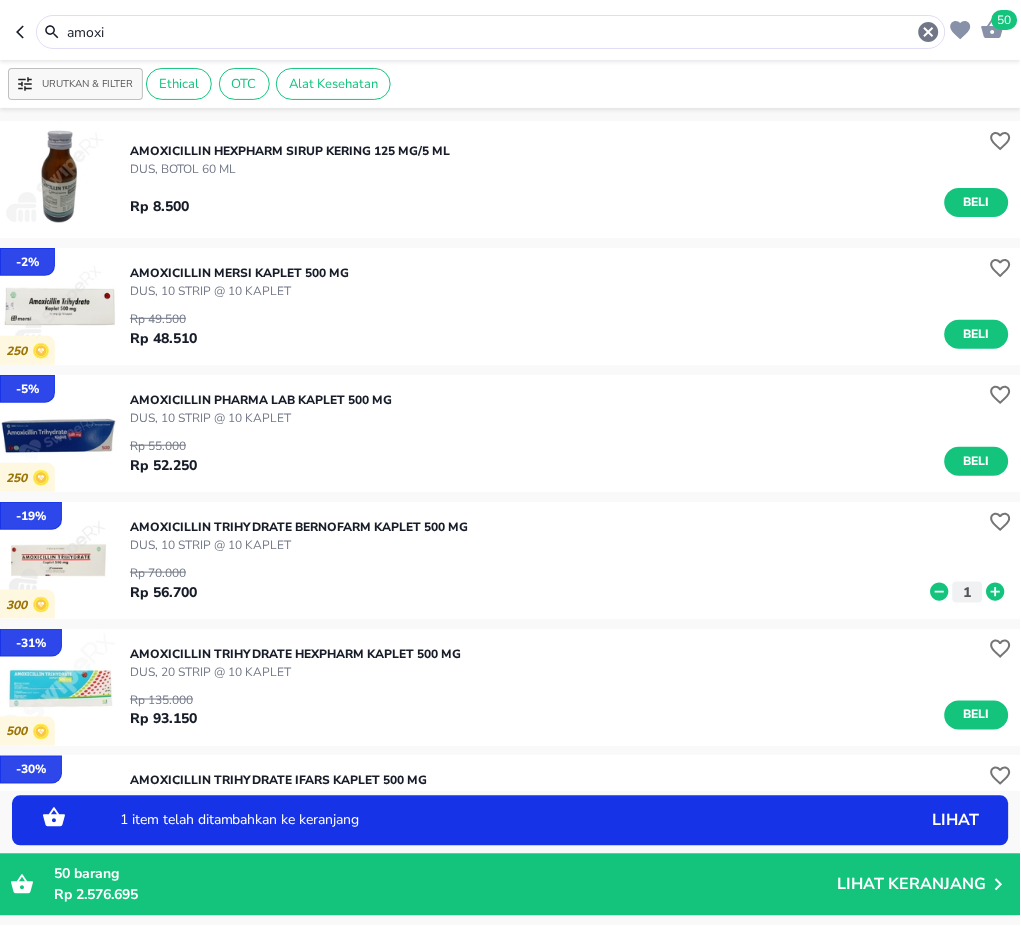 click 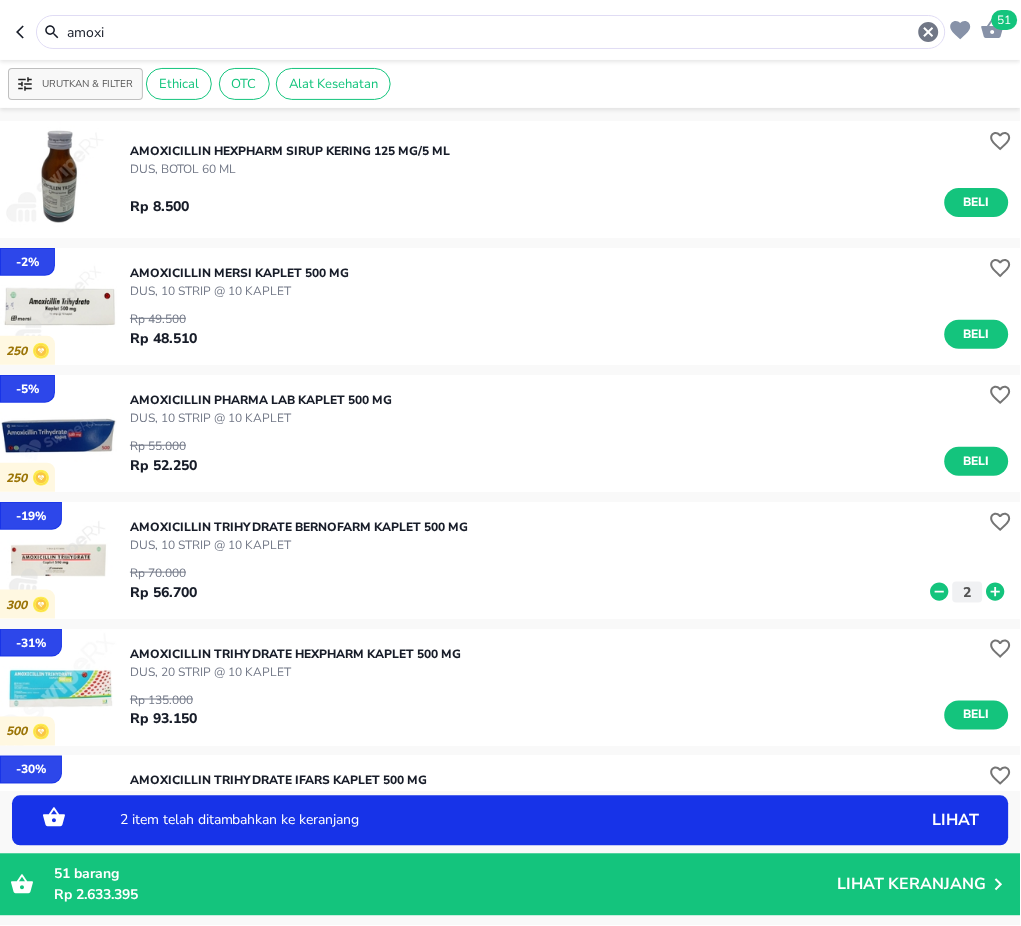 drag, startPoint x: 265, startPoint y: 38, endPoint x: -2, endPoint y: 37, distance: 267.00186 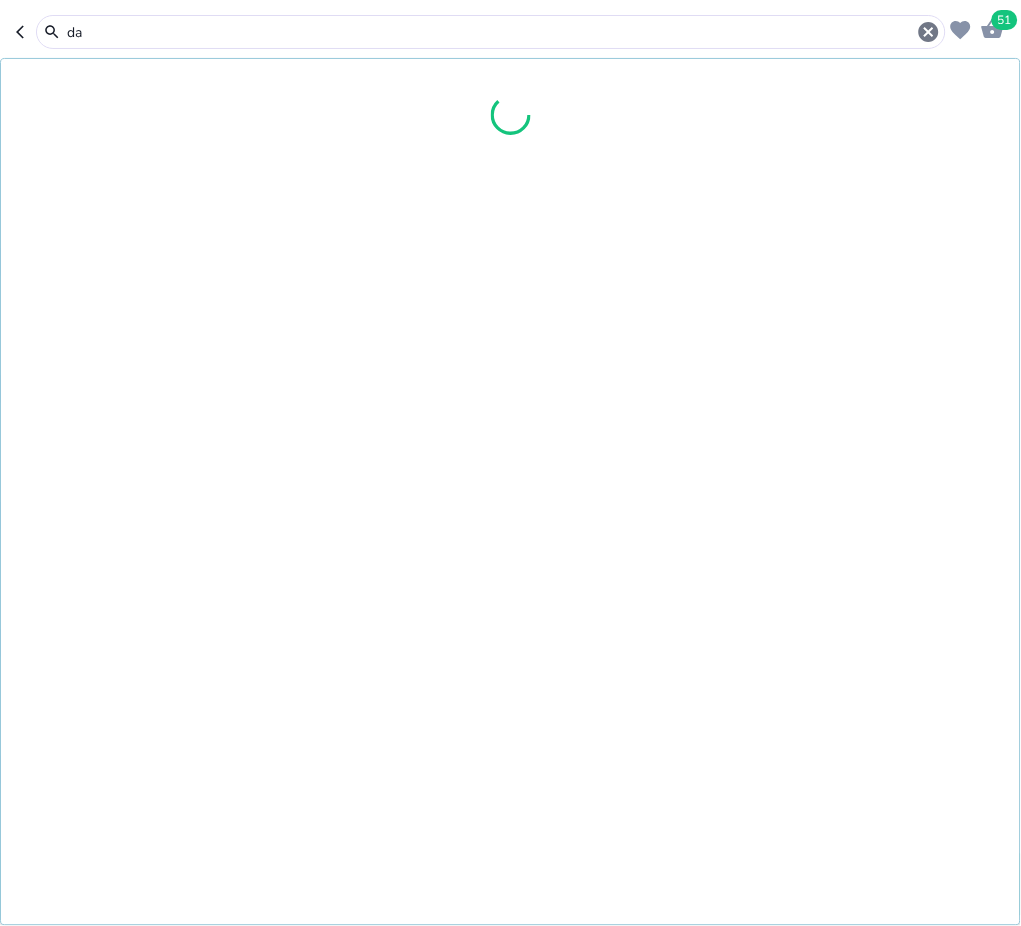 type on "d" 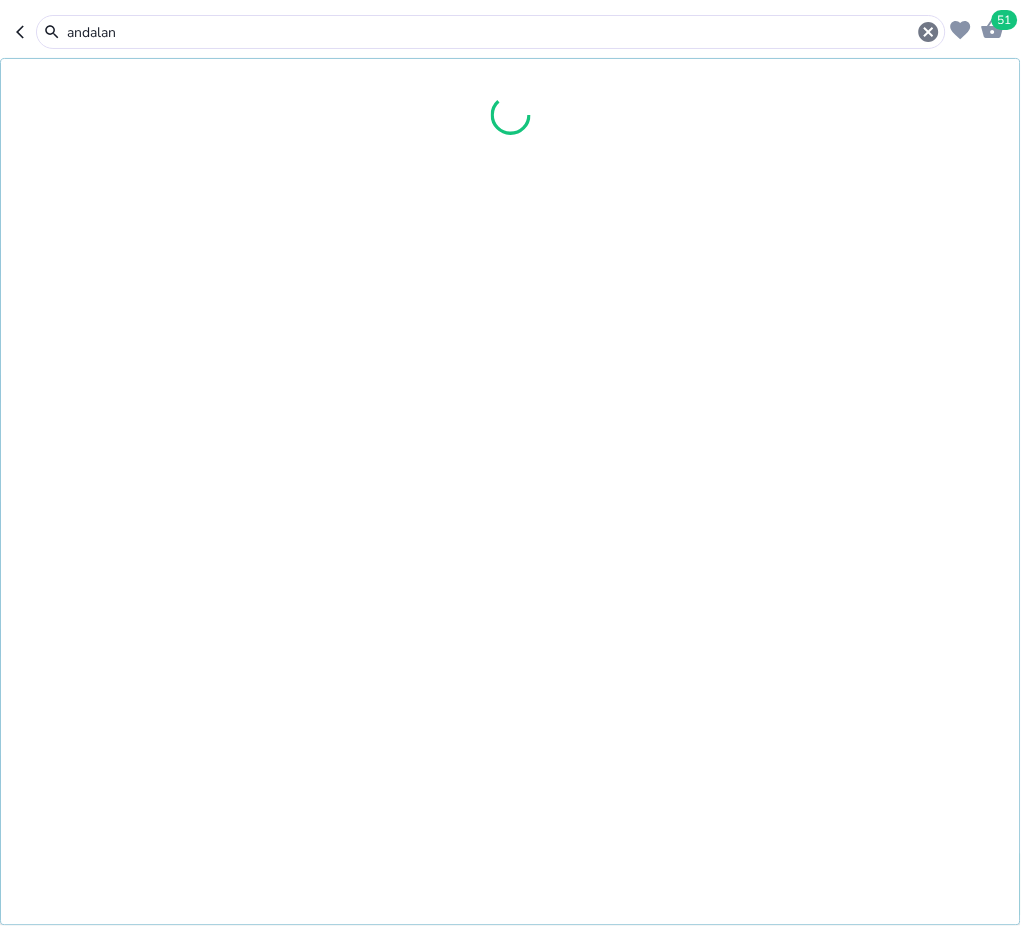 type on "andalan" 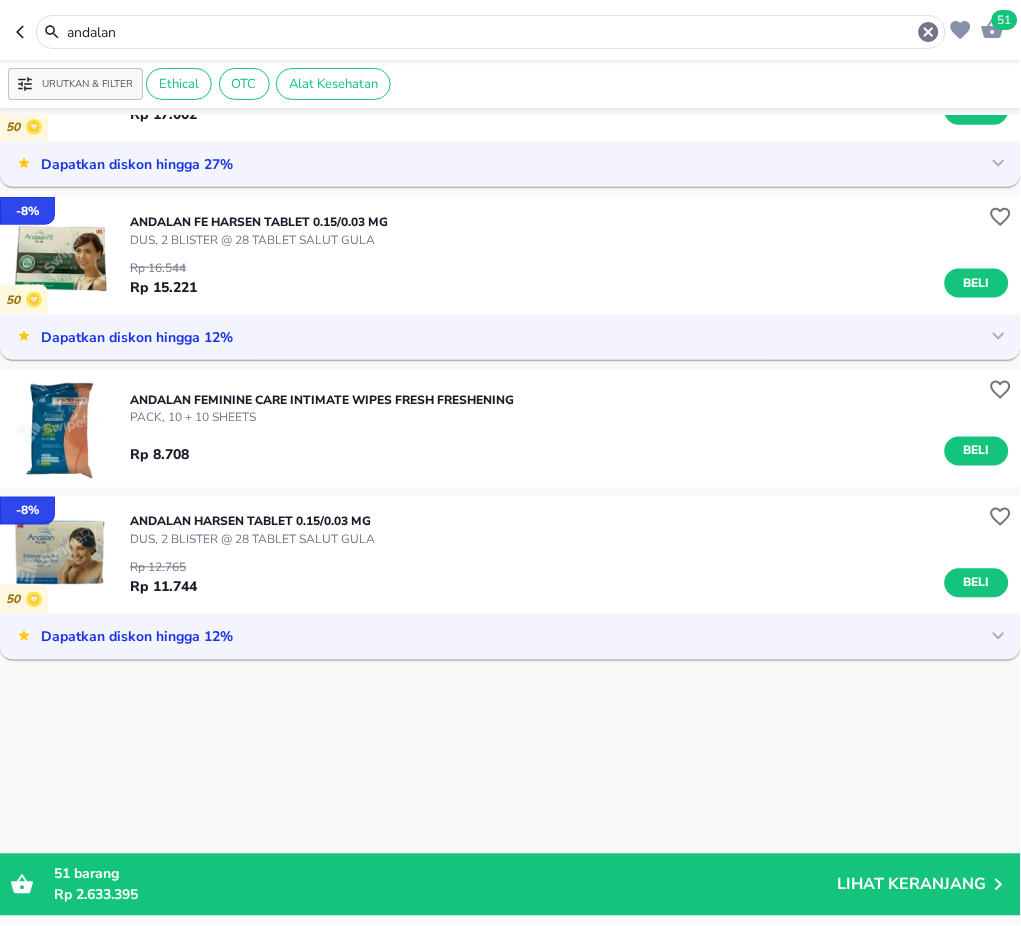 scroll, scrollTop: 400, scrollLeft: 0, axis: vertical 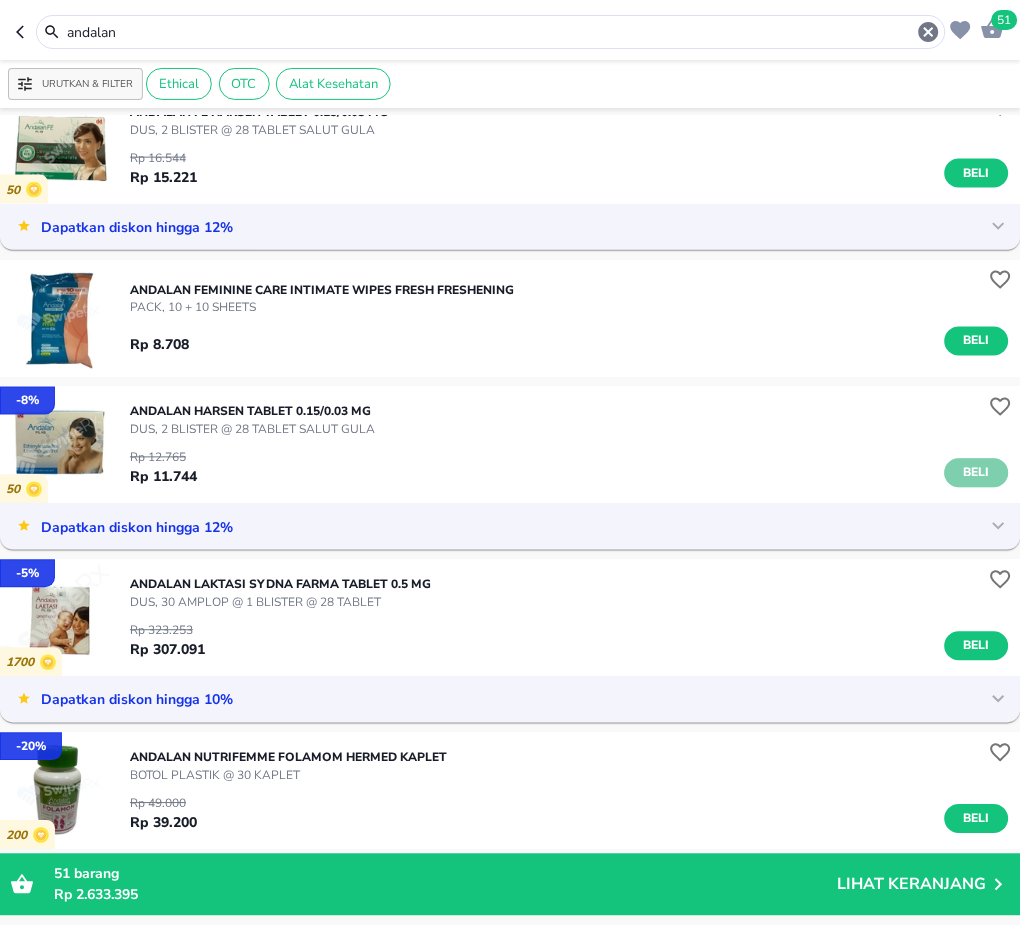 click on "Beli" at bounding box center (977, 473) 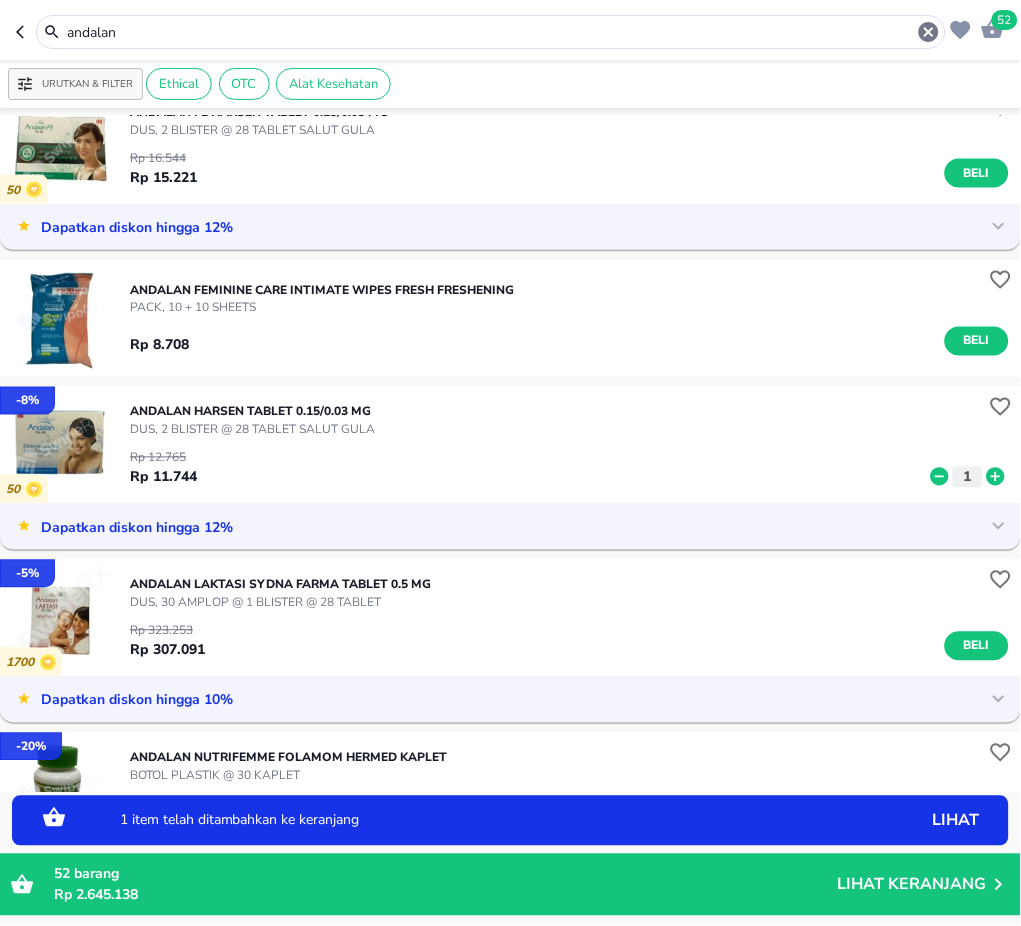 click on "1" at bounding box center [968, 477] 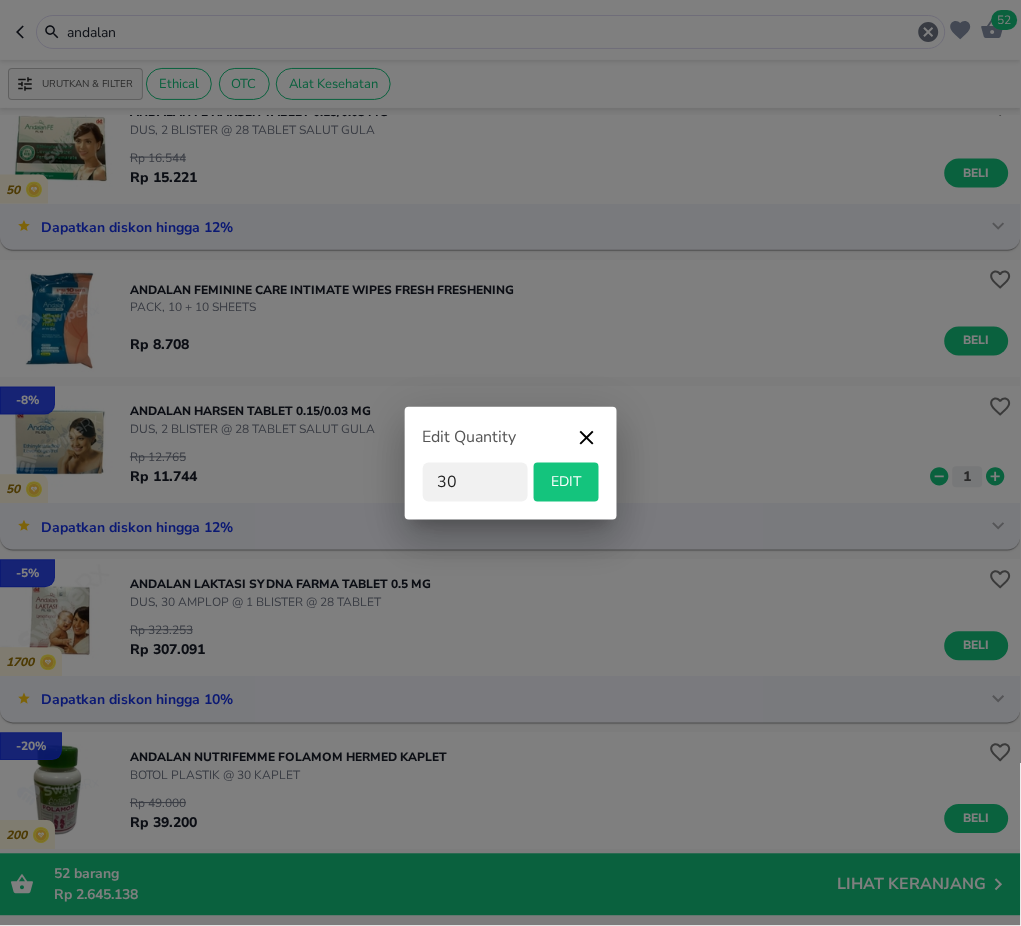 type on "30" 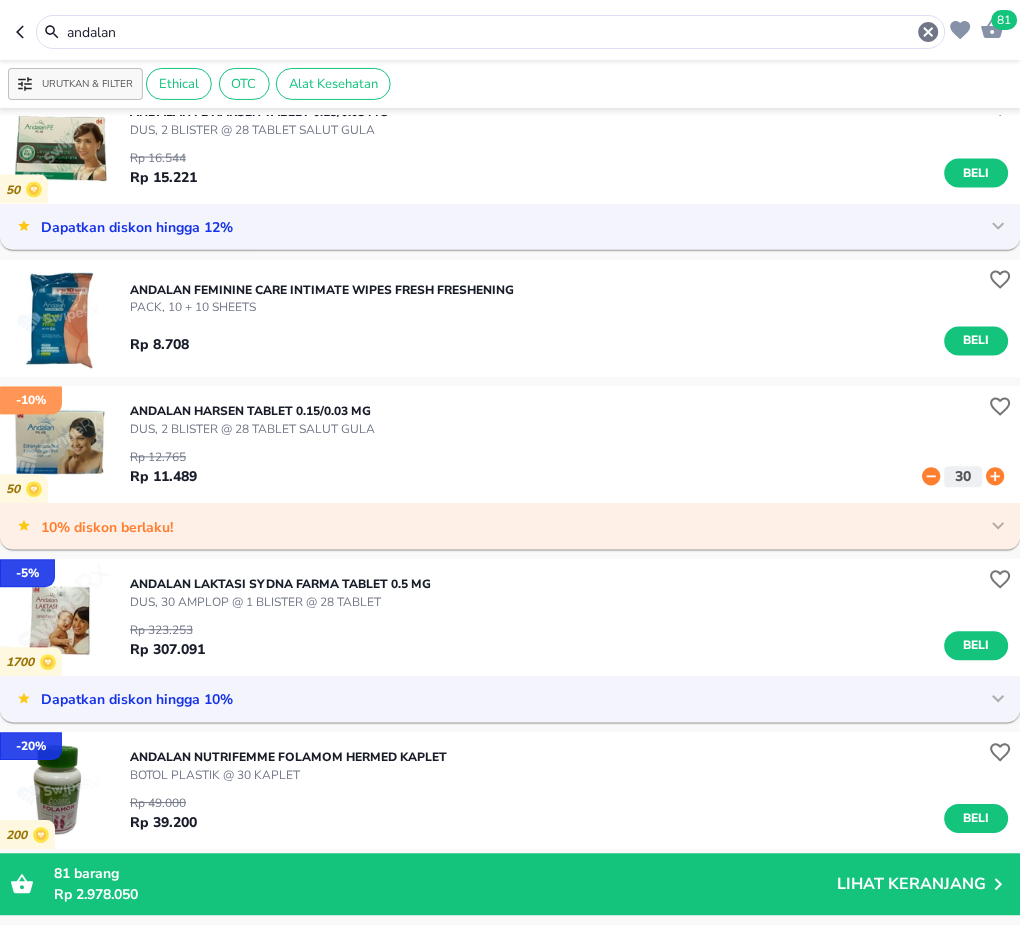 drag, startPoint x: 937, startPoint y: 646, endPoint x: 1018, endPoint y: 566, distance: 113.84639 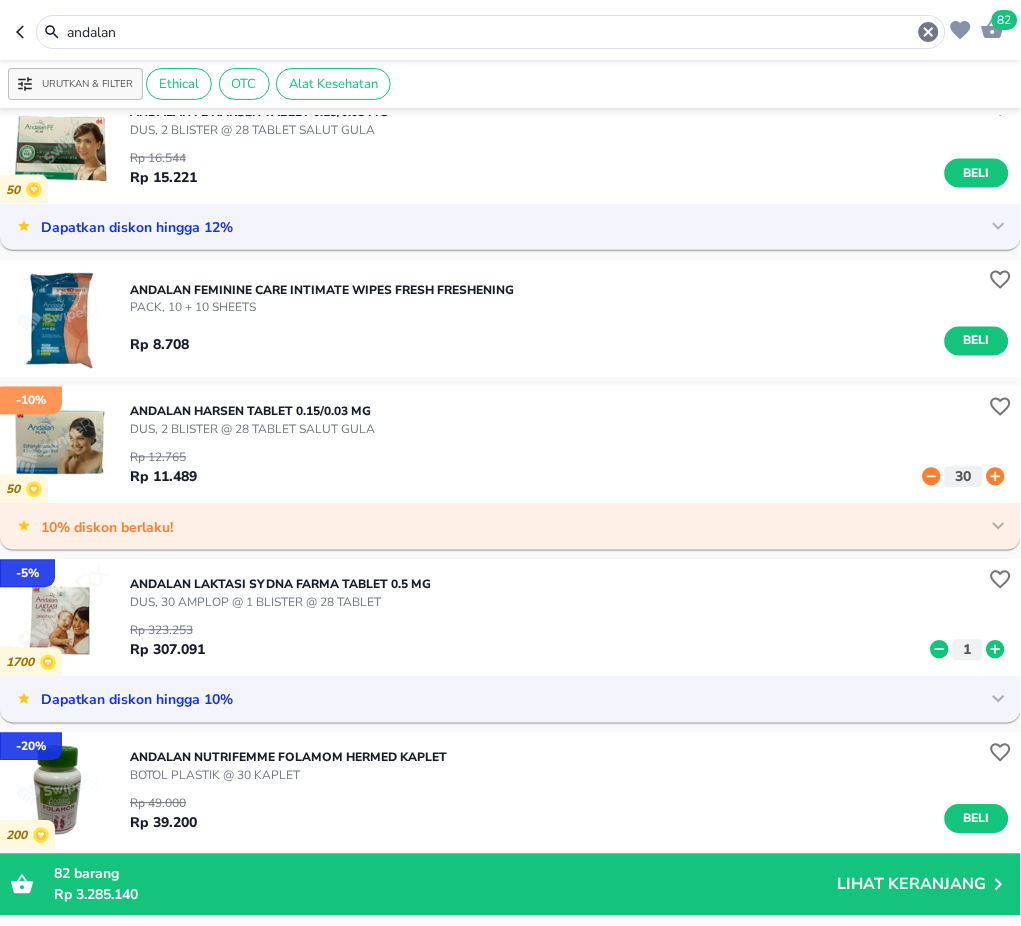 click on "andalan" at bounding box center (491, 32) 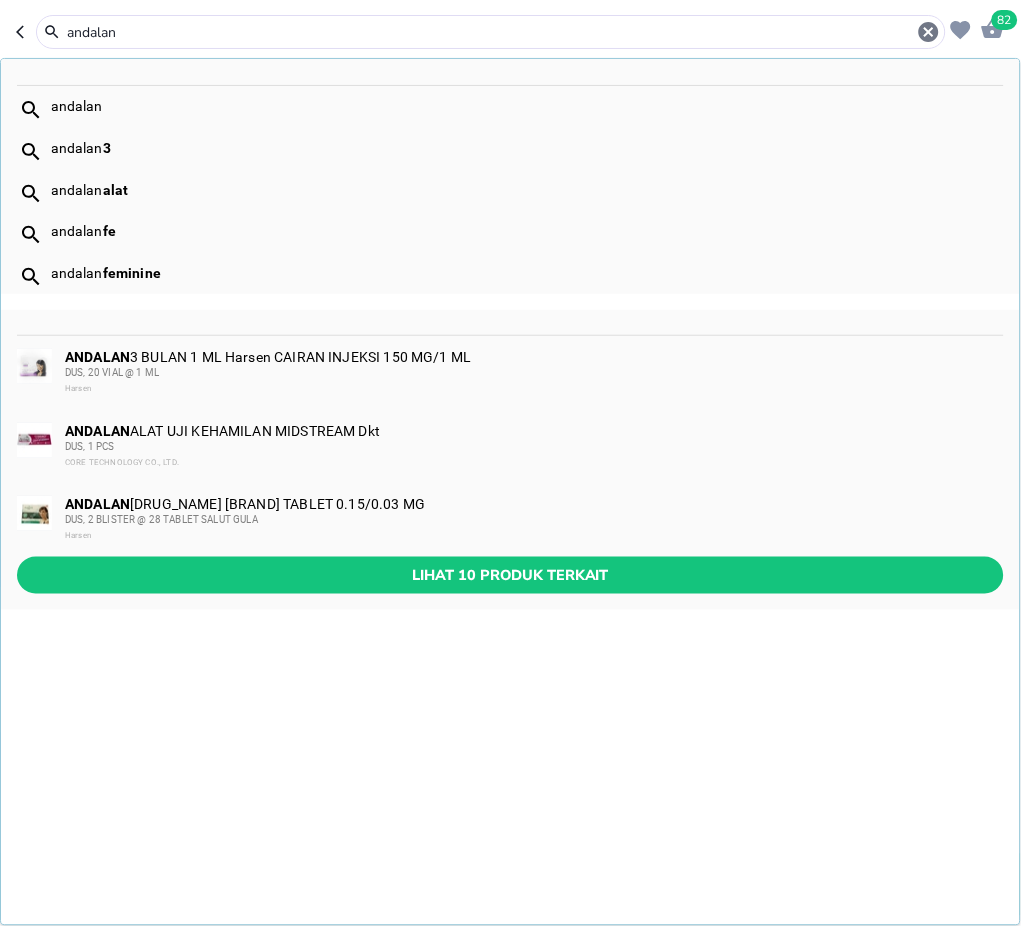 click on "andalan" at bounding box center (491, 32) 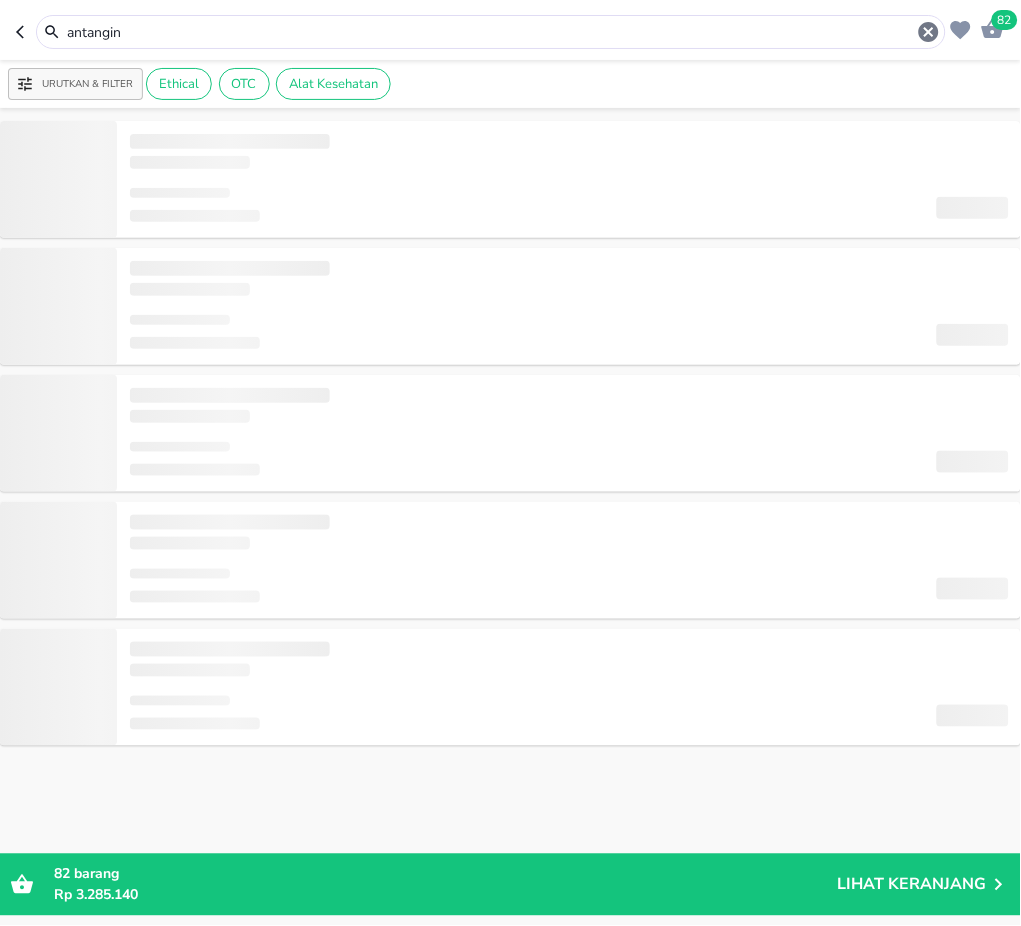 scroll, scrollTop: 0, scrollLeft: 0, axis: both 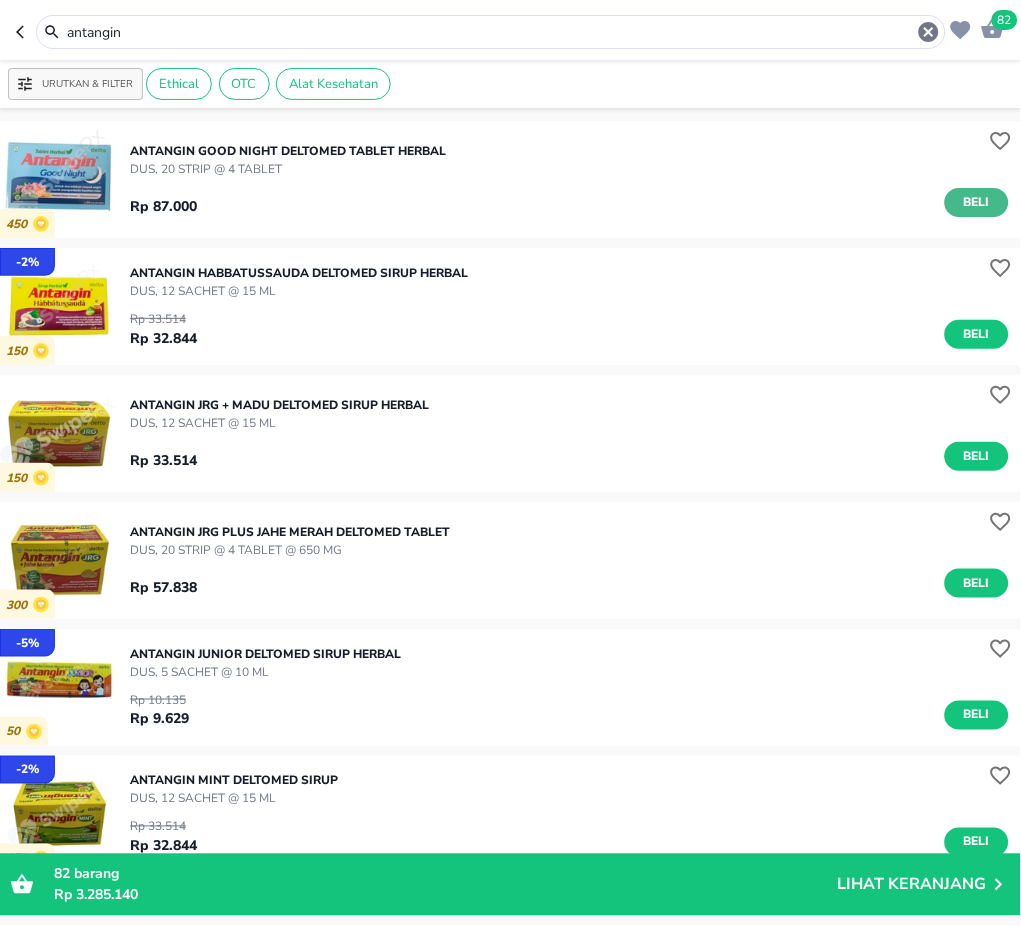 click on "Beli" at bounding box center [977, 202] 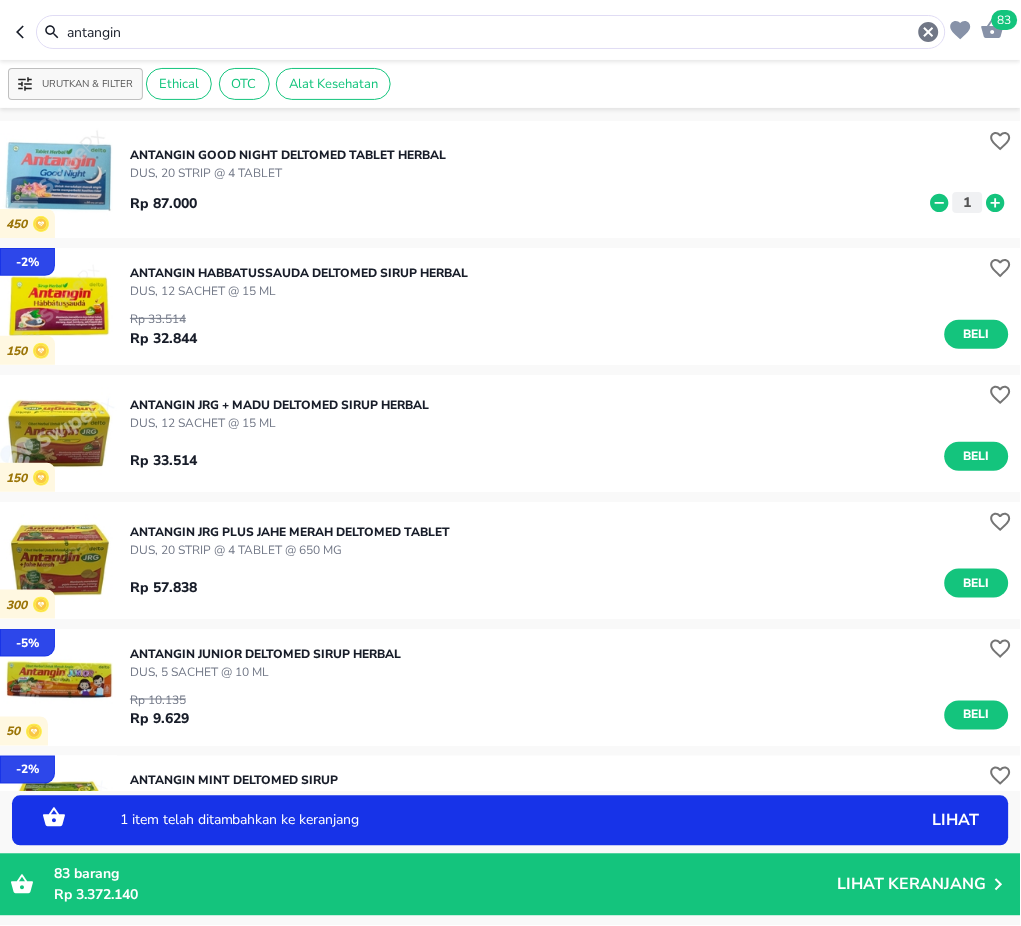 click 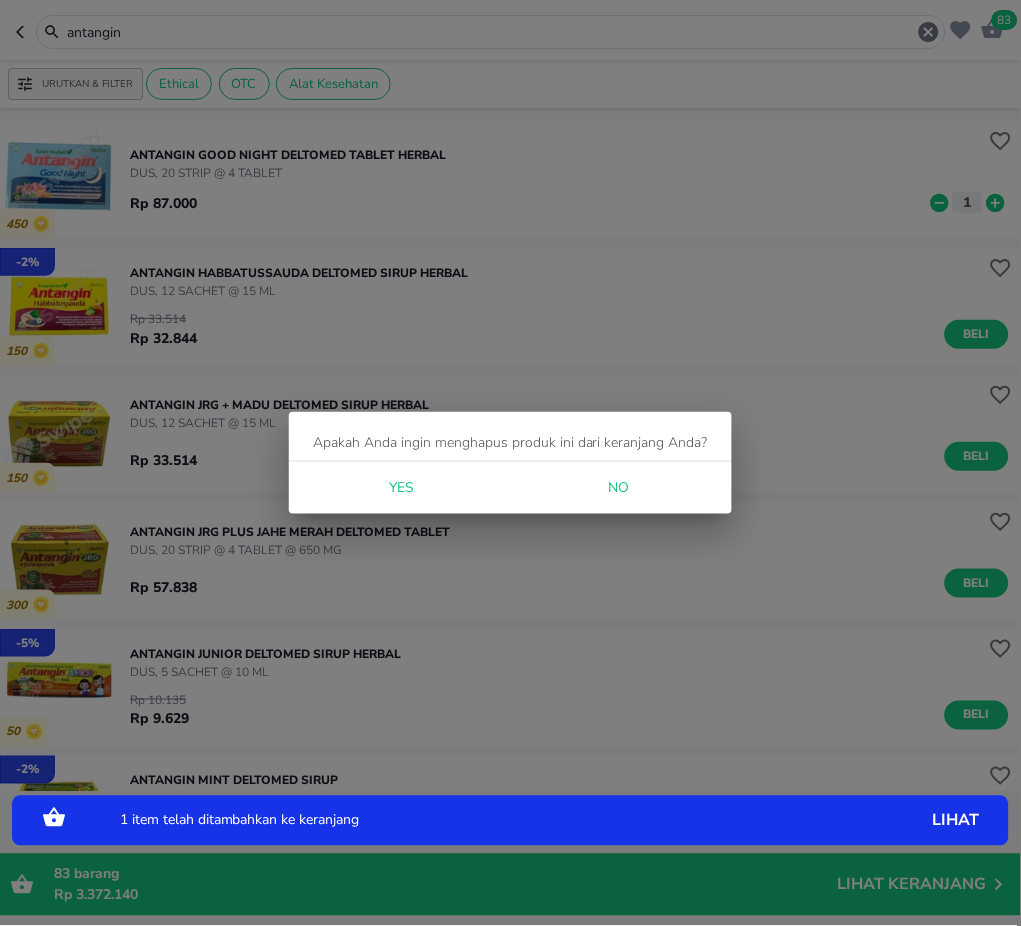 click on "Yes" at bounding box center (402, 488) 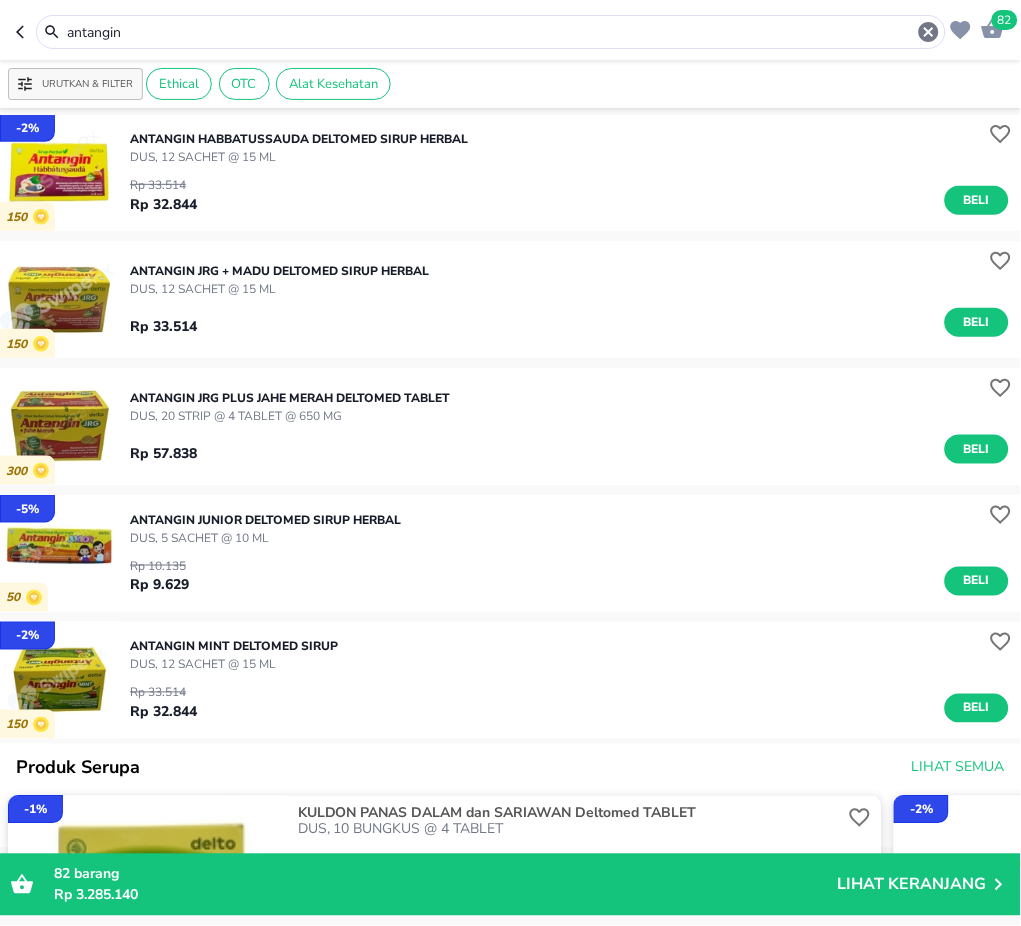 scroll, scrollTop: 133, scrollLeft: 0, axis: vertical 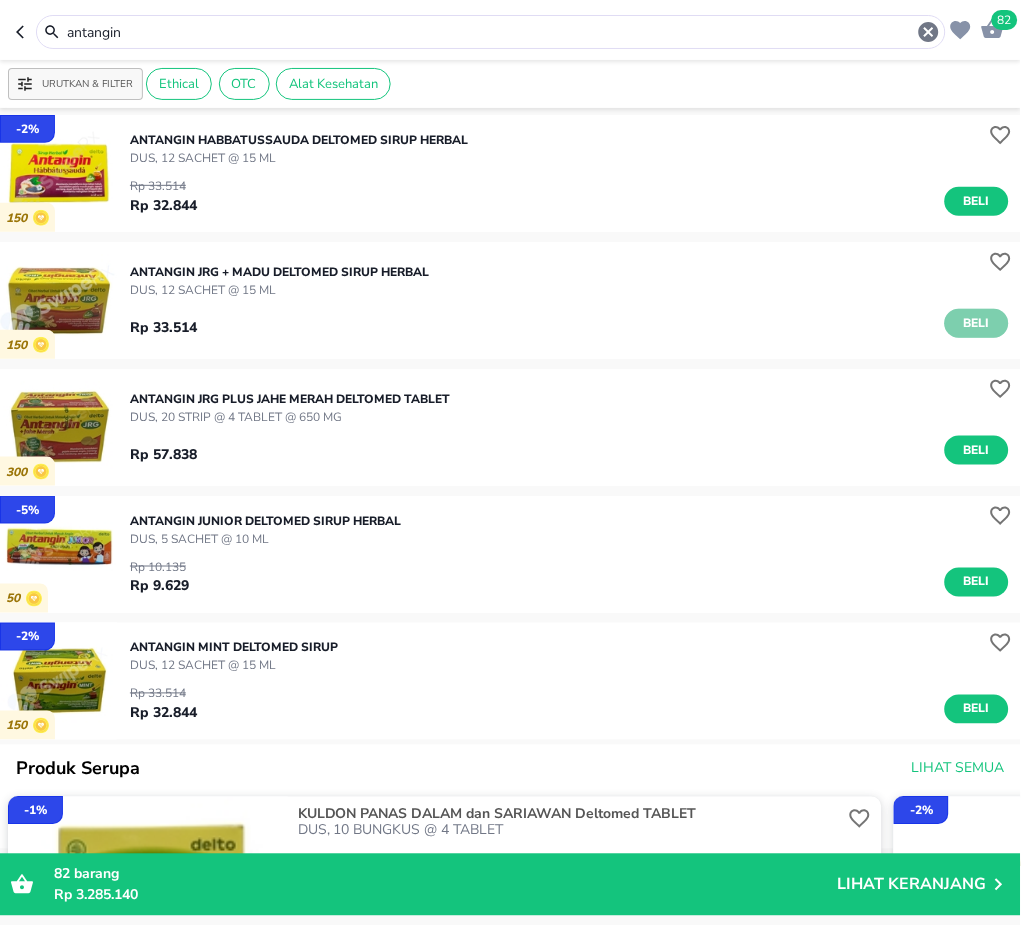 click on "Beli" at bounding box center (977, 323) 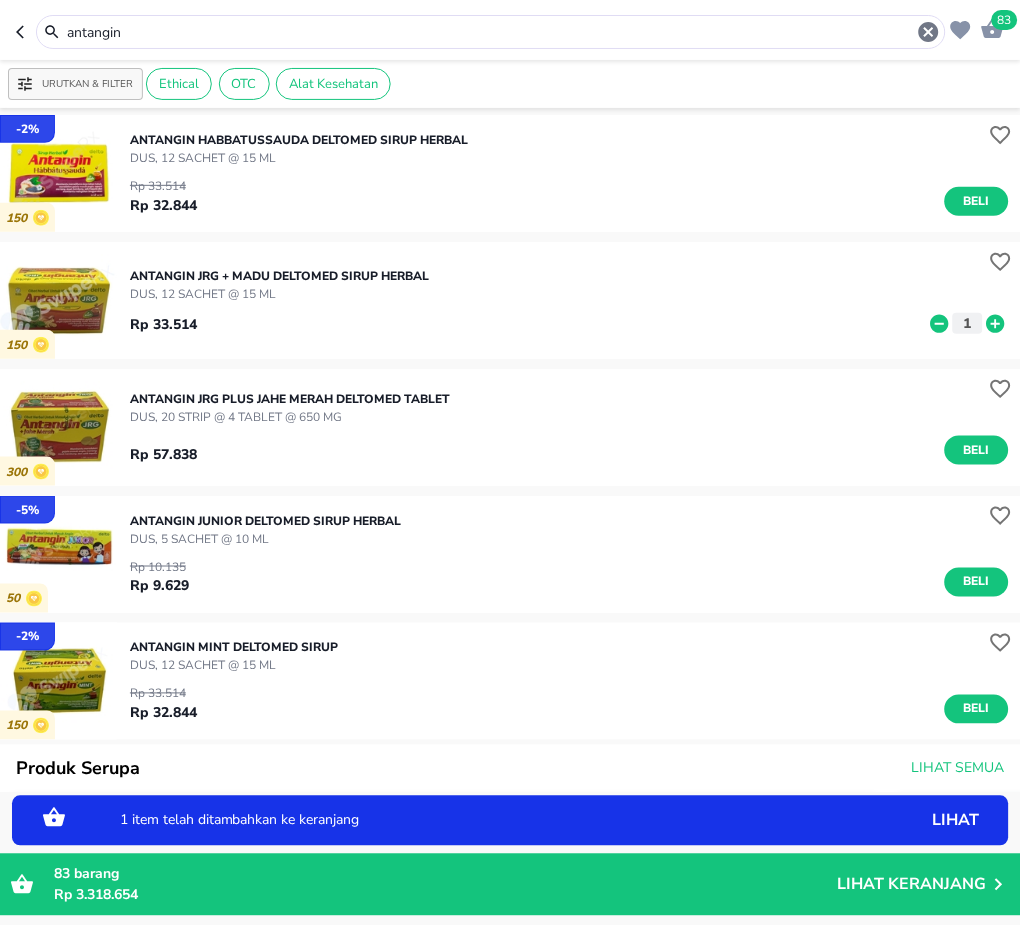 click 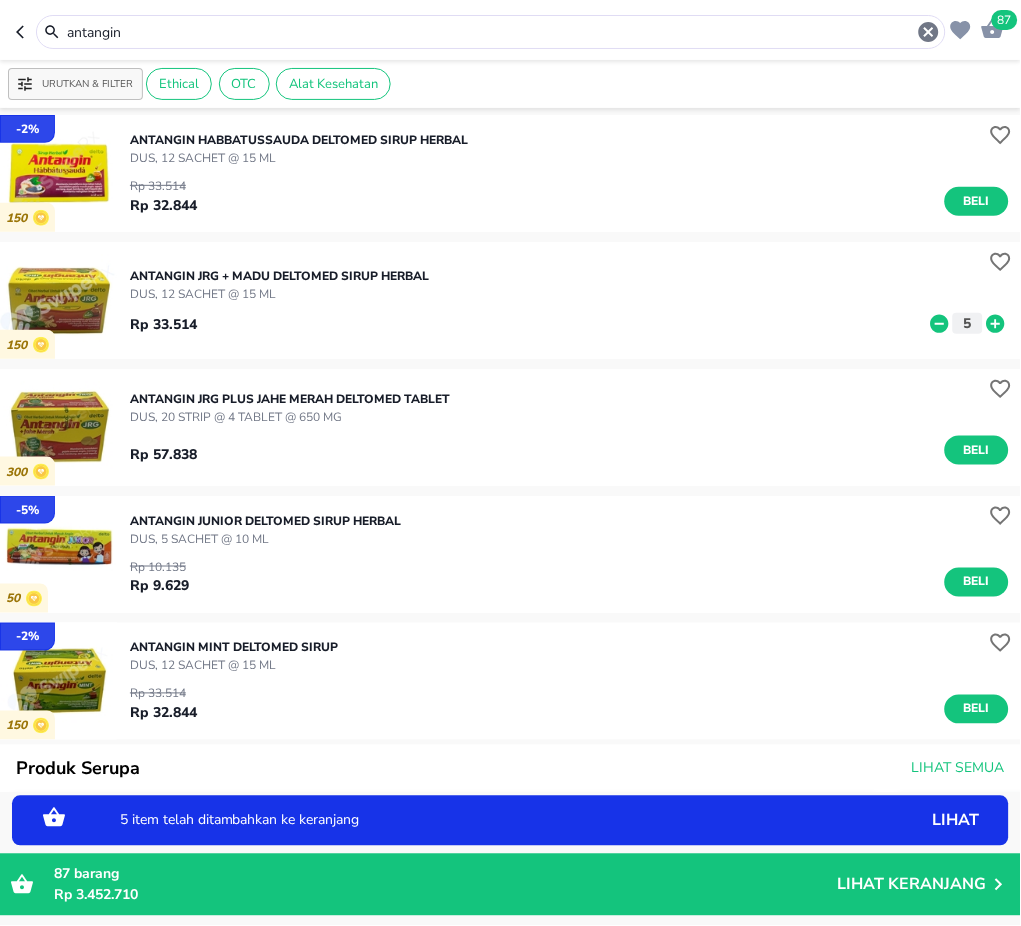 click 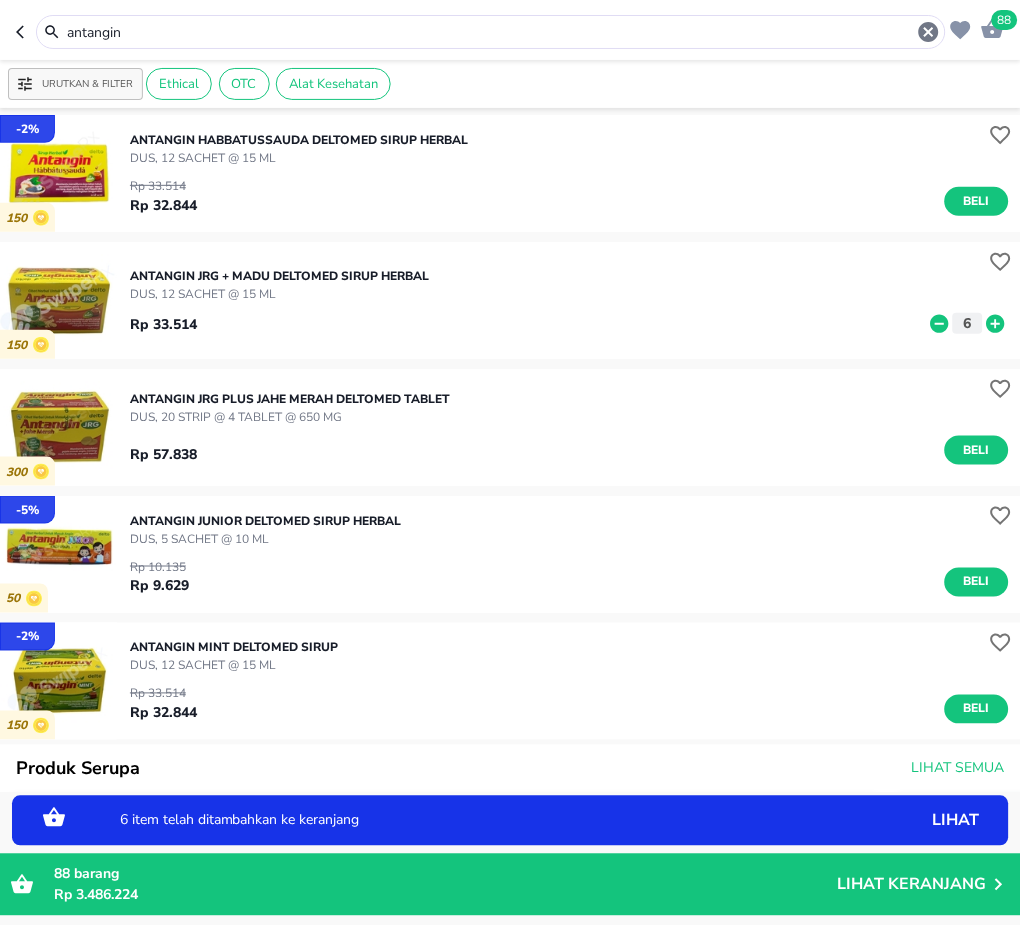 drag, startPoint x: 195, startPoint y: 31, endPoint x: -2, endPoint y: 27, distance: 197.0406 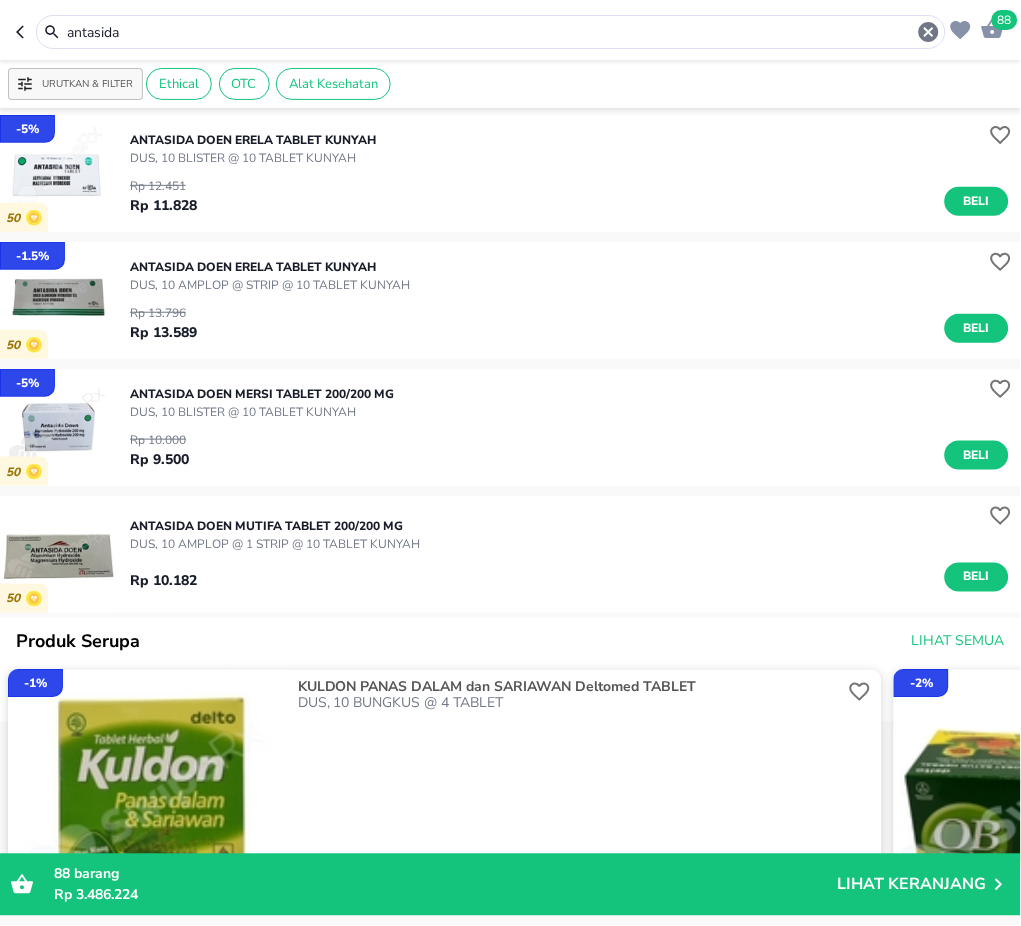 scroll, scrollTop: 0, scrollLeft: 0, axis: both 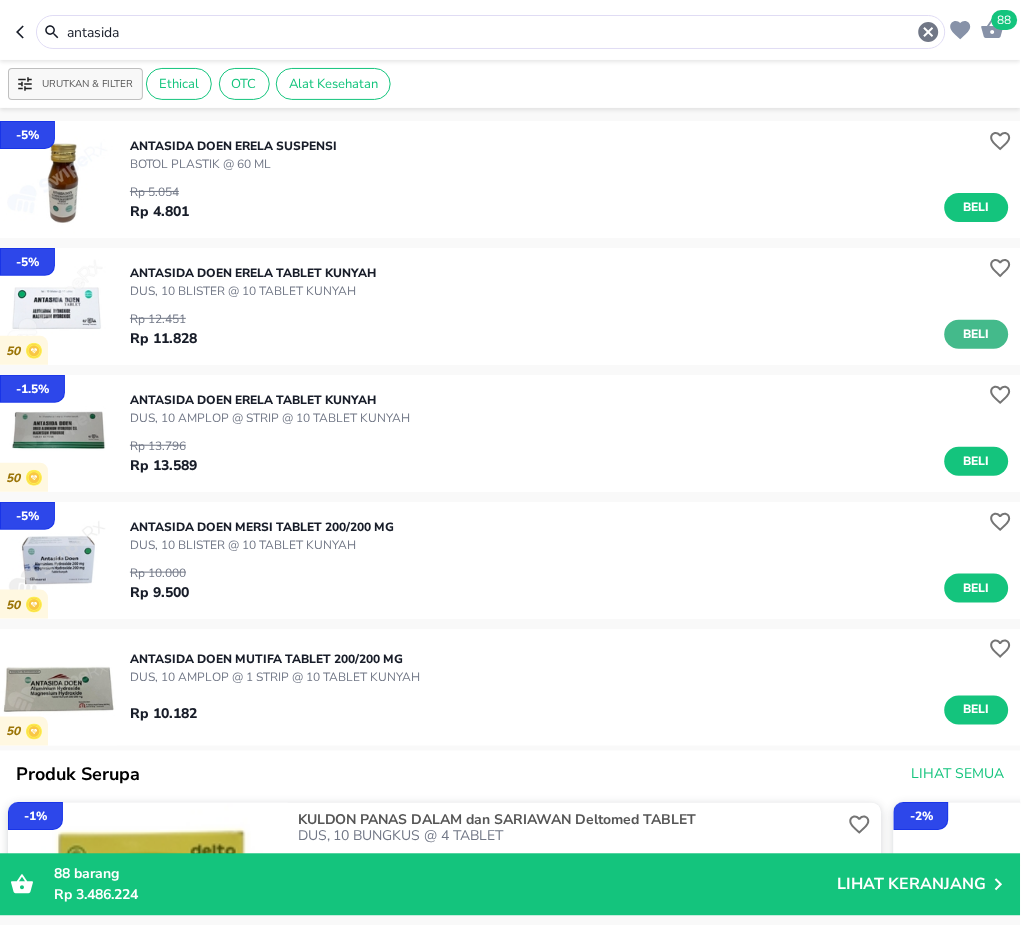 click on "Beli" at bounding box center [977, 334] 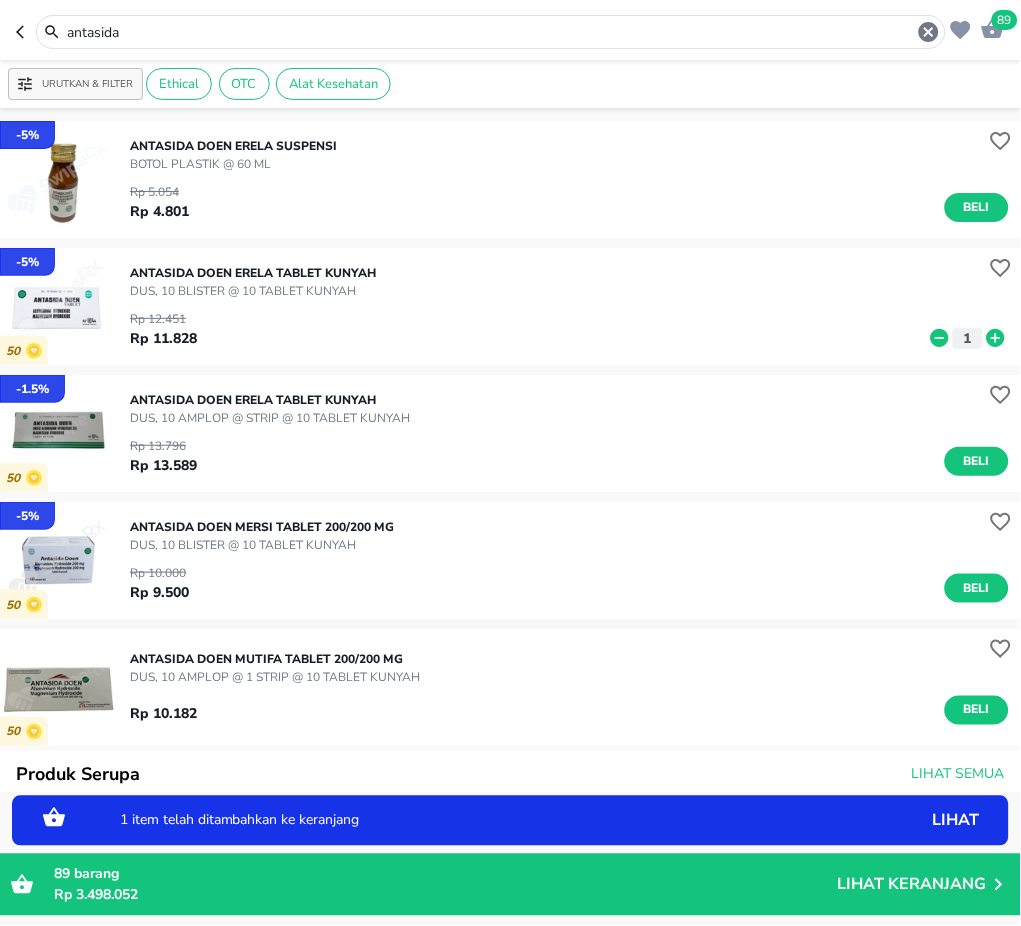 click 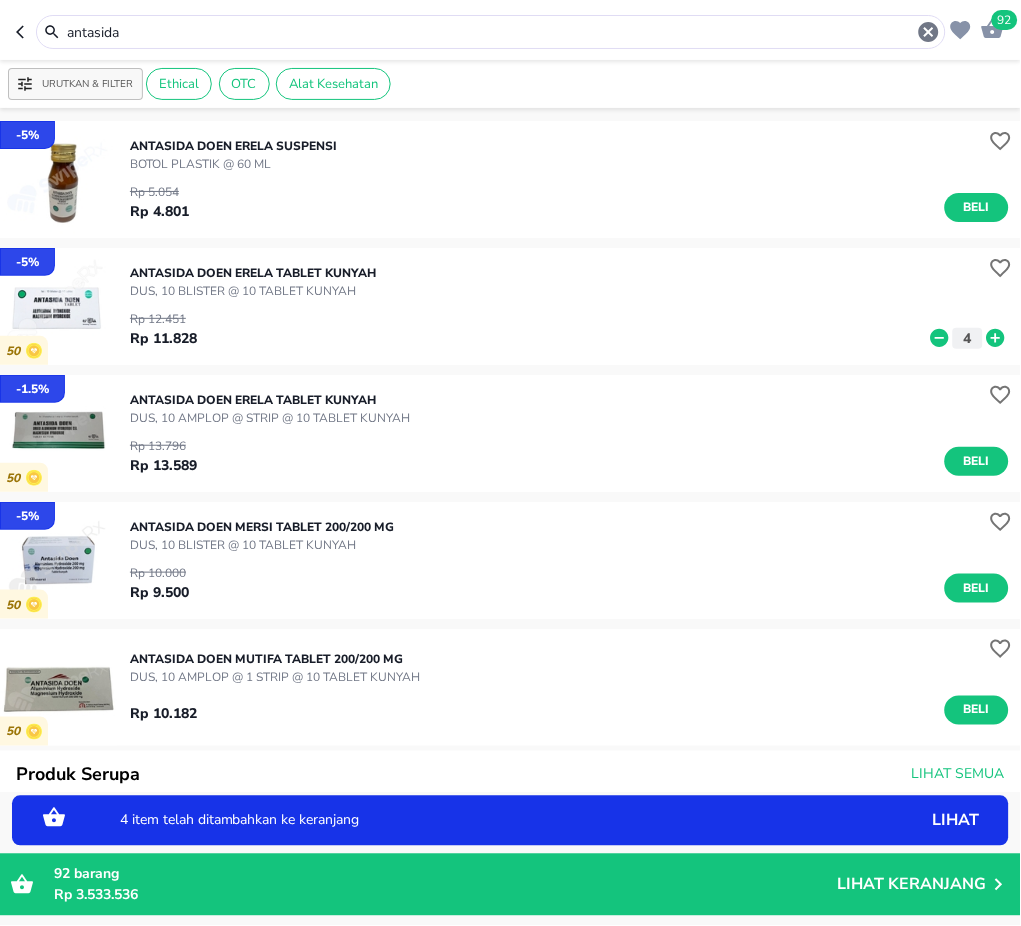 click 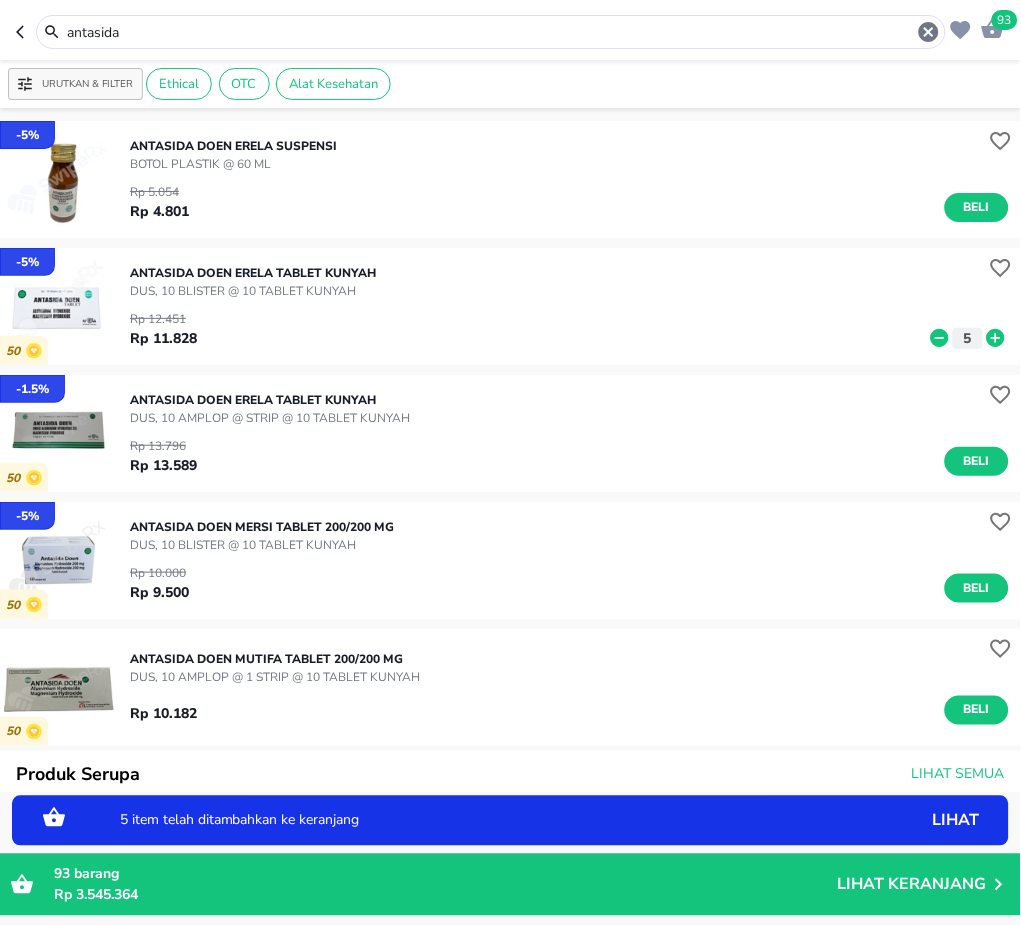 drag, startPoint x: 164, startPoint y: 29, endPoint x: 14, endPoint y: 30, distance: 150.00333 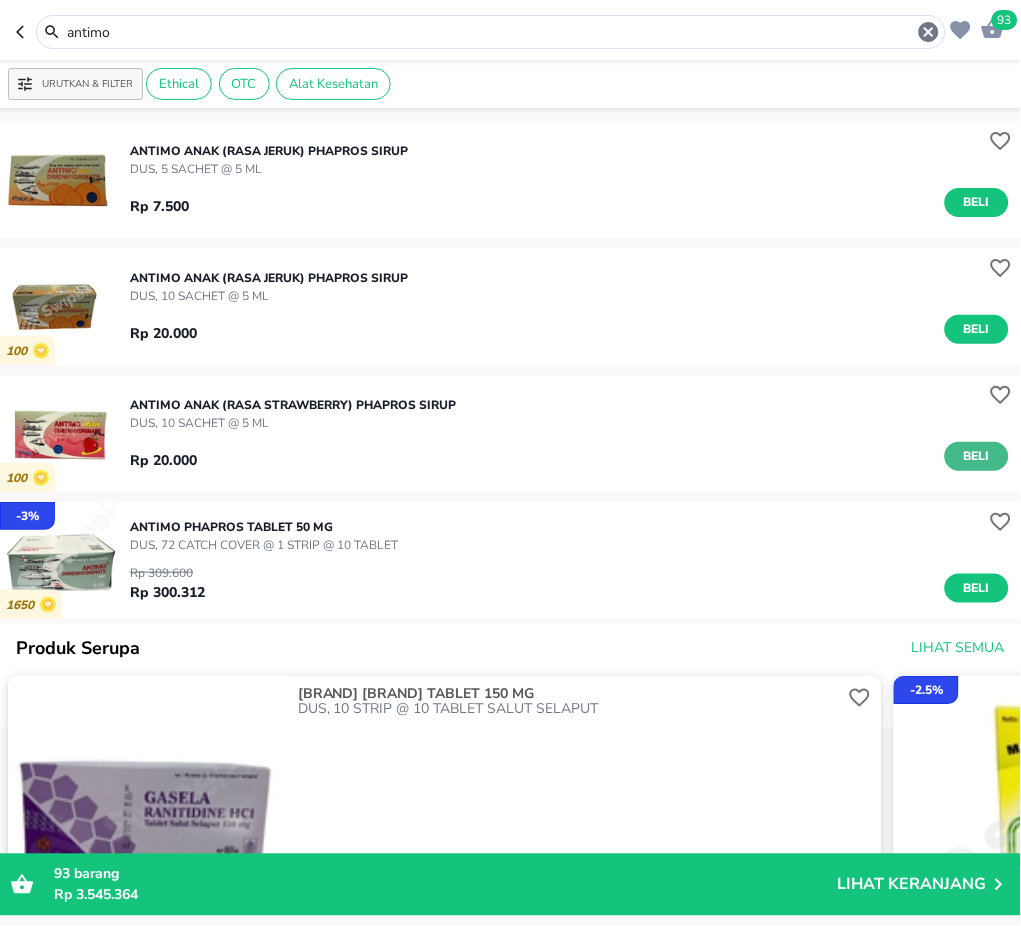 click on "Beli" at bounding box center (977, 456) 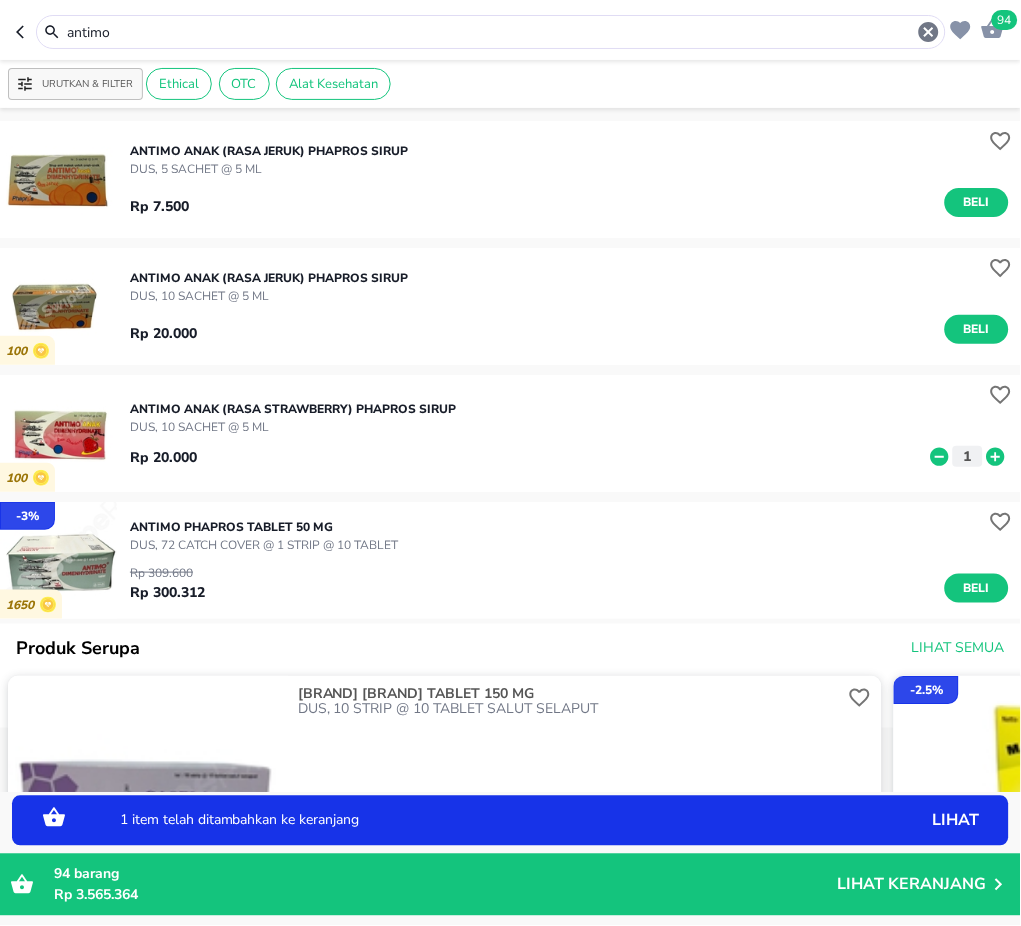 click 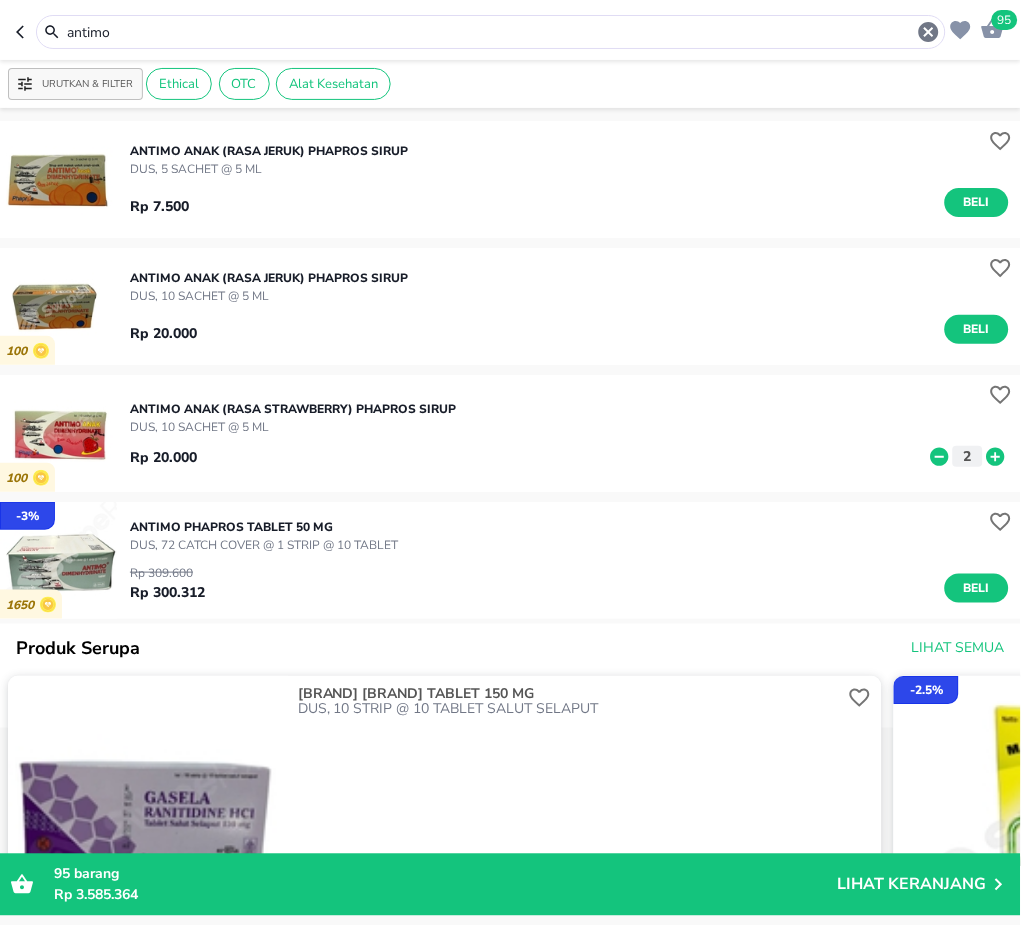 drag, startPoint x: 152, startPoint y: 39, endPoint x: 14, endPoint y: 28, distance: 138.43771 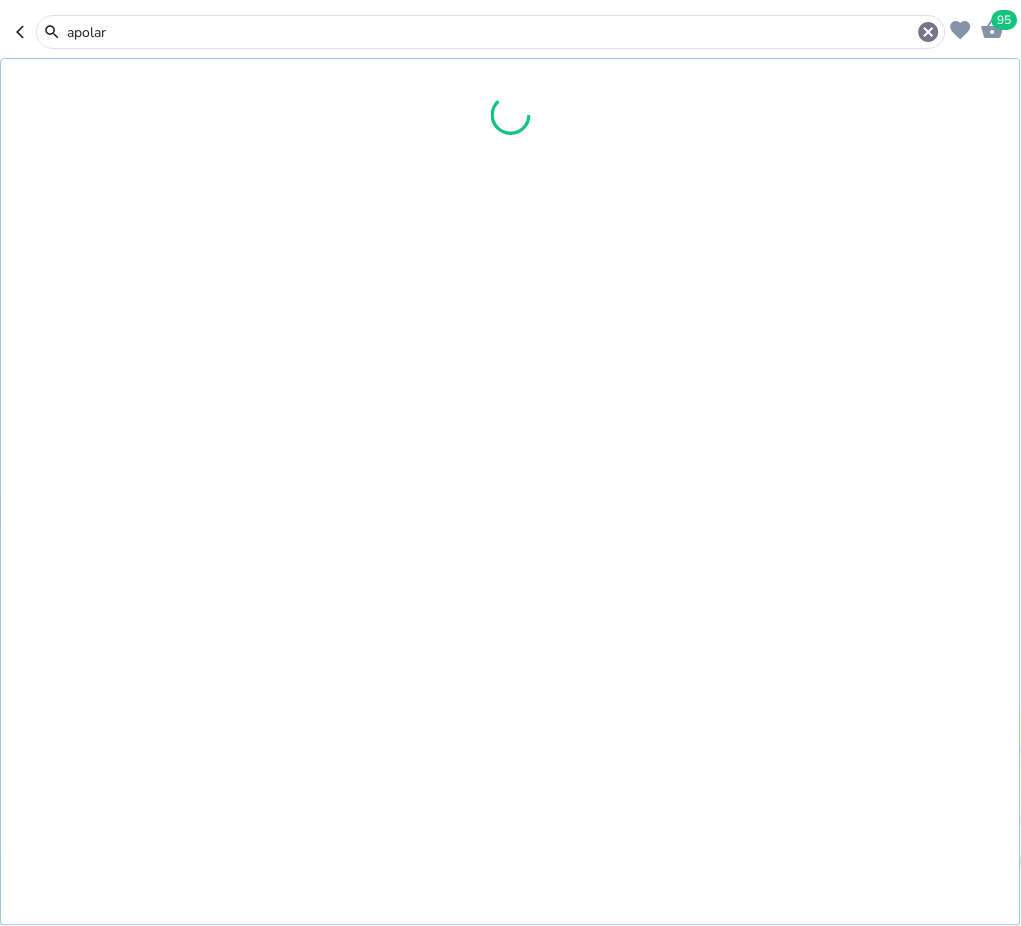 type on "apolar" 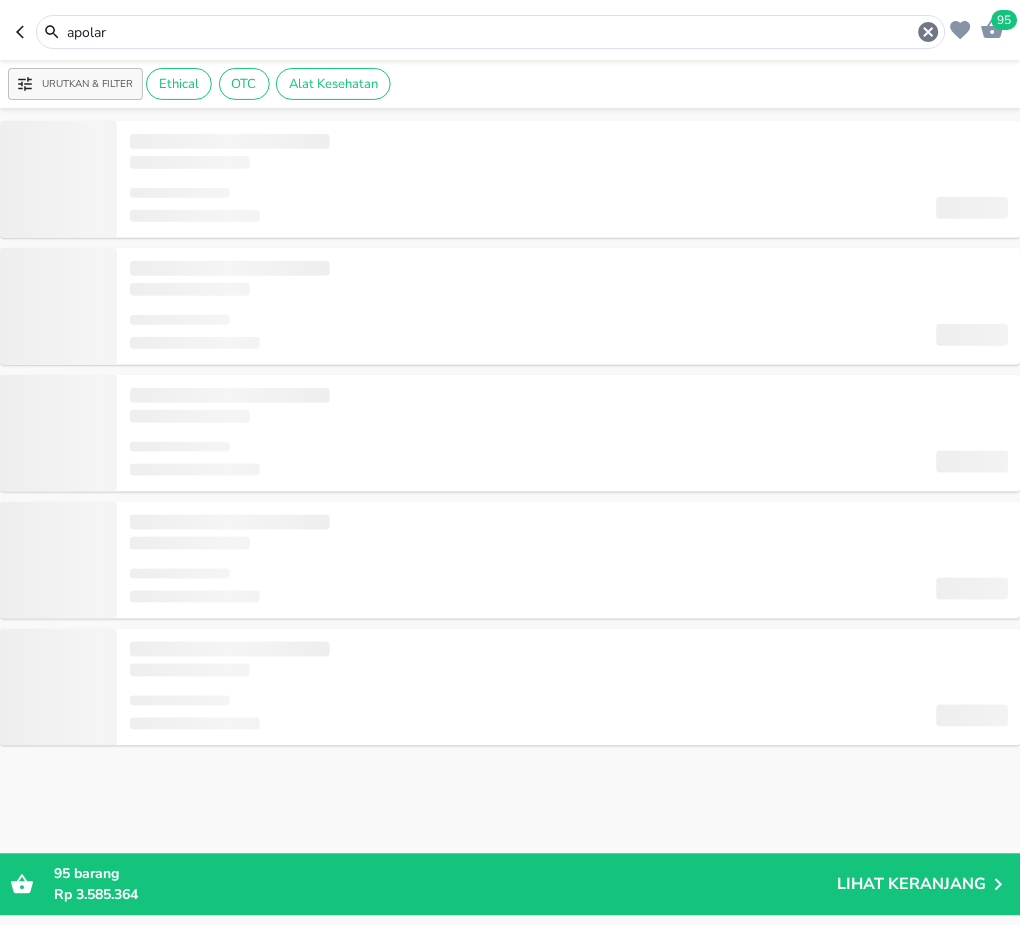 click on "apolar" at bounding box center (491, 32) 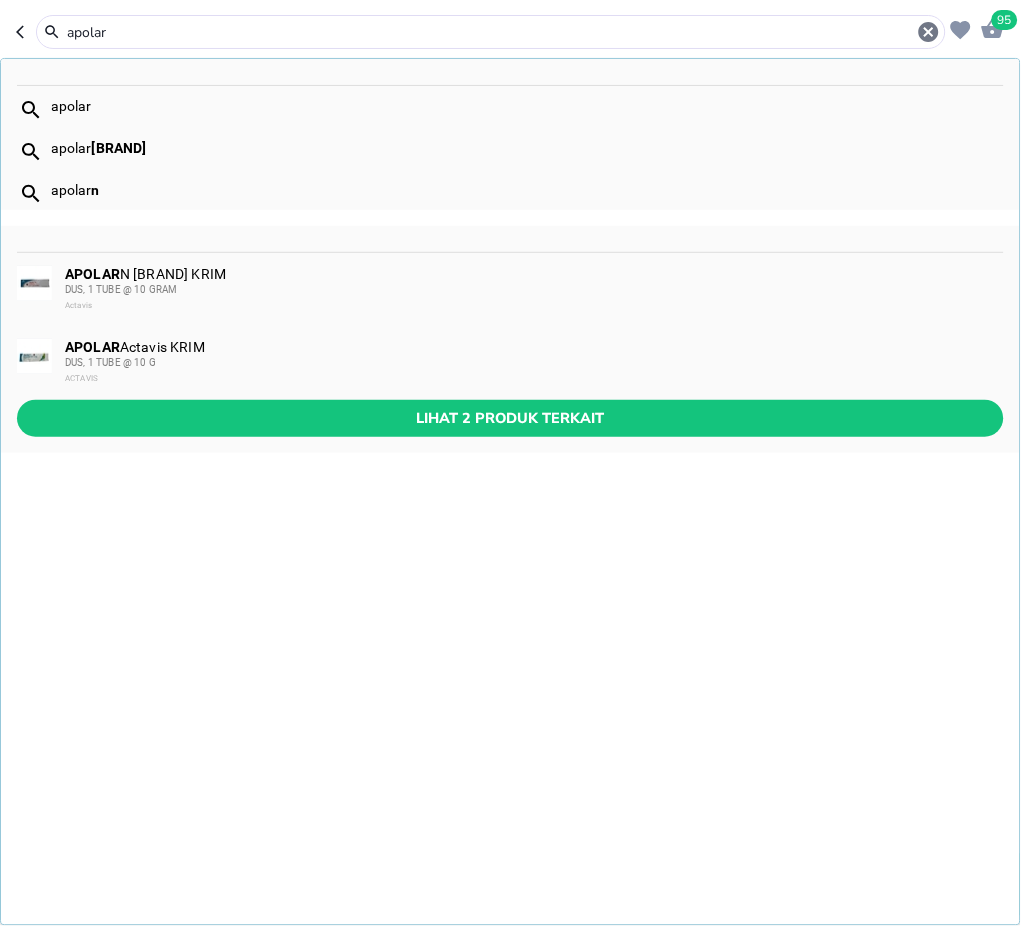 click on "apolar" at bounding box center (527, 106) 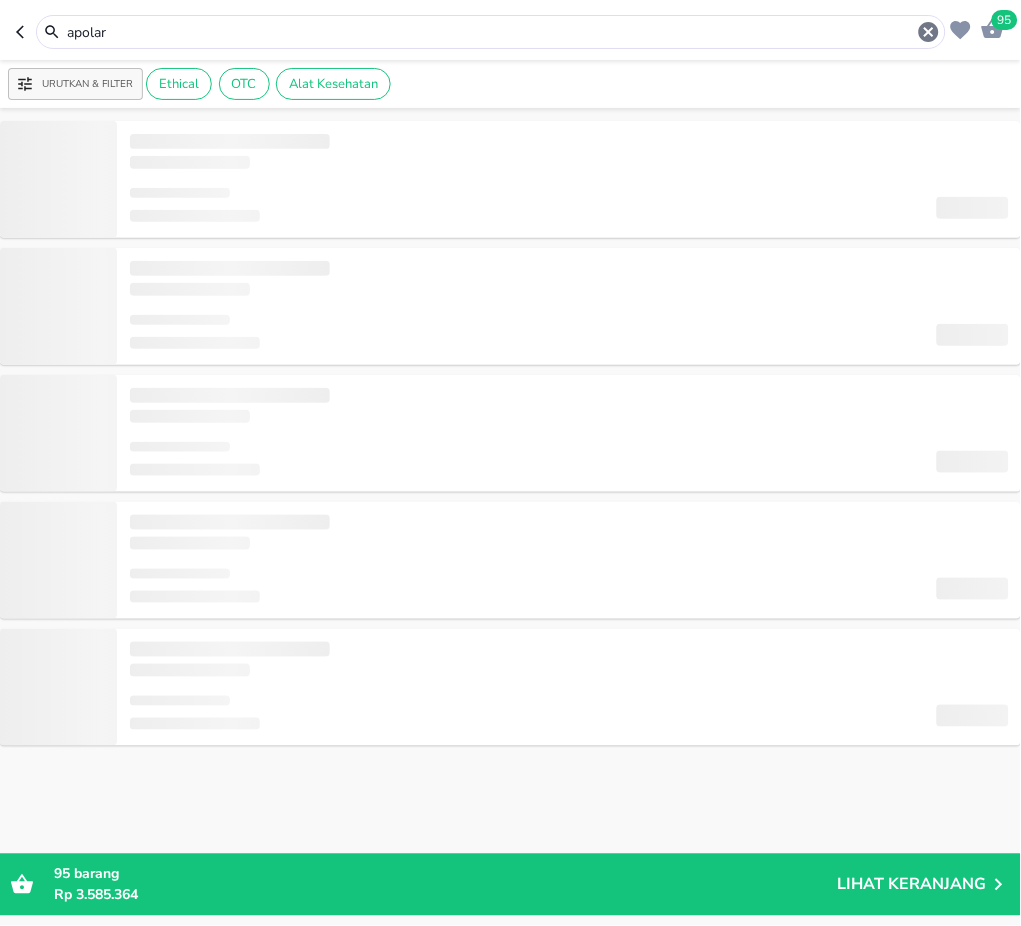click on "apolar" at bounding box center [491, 32] 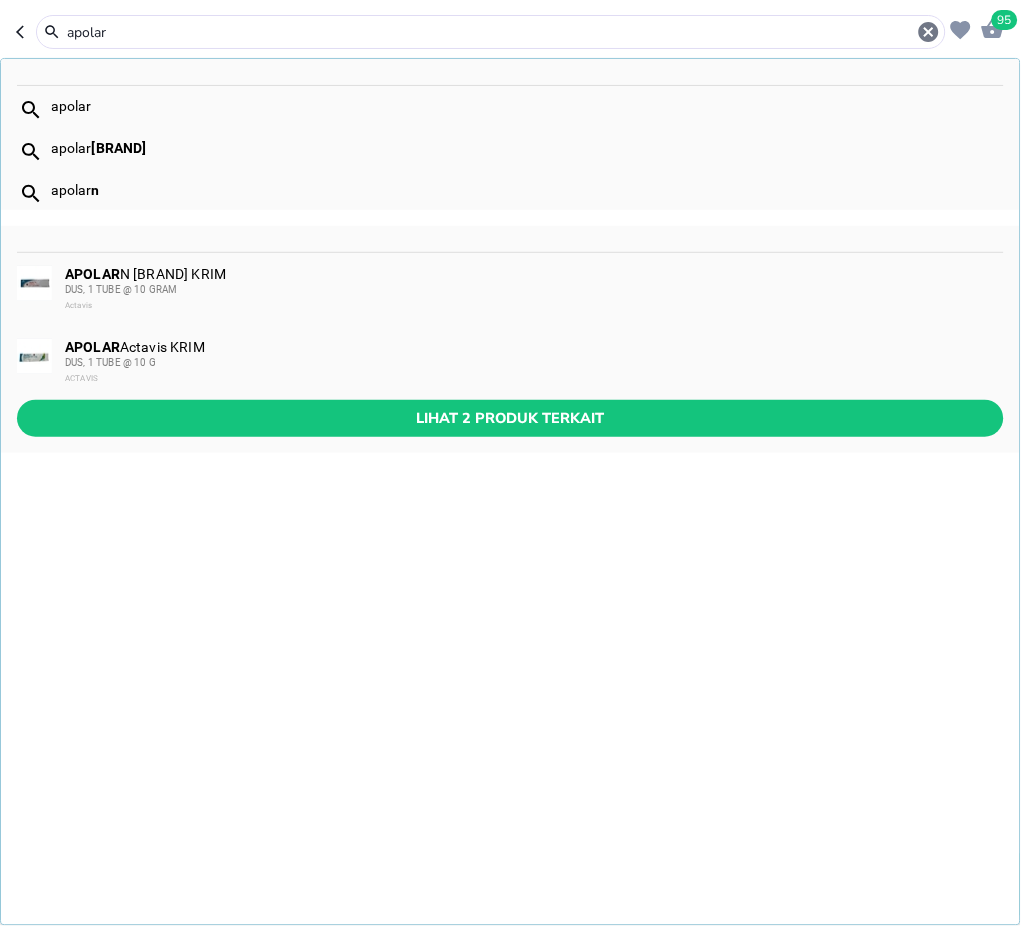 click on "APOLAR   Actavis KRIM    DUS, 1 TUBE @ 10 G      ACTAVIS" at bounding box center [533, 363] 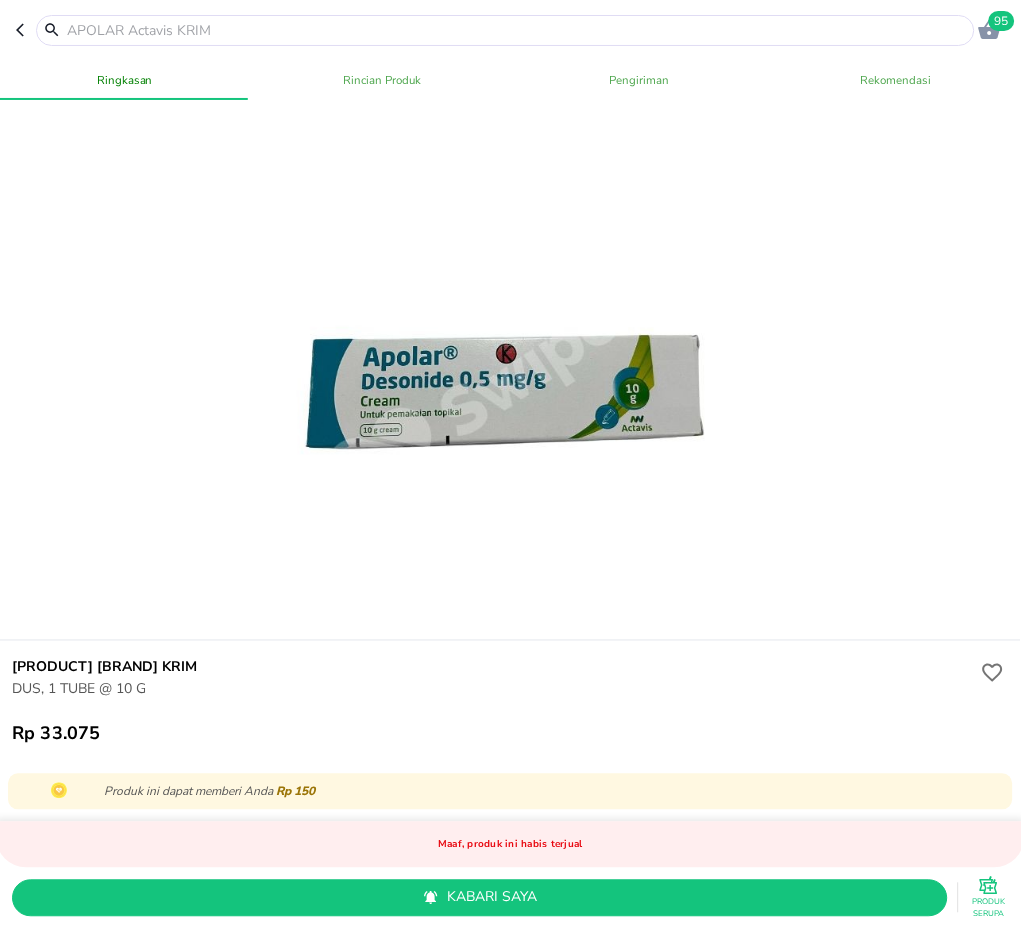 click at bounding box center (517, 30) 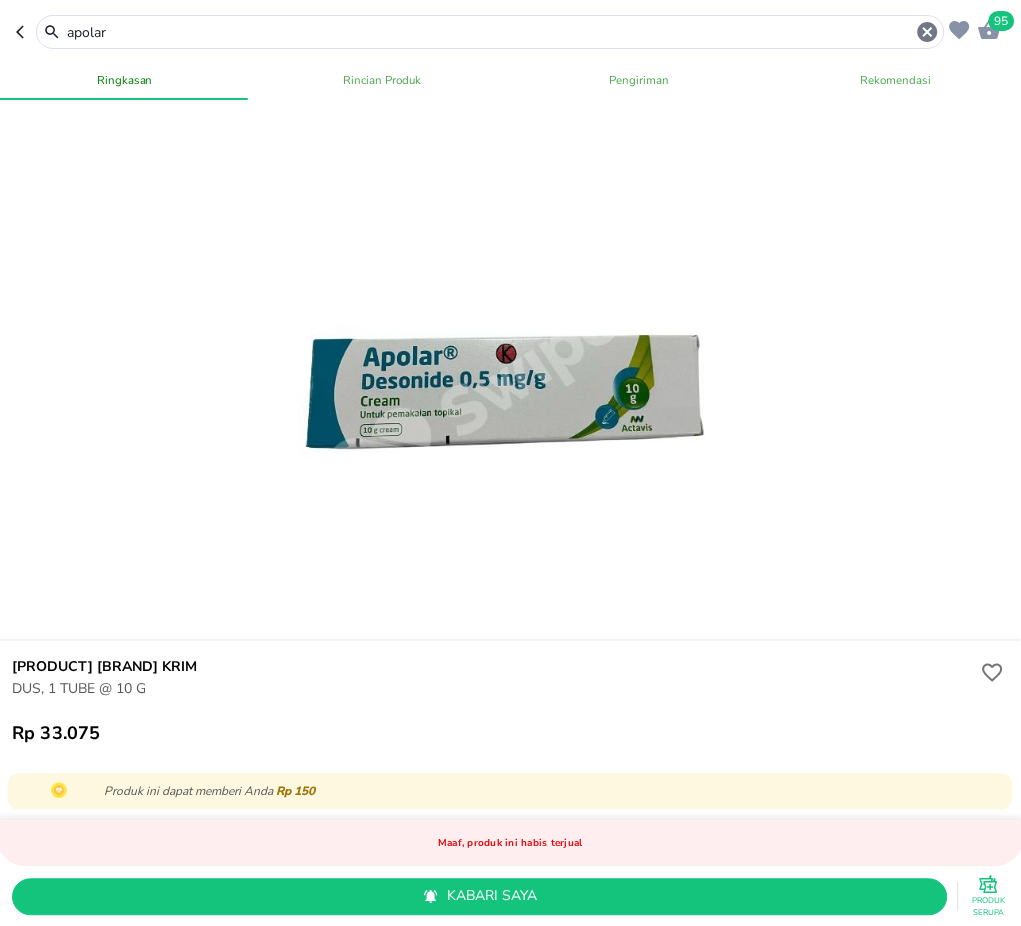 type on "apolar" 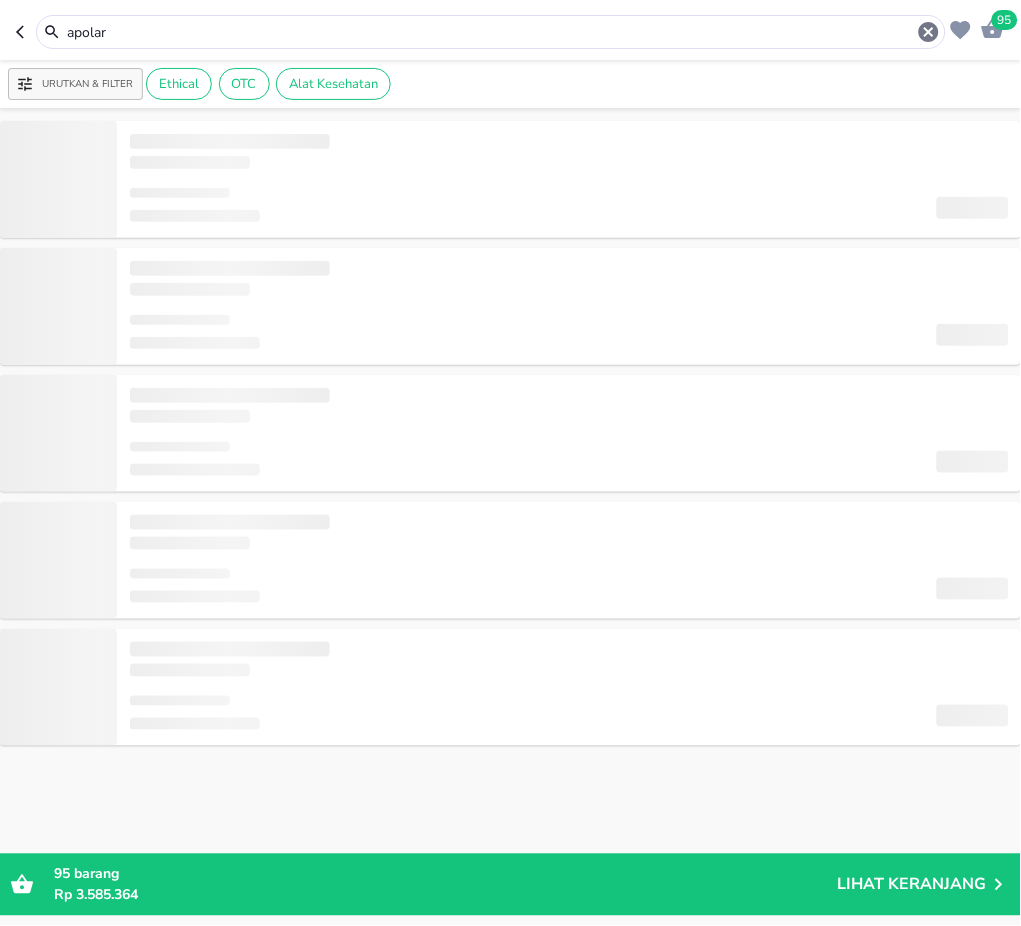 click on "apolar" at bounding box center [491, 32] 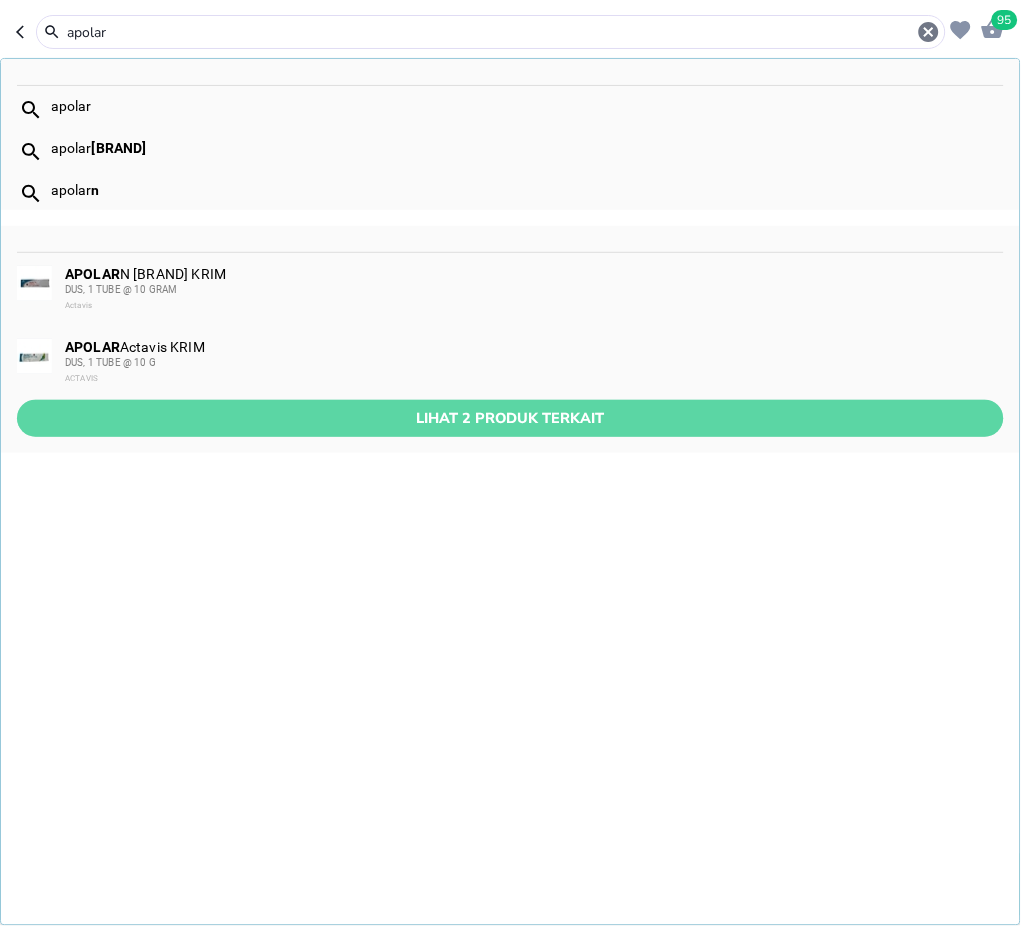 click on "Lihat 2 produk terkait" at bounding box center (510, 418) 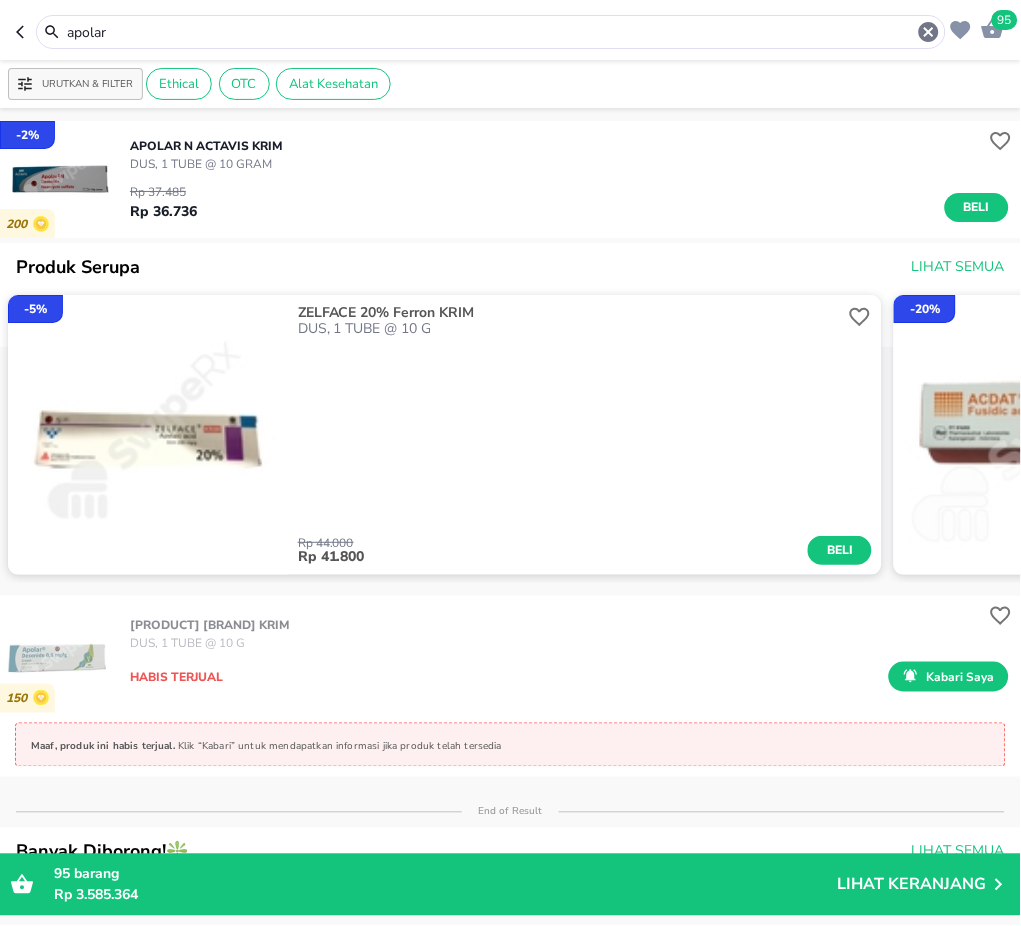 click on "Beli" at bounding box center [977, 207] 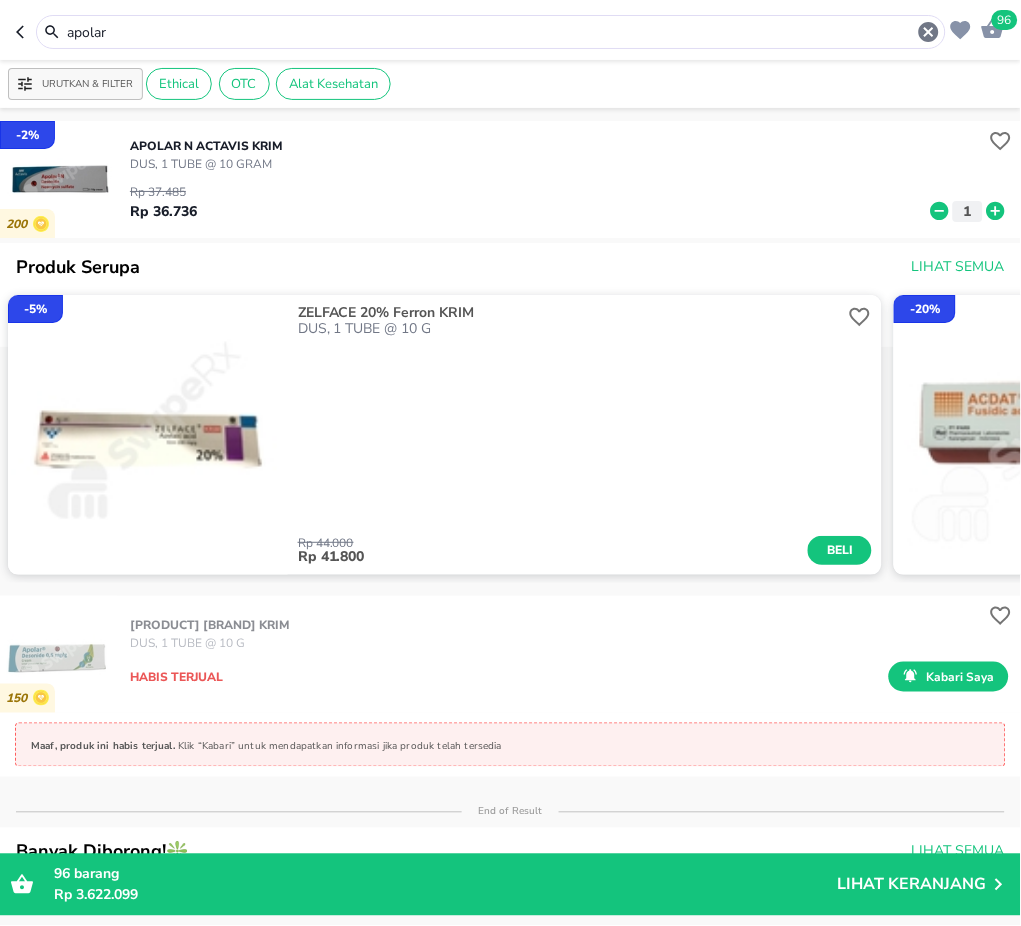 click on "apolar" at bounding box center (491, 32) 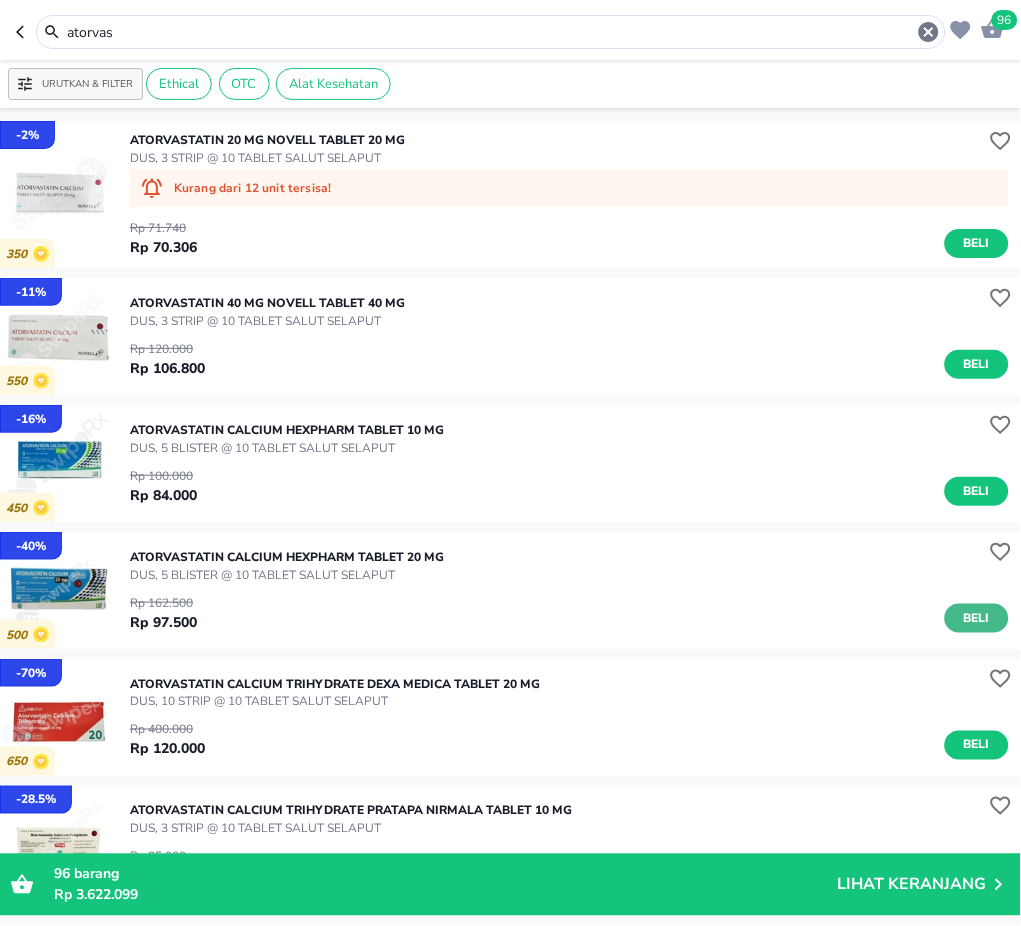click on "Beli" at bounding box center [977, 618] 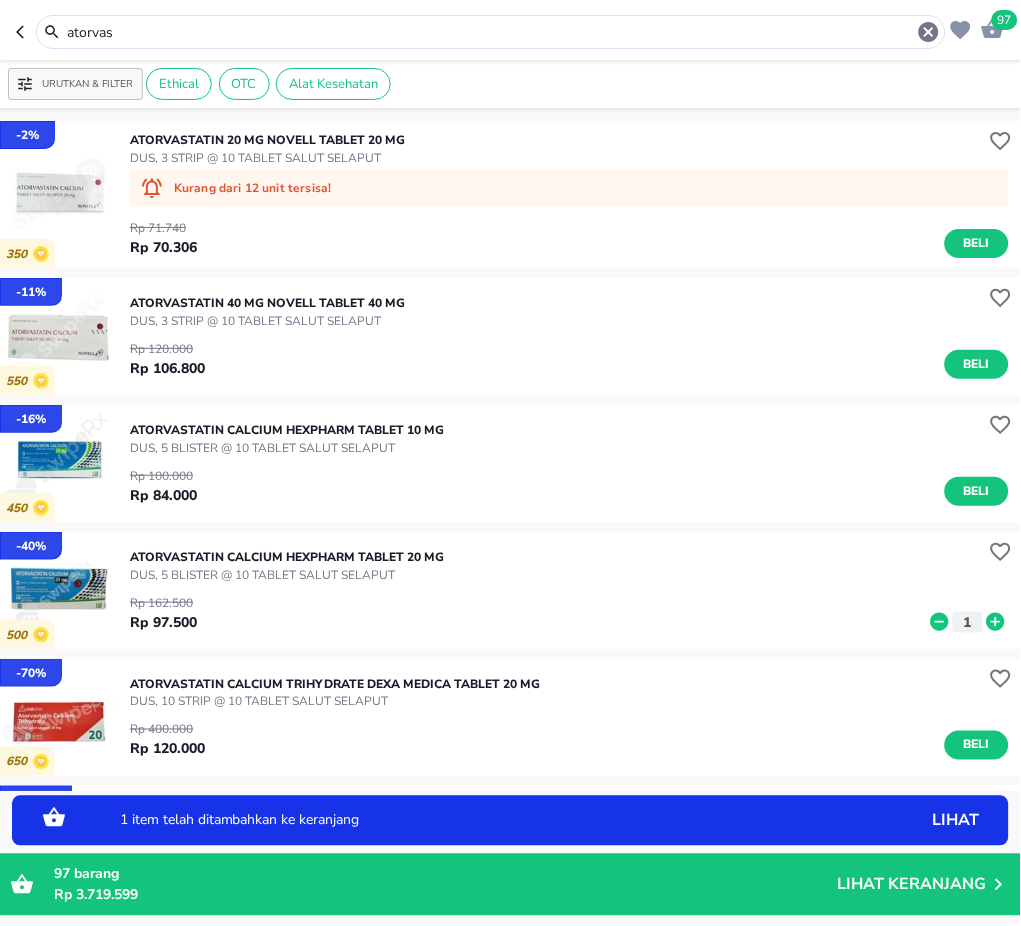 drag, startPoint x: 138, startPoint y: 33, endPoint x: -2, endPoint y: 26, distance: 140.1749 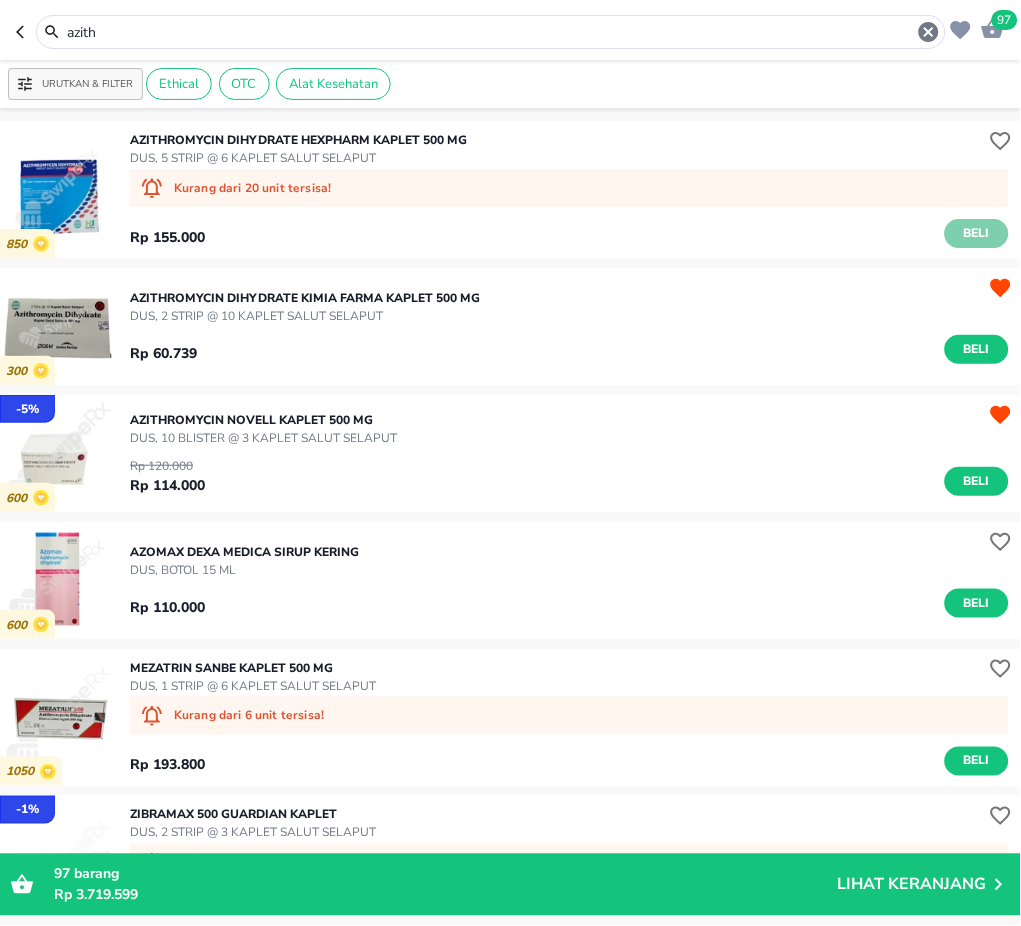 click on "Beli" at bounding box center (977, 233) 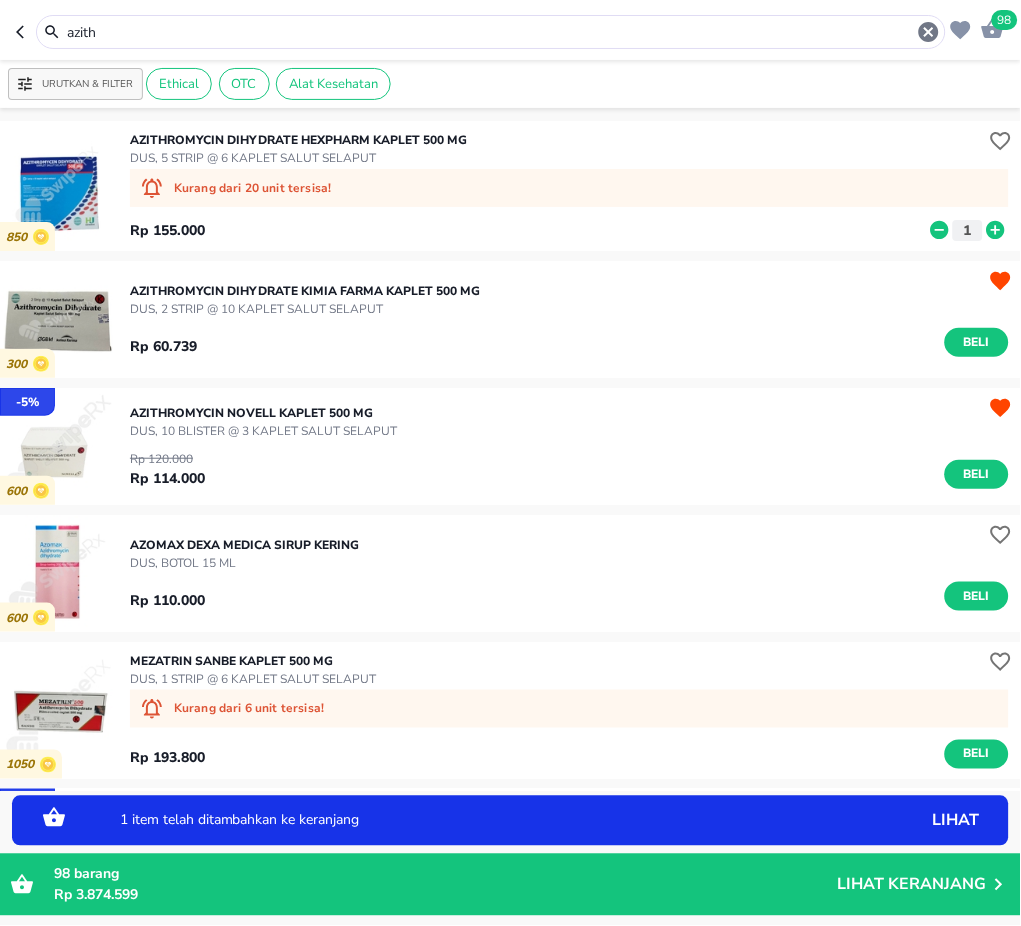 click 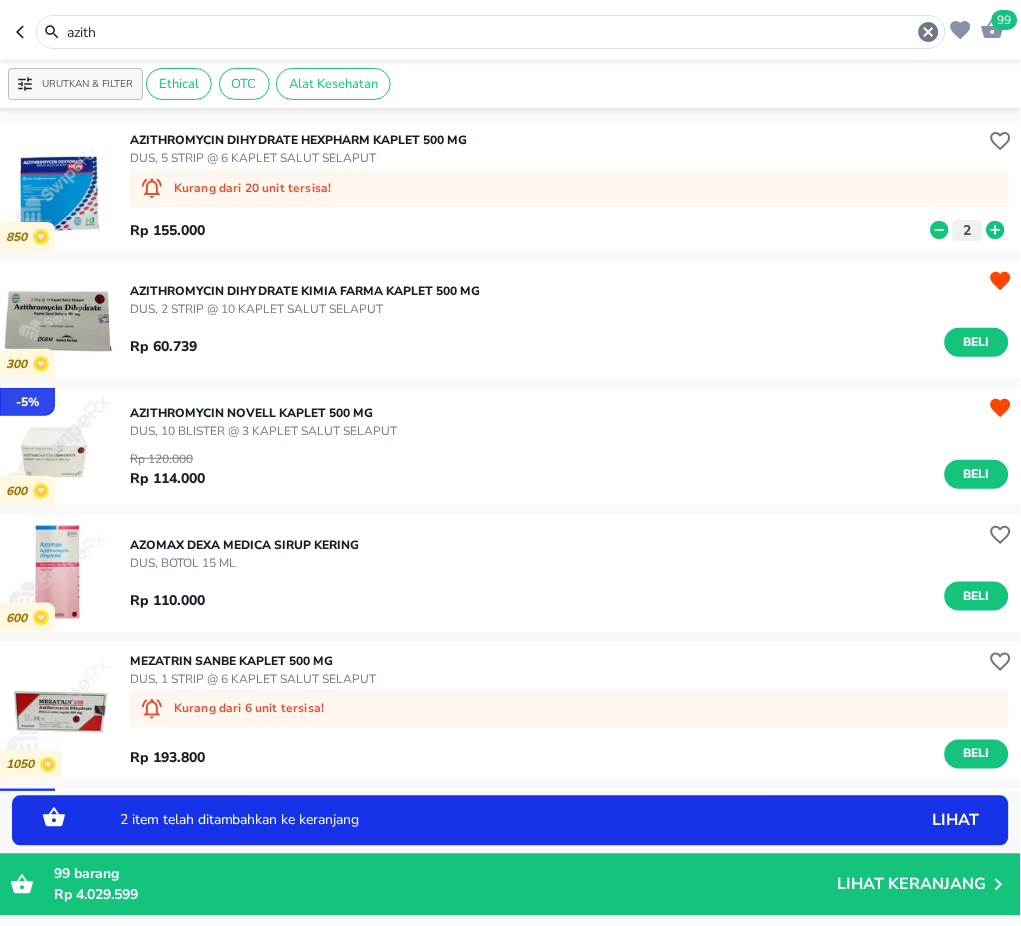 drag, startPoint x: 50, startPoint y: 28, endPoint x: -2, endPoint y: 28, distance: 52 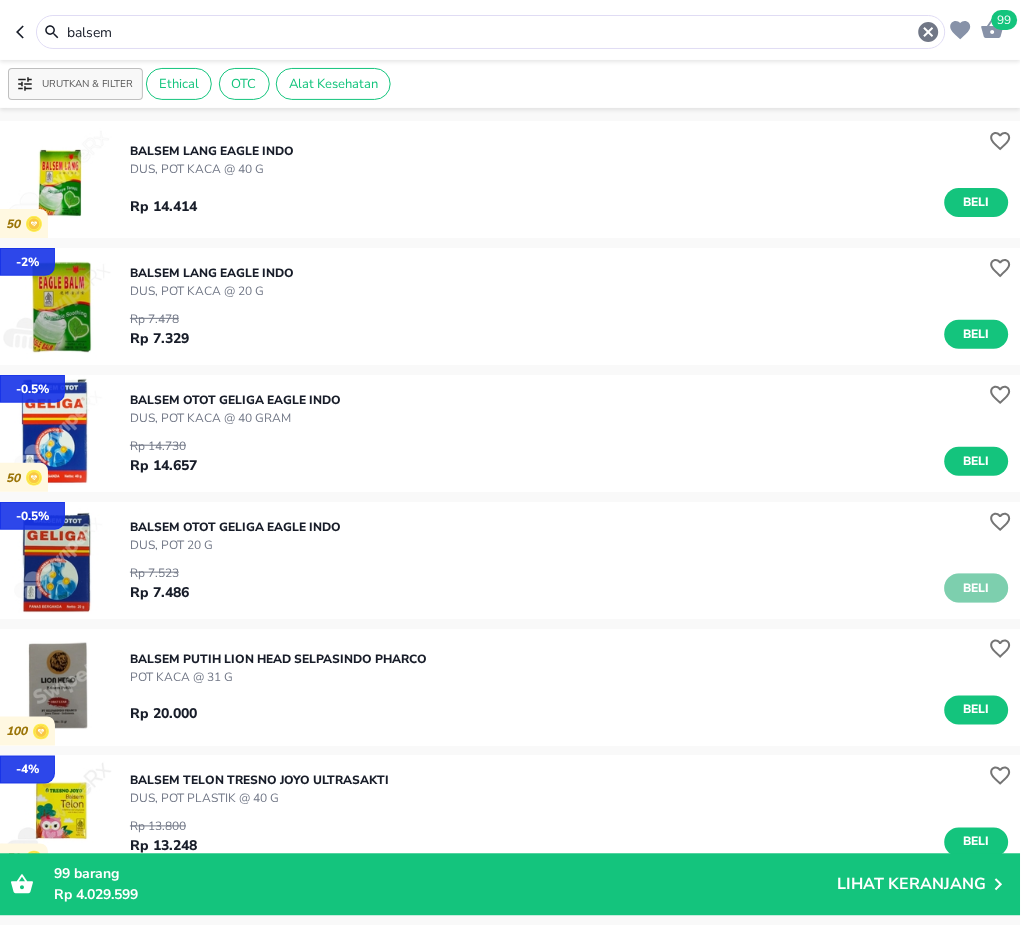 click on "Beli" at bounding box center (977, 588) 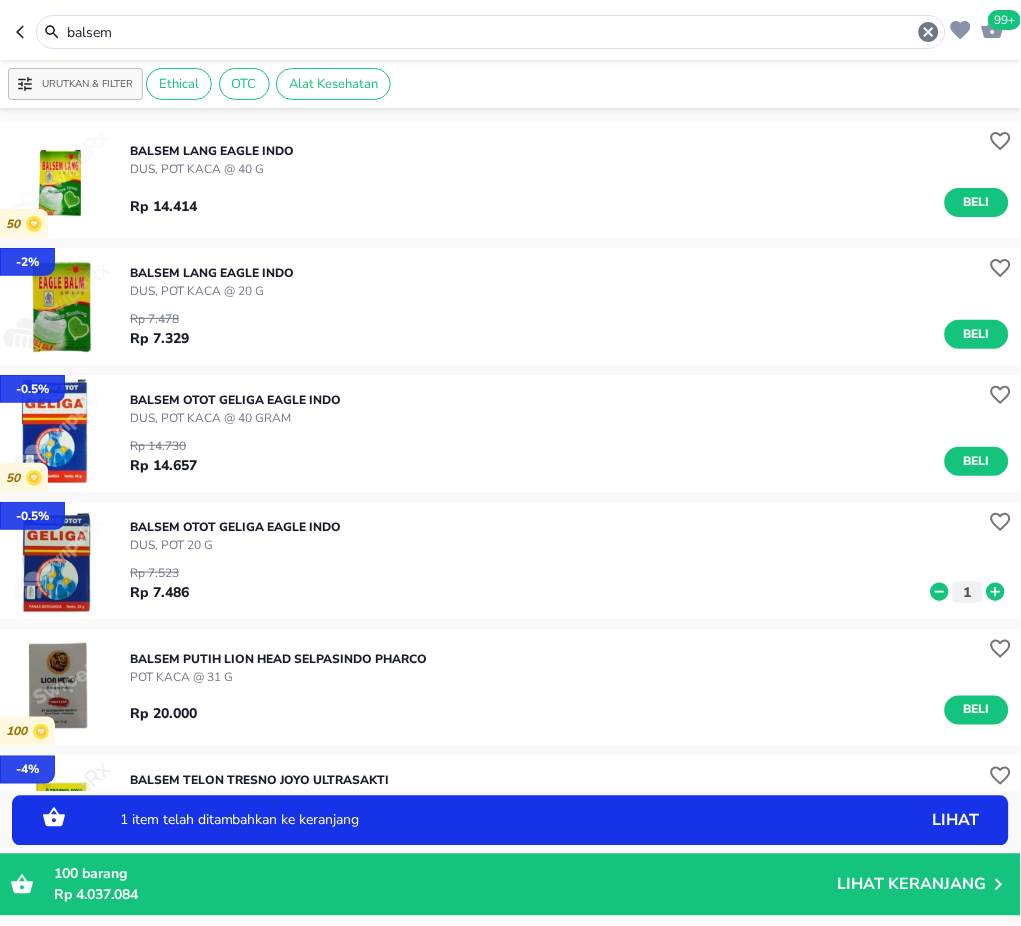 click 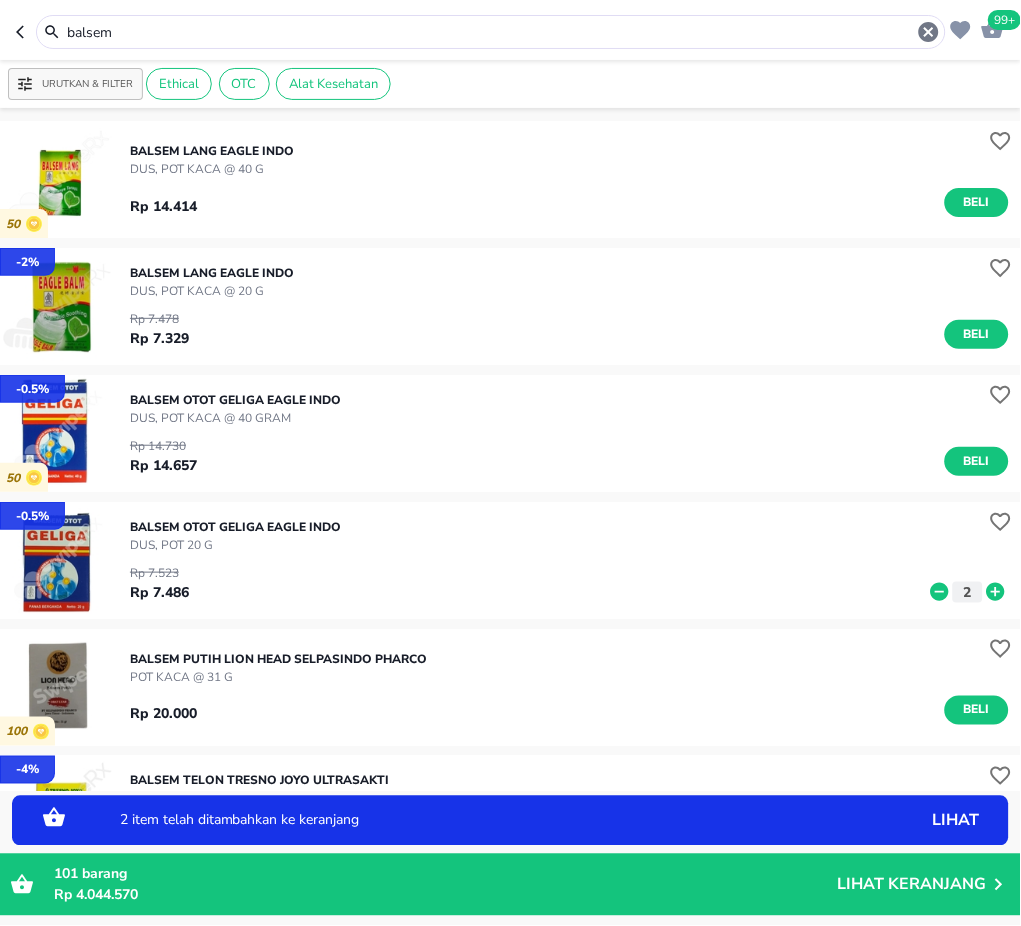 drag, startPoint x: 157, startPoint y: 20, endPoint x: -2, endPoint y: 20, distance: 159 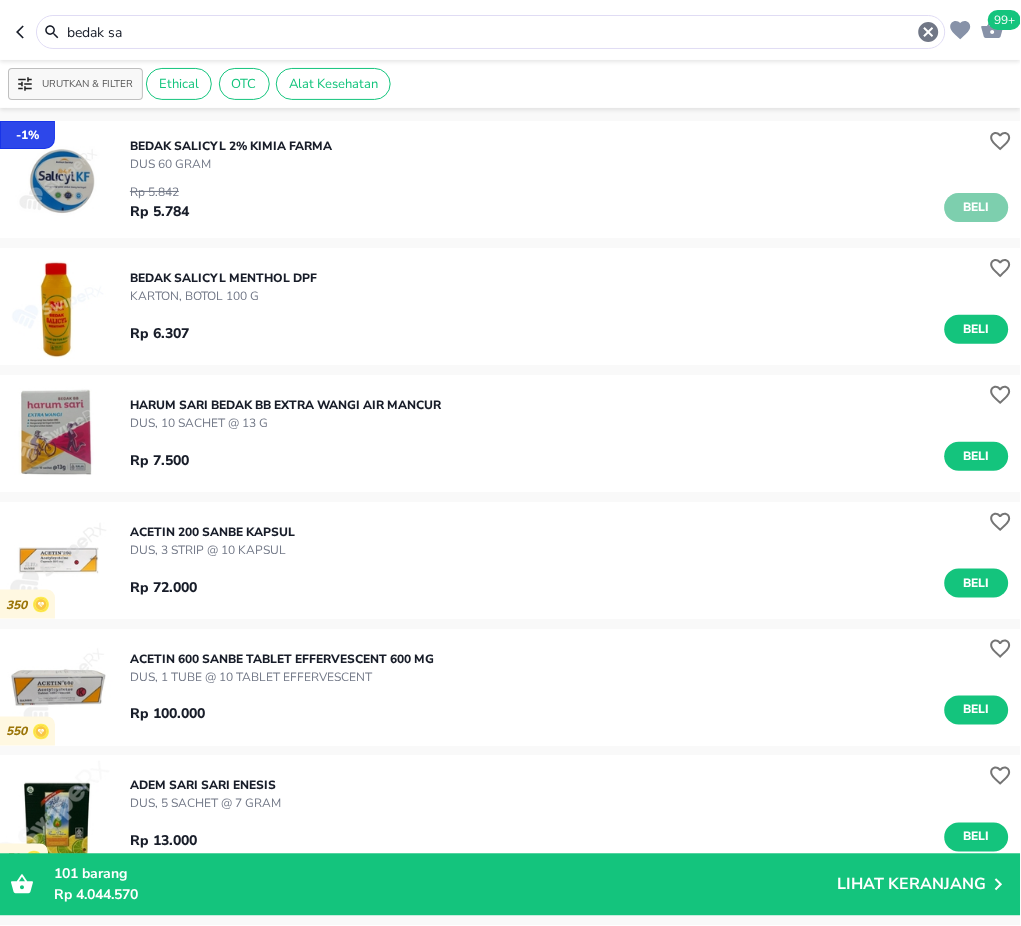 click on "Beli" at bounding box center (977, 207) 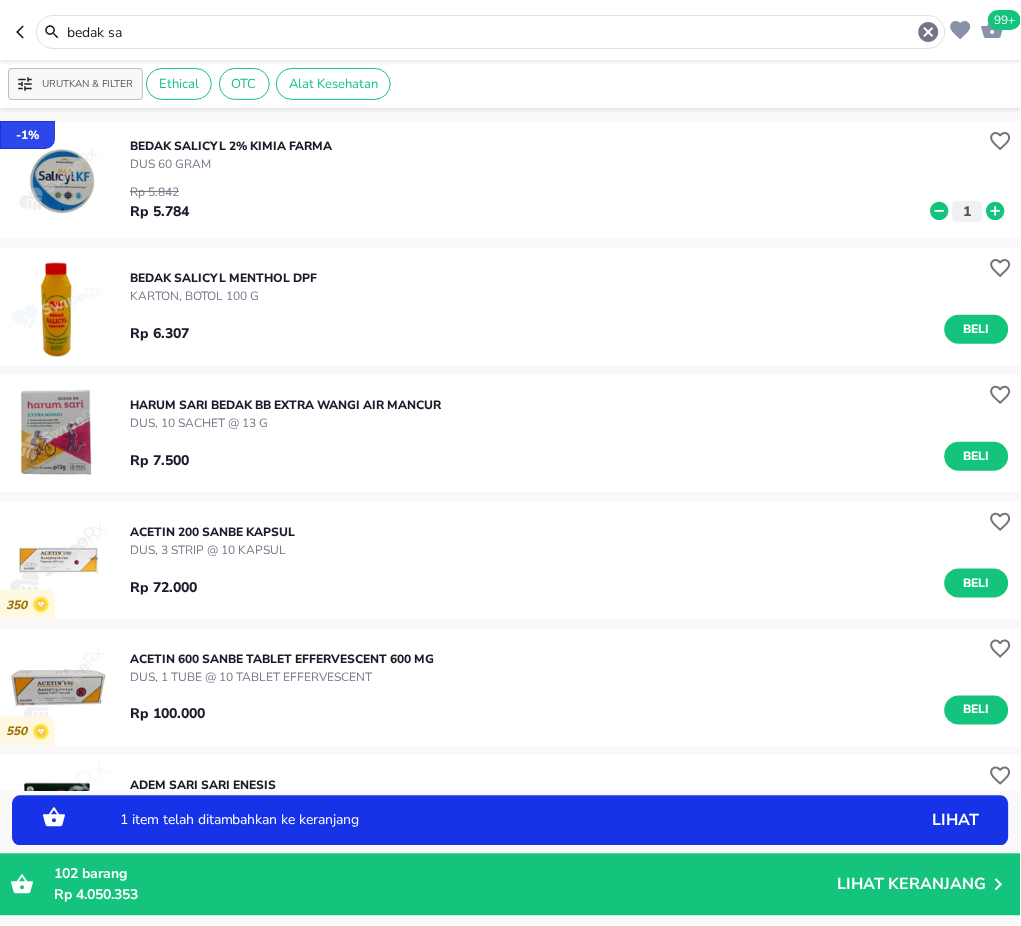 click 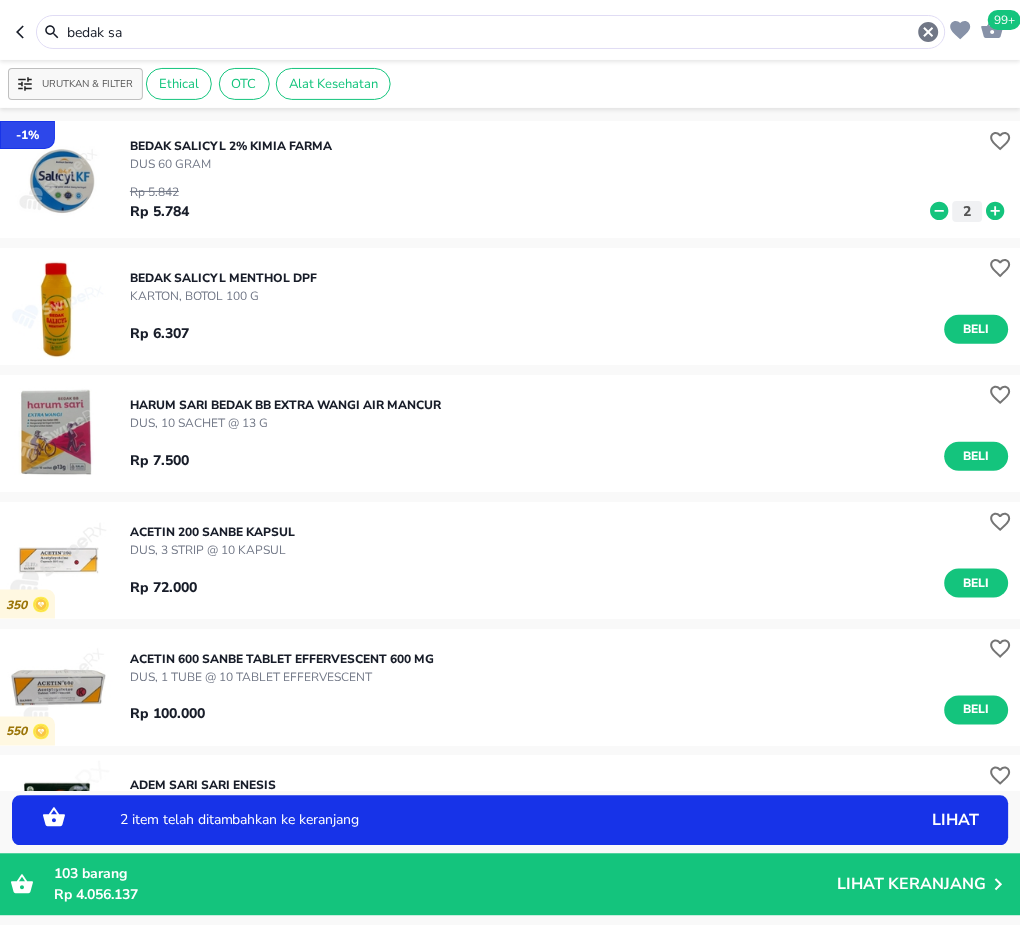 click 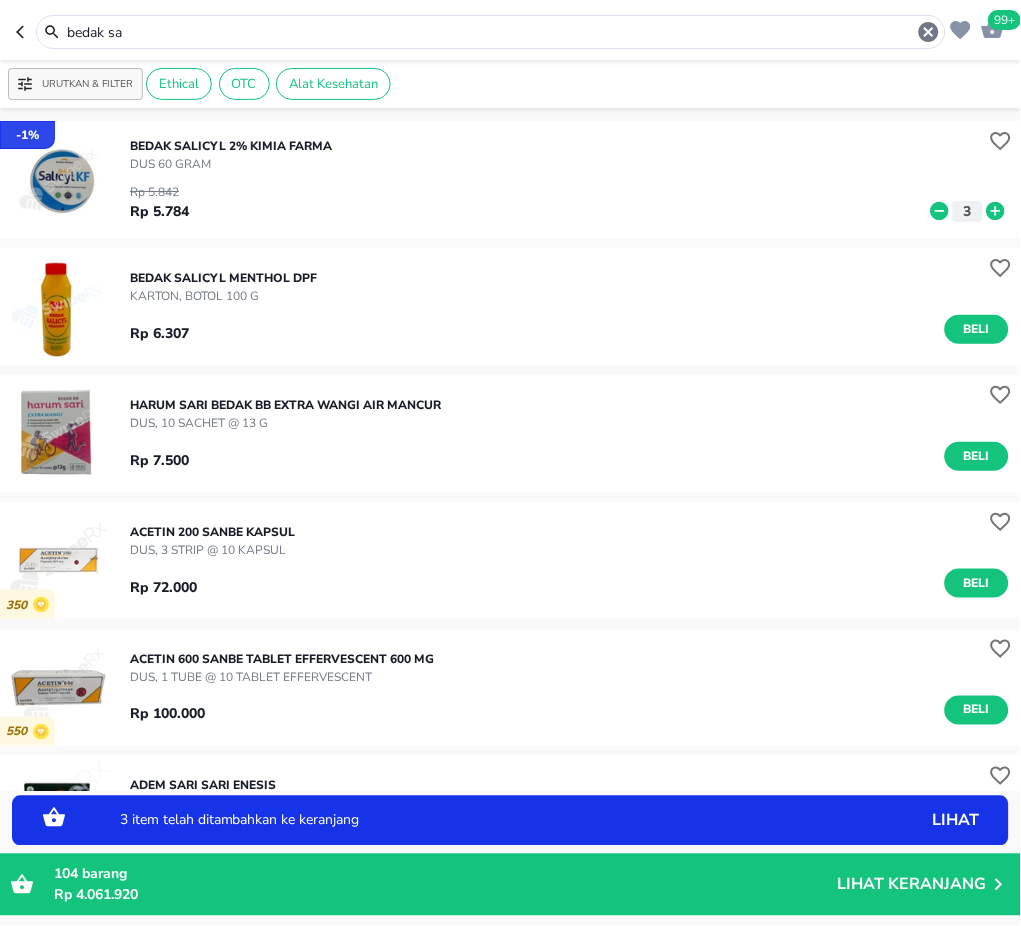 click 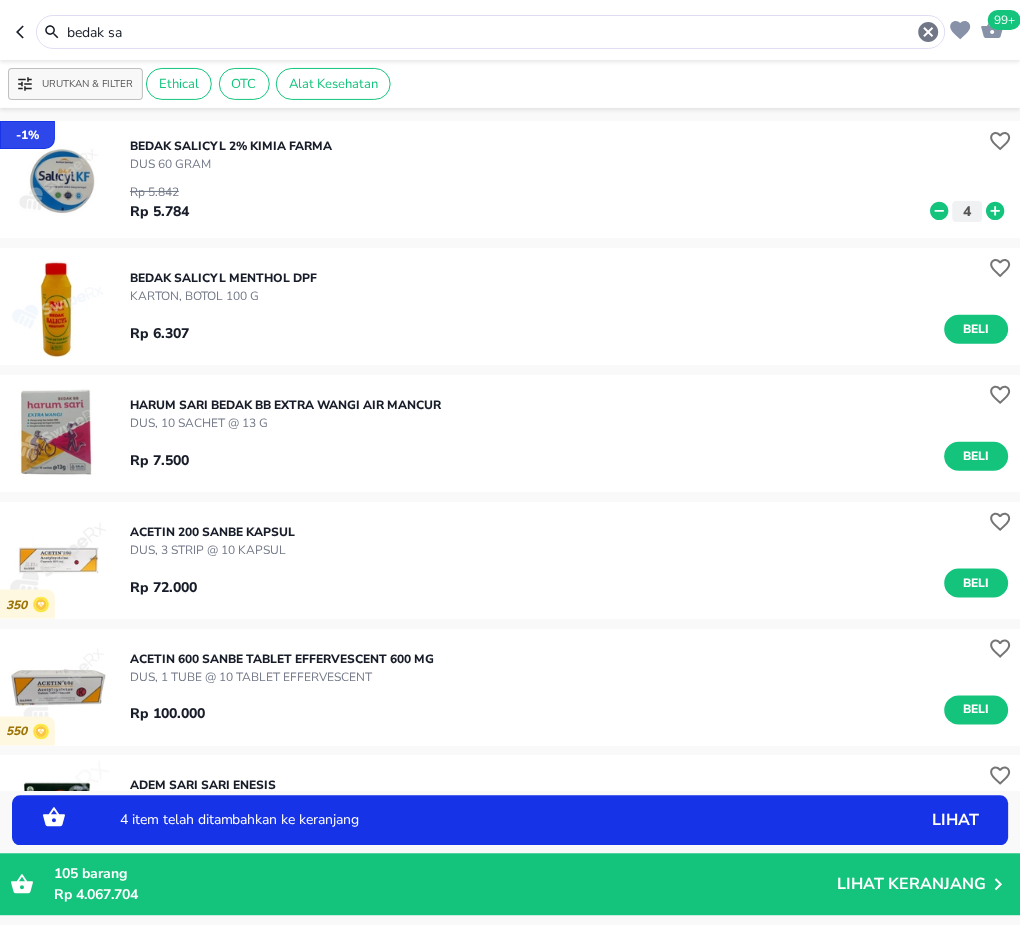 drag, startPoint x: 182, startPoint y: 36, endPoint x: -2, endPoint y: 32, distance: 184.04347 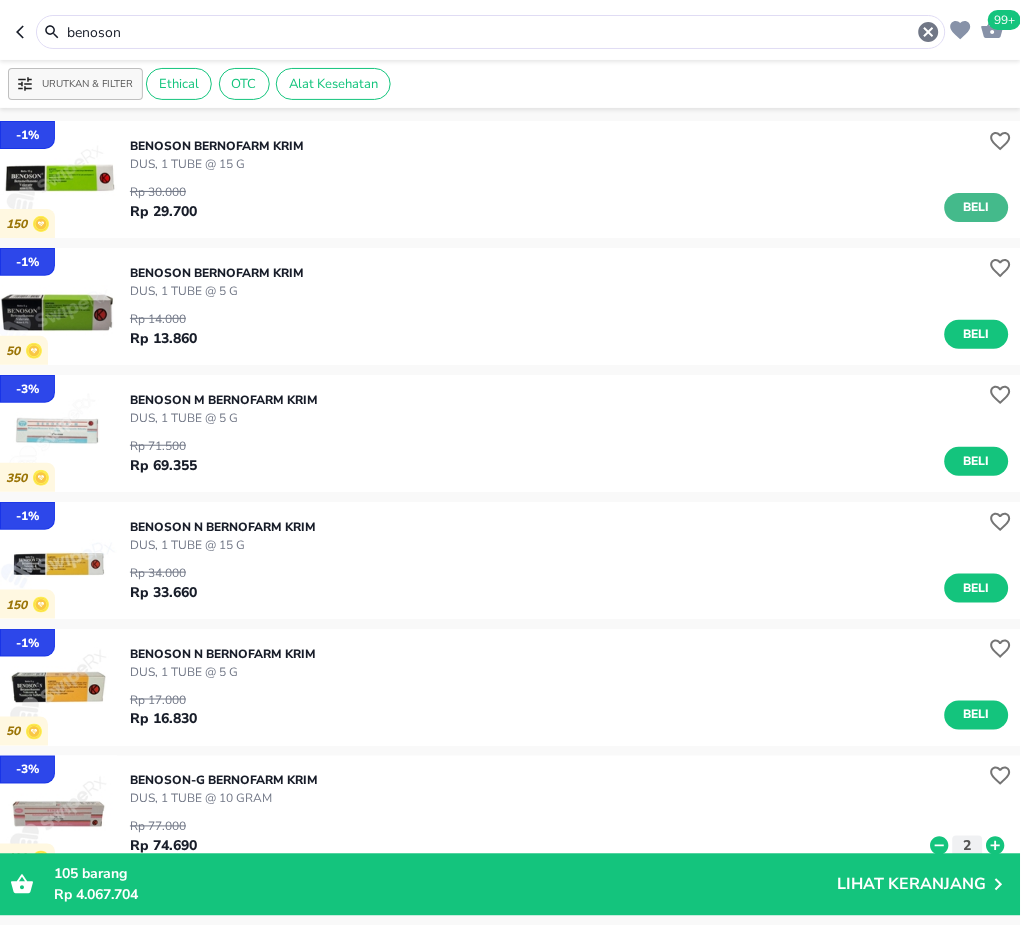click on "Beli" at bounding box center [977, 207] 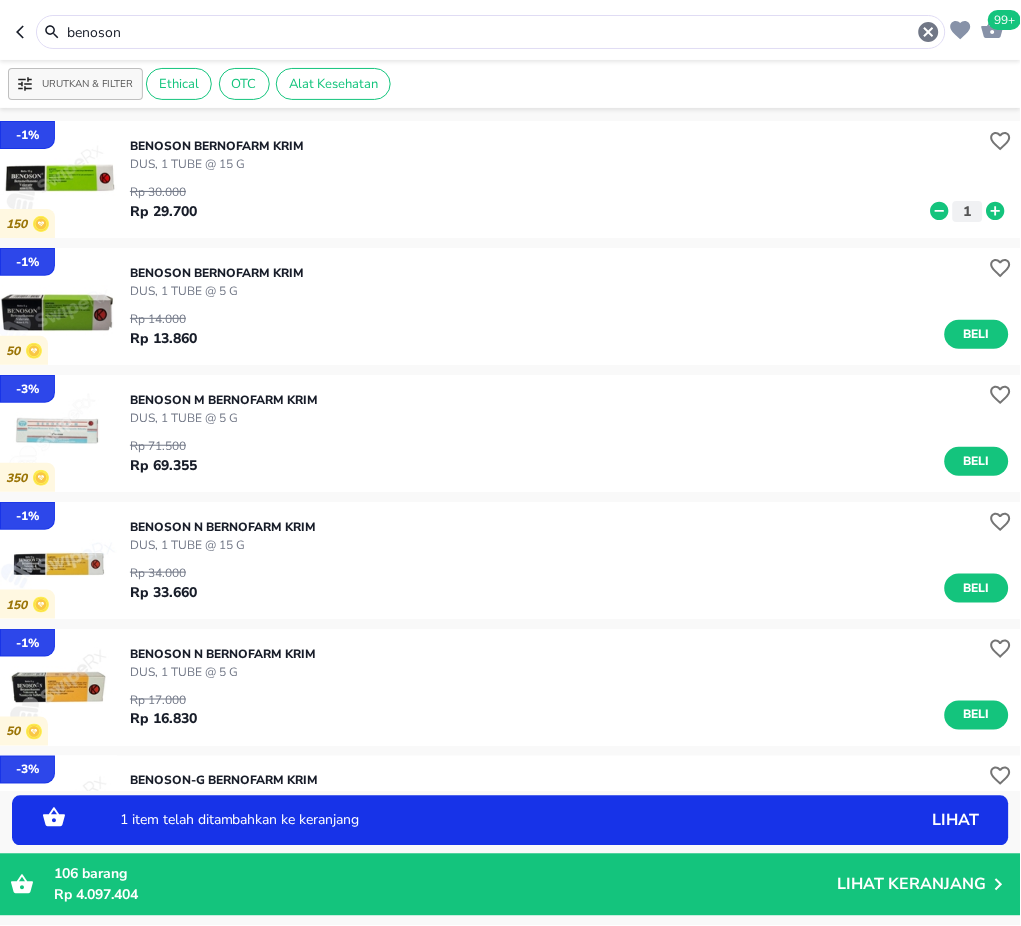 click 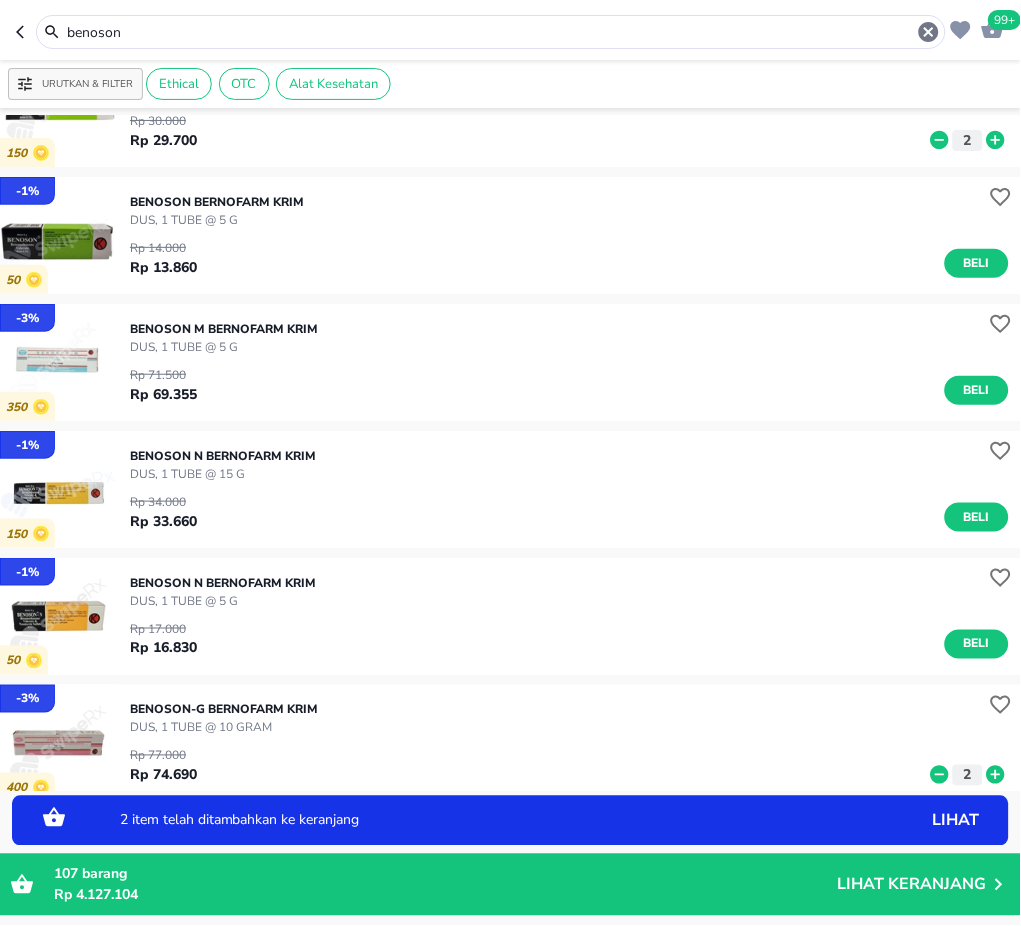scroll, scrollTop: 133, scrollLeft: 0, axis: vertical 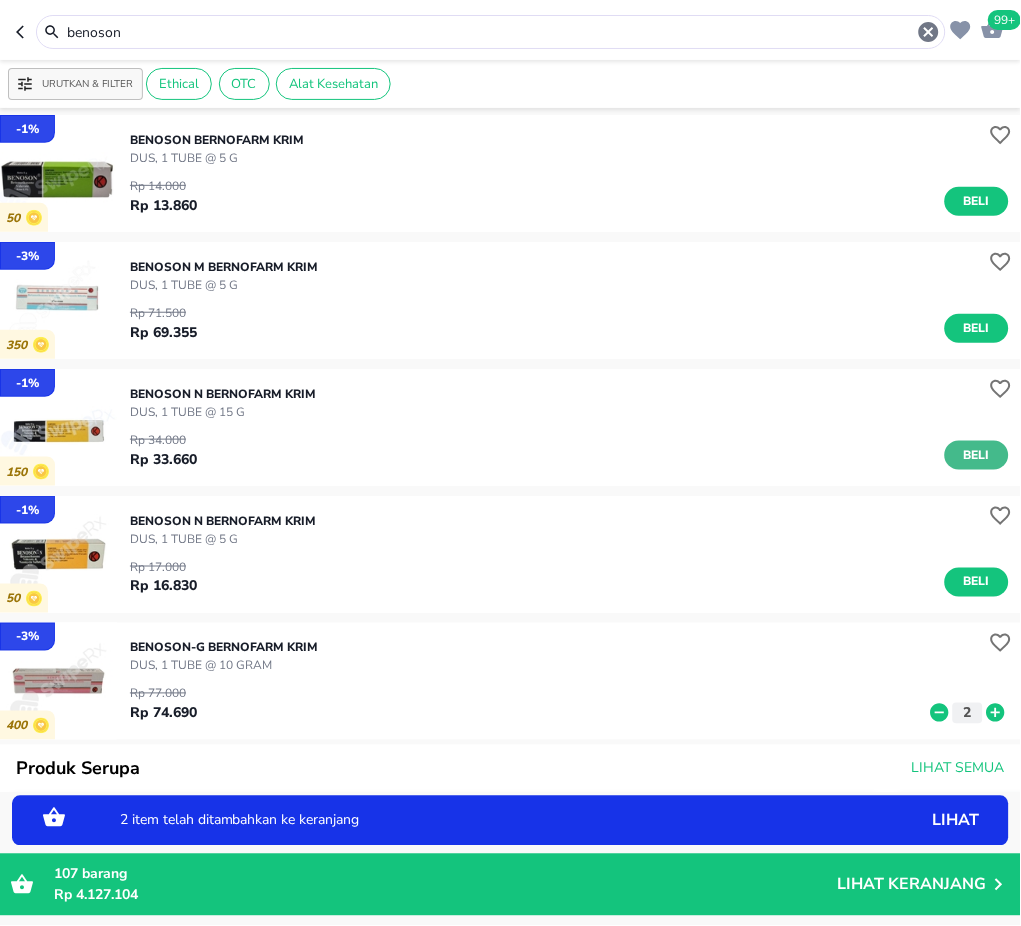 click on "Beli" at bounding box center (977, 455) 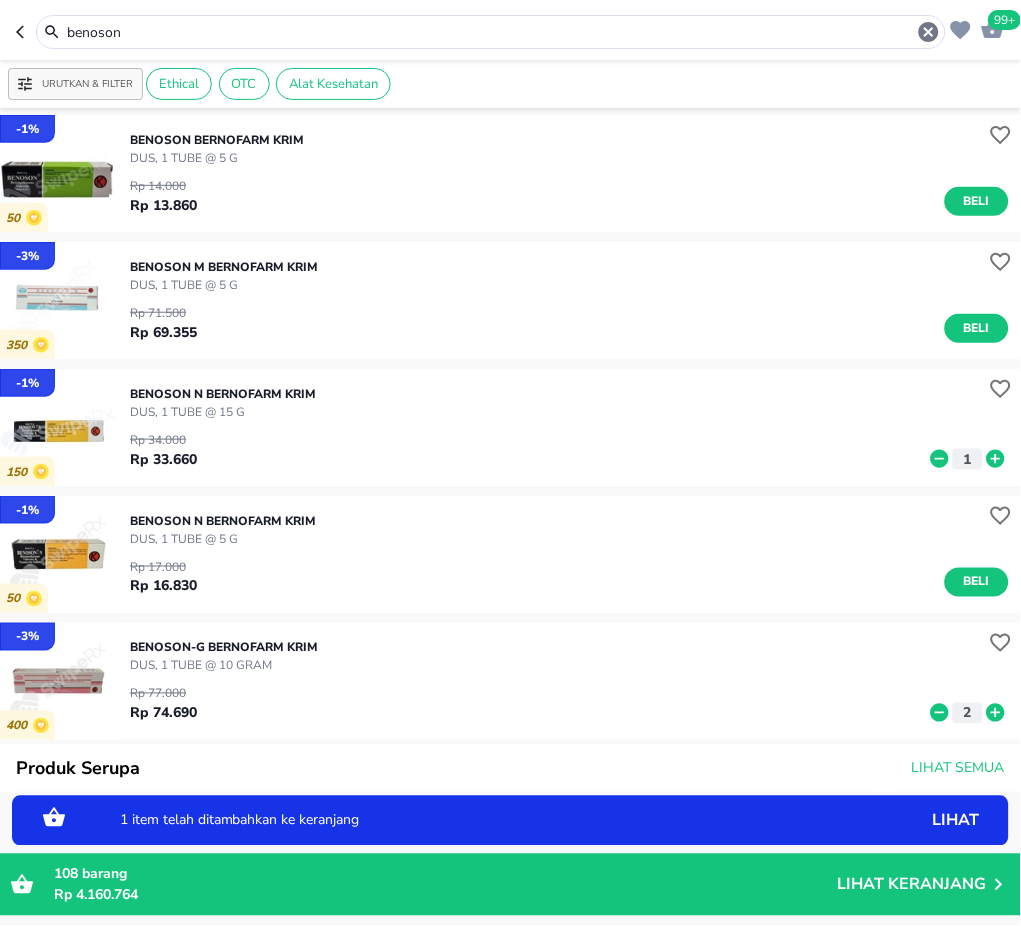 click 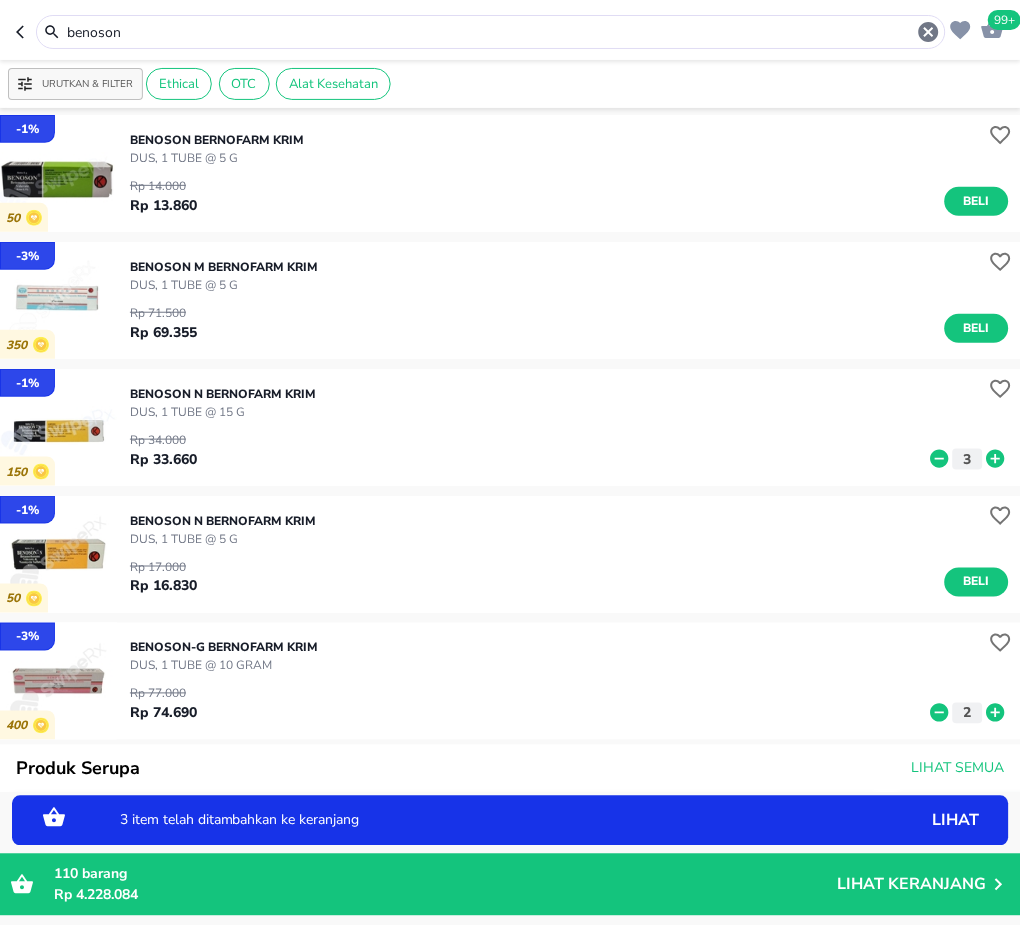 click 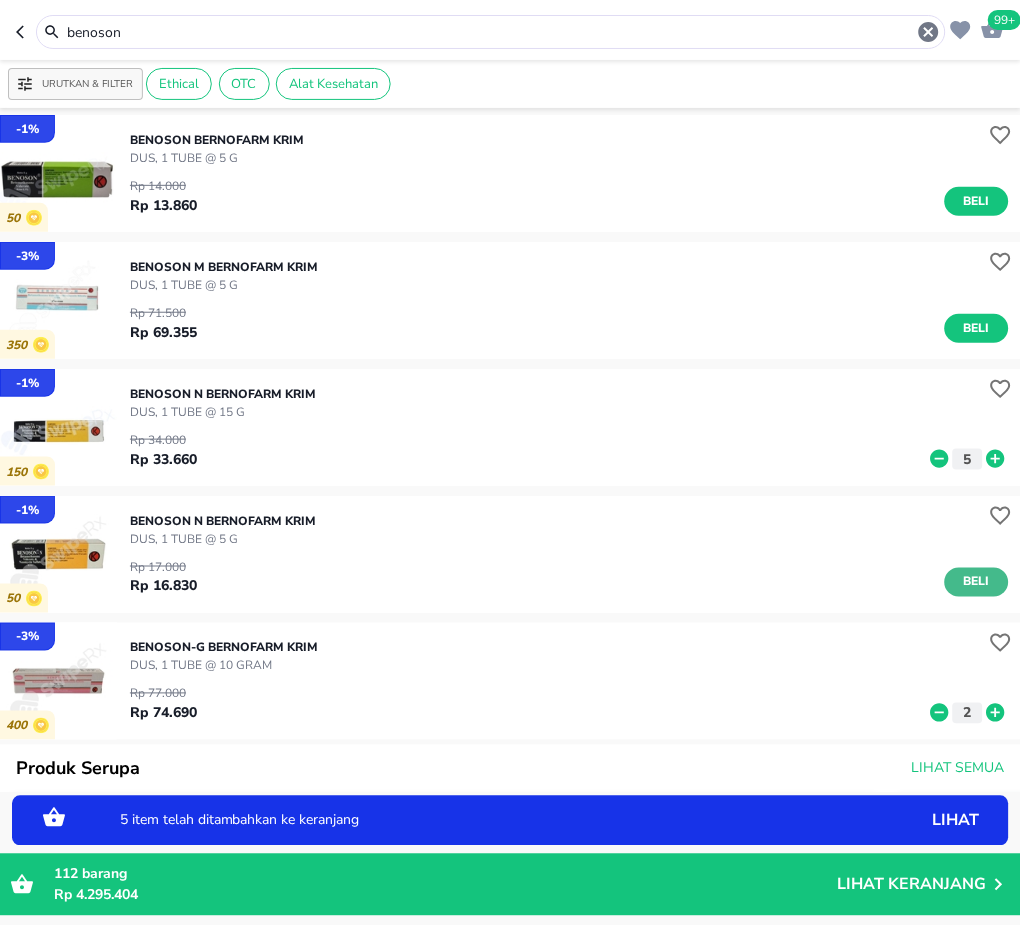 click on "Beli" at bounding box center [977, 582] 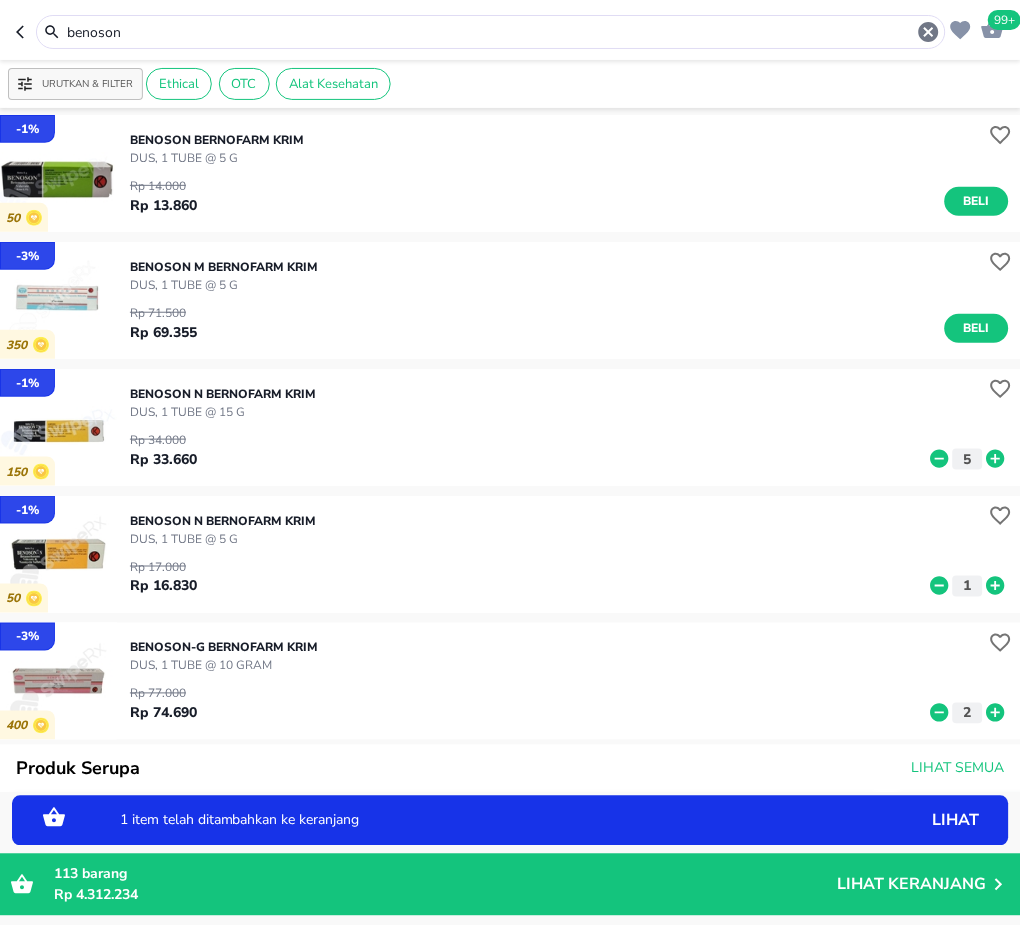 click 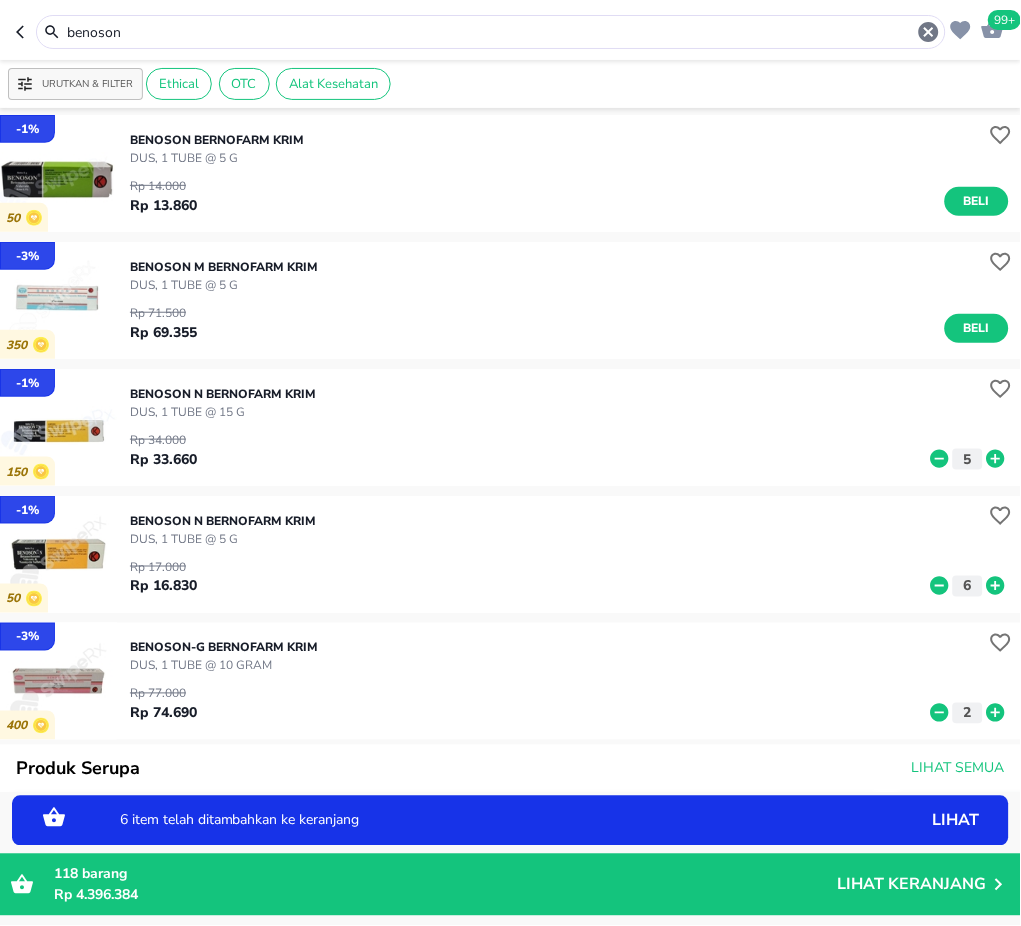 click 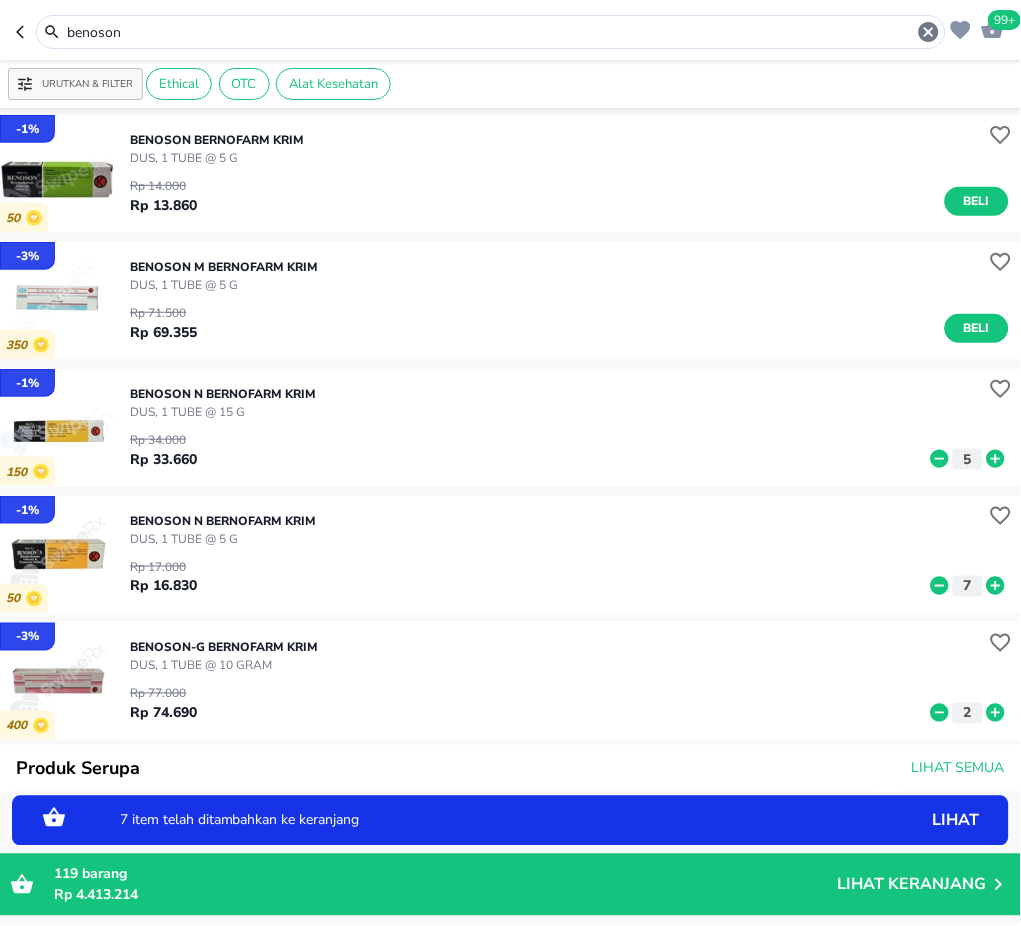 click 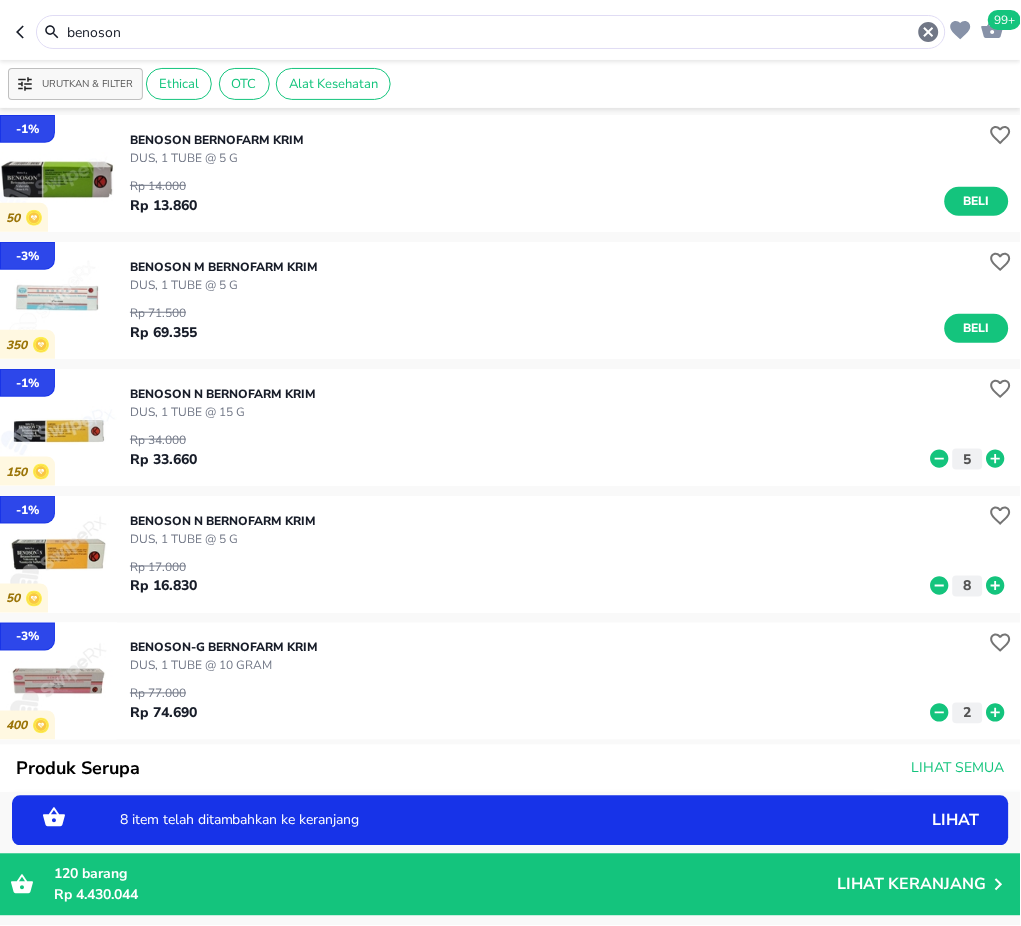 drag, startPoint x: 283, startPoint y: 20, endPoint x: 1, endPoint y: 29, distance: 282.1436 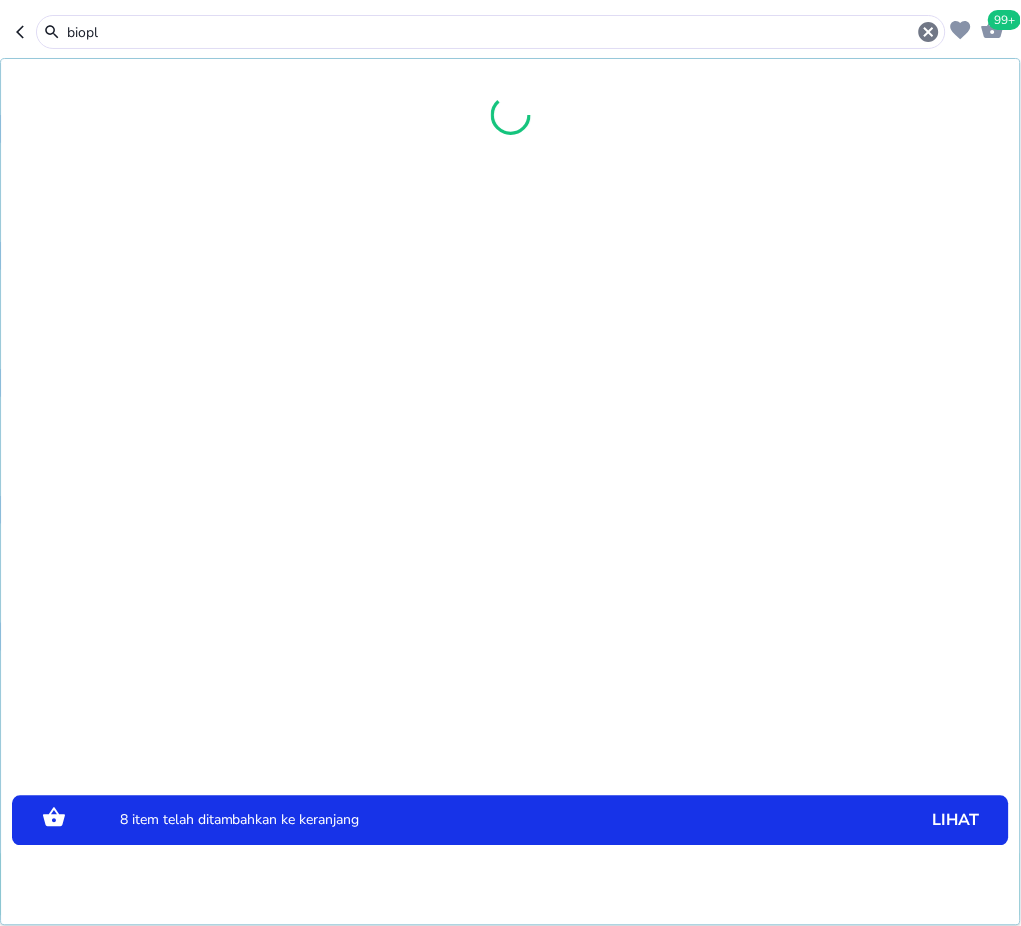 type on "biopl" 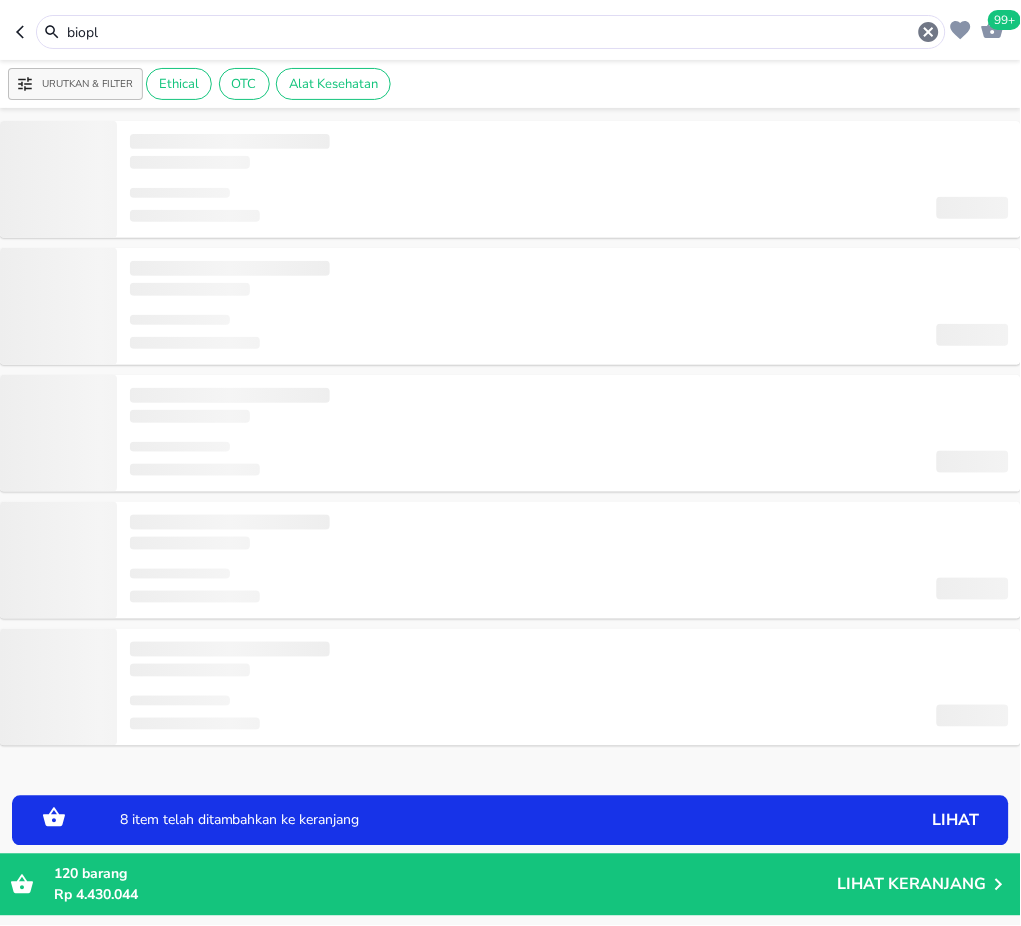 scroll, scrollTop: 0, scrollLeft: 0, axis: both 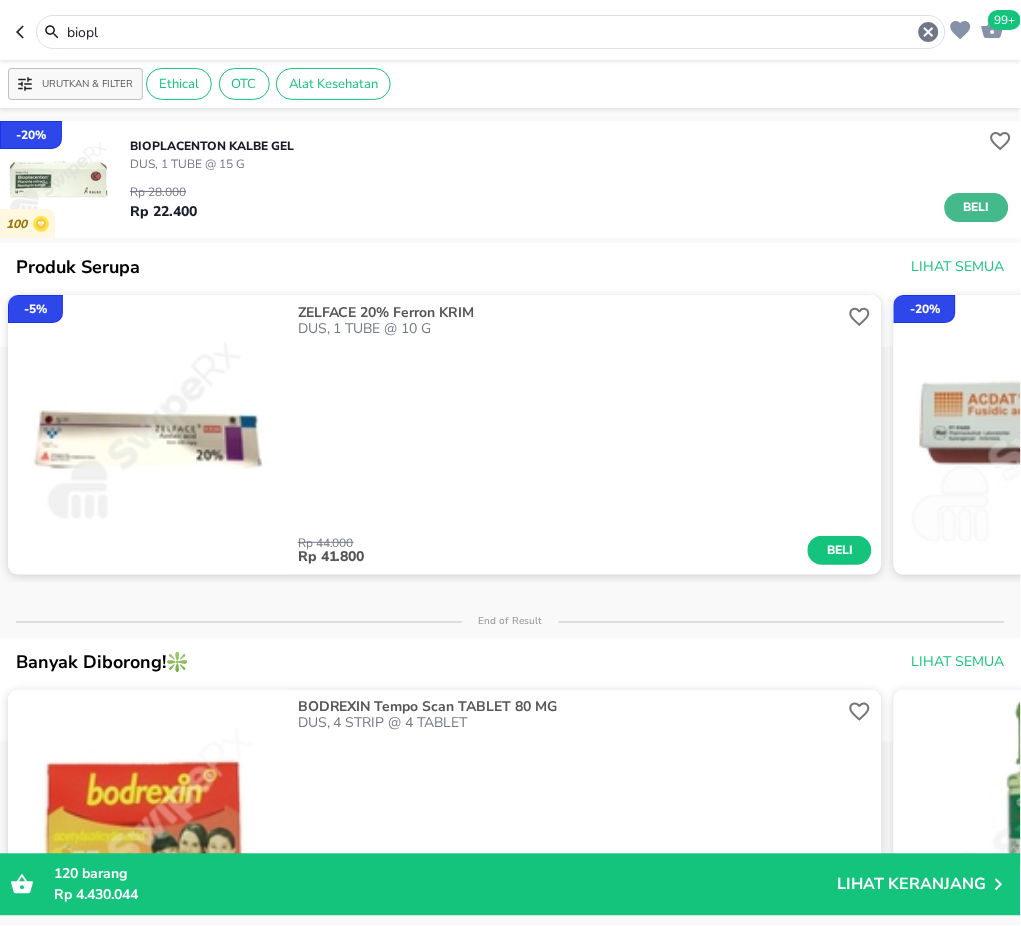 click on "Beli" at bounding box center (977, 207) 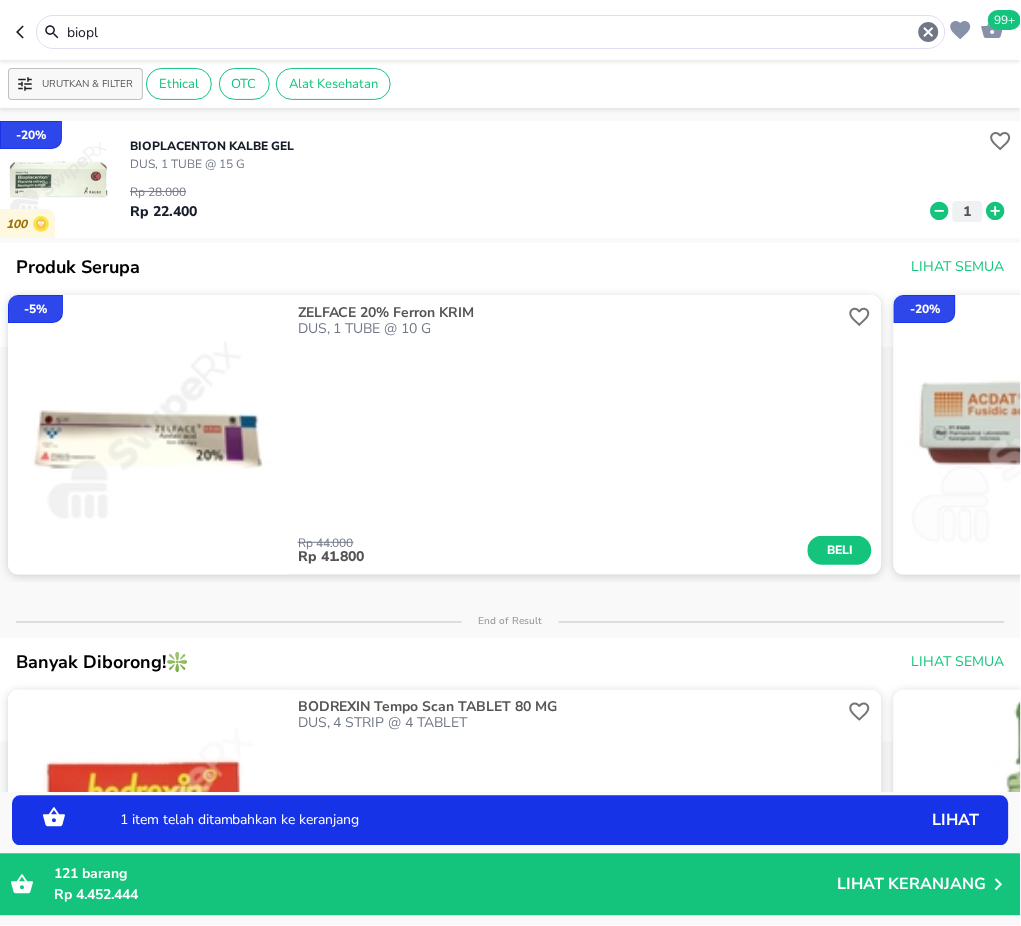 click on "1" at bounding box center [968, 211] 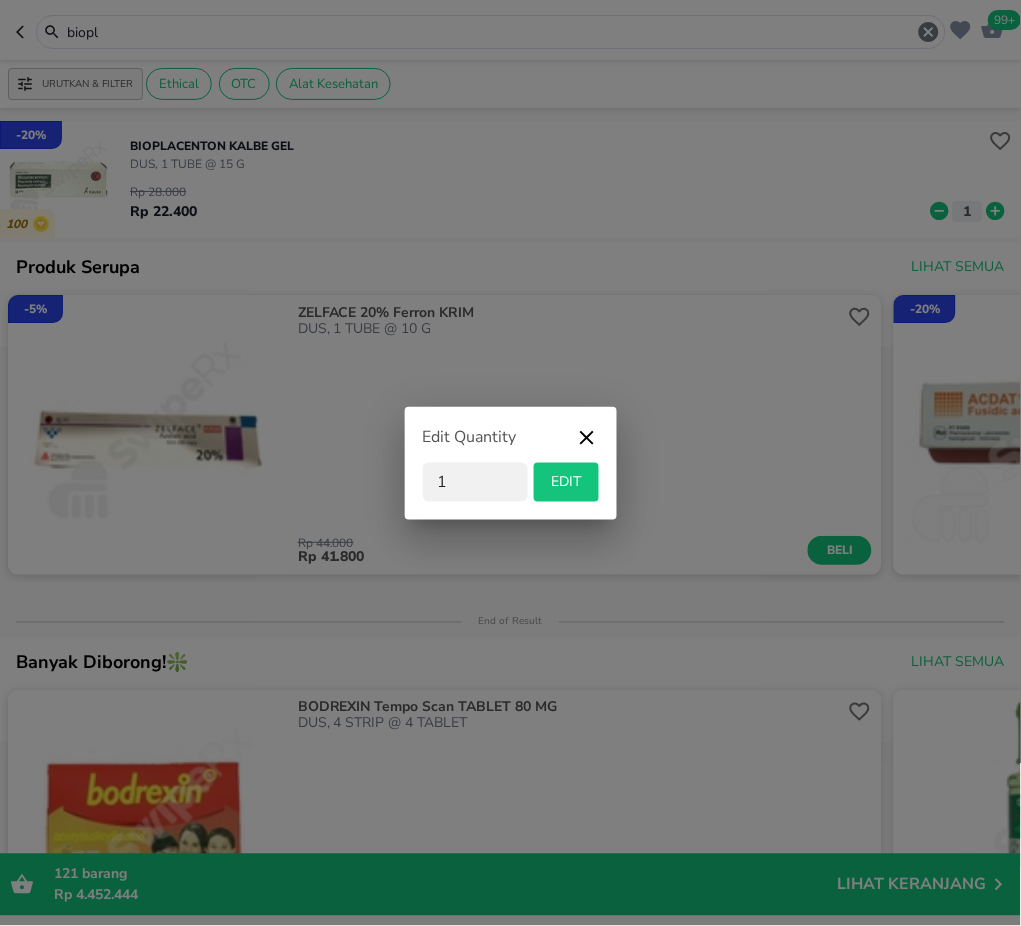 drag, startPoint x: 480, startPoint y: 477, endPoint x: 331, endPoint y: 470, distance: 149.16434 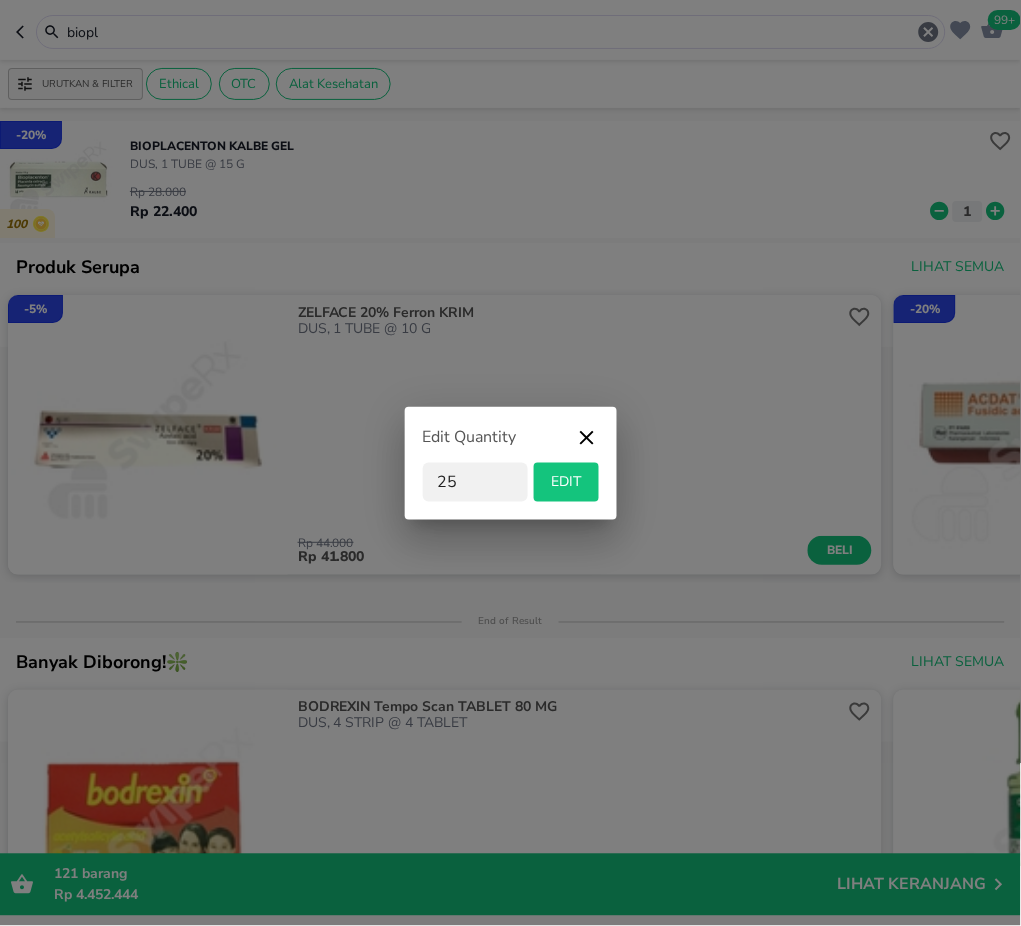 type on "25" 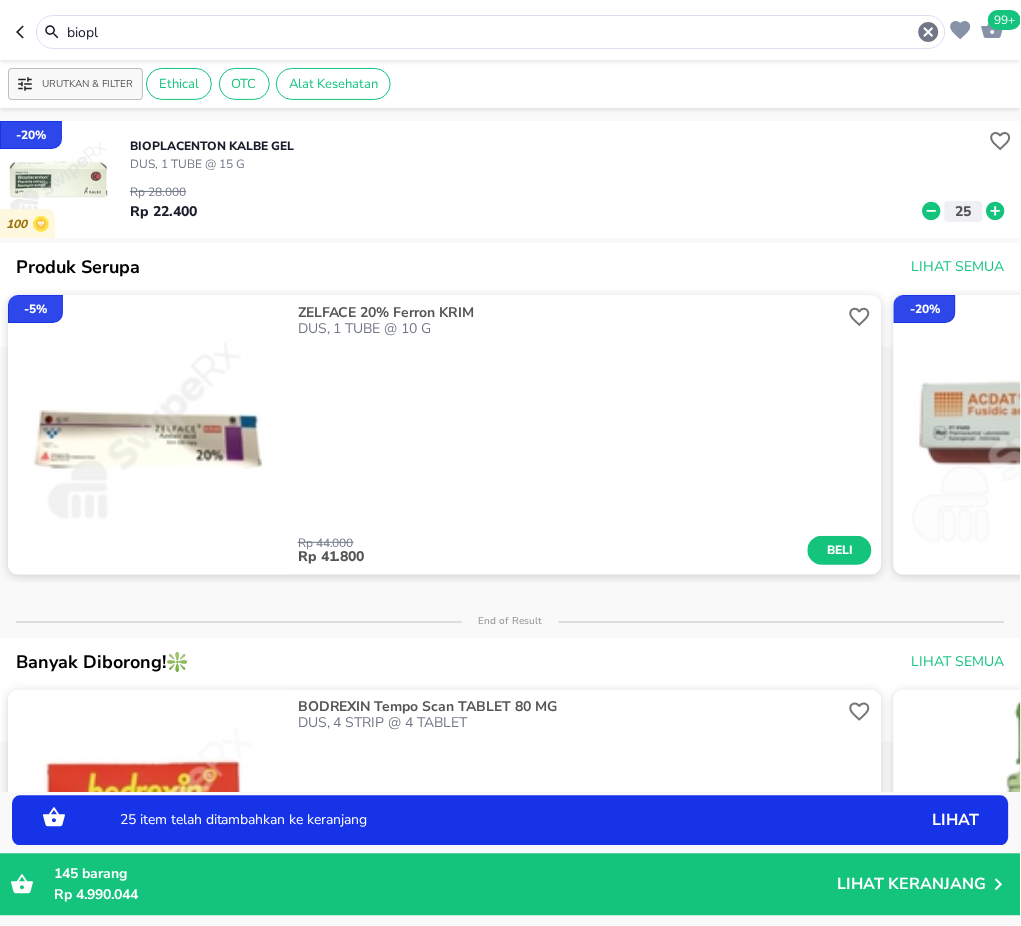 drag, startPoint x: 108, startPoint y: 27, endPoint x: -2, endPoint y: 27, distance: 110 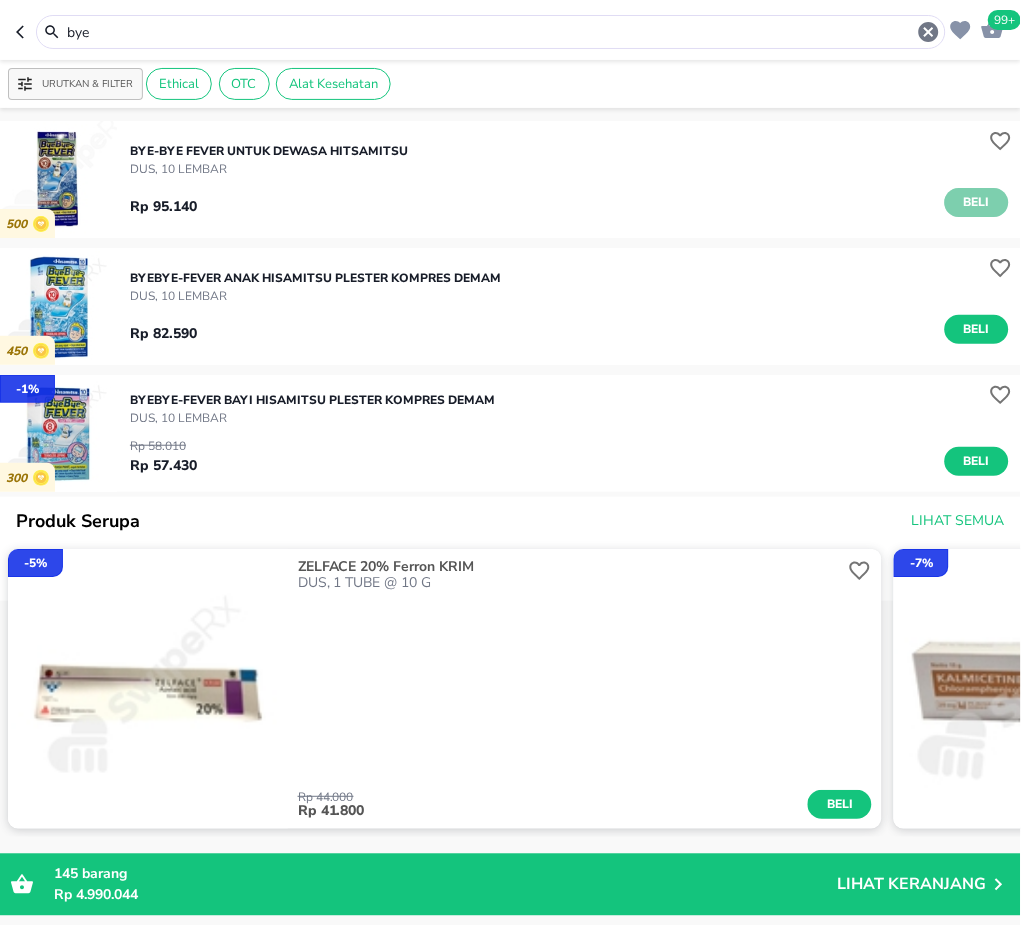 click on "Beli" at bounding box center (977, 202) 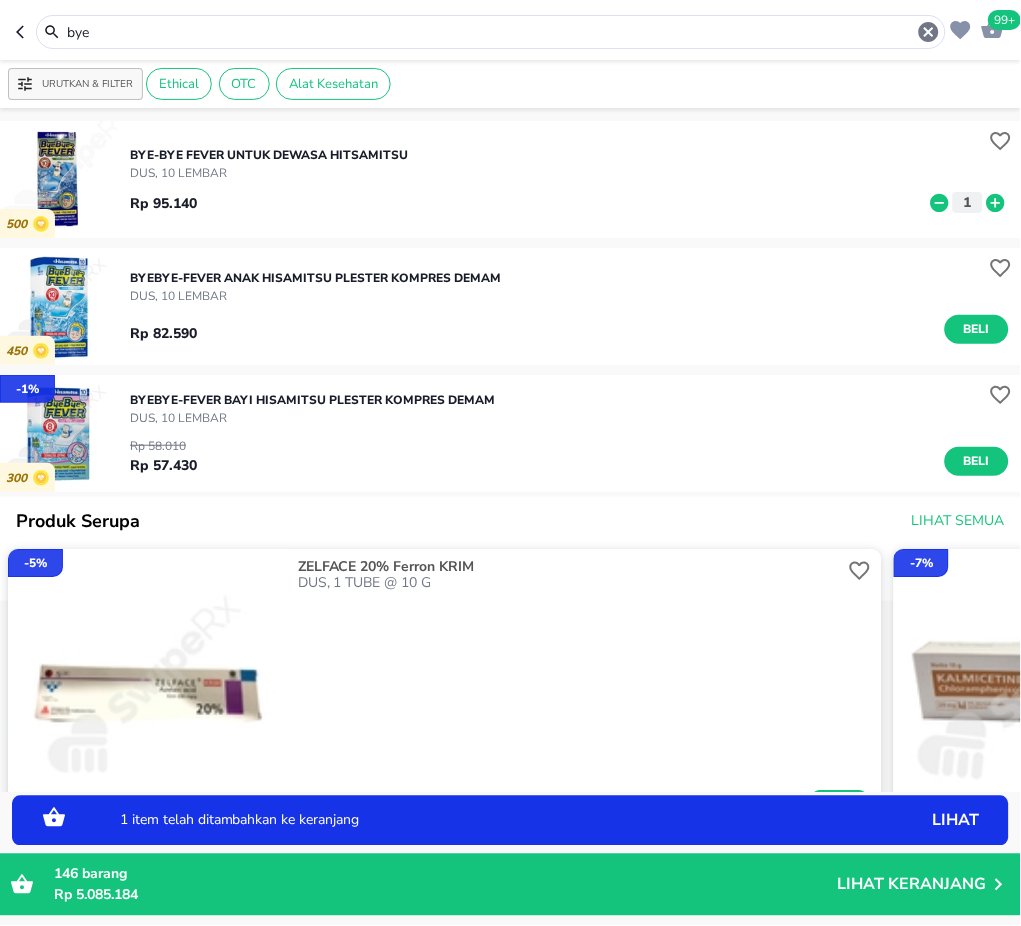 click on "1" at bounding box center (968, 202) 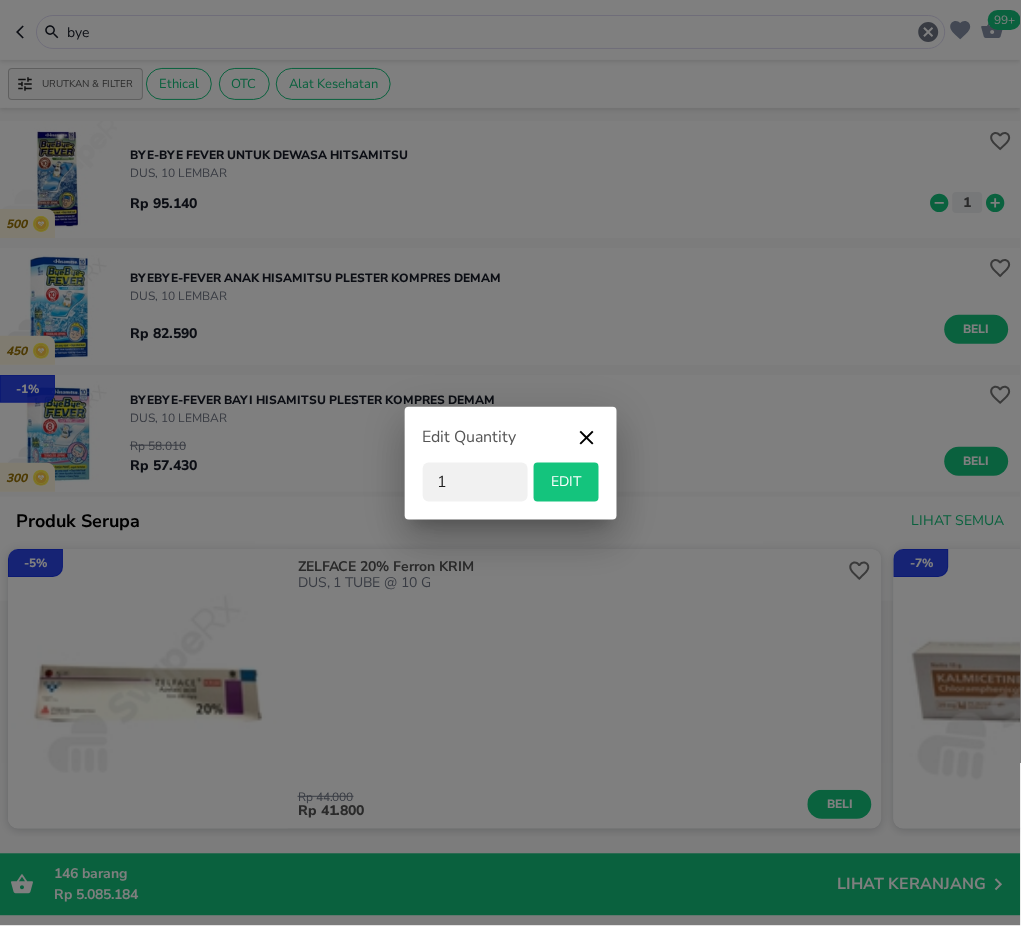 click on "Edit Quantity 1 EDIT" at bounding box center [510, 463] 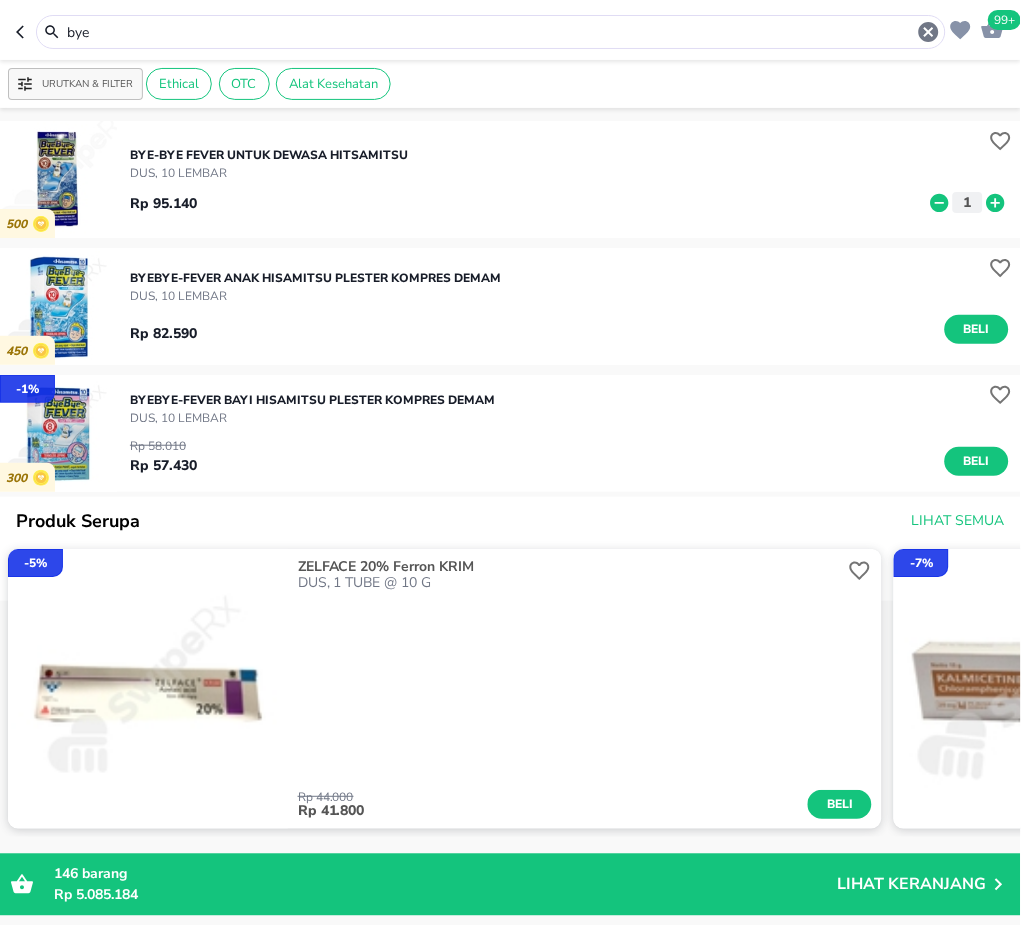 click 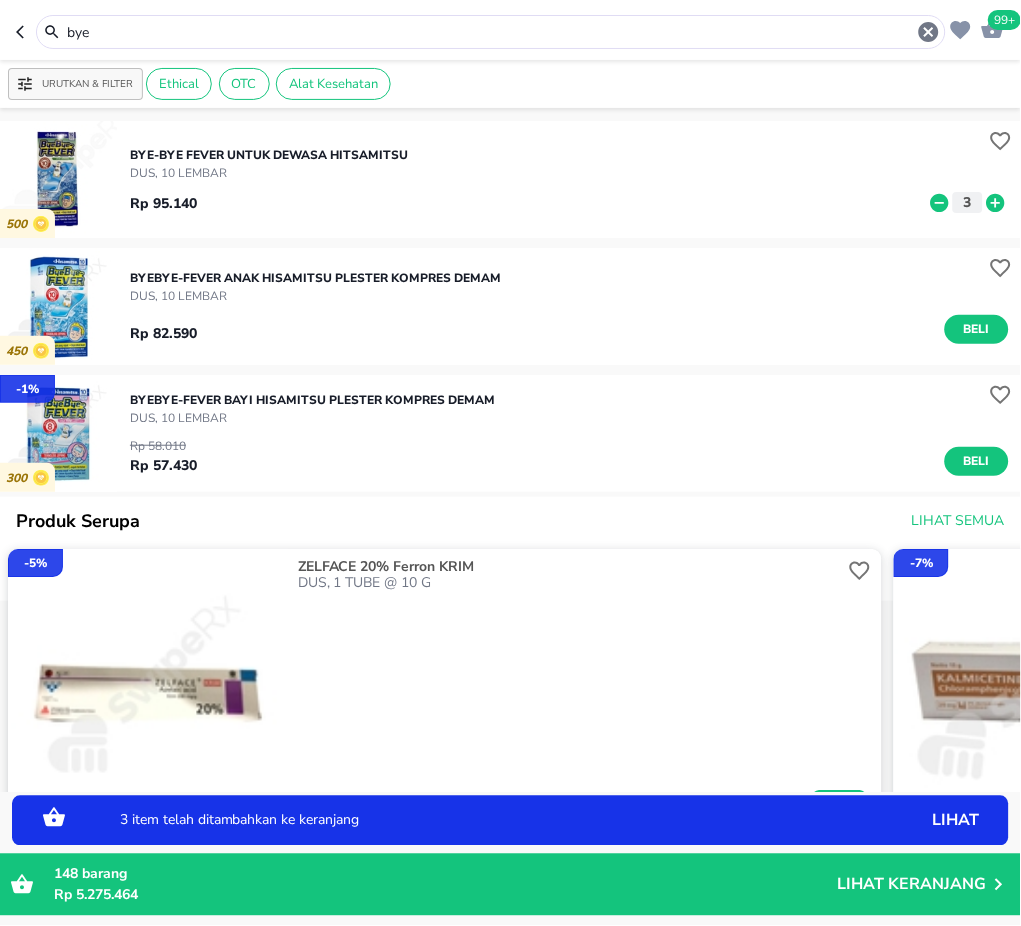click 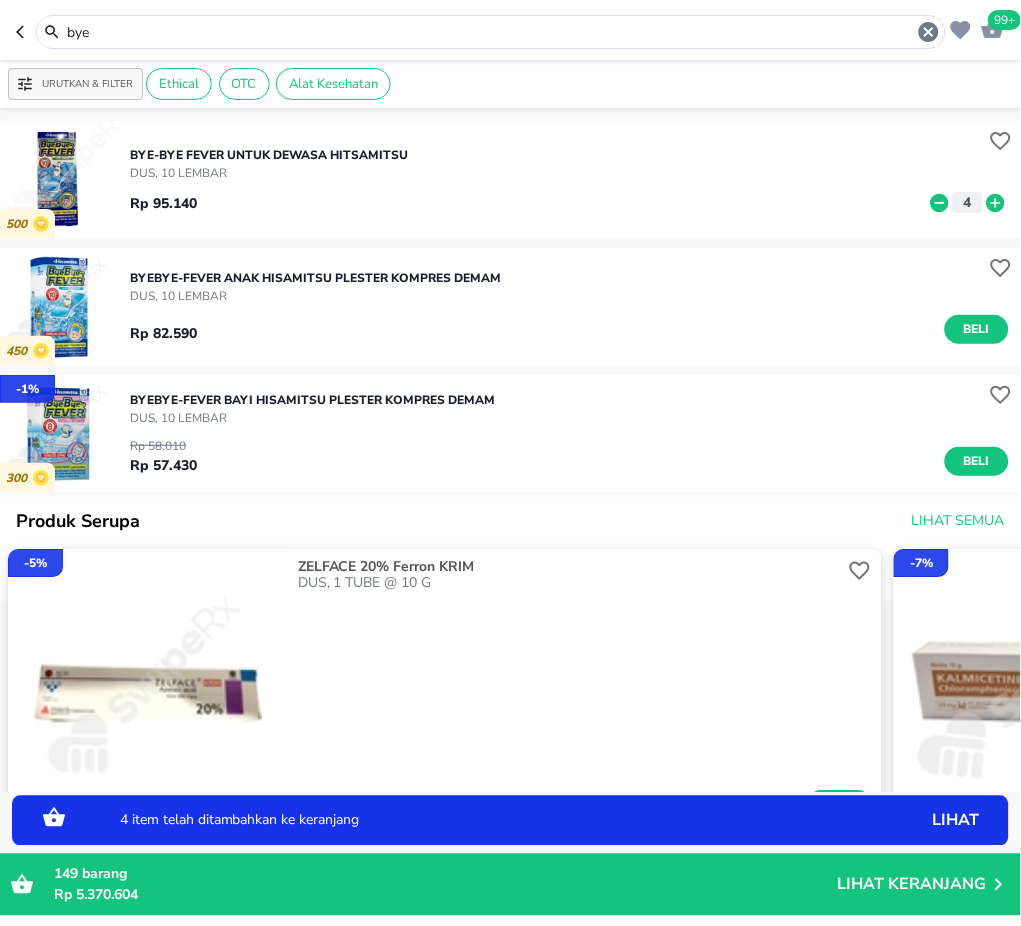 click 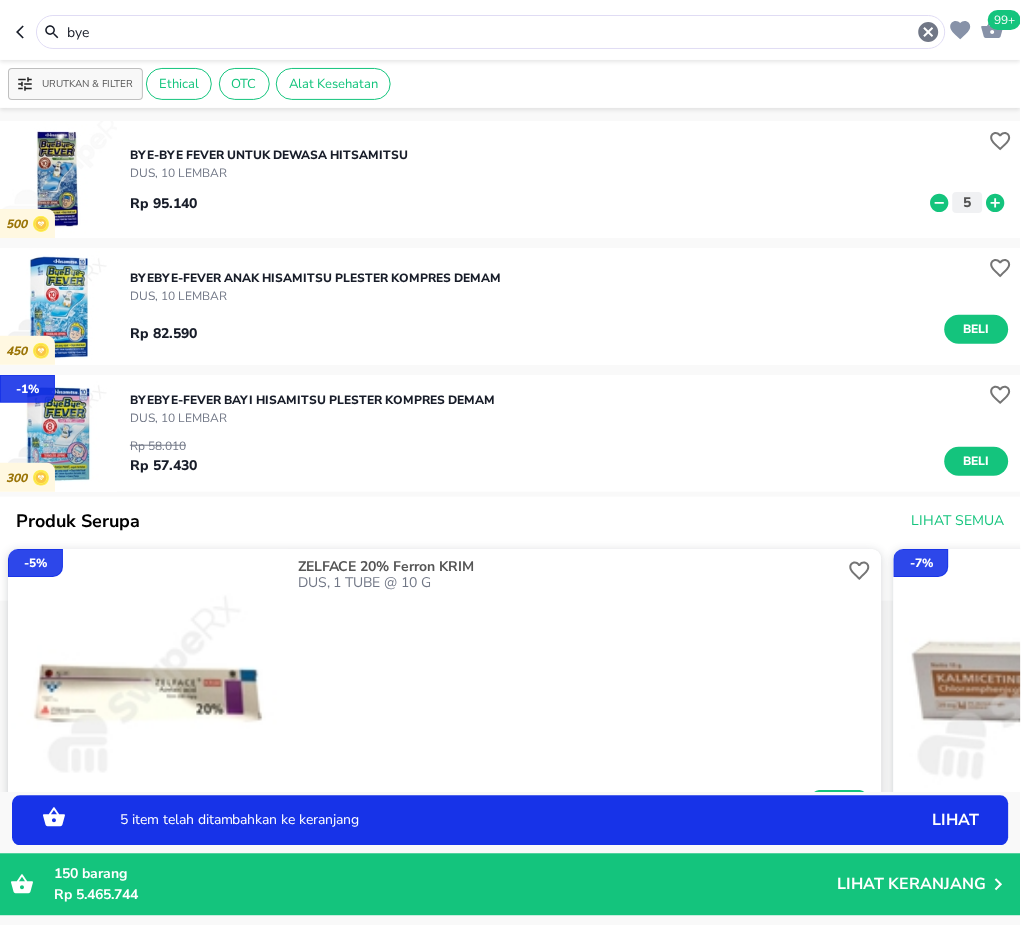 drag, startPoint x: 177, startPoint y: 41, endPoint x: 22, endPoint y: 36, distance: 155.08063 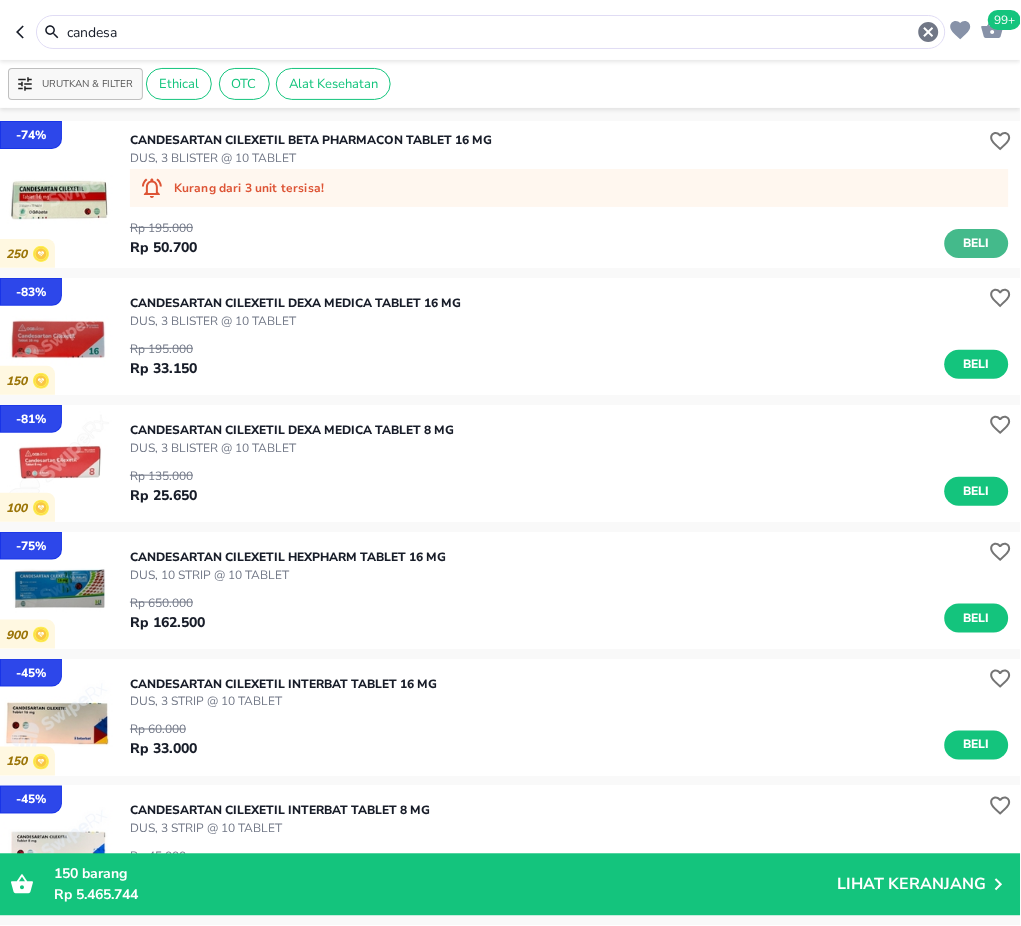 click on "Beli" at bounding box center [977, 243] 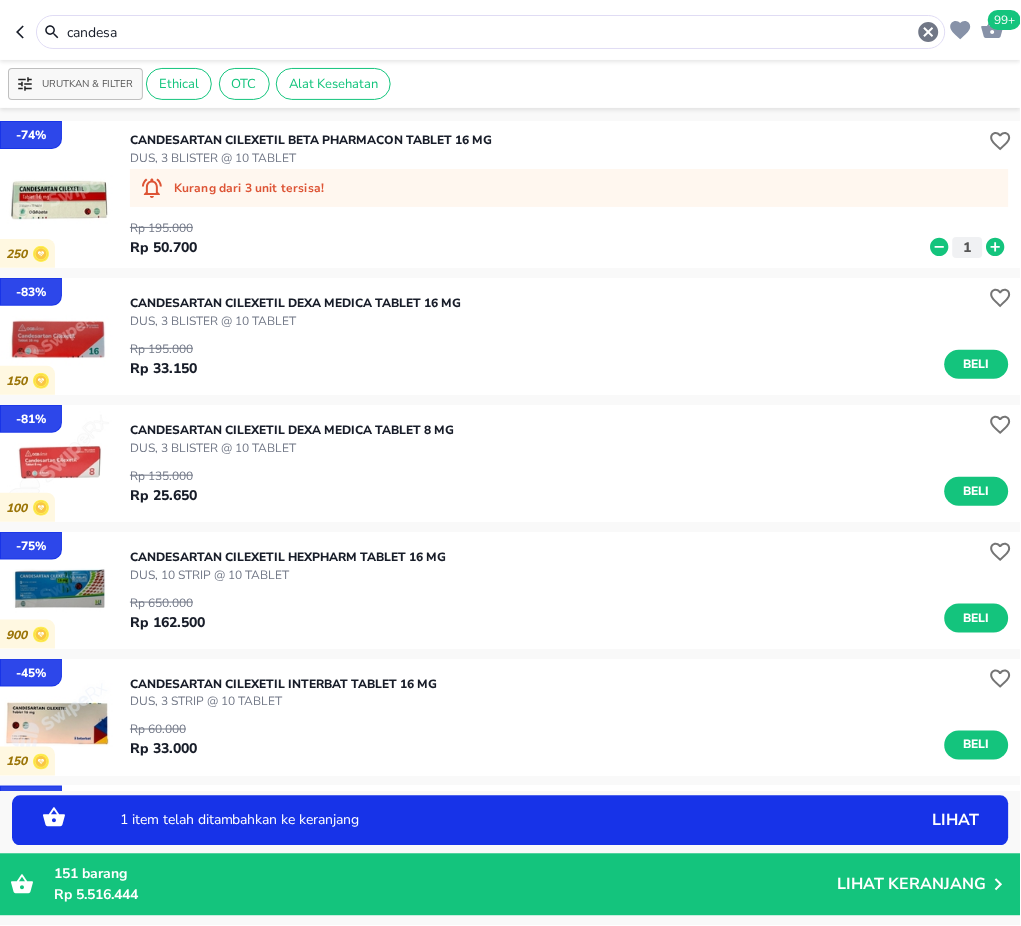 click 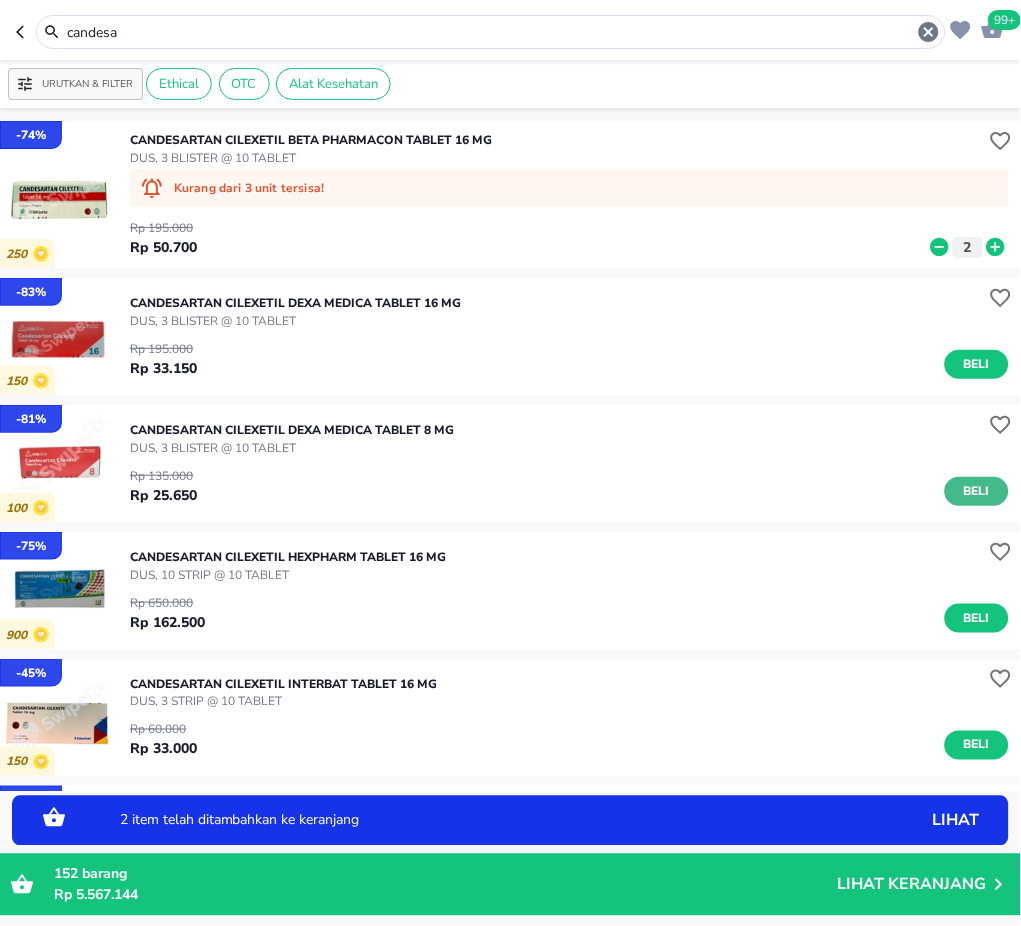 click on "Beli" at bounding box center [977, 491] 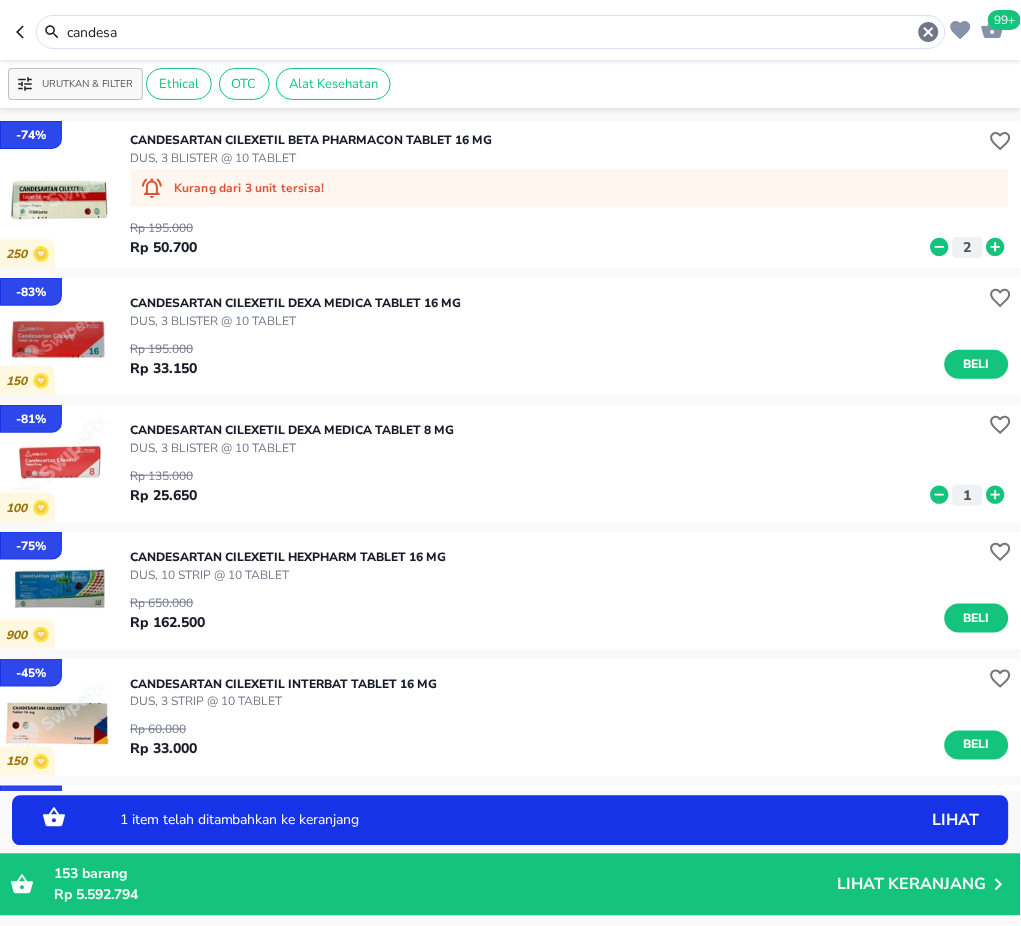 click 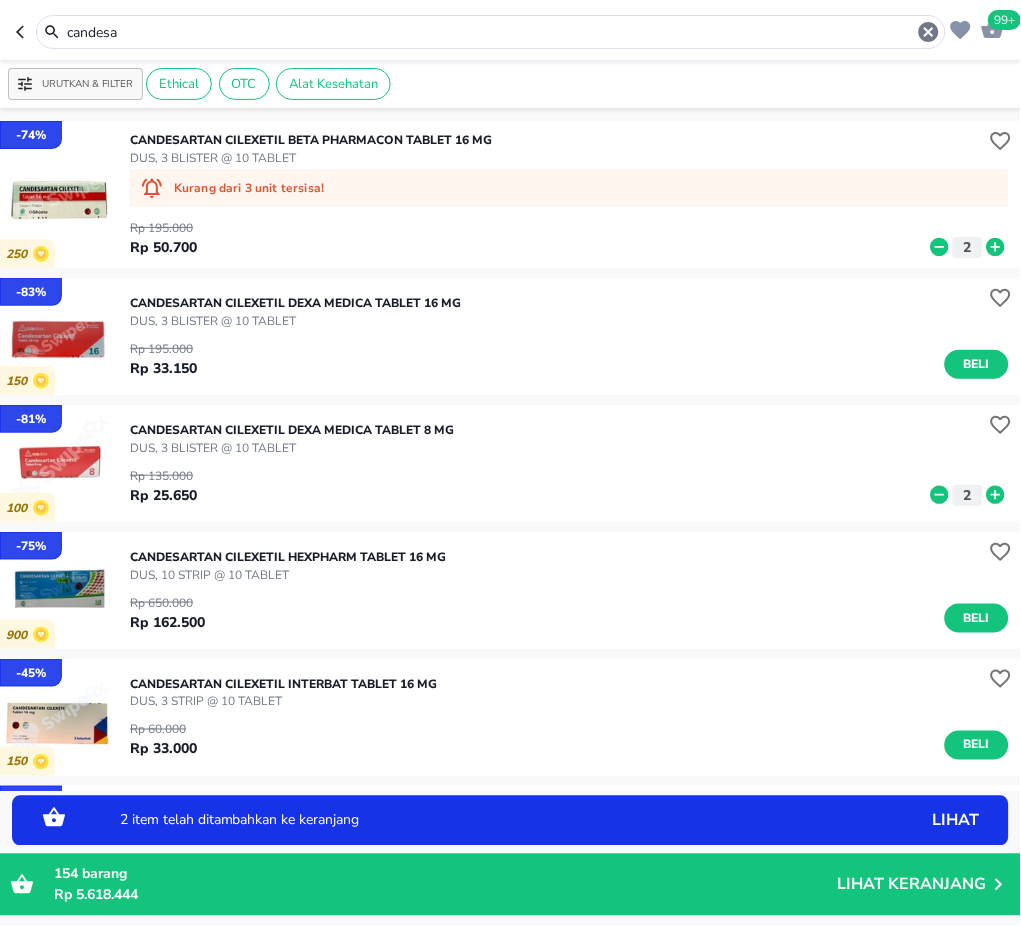 click 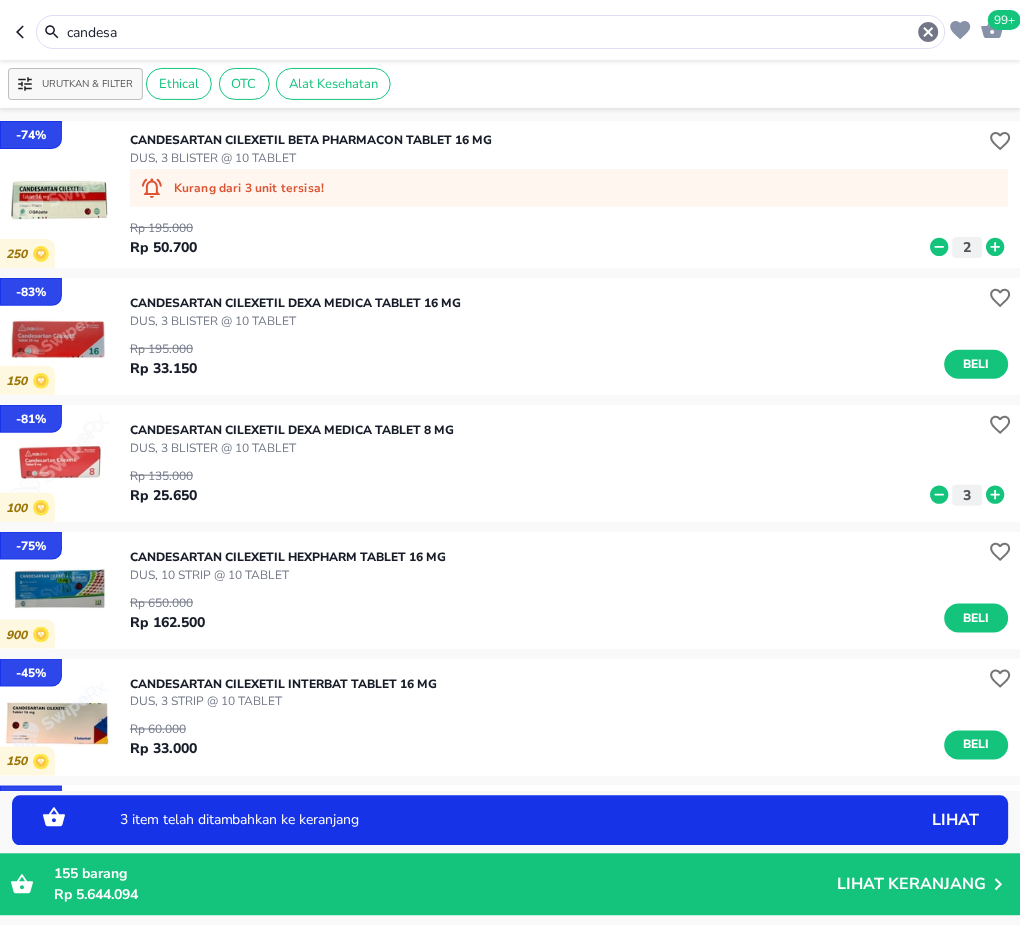 drag, startPoint x: 141, startPoint y: 13, endPoint x: 35, endPoint y: 29, distance: 107.200745 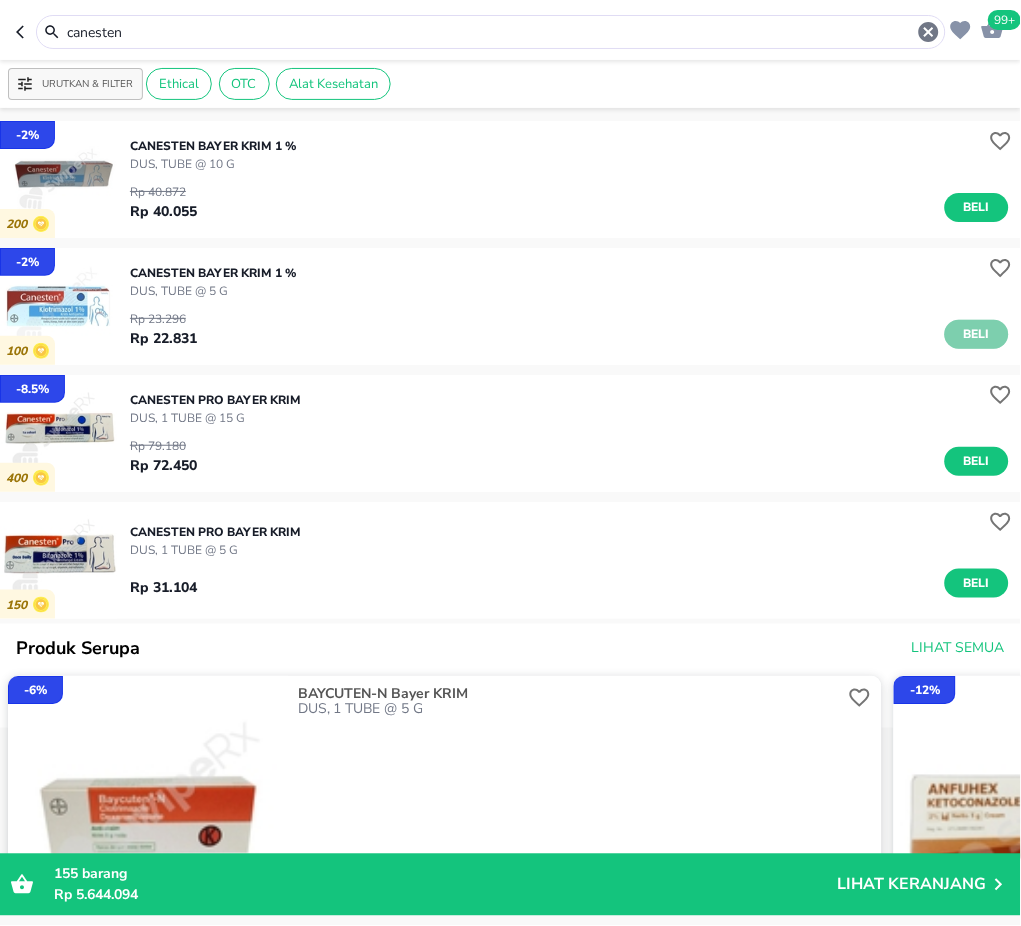 click on "Beli" at bounding box center [977, 334] 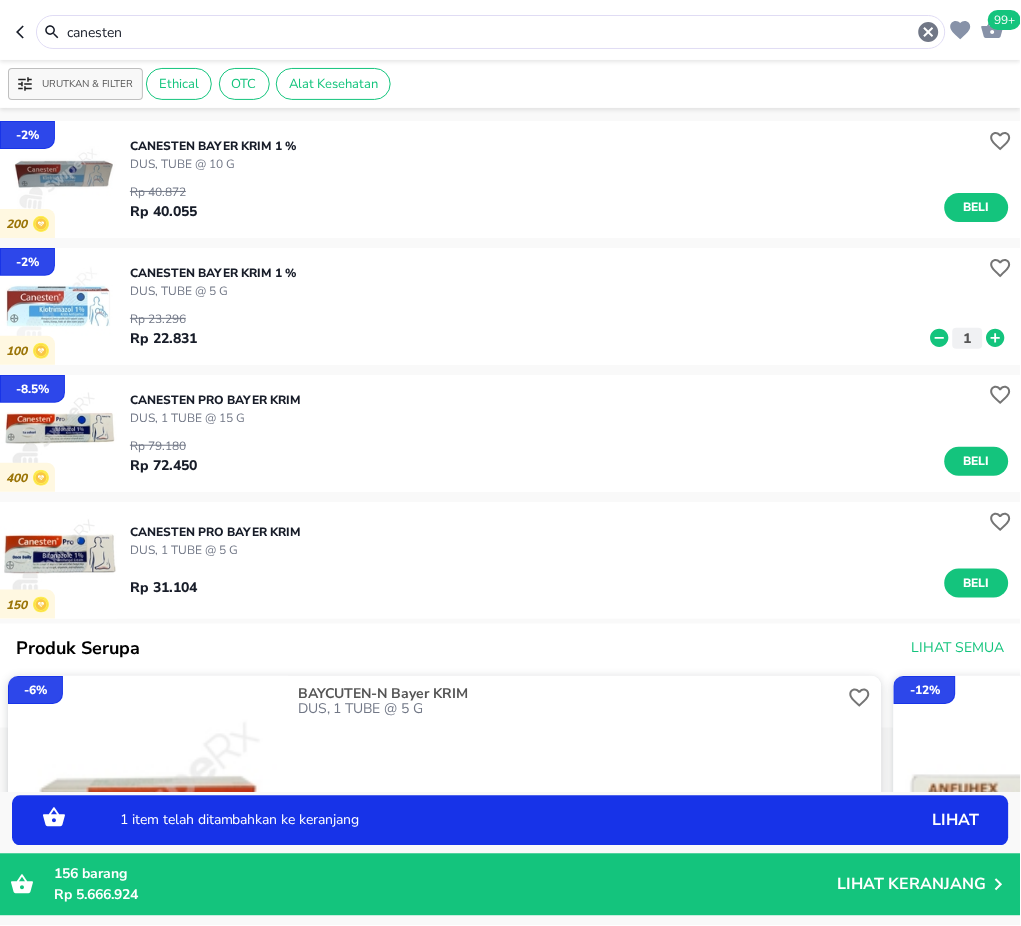 click 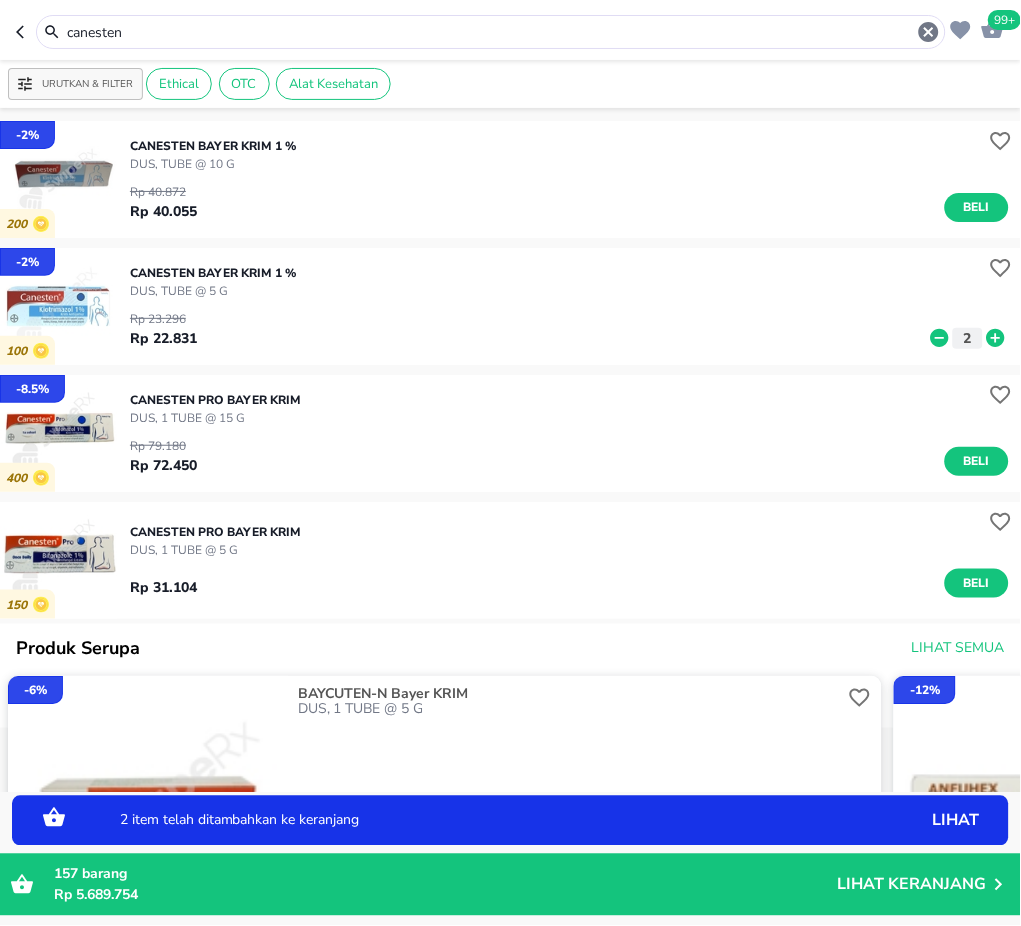 click 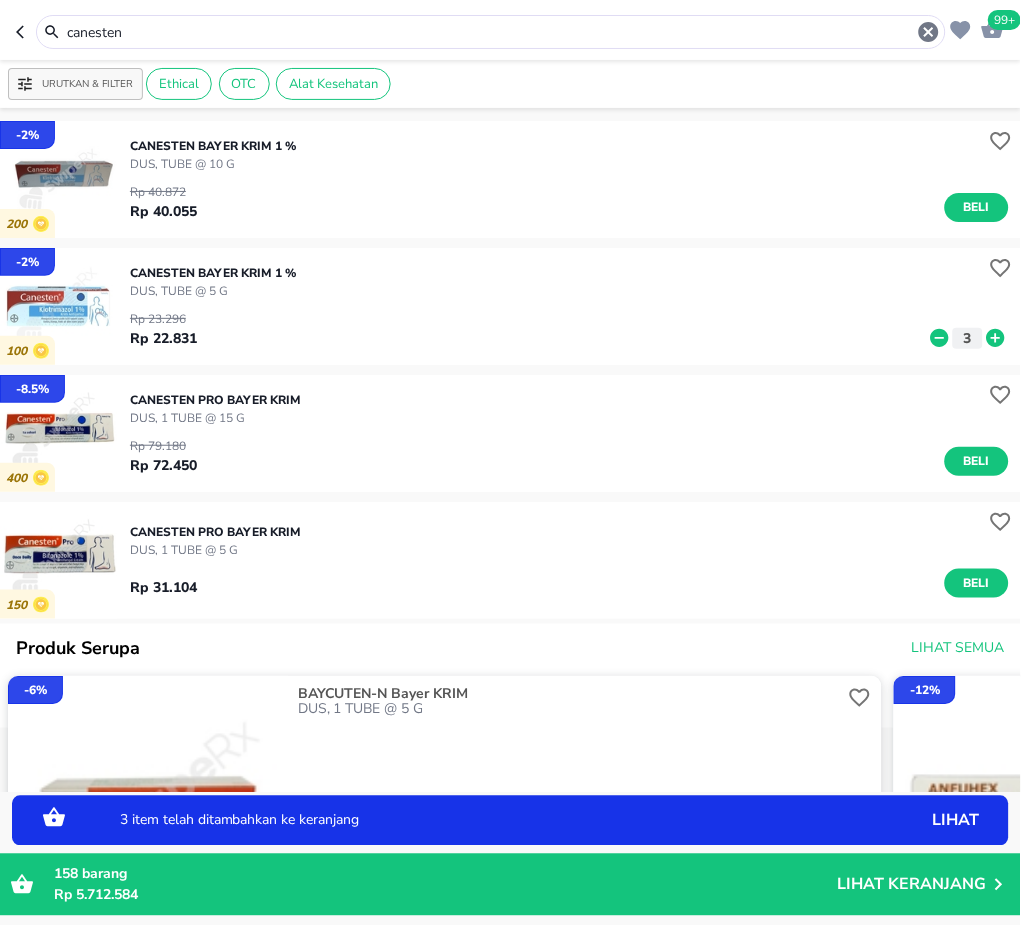 drag, startPoint x: 183, startPoint y: 24, endPoint x: -2, endPoint y: 20, distance: 185.04324 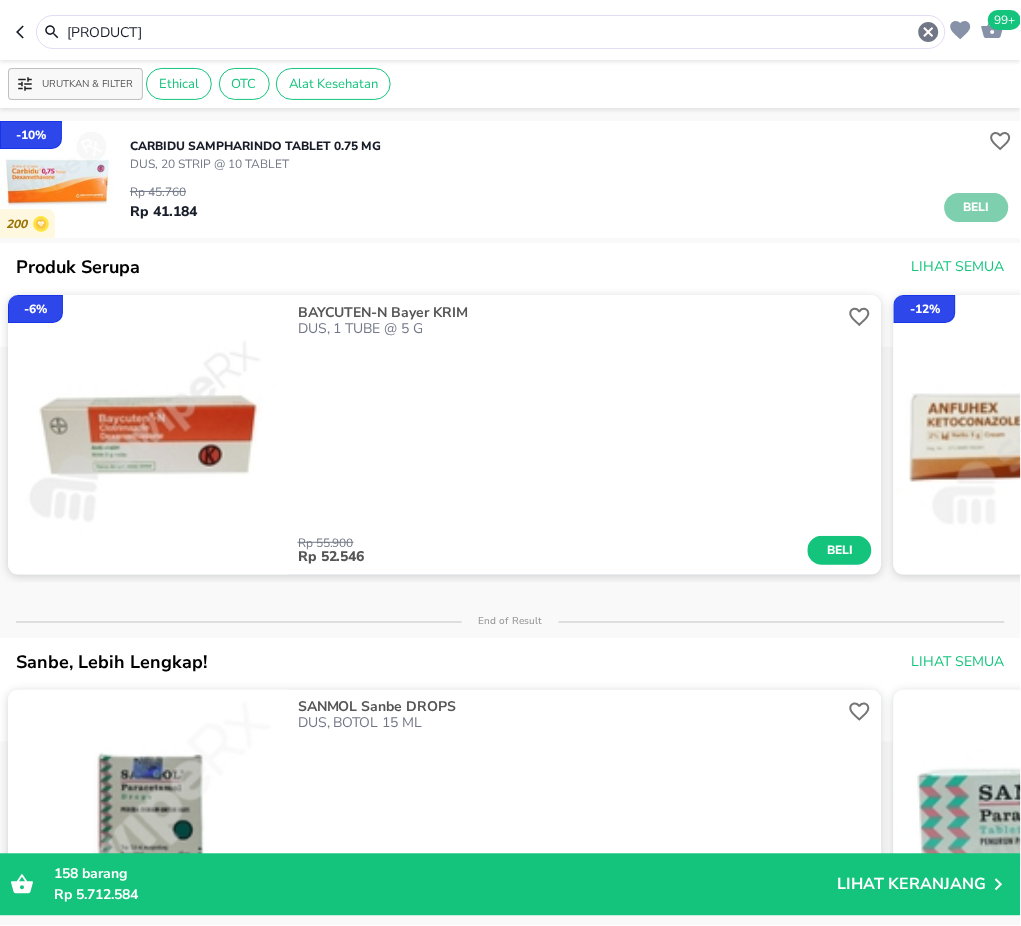 click on "Beli" at bounding box center [977, 207] 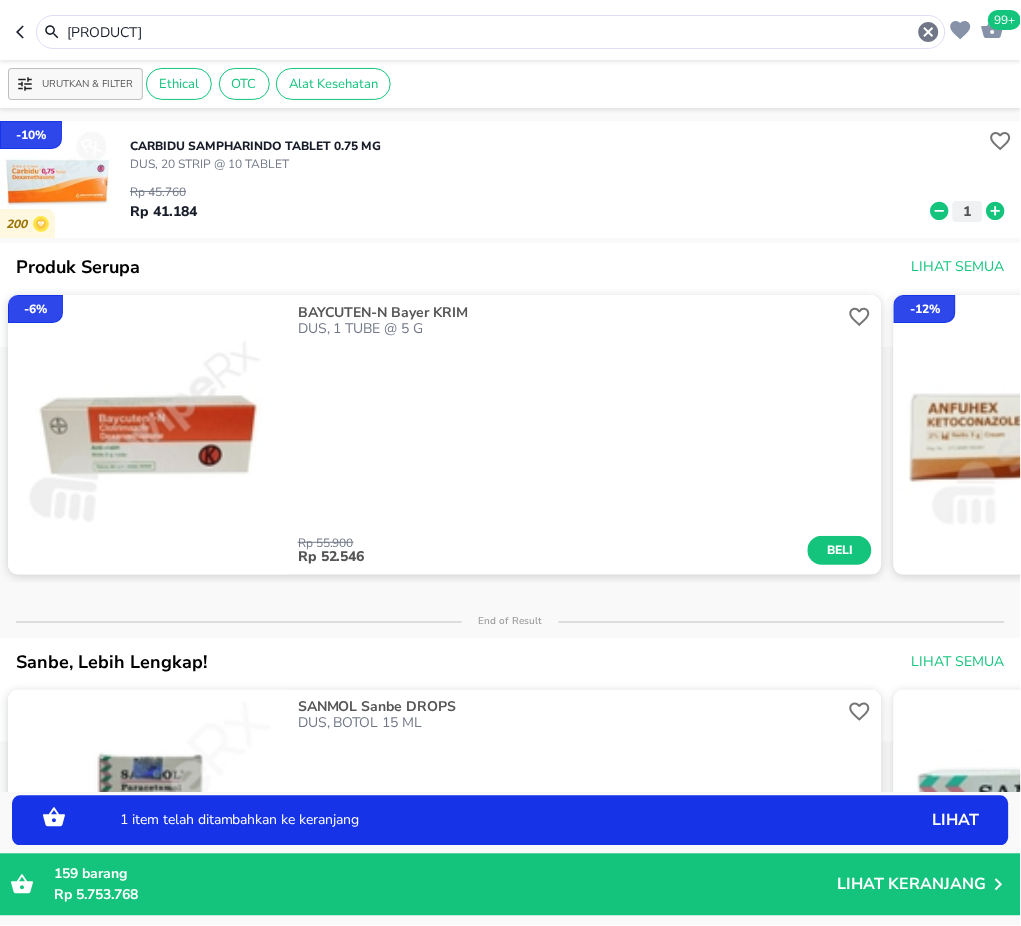 drag, startPoint x: 264, startPoint y: 29, endPoint x: 19, endPoint y: 47, distance: 245.66034 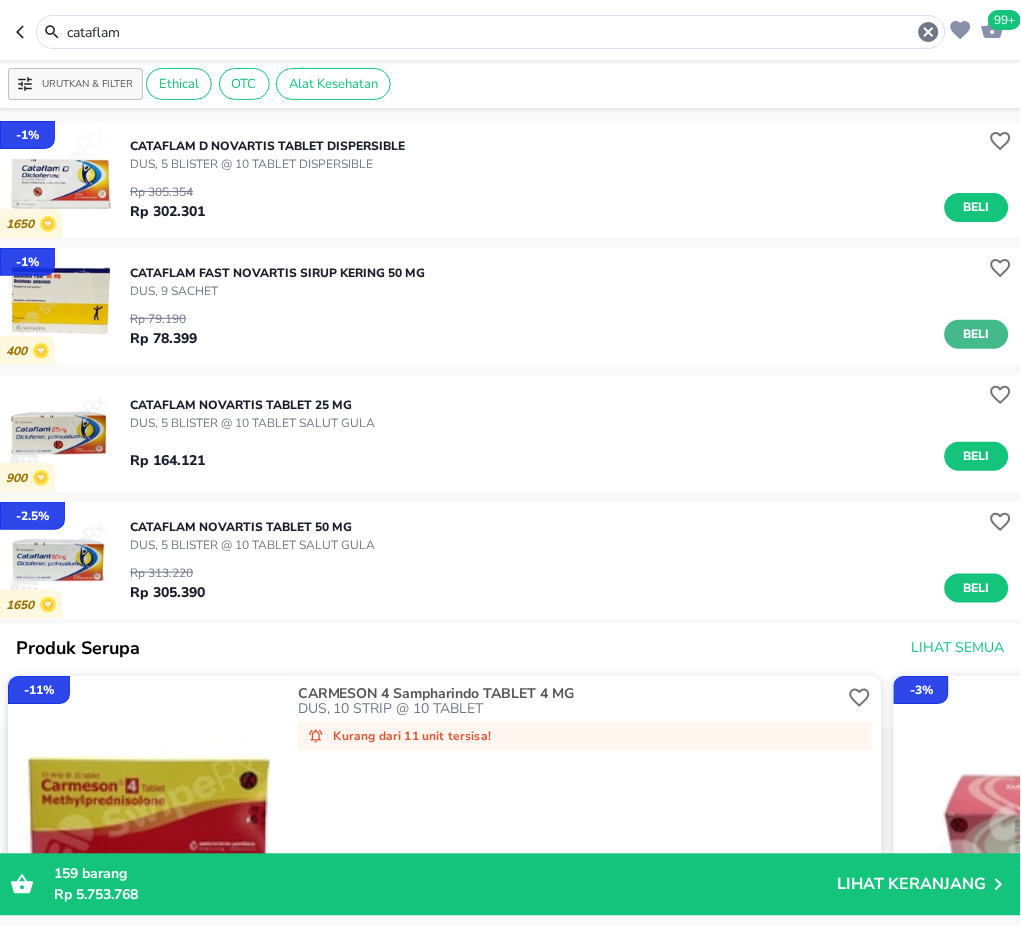click on "Beli" at bounding box center (977, 334) 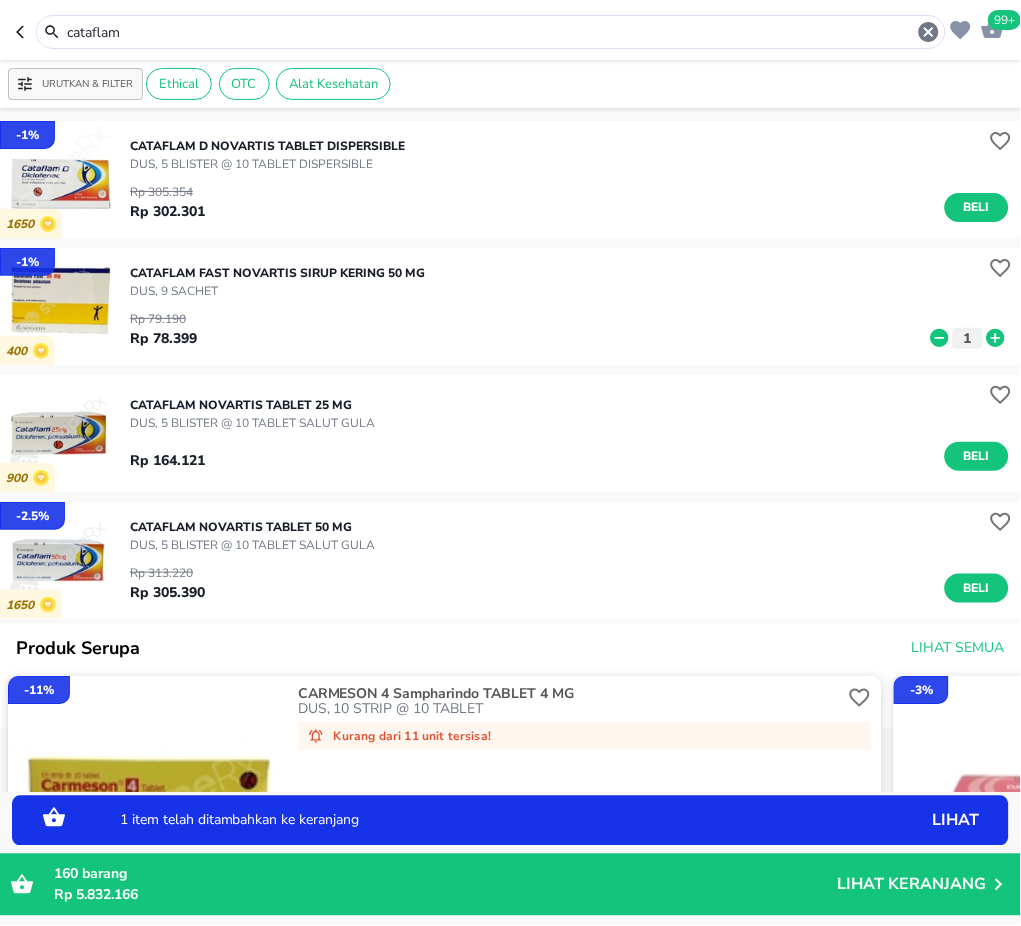 click 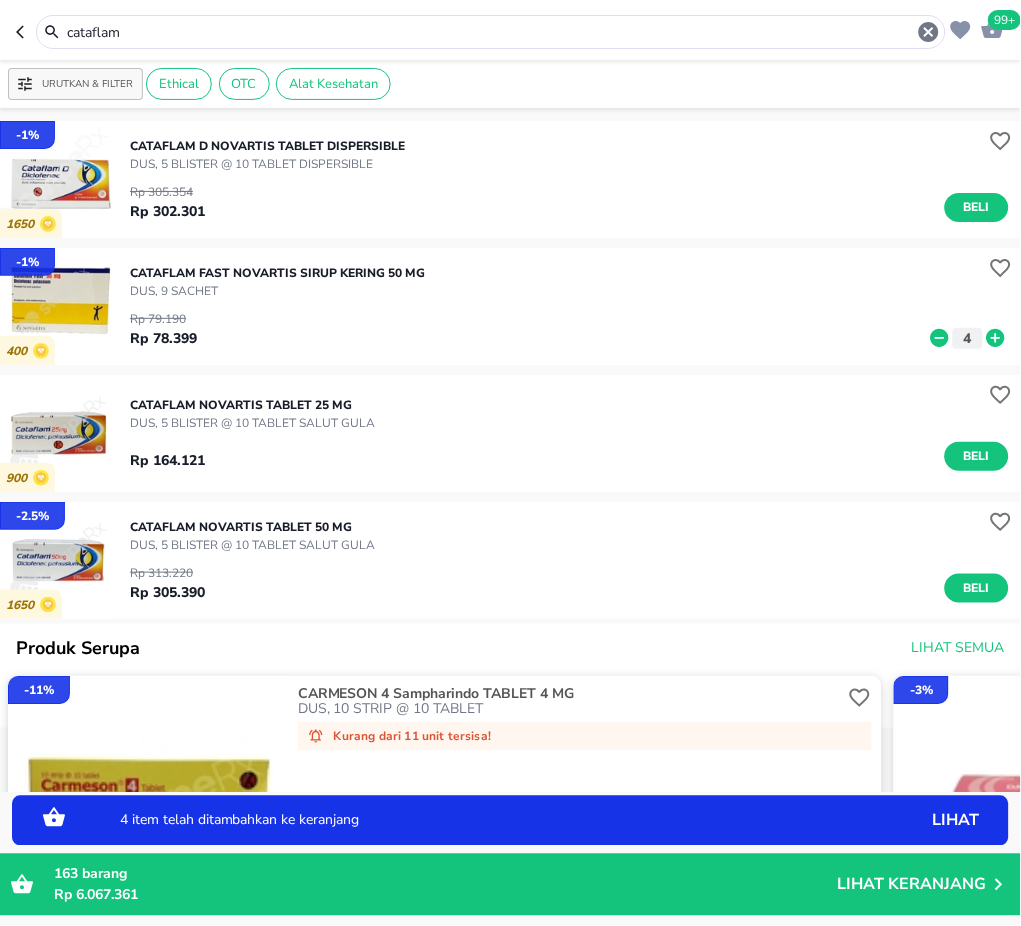 click 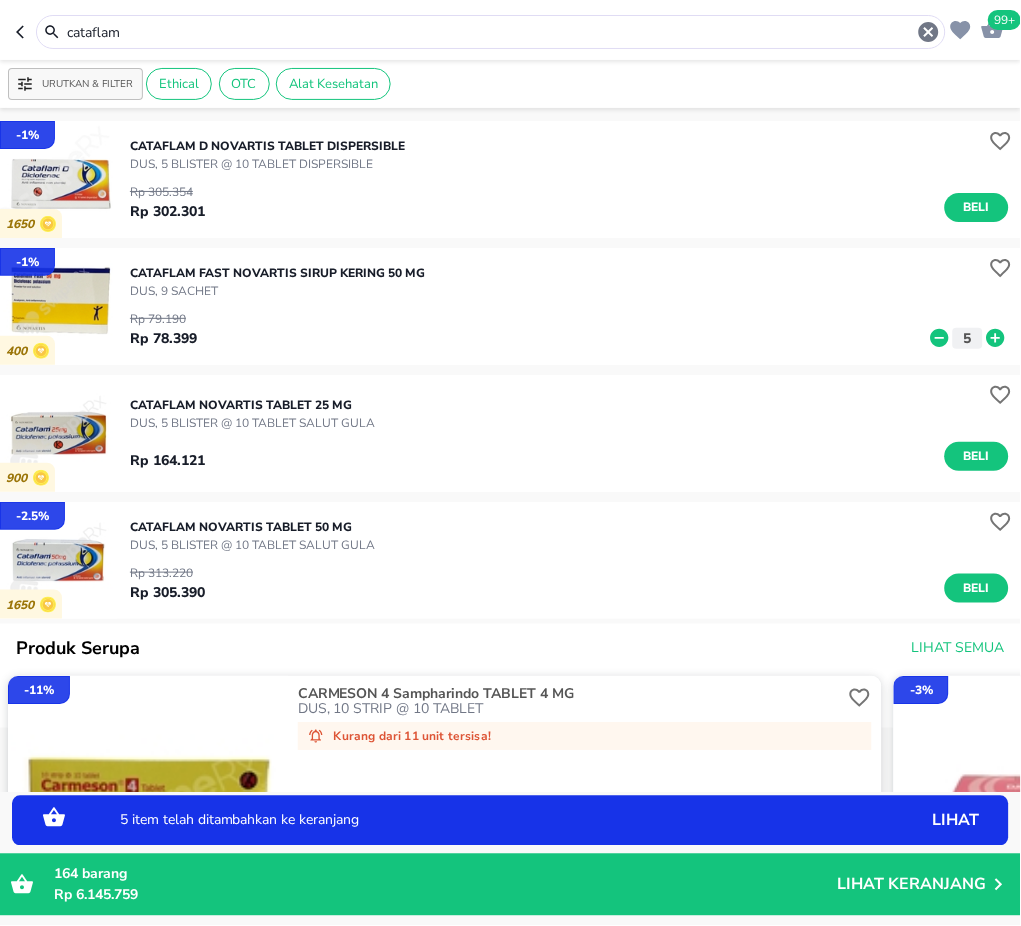 click 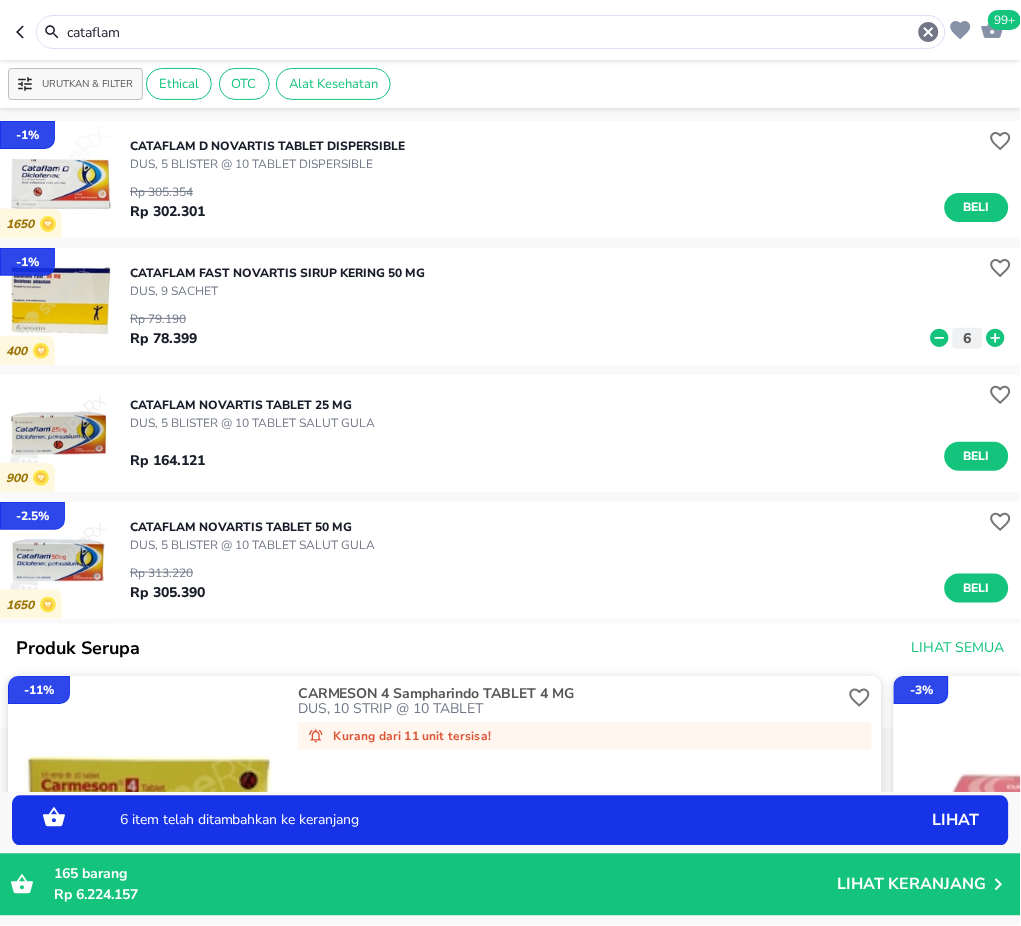 click 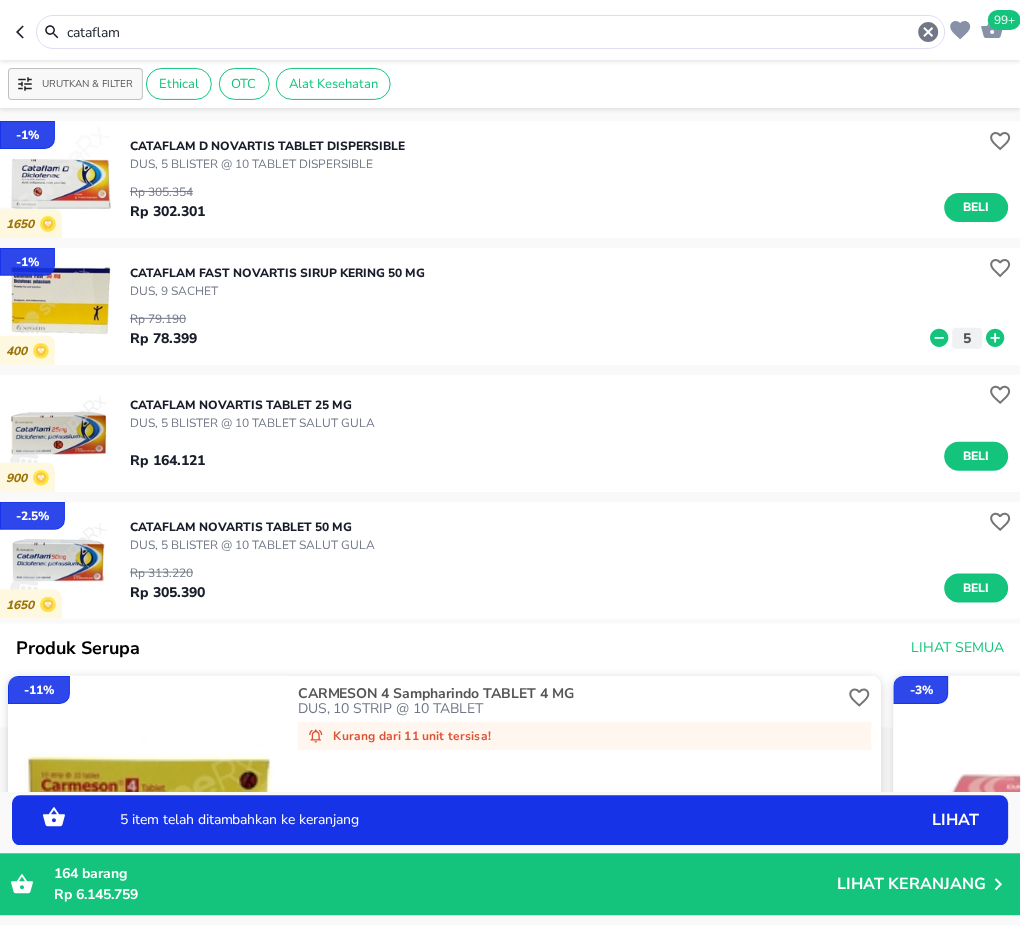 drag, startPoint x: 150, startPoint y: 20, endPoint x: 206, endPoint y: 34, distance: 57.72348 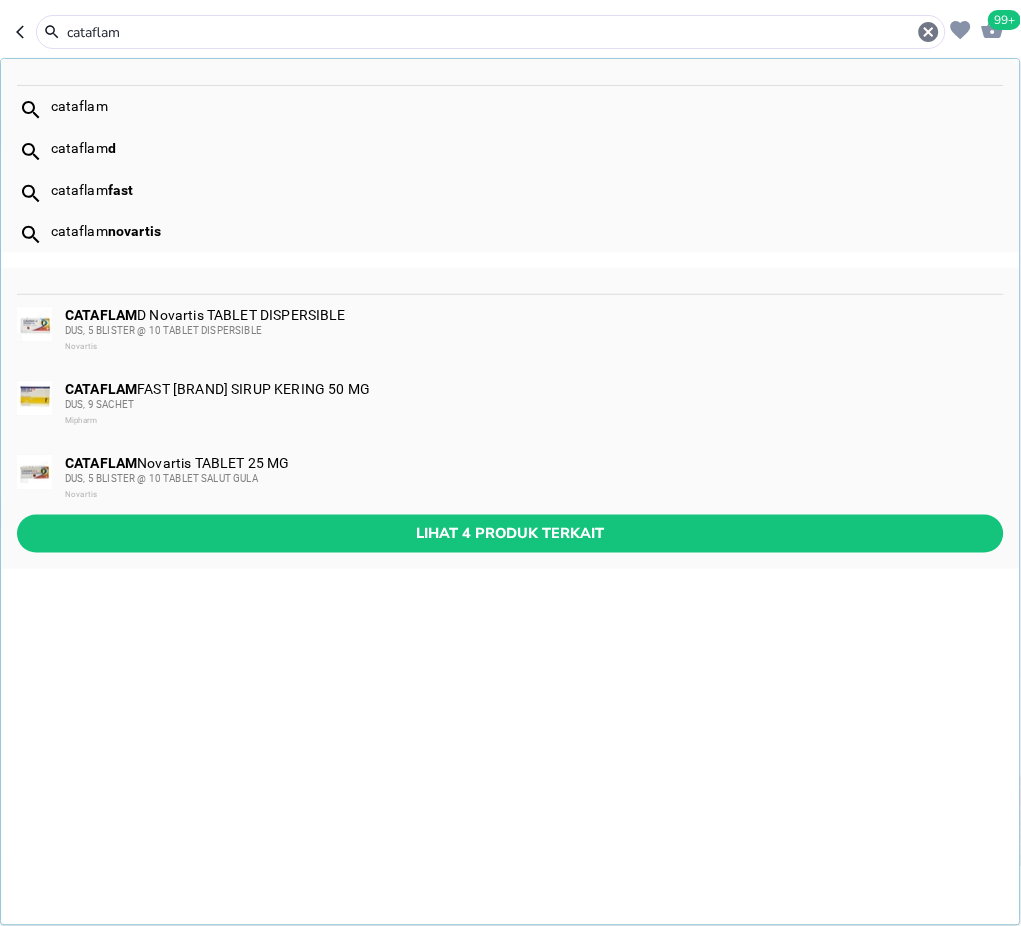drag, startPoint x: 206, startPoint y: 34, endPoint x: 9, endPoint y: 28, distance: 197.09135 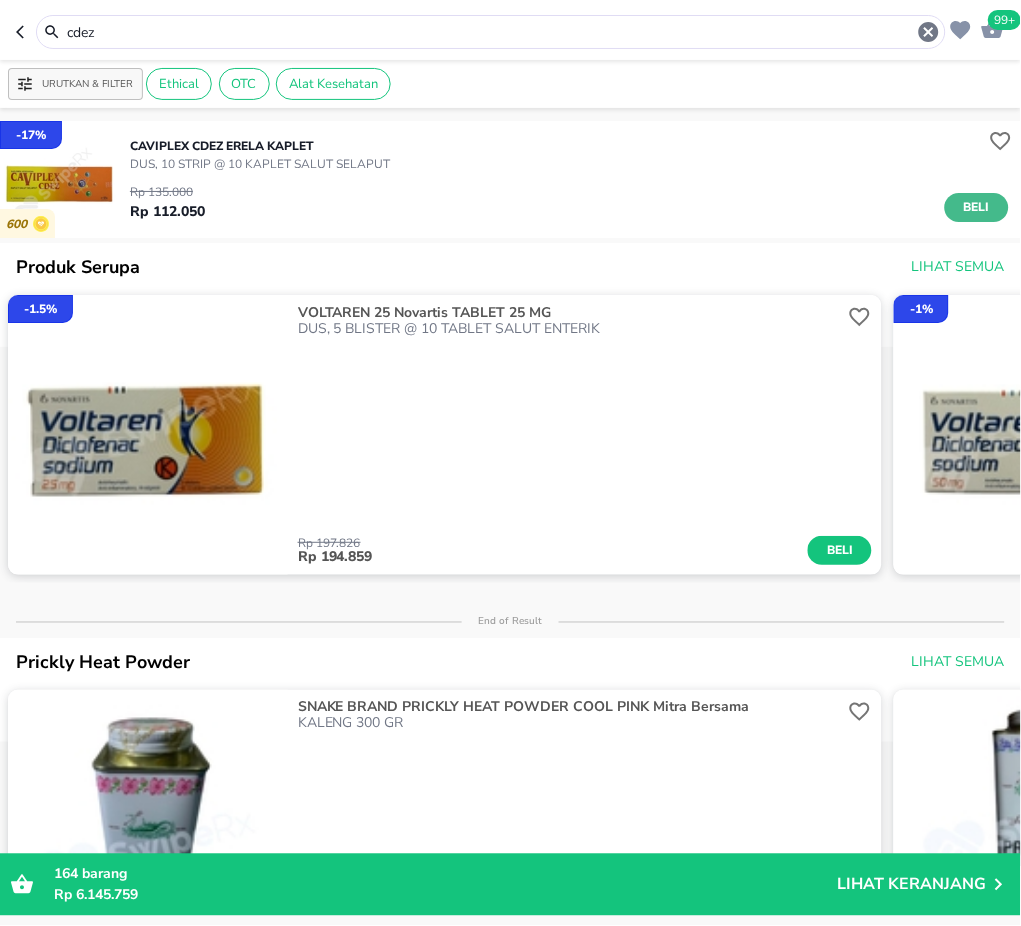 click on "Beli" at bounding box center (977, 207) 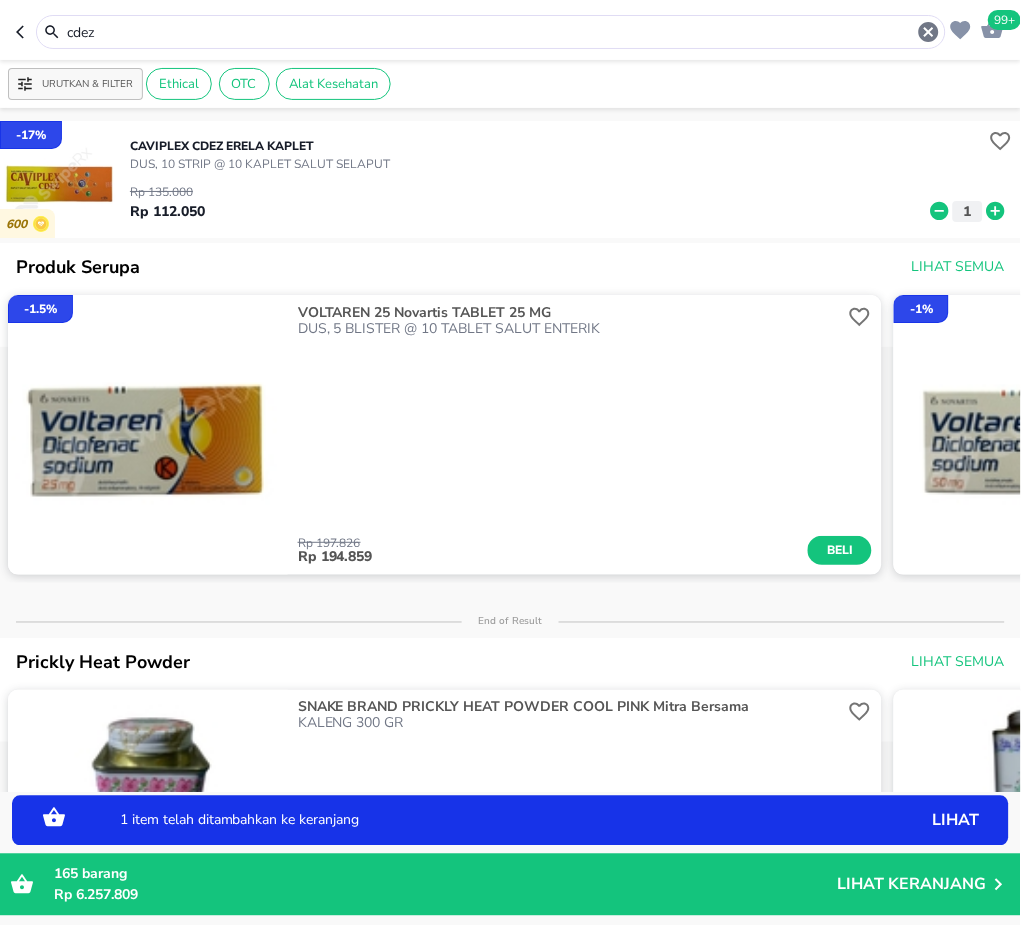 drag, startPoint x: 188, startPoint y: 28, endPoint x: 1, endPoint y: 28, distance: 187 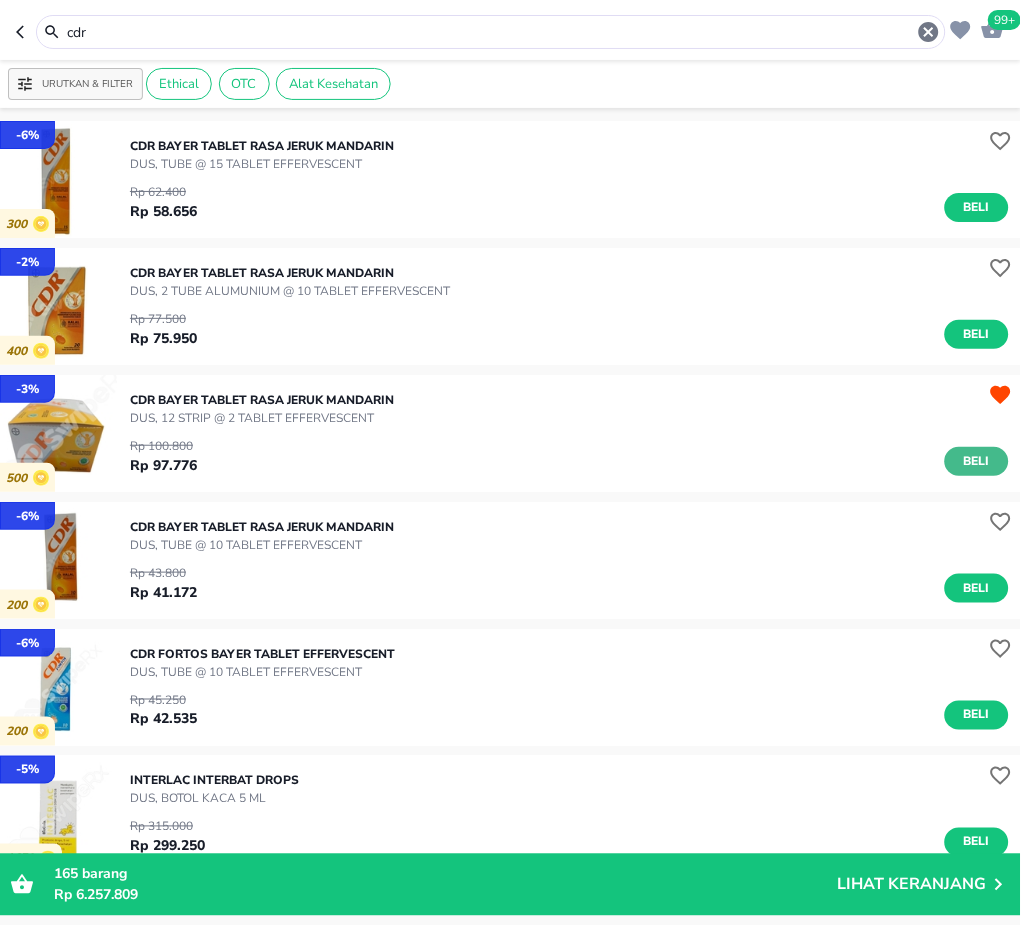 click on "Beli" at bounding box center [977, 461] 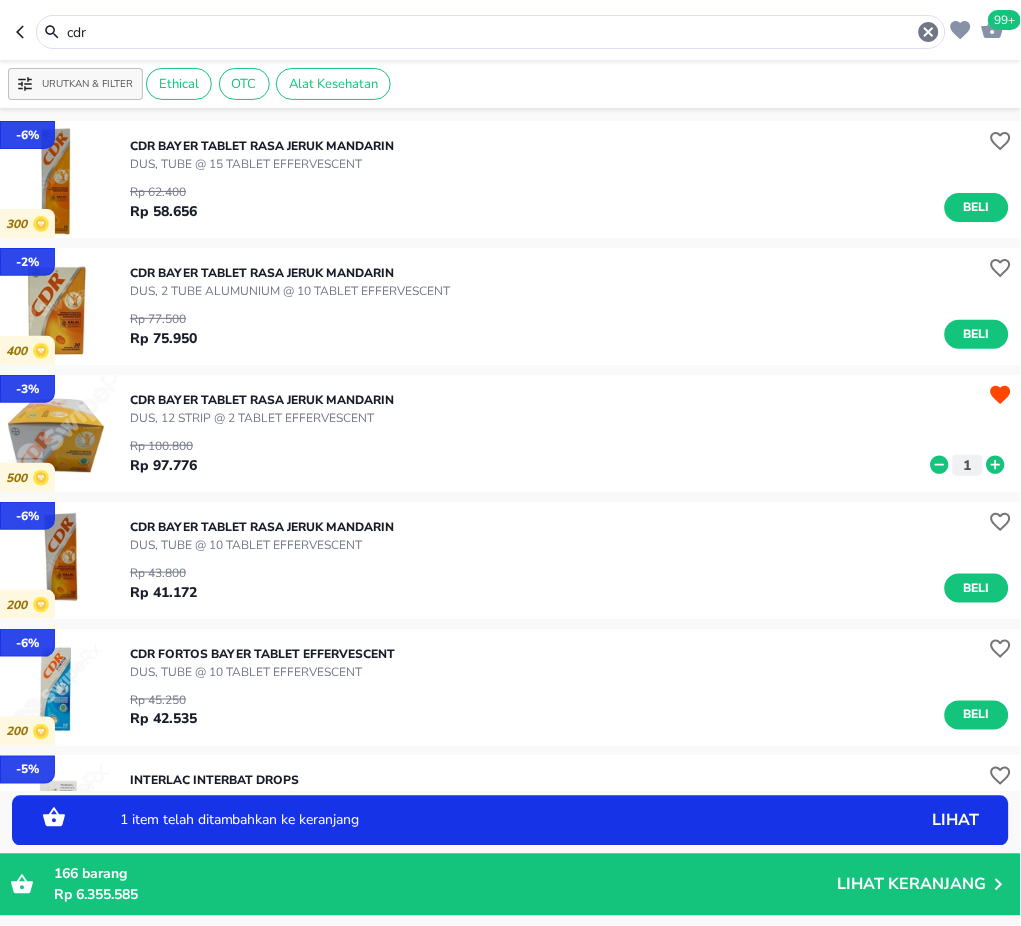 drag, startPoint x: 98, startPoint y: 37, endPoint x: 14, endPoint y: 34, distance: 84.05355 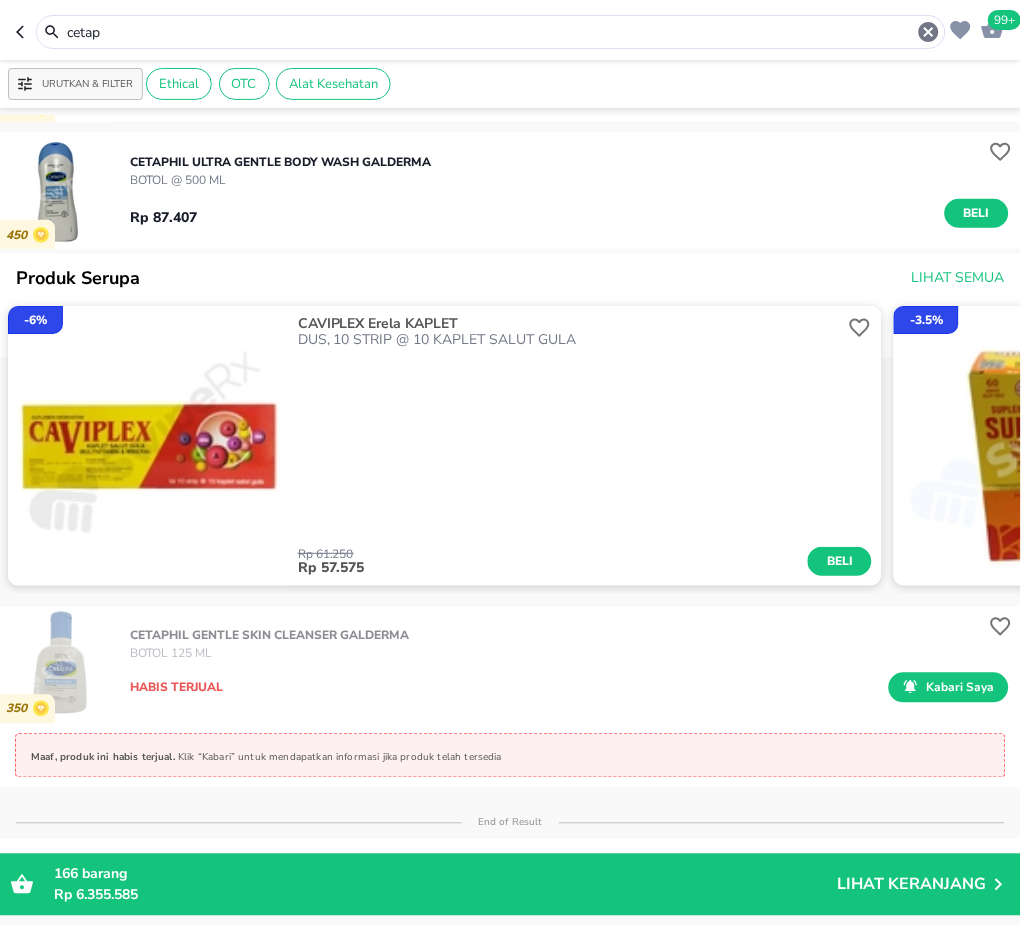 scroll, scrollTop: 0, scrollLeft: 0, axis: both 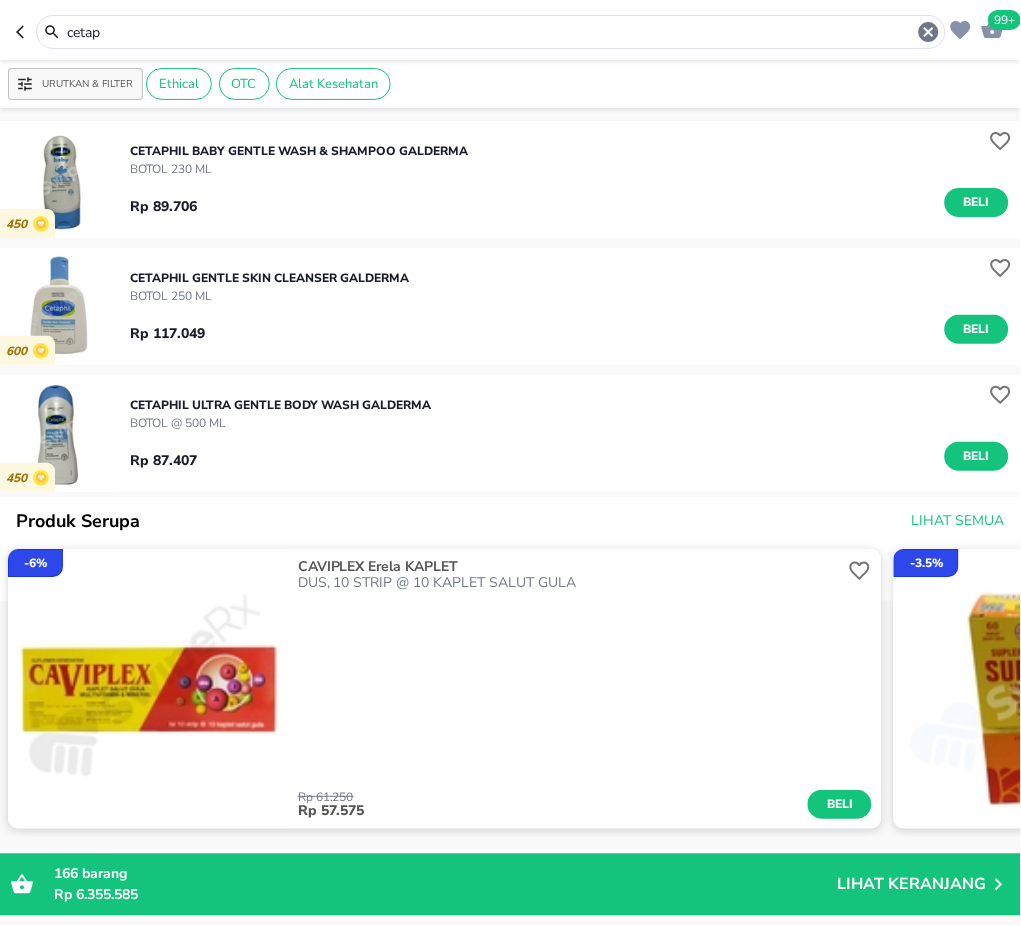 click on "Halo Apotek Tubagus, selamat datang! 99+ cetap Urutkan & Filter Ethical OTC Alat Kesehatan 450 CETAPHIL BABY GENTLE WASH & SHAMPOO Galderma BOTOL 230 ML Rp 89.706 Beli 600 CETAPHIL GENTLE SKIN CLEANSER Galderma BOTOL 250 ML Rp 117.049 Beli 450 CETAPHIL ULTRA GENTLE BODY WASH Galderma BOTOL @ 500 ML Rp 87.407 Beli - 6 % CAVIPLEX Erela KAPLET DUS, 10 STRIP @ 10 KAPLET SALUT GULA Rp 61.250 Rp 57.575 Beli - 3.5 % SUPRAVIT ERELA KAPLET DUS, BOTOL PLASIK @ 60 KAPLET SALUT GULA Rp 38.000 Rp 36.670 Beli - 13 % ANOXI Promed TABLET DUS, 3 STRIP @ 10 TABLET SALUT SELAPUT Rp 90.000 Rp 78.300 Beli - 23 % ARKAVIT C Balatif KAPLET DUS, 10 STRIP @ 10 KAPLET SALUT GULA Rp 107.500 Rp 82.775 Beli - 9 % BECEFORT Phapros KAPLET DUS, 10 STRIP @ 10 KAPLET SALUT SELAPUT Rp 140.766 Rp 128.098 Beli Lihat Semua 350 CETAPHIL GENTLE SKIN CLEANSER Galderma BOTOL 125 ML Habis terjual Kabari saya Maaf, produk ini habis terjual. Klik “Kabari” untuk mendapatkan informasi jika produk telah tersedia End of Result - 5 % 50 DUS, 3 CONDOM -" at bounding box center [510, 0] 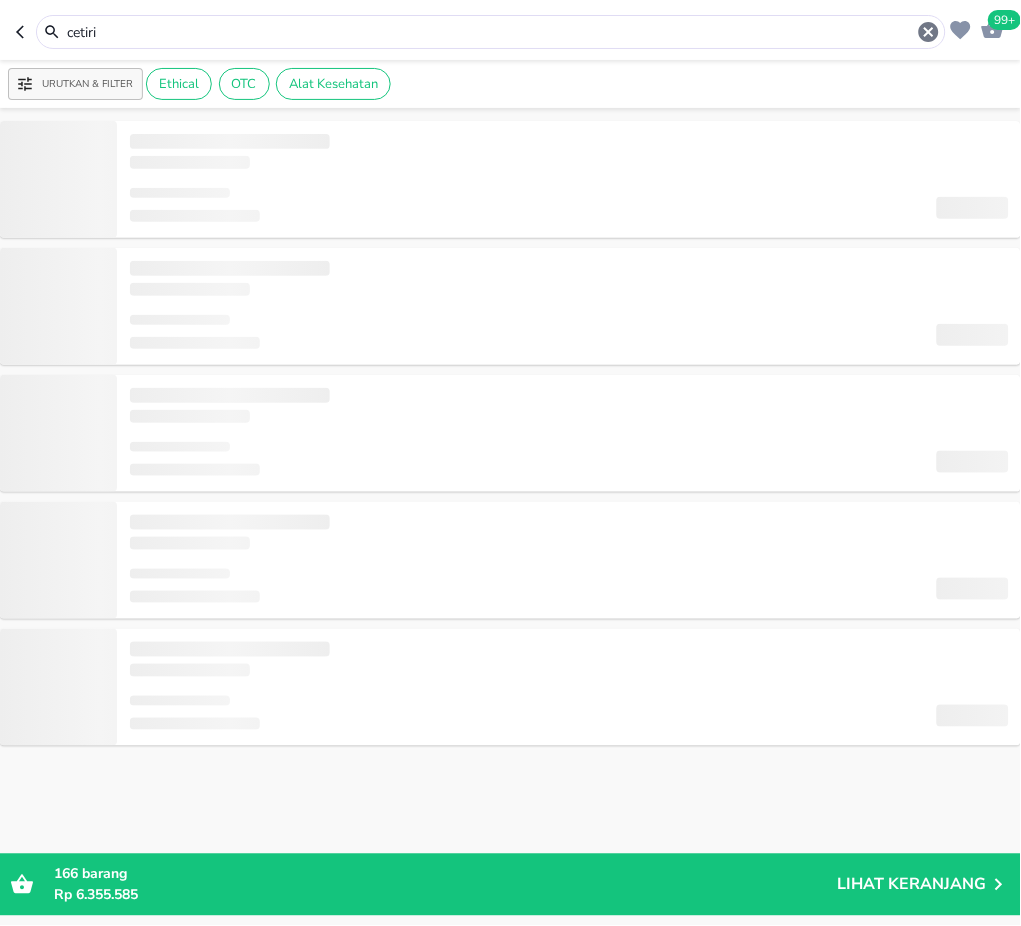 click on "cetiri" at bounding box center (491, 32) 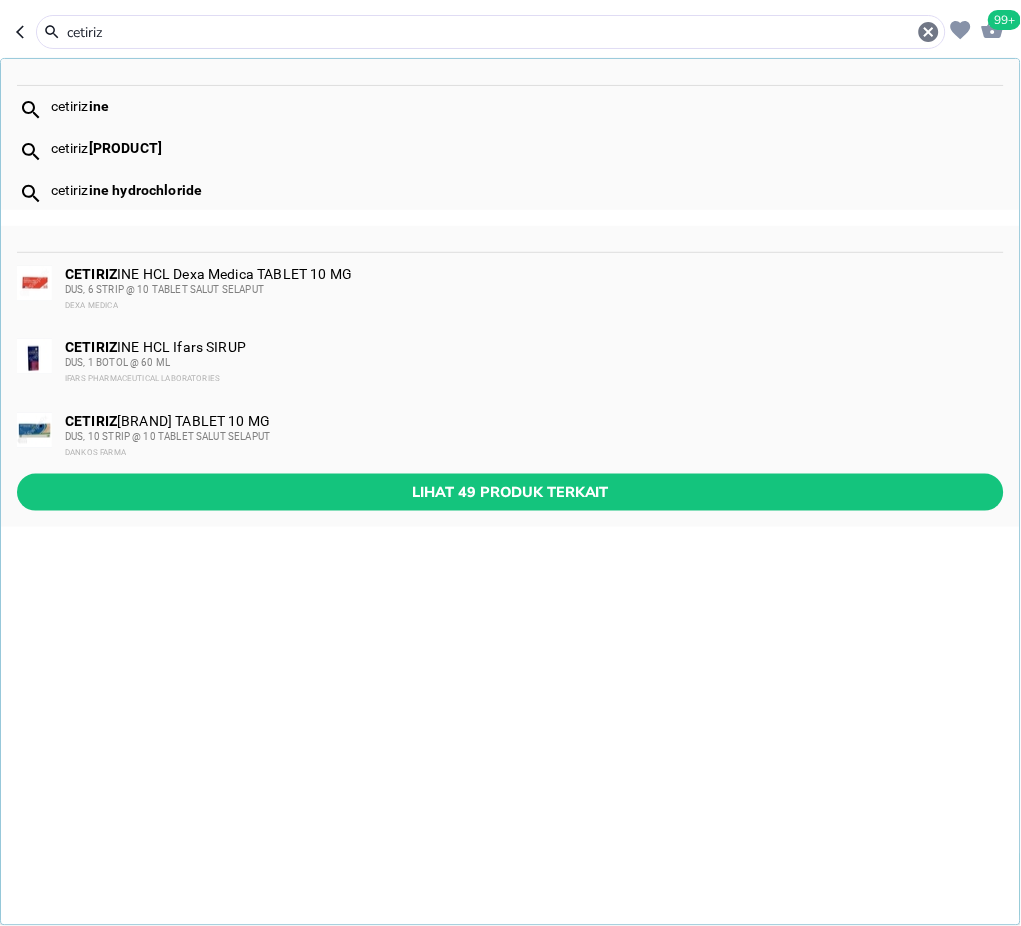 type on "cetiriz" 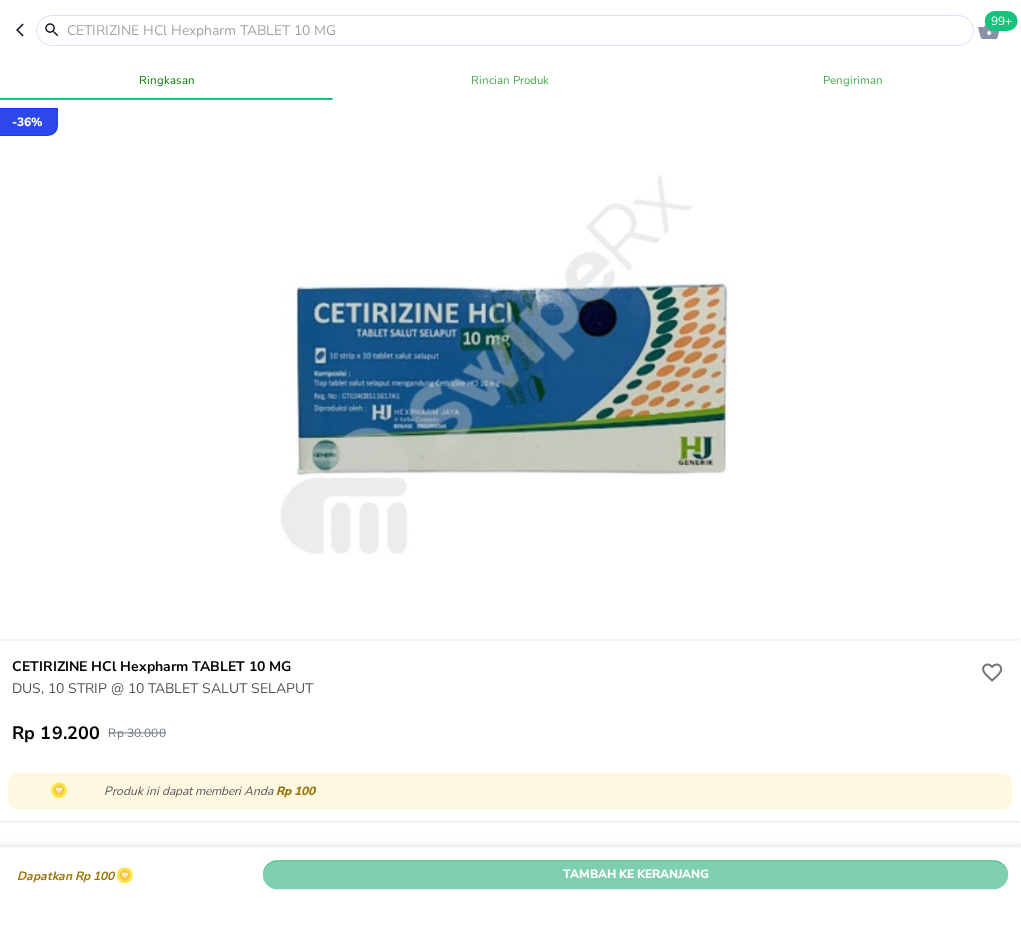 click on "Tambah Ke Keranjang" at bounding box center (636, 875) 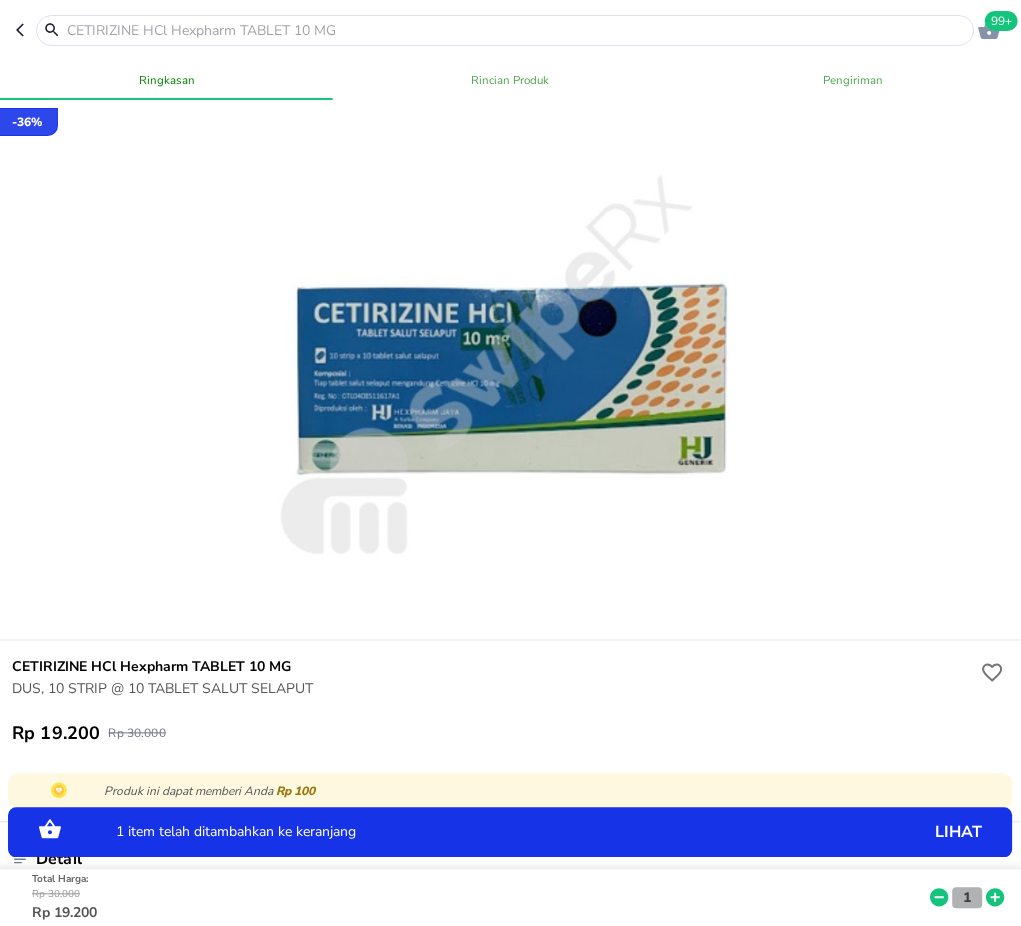 click on "1" at bounding box center (968, 897) 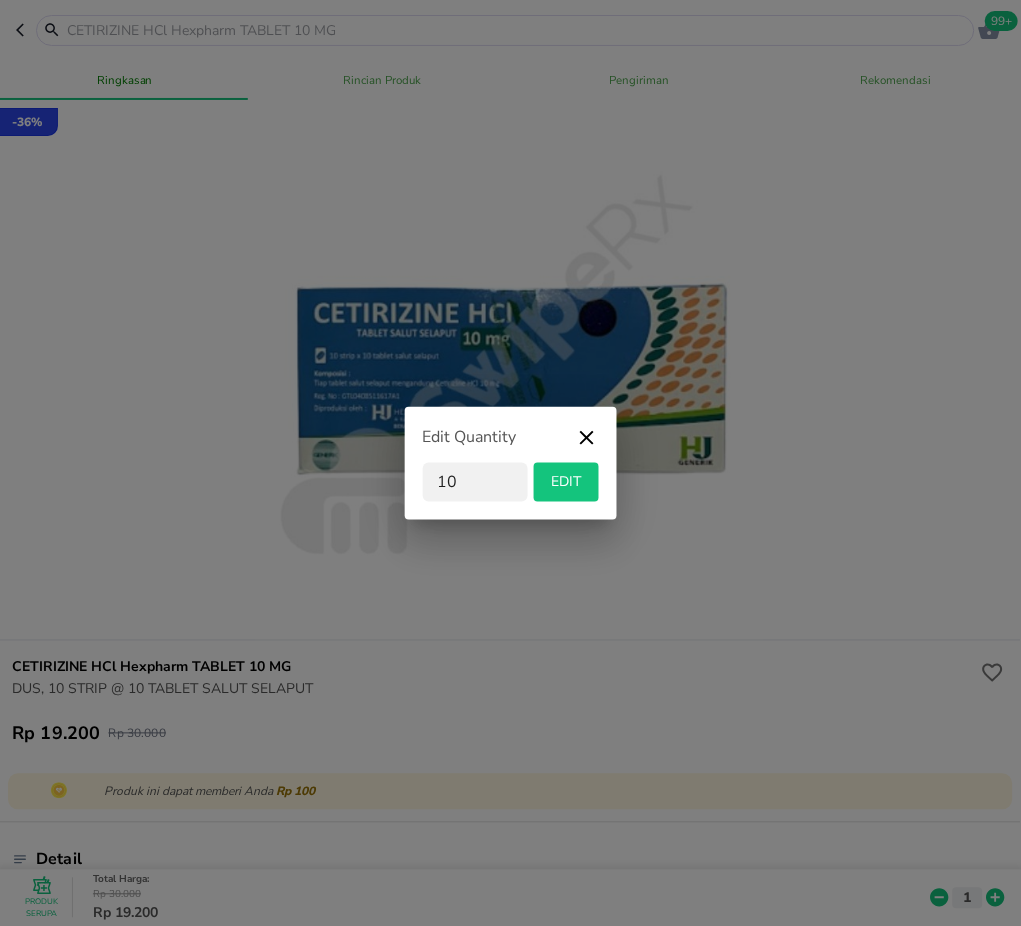 type on "10" 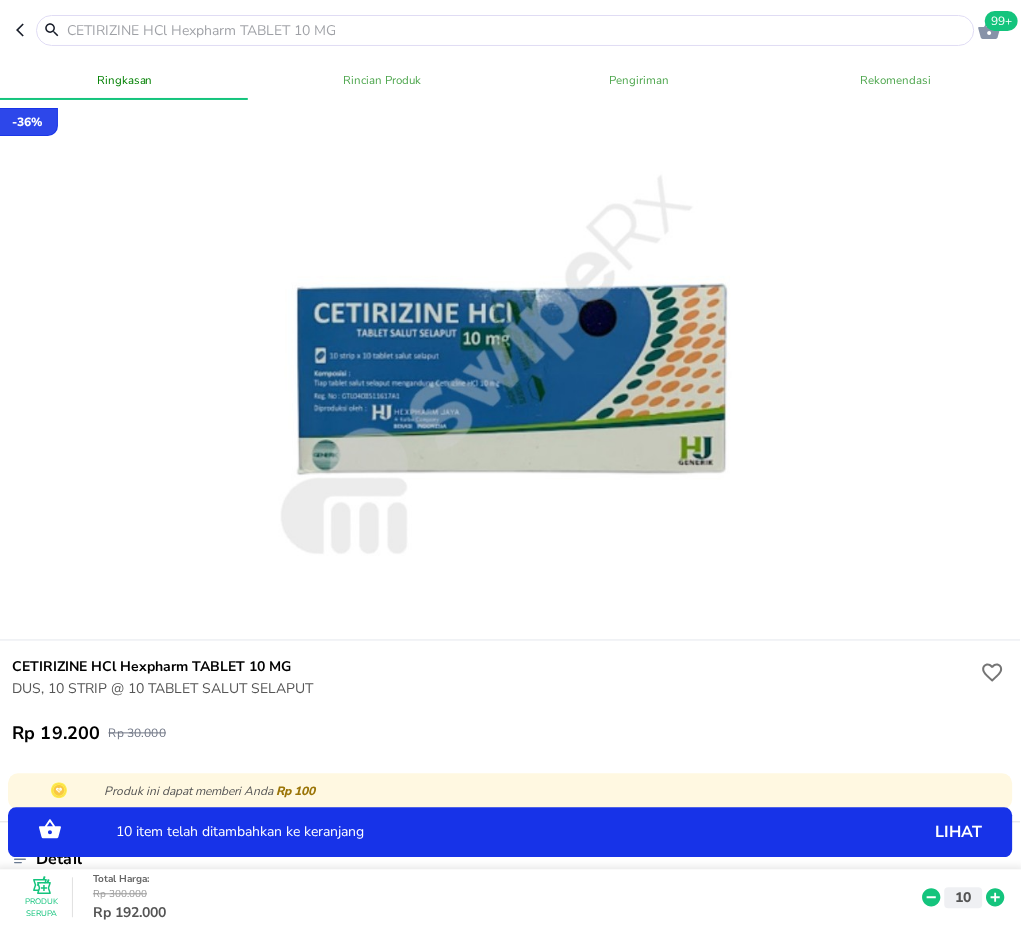 click at bounding box center (517, 30) 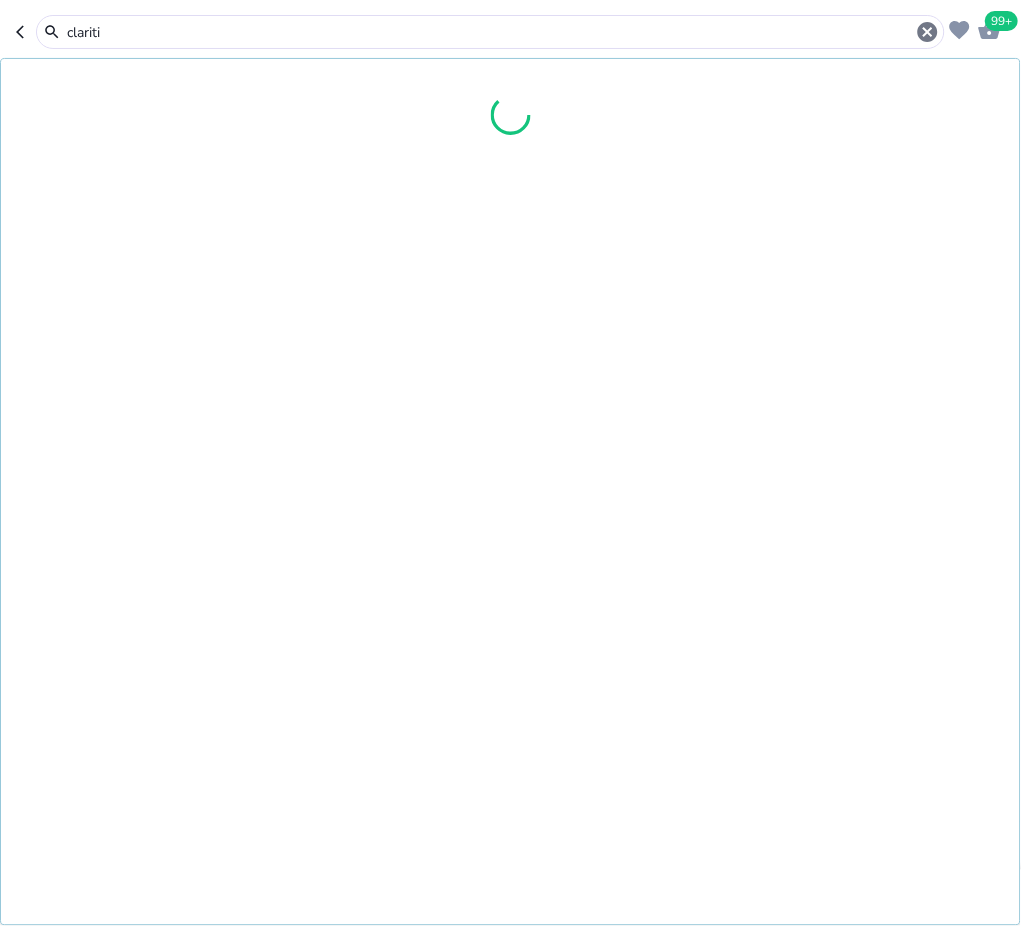 type on "claritin" 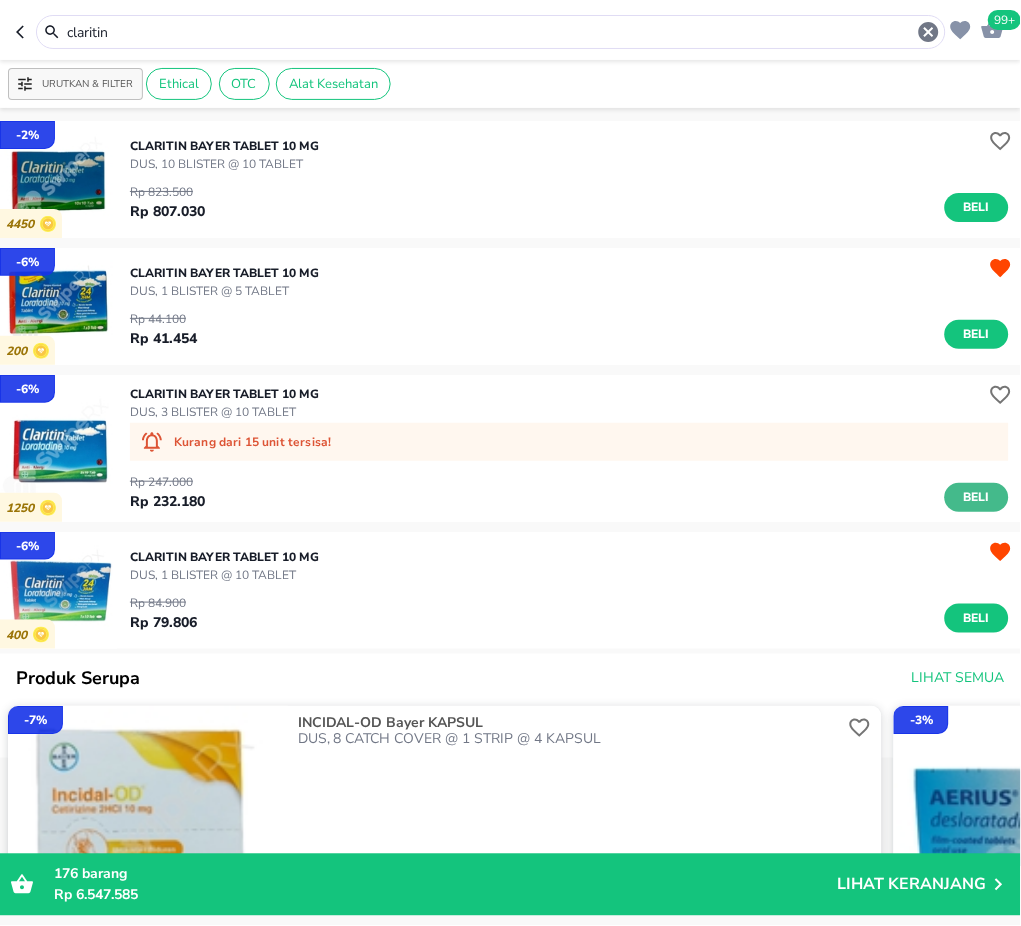 click on "Beli" at bounding box center [977, 497] 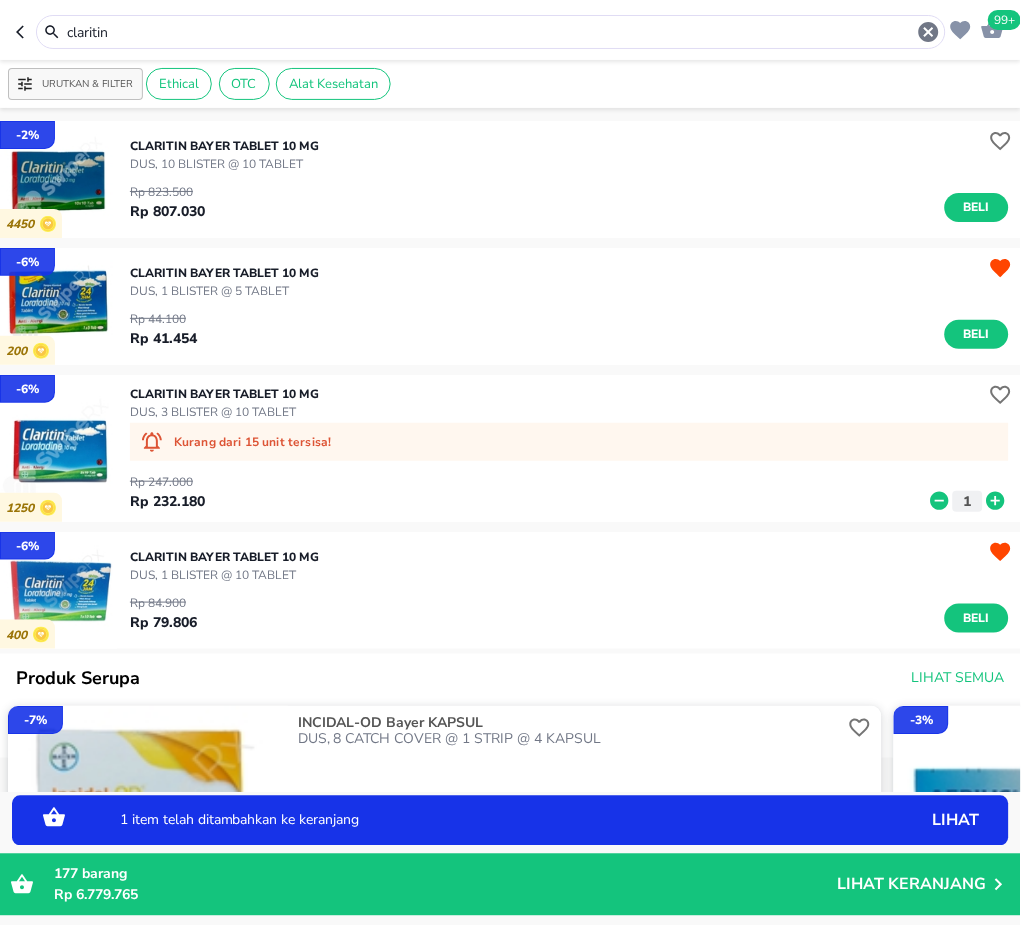 drag, startPoint x: 168, startPoint y: 16, endPoint x: 114, endPoint y: 27, distance: 55.108982 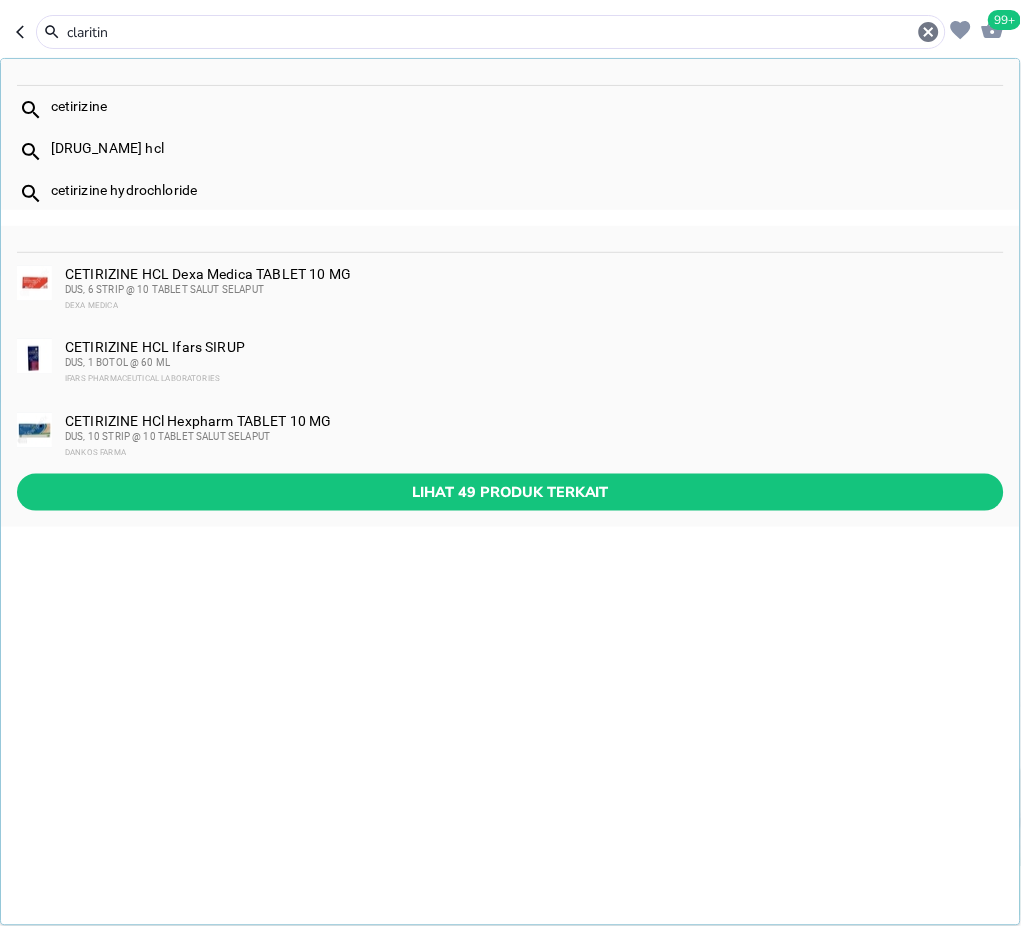 drag, startPoint x: 120, startPoint y: 29, endPoint x: 7, endPoint y: 31, distance: 113.0177 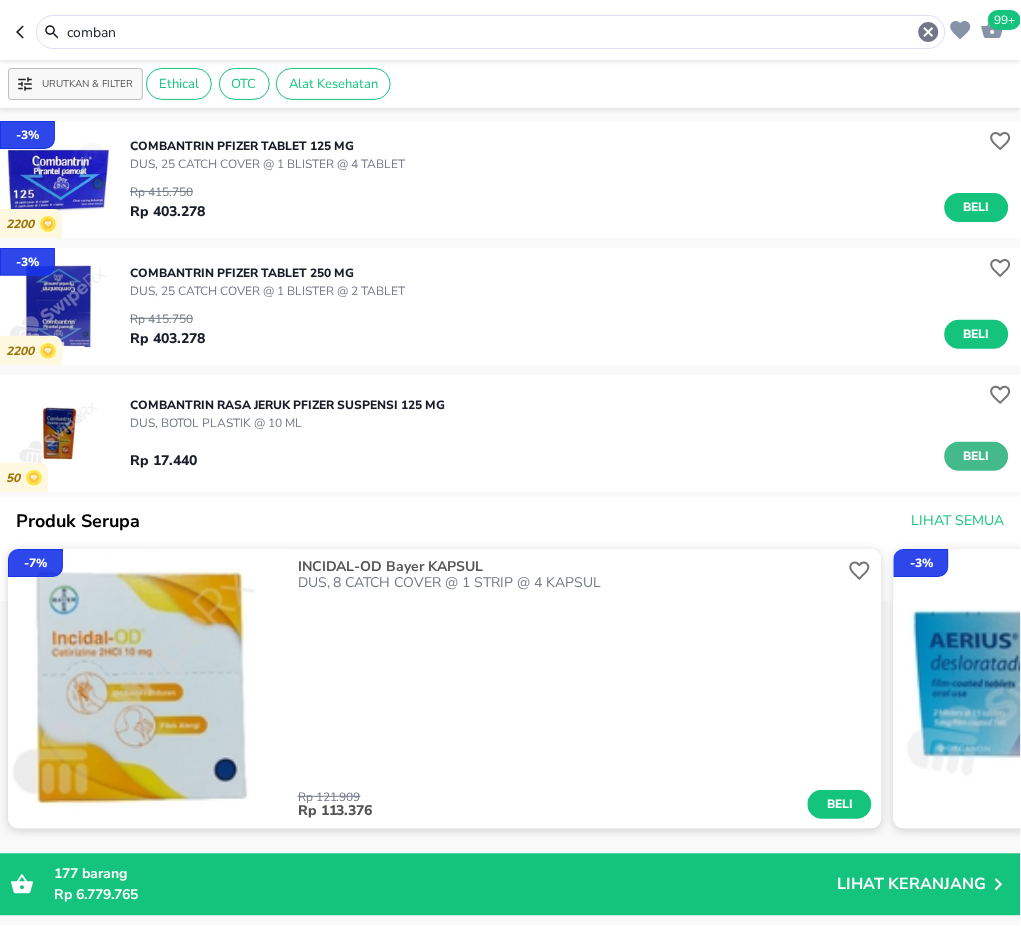 click on "Beli" at bounding box center (977, 456) 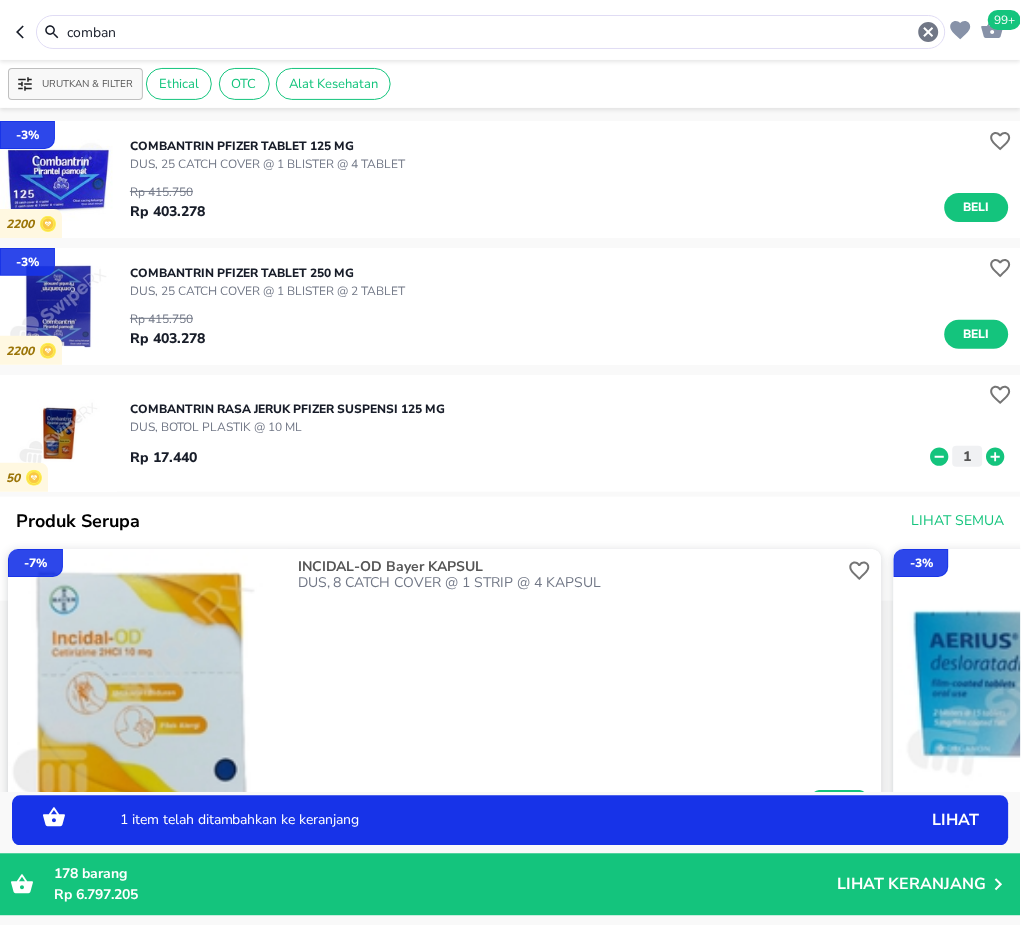 click 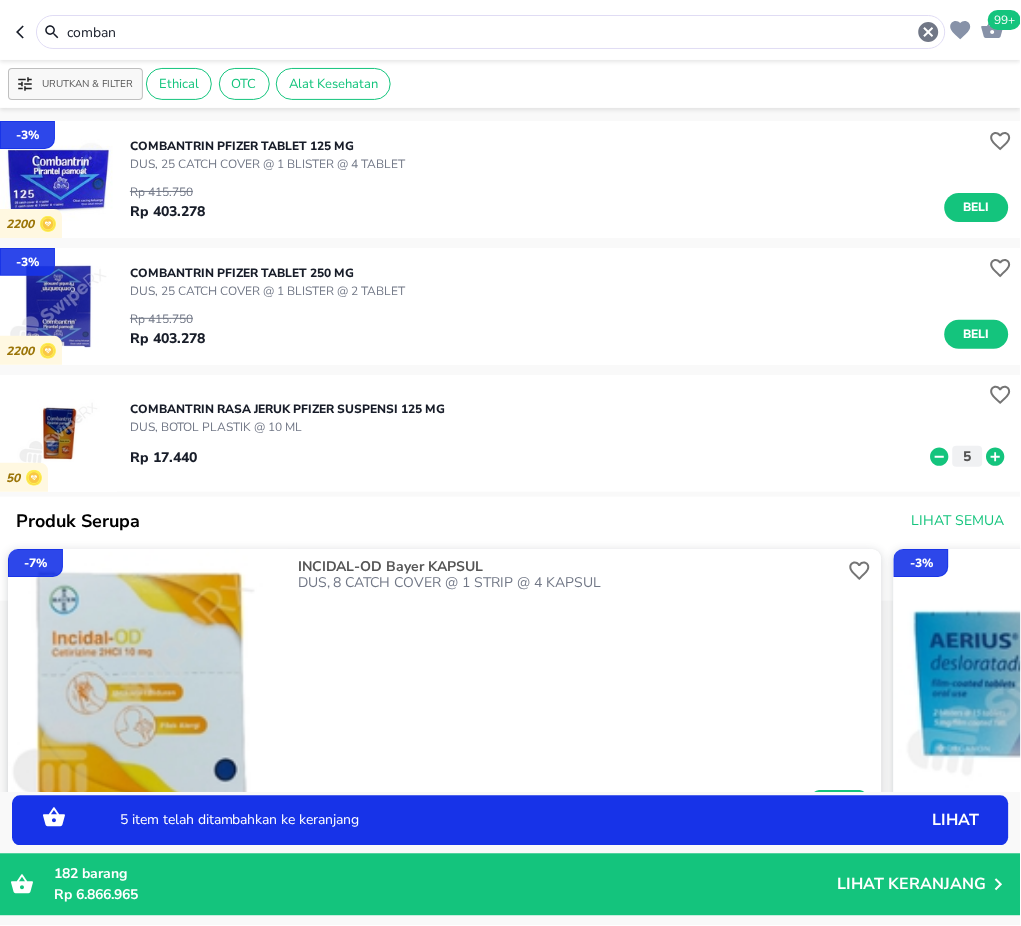 click 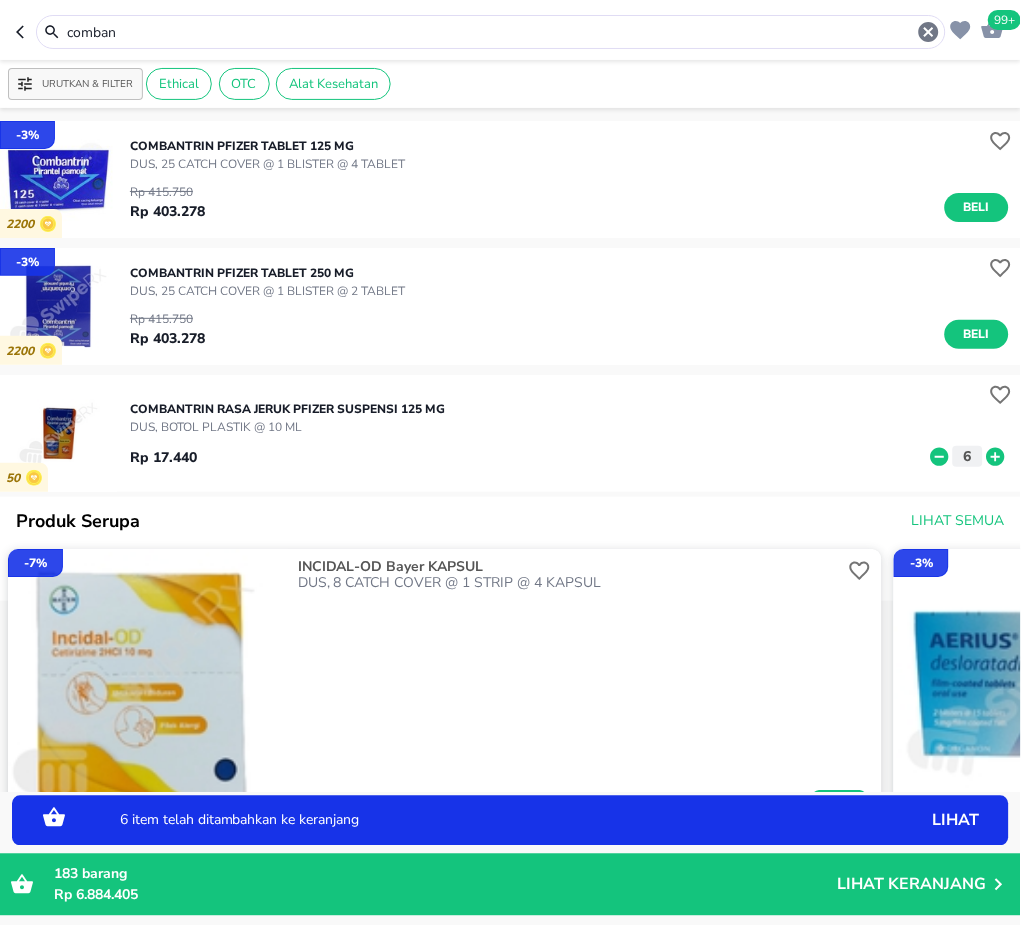 drag, startPoint x: 170, startPoint y: 24, endPoint x: -2, endPoint y: 11, distance: 172.49059 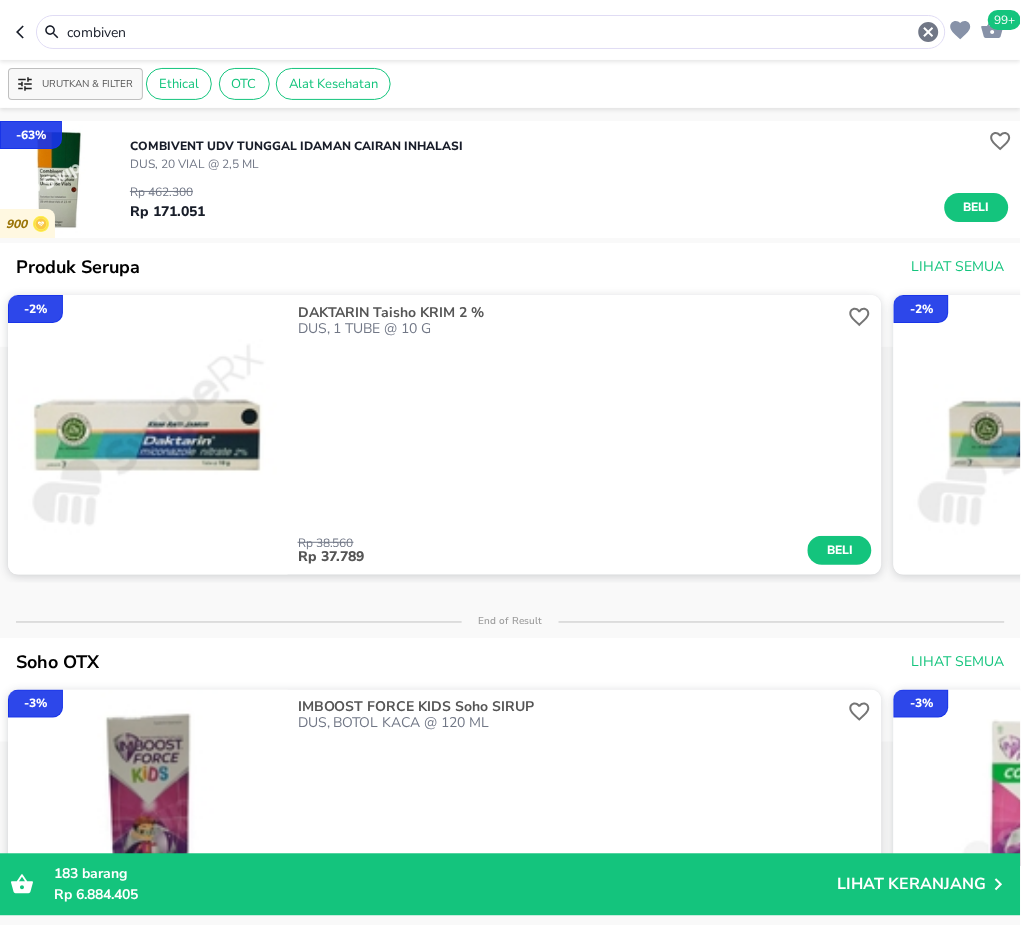 click on "Beli" at bounding box center (977, 207) 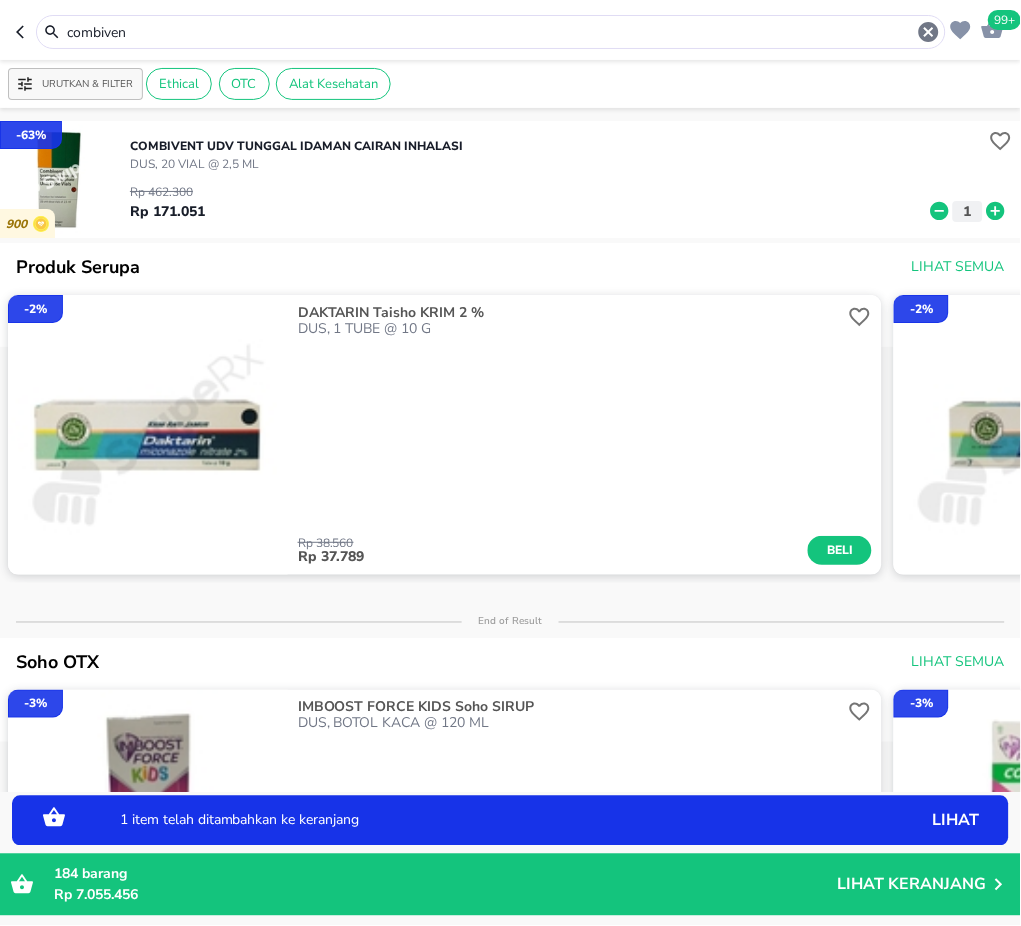drag, startPoint x: 137, startPoint y: 24, endPoint x: 0, endPoint y: 25, distance: 137.00365 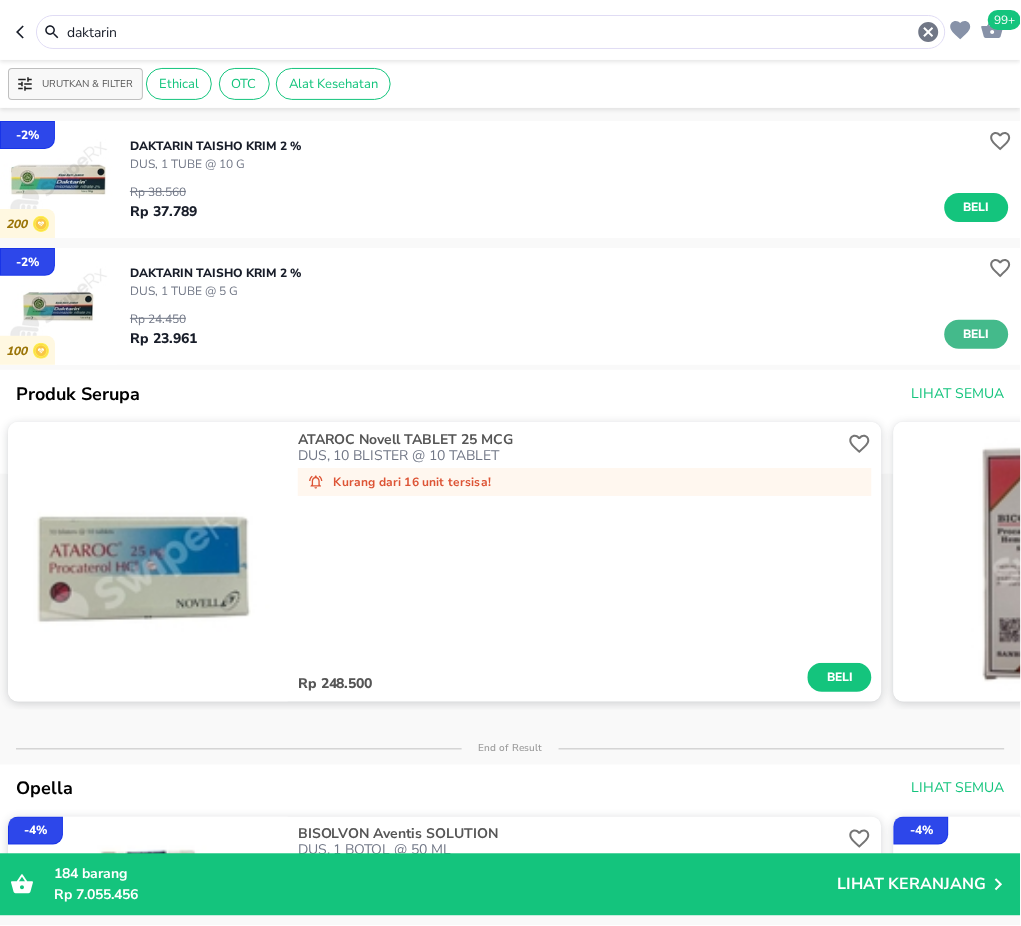 click on "Beli" at bounding box center (977, 334) 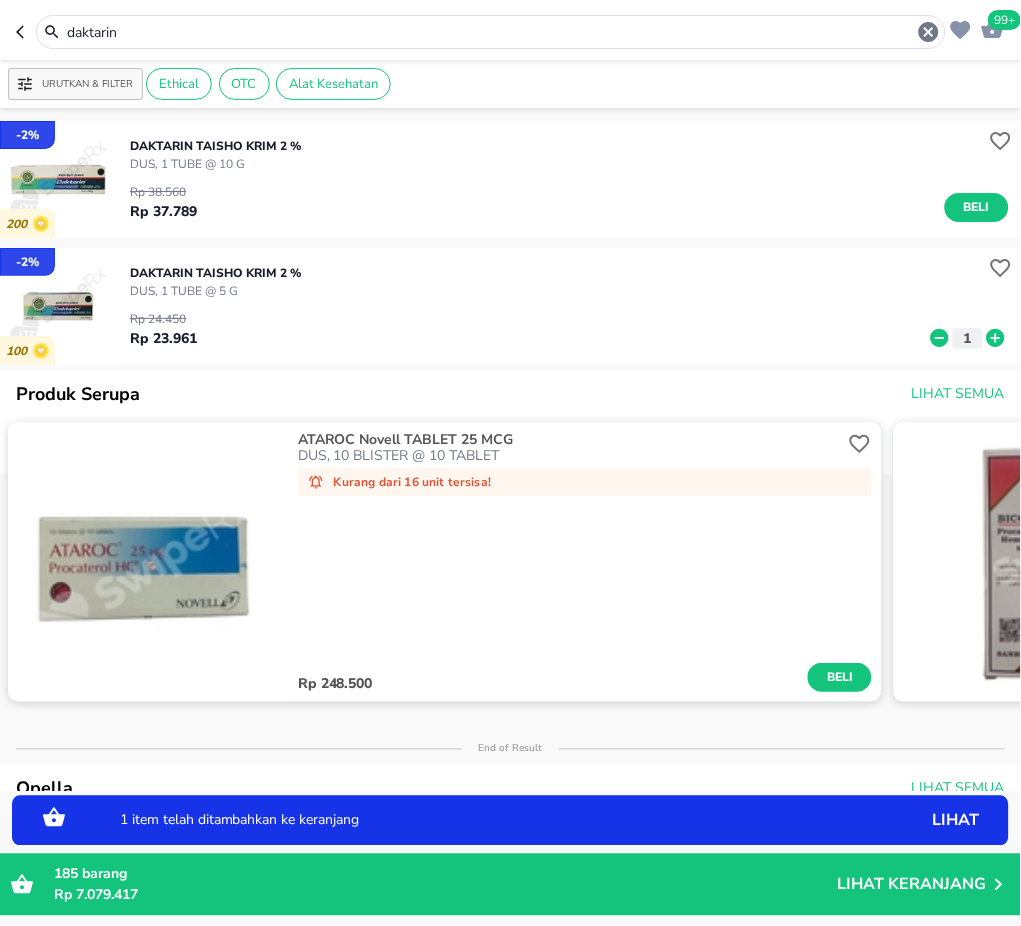 click 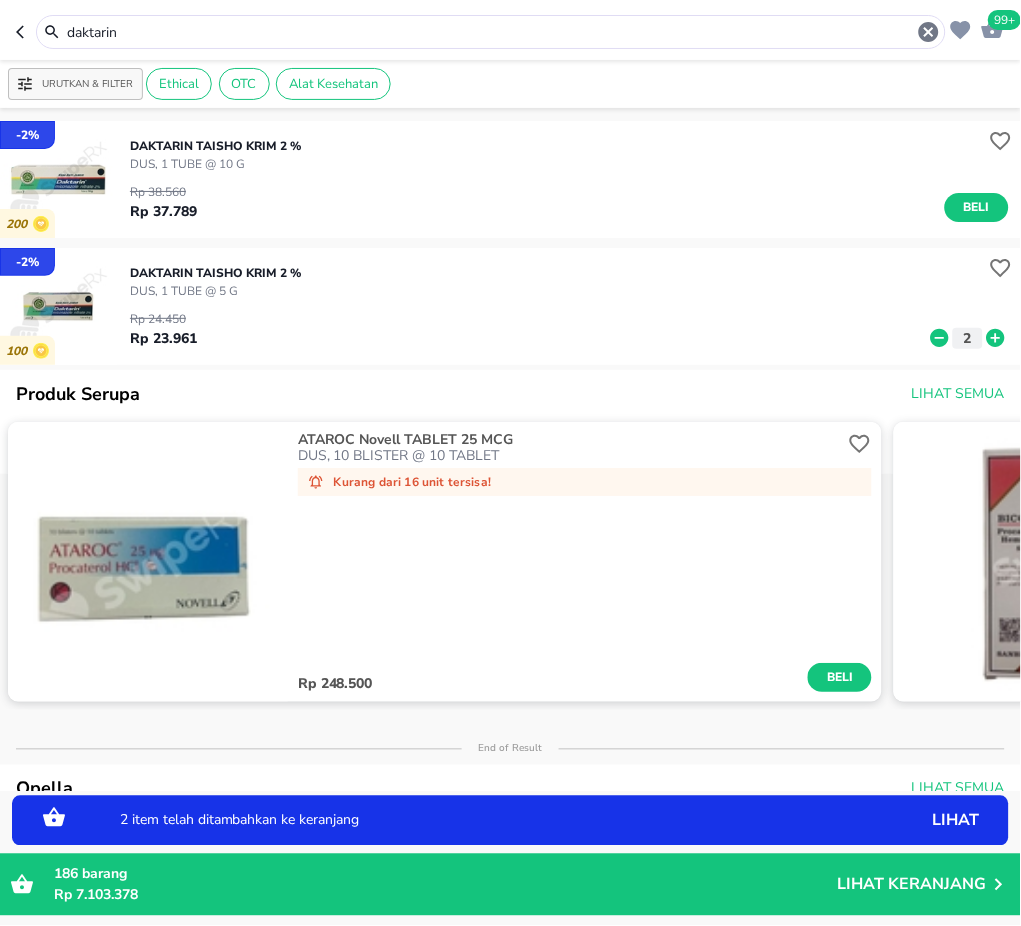 click 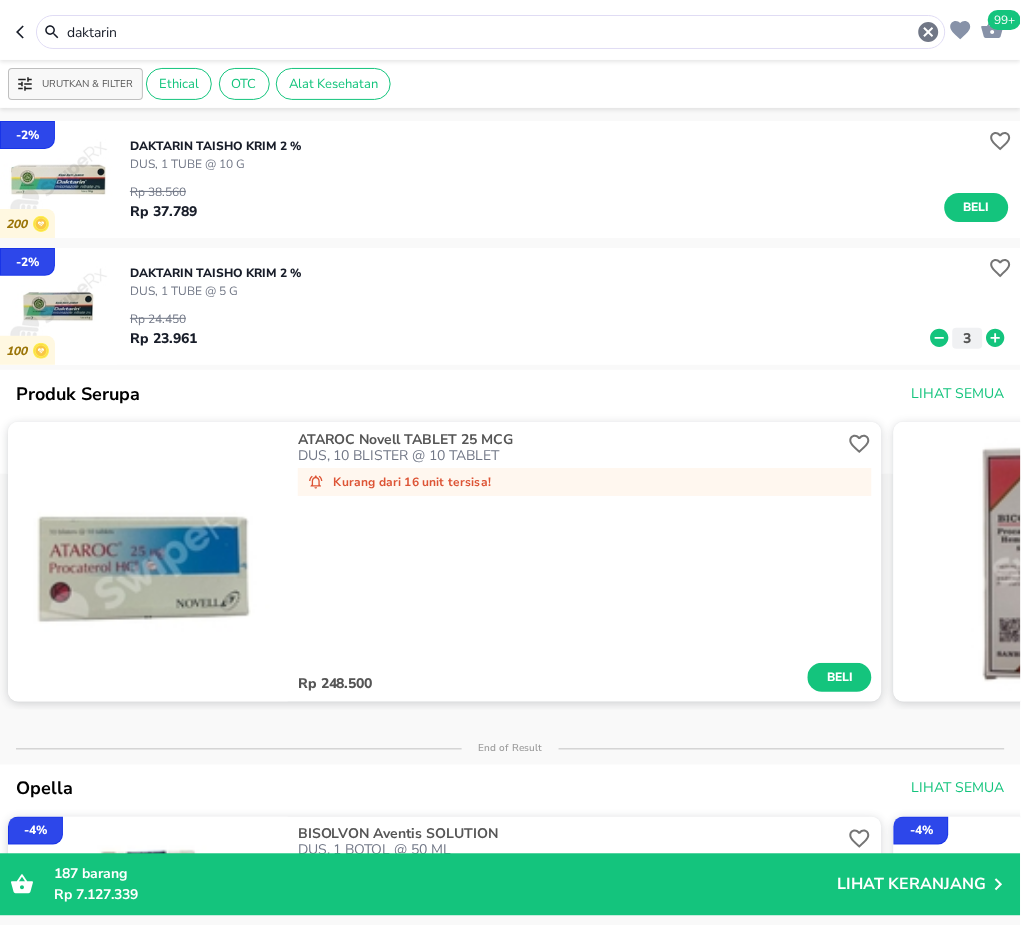 drag, startPoint x: 123, startPoint y: 21, endPoint x: 46, endPoint y: 25, distance: 77.10383 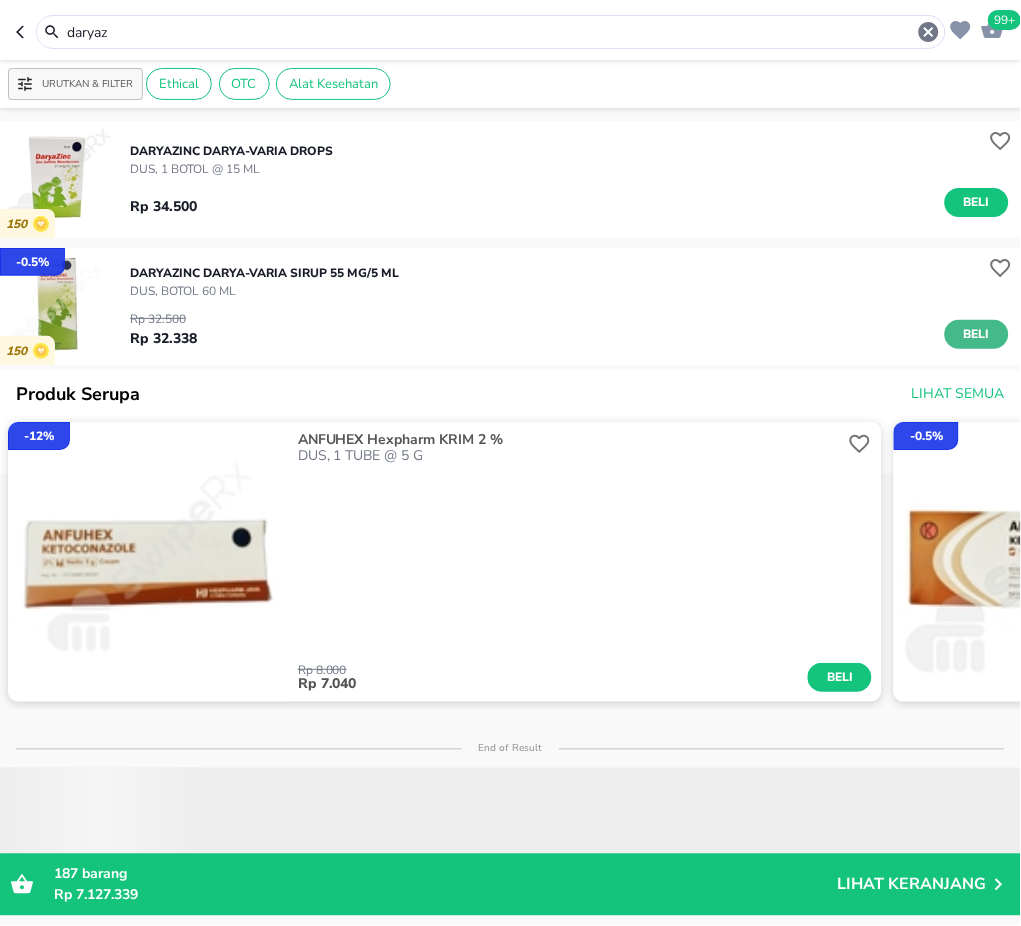 click on "Beli" at bounding box center [977, 334] 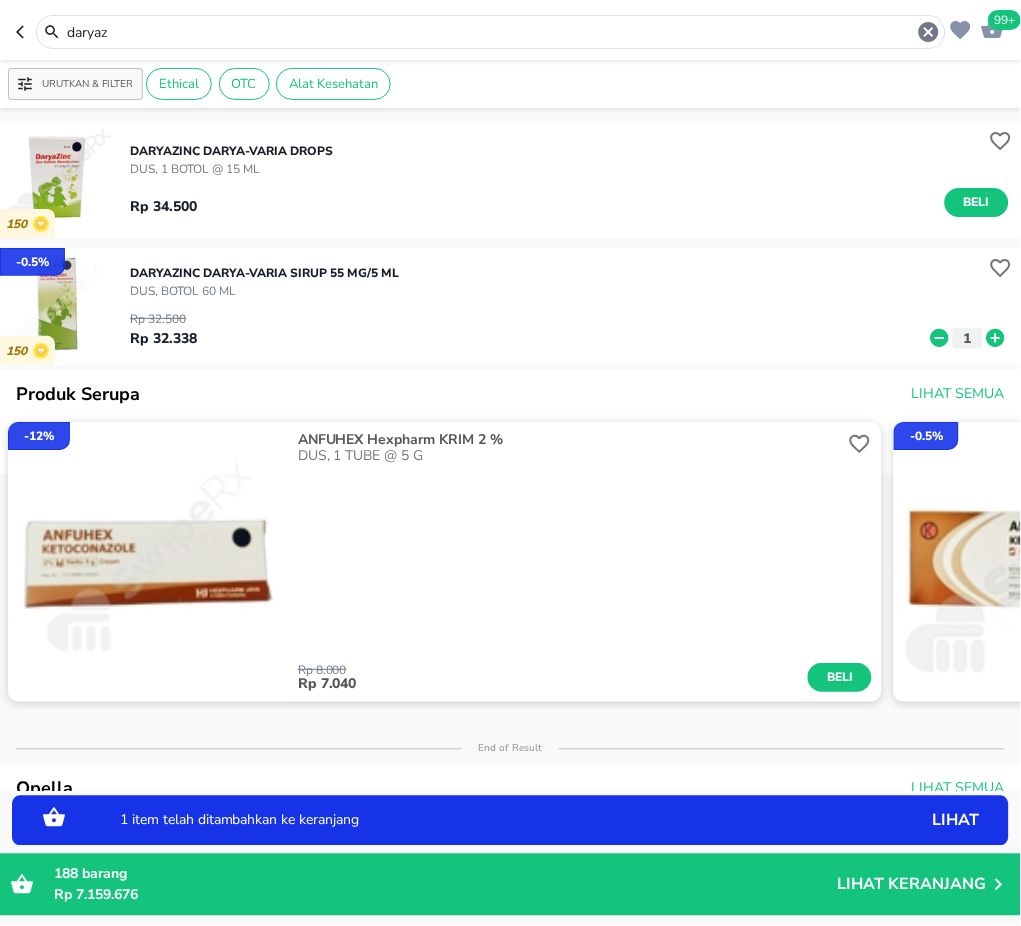 click 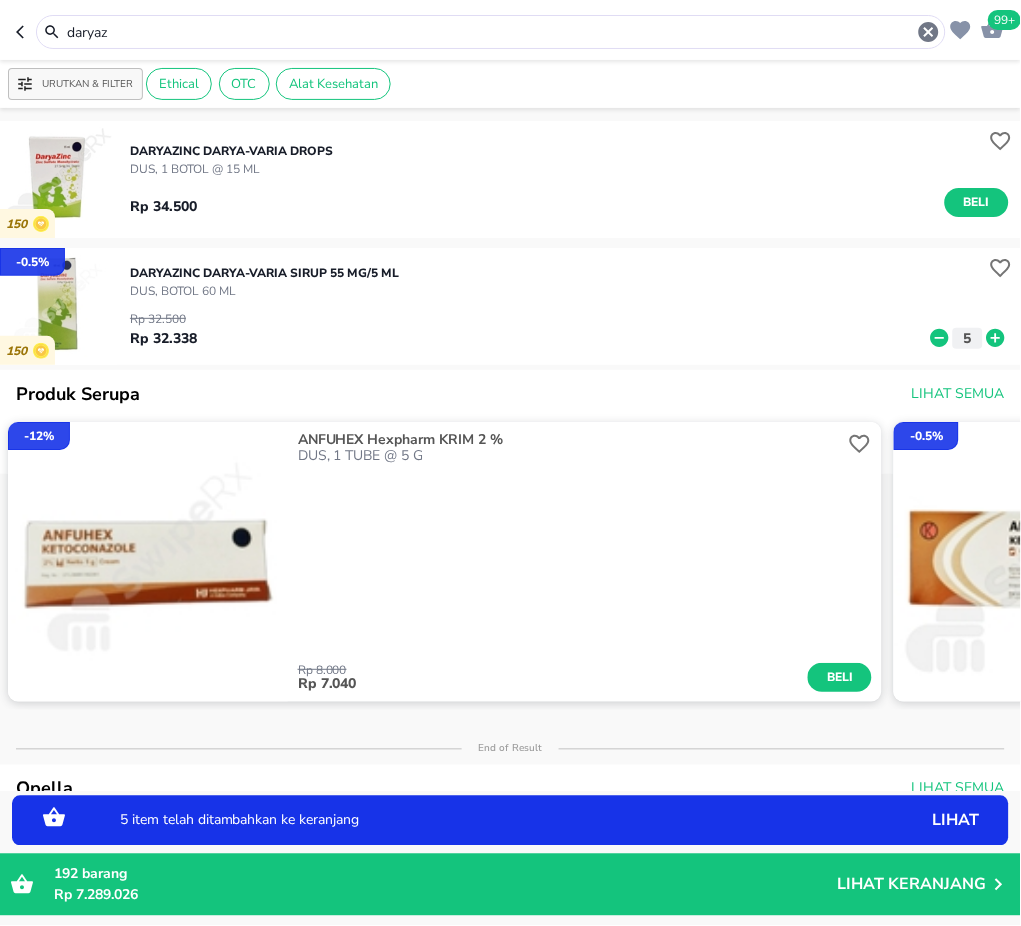 click 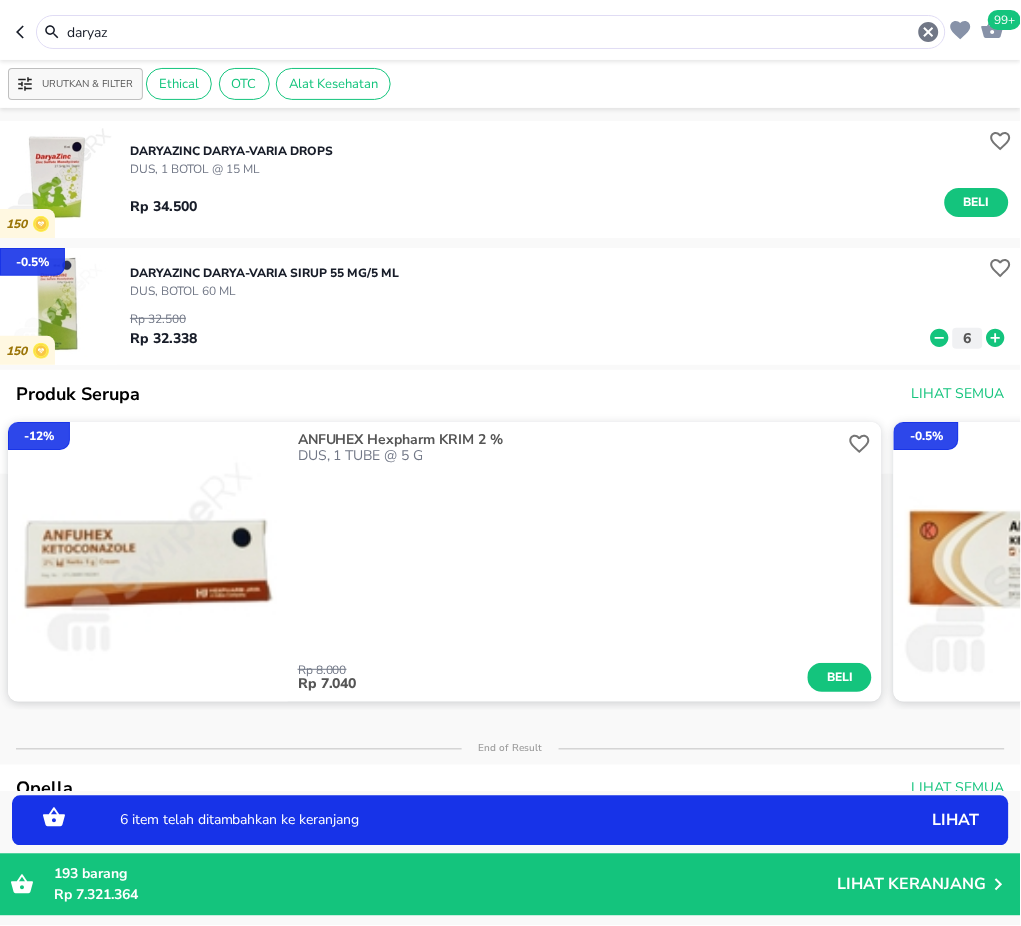 drag, startPoint x: 184, startPoint y: 28, endPoint x: 7, endPoint y: 30, distance: 177.01129 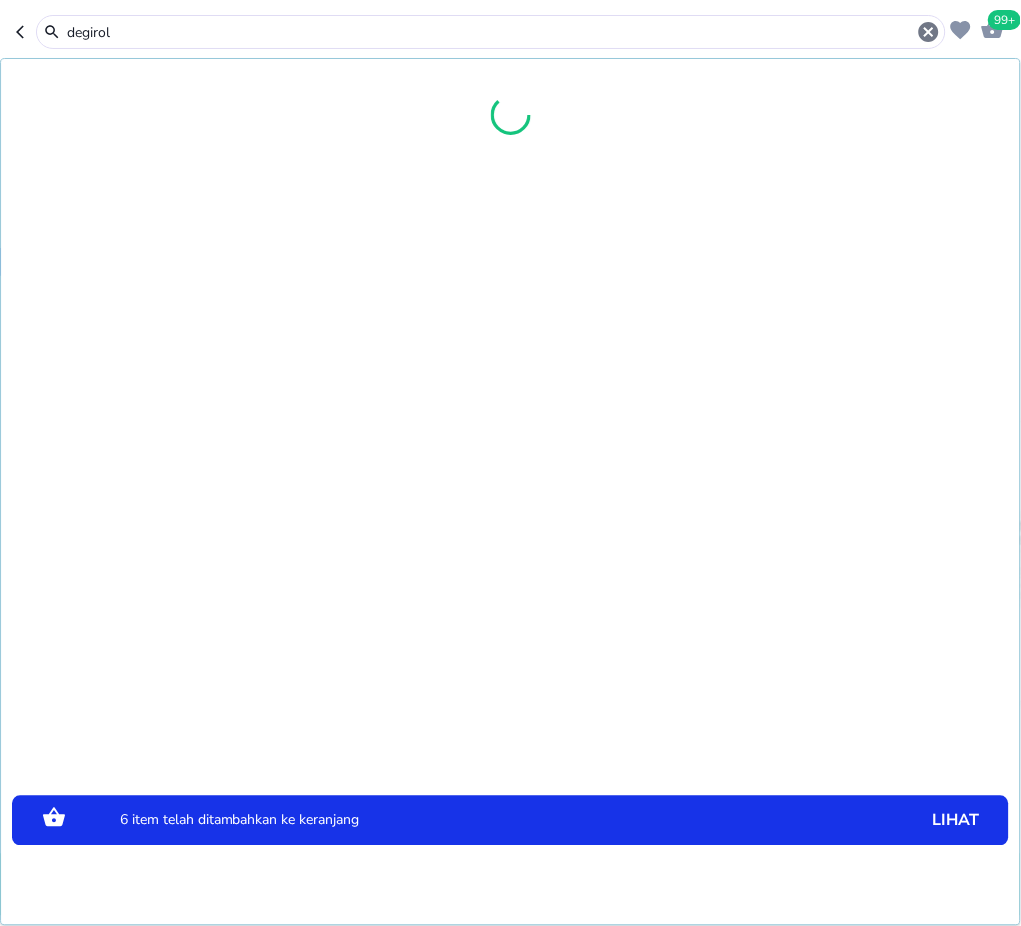 type on "degirol" 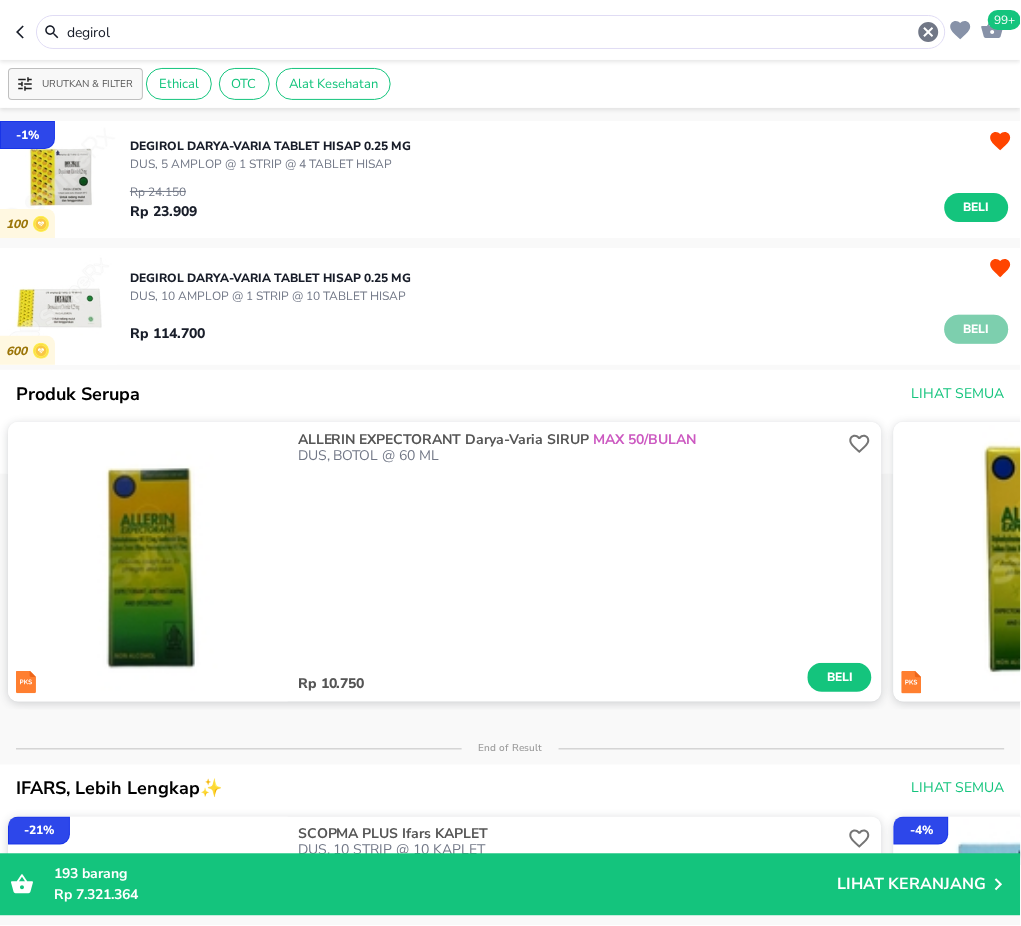 click on "Beli" at bounding box center (977, 329) 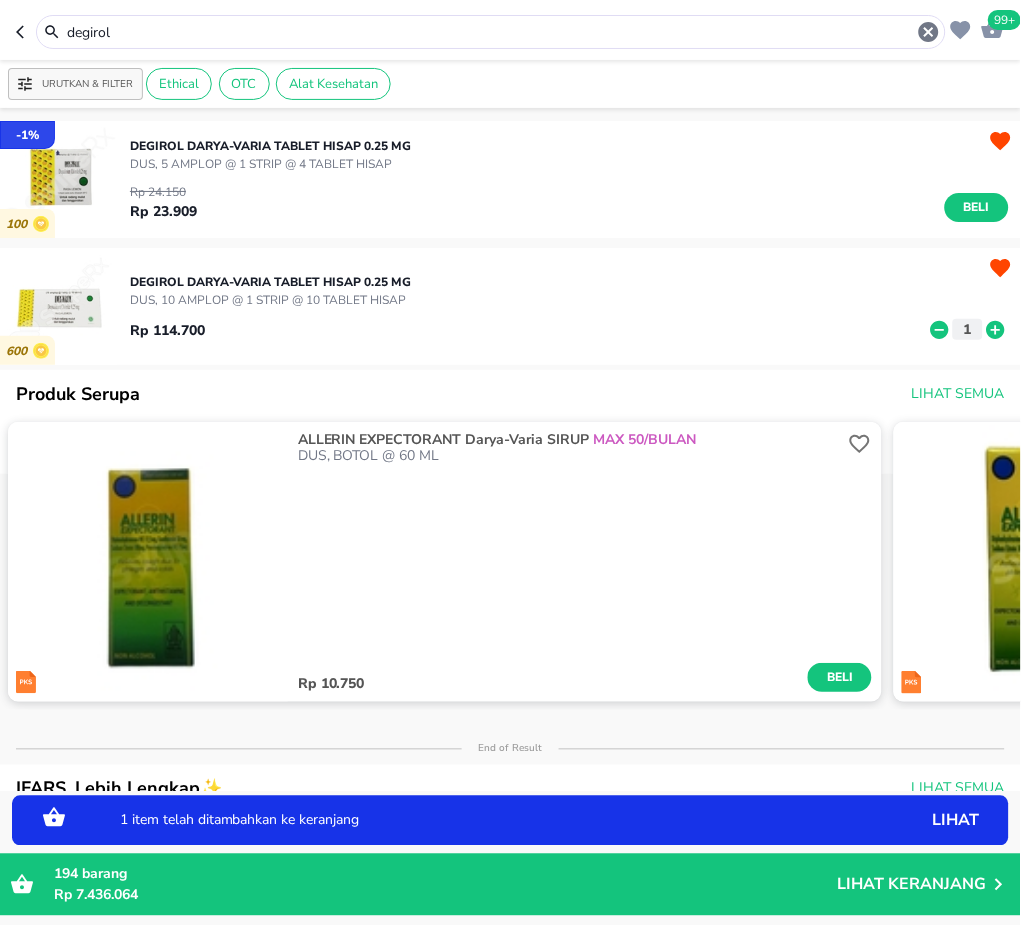 click on "1" at bounding box center [968, 329] 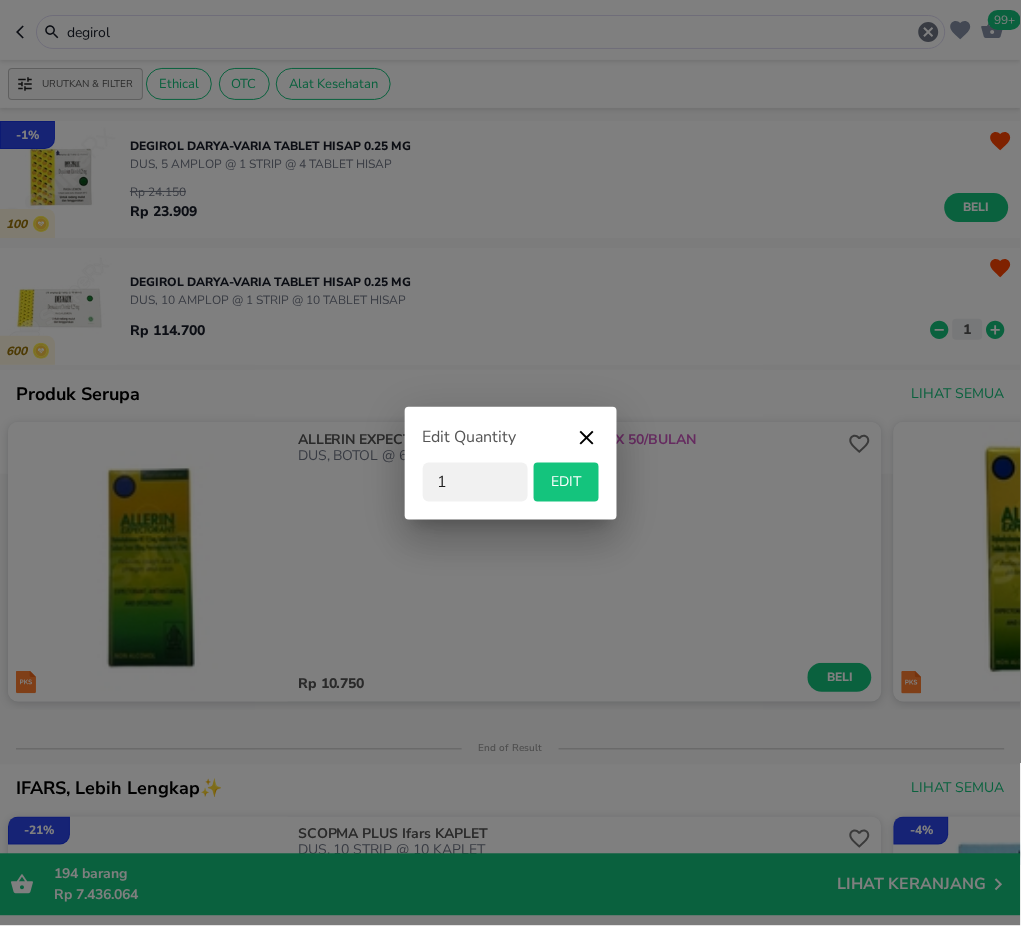 type on "15" 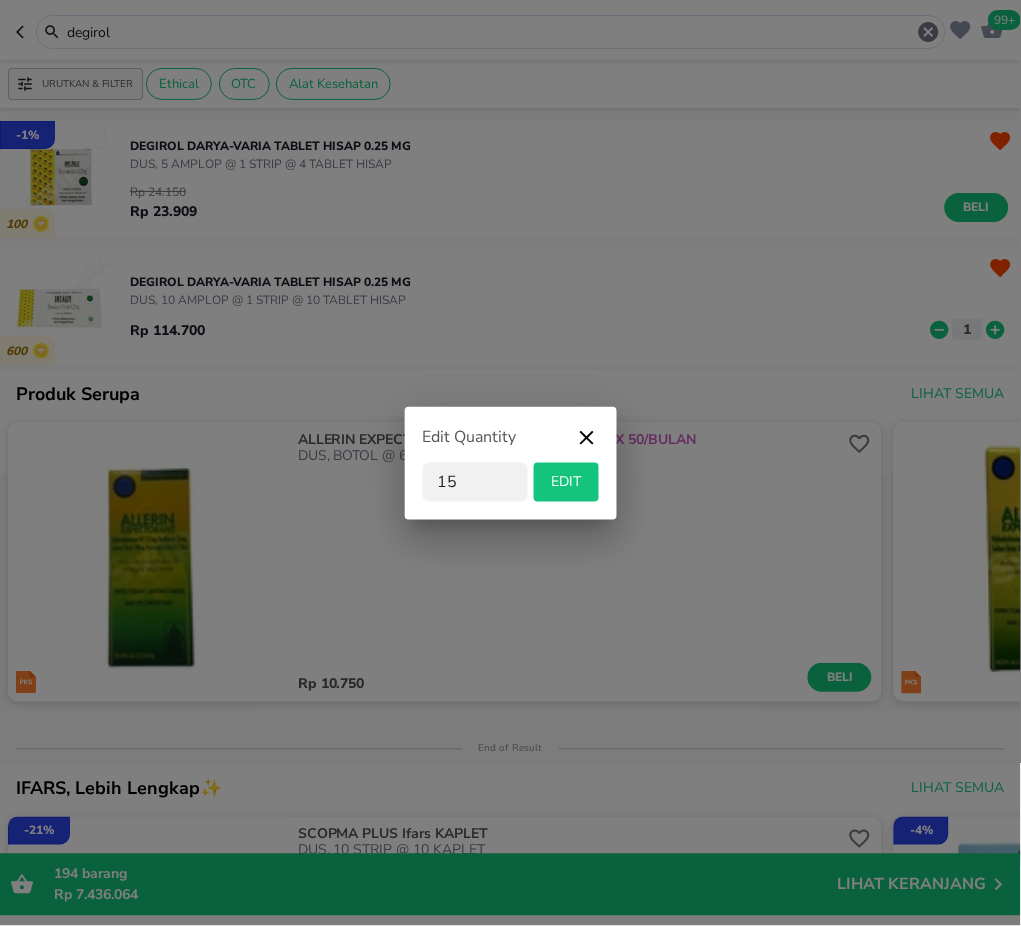 click on "EDIT" at bounding box center (566, 482) 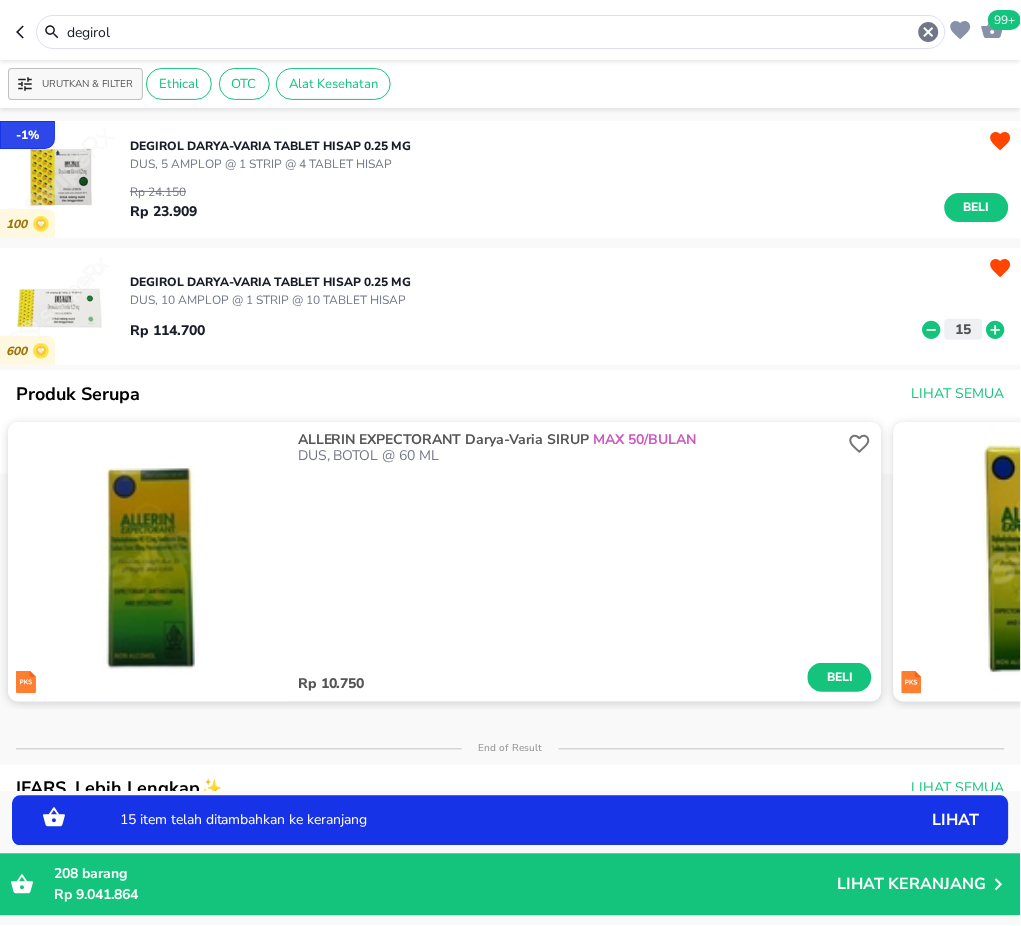 drag, startPoint x: 114, startPoint y: 27, endPoint x: -2, endPoint y: 25, distance: 116.01724 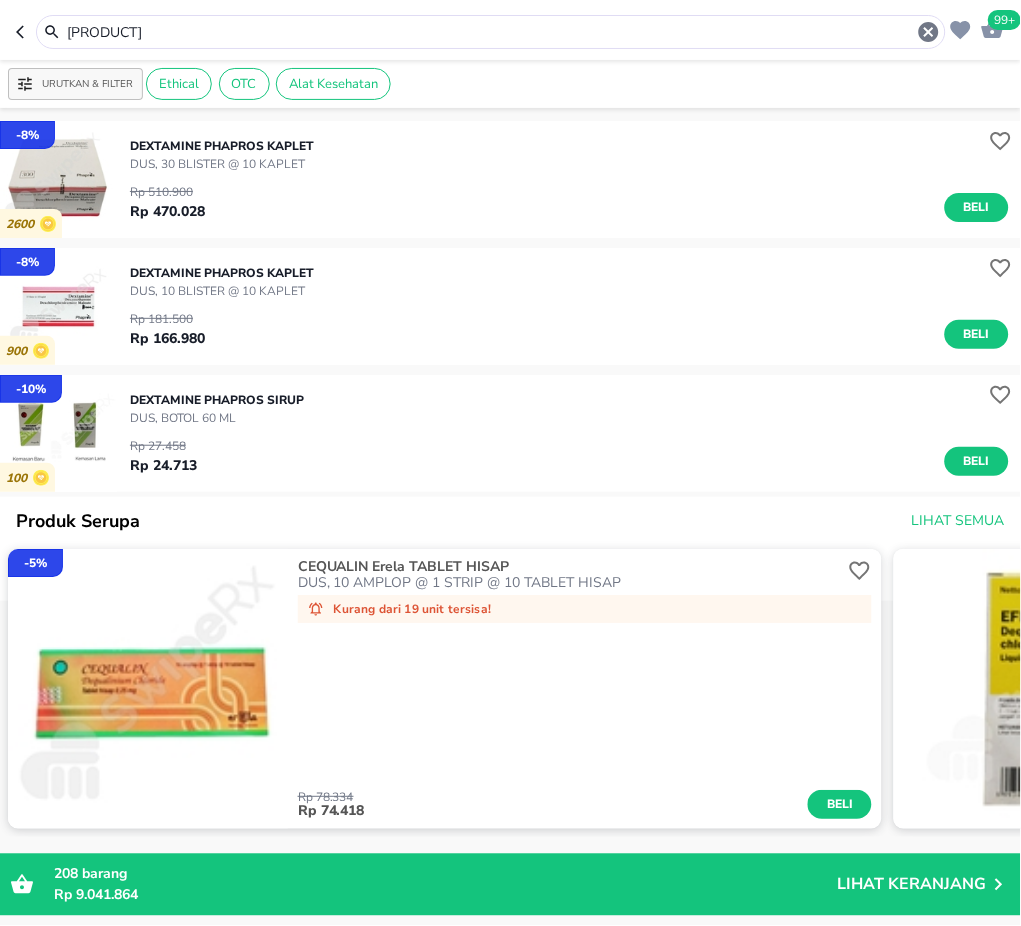 click on "Beli" at bounding box center [977, 334] 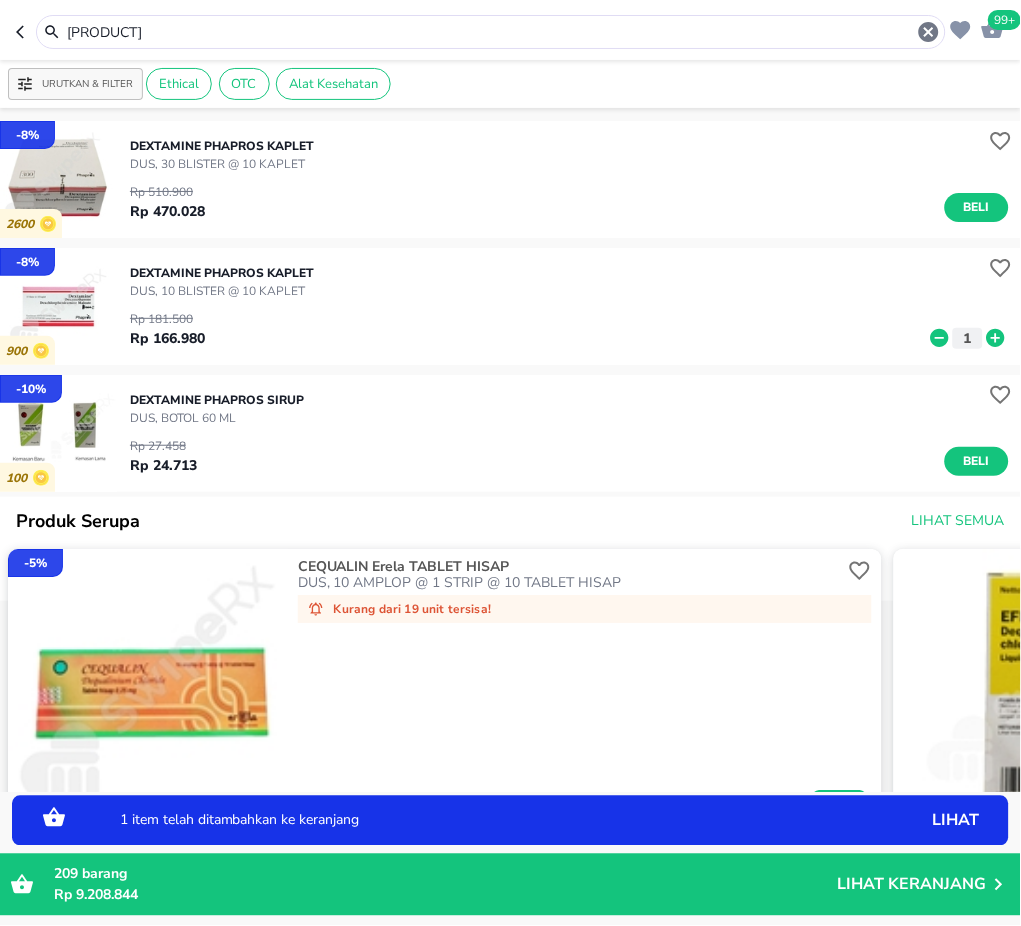 drag, startPoint x: 156, startPoint y: 23, endPoint x: -2, endPoint y: 27, distance: 158.05063 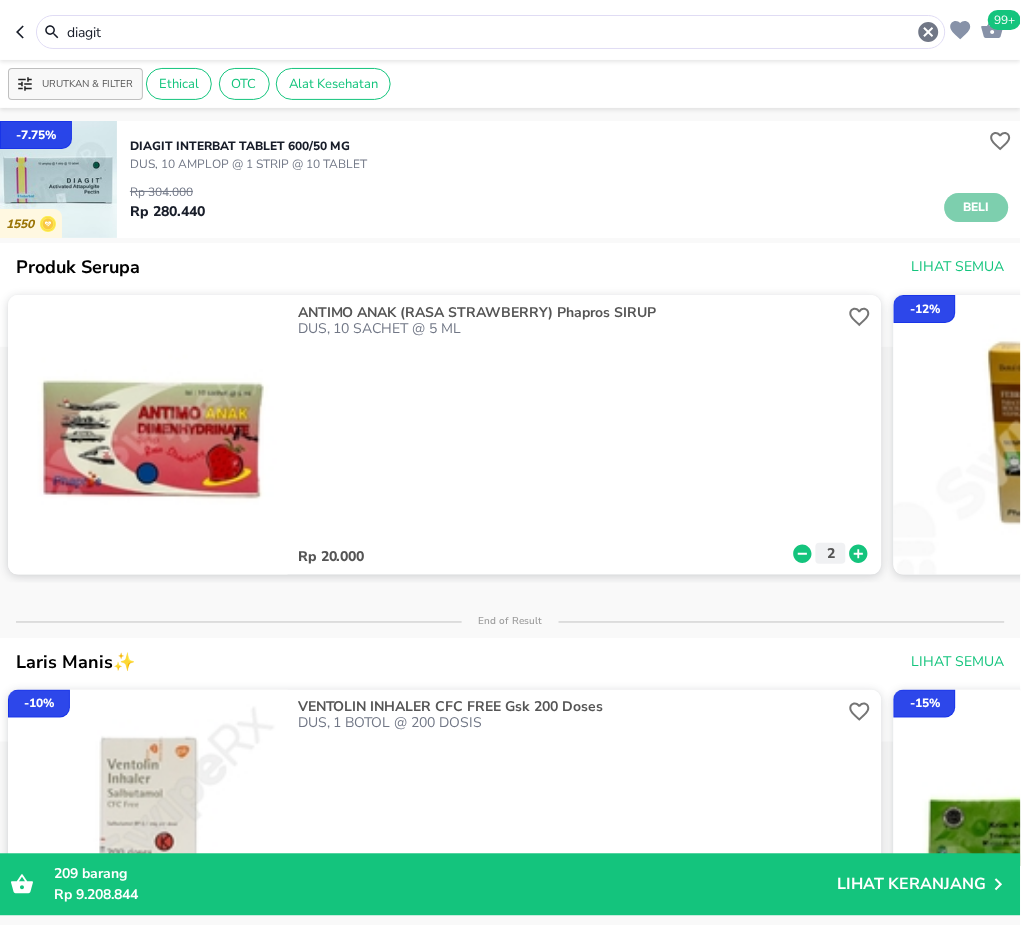click on "Beli" at bounding box center [977, 207] 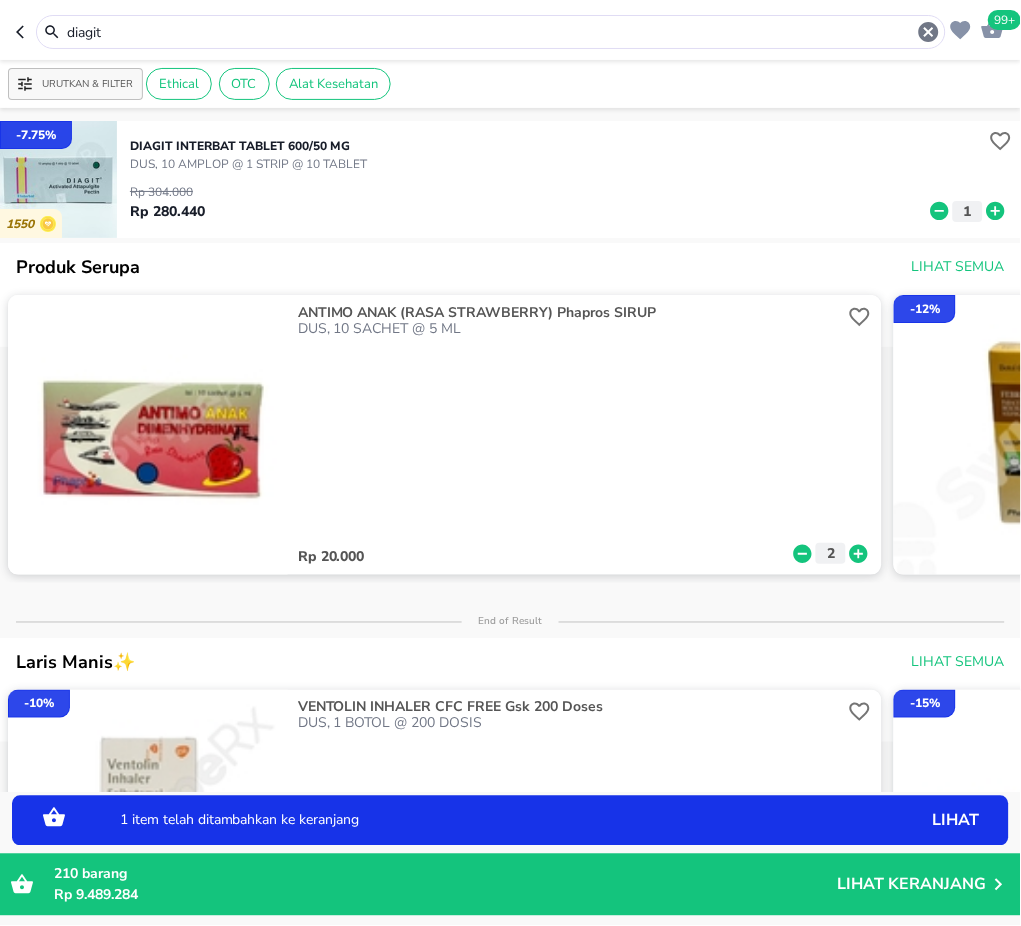 click 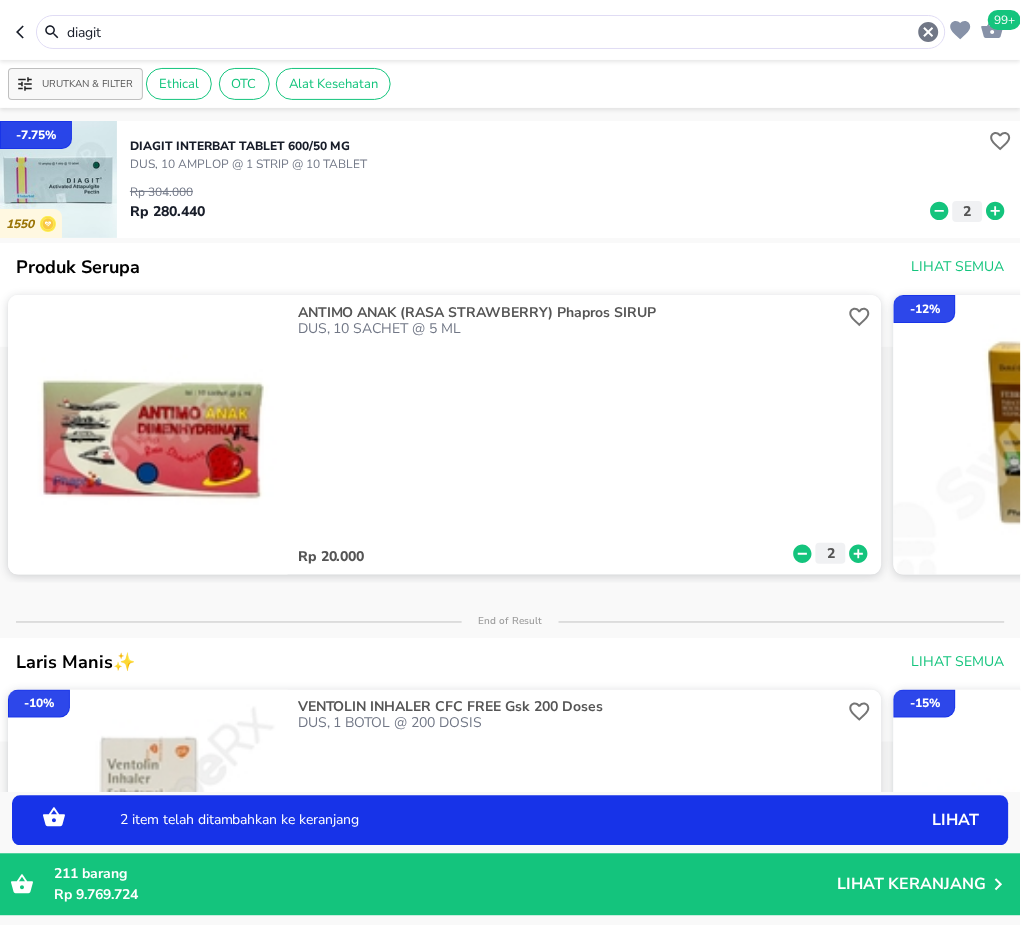 drag, startPoint x: 132, startPoint y: 31, endPoint x: 0, endPoint y: 28, distance: 132.03409 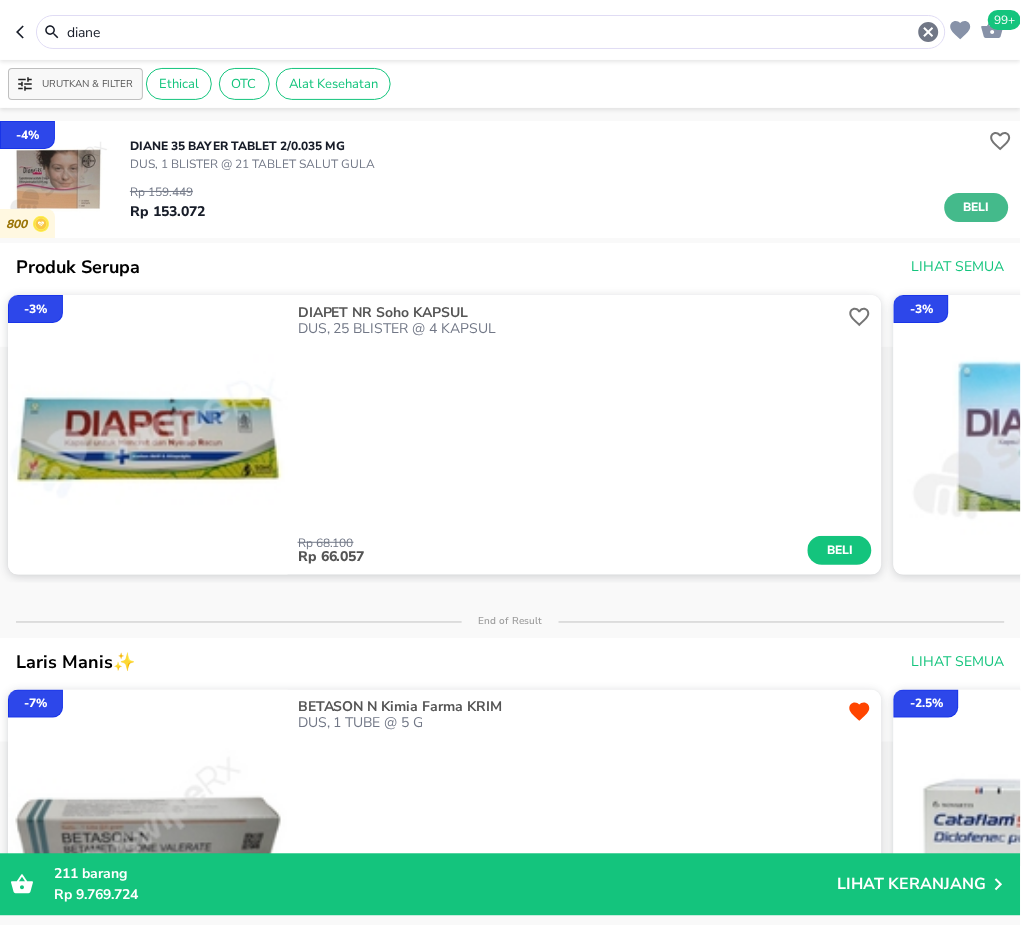 click on "Beli" at bounding box center [977, 207] 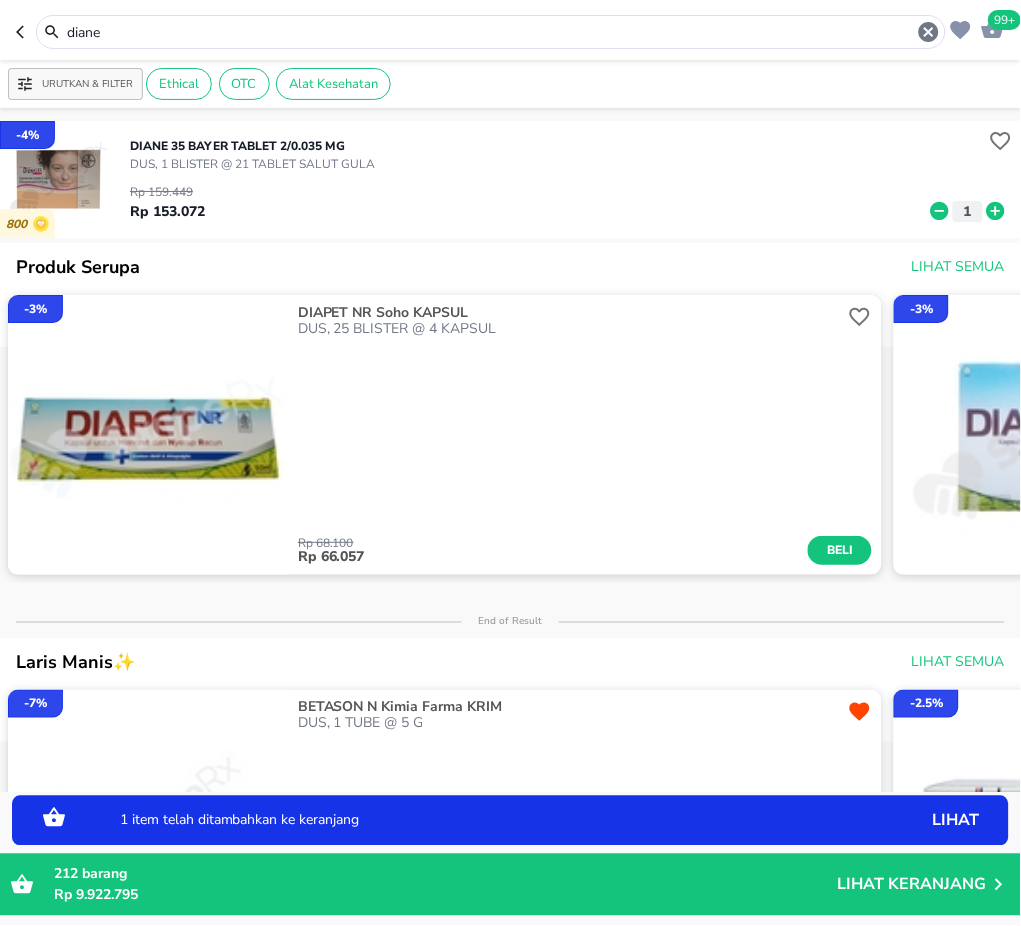 click 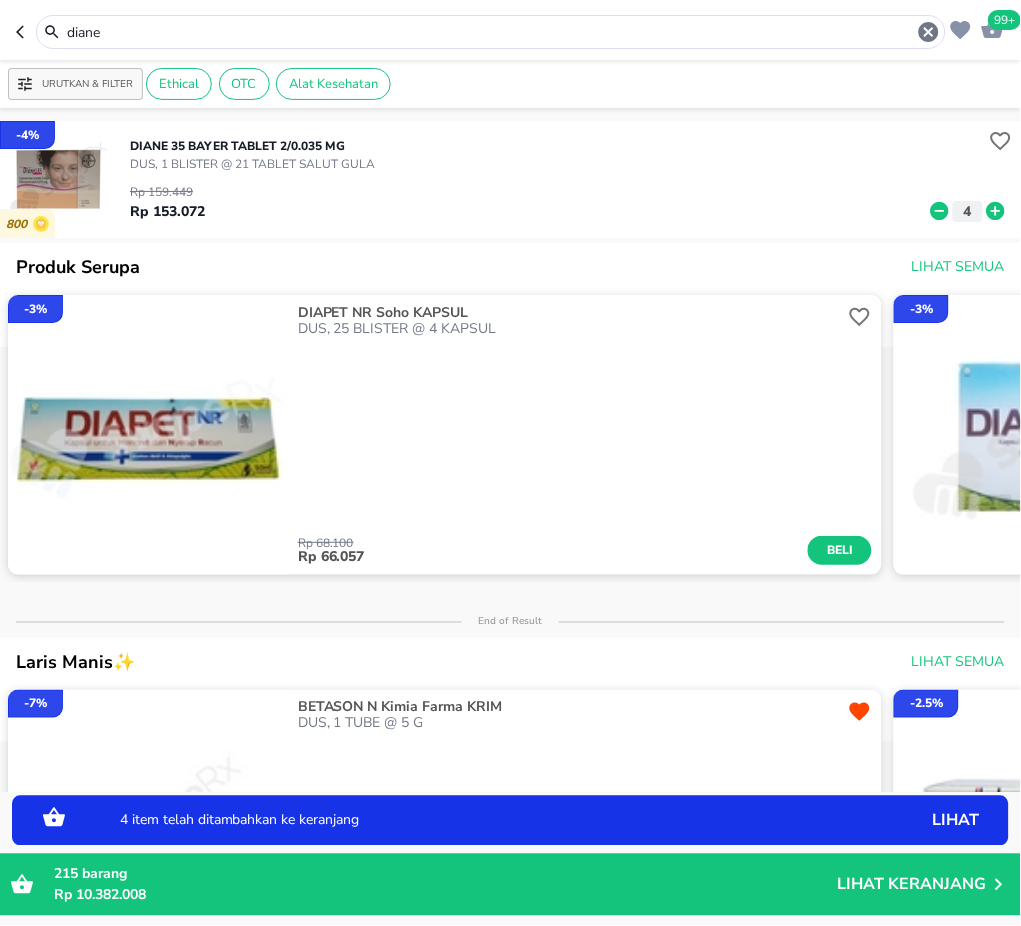 click 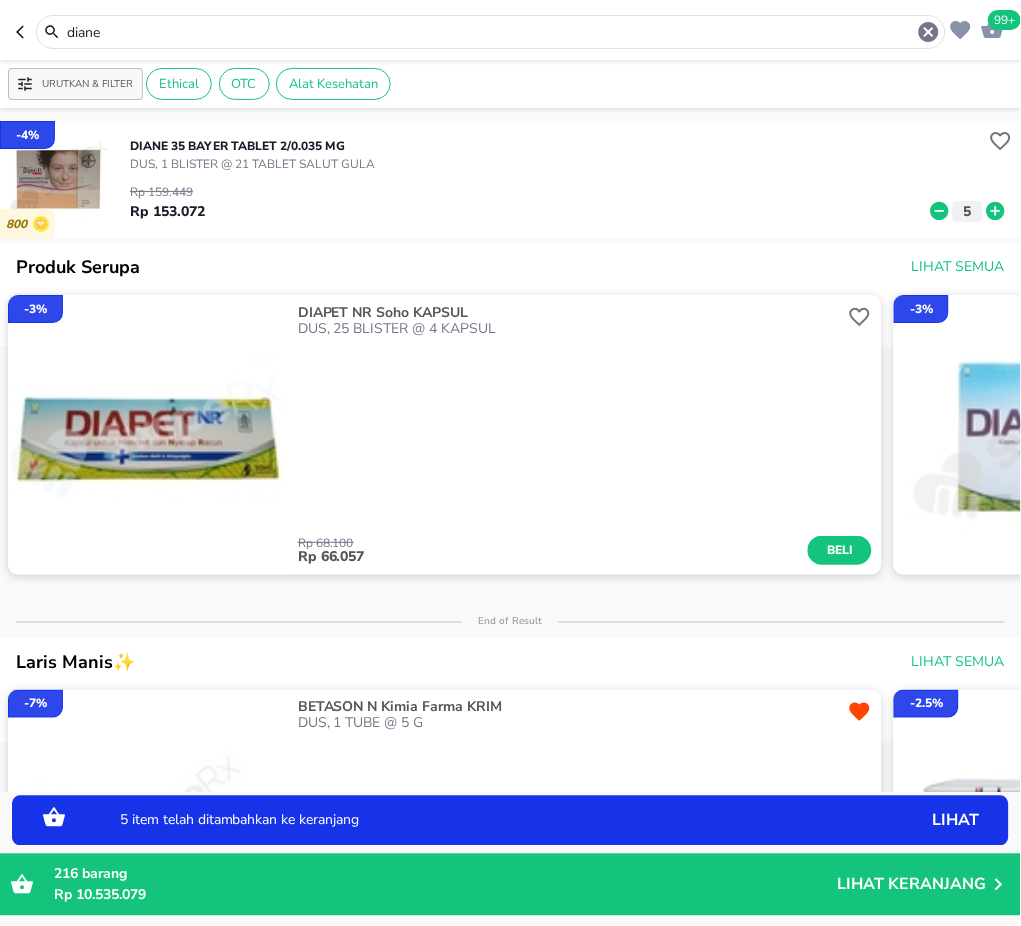 drag, startPoint x: 147, startPoint y: 34, endPoint x: 6, endPoint y: 32, distance: 141.01419 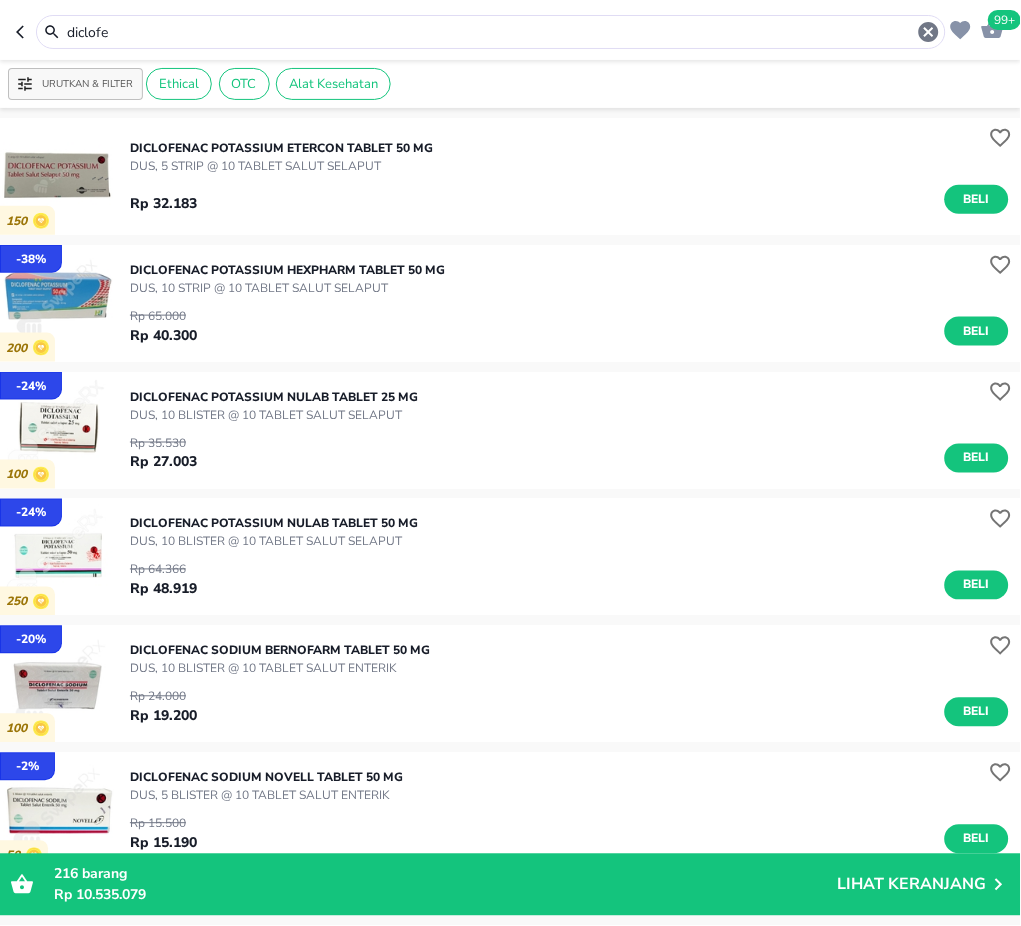 scroll, scrollTop: 266, scrollLeft: 0, axis: vertical 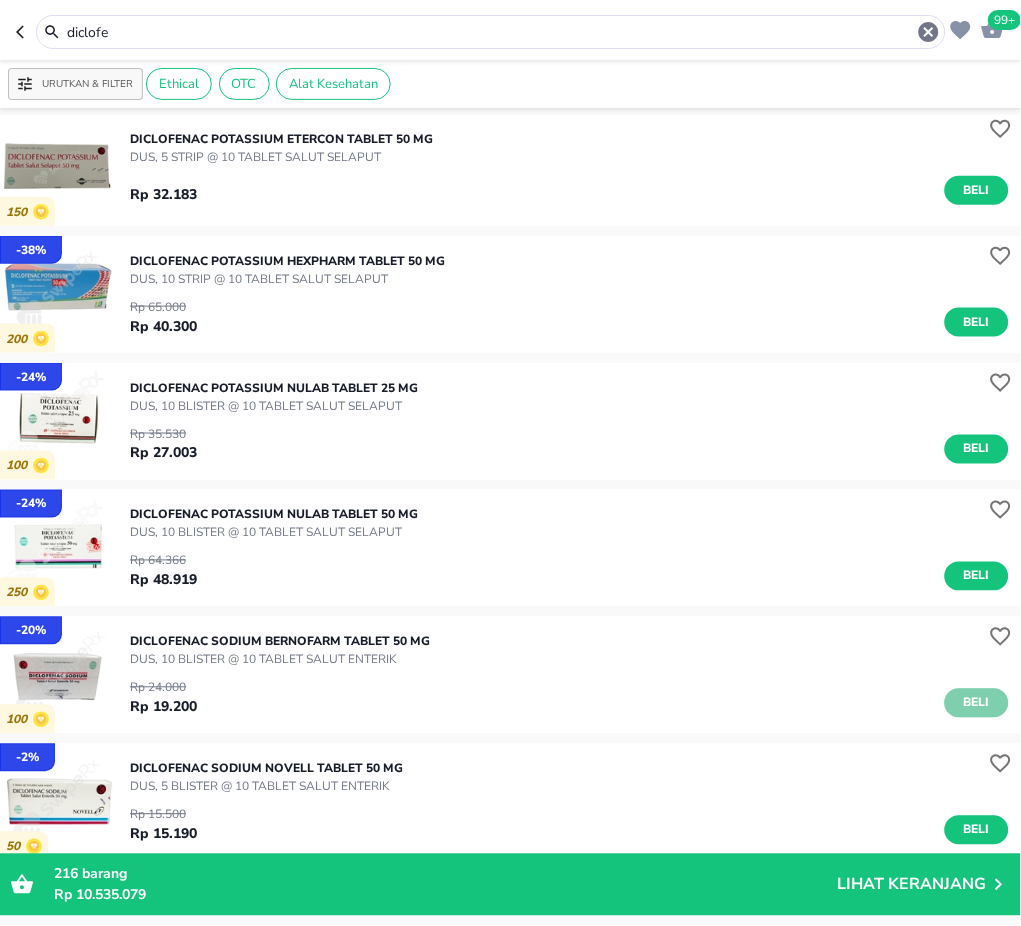 click on "Beli" at bounding box center (977, 703) 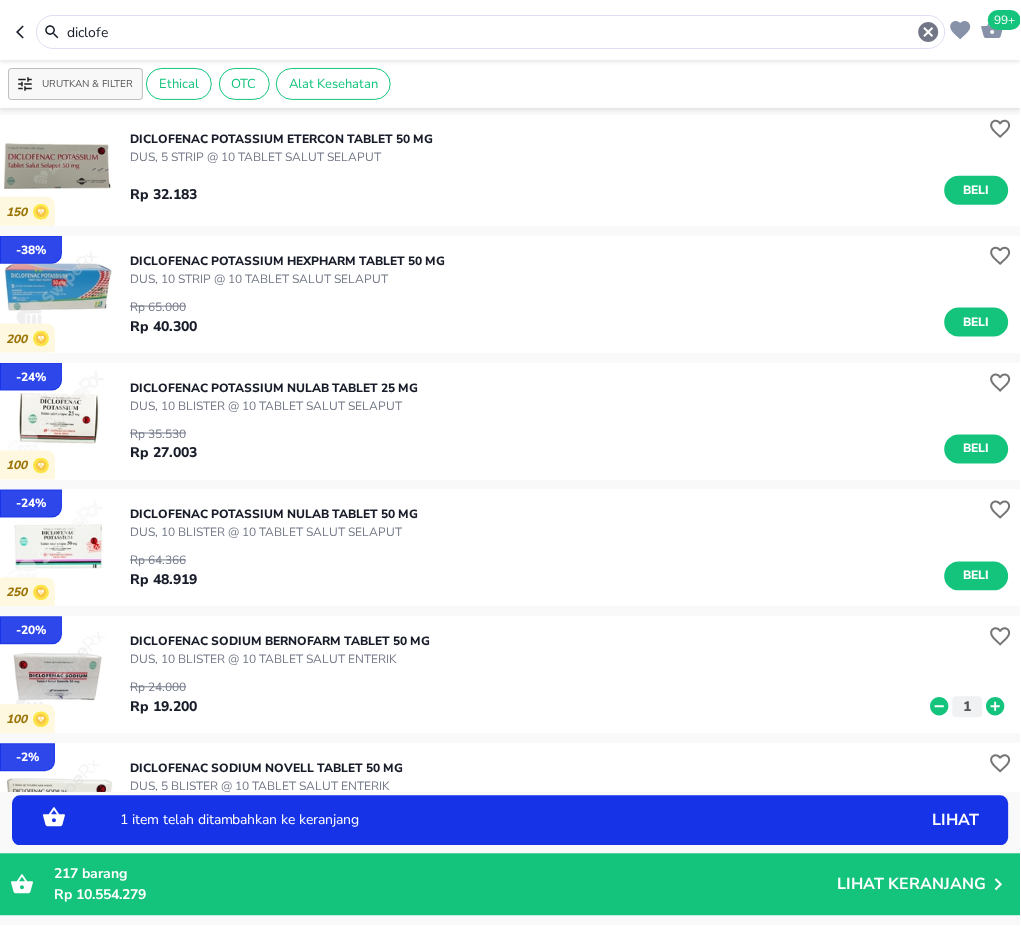 drag, startPoint x: 131, startPoint y: 29, endPoint x: 1, endPoint y: 33, distance: 130.06152 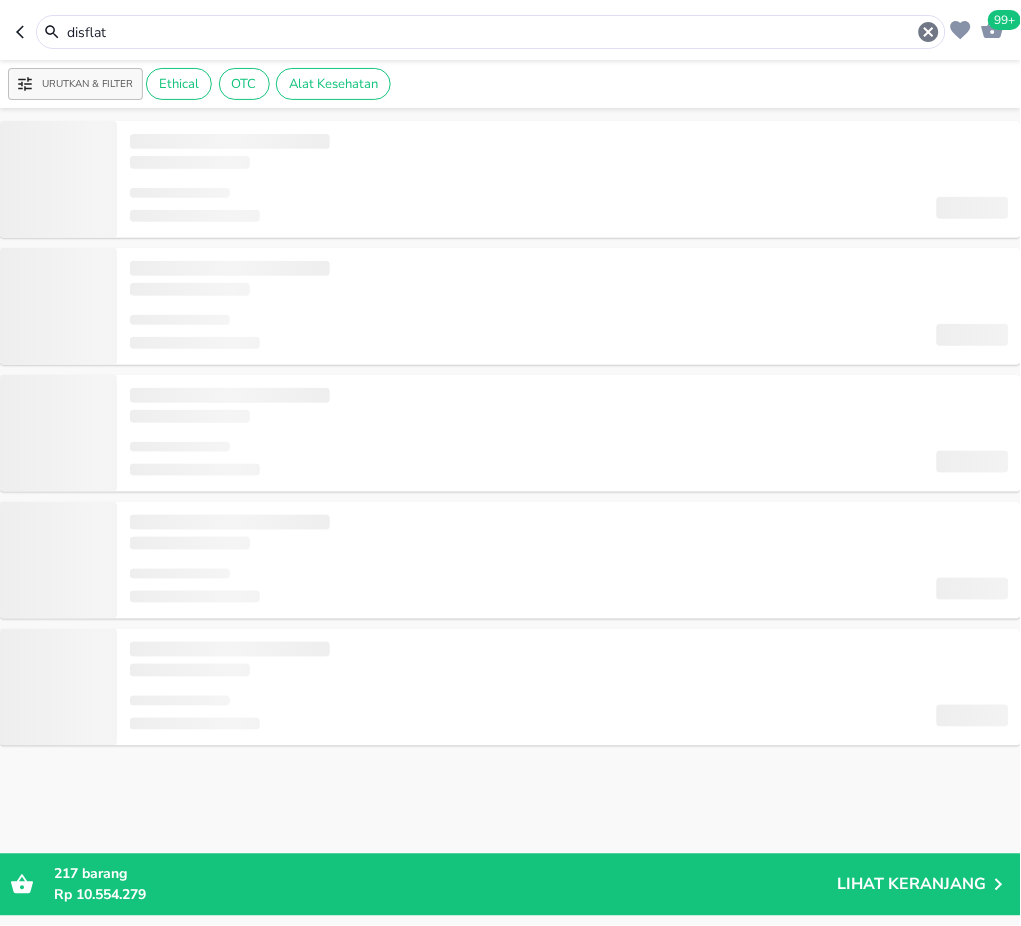 scroll, scrollTop: 0, scrollLeft: 0, axis: both 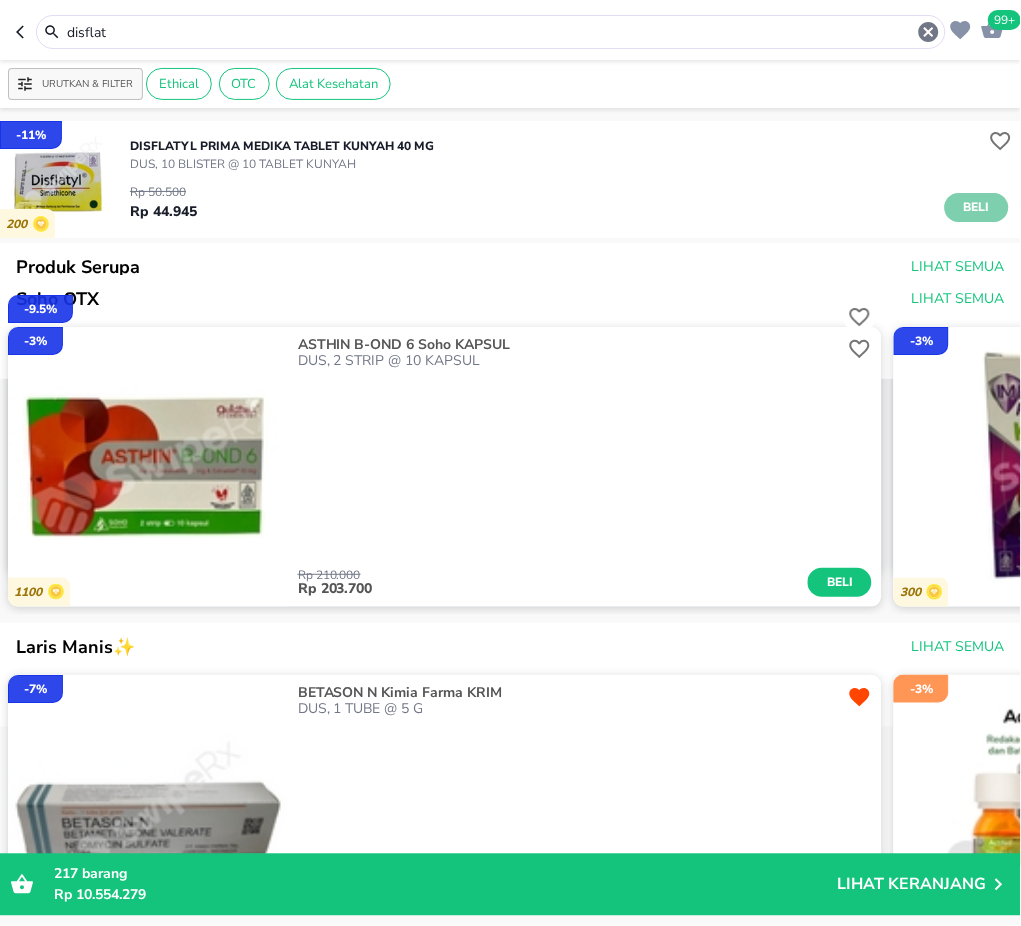 click on "Beli" at bounding box center (977, 207) 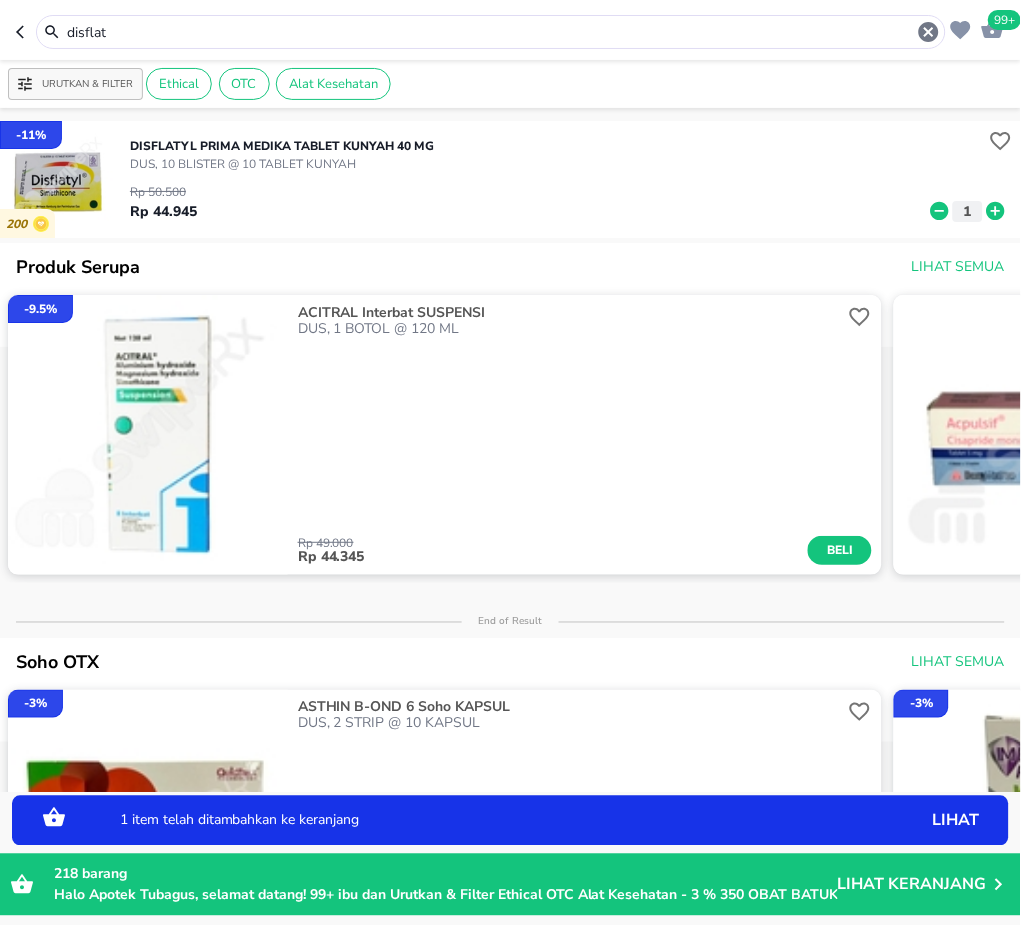 click 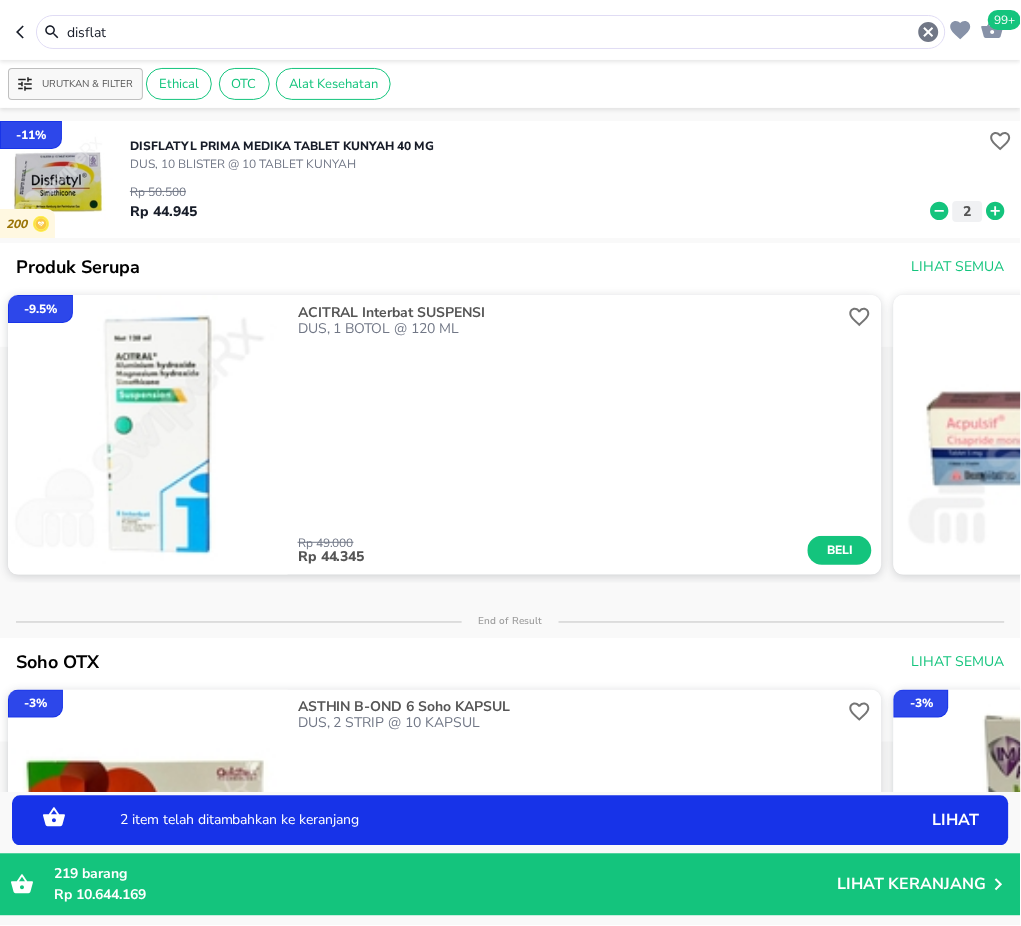 click on "99+ disflat" at bounding box center (510, 30) 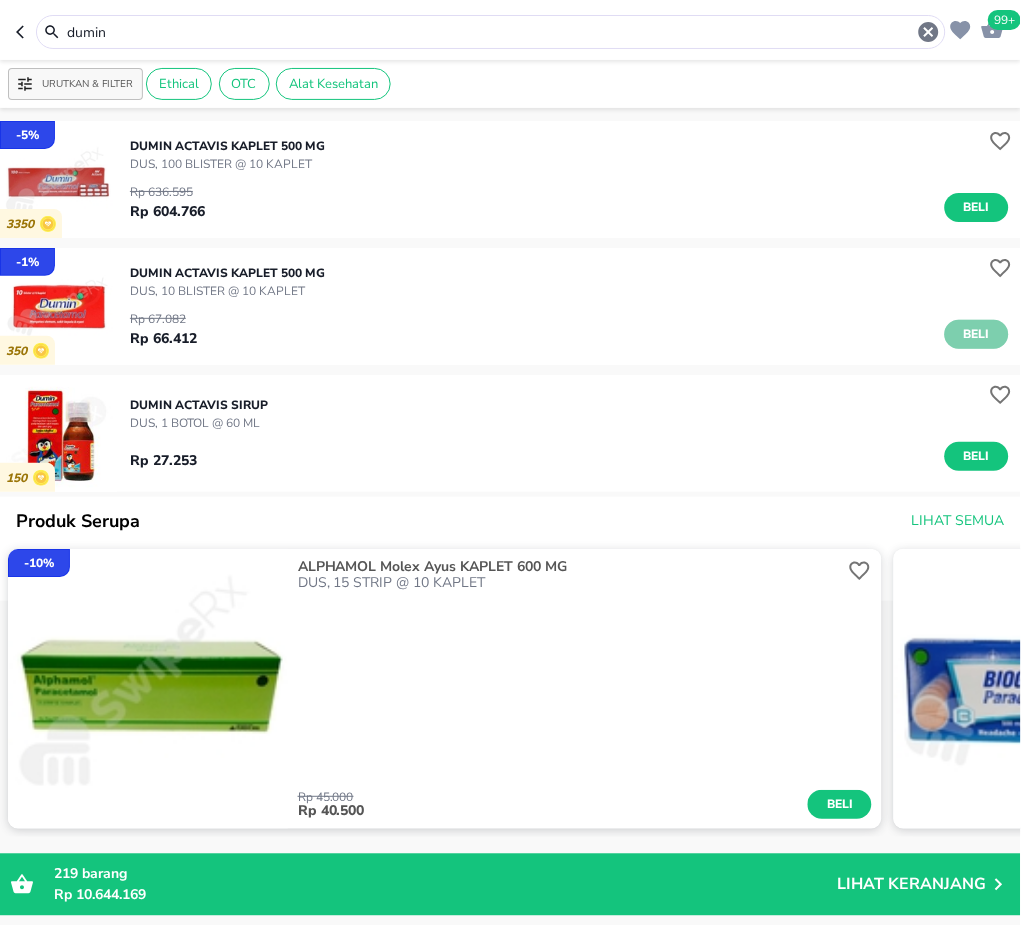click on "Beli" at bounding box center [977, 334] 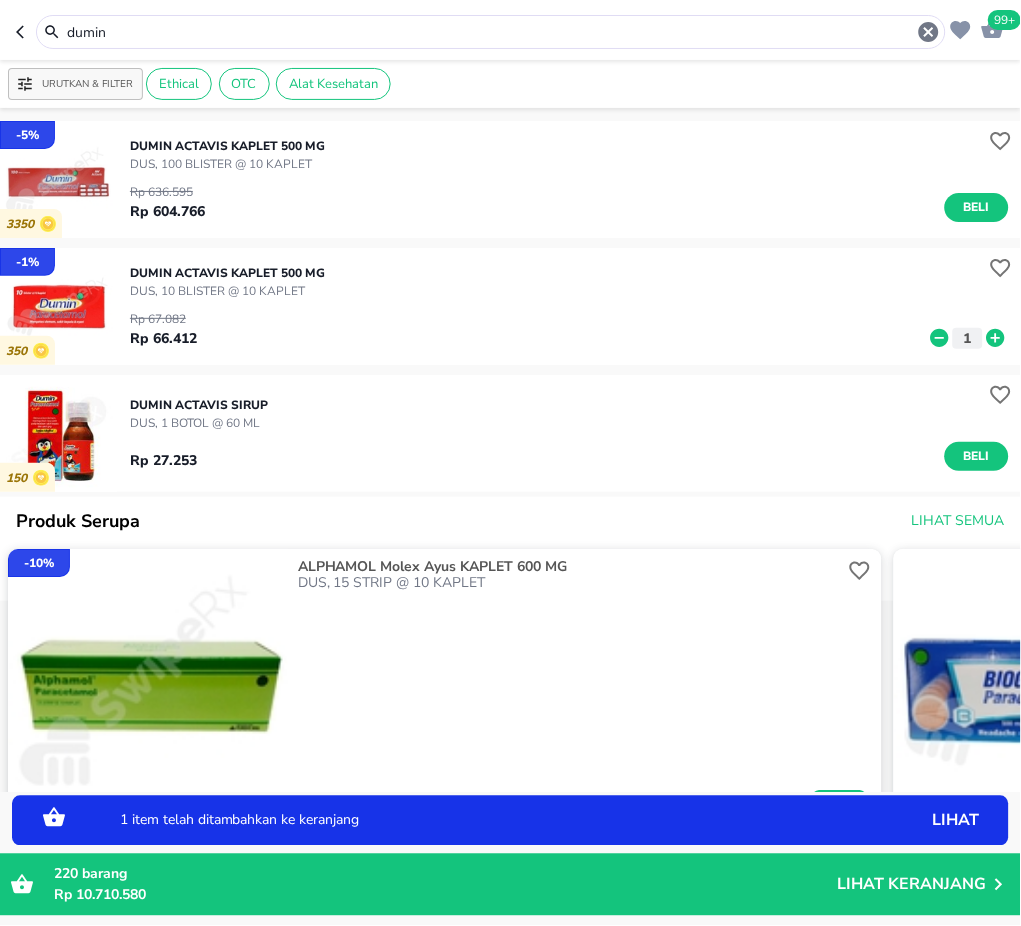 click on "99+ dumin" at bounding box center [510, 30] 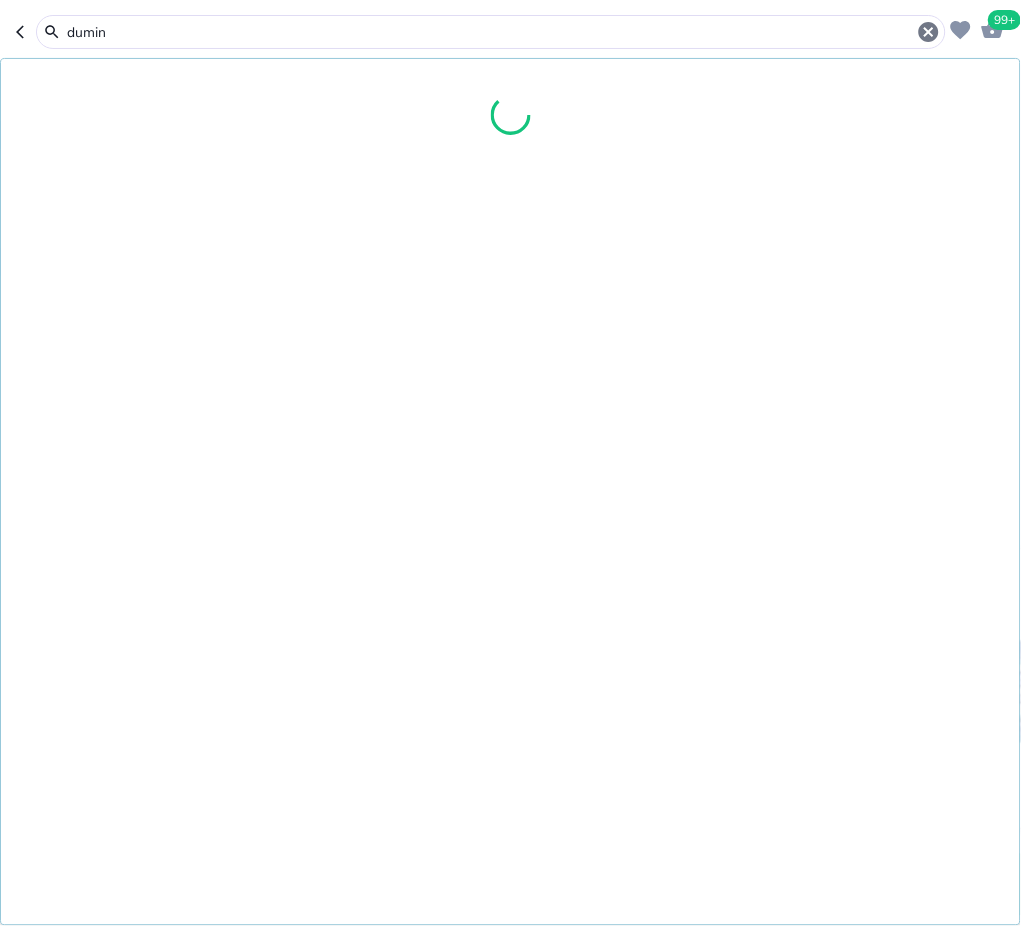 click on "dumin" at bounding box center (491, 32) 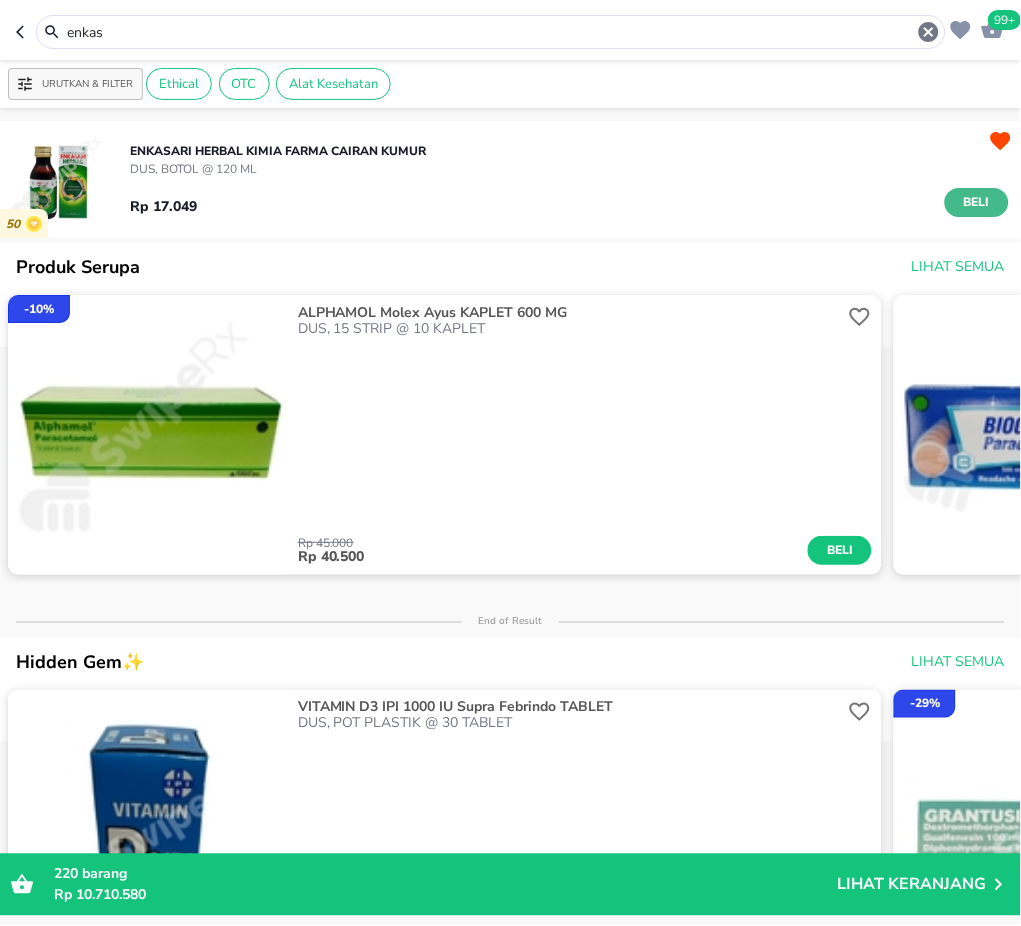 click on "Beli" at bounding box center [977, 202] 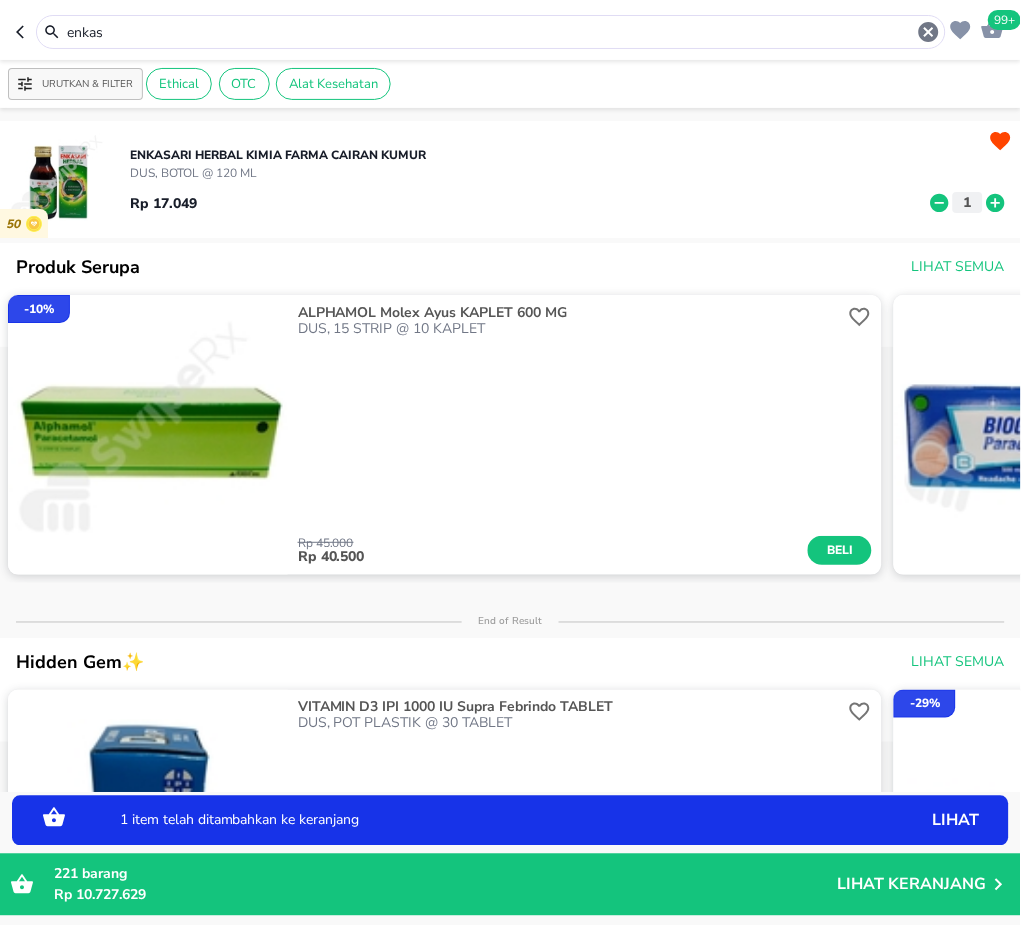 click 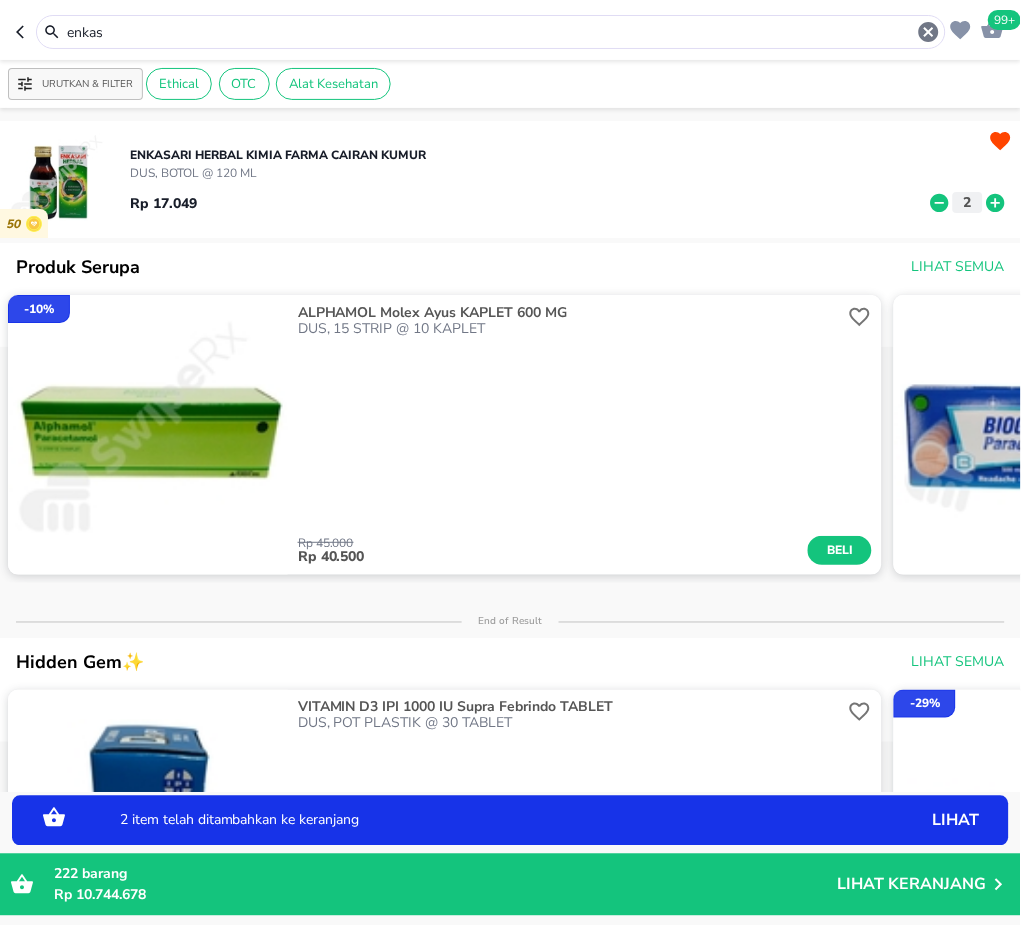 drag, startPoint x: 164, startPoint y: 28, endPoint x: 1, endPoint y: 28, distance: 163 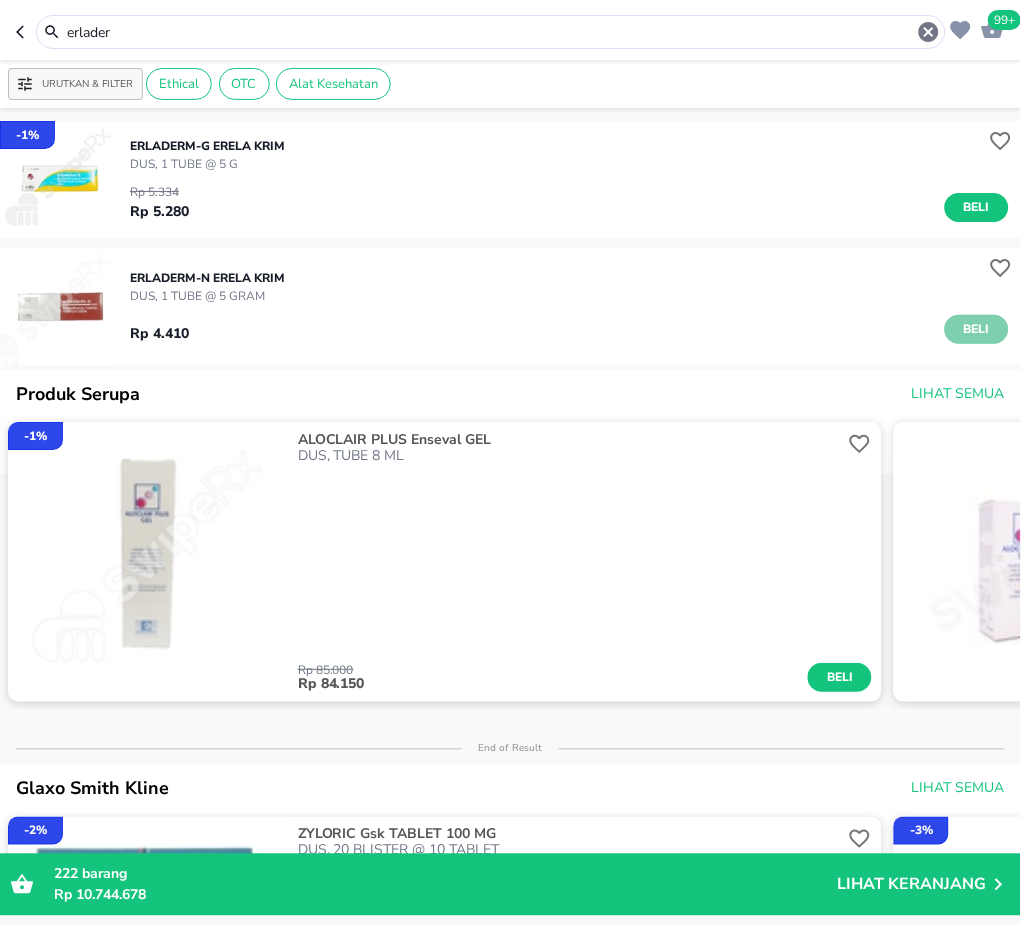 click on "Beli" at bounding box center (977, 329) 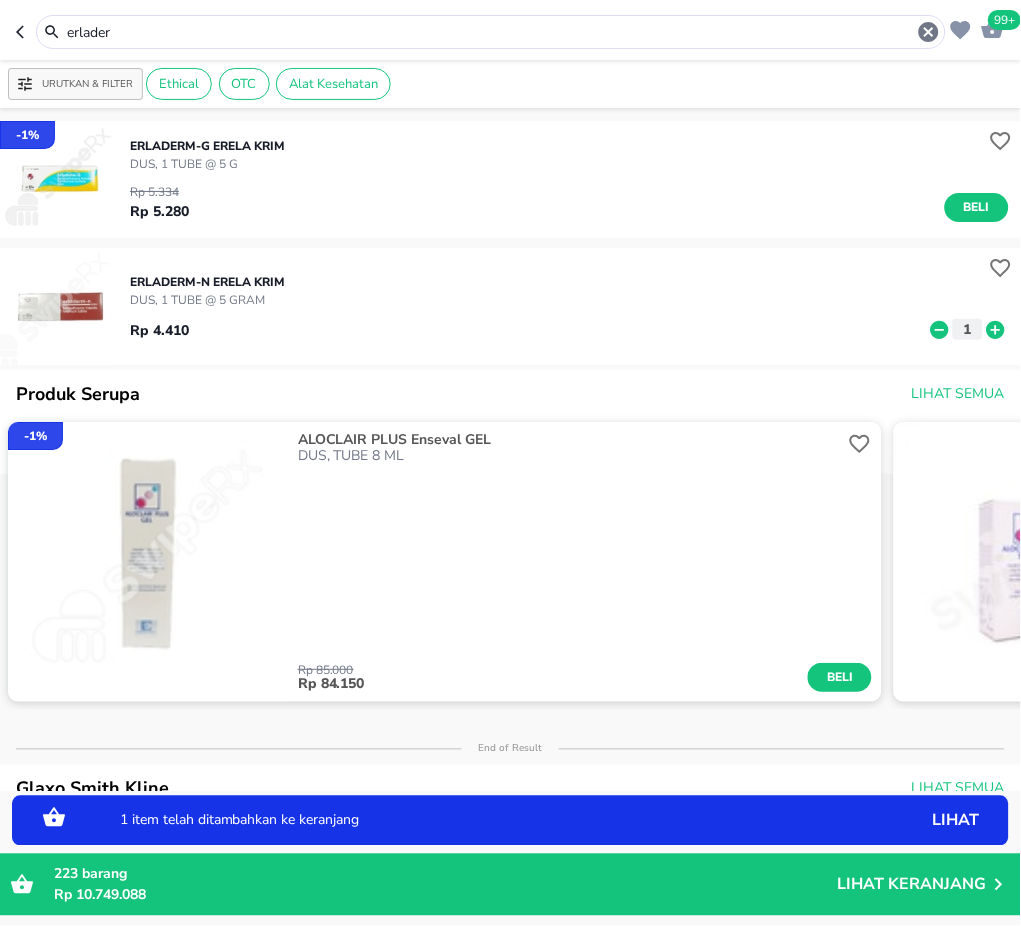 click 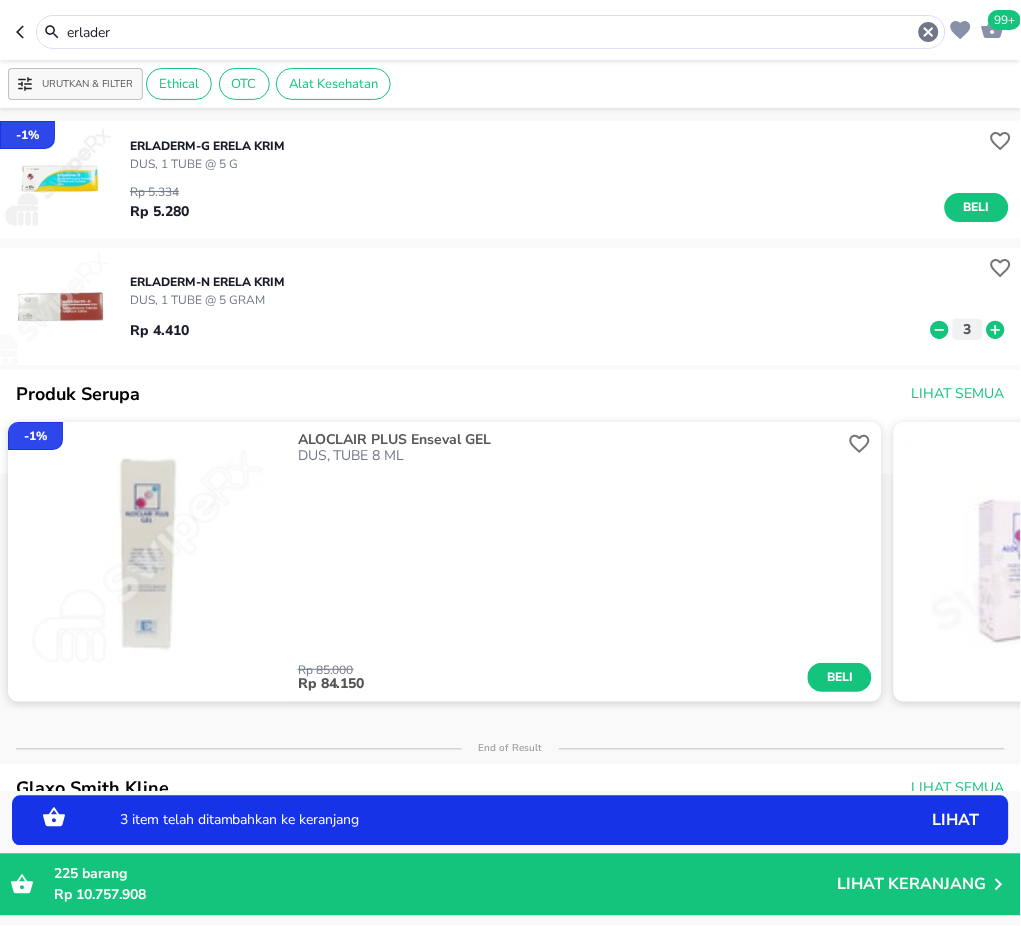 click on "99+ erlader" at bounding box center [510, 30] 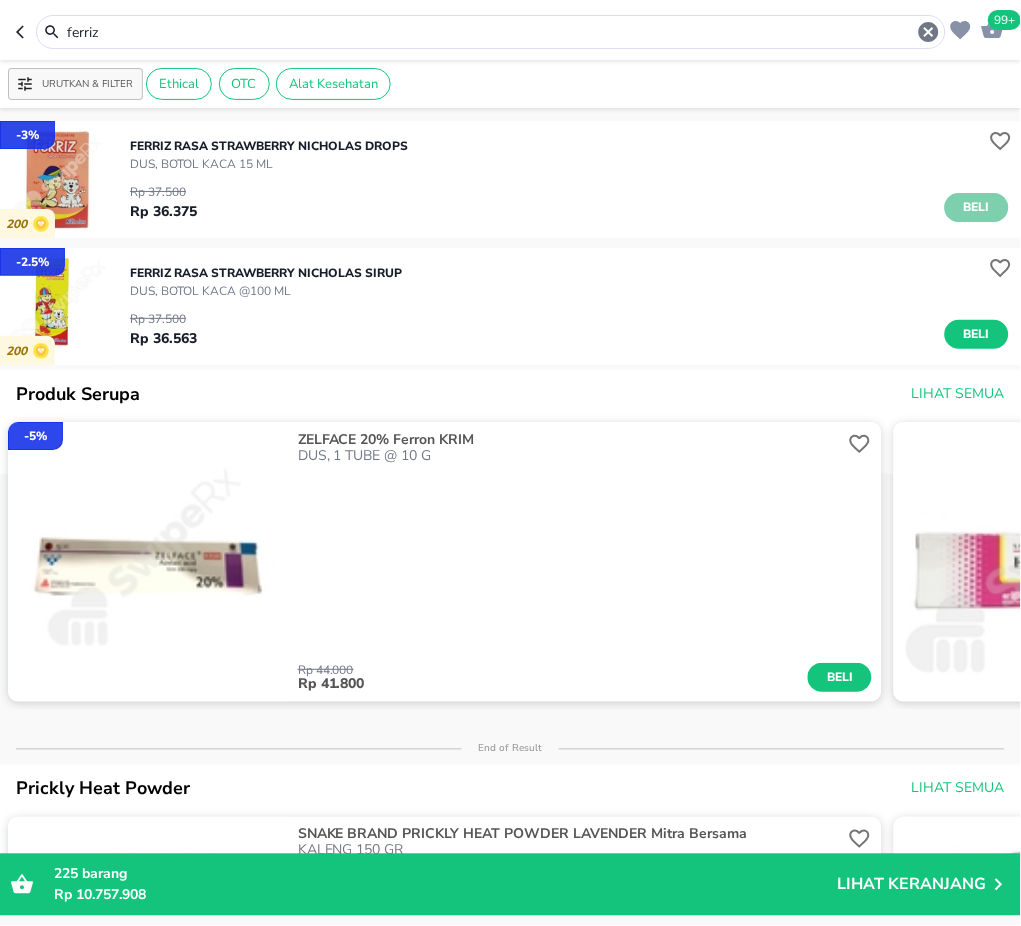 click on "Beli" at bounding box center (977, 207) 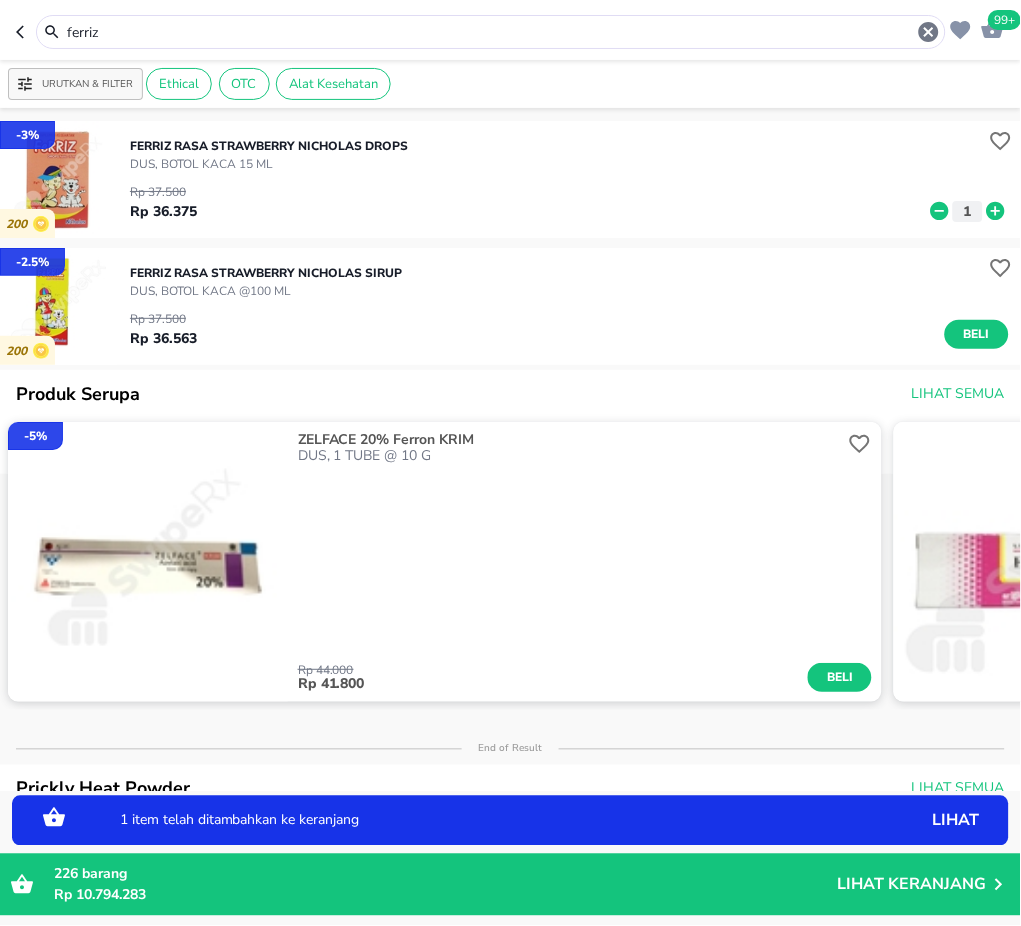 click 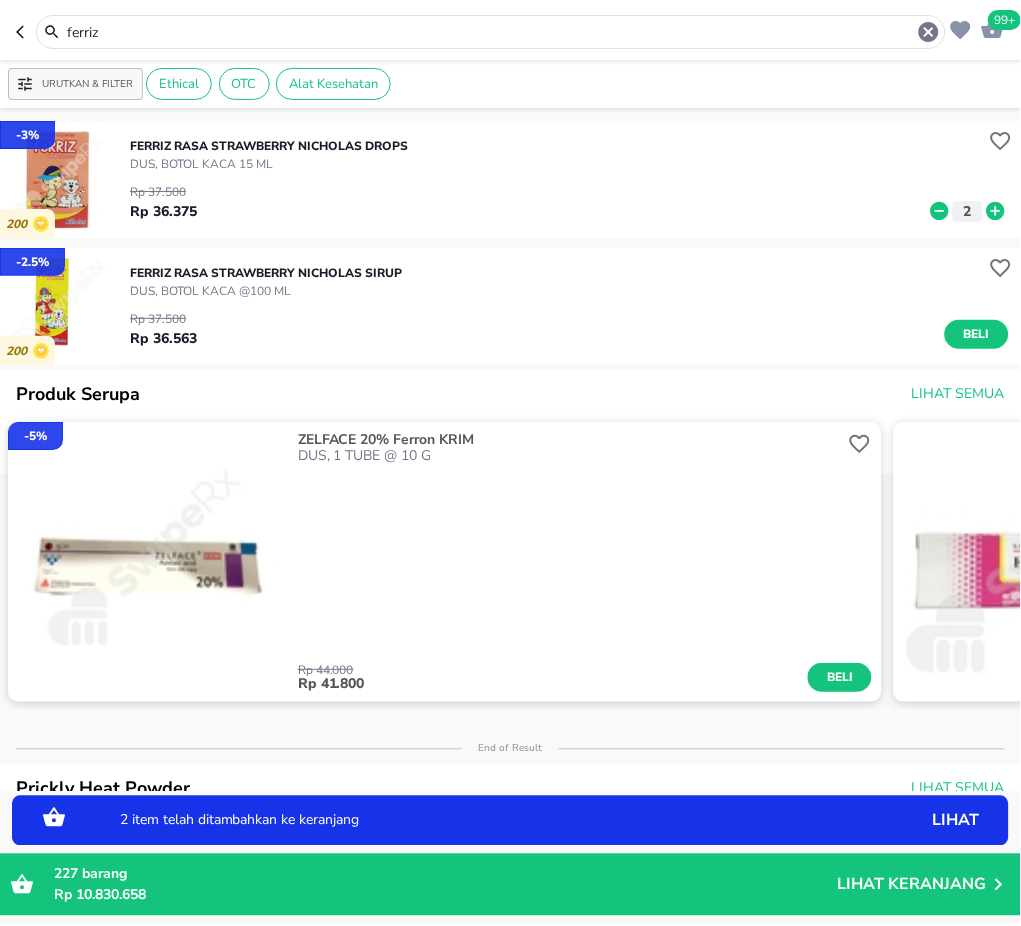 drag, startPoint x: 152, startPoint y: 38, endPoint x: 33, endPoint y: 27, distance: 119.507324 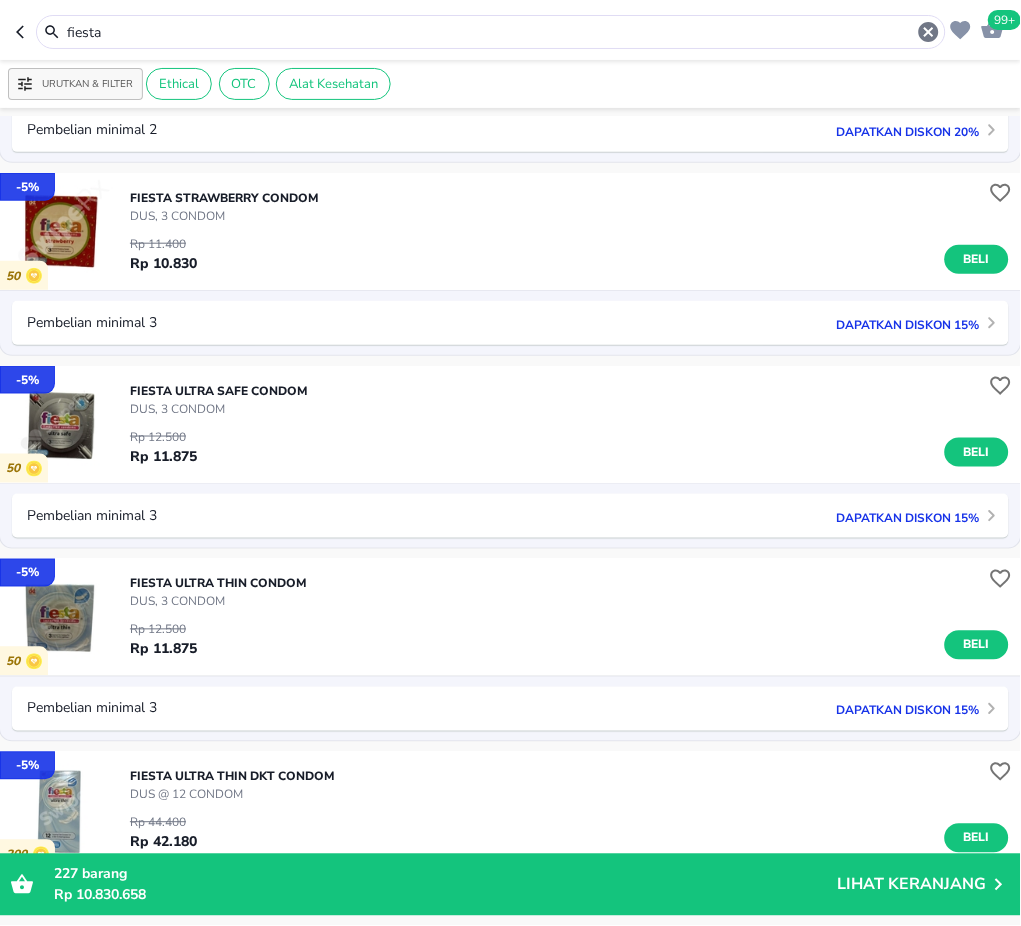 scroll, scrollTop: 1268, scrollLeft: 0, axis: vertical 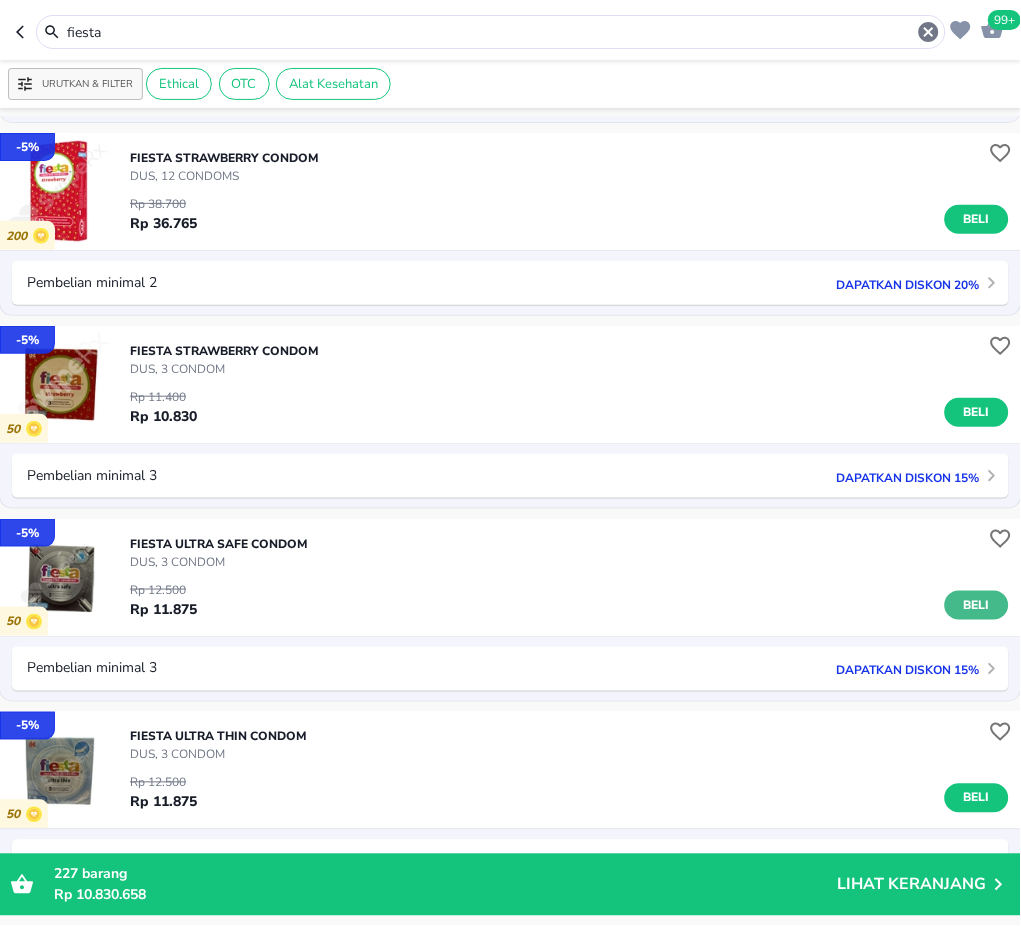 click on "Beli" at bounding box center [977, 605] 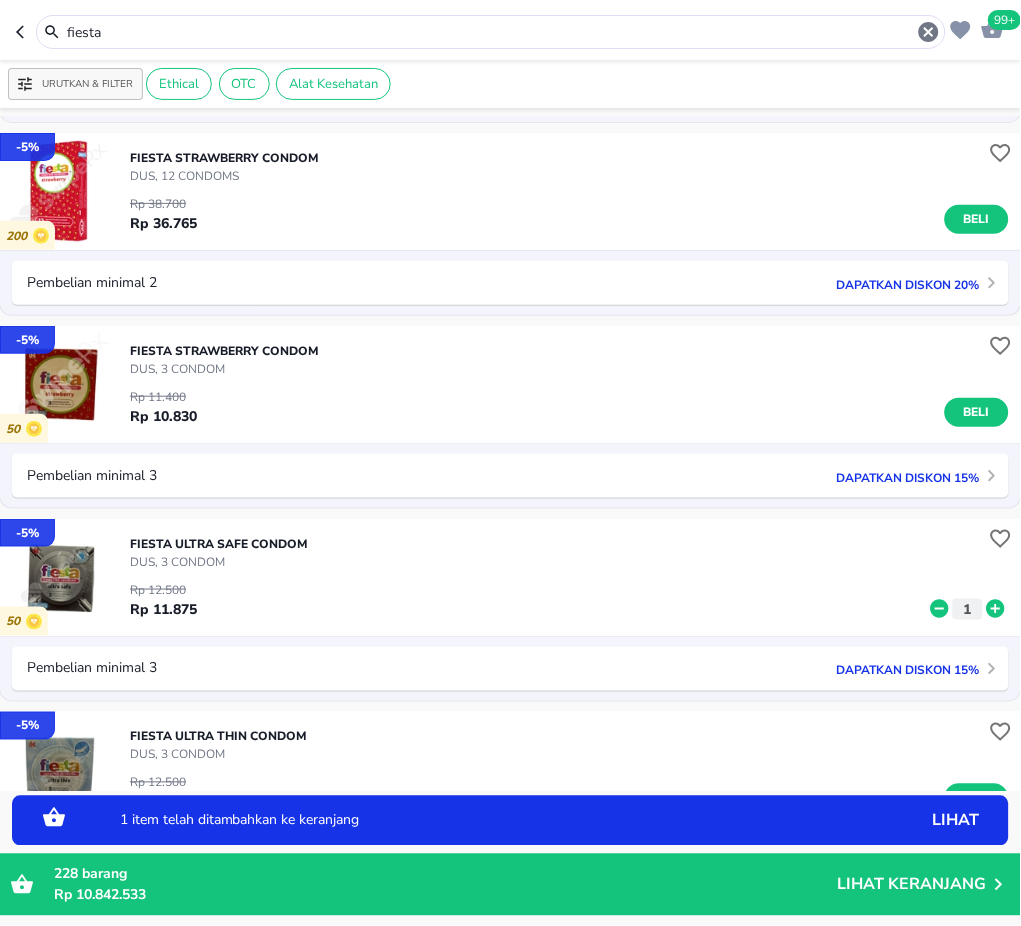 click 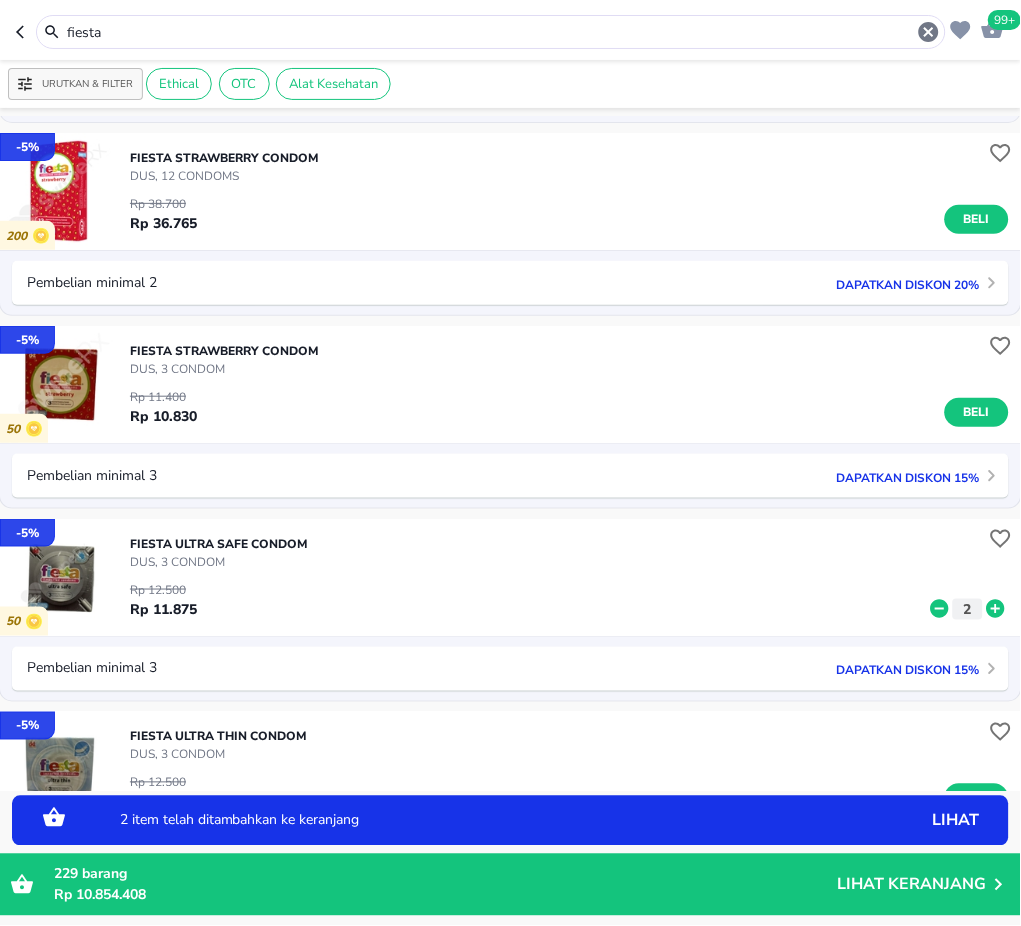 click 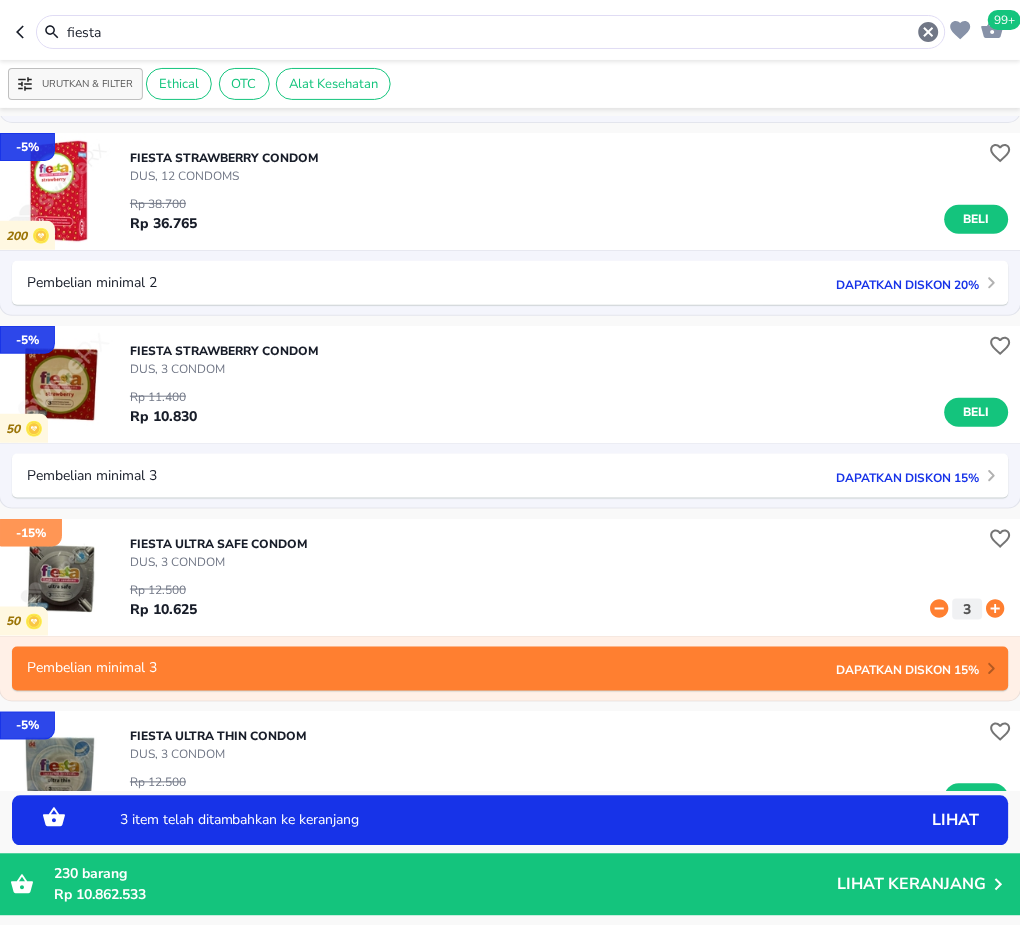 scroll, scrollTop: 1534, scrollLeft: 0, axis: vertical 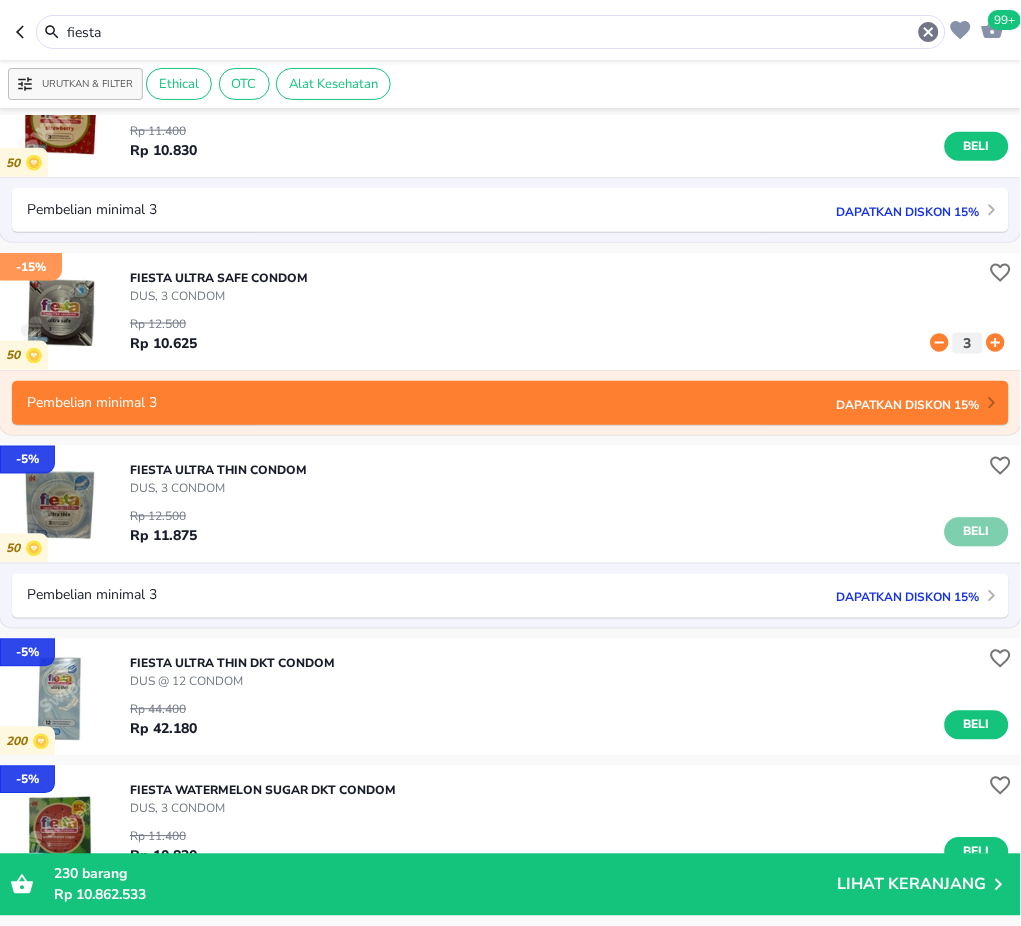 click on "Beli" at bounding box center [977, 532] 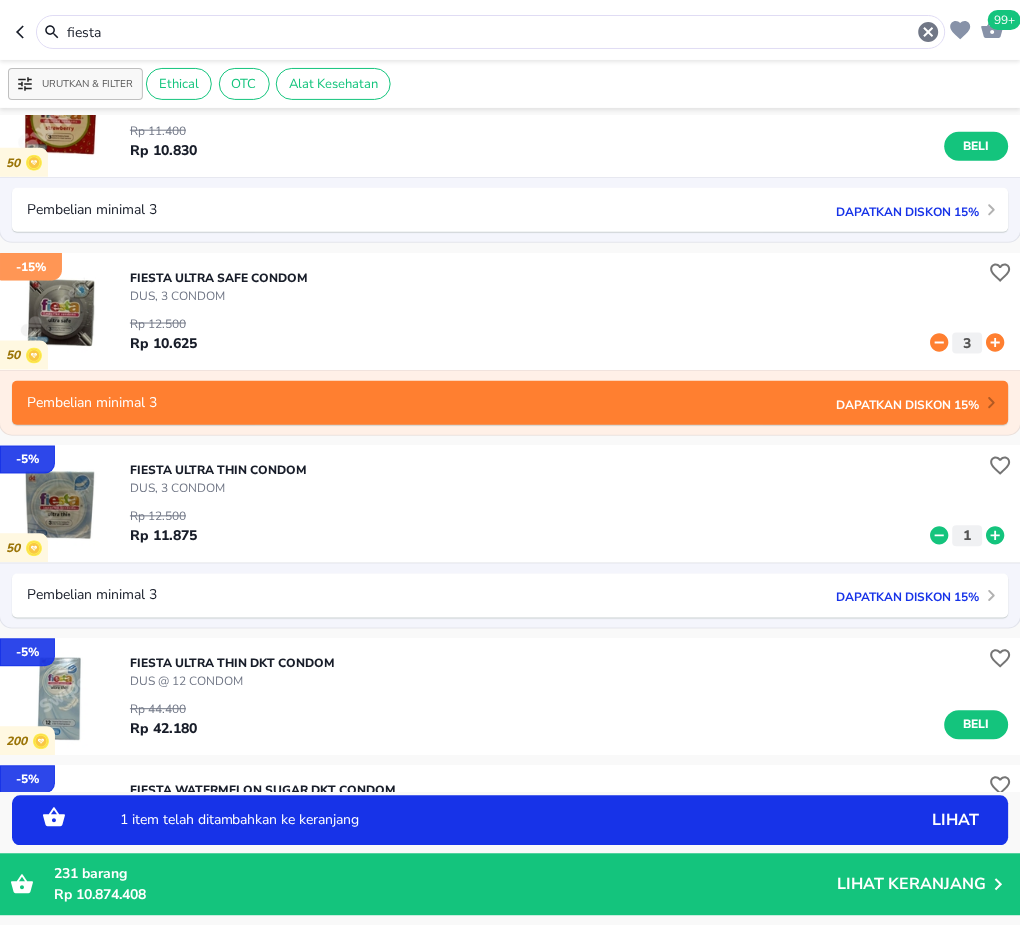 click 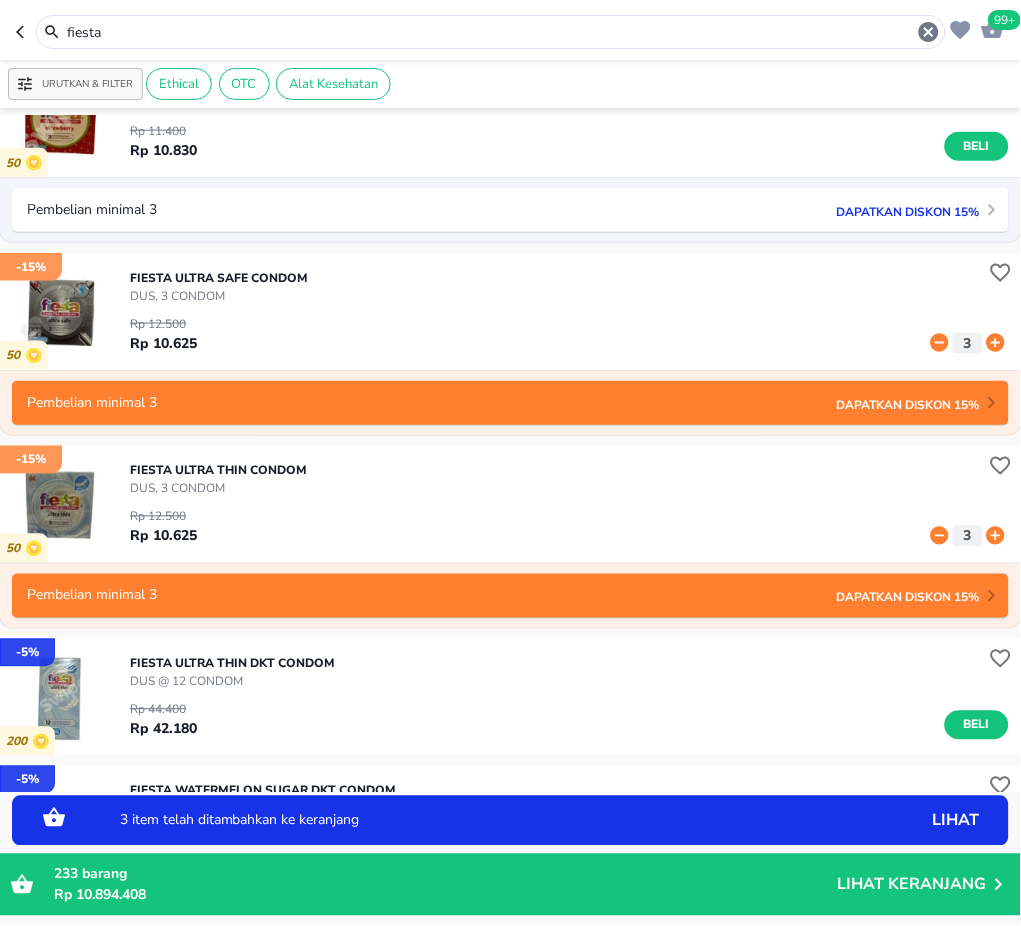 drag, startPoint x: 126, startPoint y: 36, endPoint x: -2, endPoint y: 37, distance: 128.0039 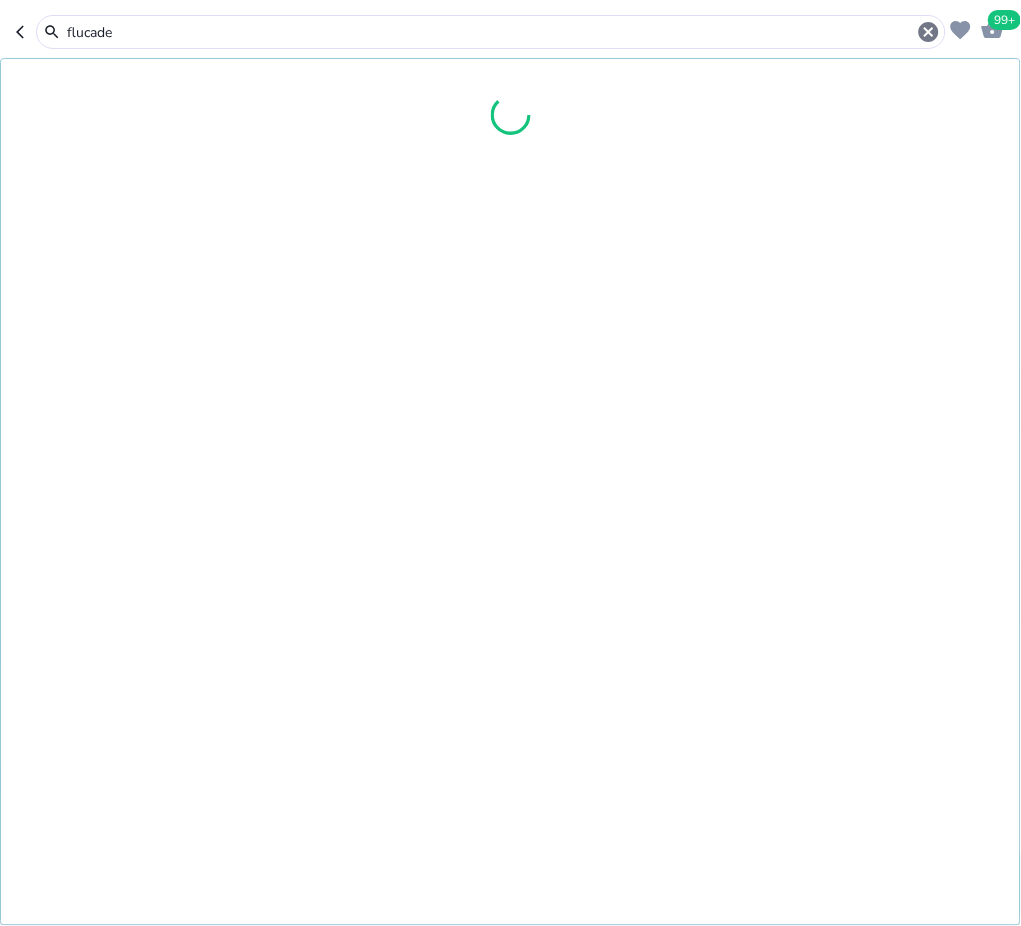 type on "flucade" 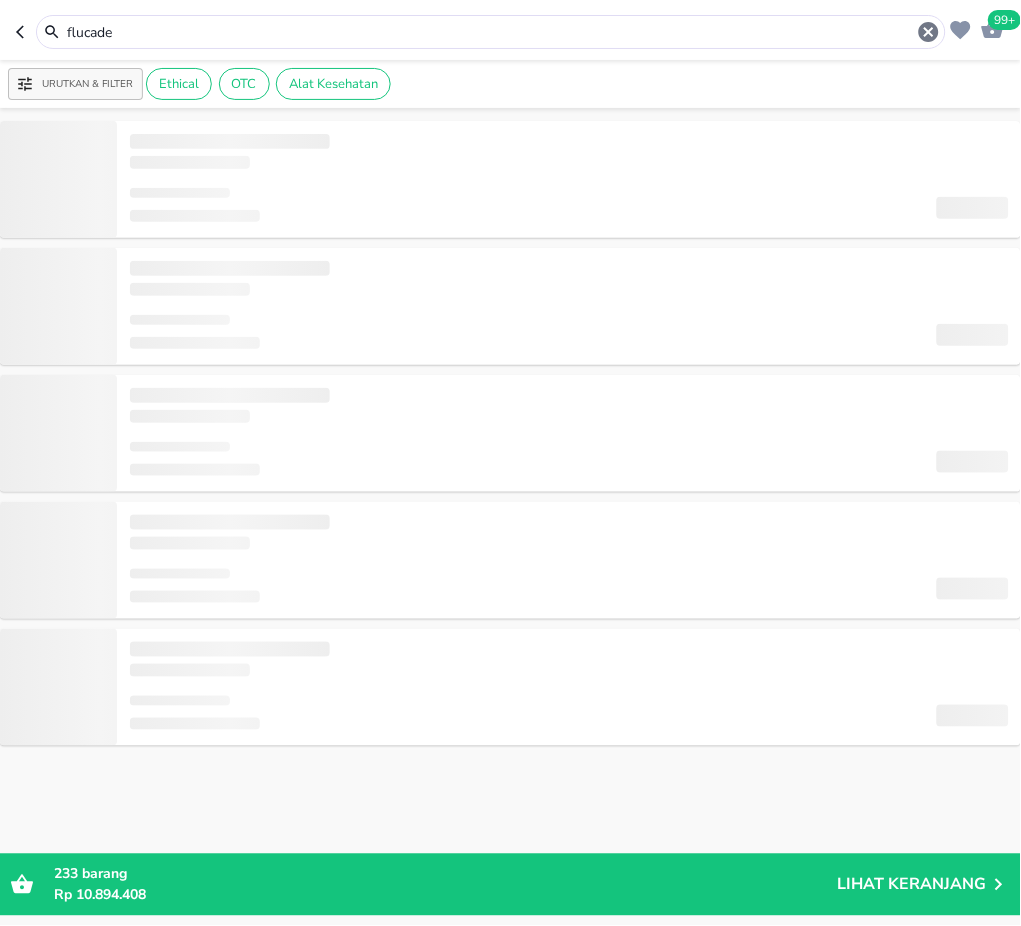 scroll, scrollTop: 0, scrollLeft: 0, axis: both 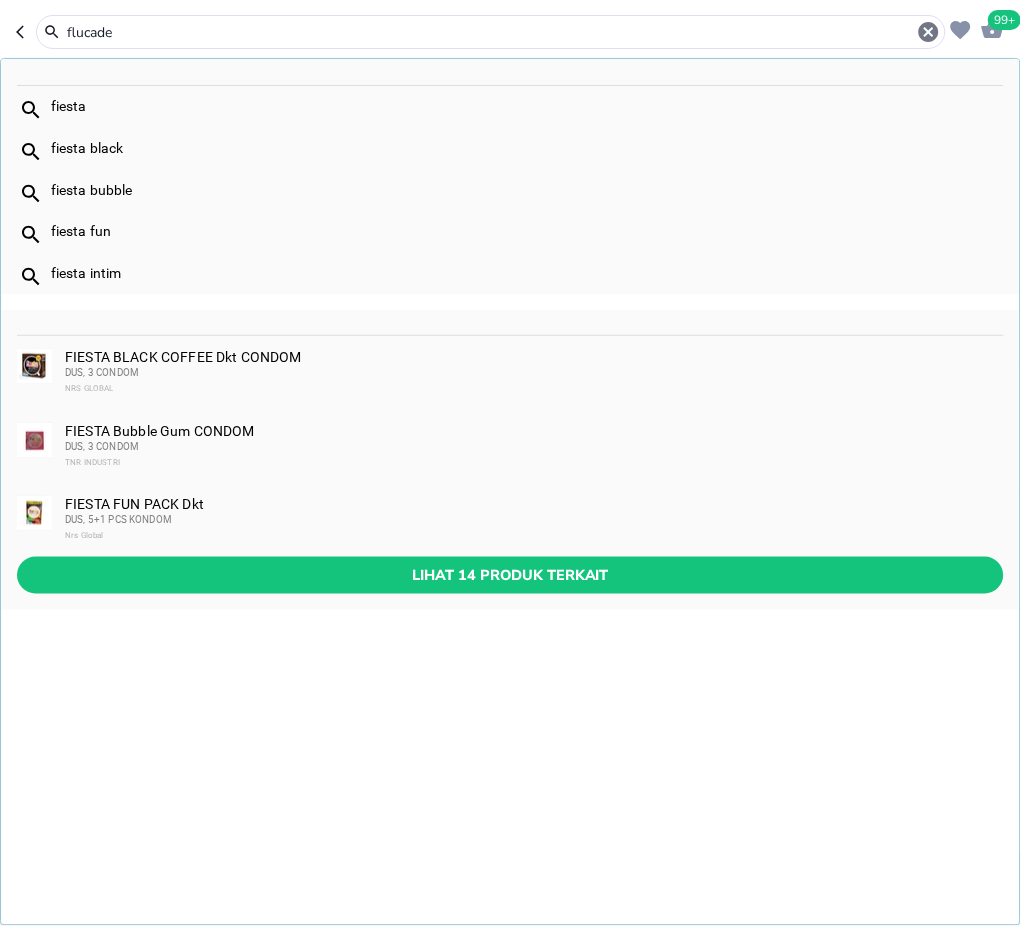 click on "flucade" at bounding box center (491, 32) 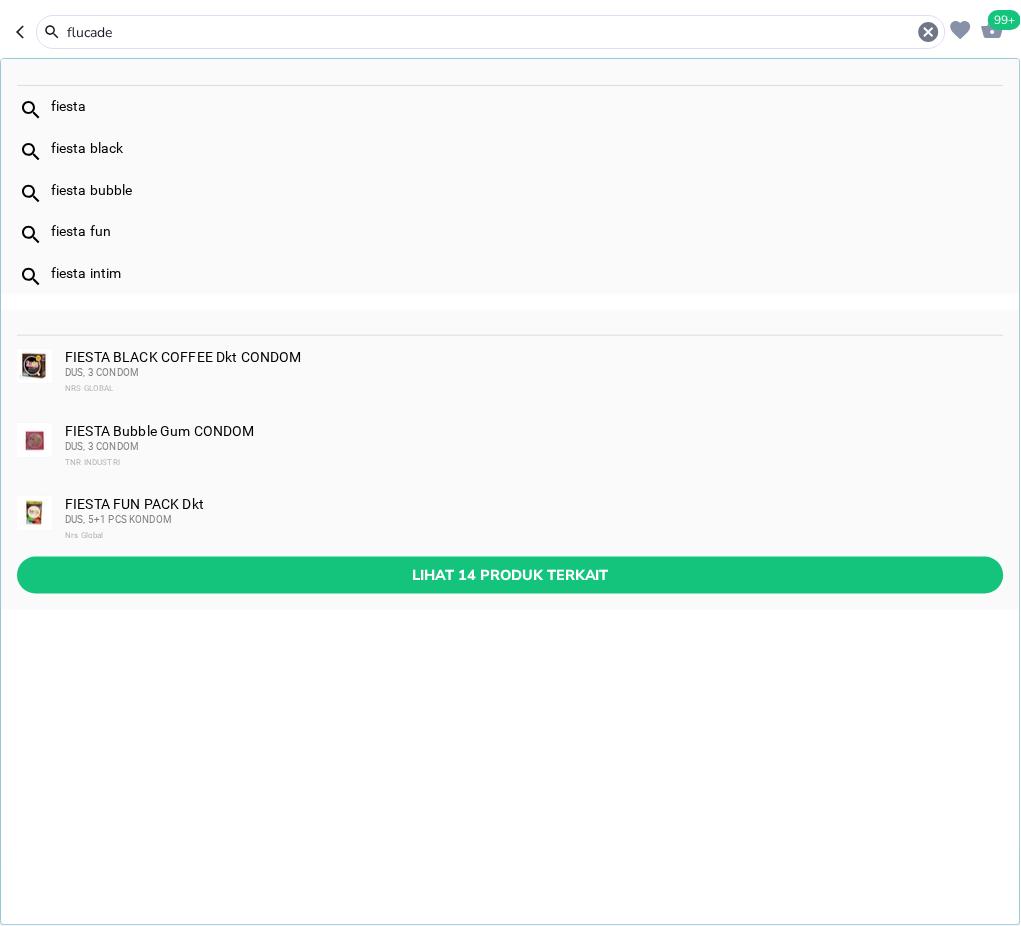 click on "flucade" at bounding box center (491, 32) 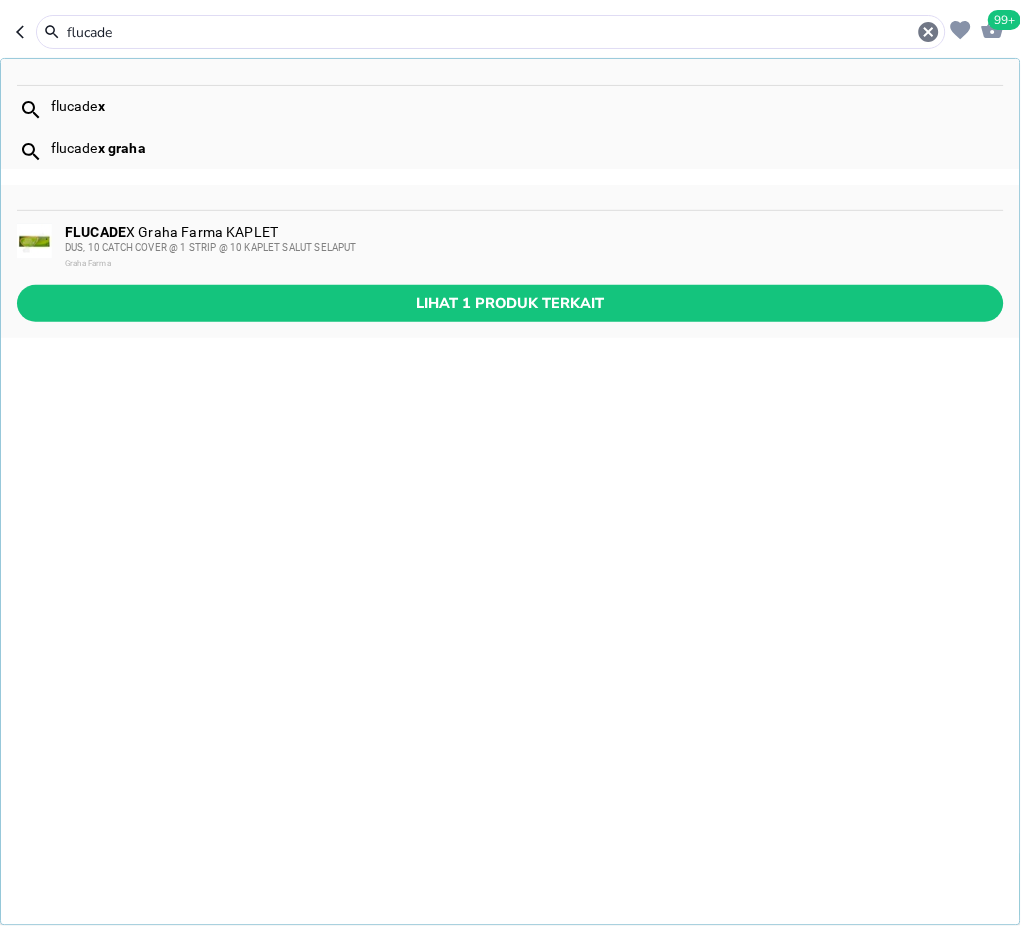 click on "FLUCADE X Graha Farma KAPLET   DUS, 10 CATCH COVER @ 1 STRIP @ 10 KAPLET SALUT SELAPUT      Graha Farma" at bounding box center [533, 248] 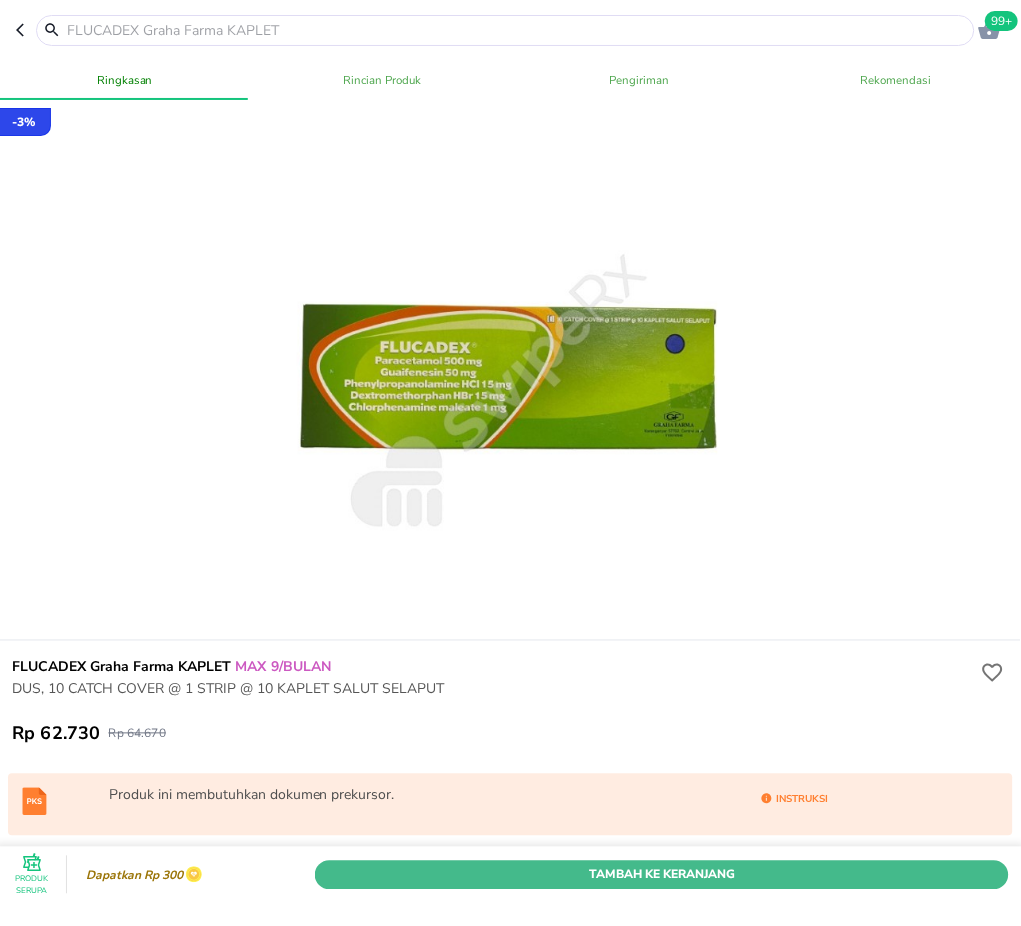 click on "Tambah Ke Keranjang" at bounding box center (662, 875) 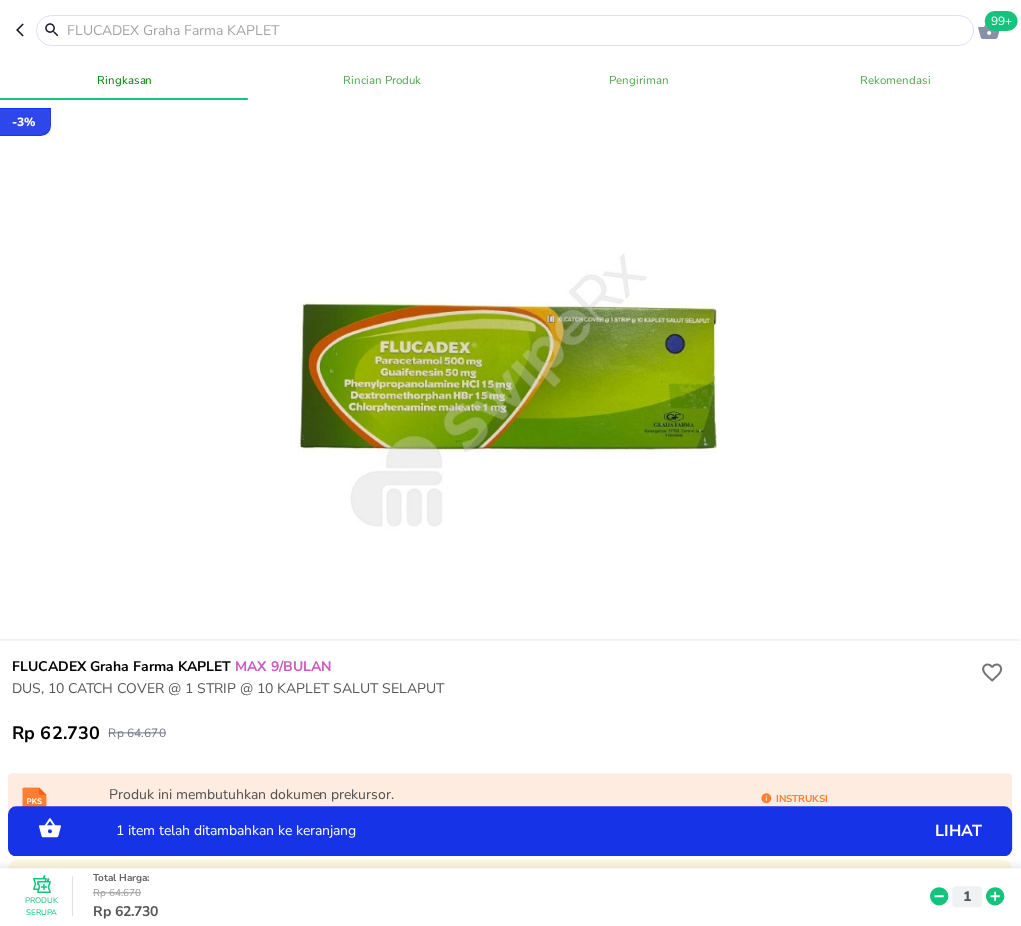 click 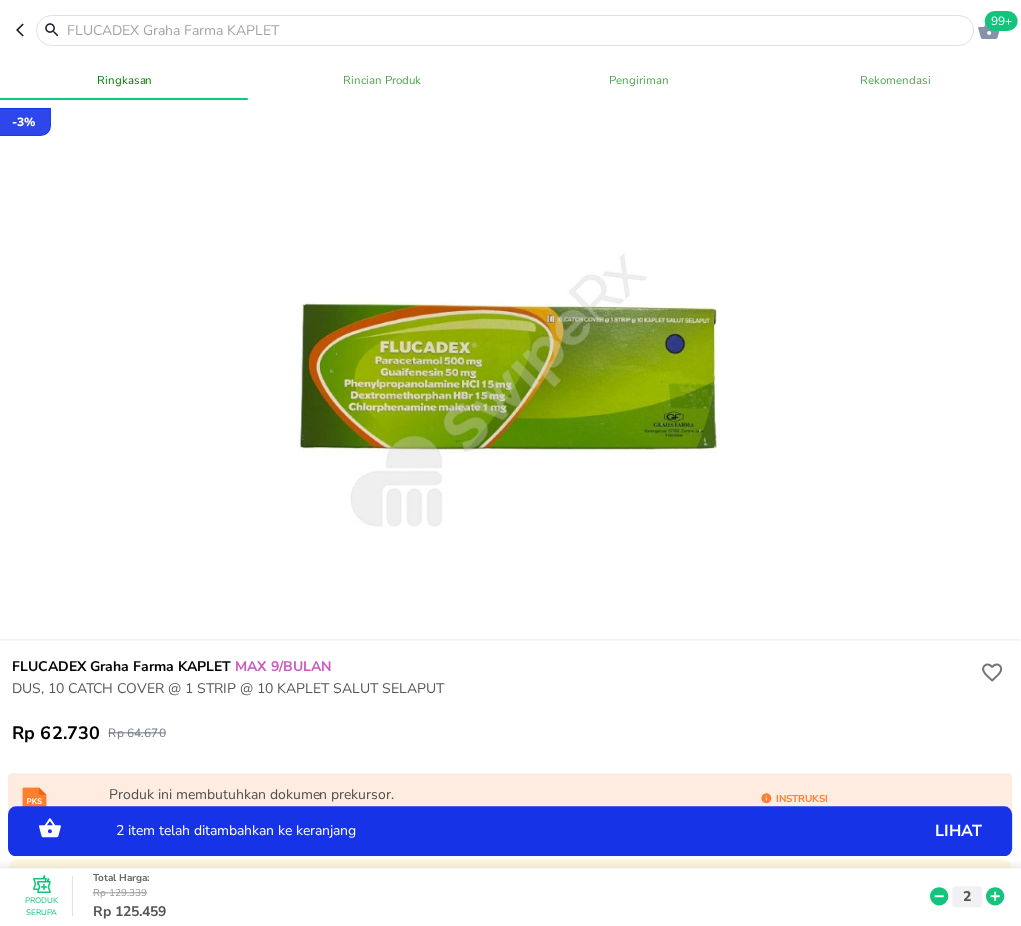 click at bounding box center (517, 30) 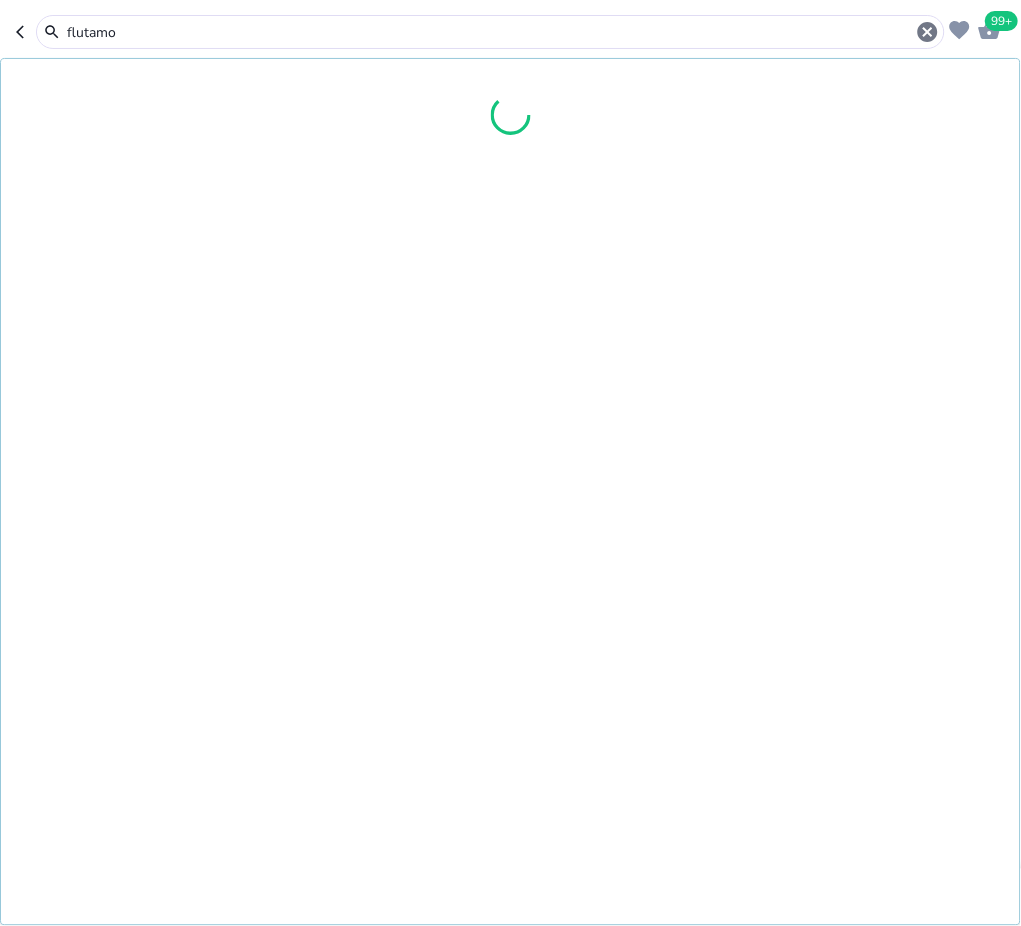 type on "flutamol" 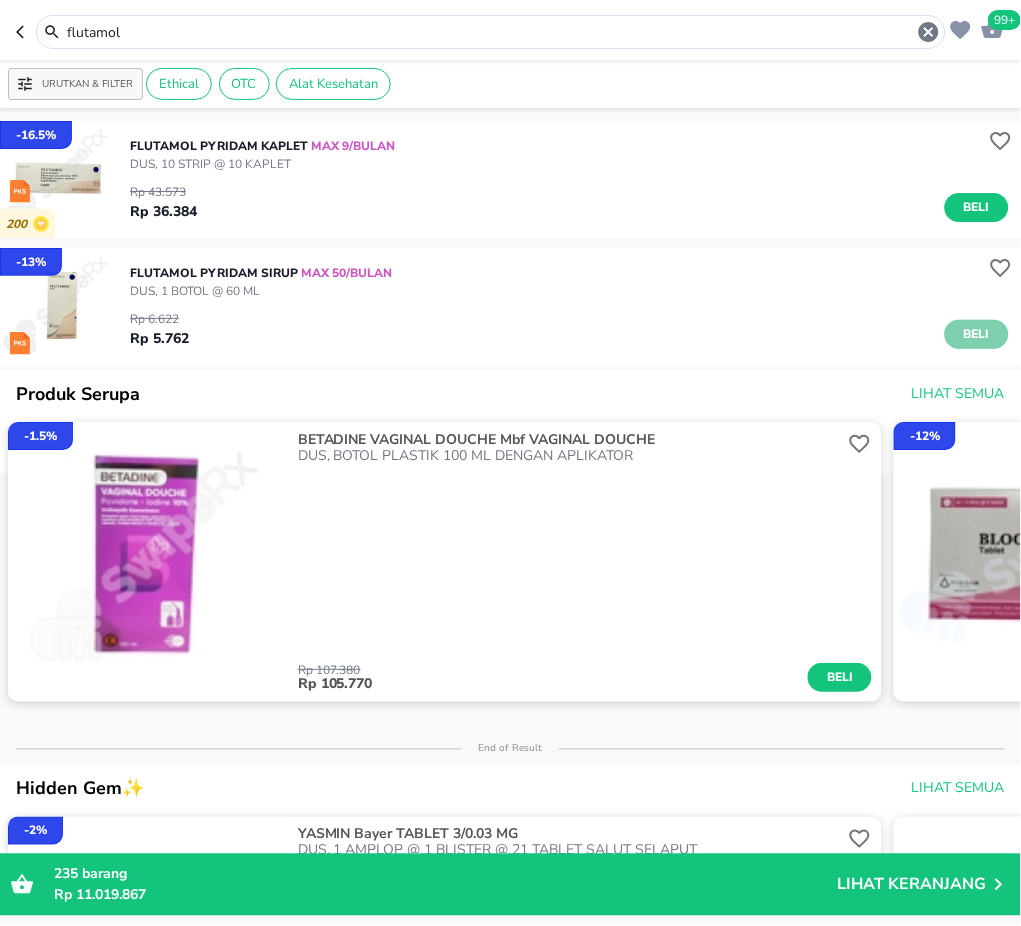 click on "Beli" at bounding box center [977, 334] 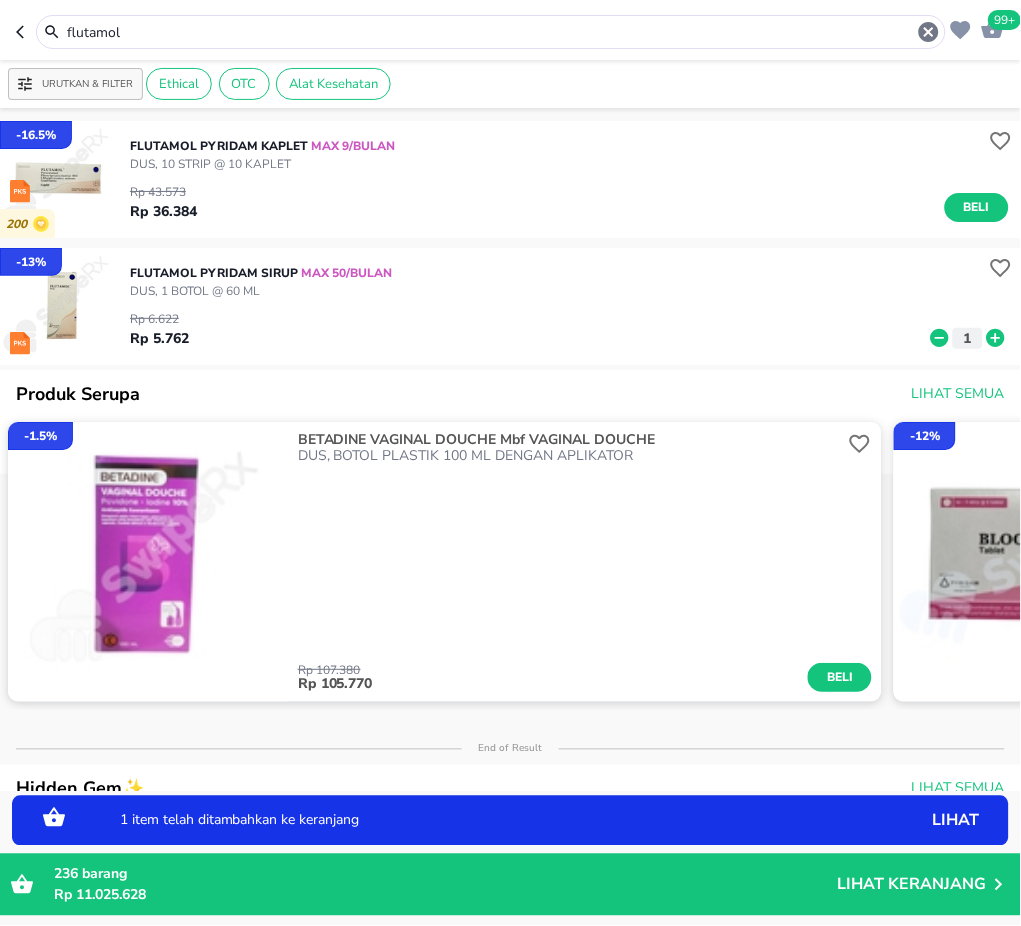 drag, startPoint x: 190, startPoint y: 31, endPoint x: -2, endPoint y: 29, distance: 192.01042 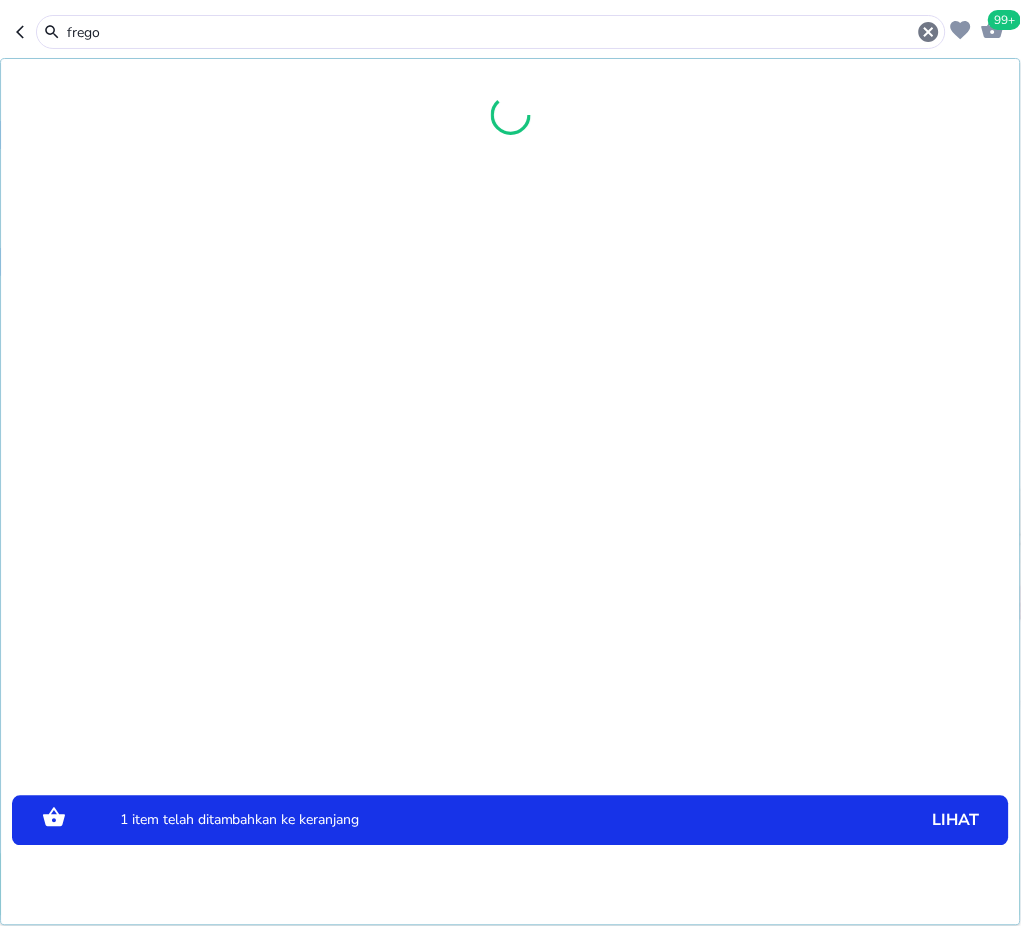 type on "frego" 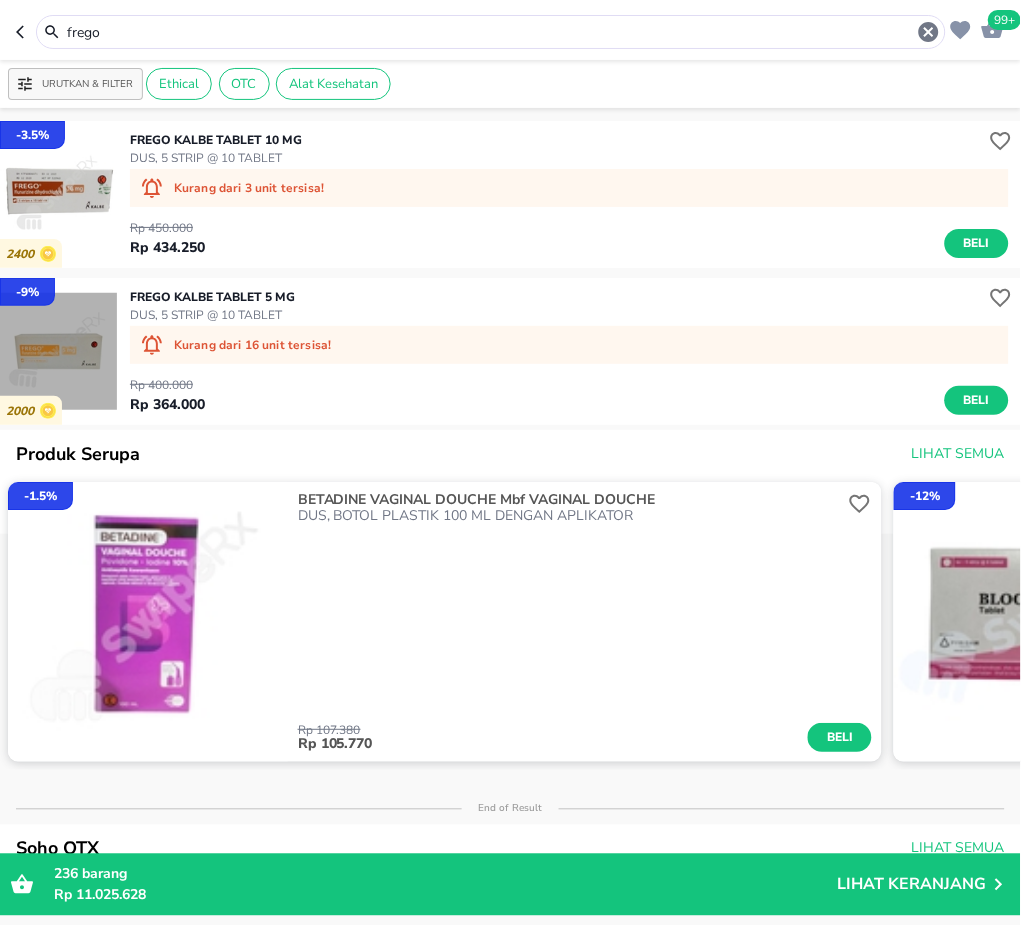 click at bounding box center [58, 351] 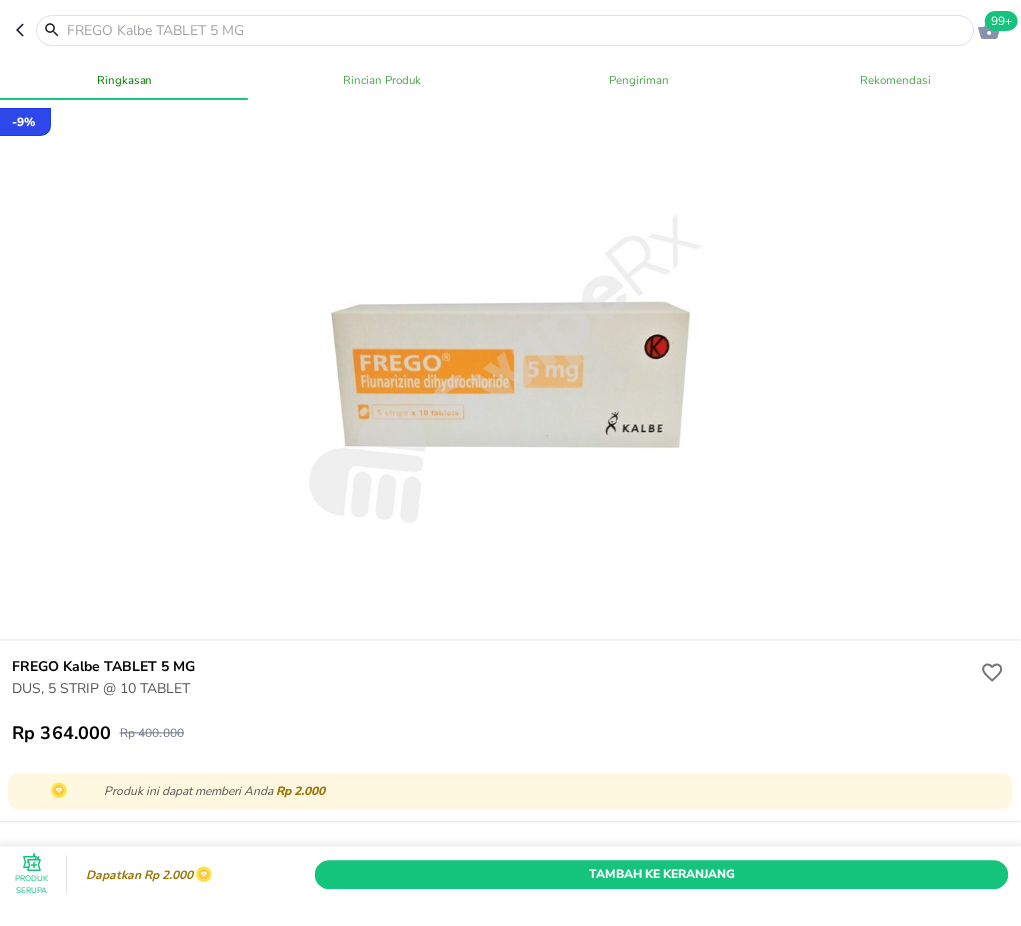 scroll, scrollTop: 0, scrollLeft: 0, axis: both 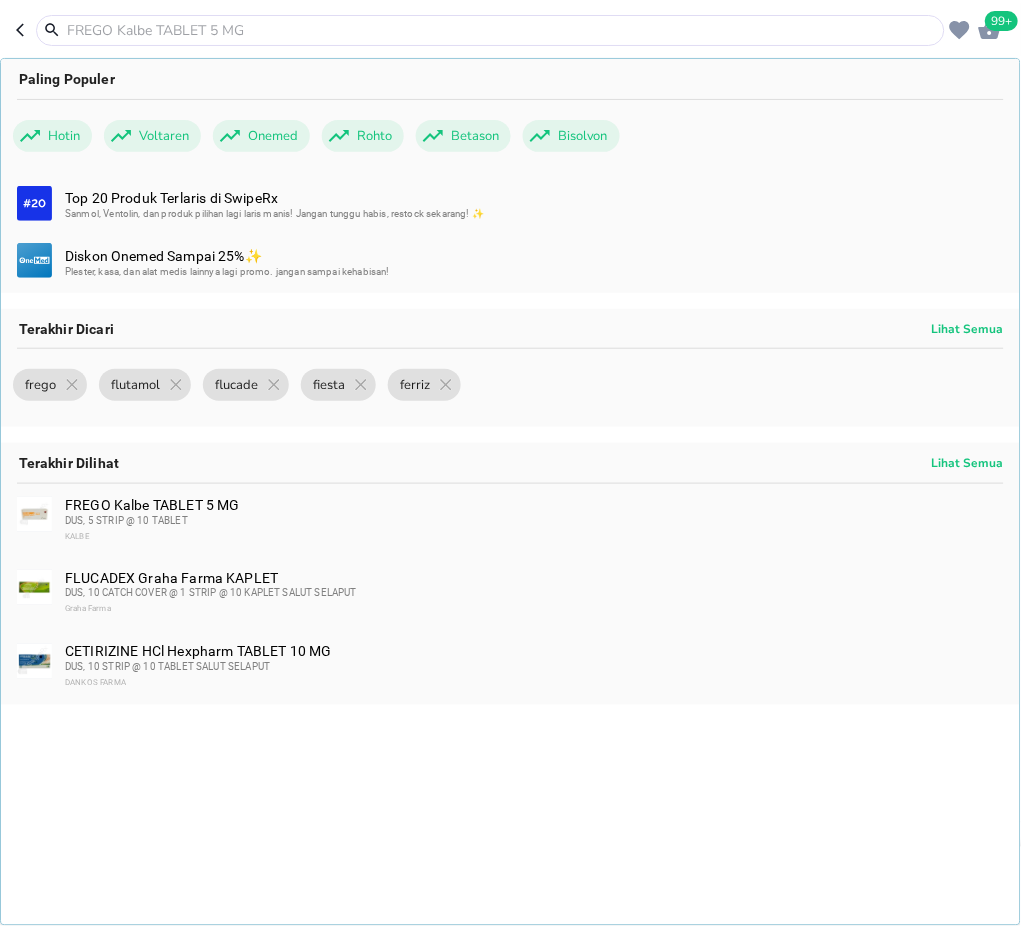 click at bounding box center [502, 30] 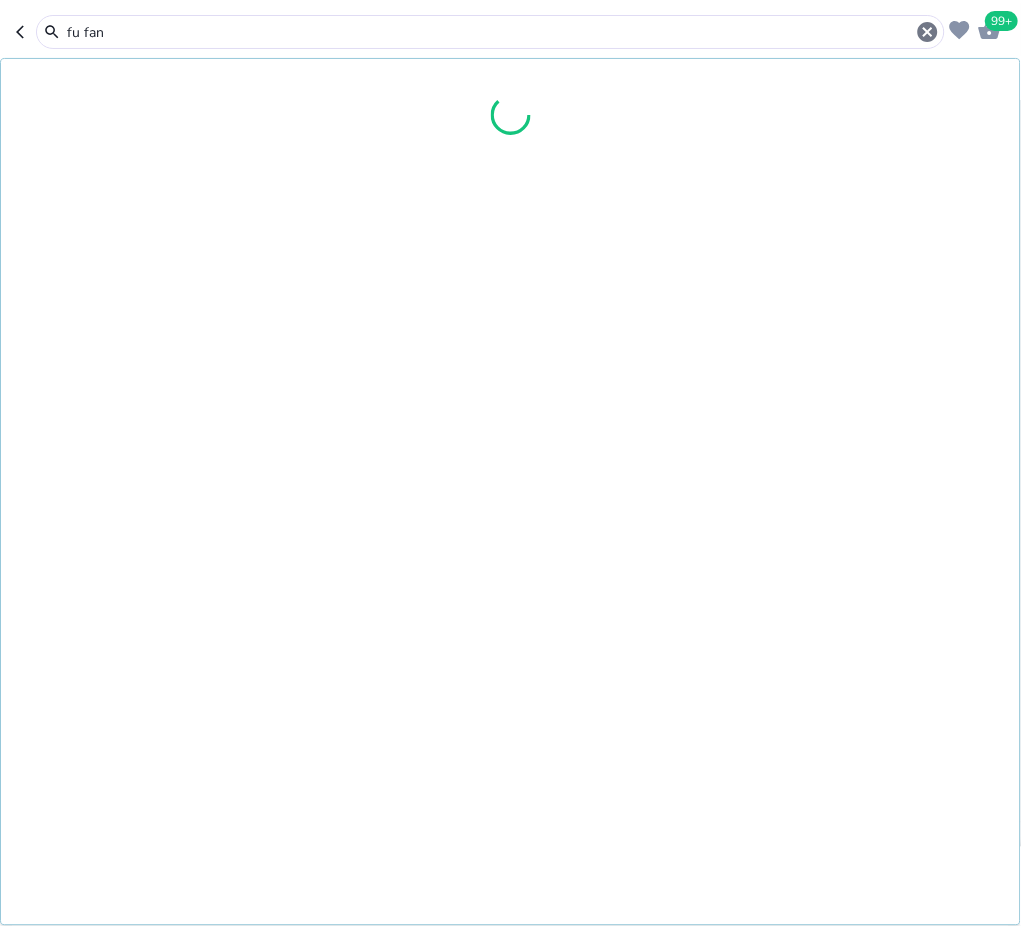 type on "fu fang" 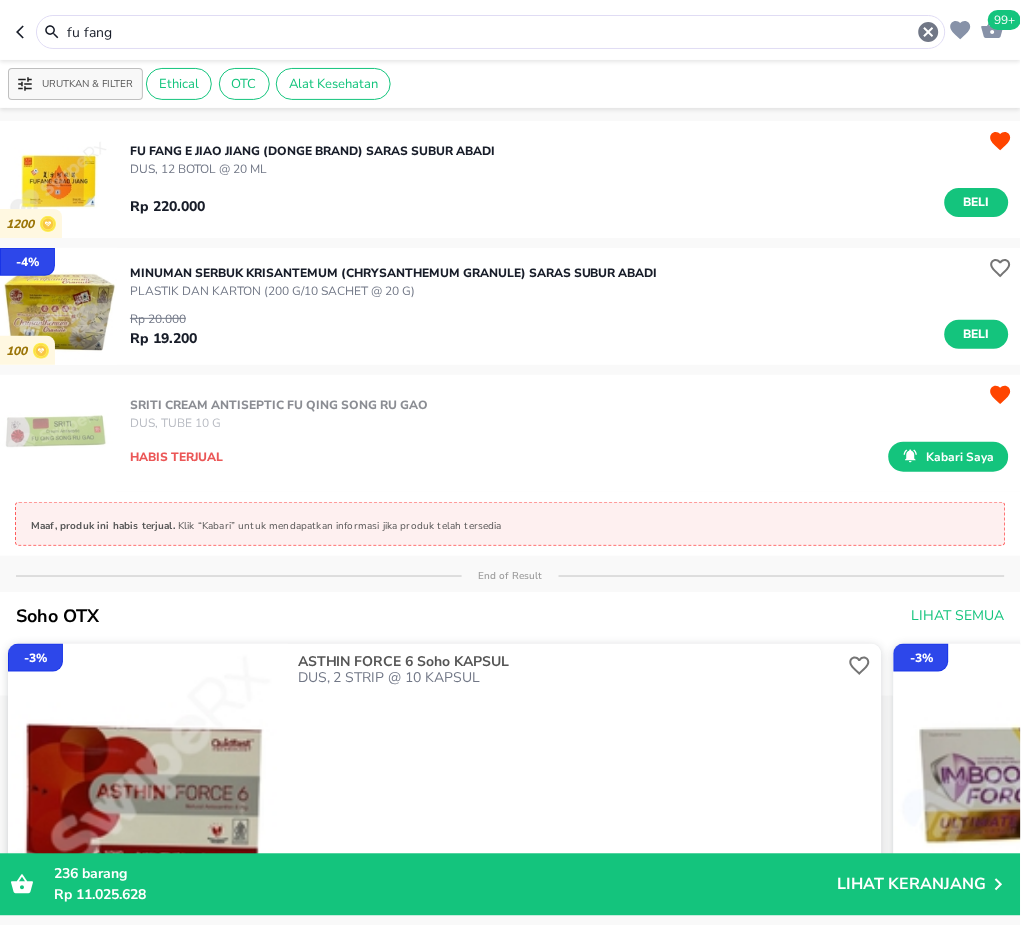 click on "Beli" at bounding box center (977, 202) 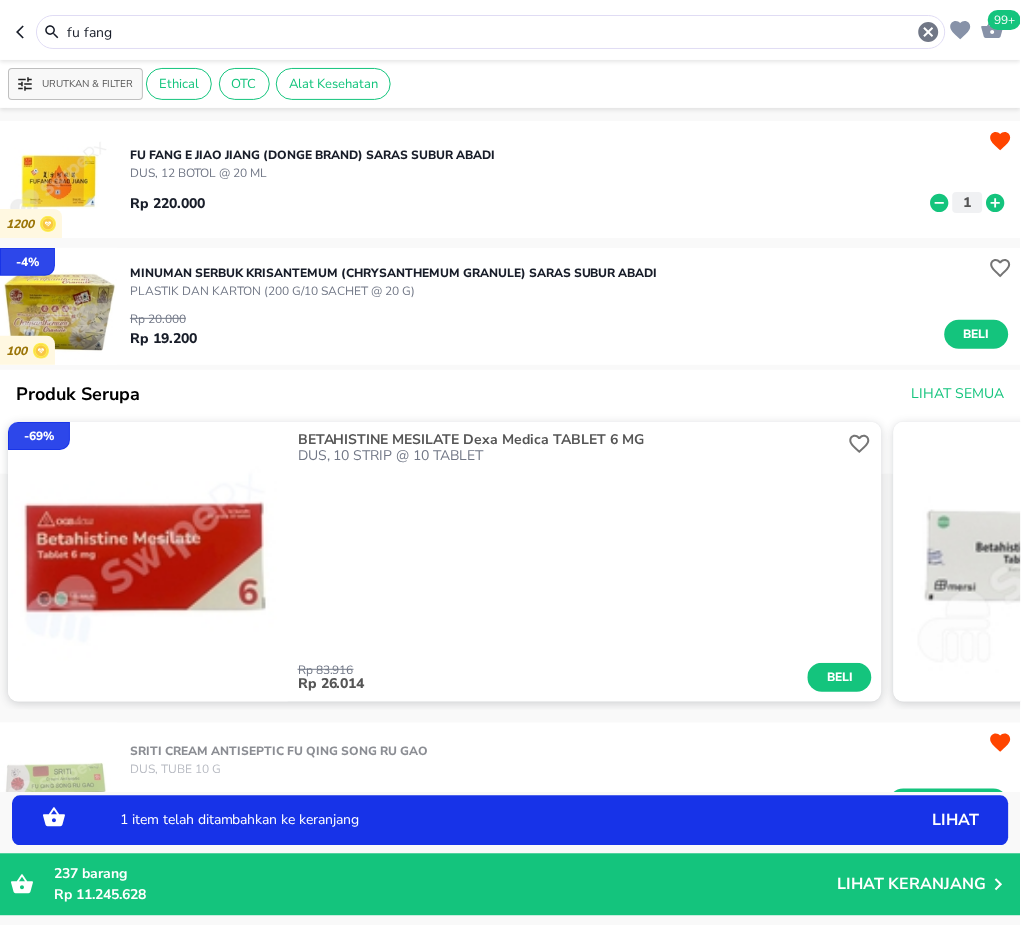 drag, startPoint x: 71, startPoint y: 30, endPoint x: 9, endPoint y: 33, distance: 62.072536 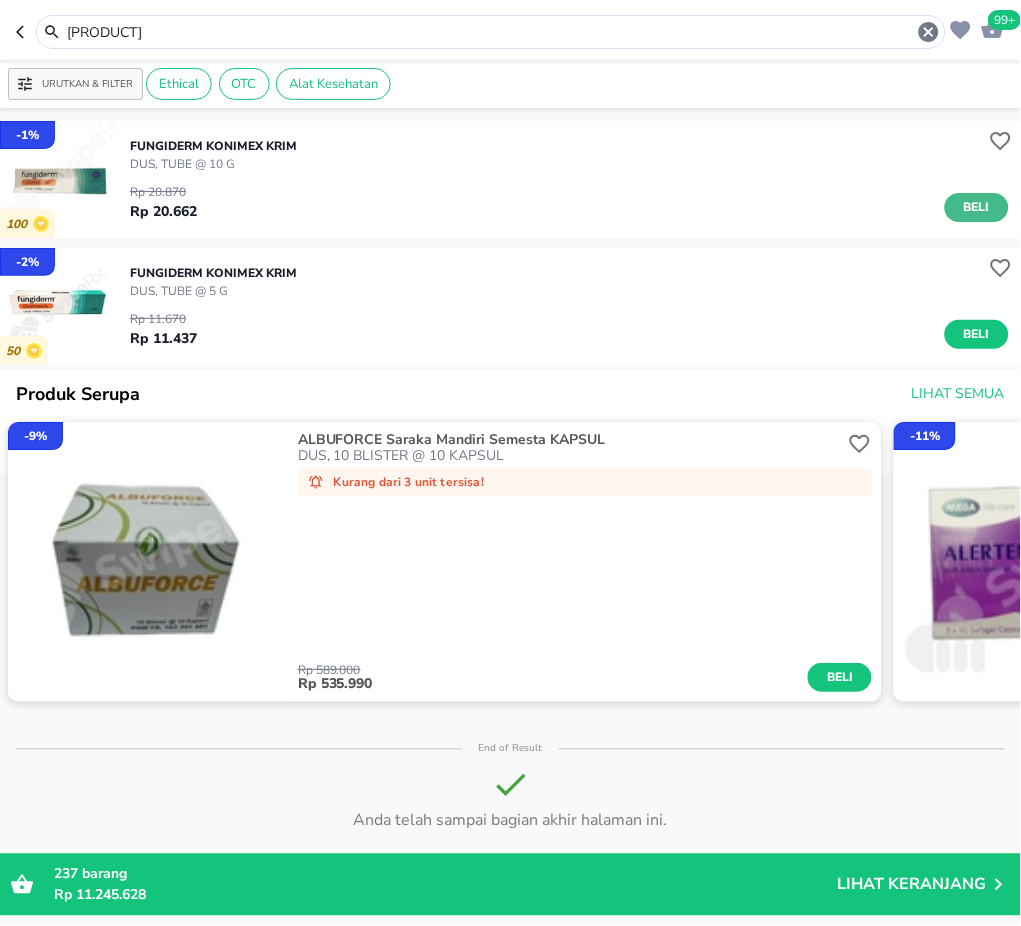 click on "Beli" at bounding box center (977, 207) 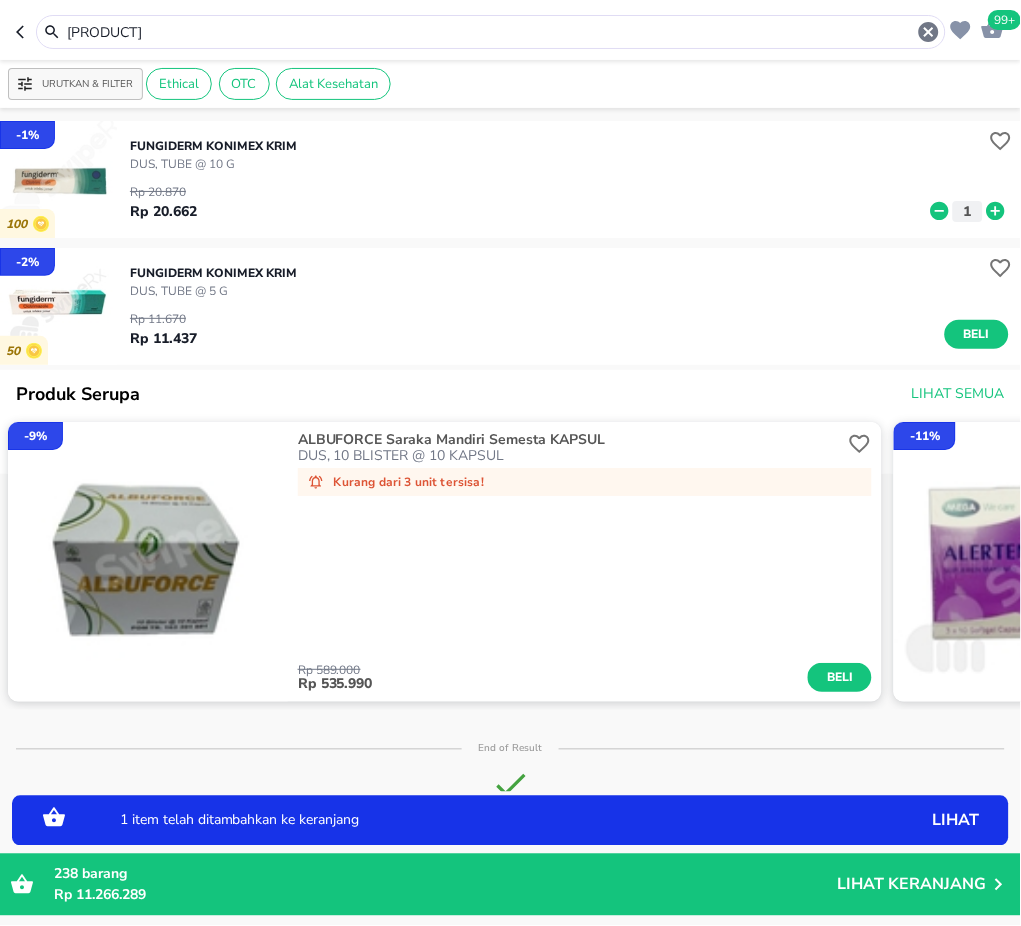 click 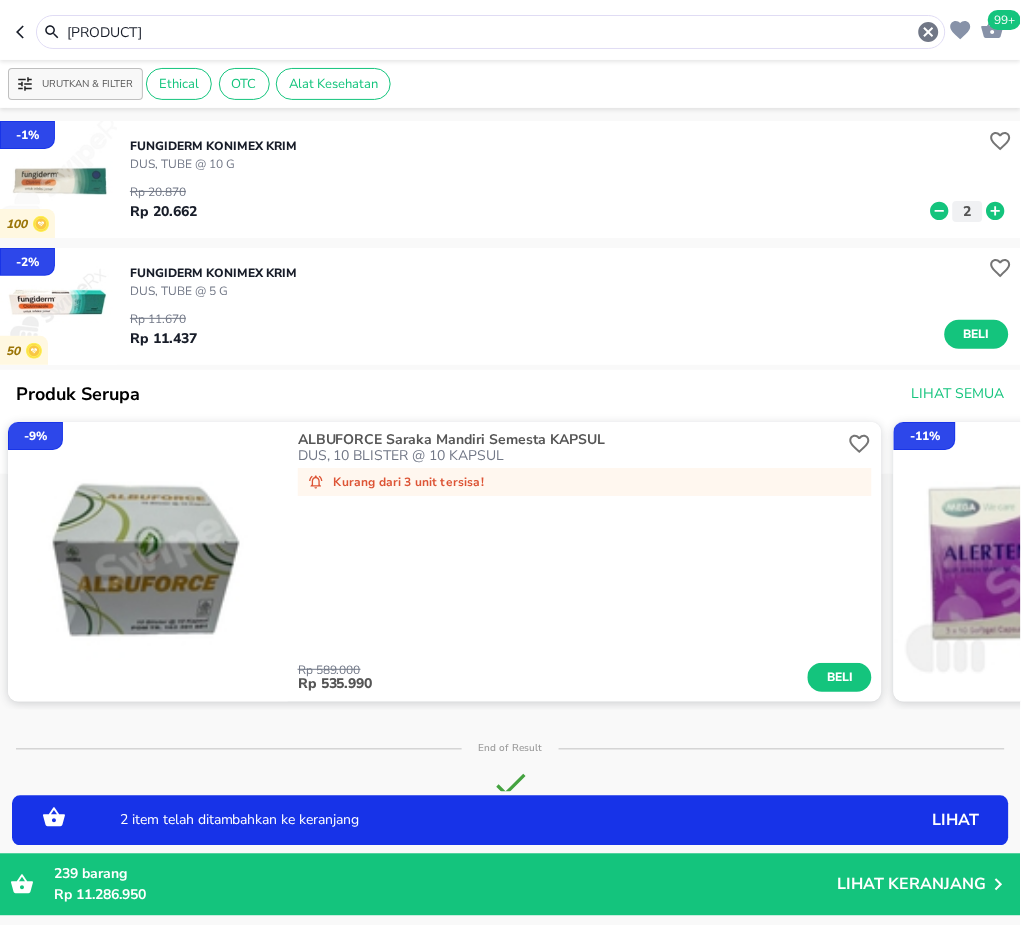 click 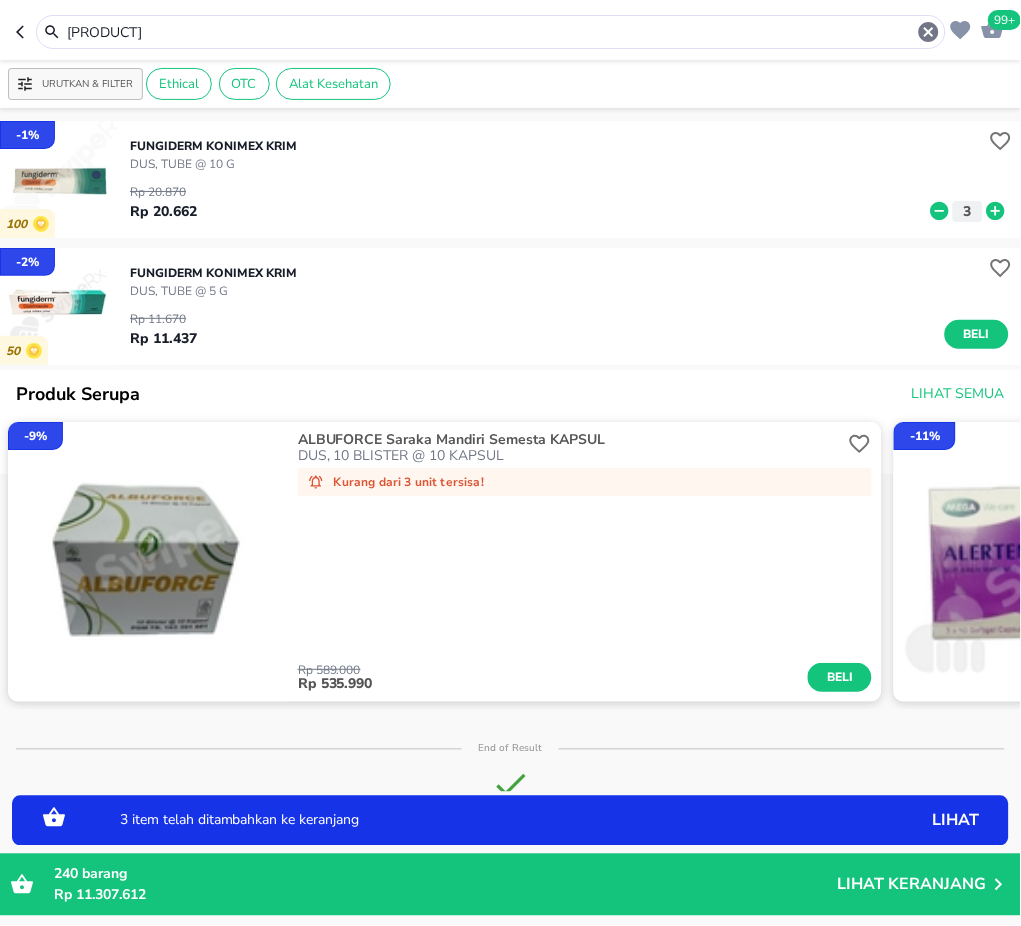 click 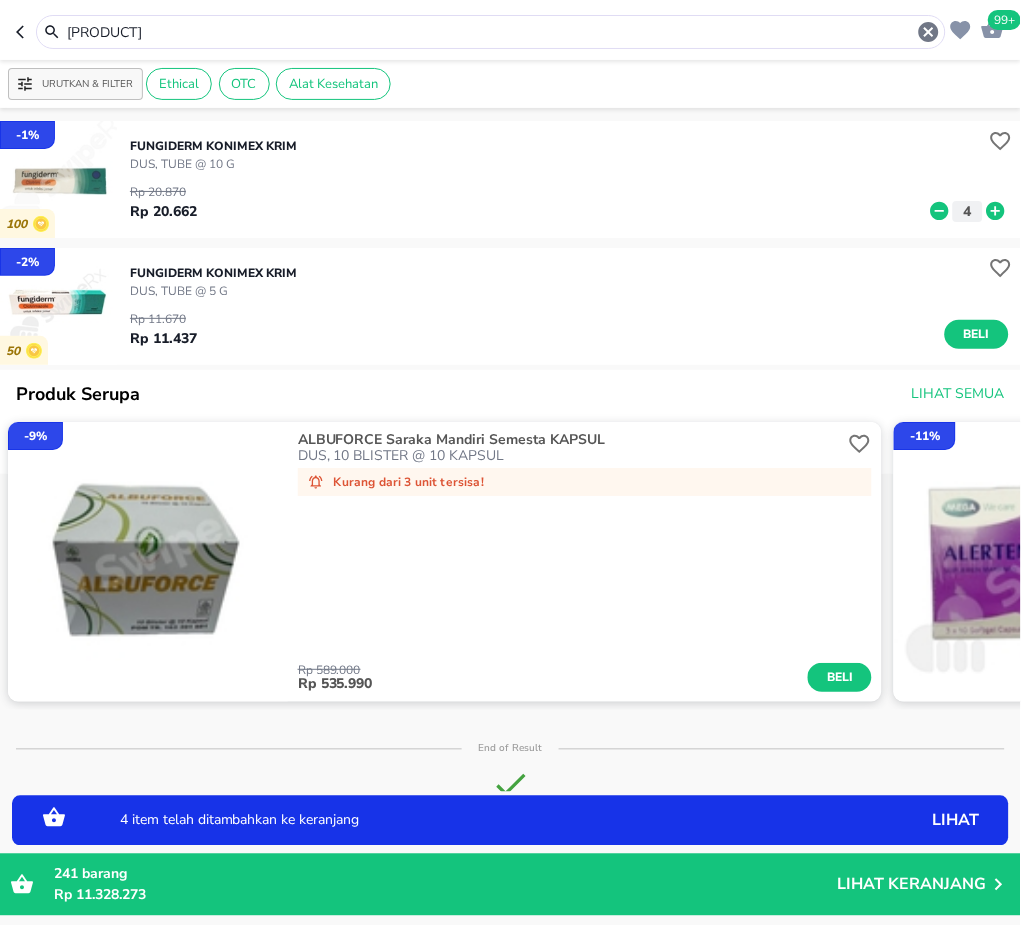click 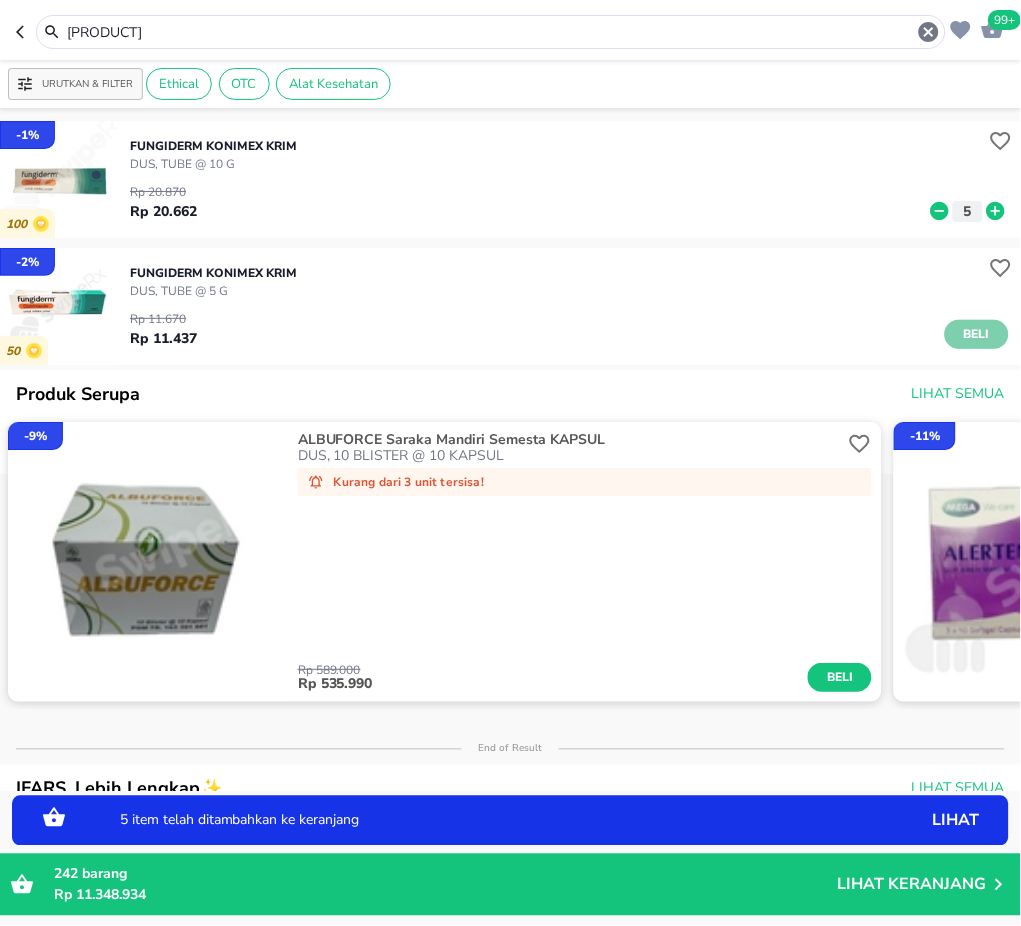 click on "Beli" at bounding box center (977, 334) 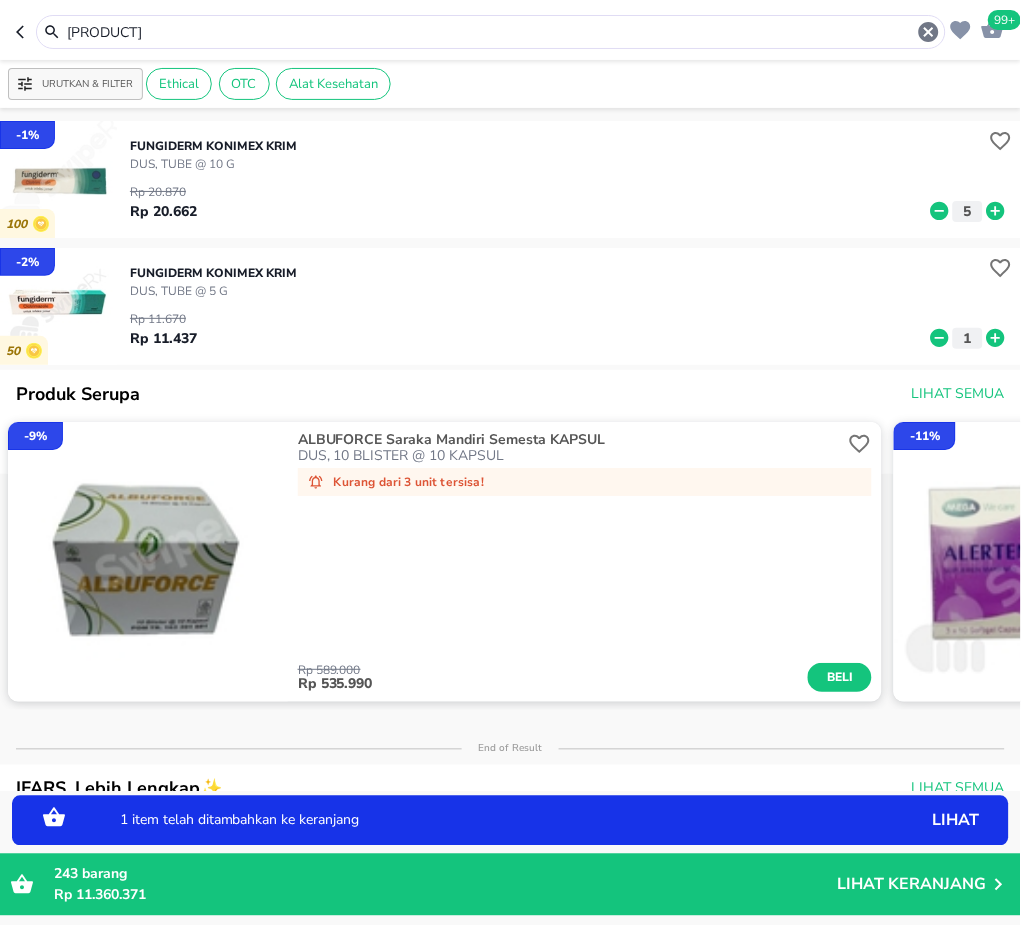 drag, startPoint x: 961, startPoint y: 327, endPoint x: 974, endPoint y: 340, distance: 18.384777 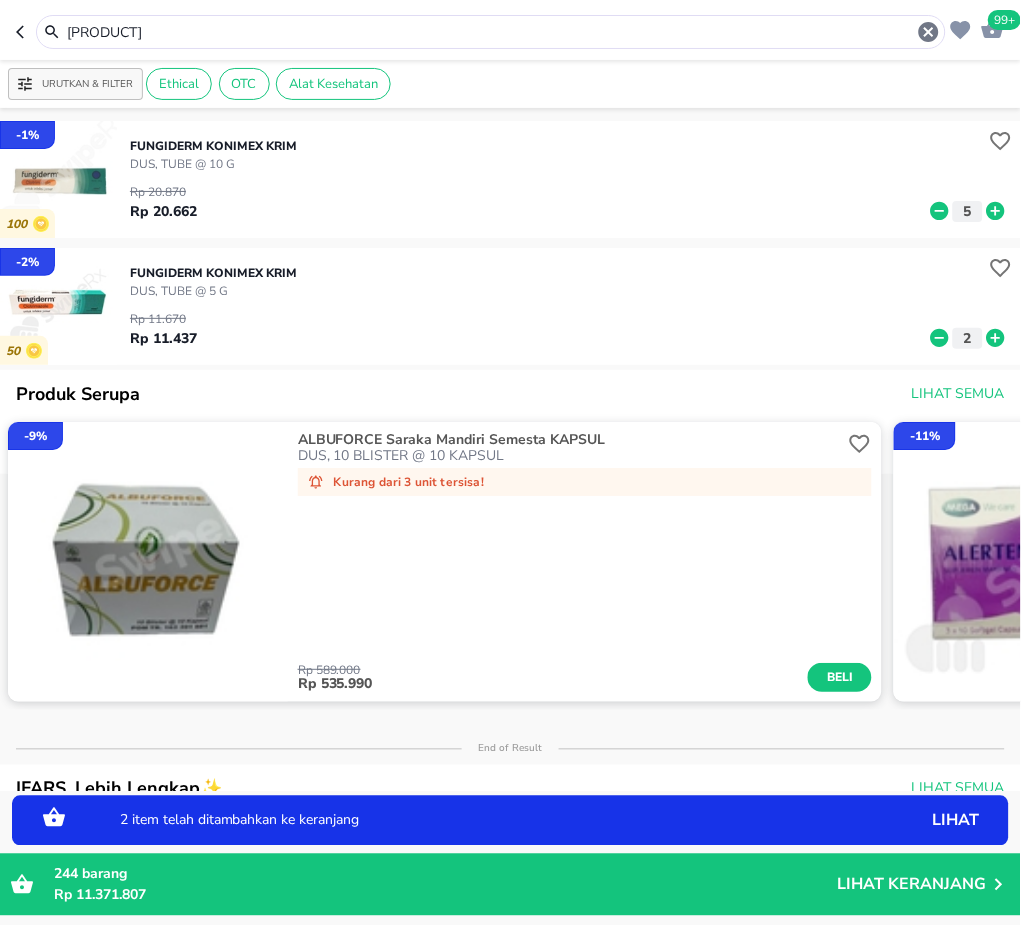 click 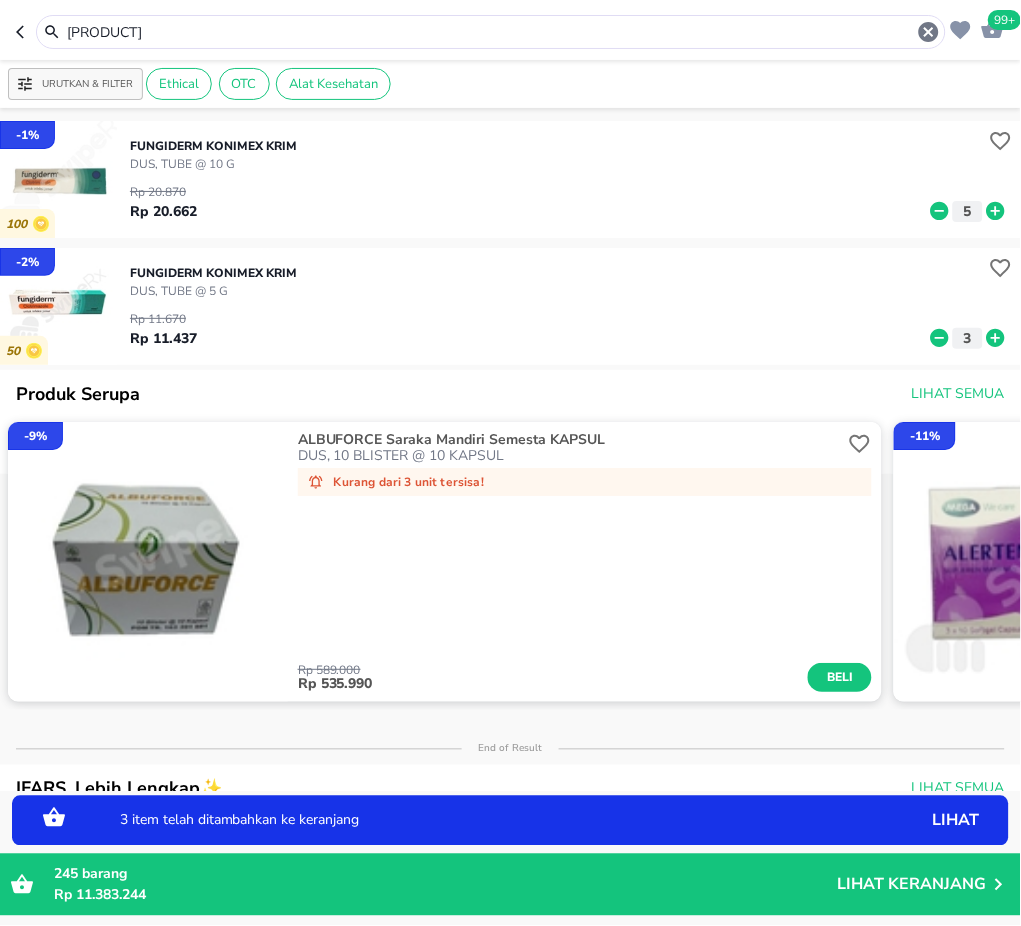 drag, startPoint x: 164, startPoint y: 36, endPoint x: 0, endPoint y: 32, distance: 164.04877 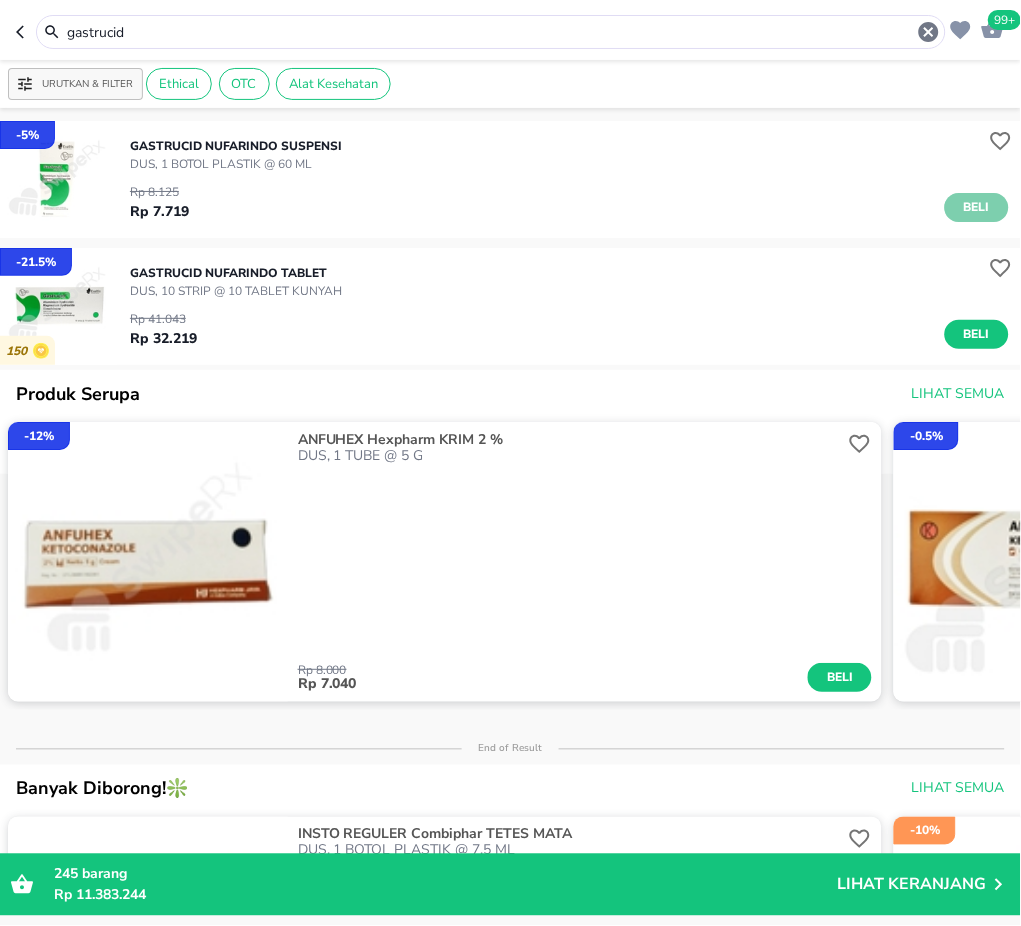 click on "Beli" at bounding box center (977, 207) 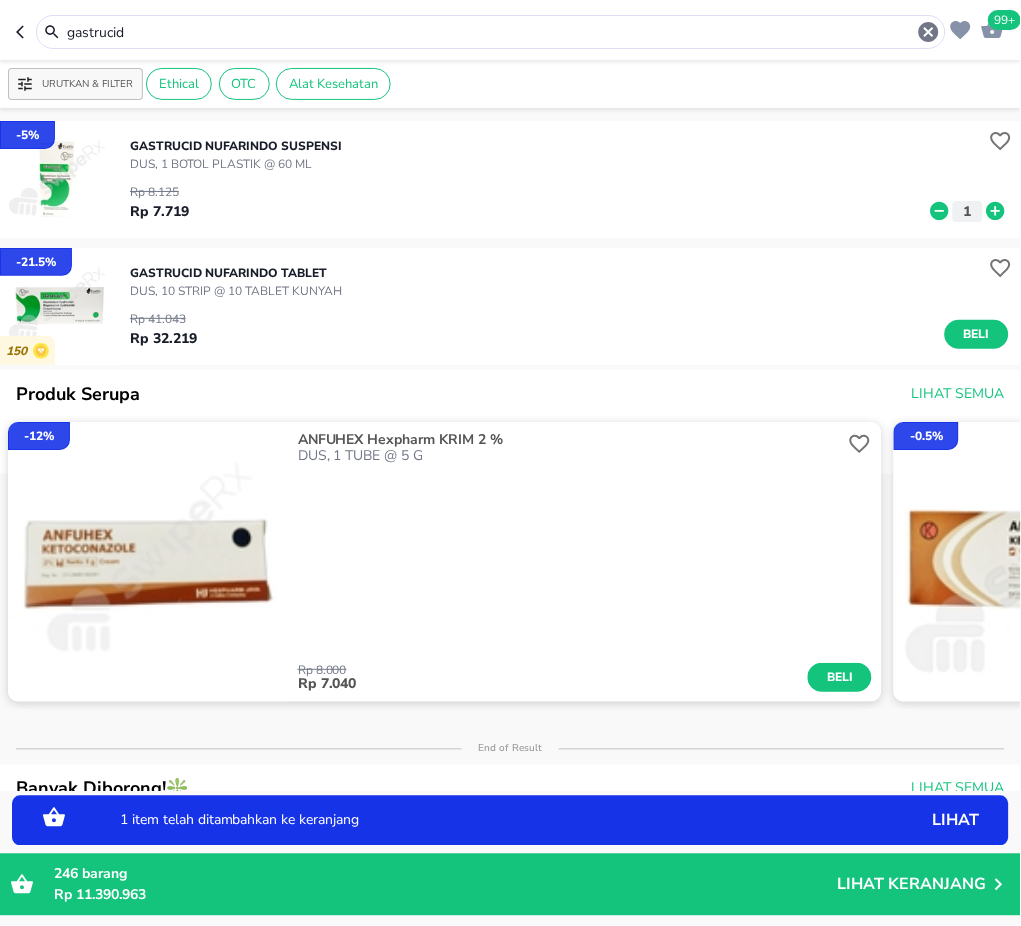 click 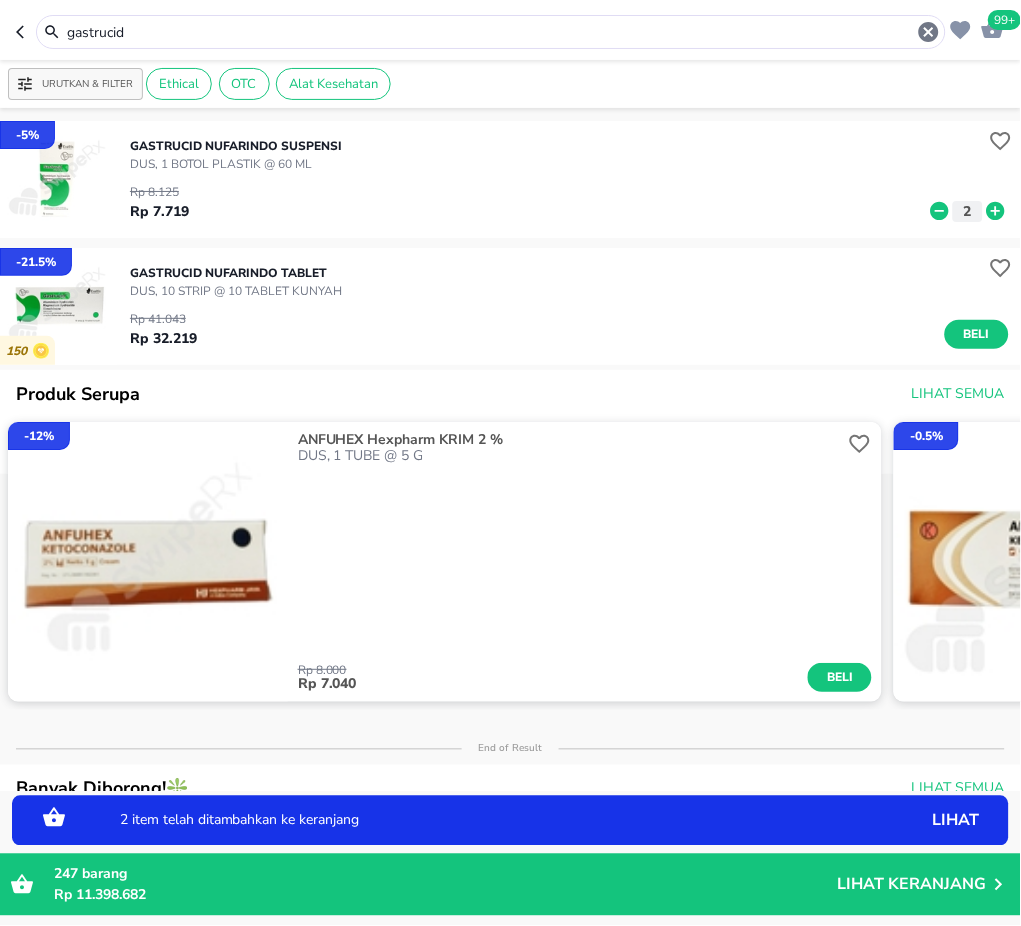 click 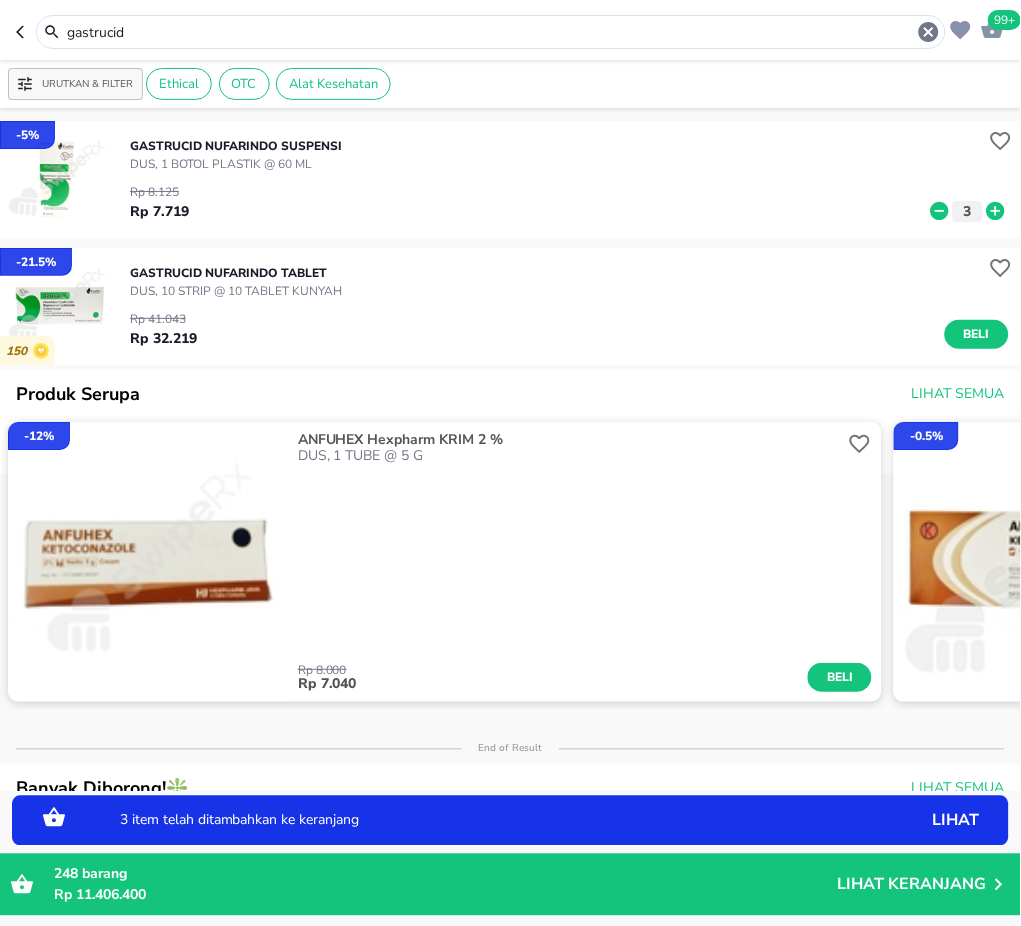 drag, startPoint x: 241, startPoint y: 30, endPoint x: 1, endPoint y: 41, distance: 240.25195 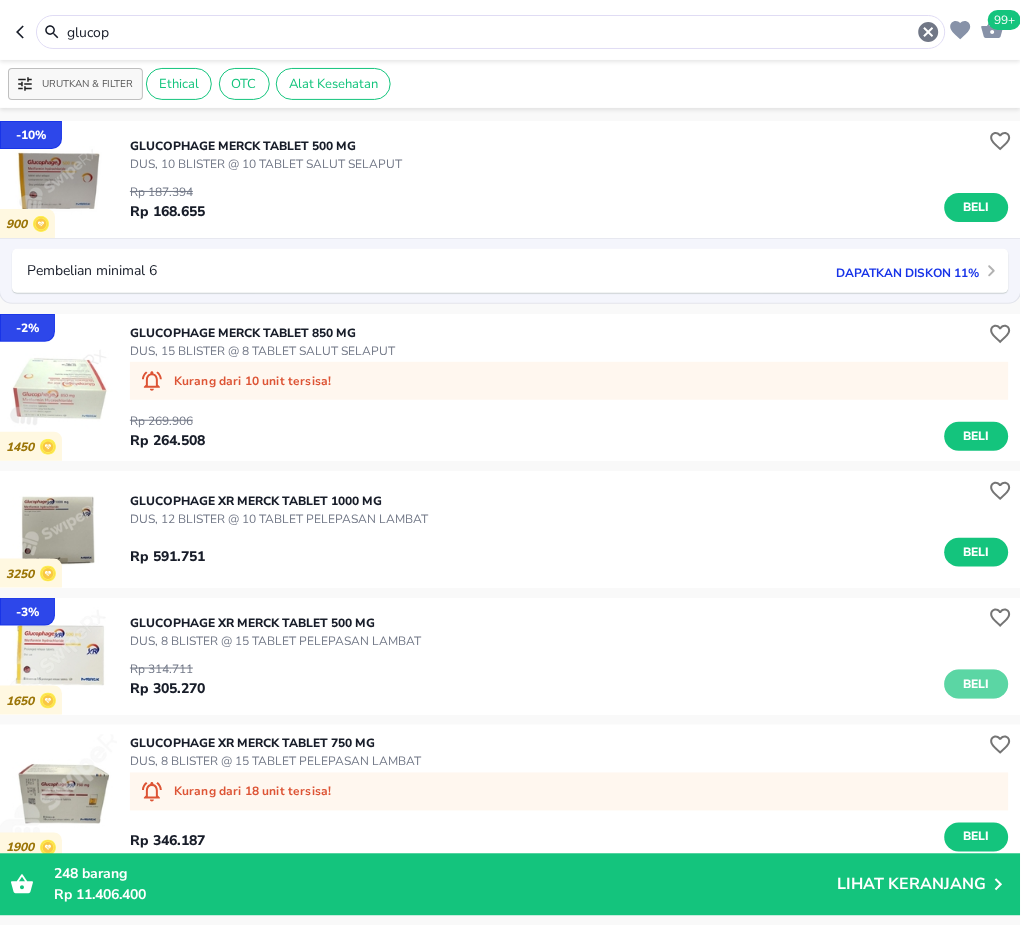 drag, startPoint x: 963, startPoint y: 678, endPoint x: 1016, endPoint y: 648, distance: 60.90156 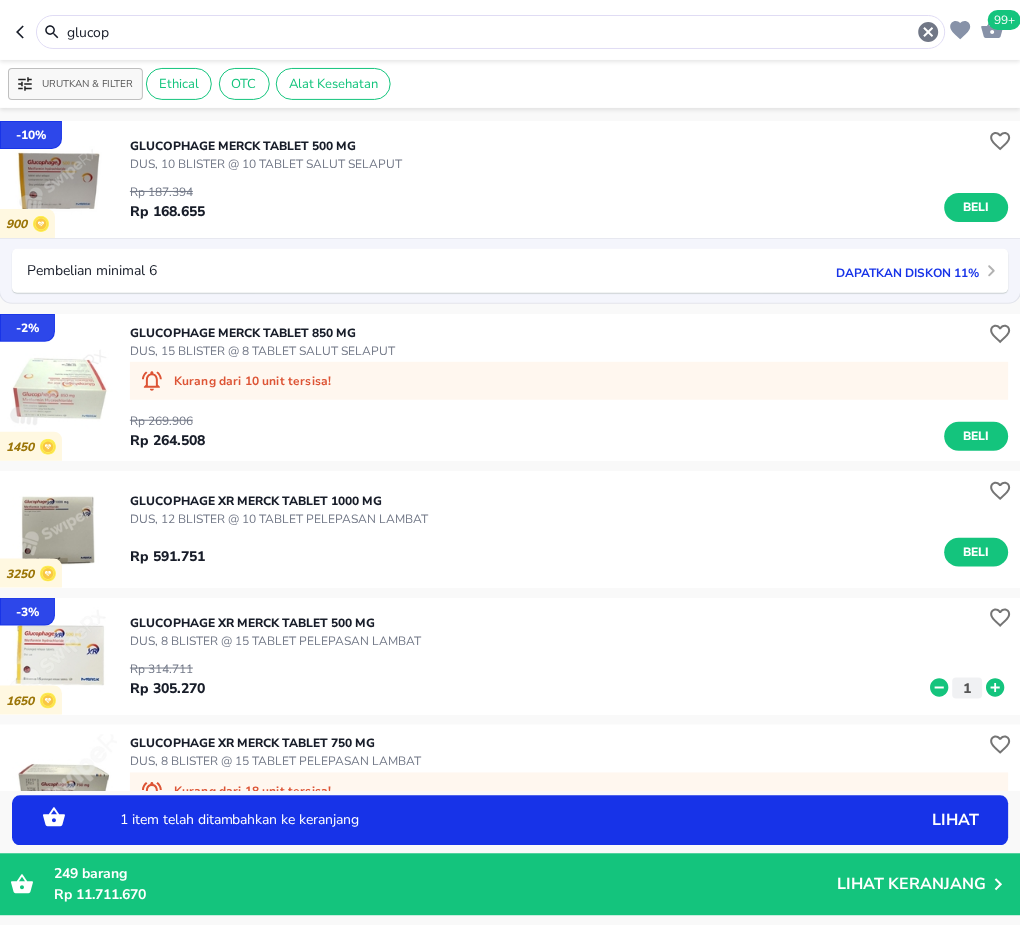 drag, startPoint x: 139, startPoint y: 27, endPoint x: -2, endPoint y: 26, distance: 141.00354 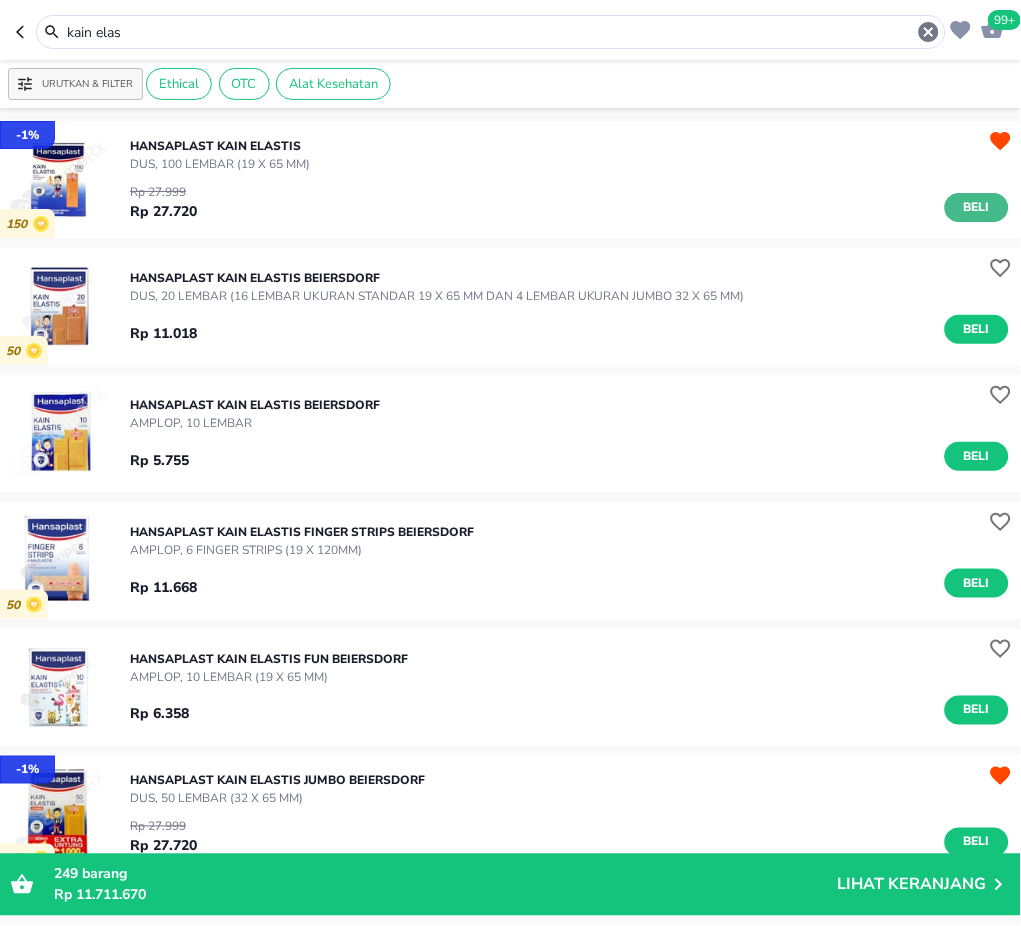 click on "Beli" at bounding box center [977, 207] 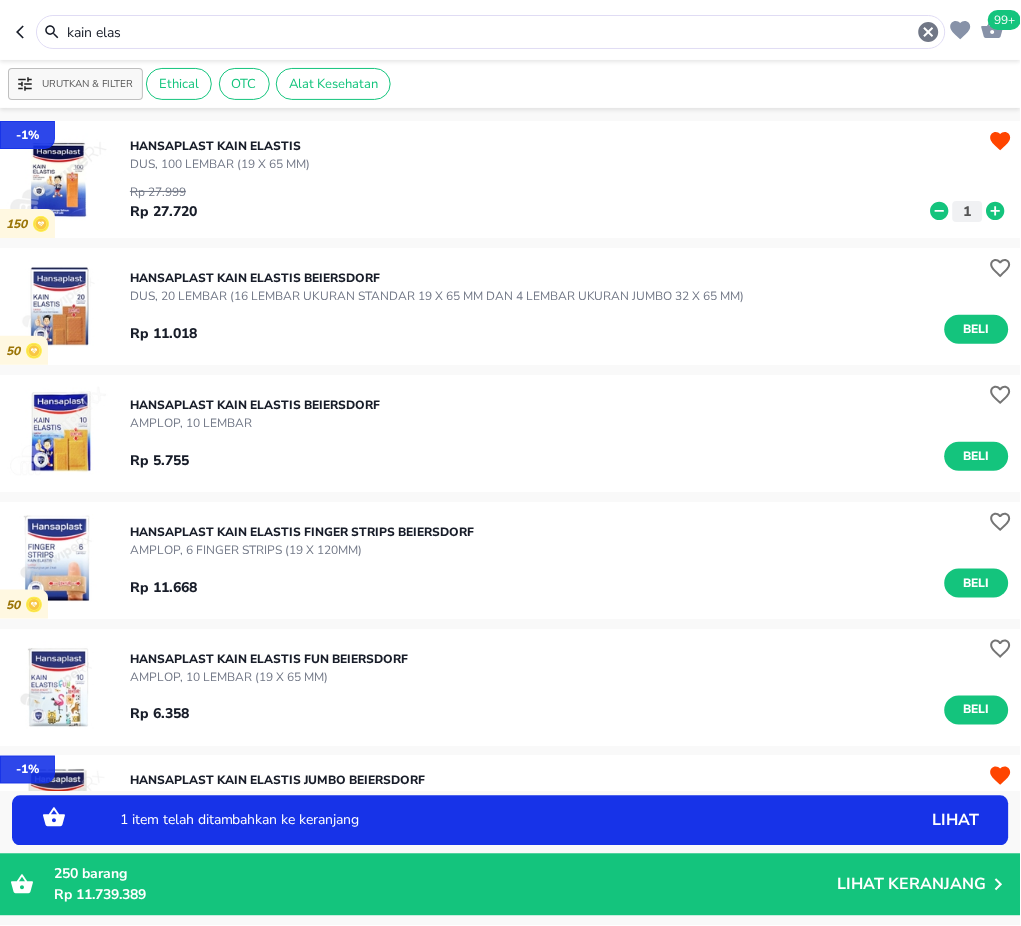 click 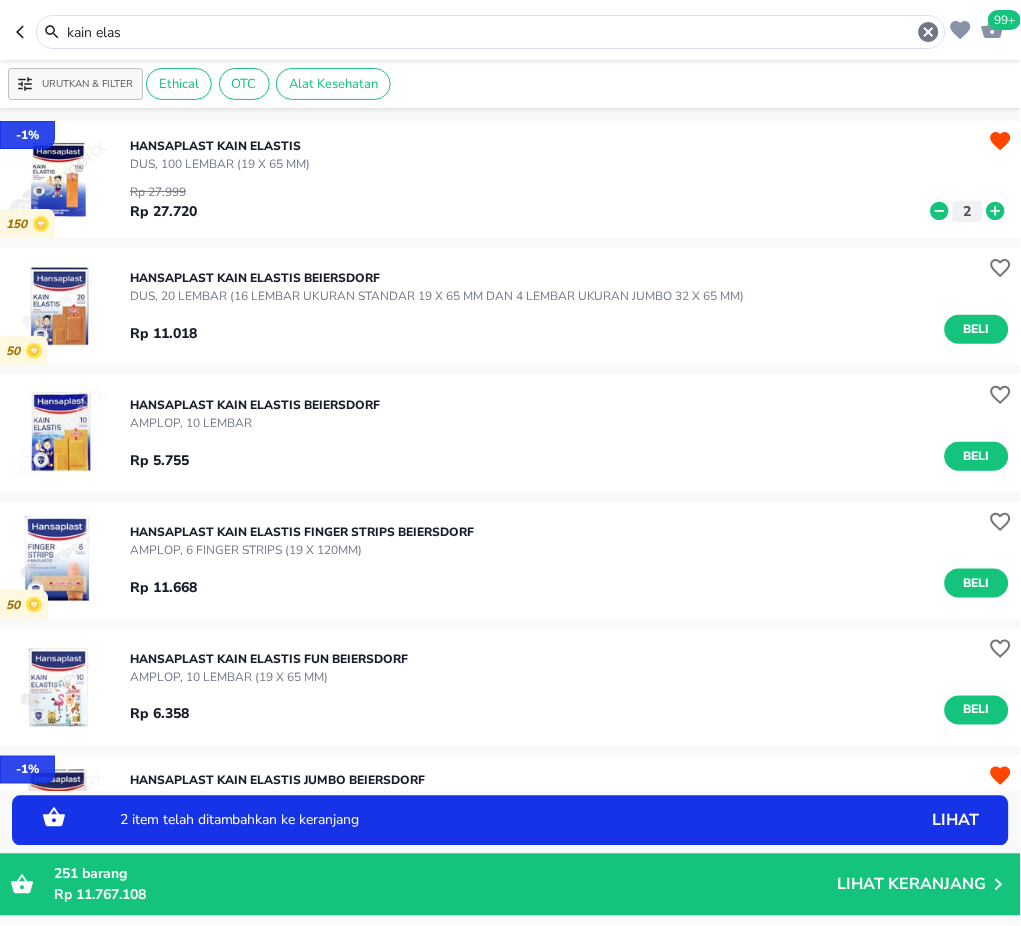 click 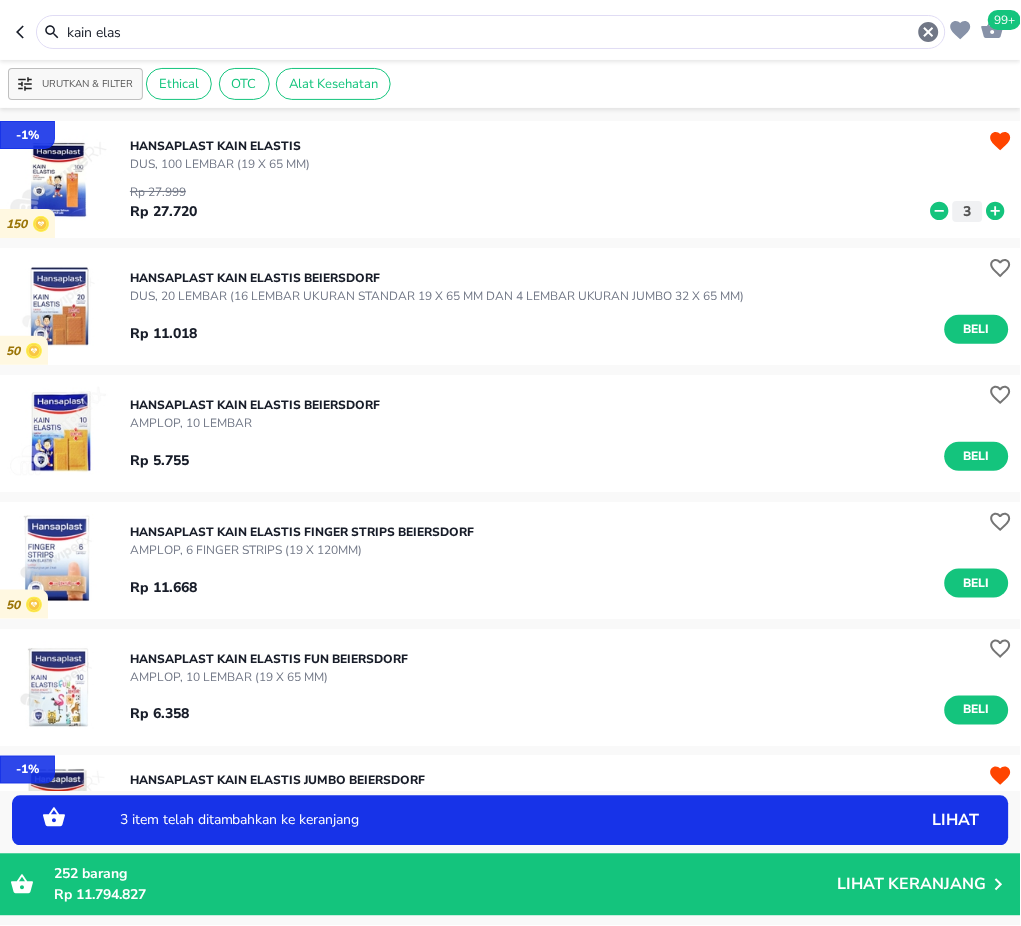 click 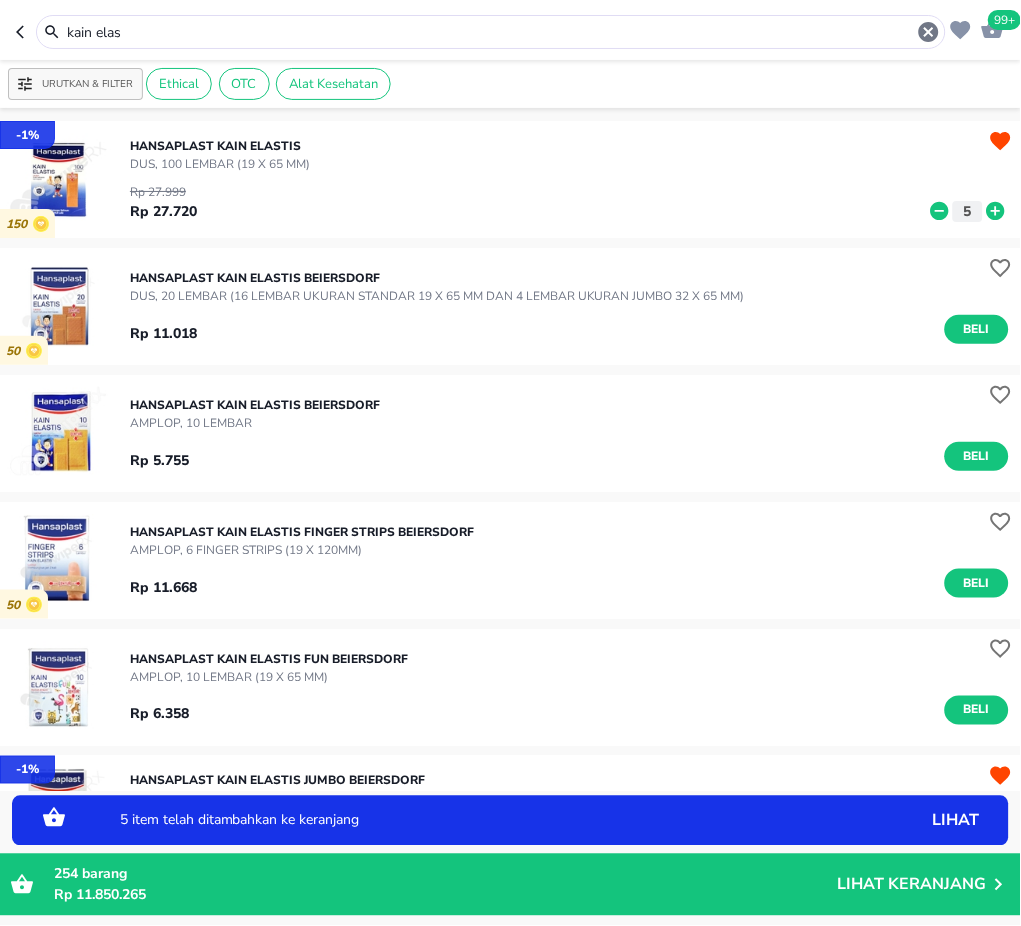 click 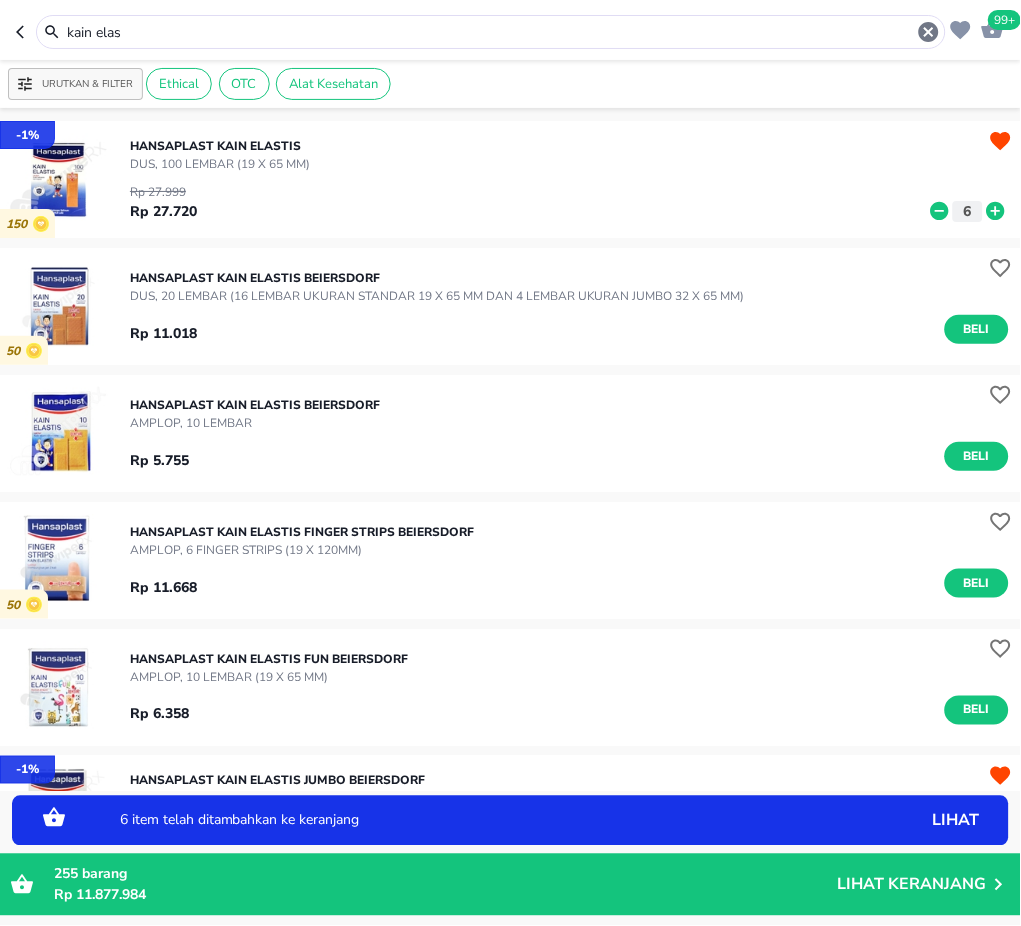 click 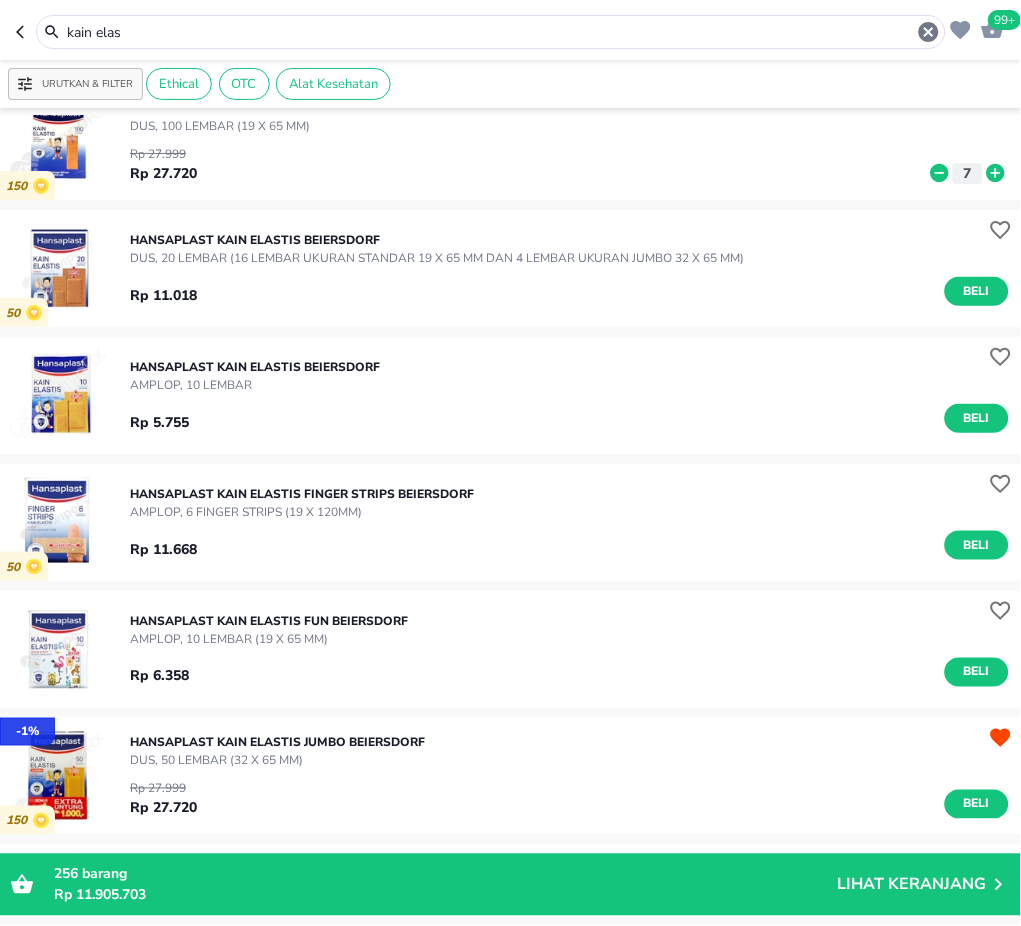scroll, scrollTop: 0, scrollLeft: 0, axis: both 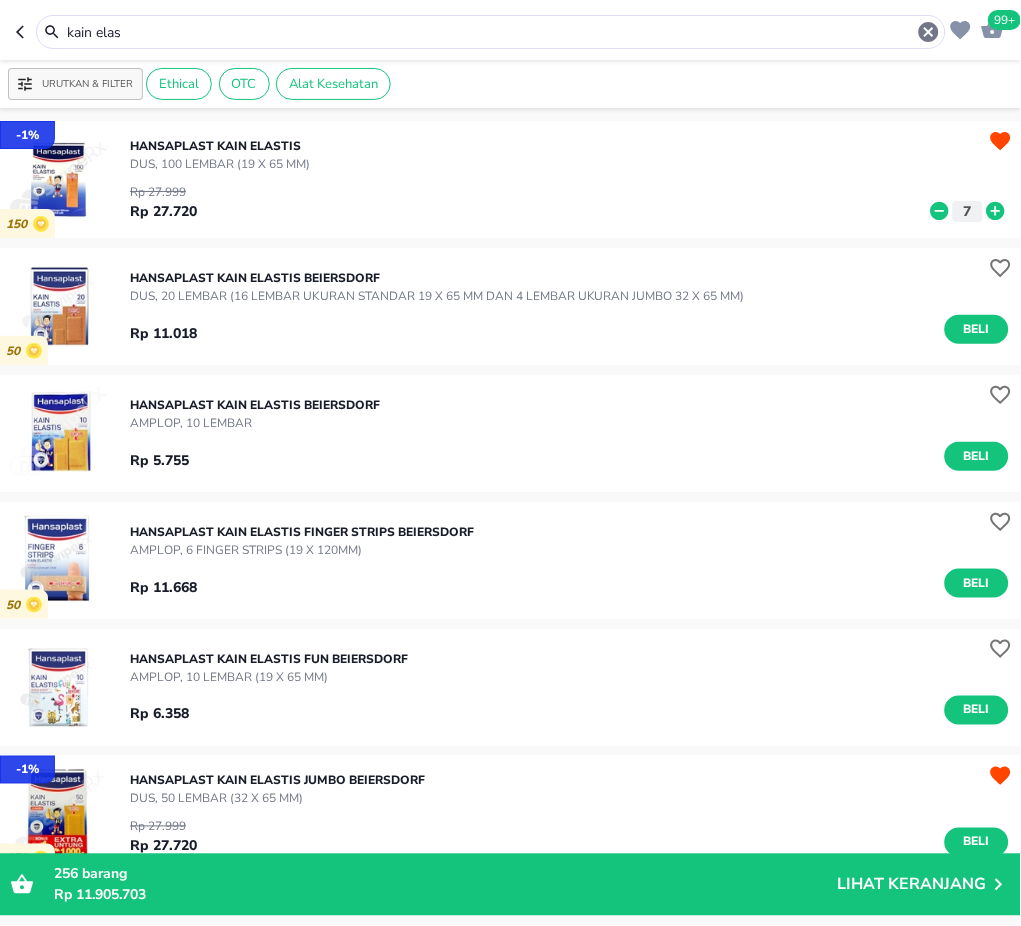 drag, startPoint x: 155, startPoint y: 31, endPoint x: -2, endPoint y: 31, distance: 157 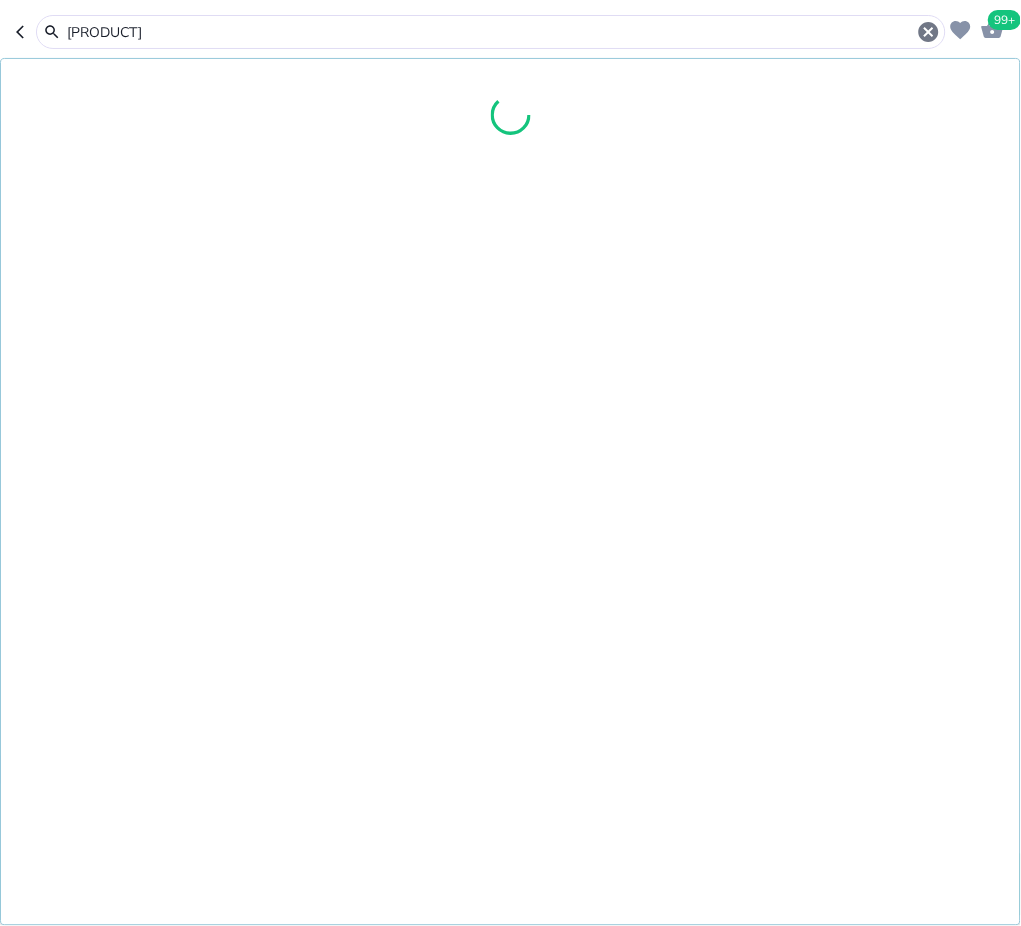 type on "a" 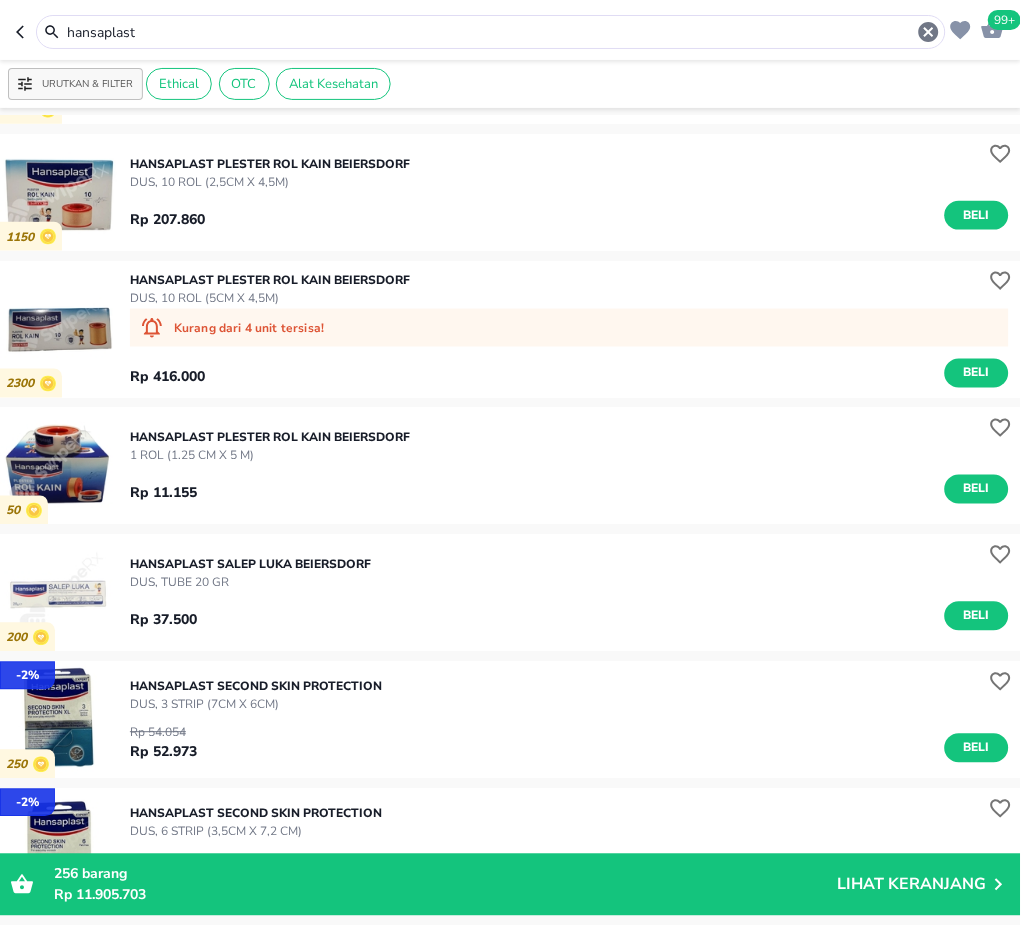 scroll, scrollTop: 2661, scrollLeft: 0, axis: vertical 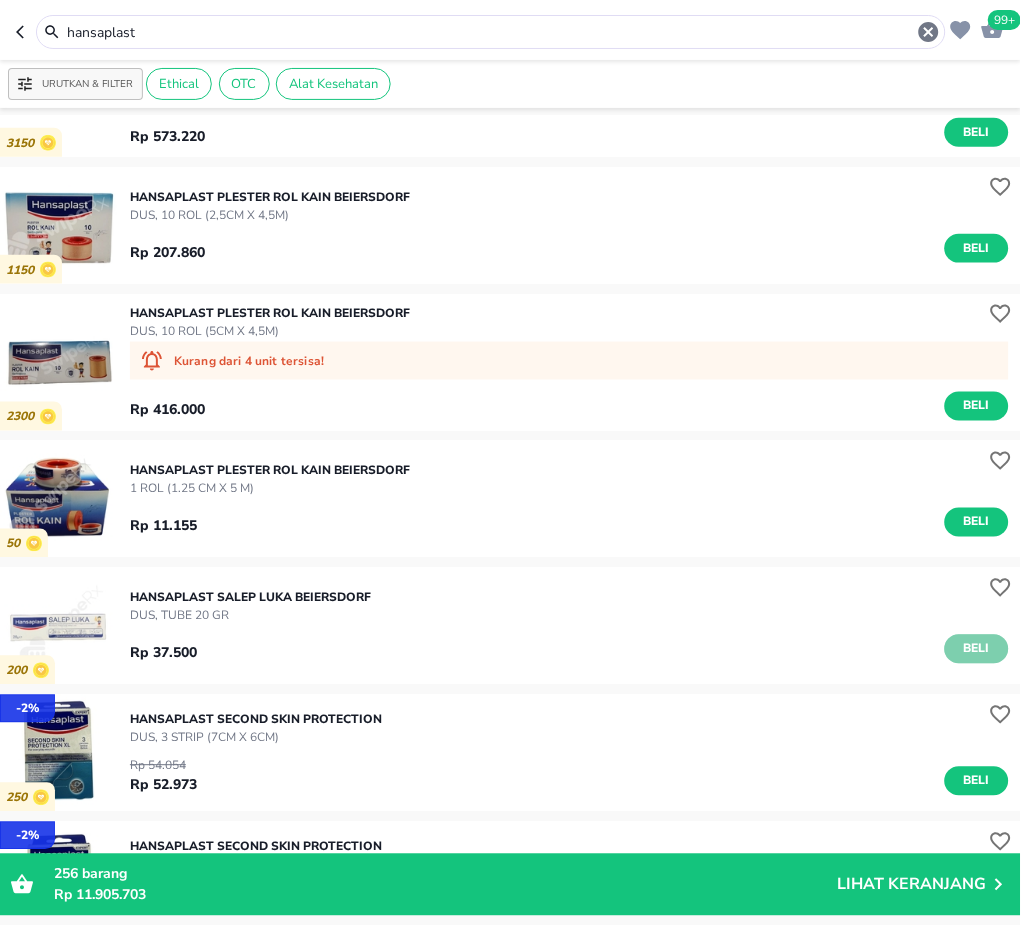 click on "Beli" at bounding box center (977, 649) 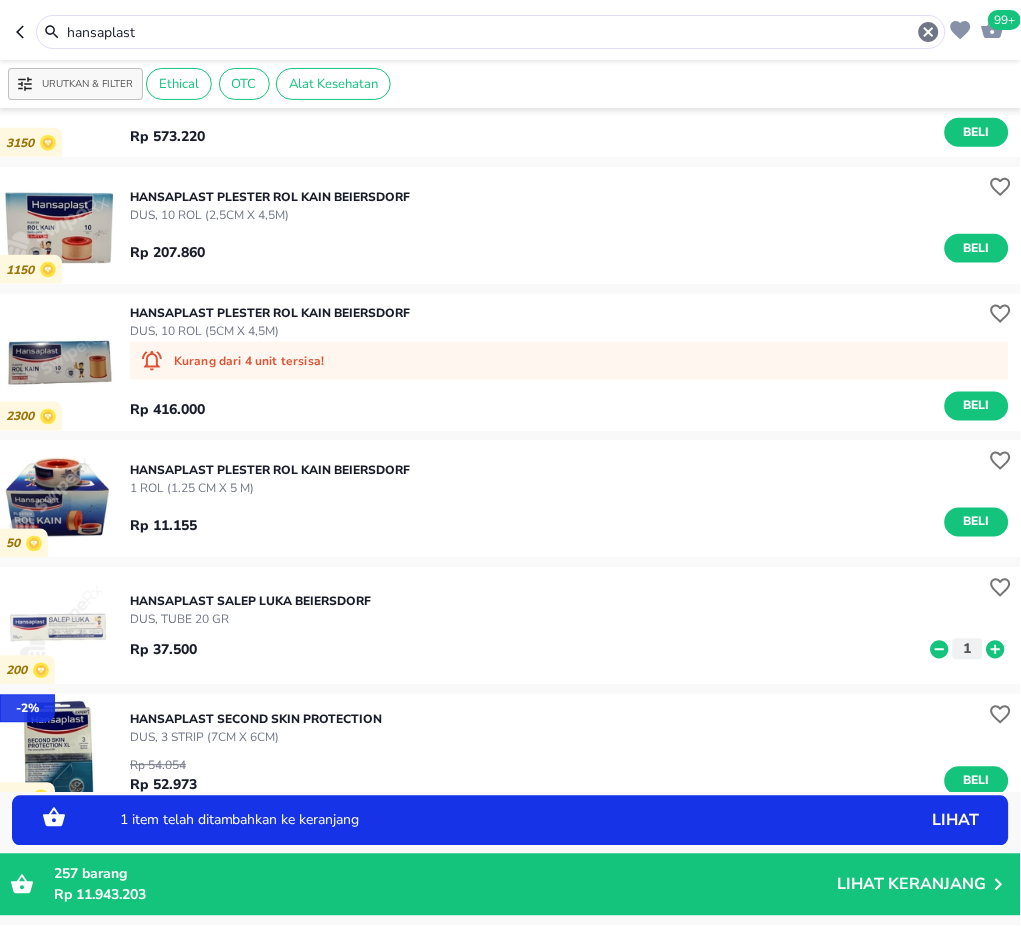 click 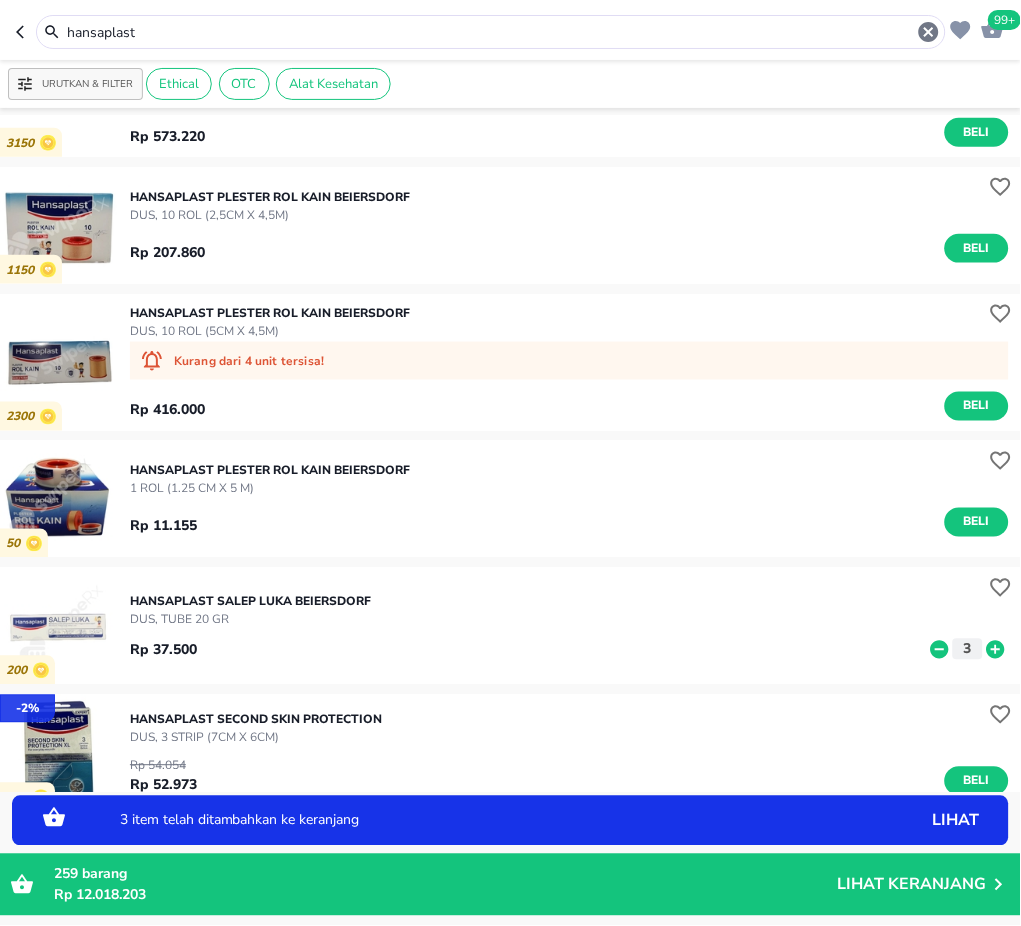 click 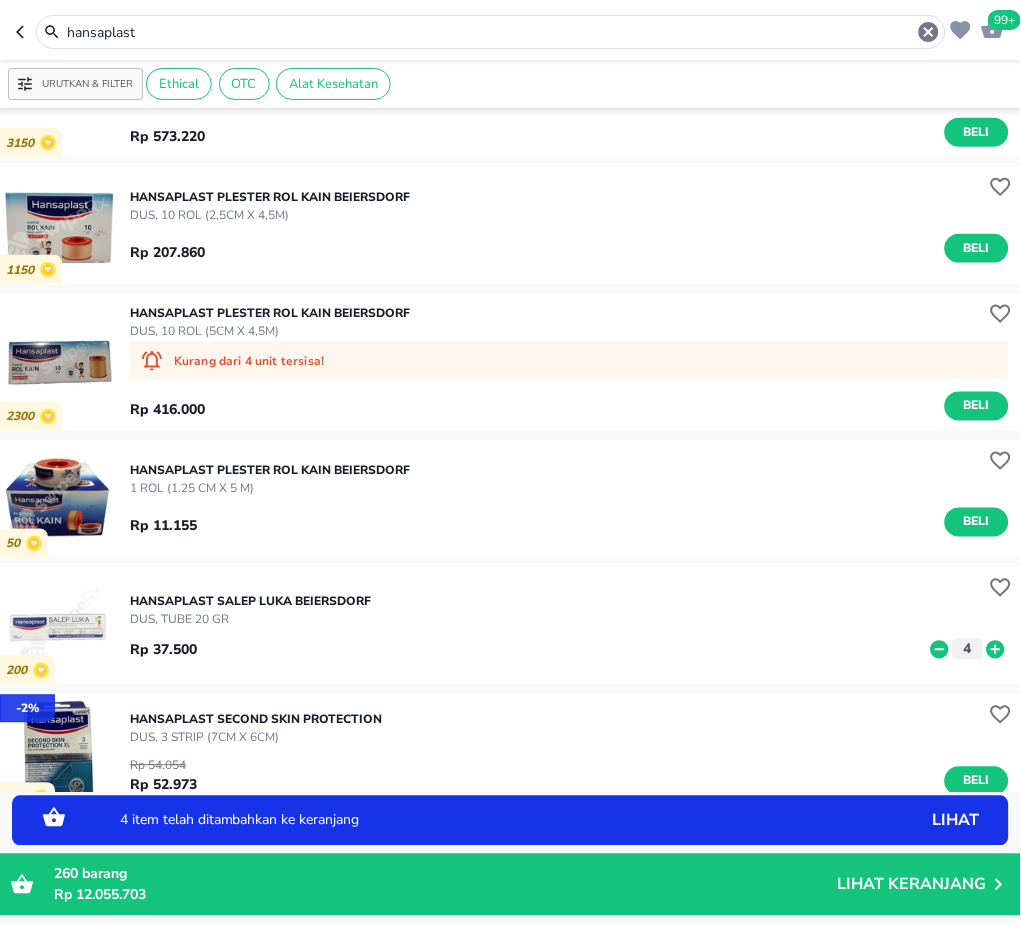 click 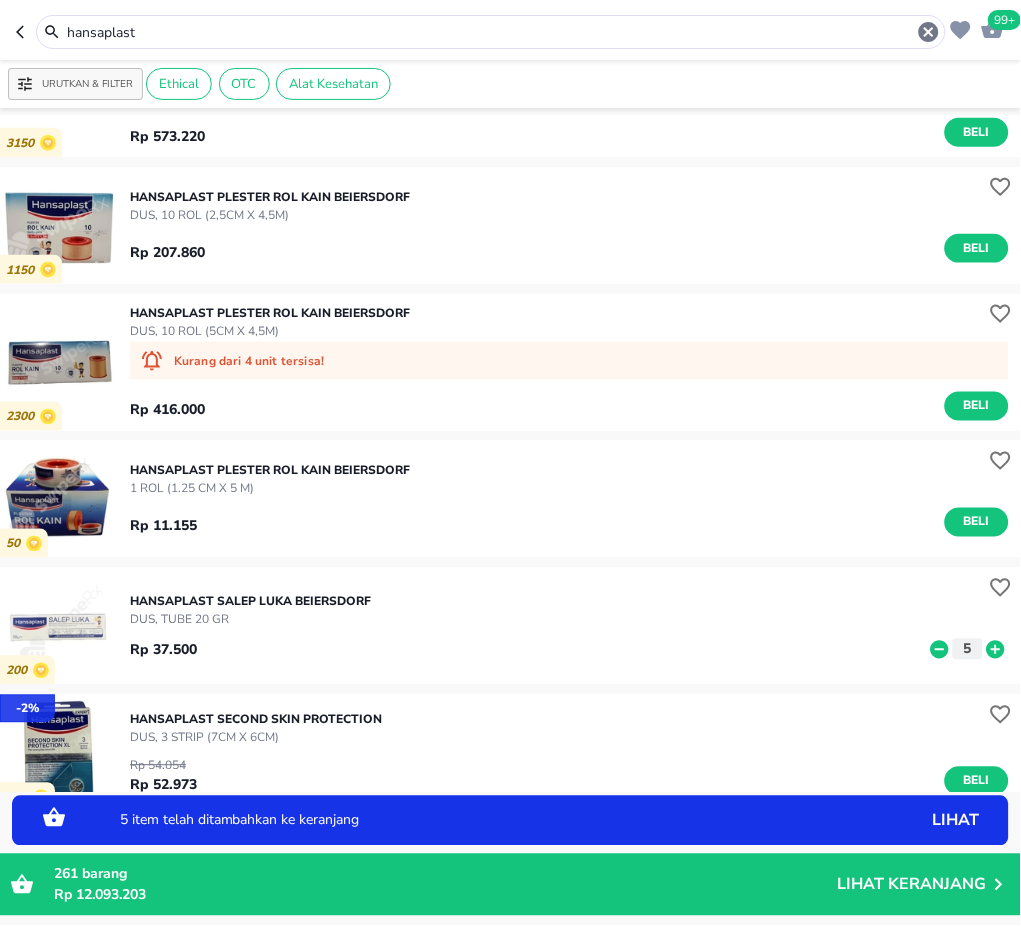 click 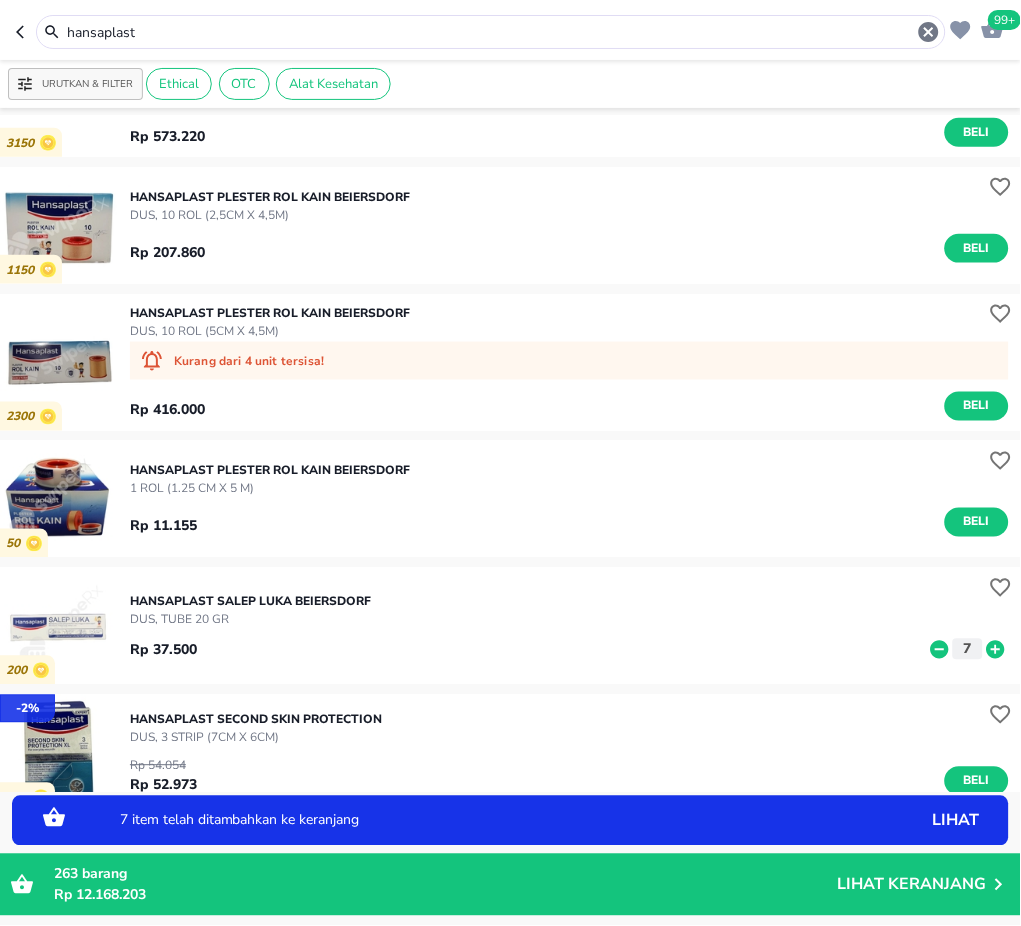 click 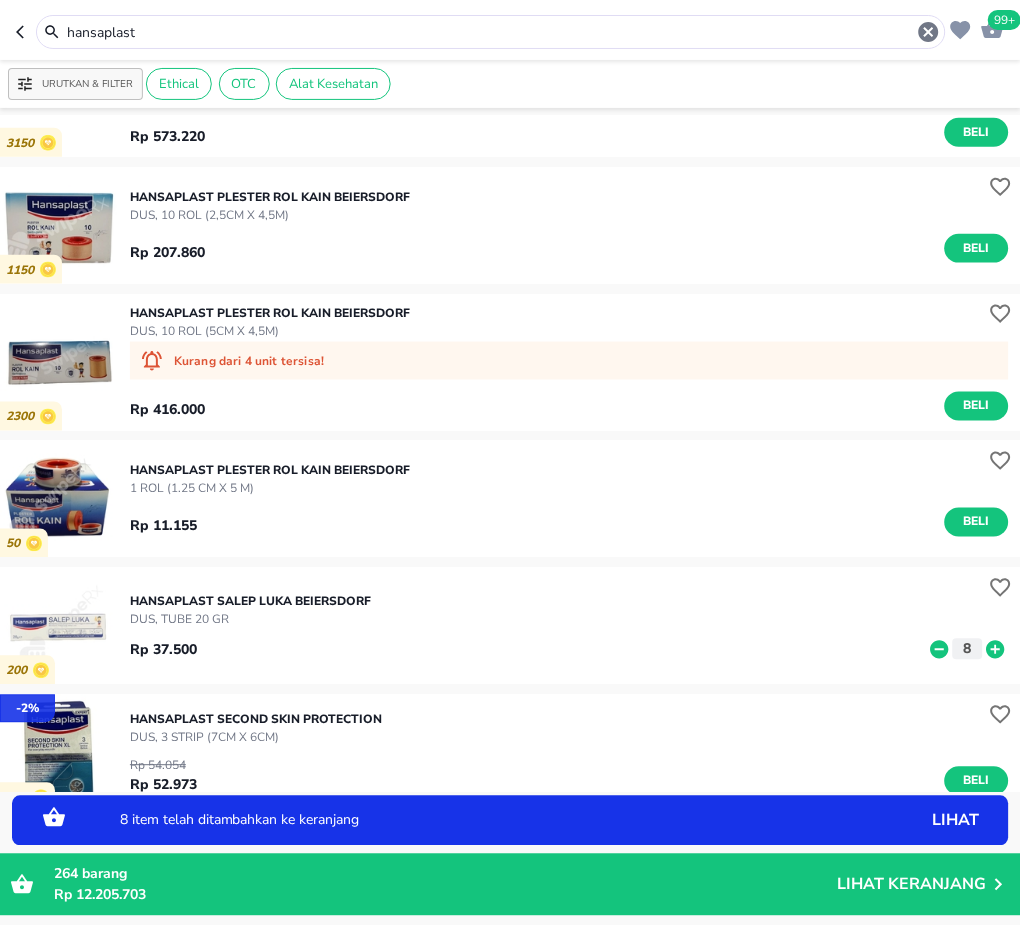 click 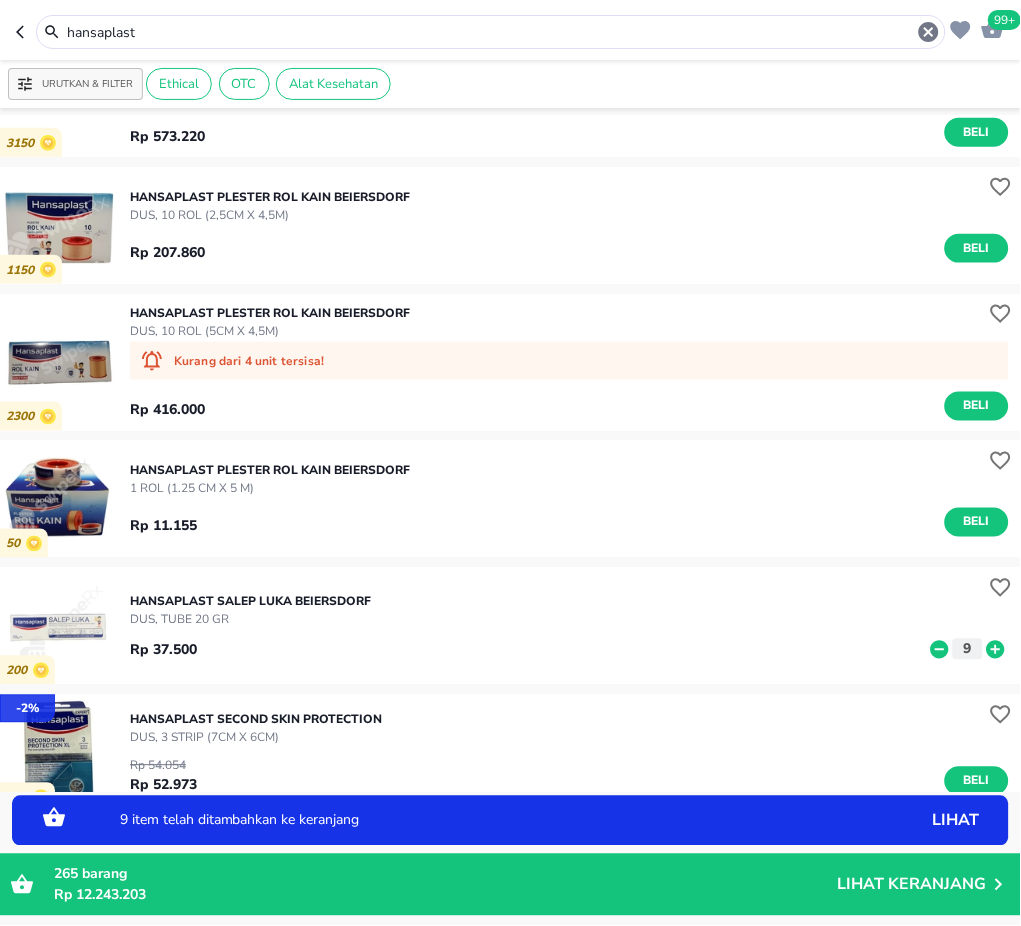 click 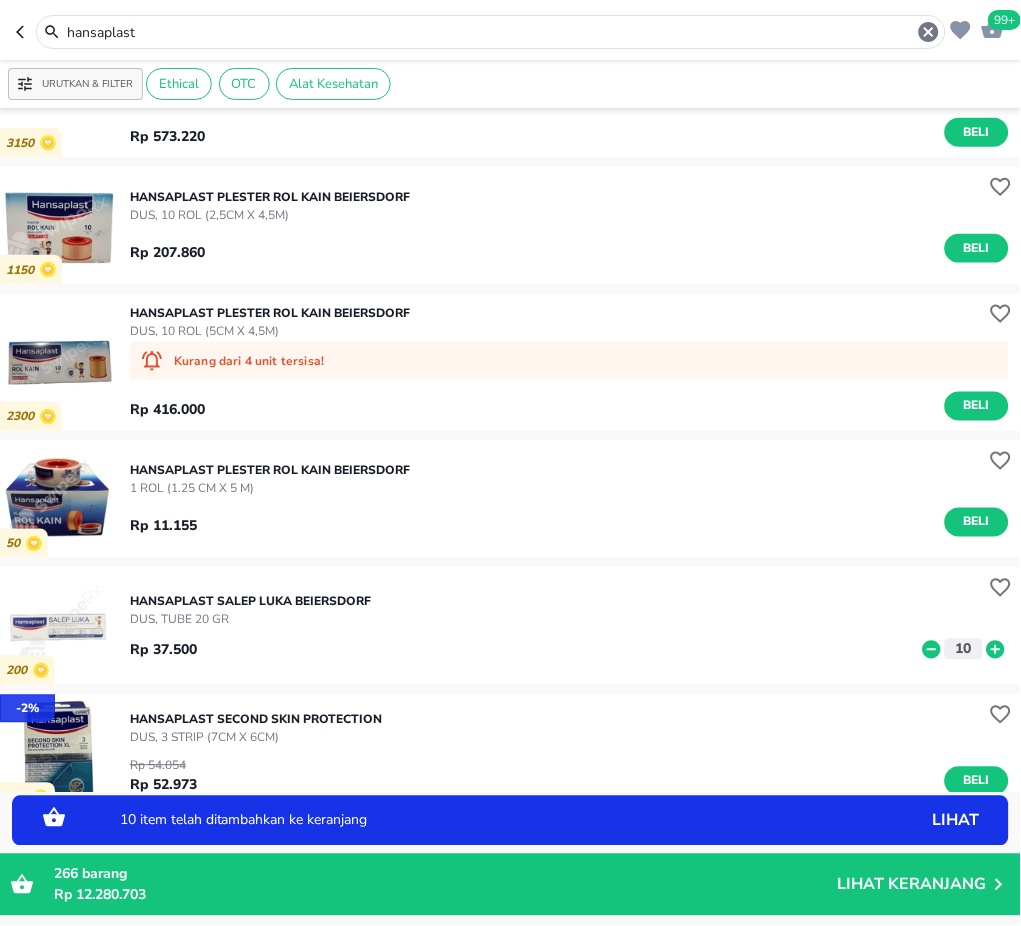 drag, startPoint x: 242, startPoint y: 29, endPoint x: -2, endPoint y: 36, distance: 244.10039 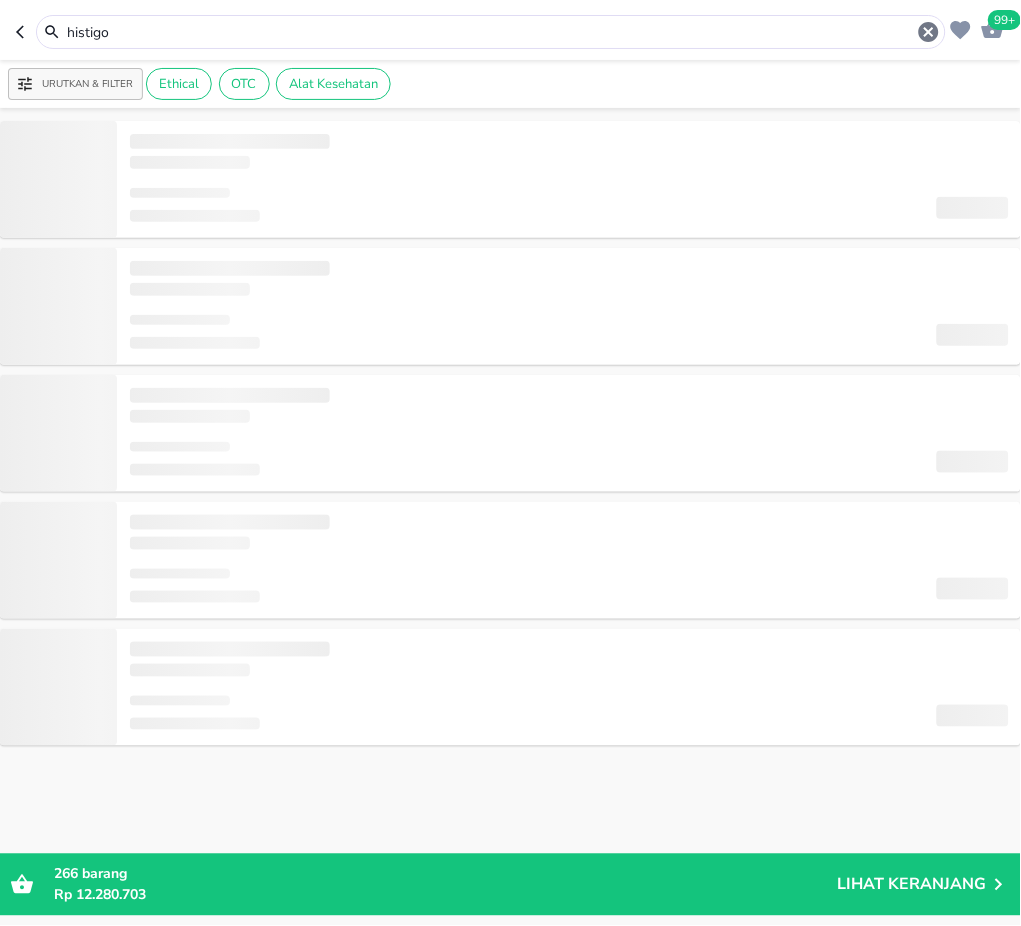 scroll, scrollTop: 0, scrollLeft: 0, axis: both 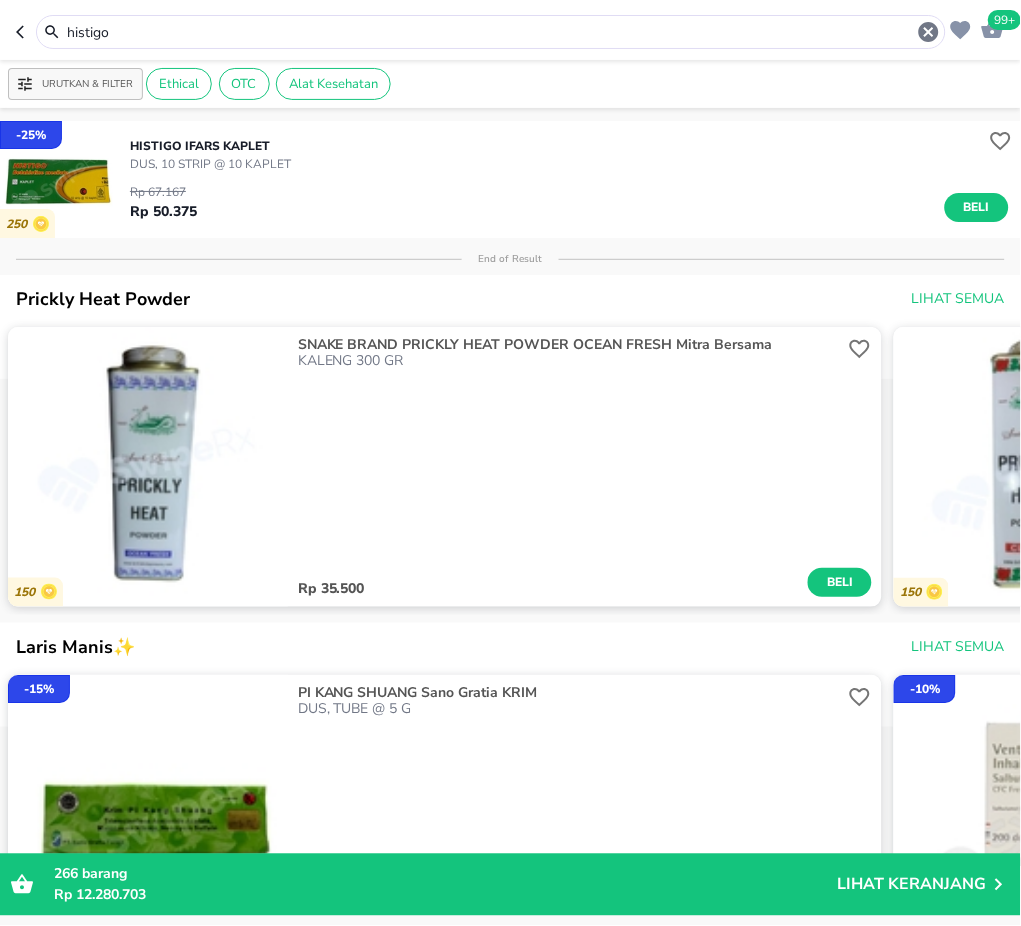 click on "Beli" at bounding box center (977, 207) 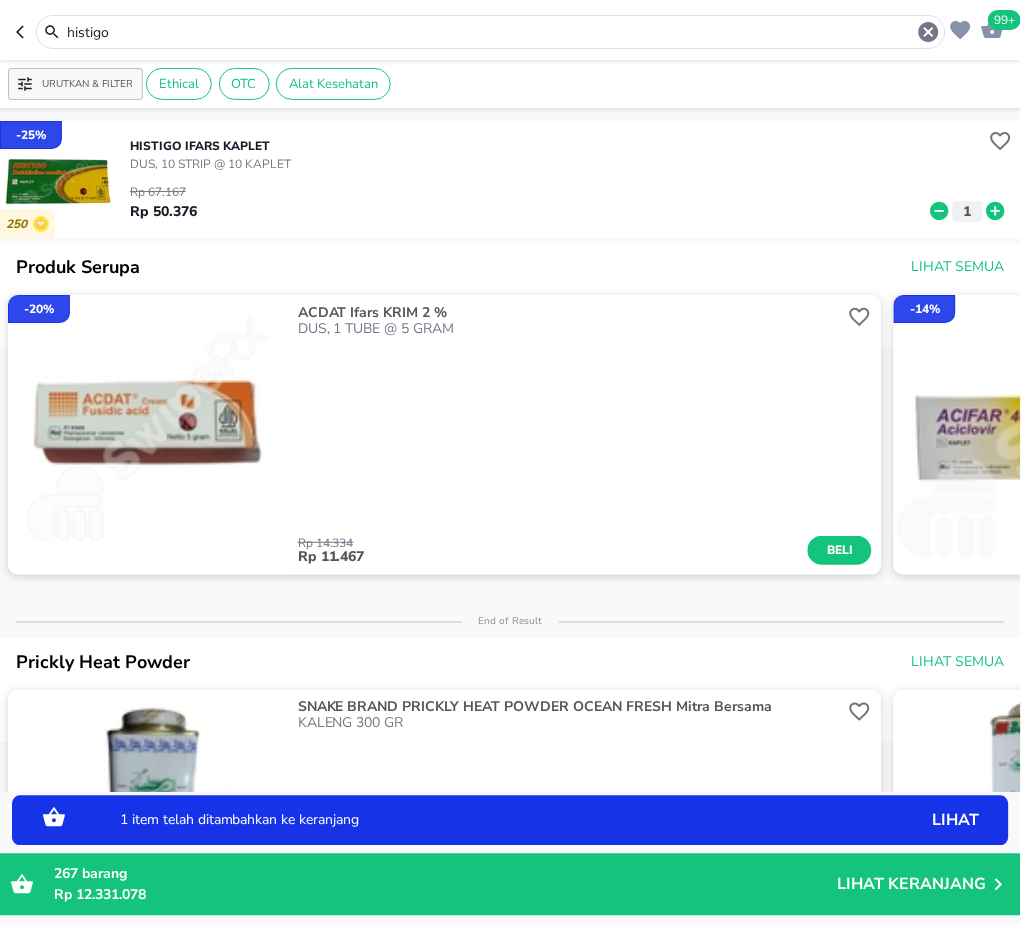 drag, startPoint x: 144, startPoint y: 21, endPoint x: 11, endPoint y: 29, distance: 133.24039 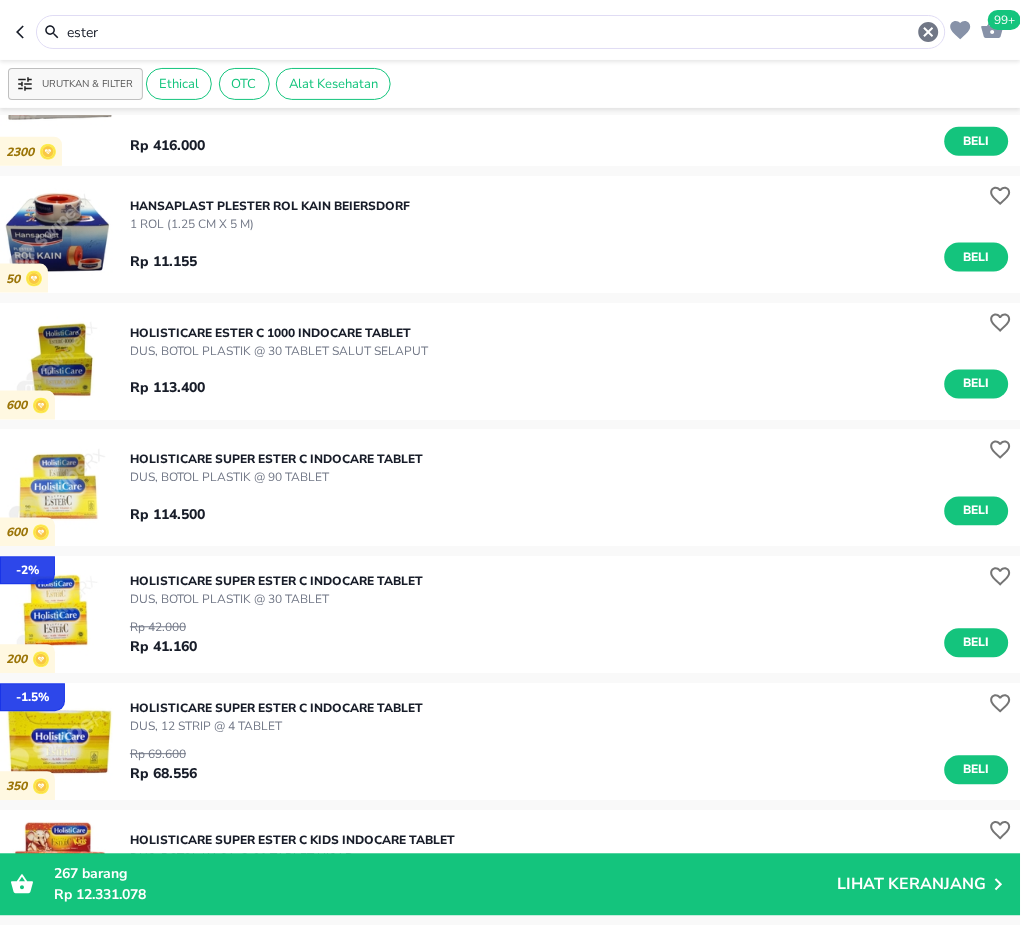 scroll, scrollTop: 1650, scrollLeft: 0, axis: vertical 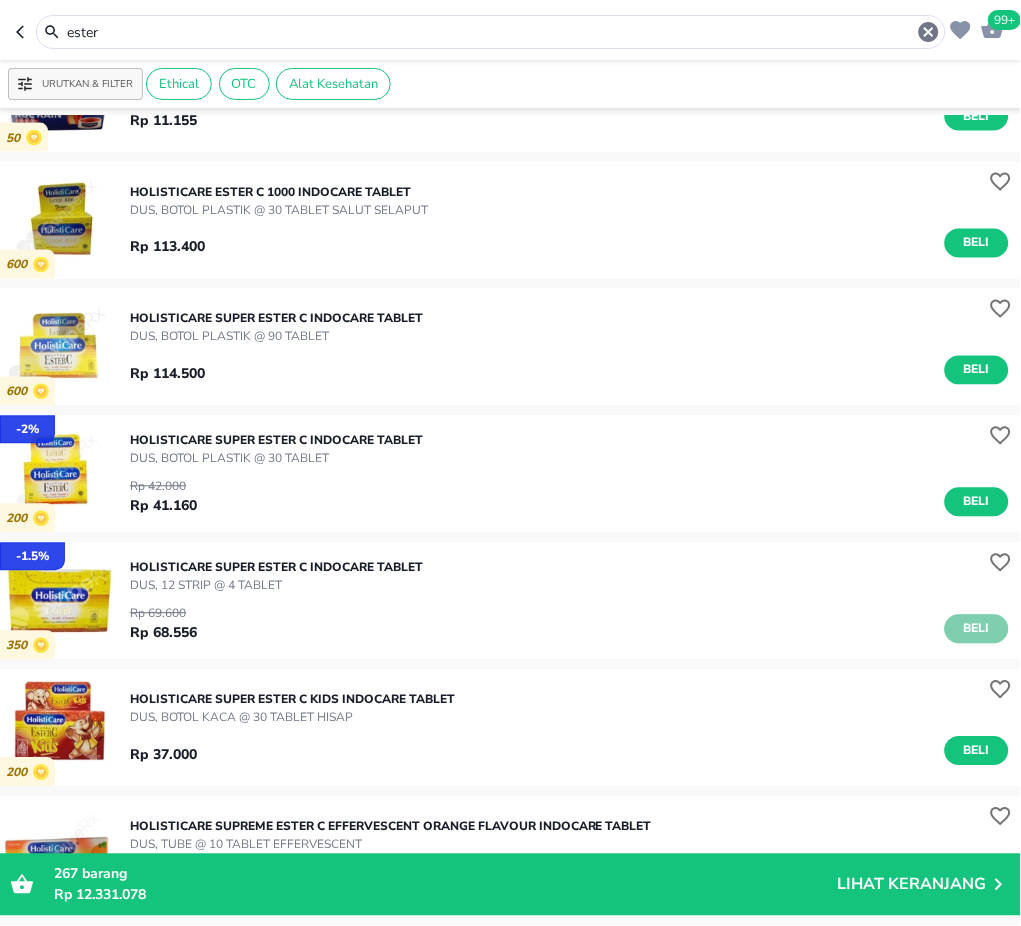 click on "Beli" at bounding box center [977, 629] 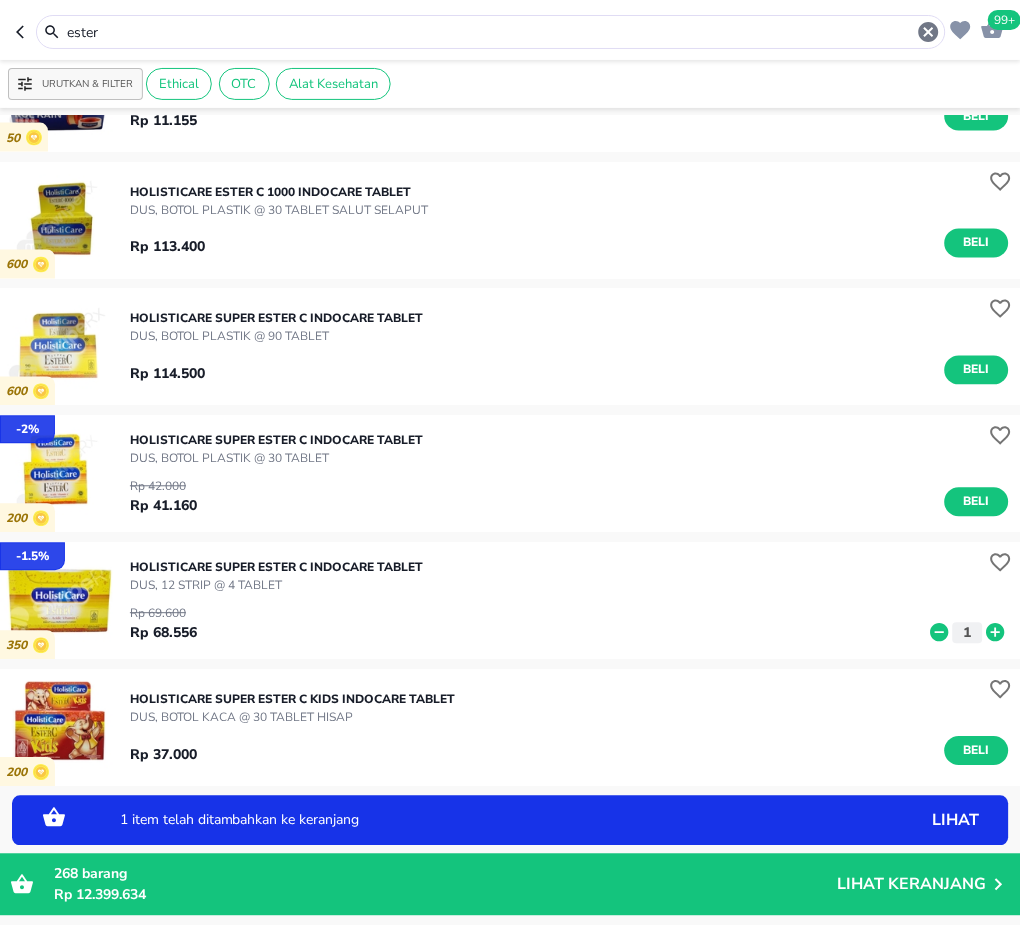 click 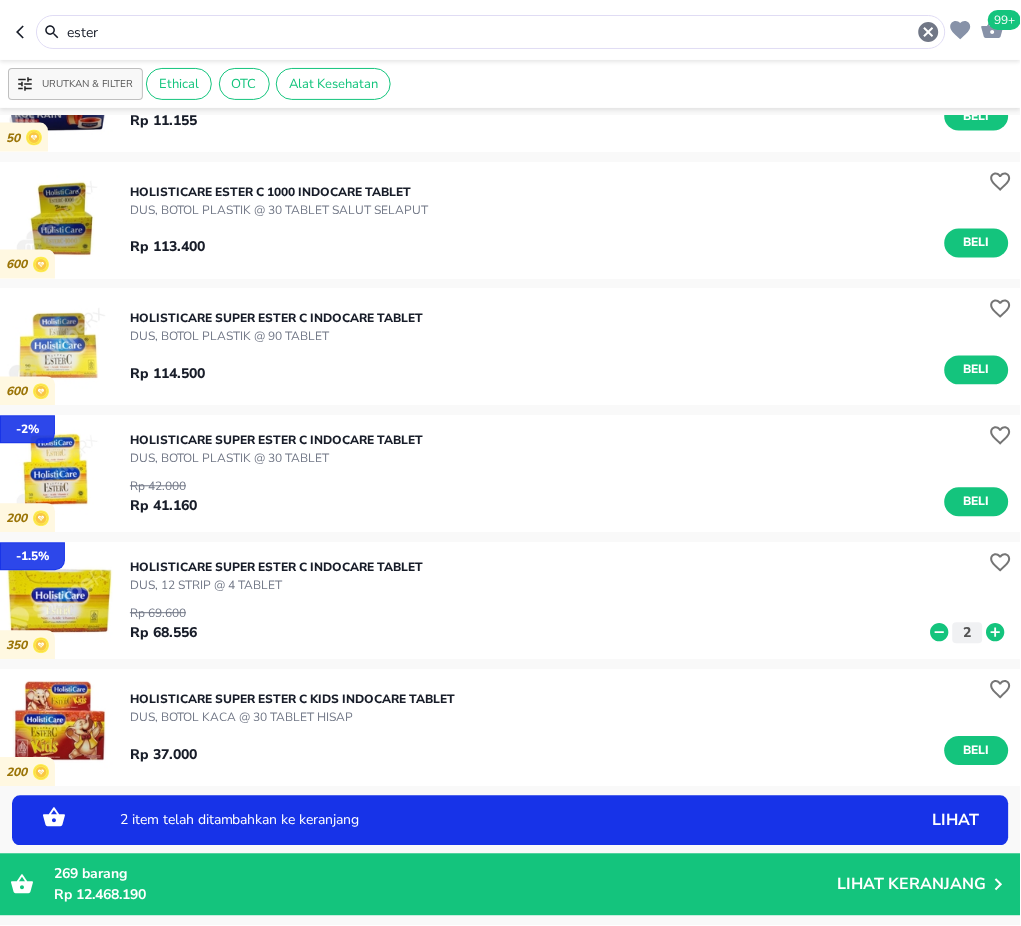 drag, startPoint x: 130, startPoint y: 22, endPoint x: -2, endPoint y: 28, distance: 132.13629 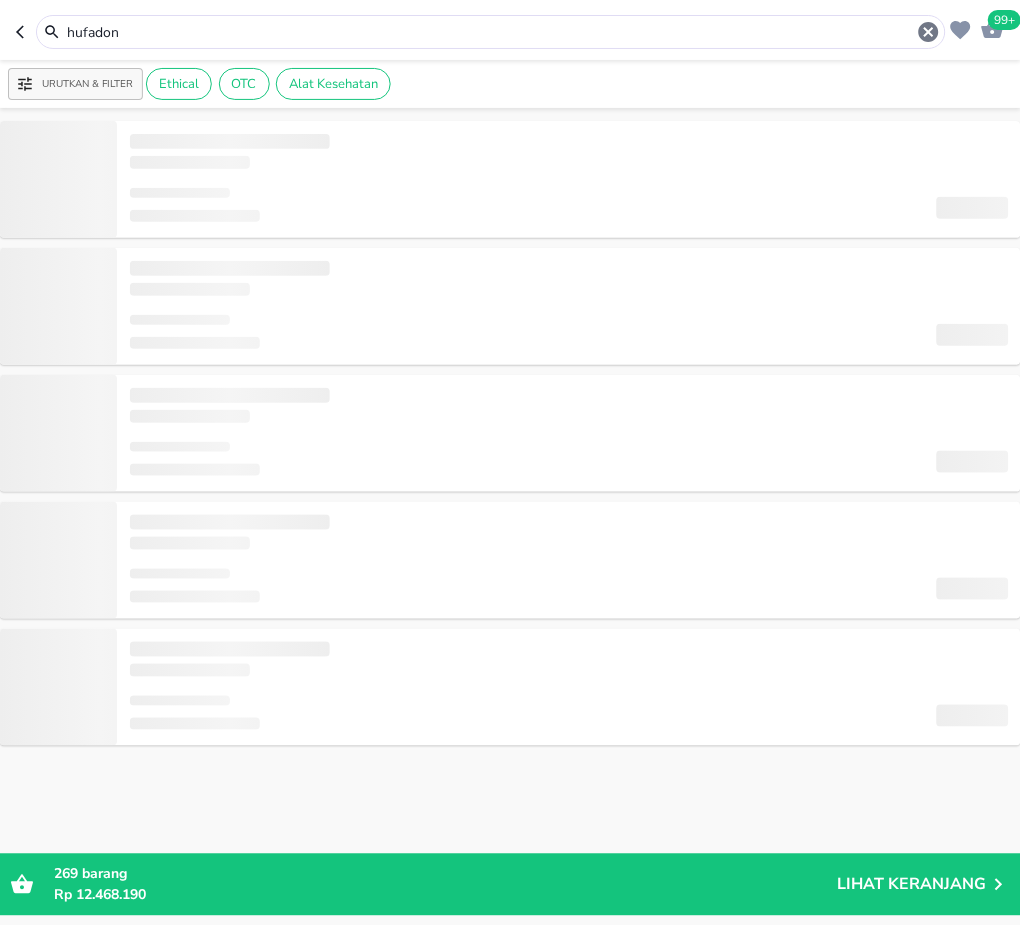 scroll, scrollTop: 0, scrollLeft: 0, axis: both 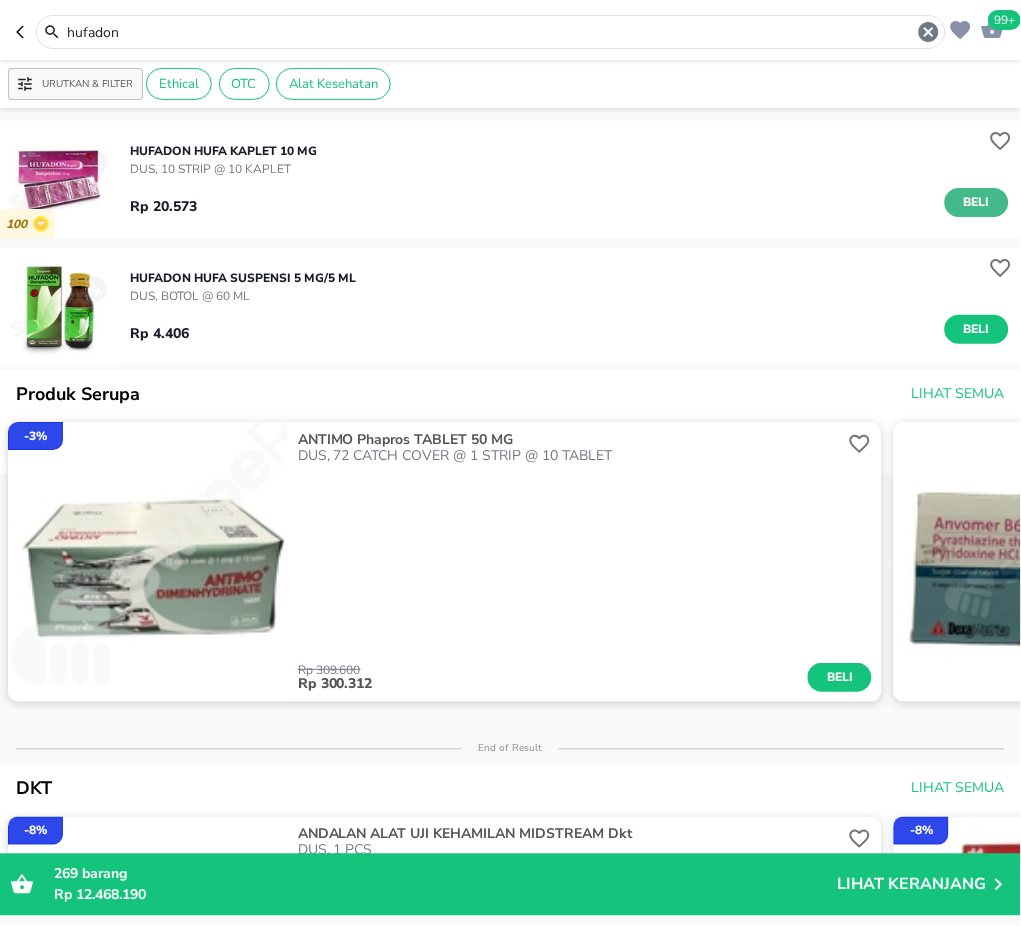 click on "Beli" at bounding box center [977, 202] 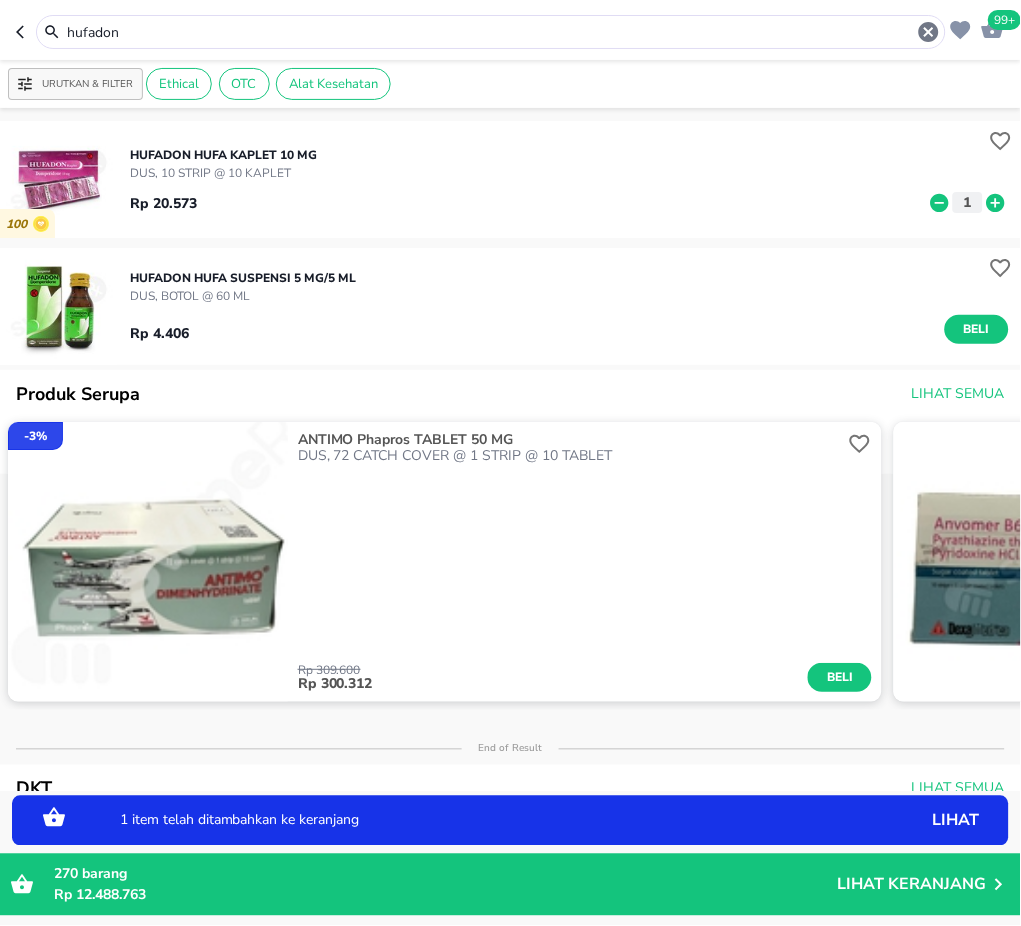 click on "hufadon" at bounding box center (491, 32) 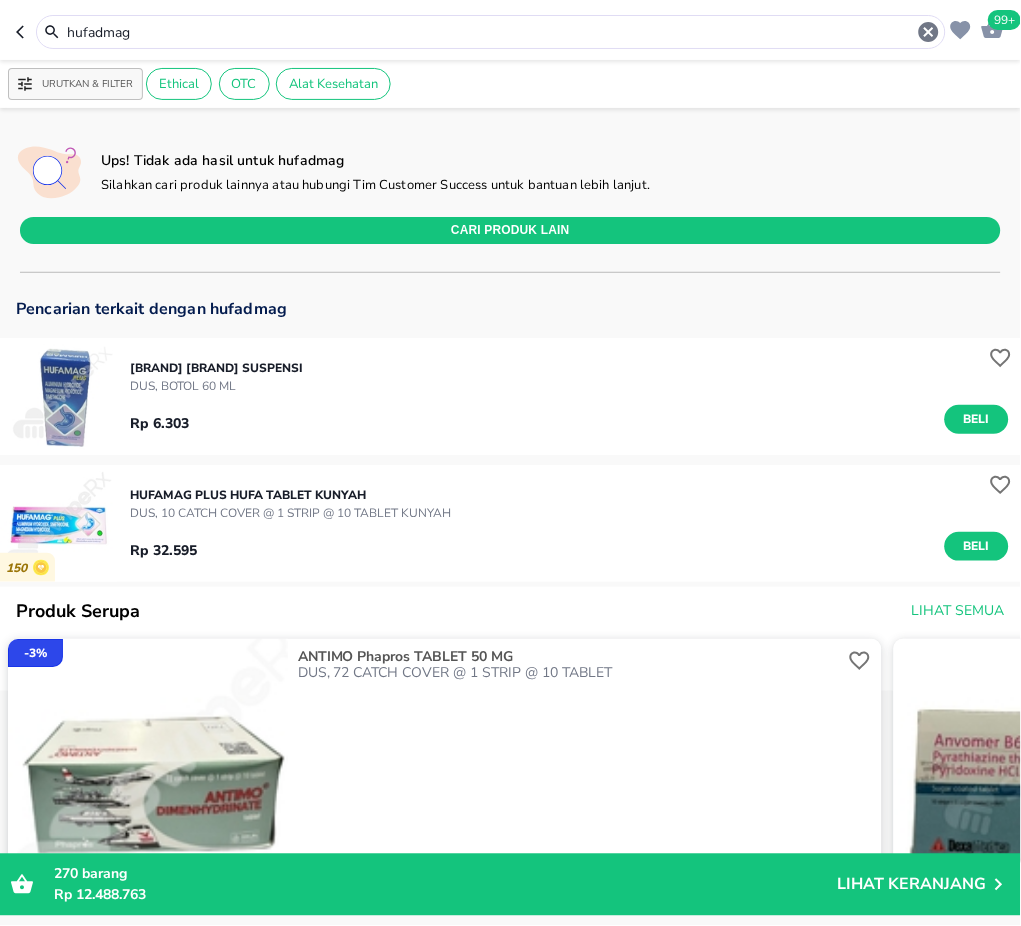 click on "hufadmag" at bounding box center [491, 32] 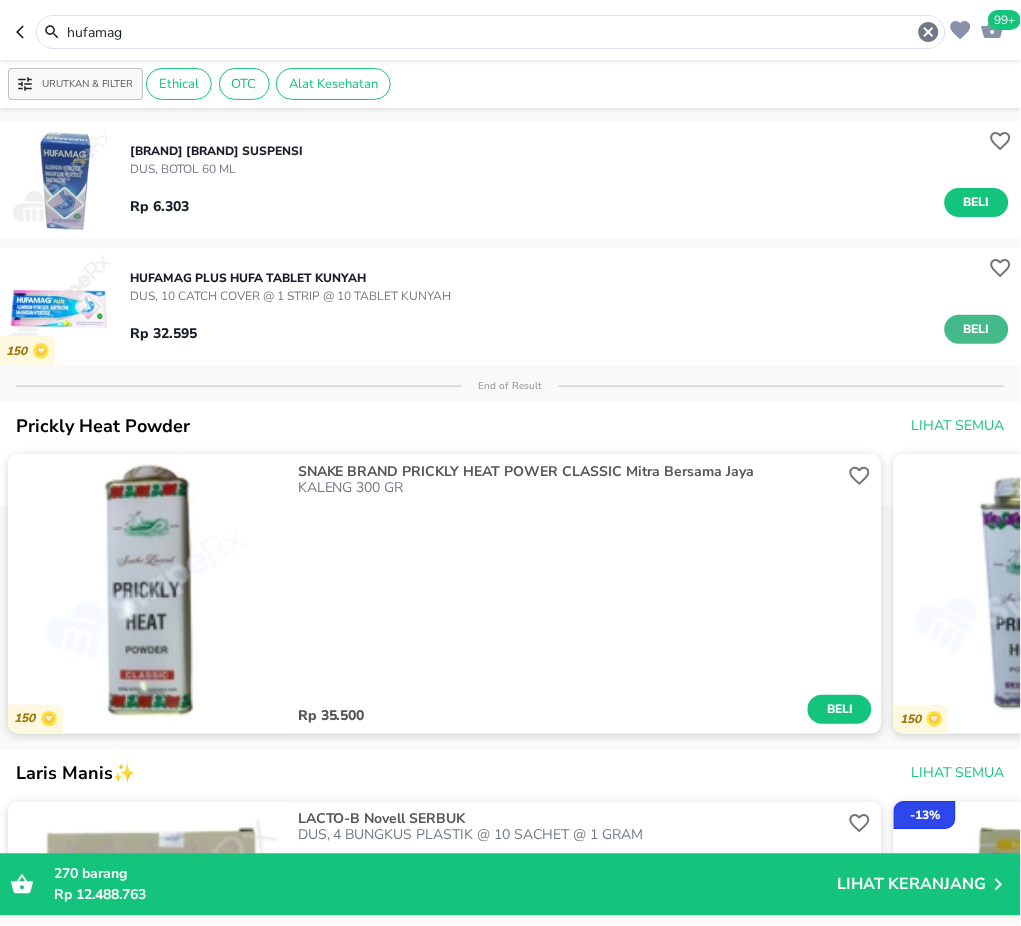 click on "Beli" at bounding box center [977, 329] 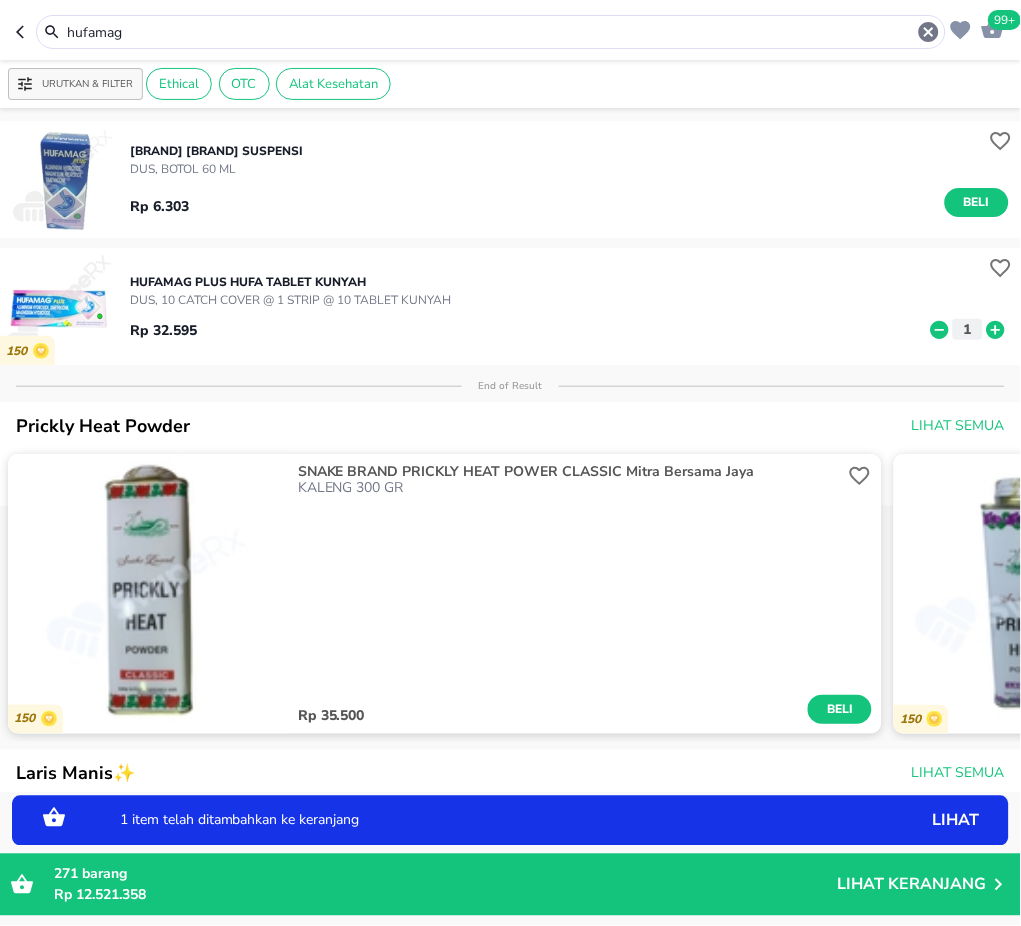 drag, startPoint x: 61, startPoint y: 36, endPoint x: -2, endPoint y: 36, distance: 63 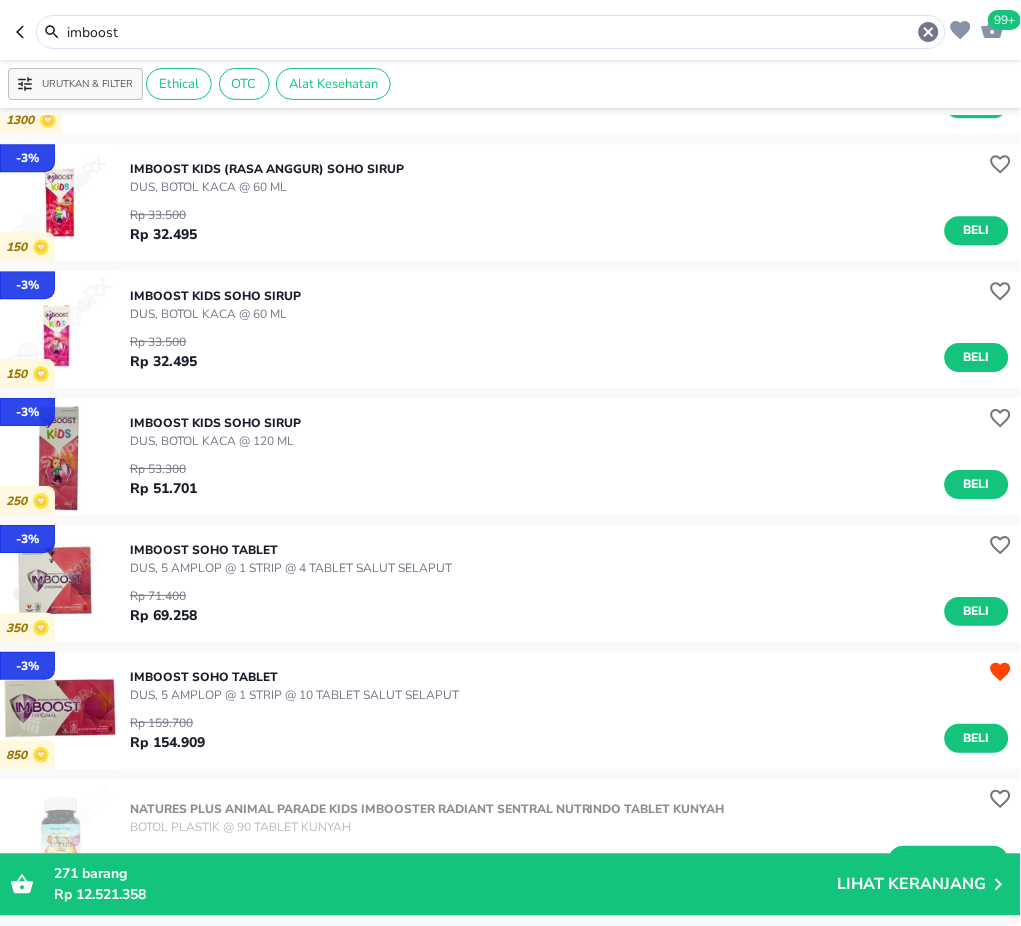 scroll, scrollTop: 2276, scrollLeft: 0, axis: vertical 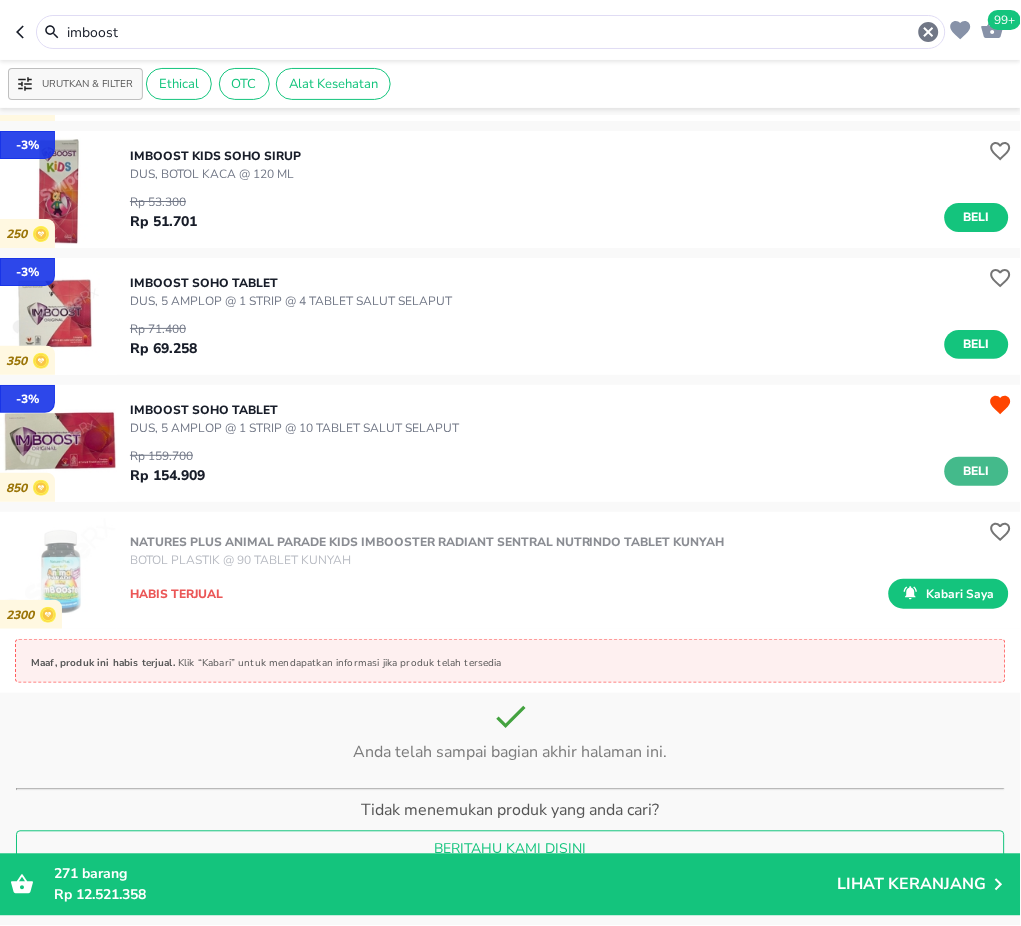 click on "Beli" at bounding box center [977, 471] 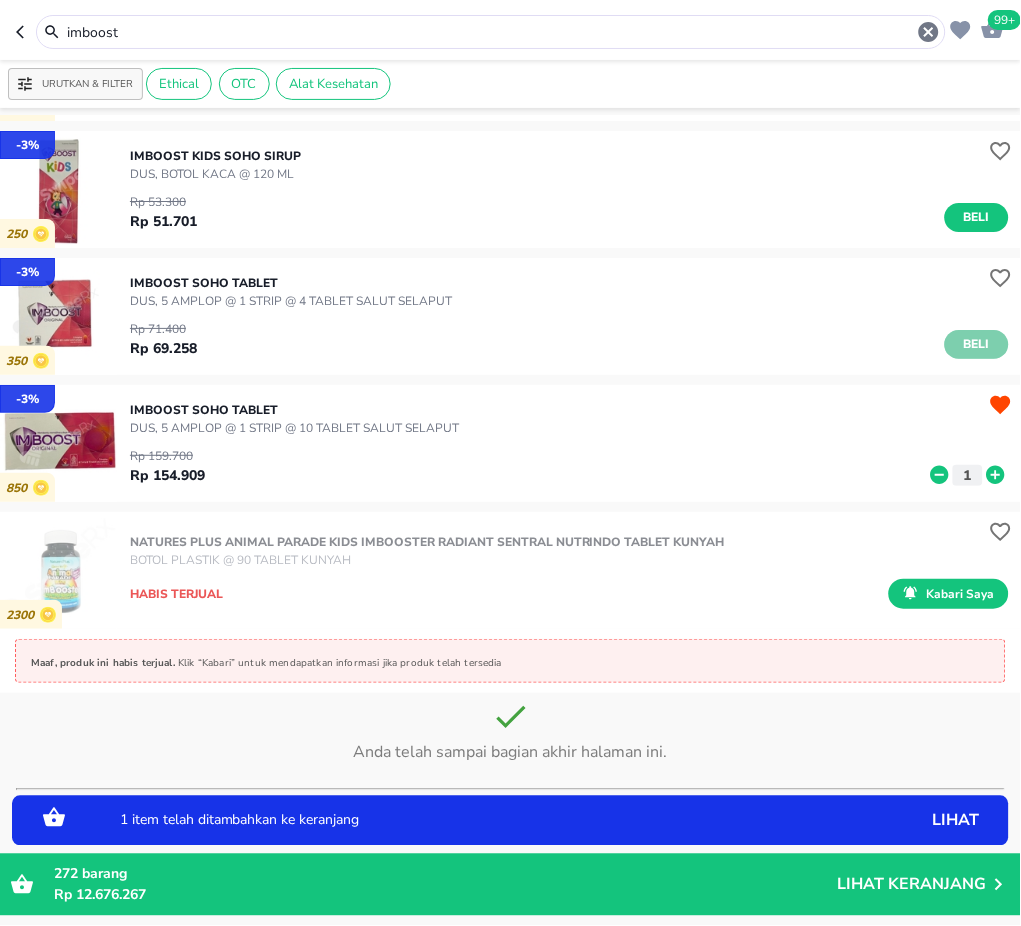 click on "Beli" at bounding box center (977, 344) 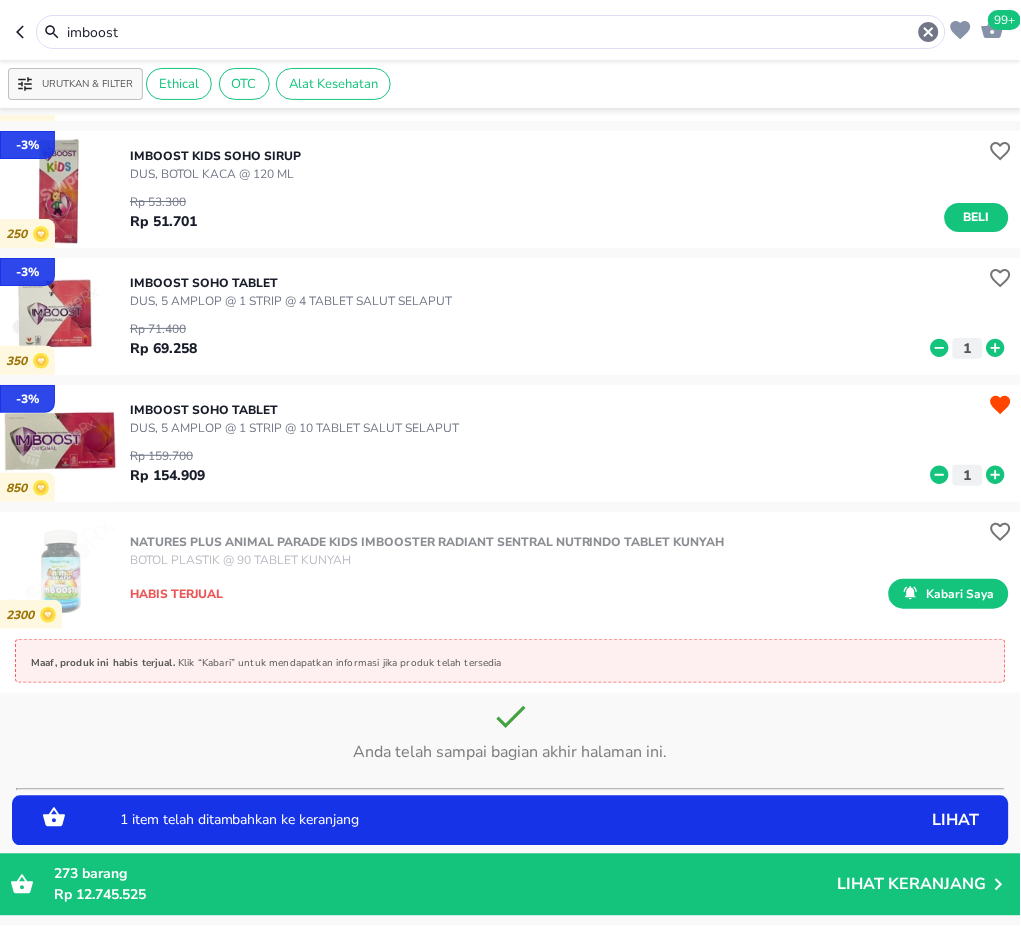 click 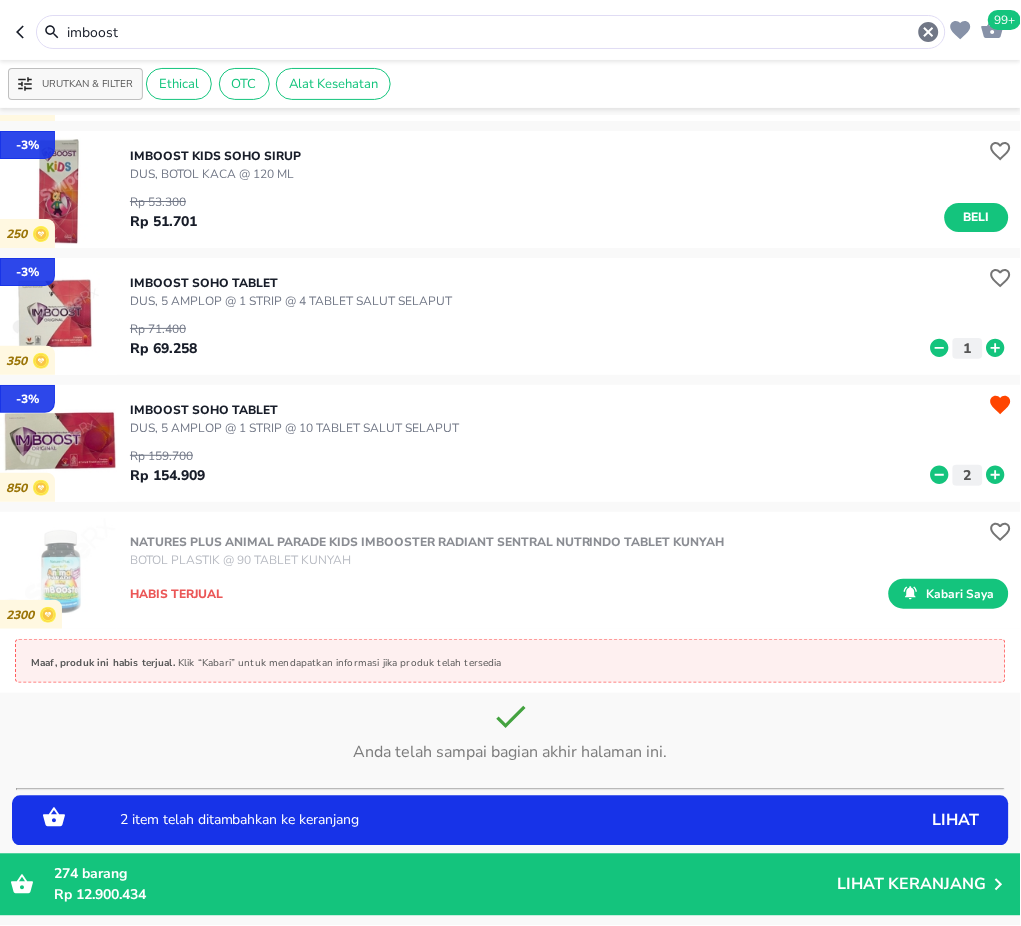 click 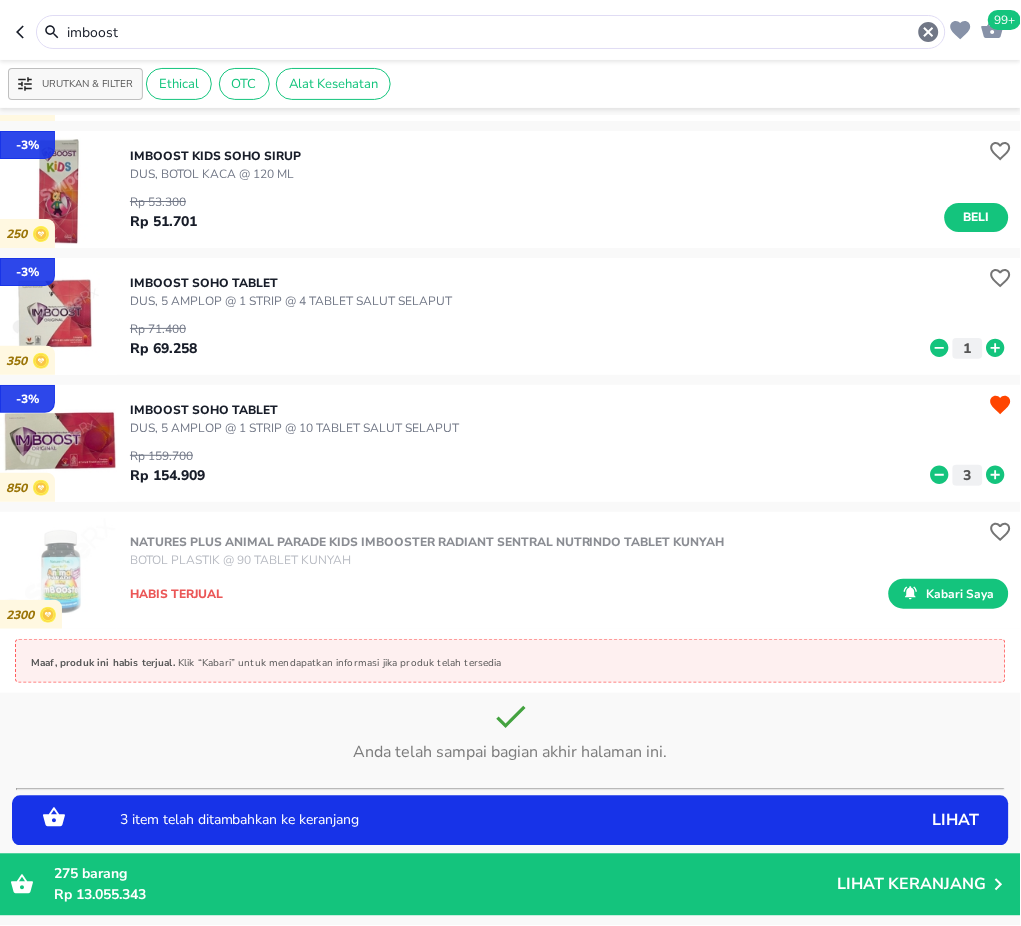 click 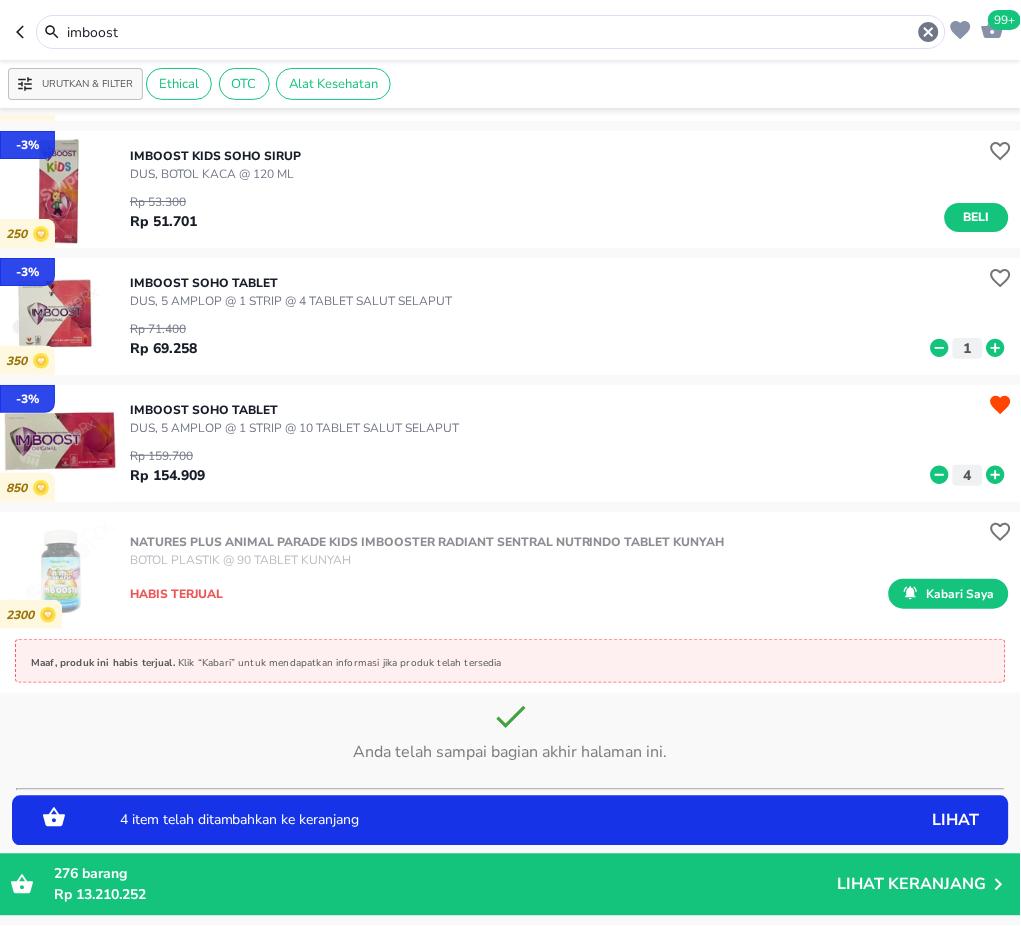 click 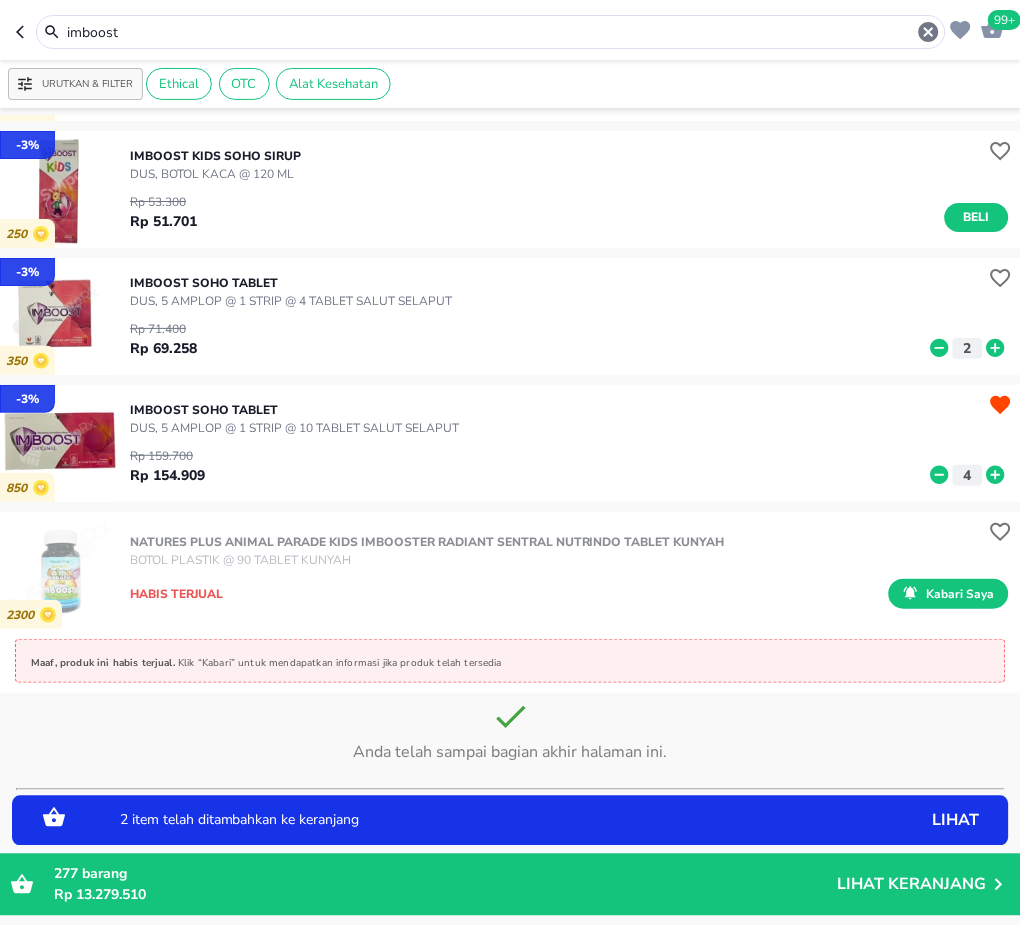 click 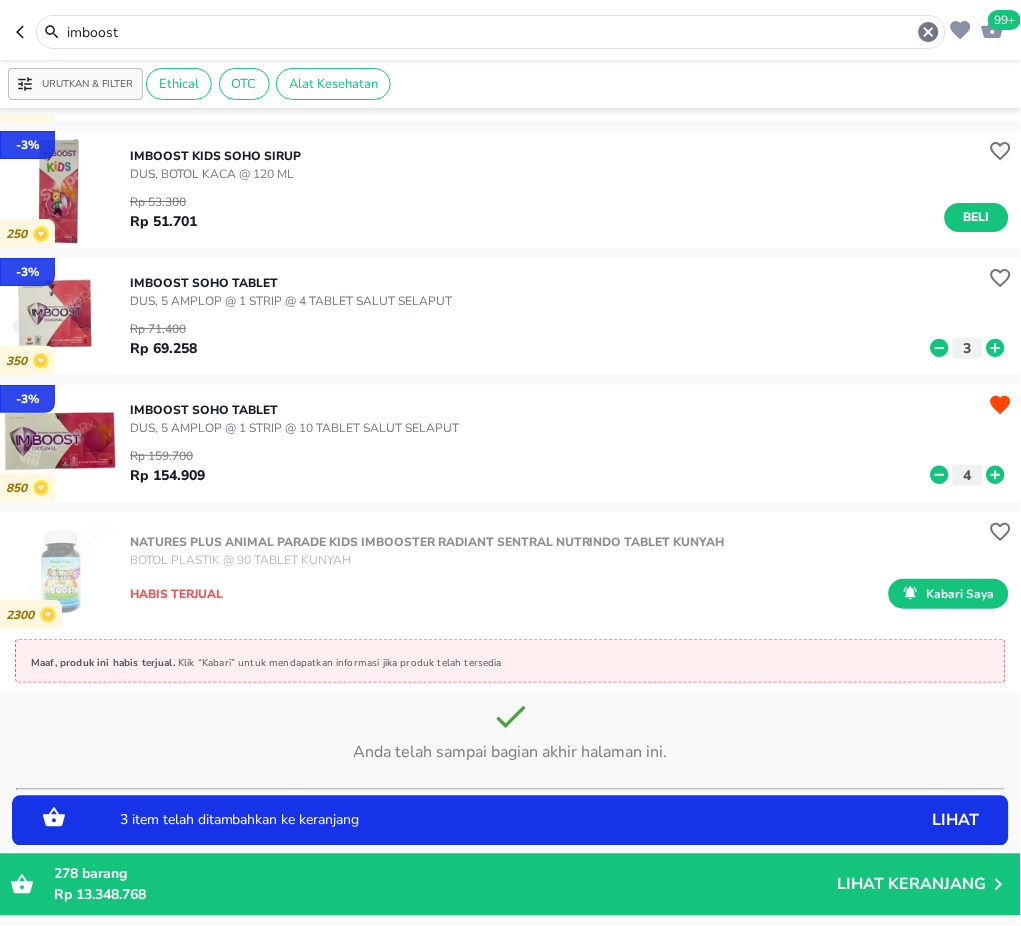 click 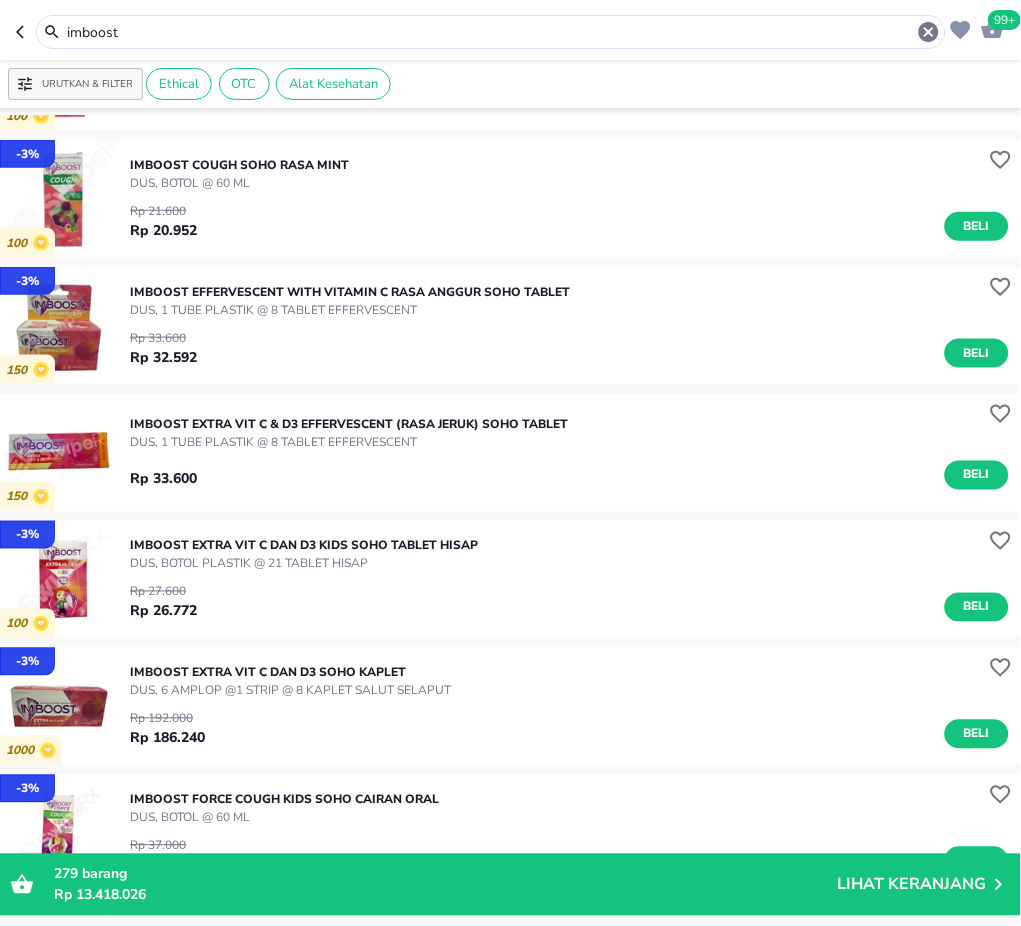scroll, scrollTop: 400, scrollLeft: 0, axis: vertical 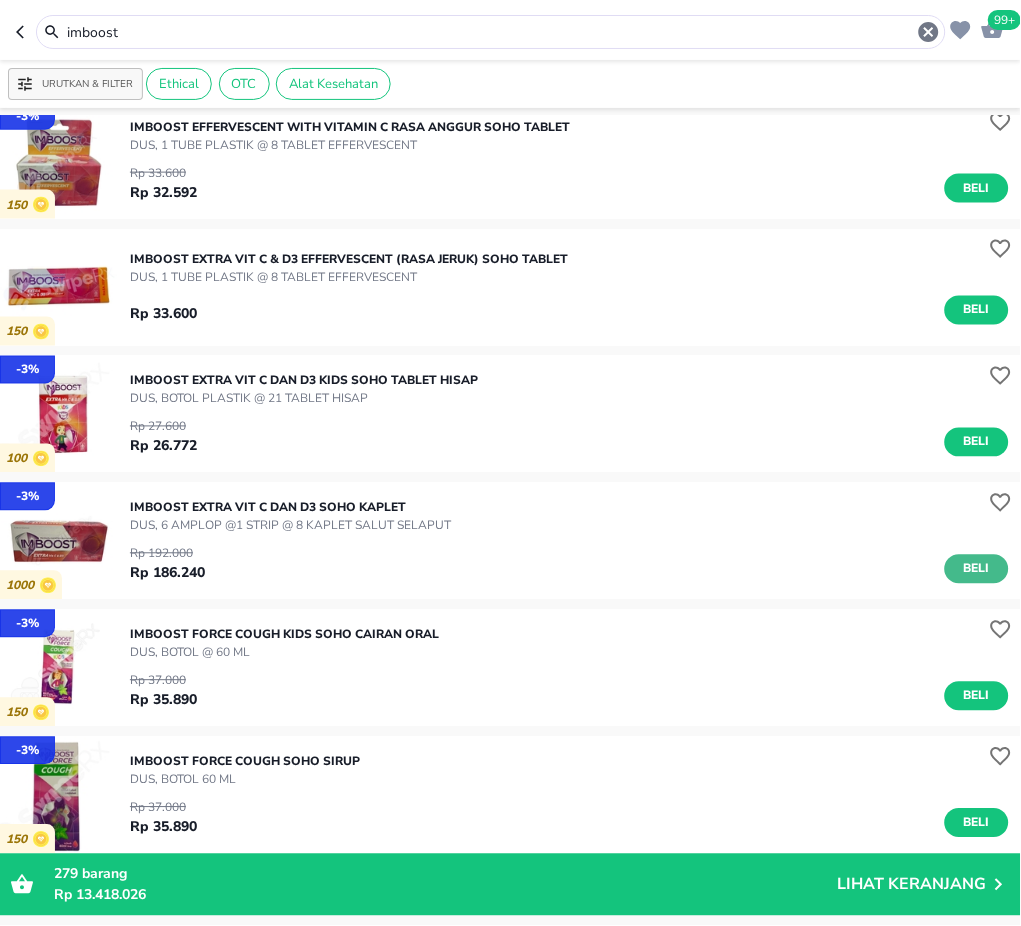 click on "Beli" at bounding box center [977, 569] 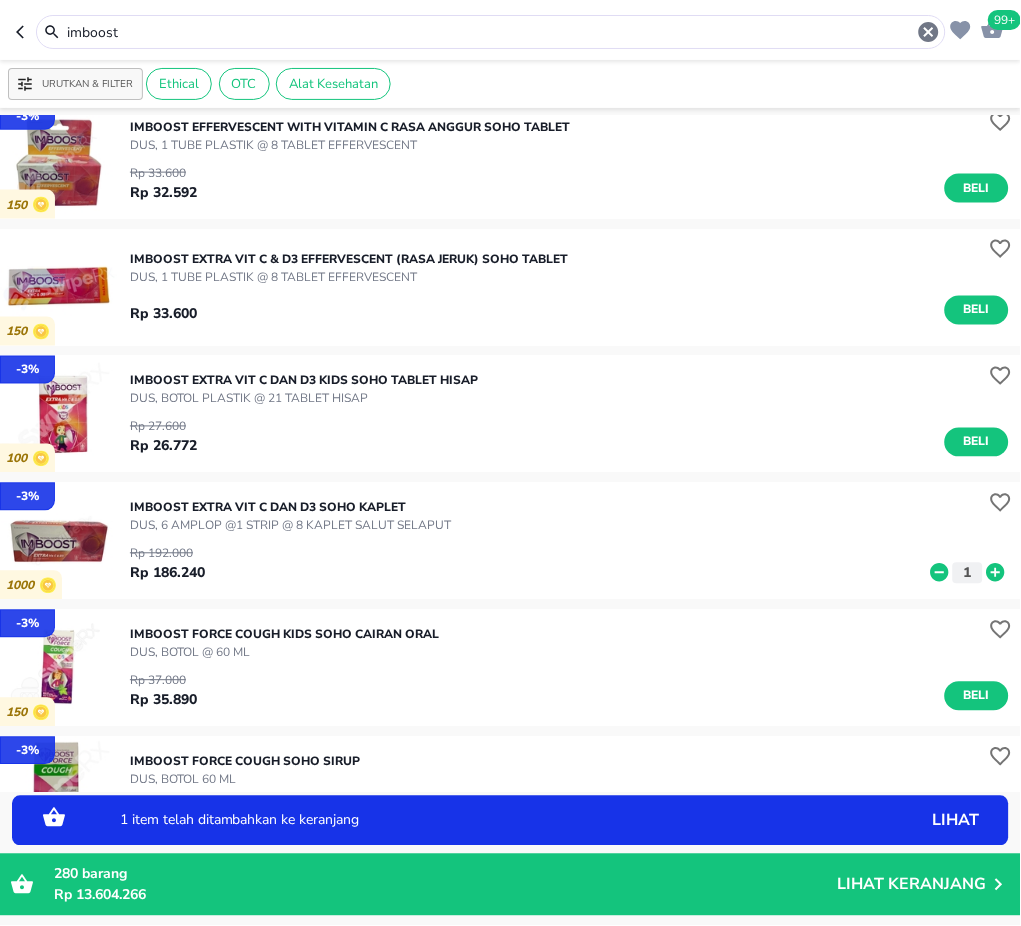 click 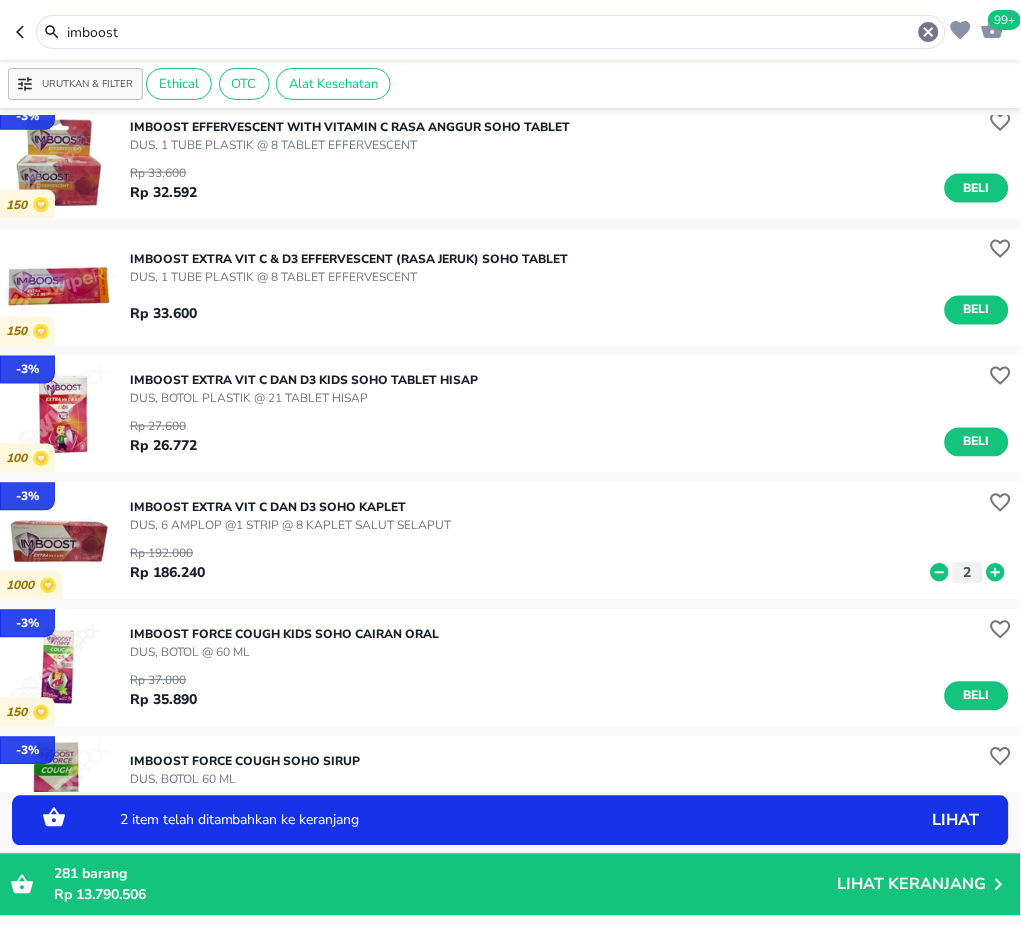 drag, startPoint x: 137, startPoint y: 23, endPoint x: -2, endPoint y: 49, distance: 141.41075 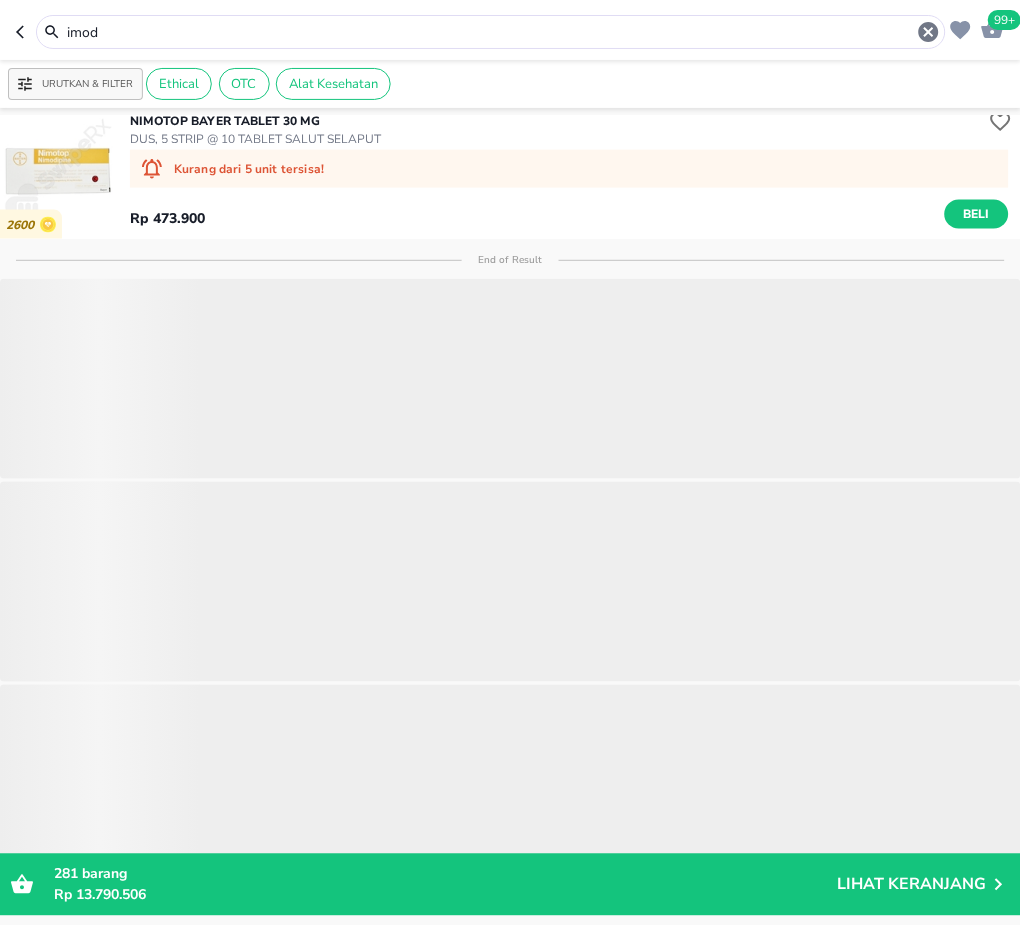 scroll, scrollTop: 0, scrollLeft: 0, axis: both 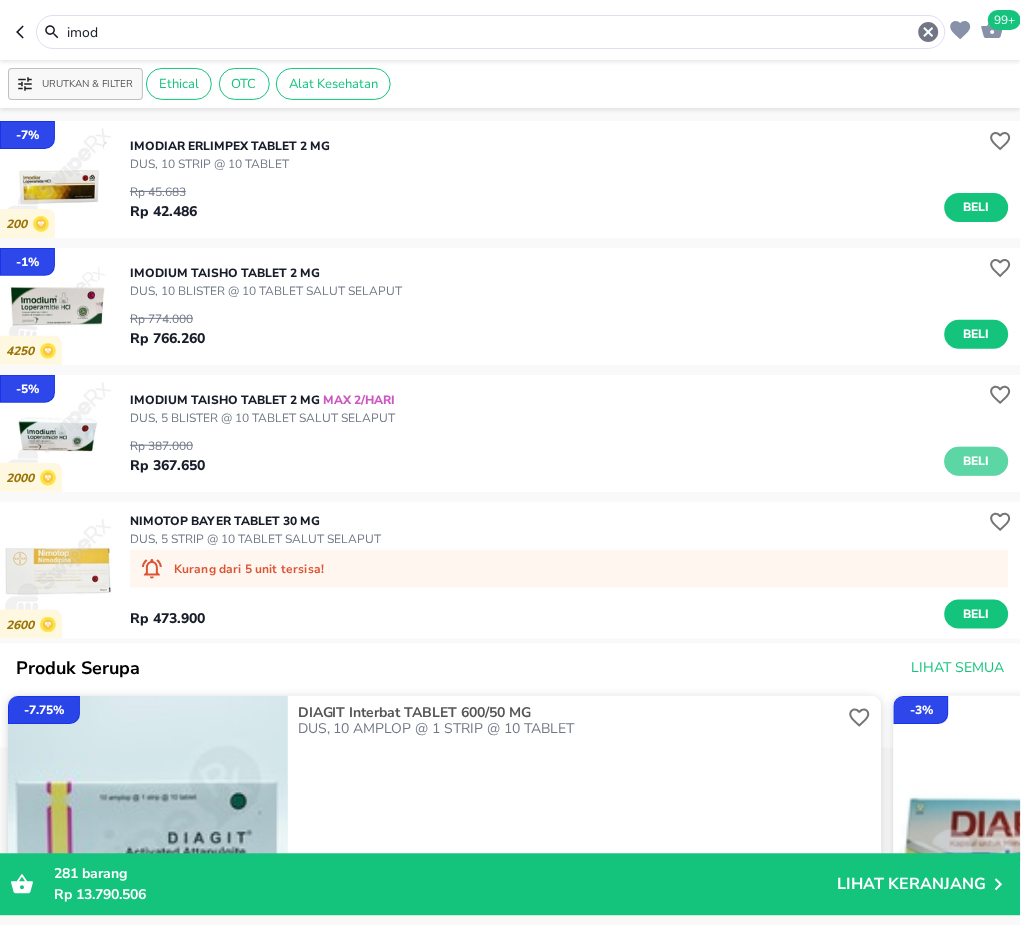 drag, startPoint x: 954, startPoint y: 458, endPoint x: 1019, endPoint y: 494, distance: 74.30343 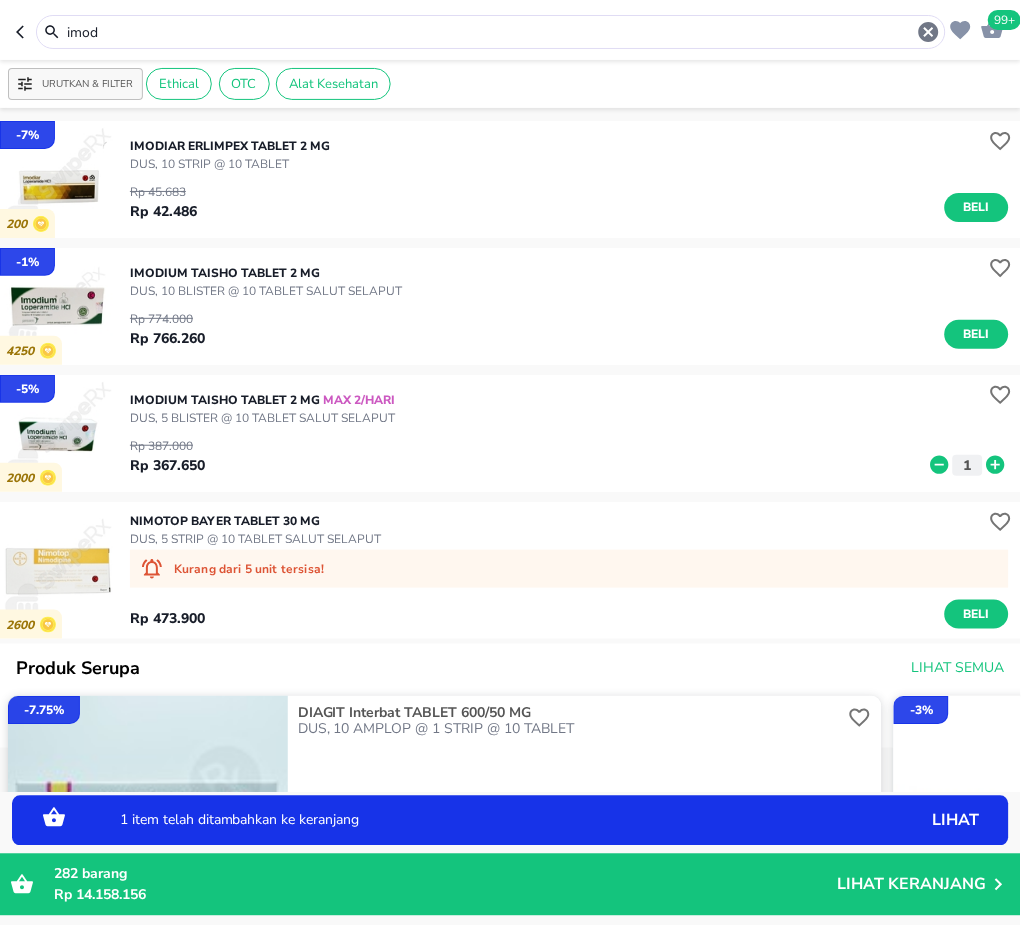 drag, startPoint x: 23, startPoint y: 24, endPoint x: -2, endPoint y: 26, distance: 25.079872 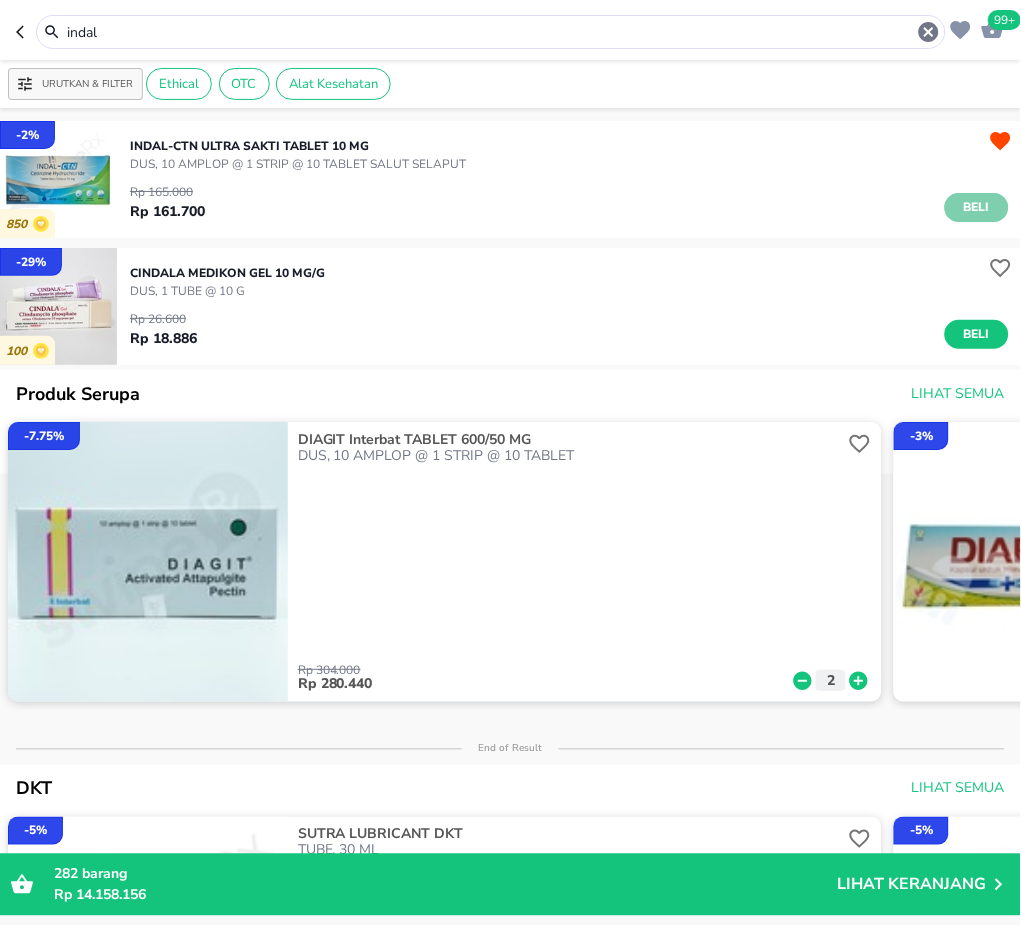 click on "Beli" at bounding box center [977, 207] 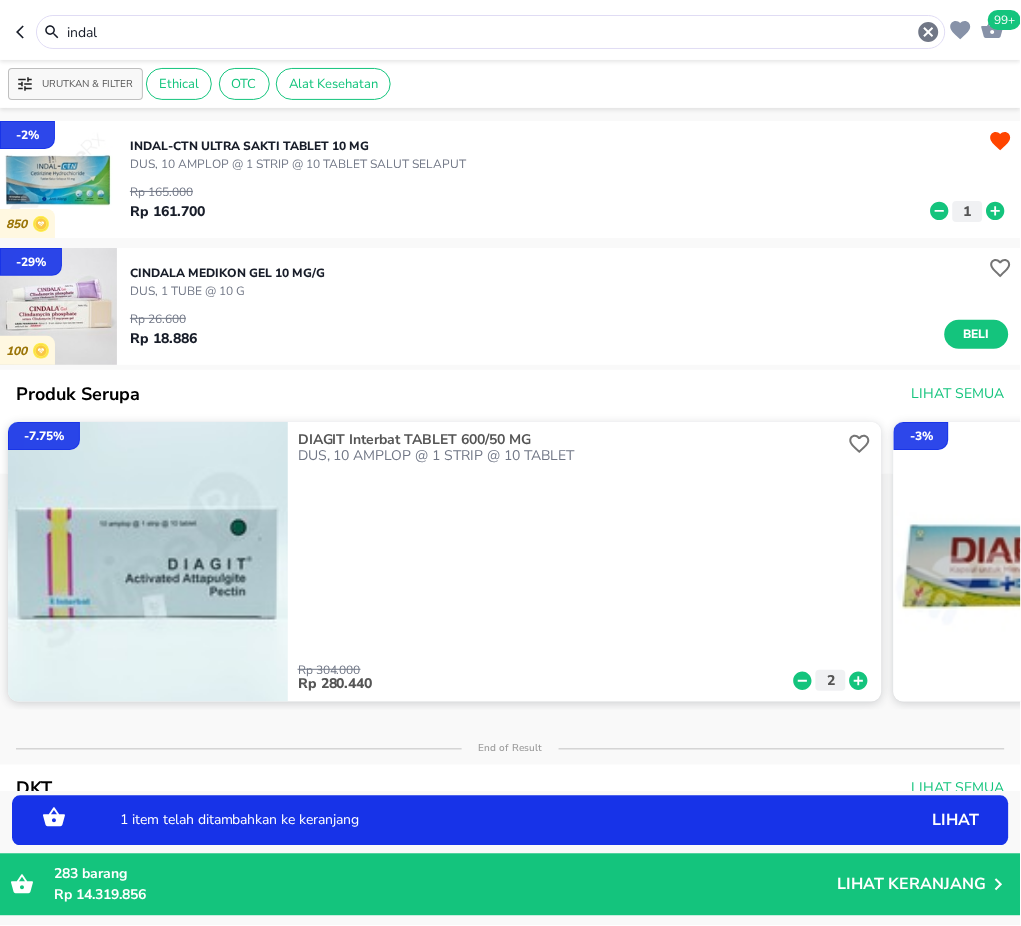 drag, startPoint x: 152, startPoint y: 31, endPoint x: -2, endPoint y: 32, distance: 154.00325 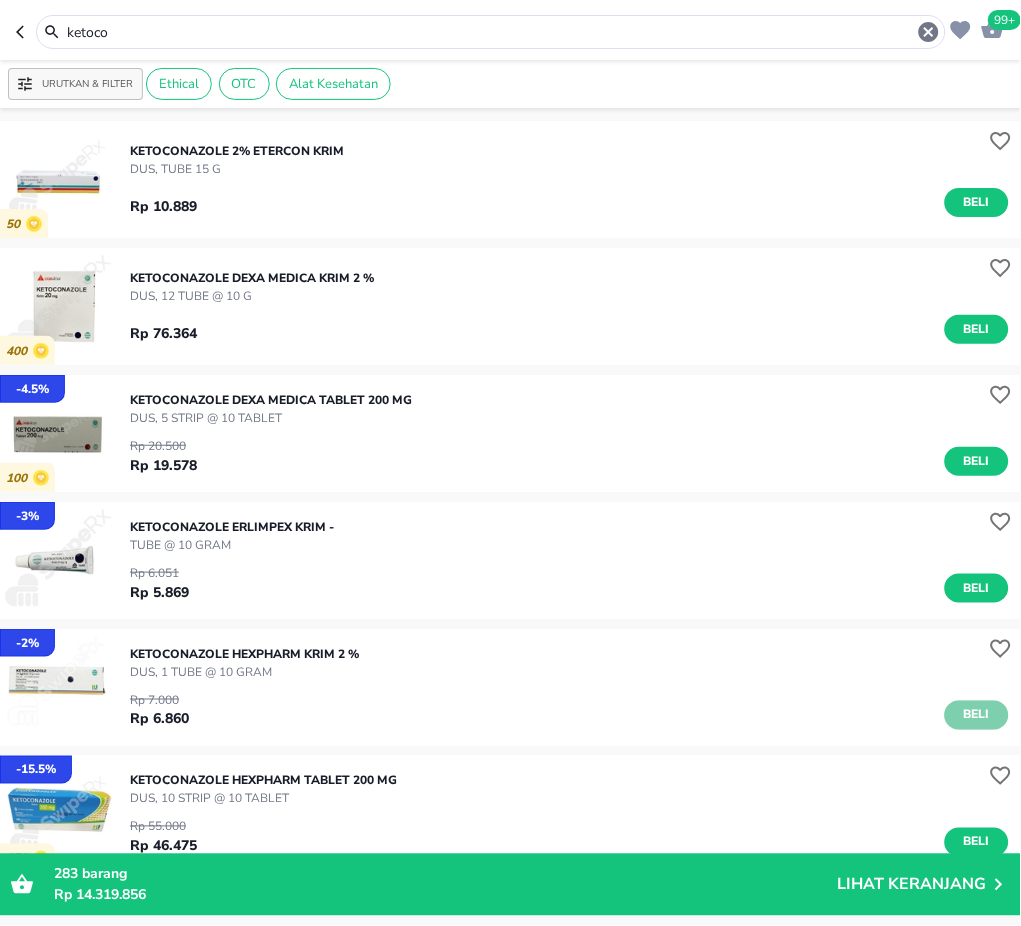 click on "Beli" at bounding box center (977, 715) 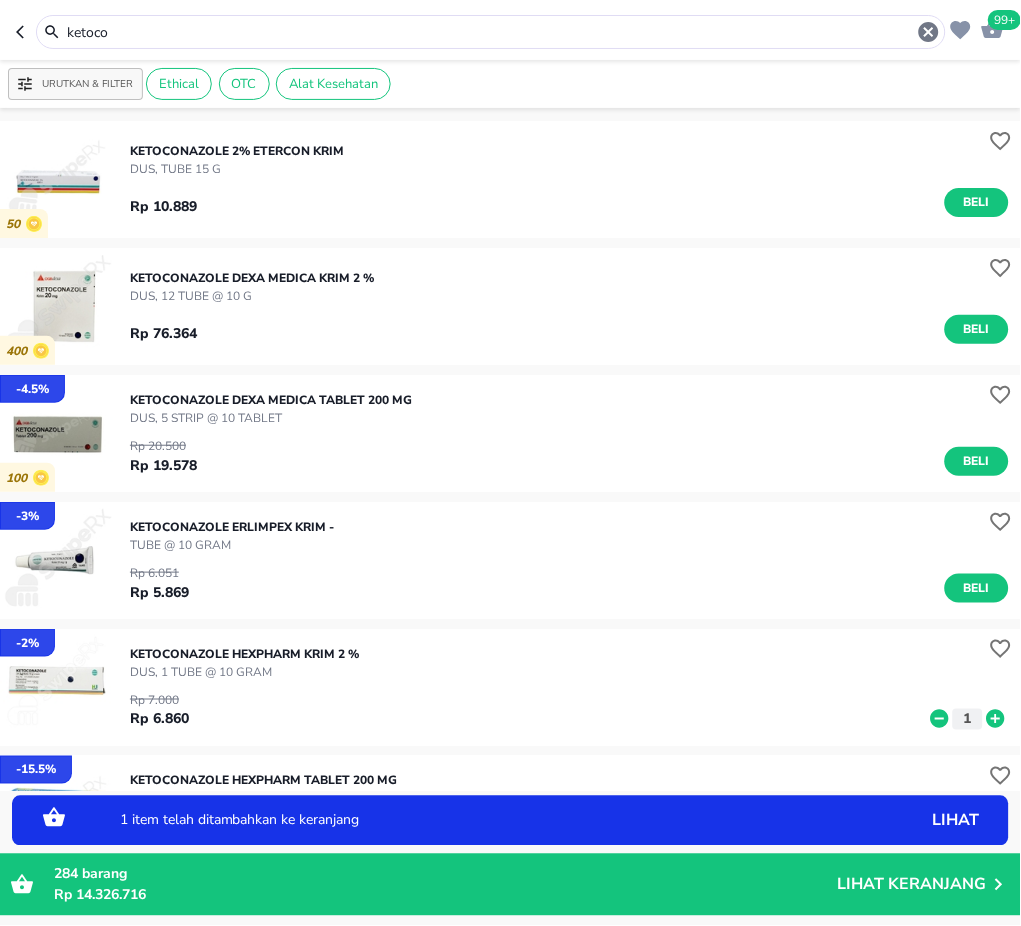 click 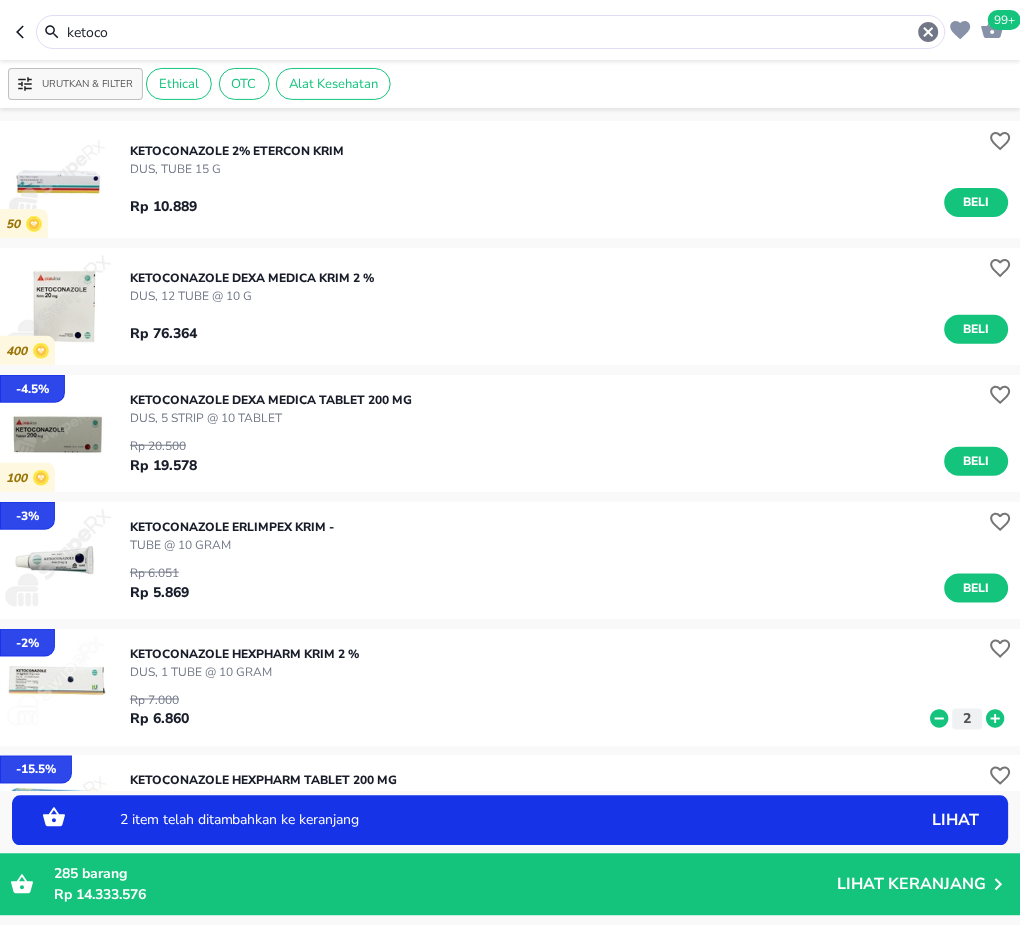 click 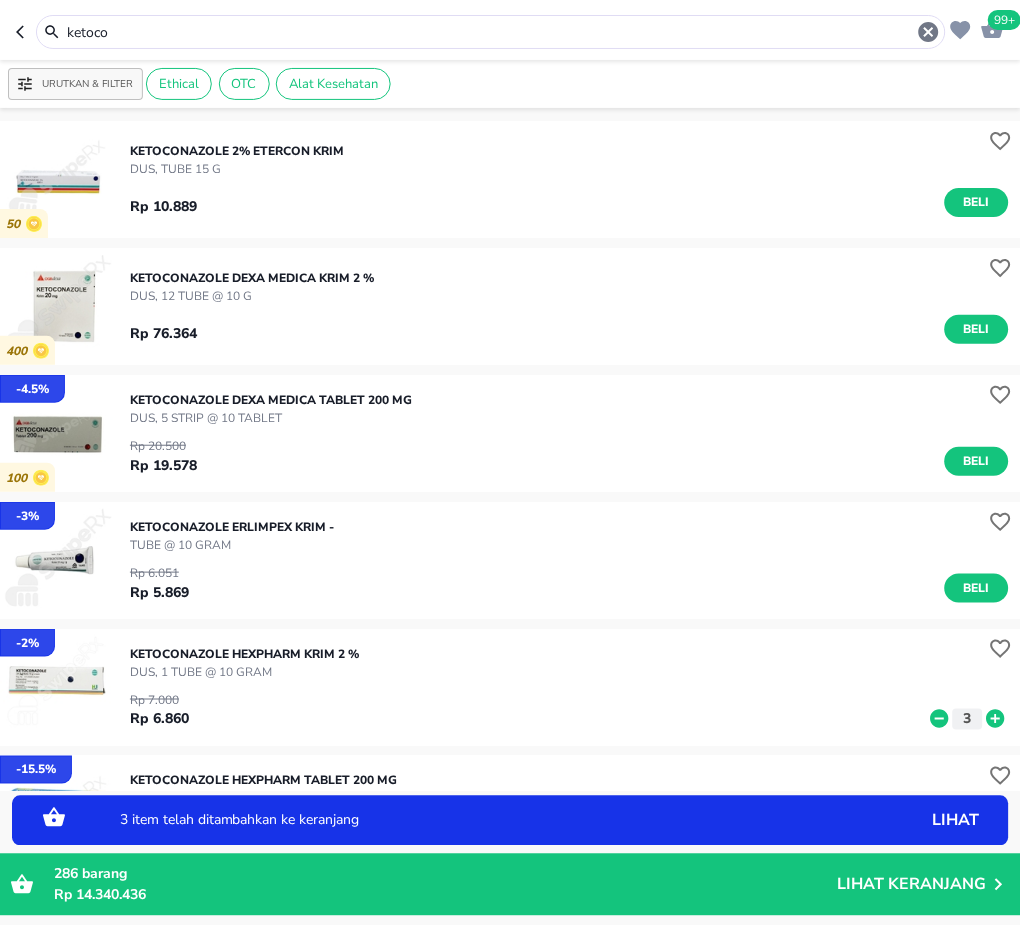 click 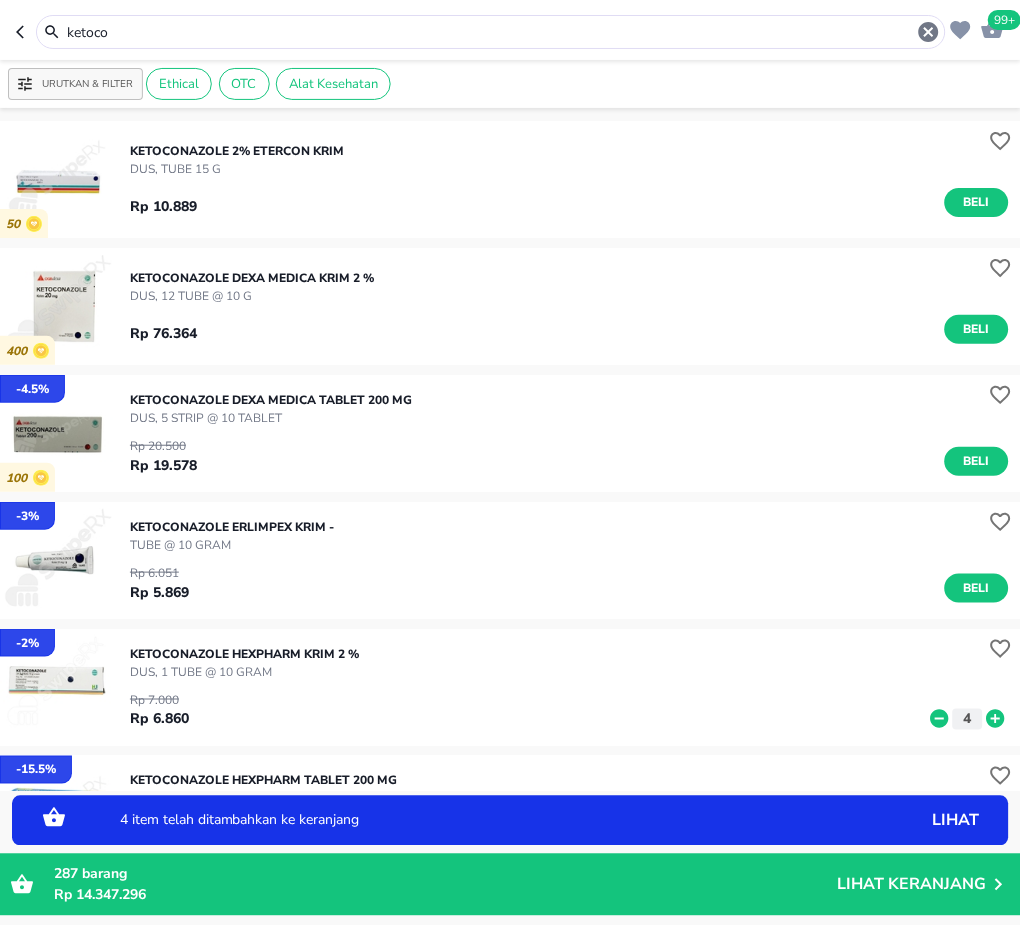 click 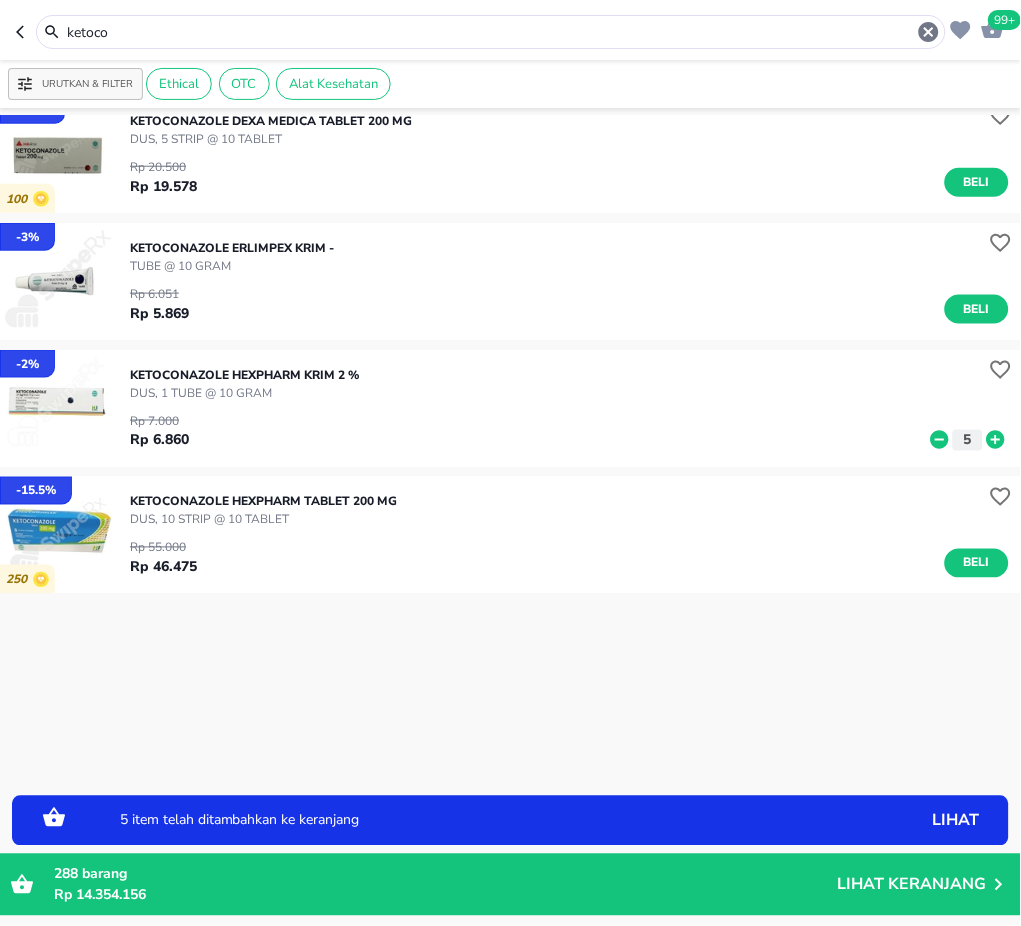 scroll, scrollTop: 400, scrollLeft: 0, axis: vertical 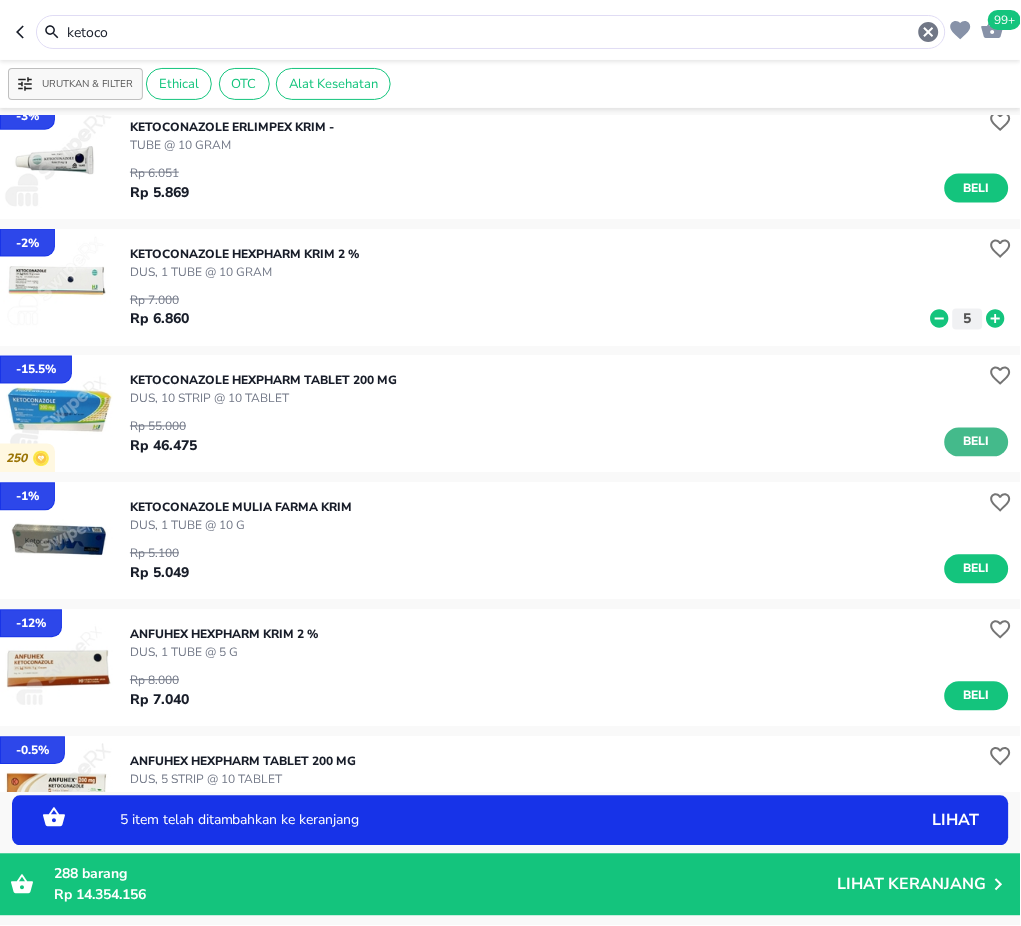 click on "Beli" at bounding box center (977, 442) 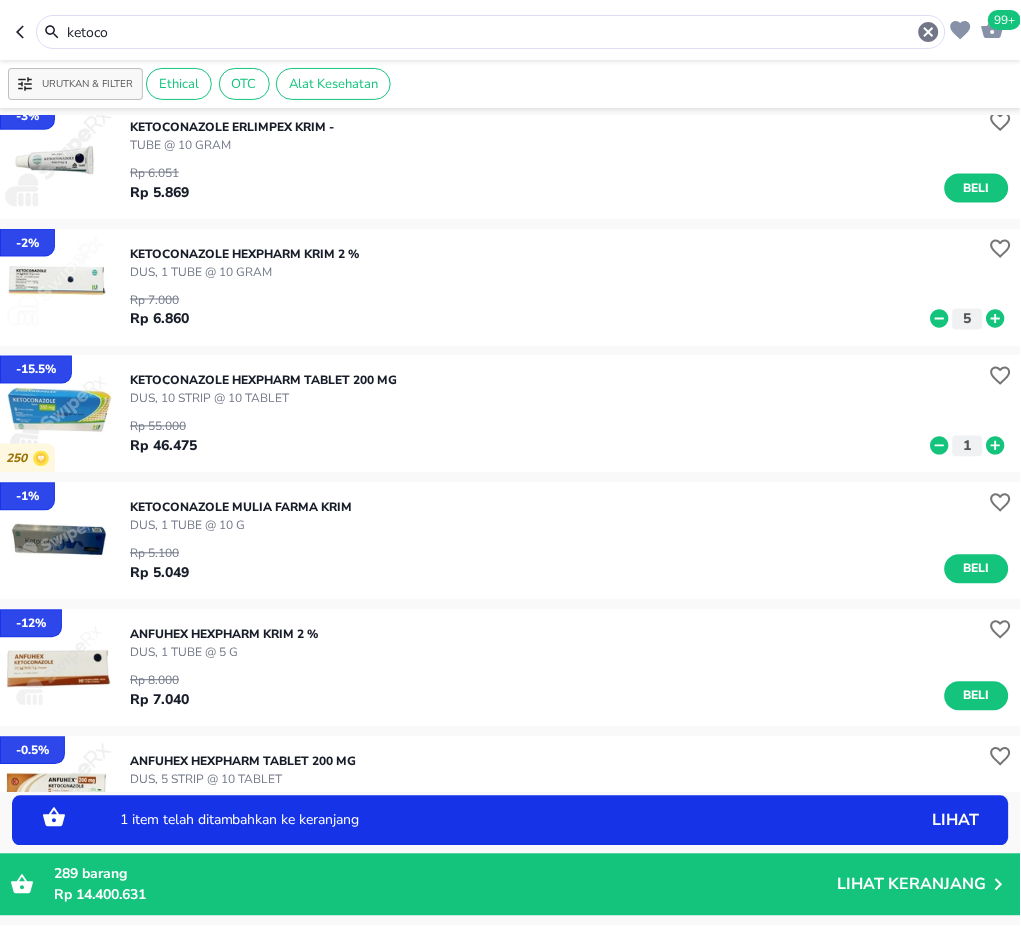 click 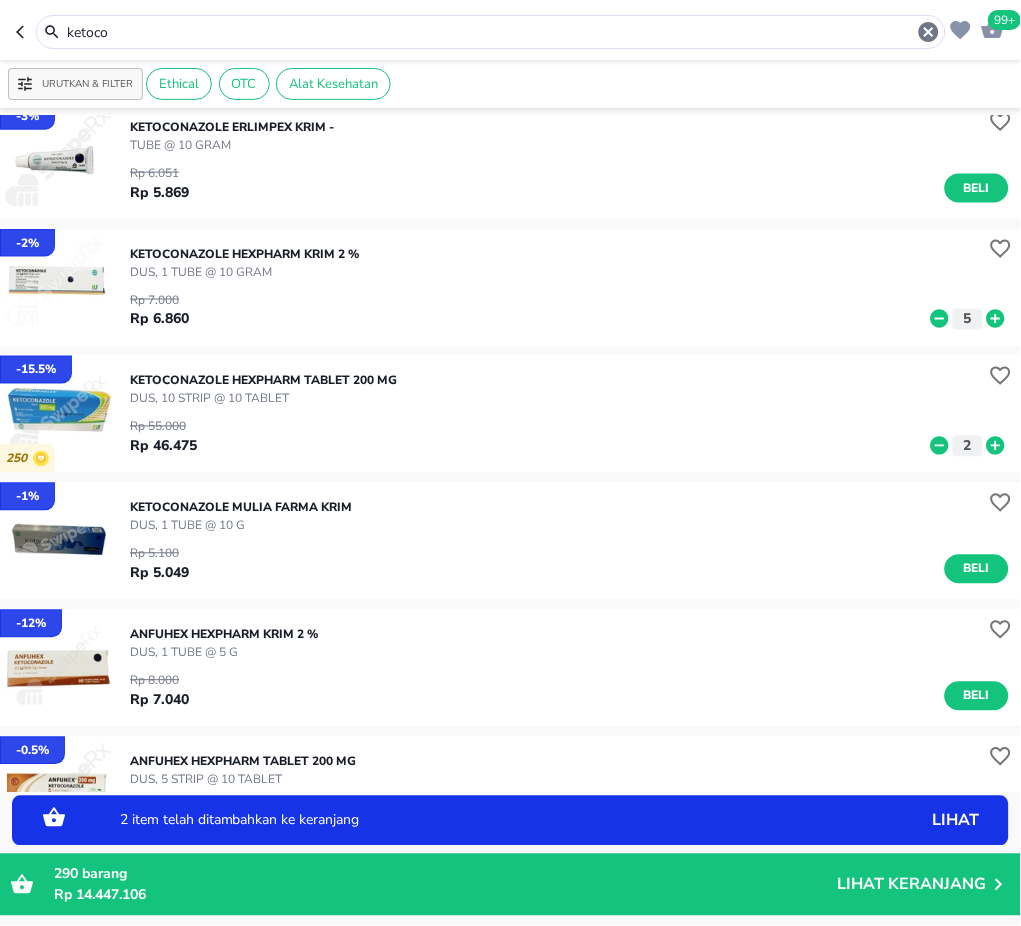 drag, startPoint x: 140, startPoint y: 26, endPoint x: -2, endPoint y: 34, distance: 142.22517 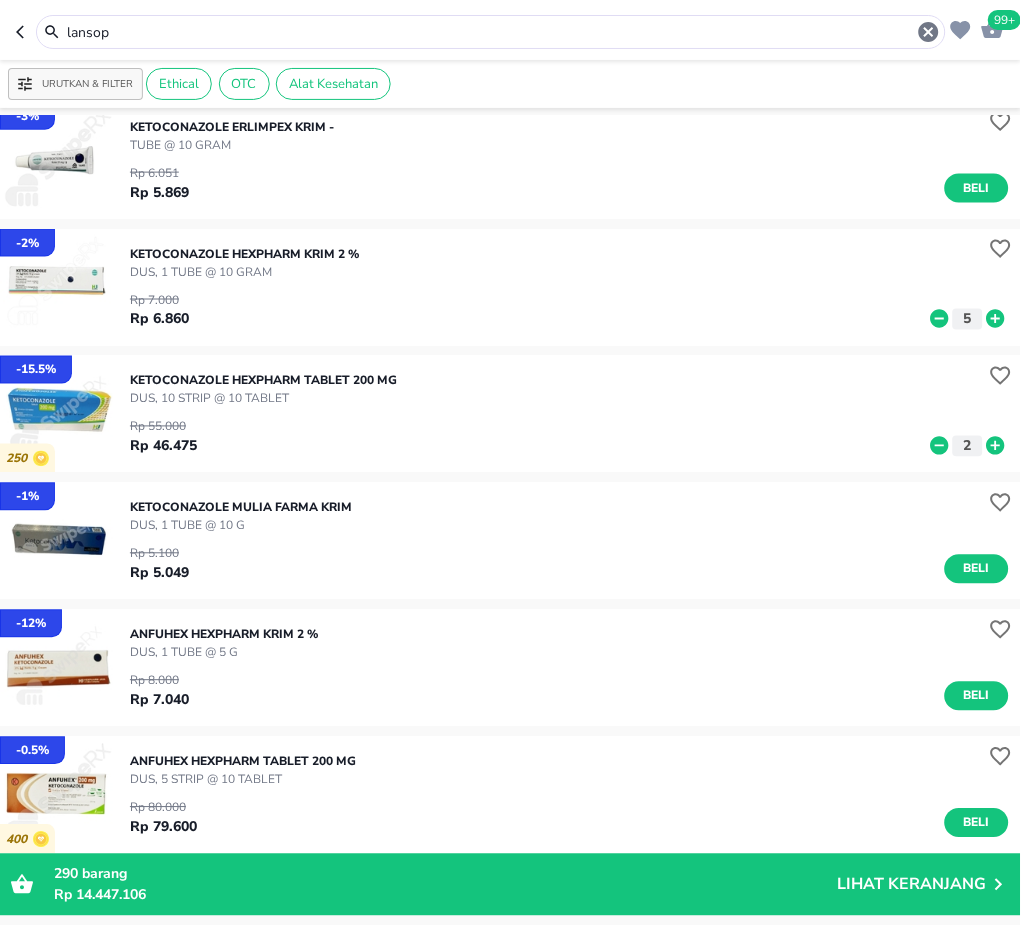scroll, scrollTop: 0, scrollLeft: 0, axis: both 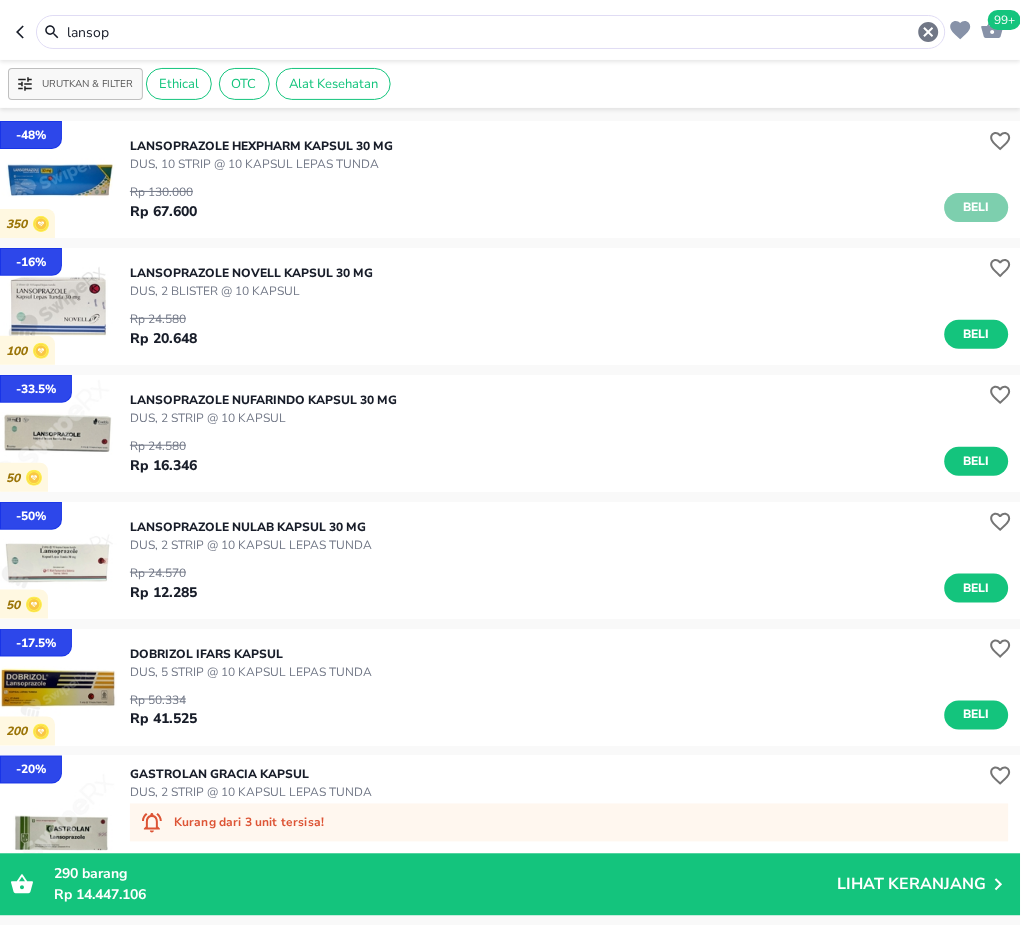 click on "Beli" at bounding box center [977, 207] 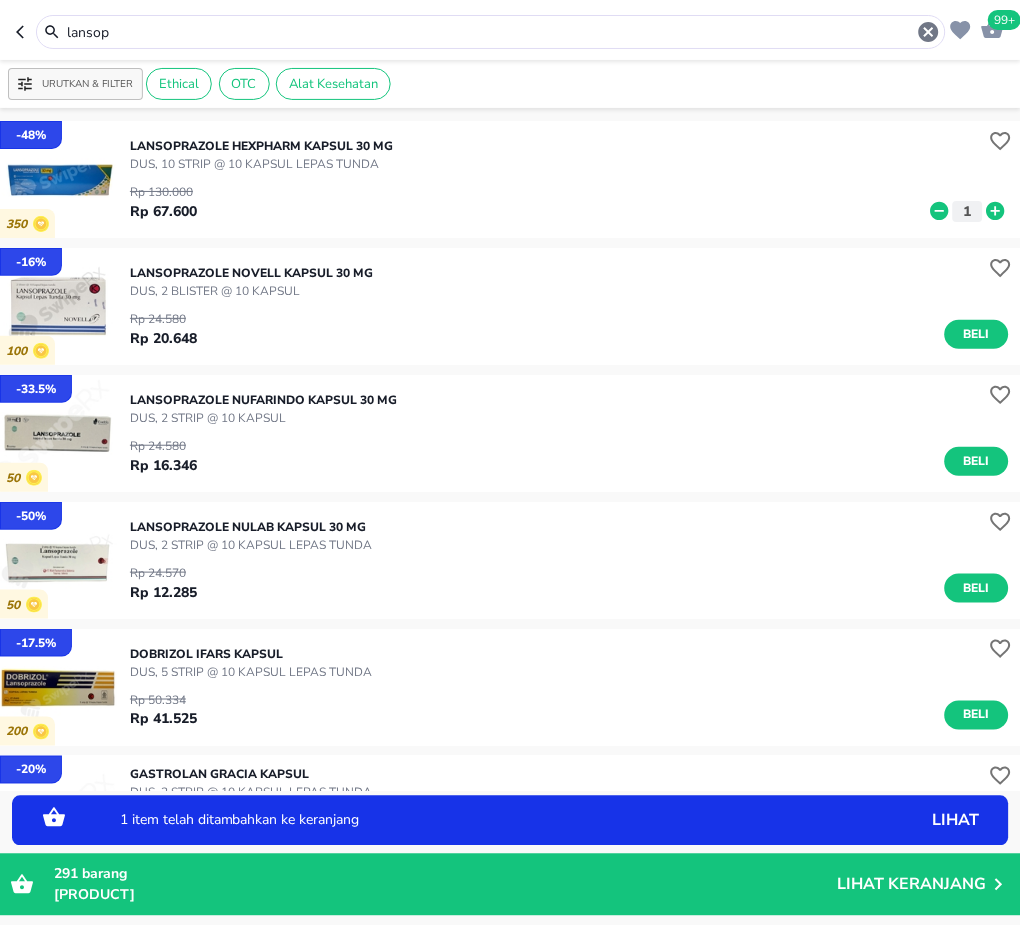 click 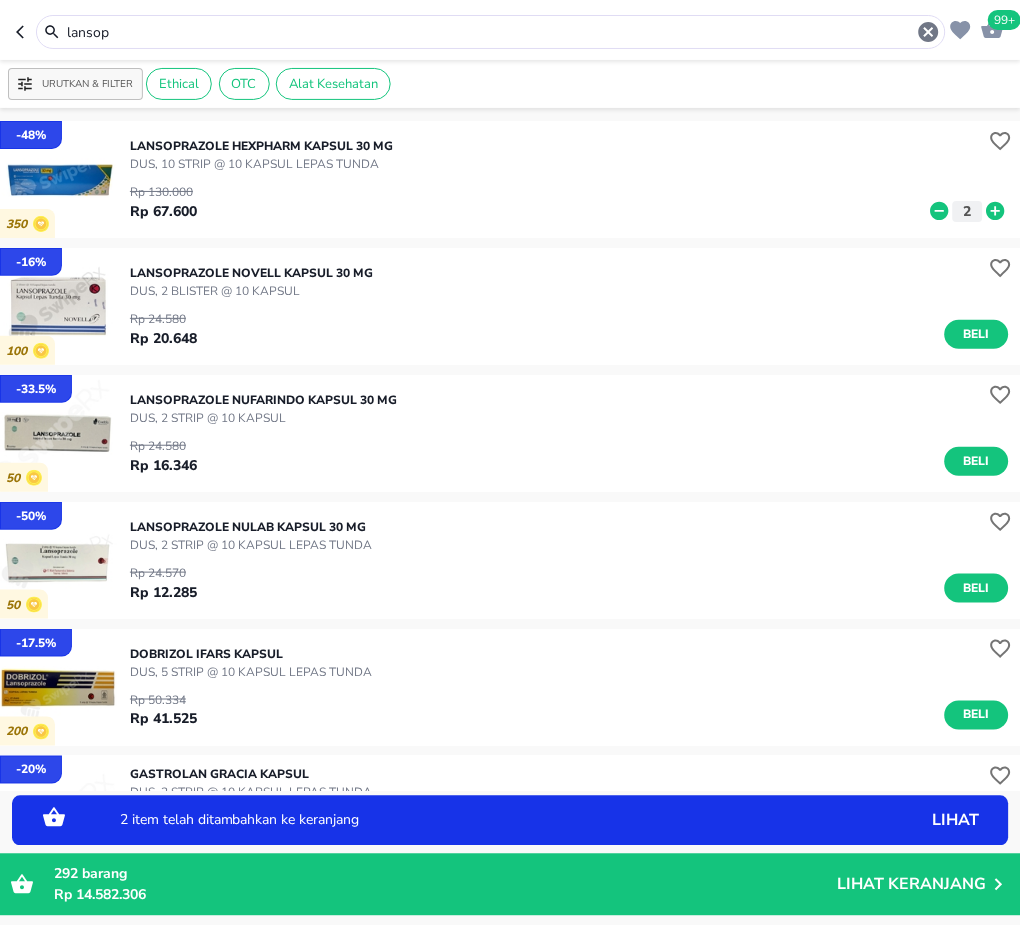 click 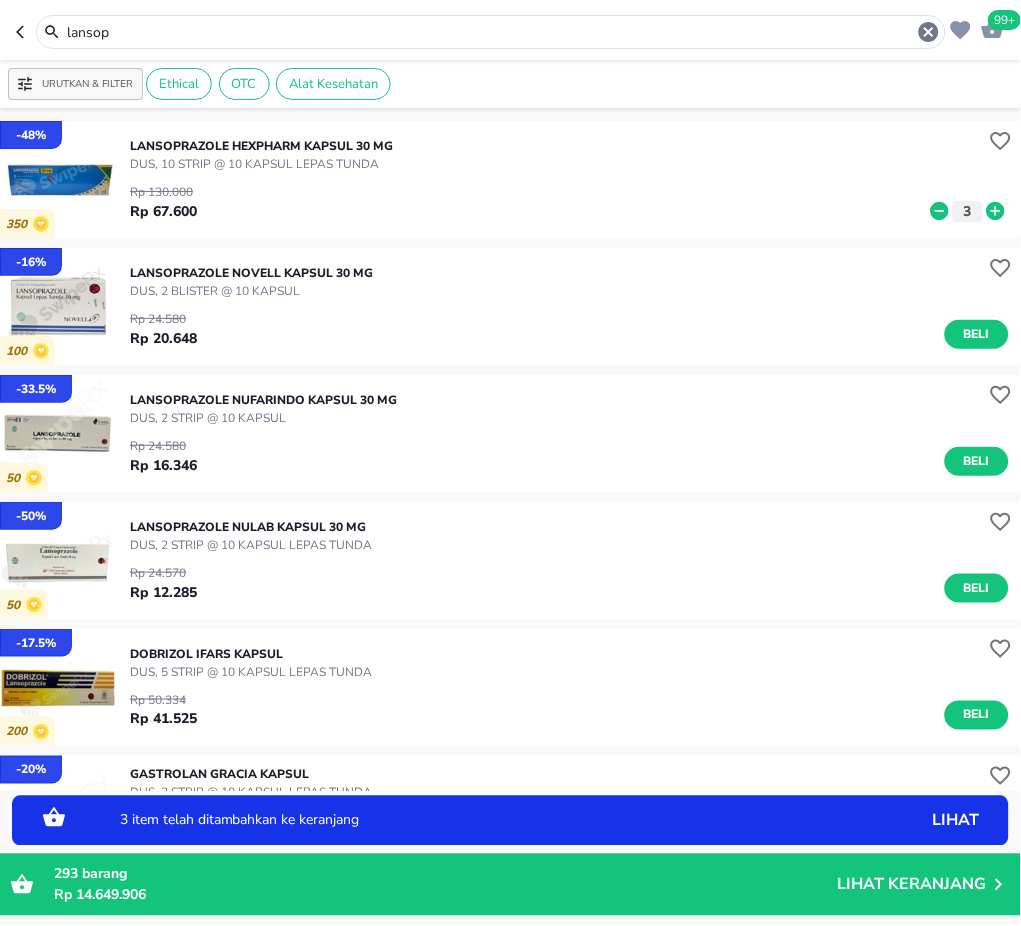 click 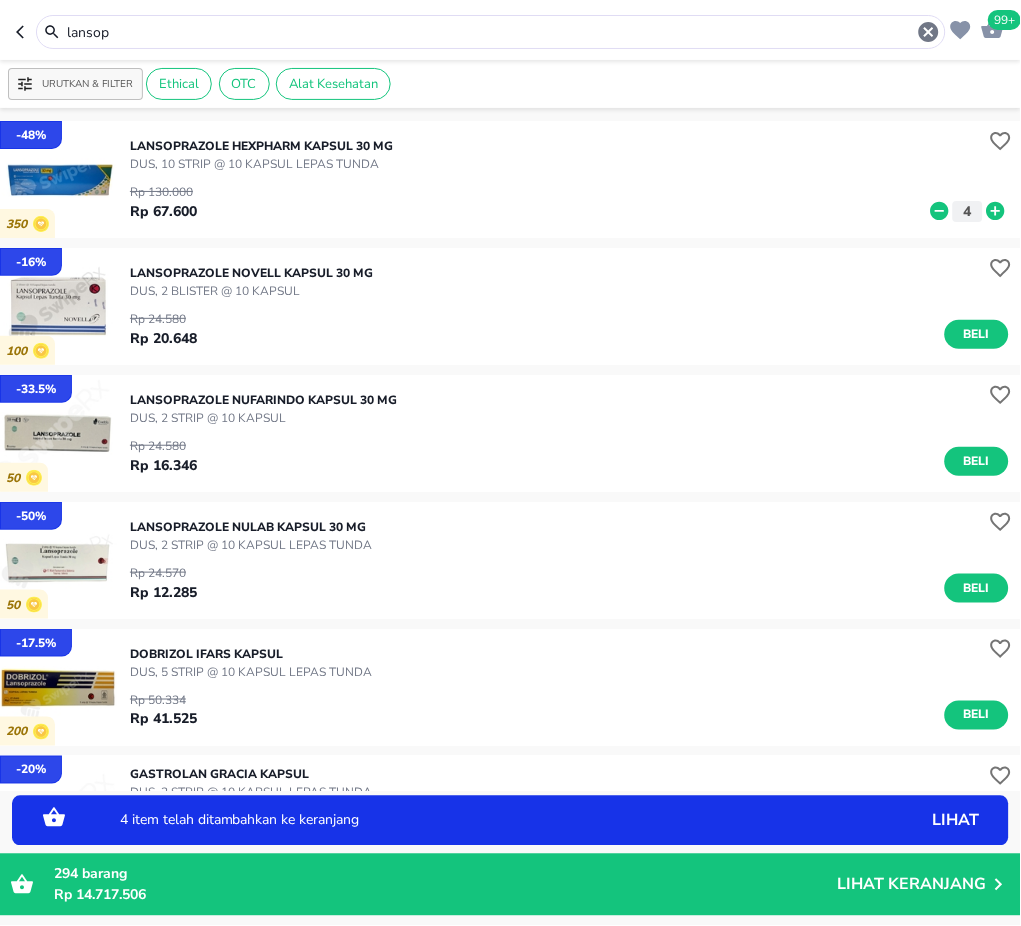 click 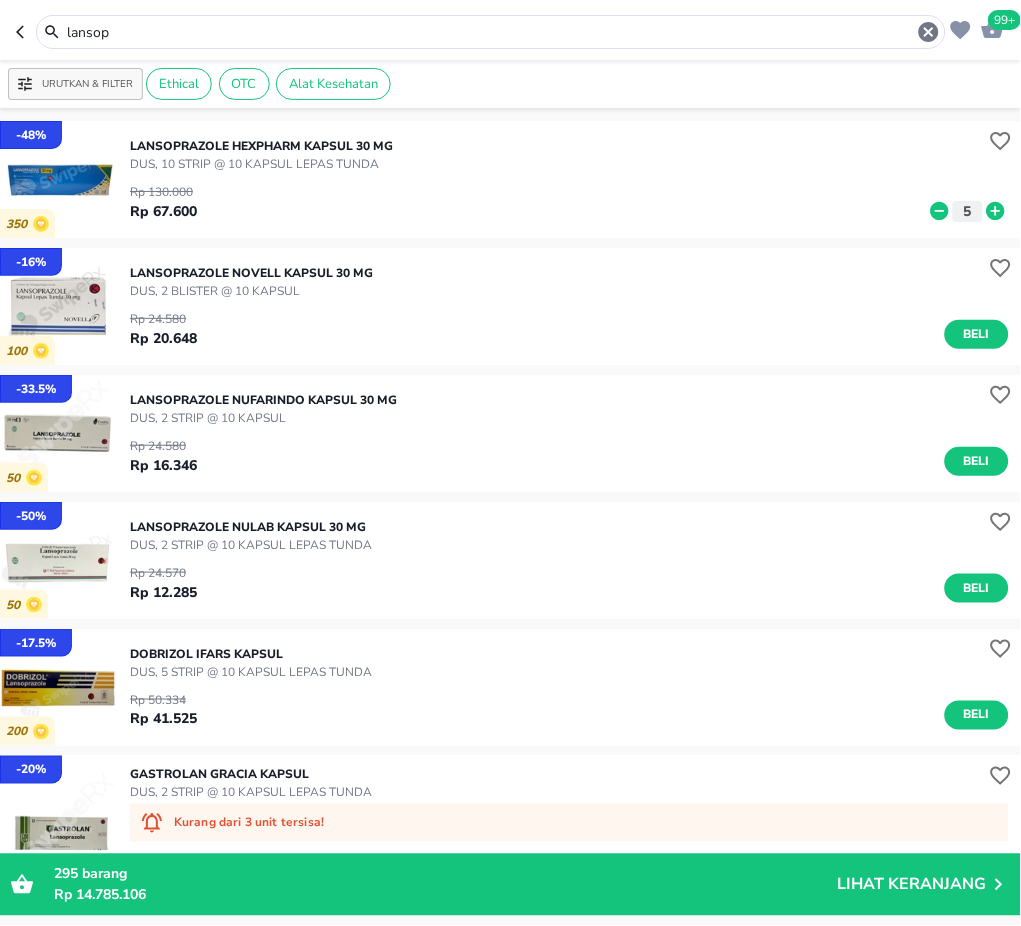 drag, startPoint x: 154, startPoint y: 27, endPoint x: -2, endPoint y: 17, distance: 156.32019 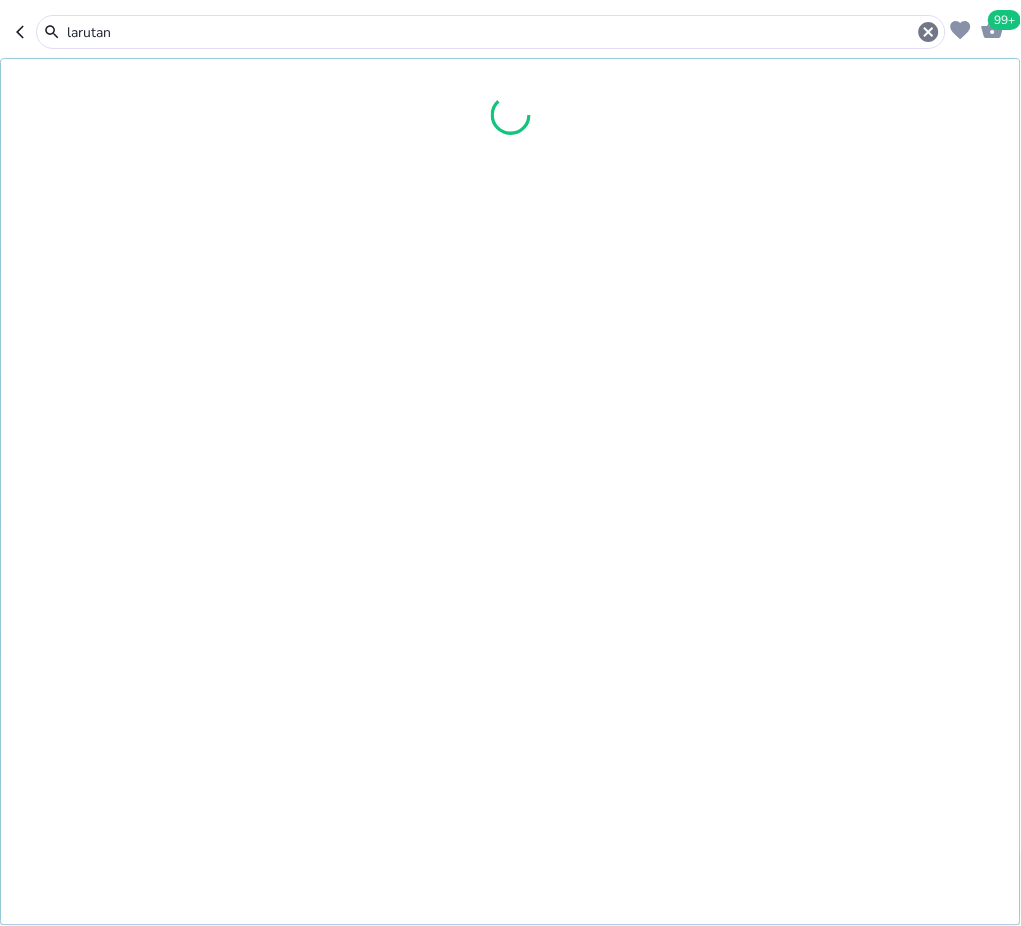 type on "larutan" 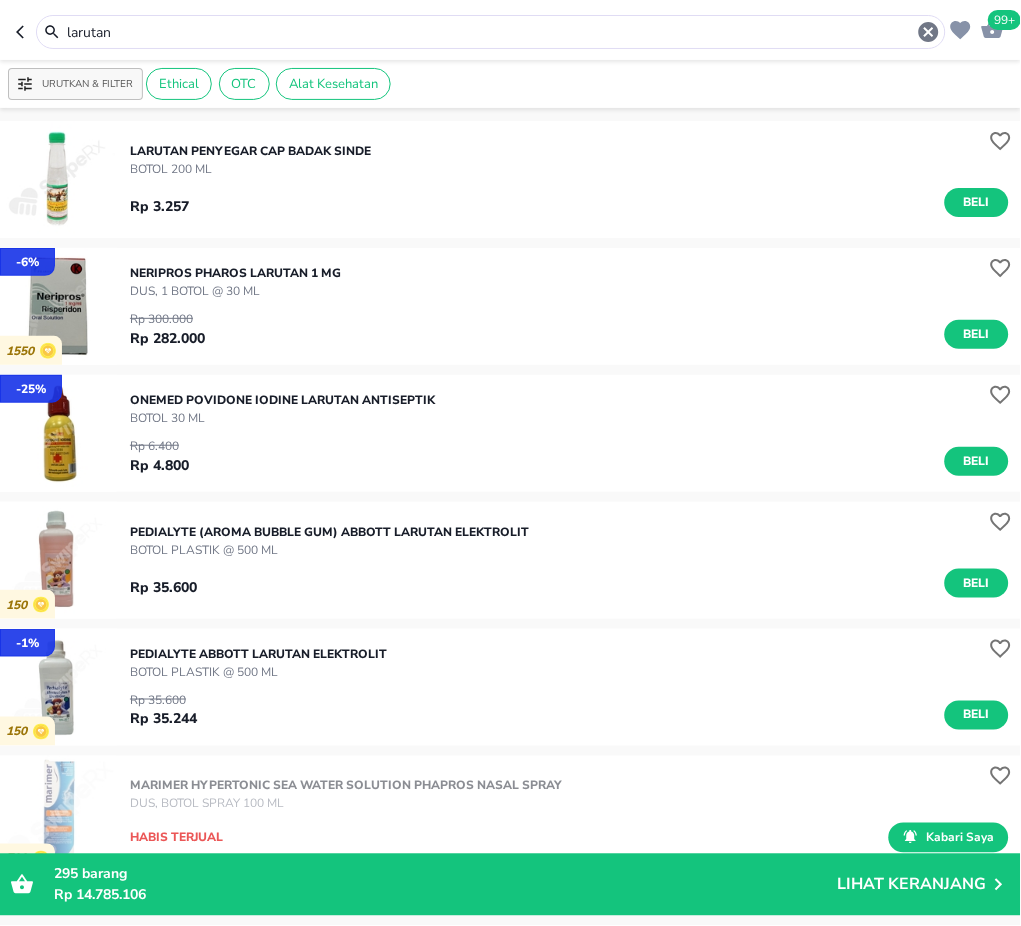 click on "Beli" at bounding box center (977, 202) 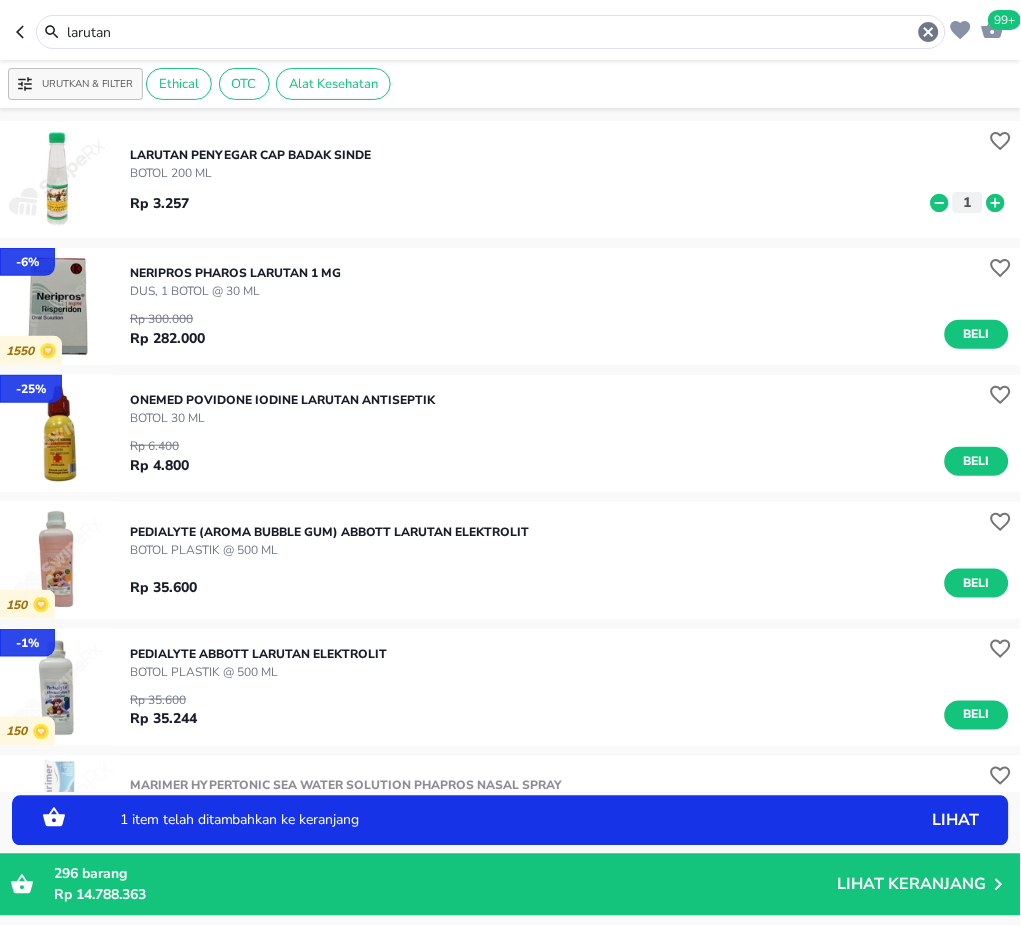 click on "1" at bounding box center [968, 202] 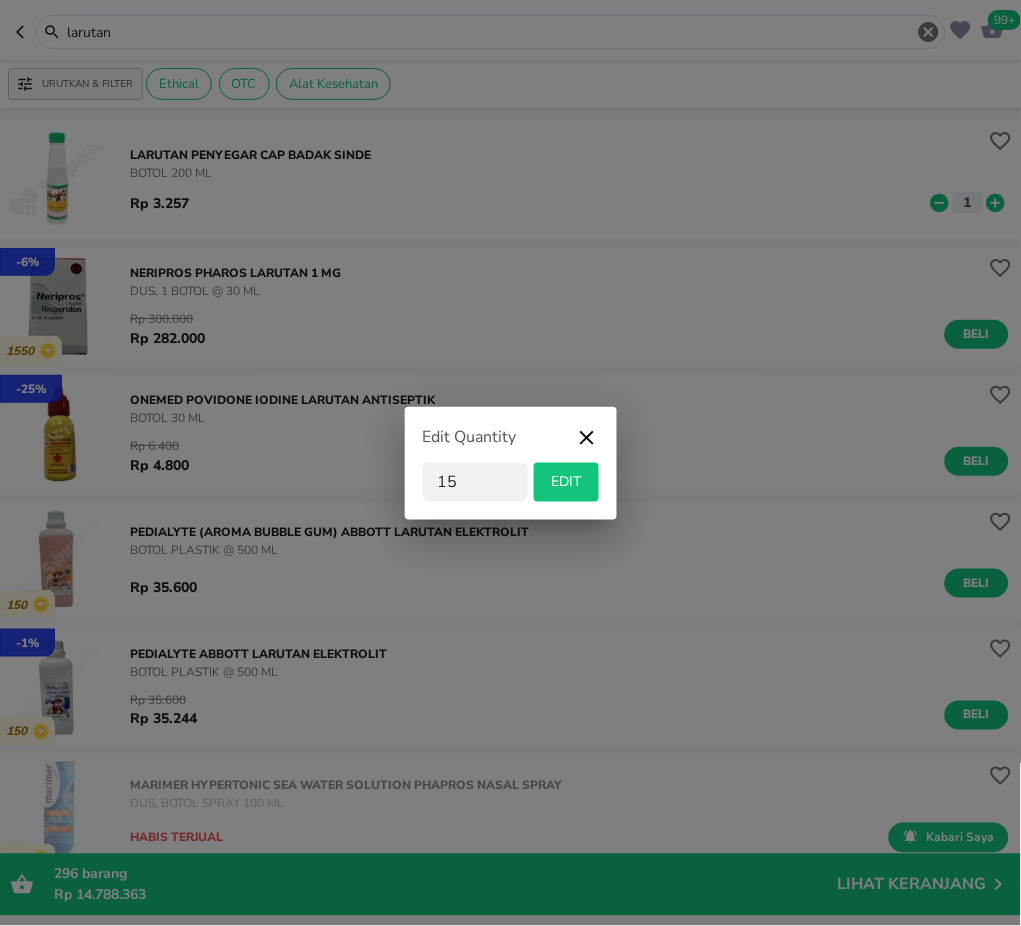 type on "15" 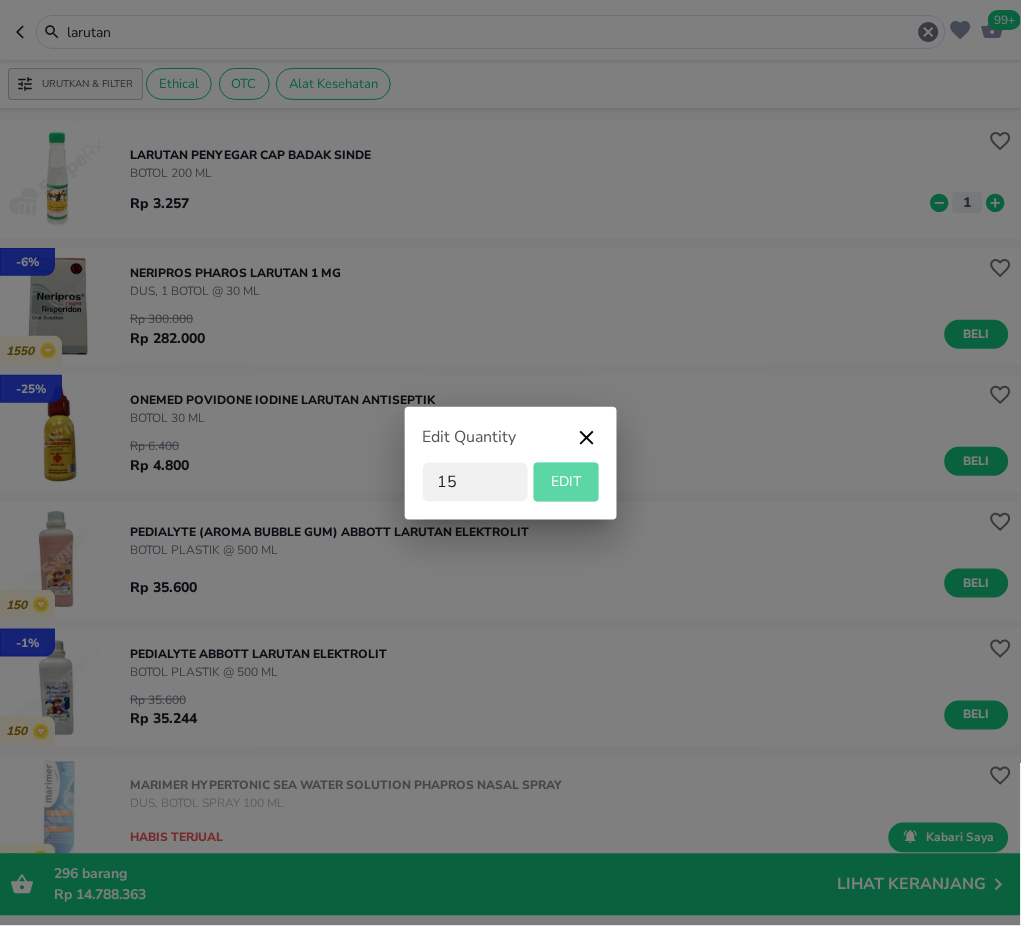 click on "EDIT" at bounding box center (566, 482) 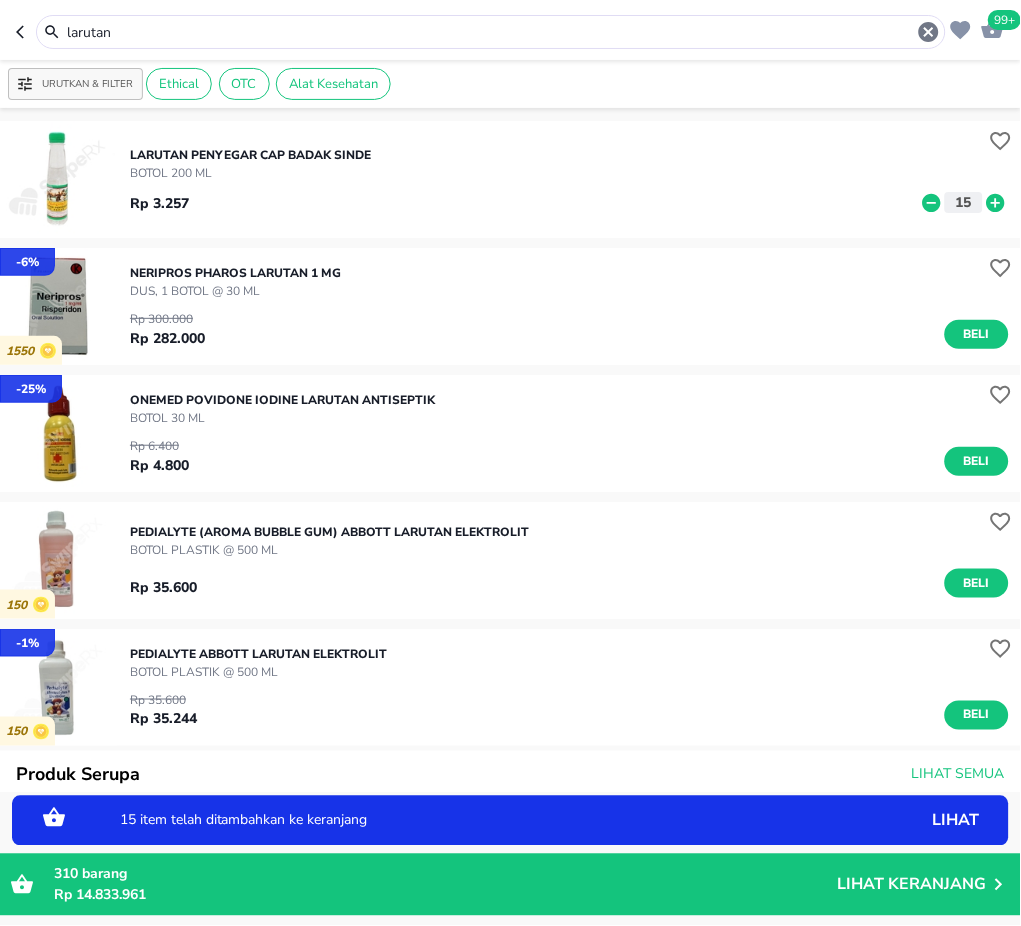 drag, startPoint x: 164, startPoint y: 29, endPoint x: -2, endPoint y: 33, distance: 166.04819 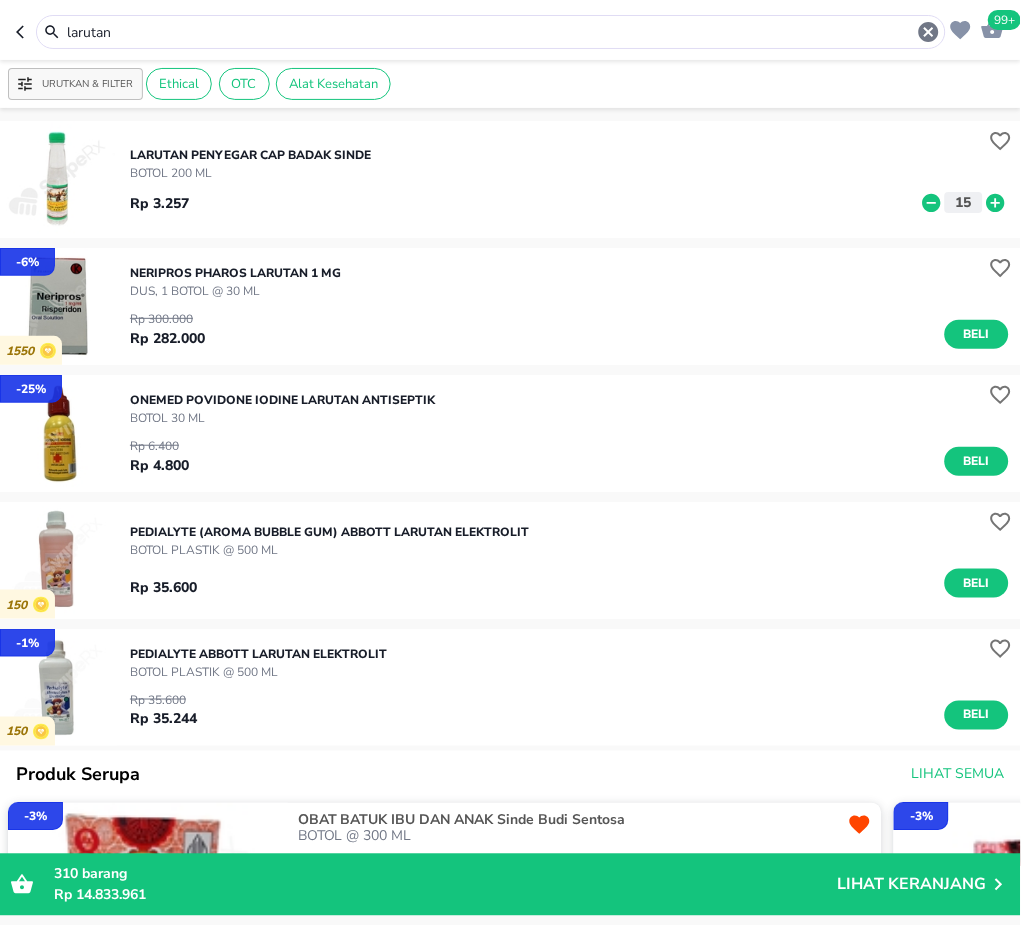 click on "larutan" at bounding box center [491, 32] 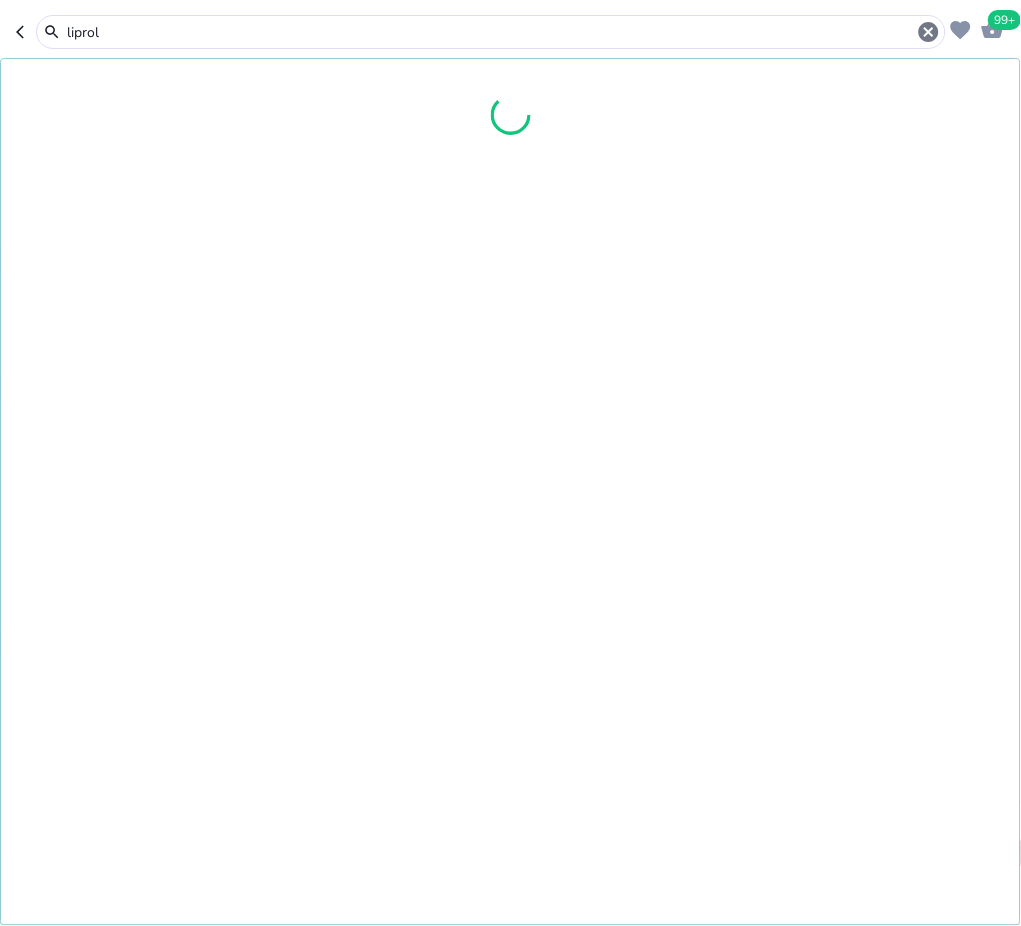 type on "liprol" 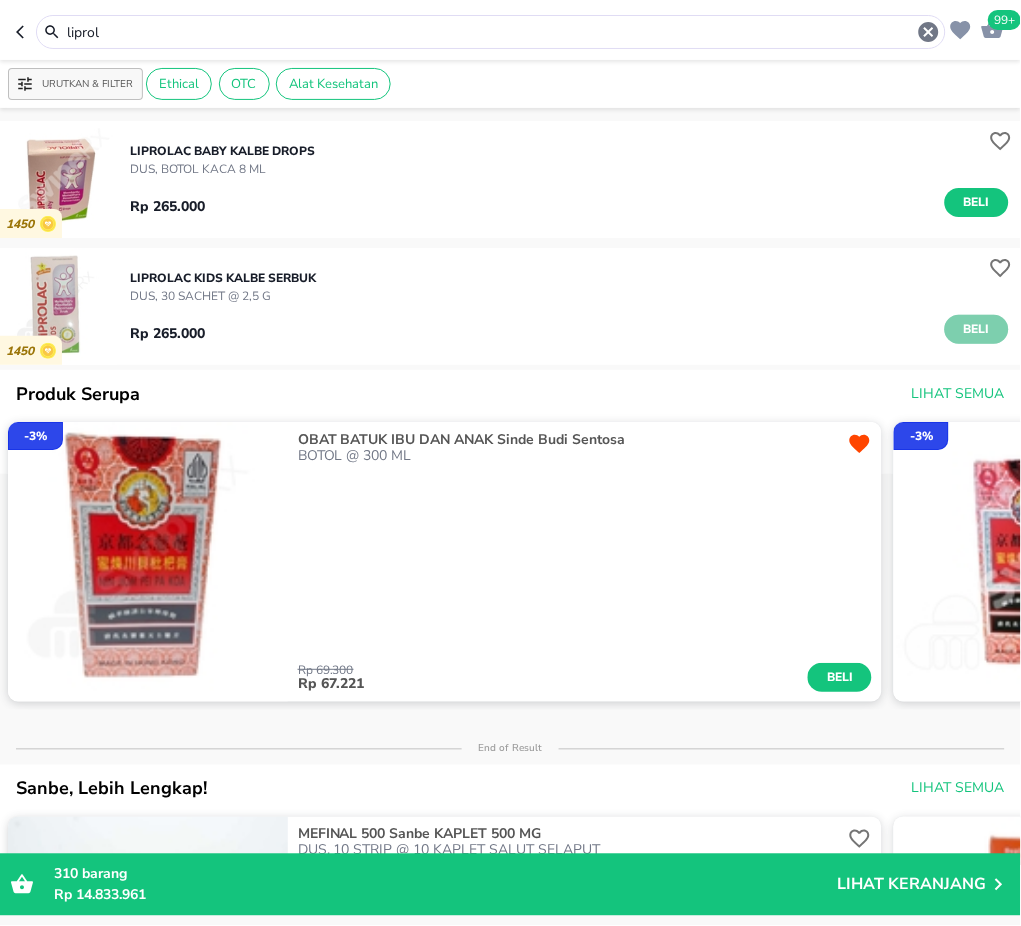 click on "Beli" at bounding box center [977, 329] 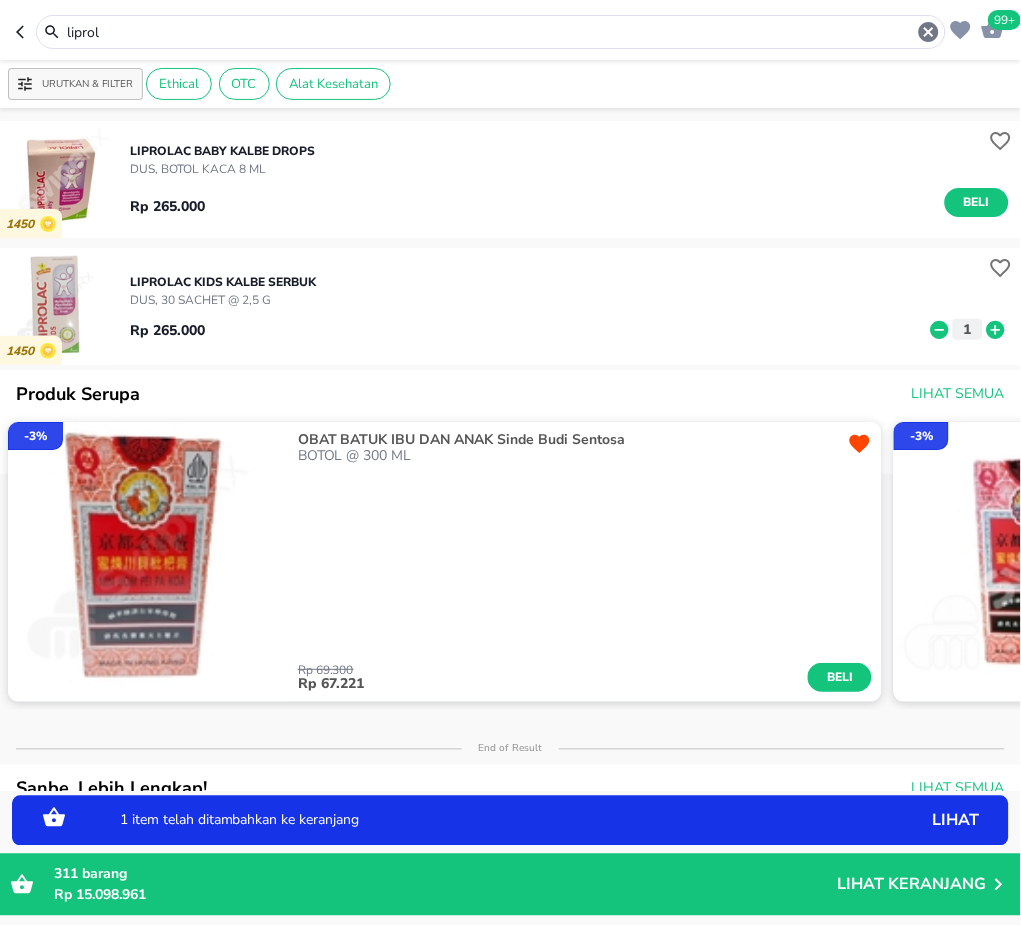 click 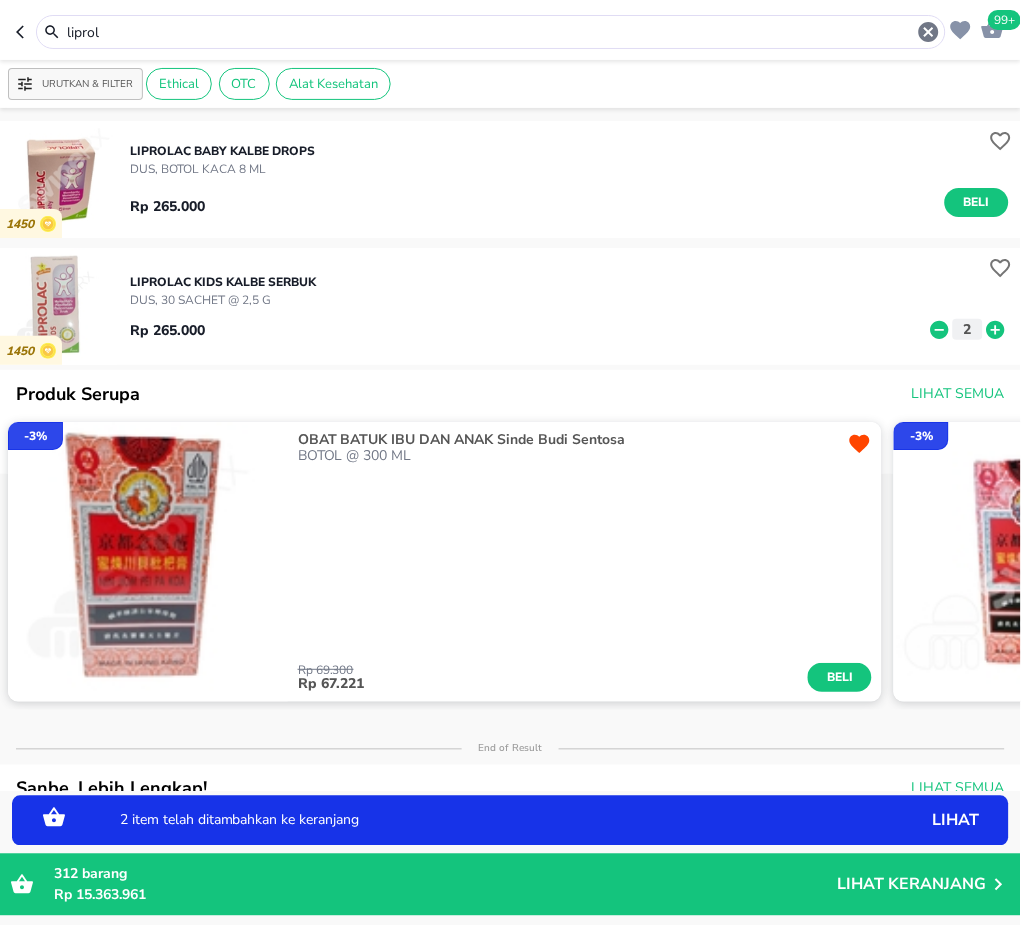 drag, startPoint x: 247, startPoint y: 40, endPoint x: -2, endPoint y: 40, distance: 249 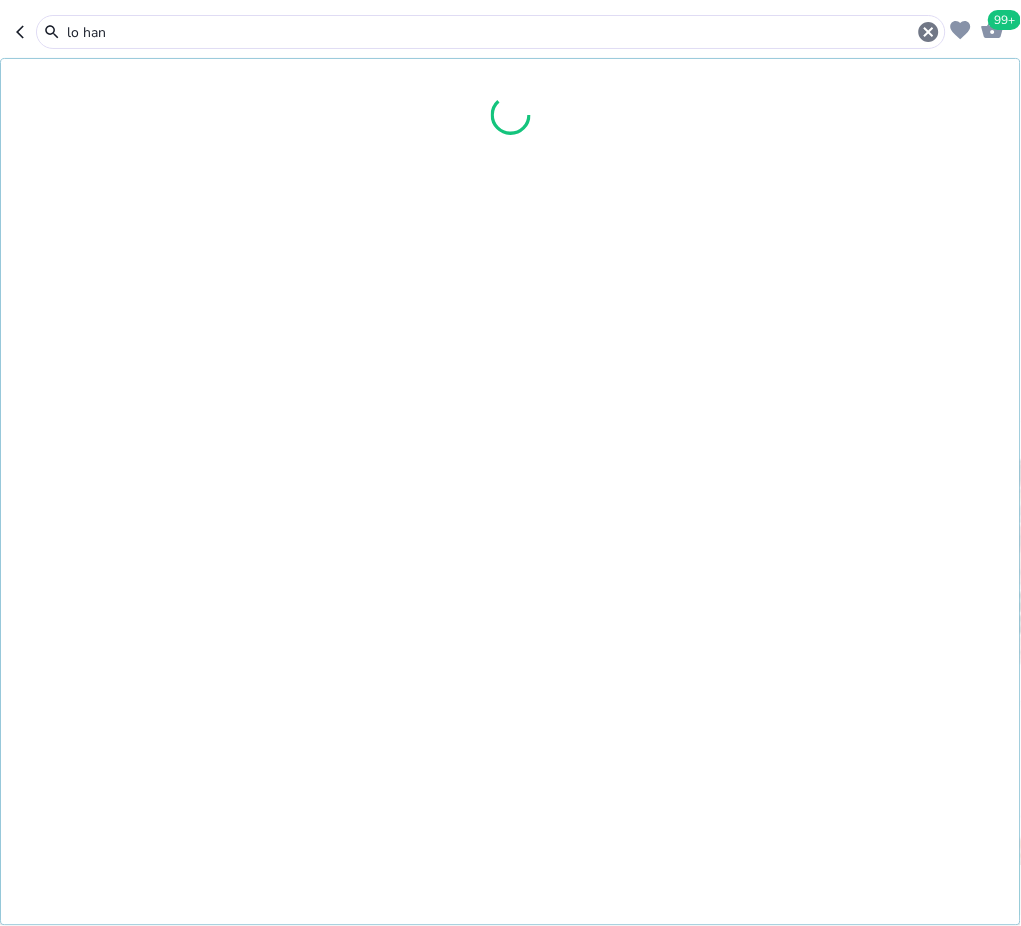 type on "lo han" 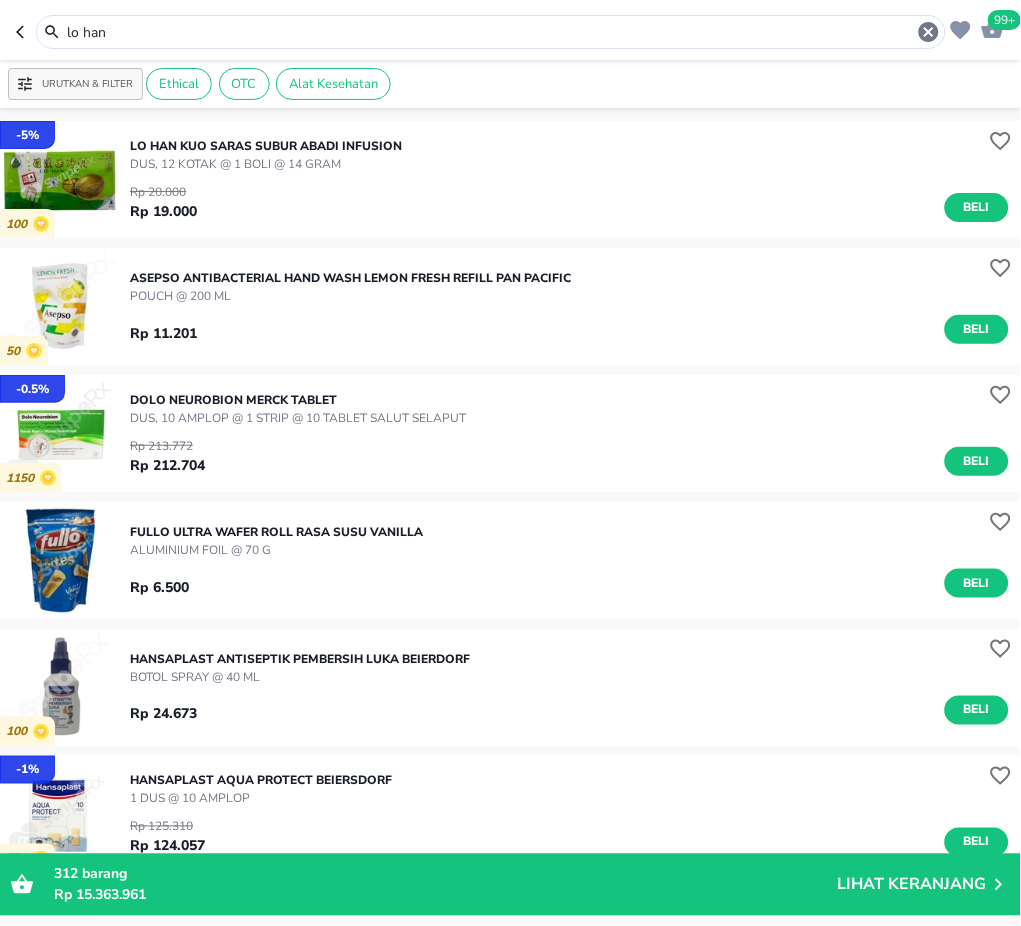 click on "Rp 20.000 Rp 19.000 Beli" at bounding box center [569, 197] 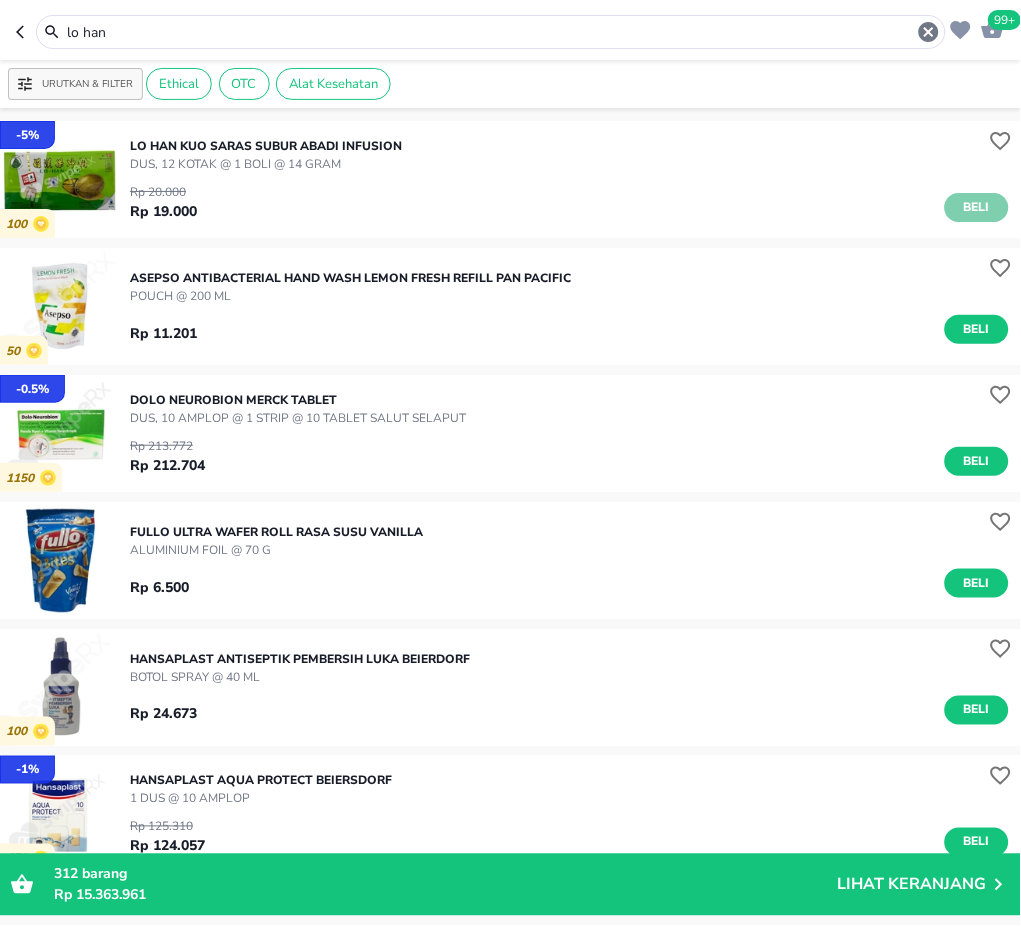 click on "Beli" at bounding box center [977, 207] 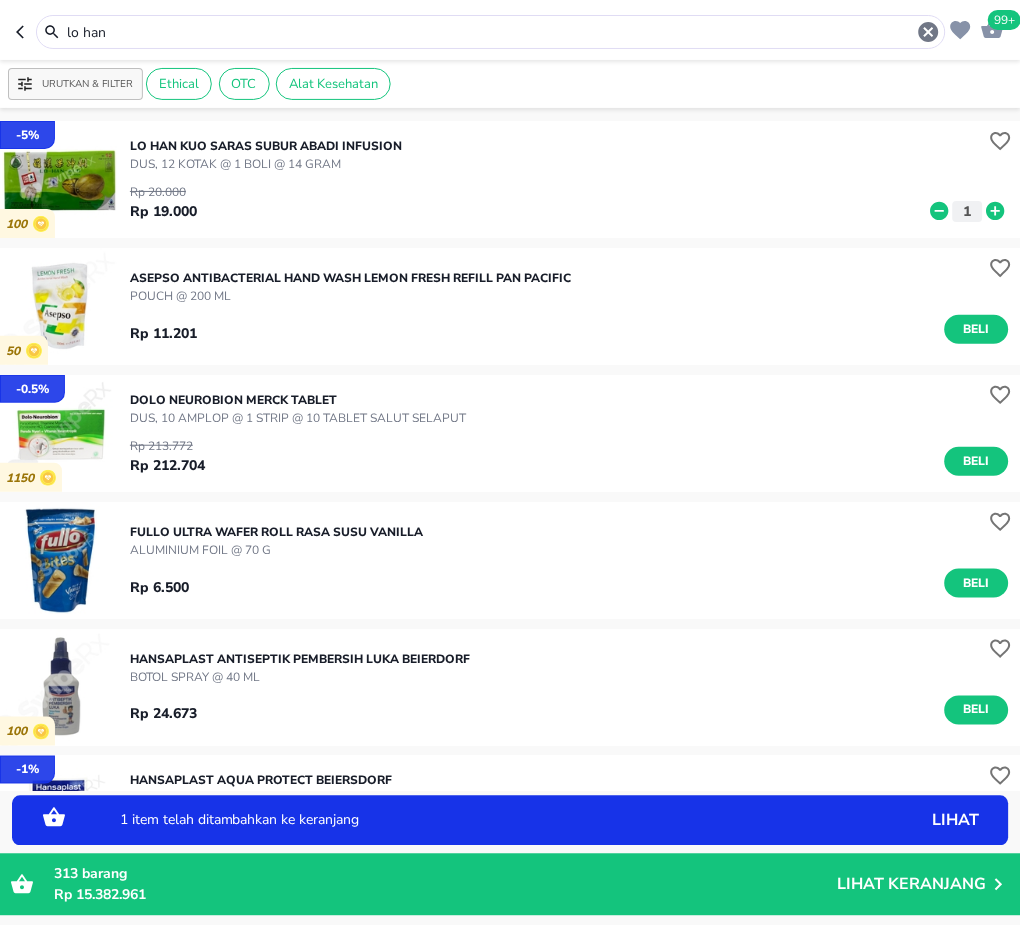 click on "1" at bounding box center (968, 211) 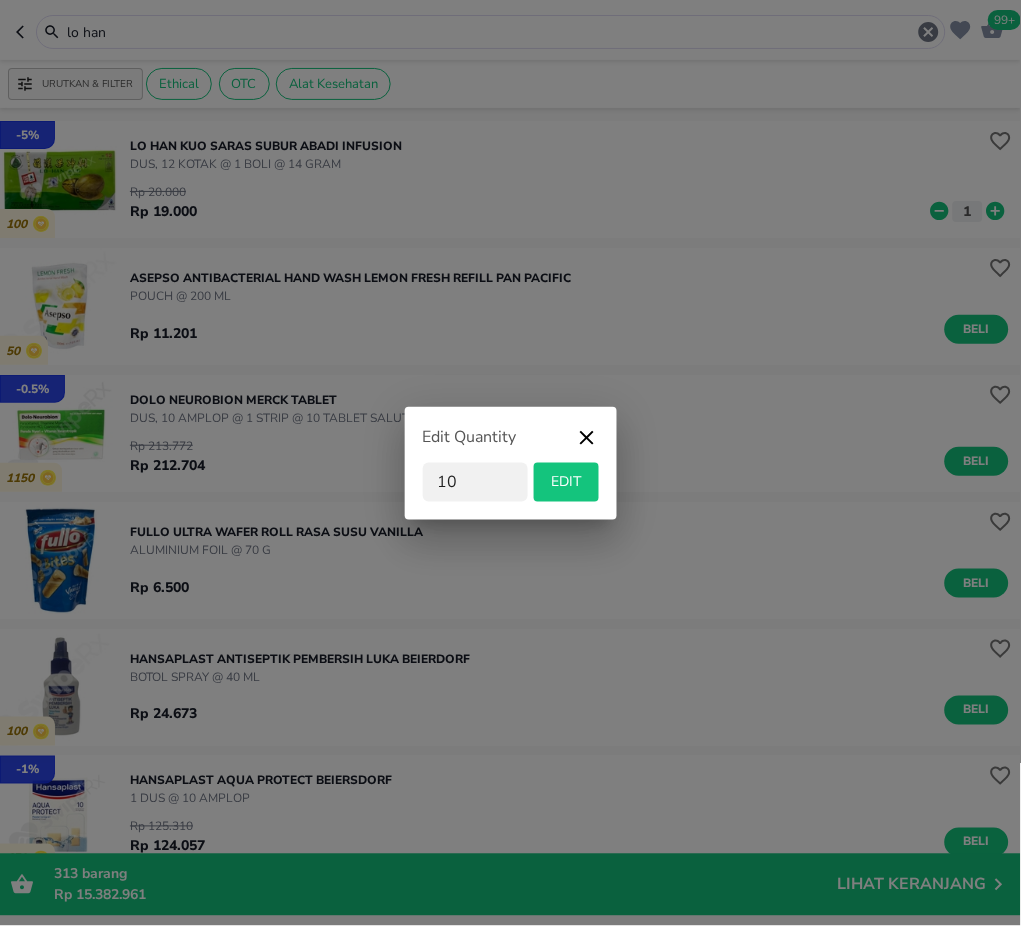 type on "10" 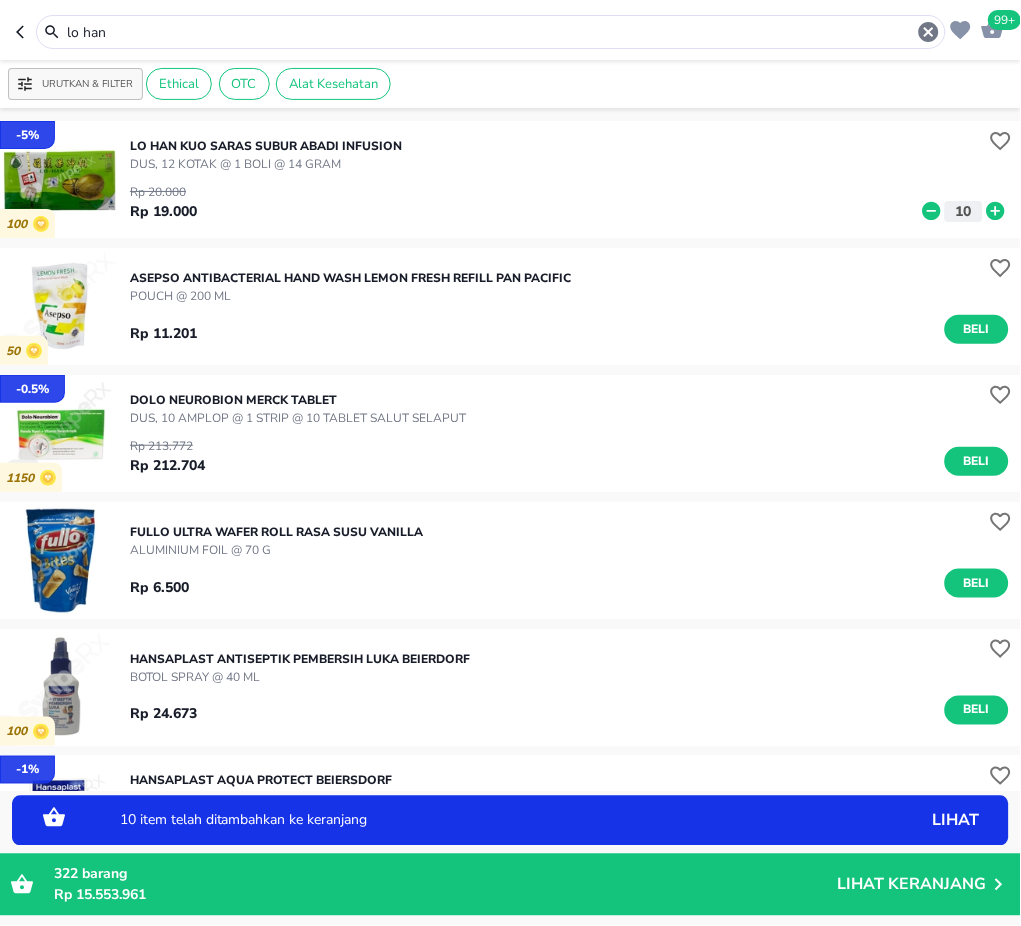 drag, startPoint x: 155, startPoint y: 31, endPoint x: -2, endPoint y: 21, distance: 157.31815 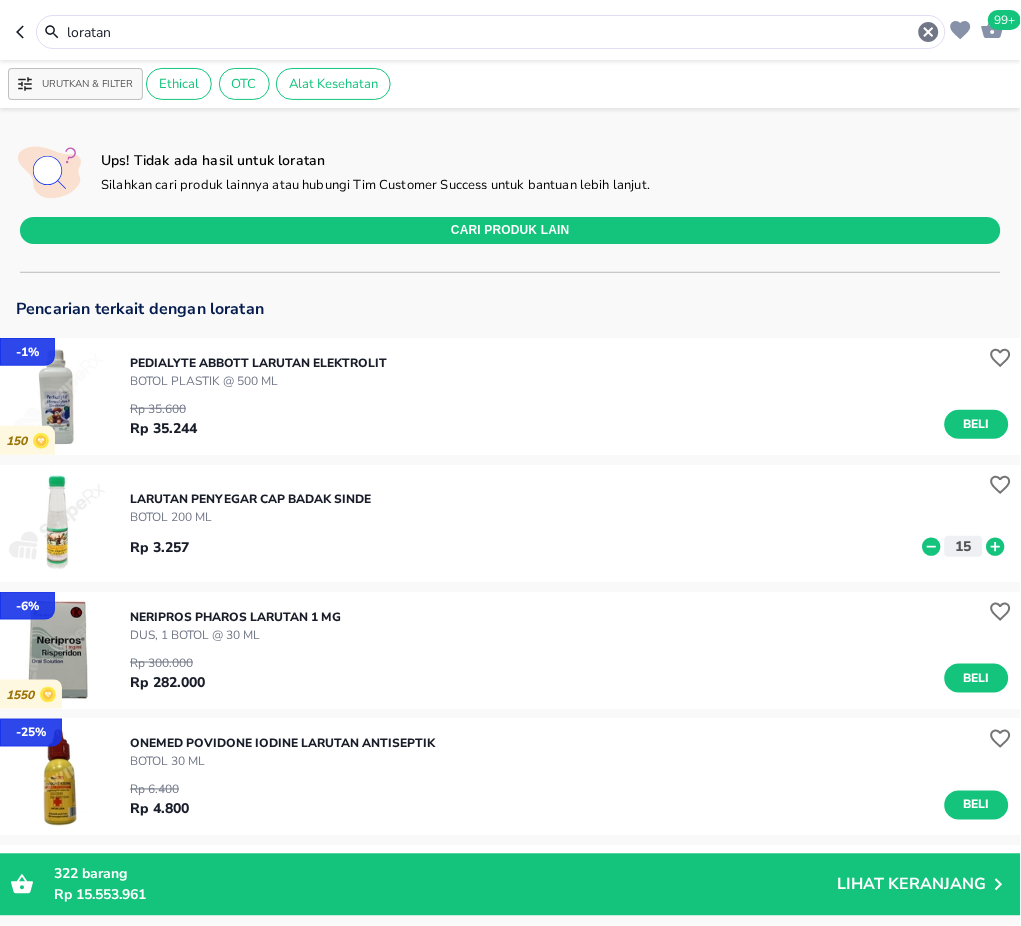 click on "loratan" at bounding box center [491, 32] 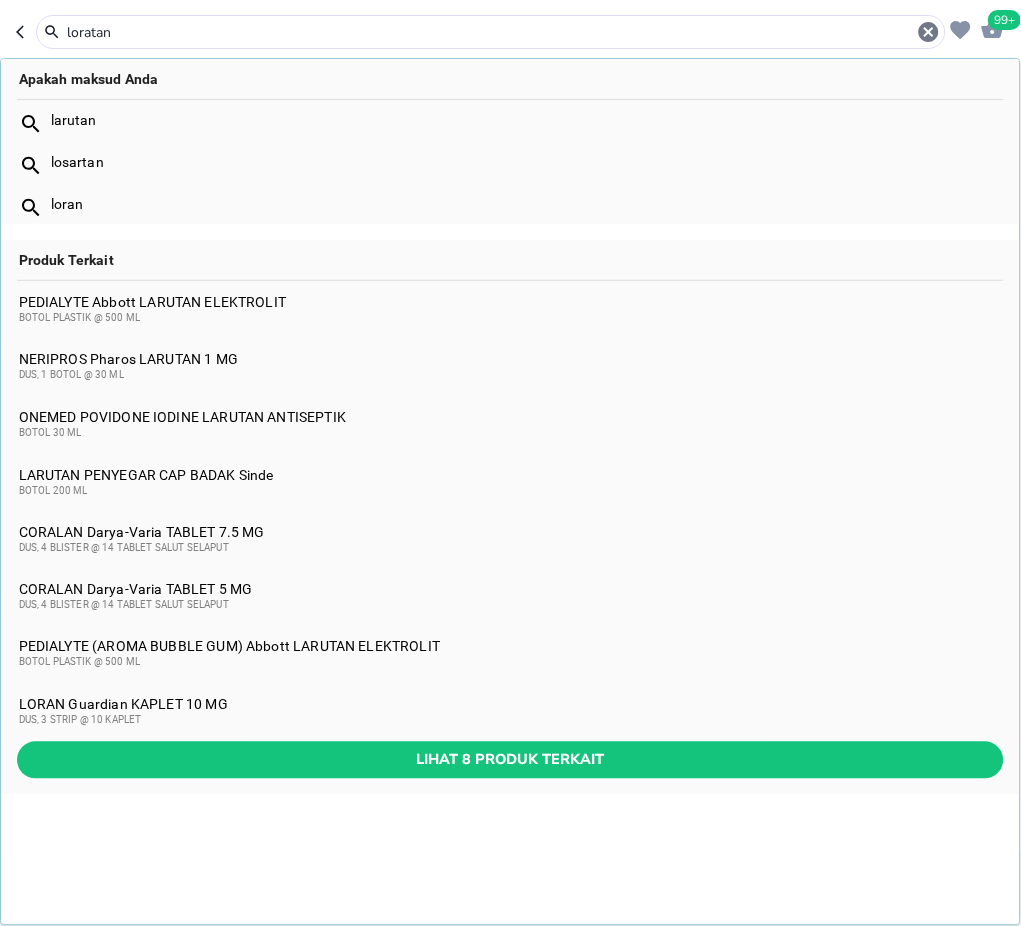 click on "loratan" at bounding box center (491, 32) 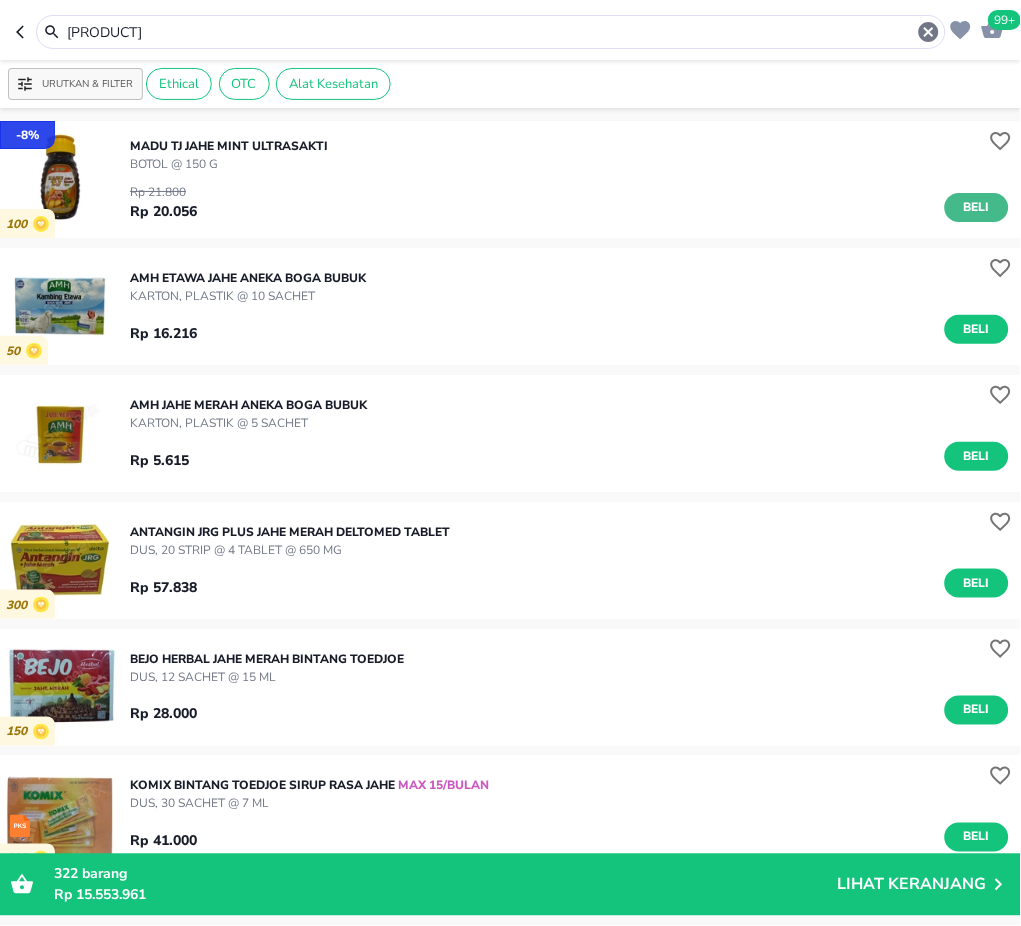 click on "Beli" at bounding box center (977, 207) 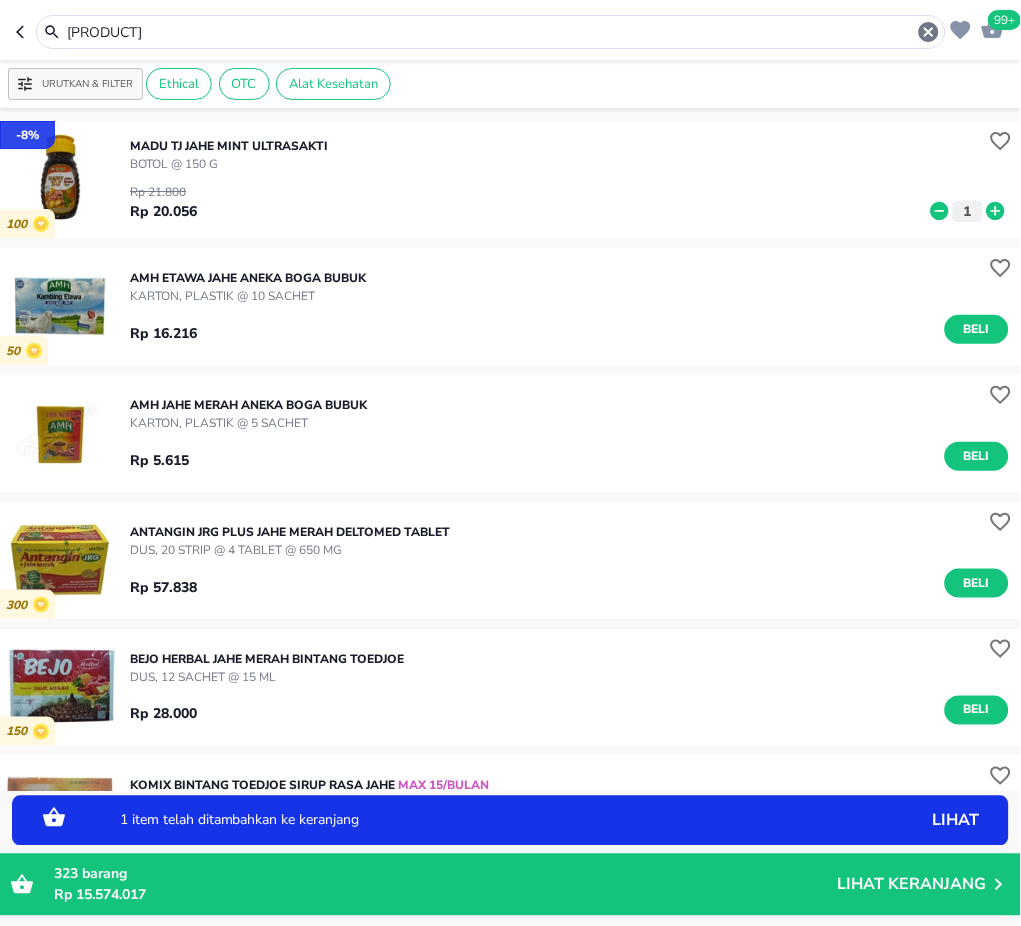 click 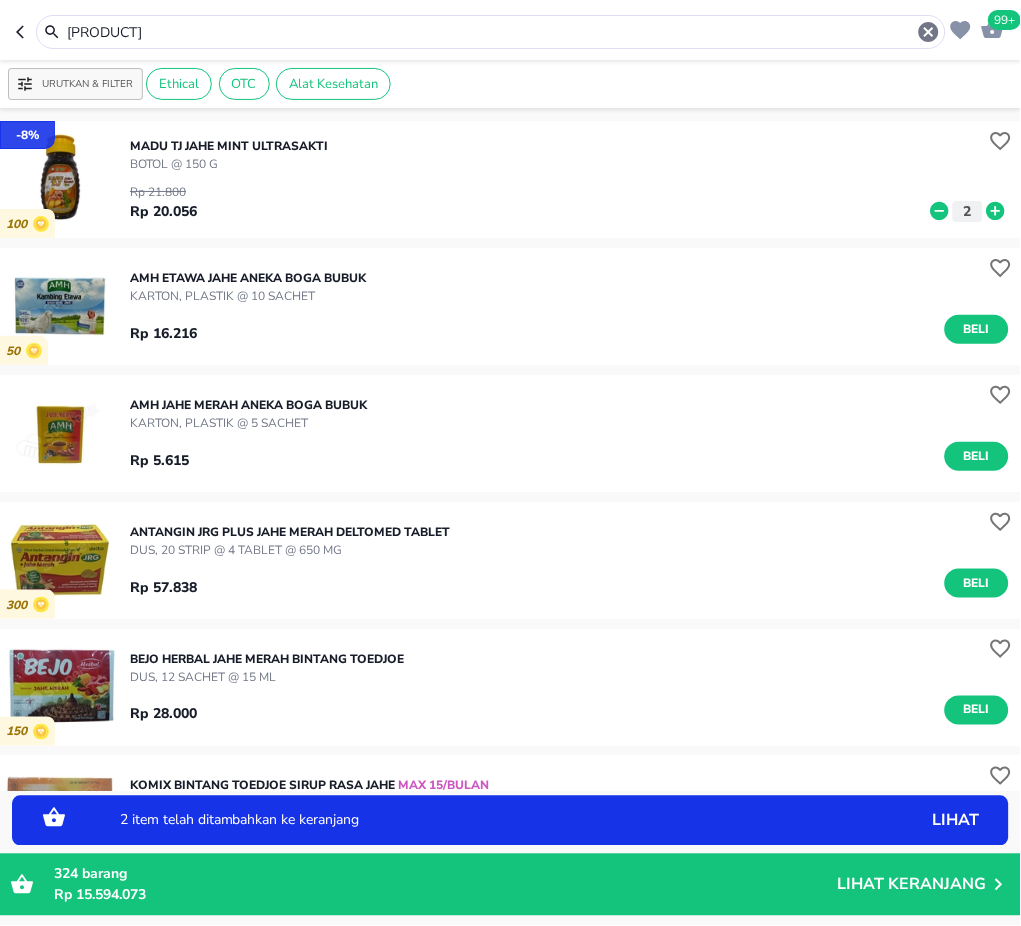 drag, startPoint x: 119, startPoint y: 36, endPoint x: -2, endPoint y: 34, distance: 121.016525 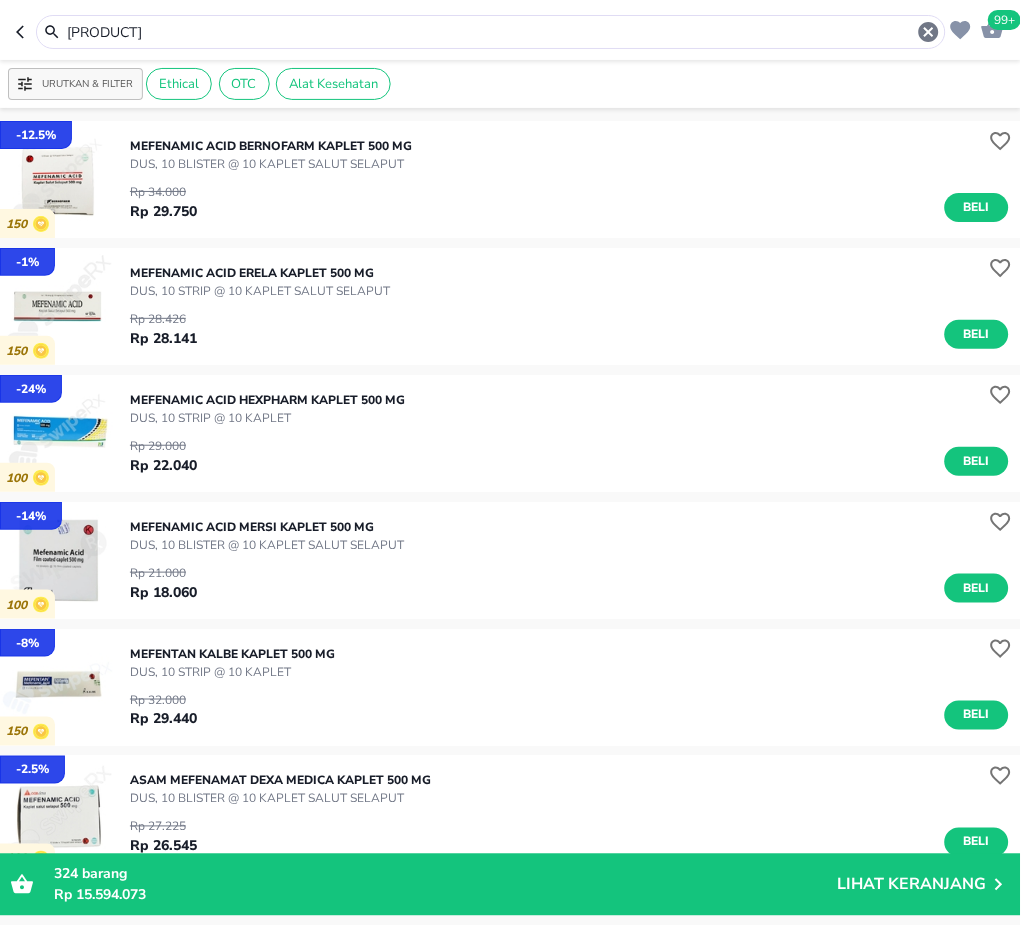 click on "Rp 29.000 Rp 22.040 Beli" at bounding box center (569, 451) 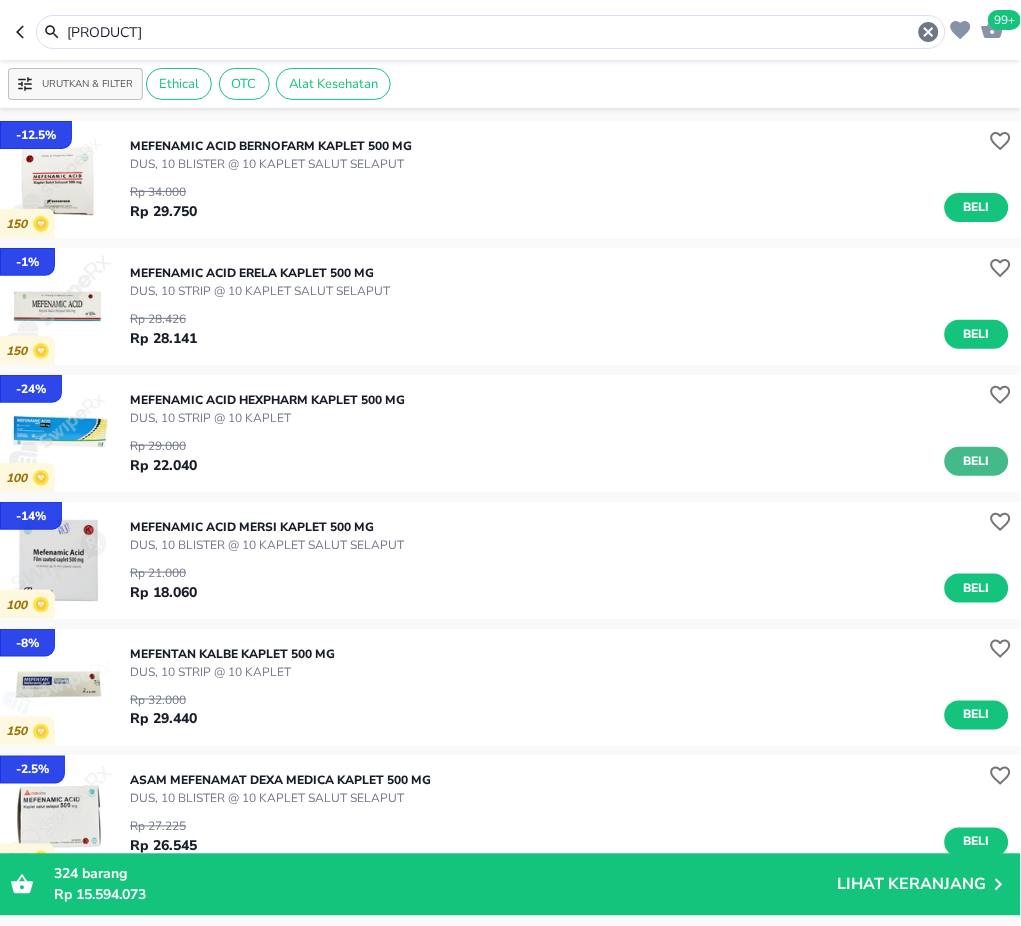 click on "Beli" at bounding box center (977, 461) 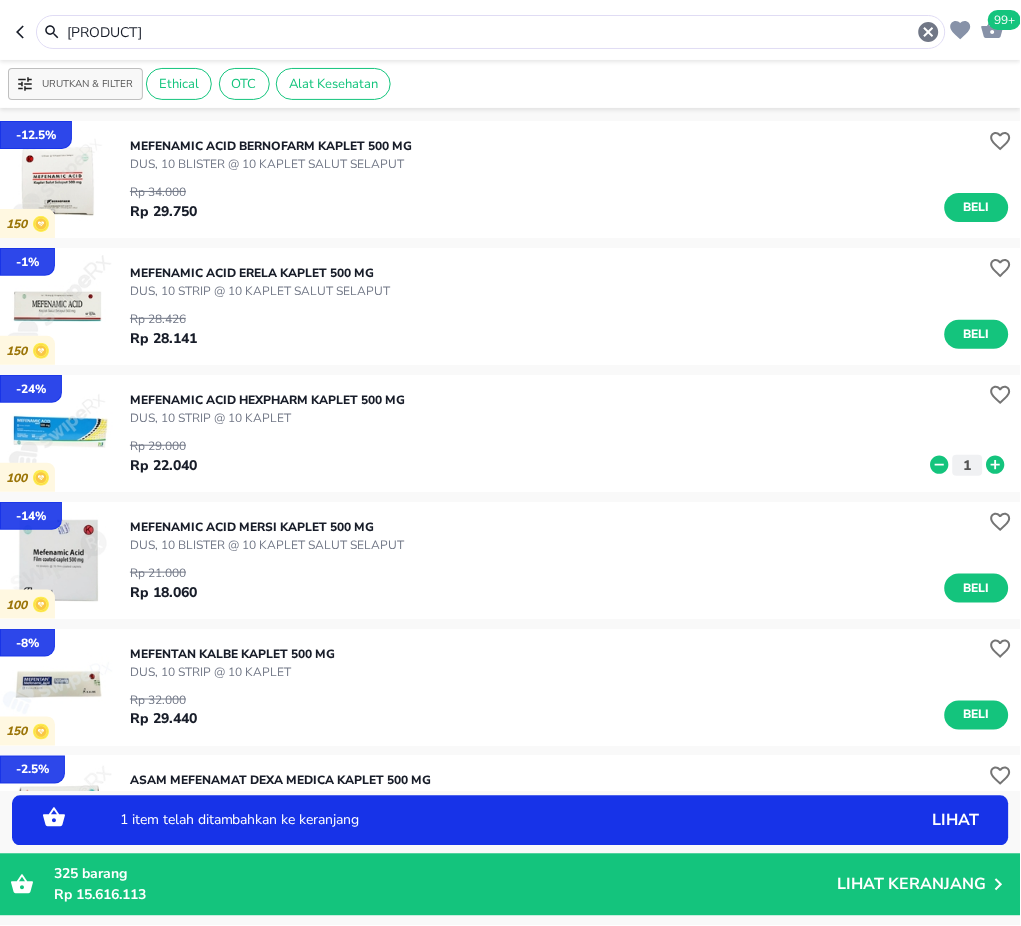 click 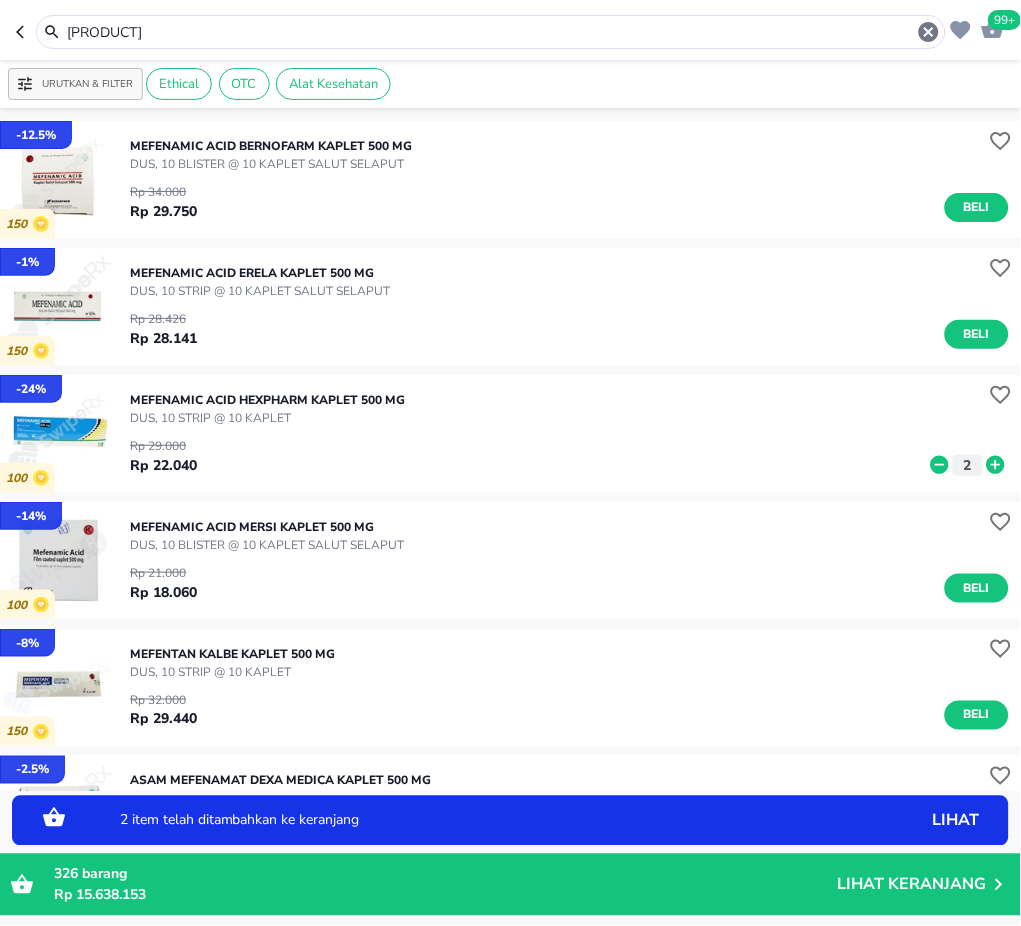 click 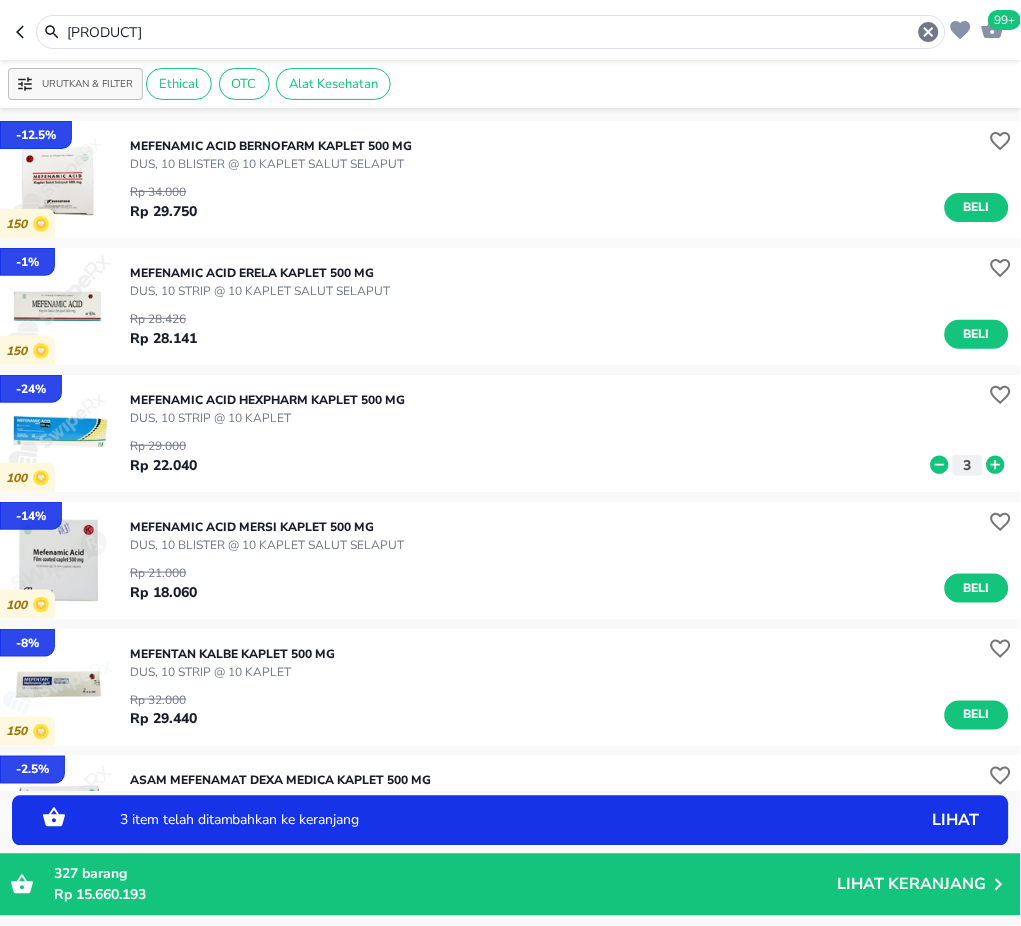 click 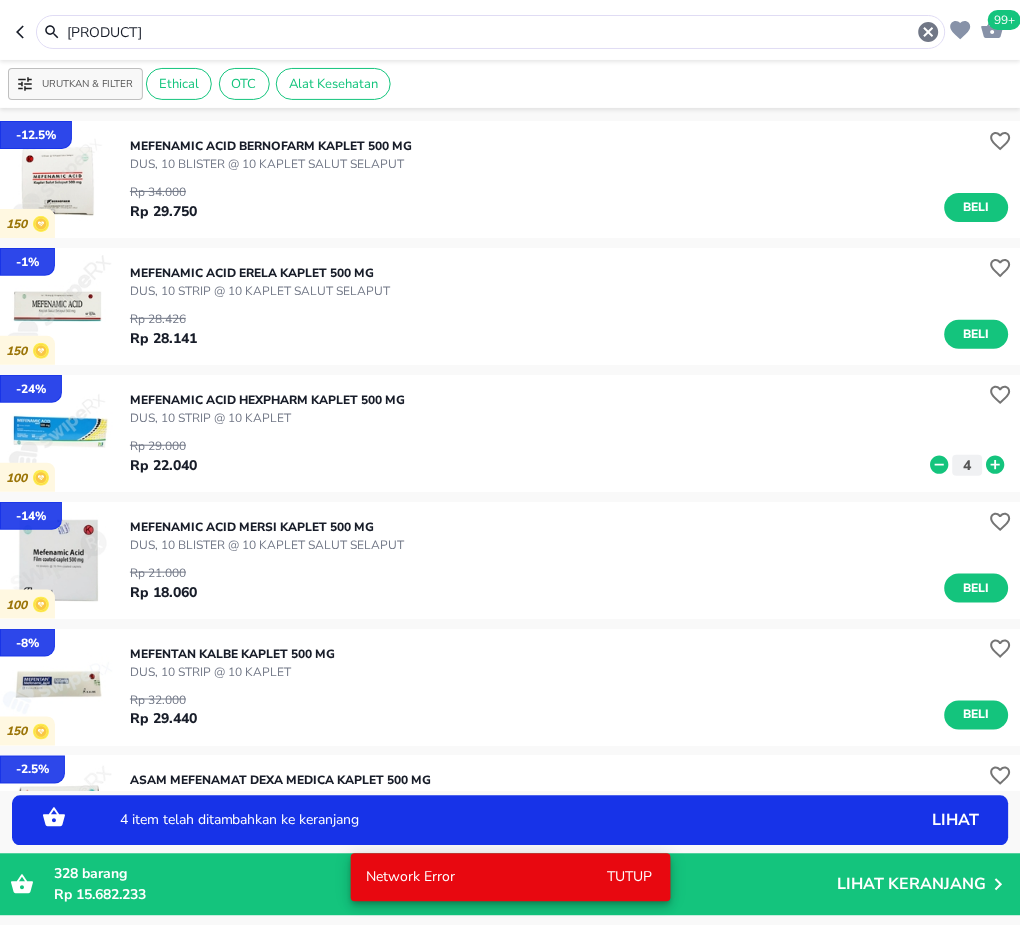 drag, startPoint x: 198, startPoint y: 22, endPoint x: -2, endPoint y: 25, distance: 200.02249 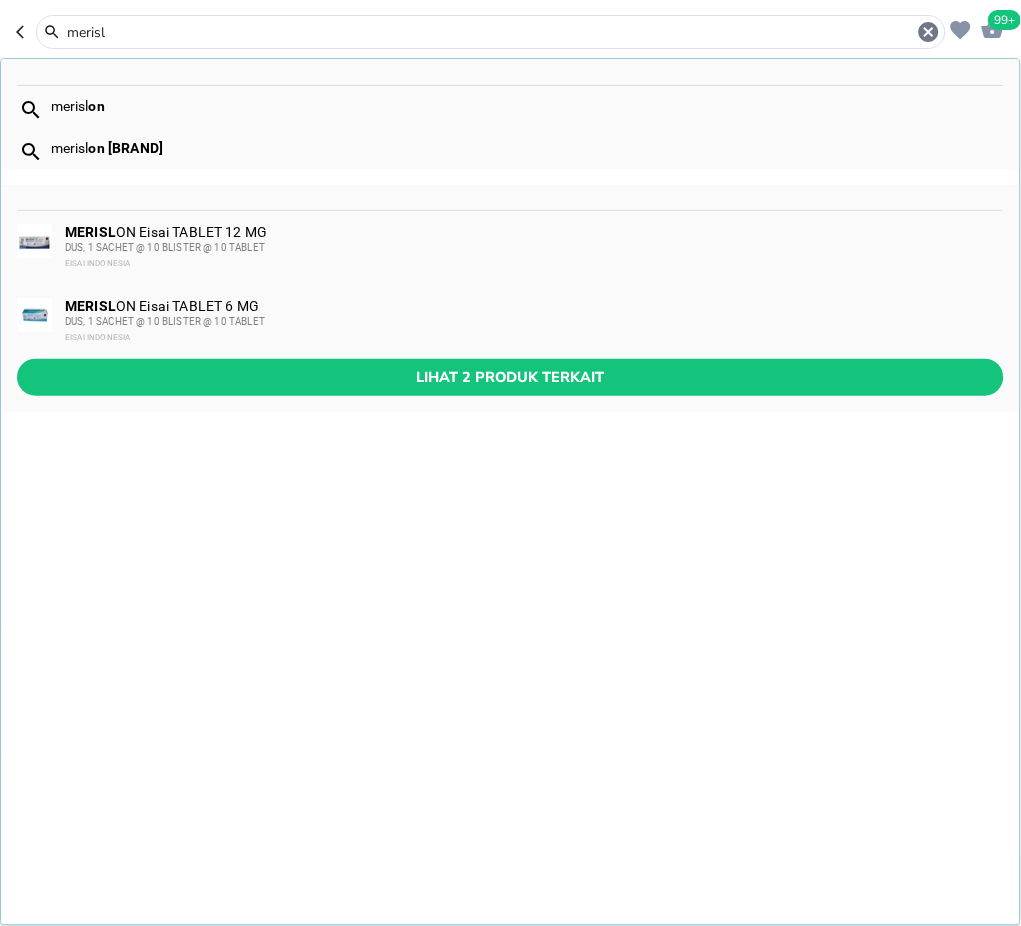 type on "merisl" 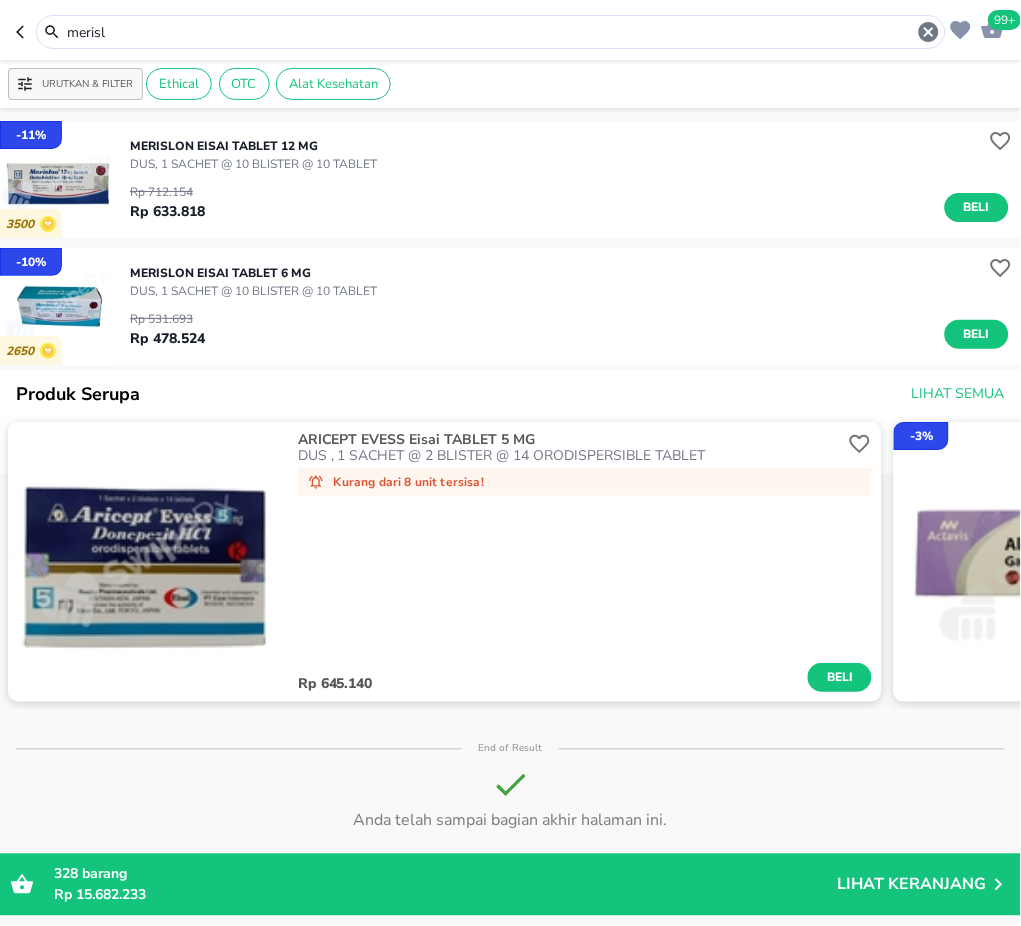 click at bounding box center (58, 179) 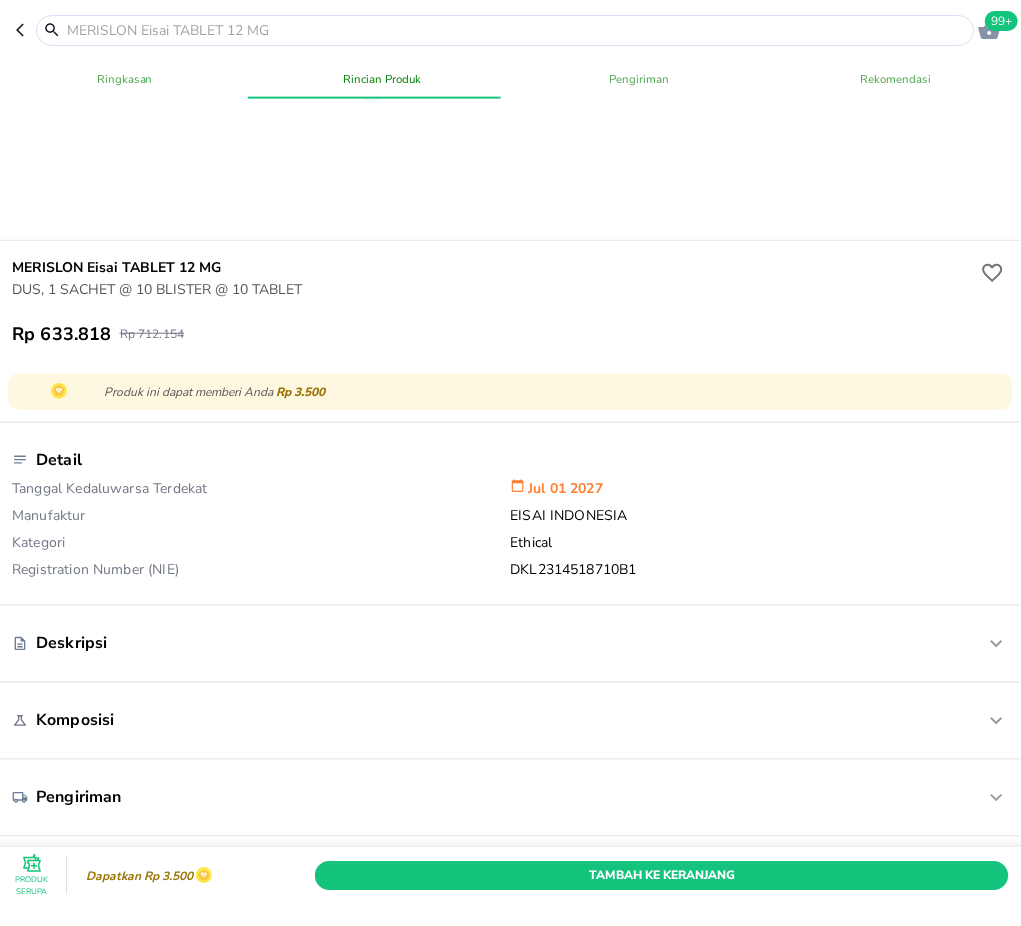 scroll, scrollTop: 0, scrollLeft: 0, axis: both 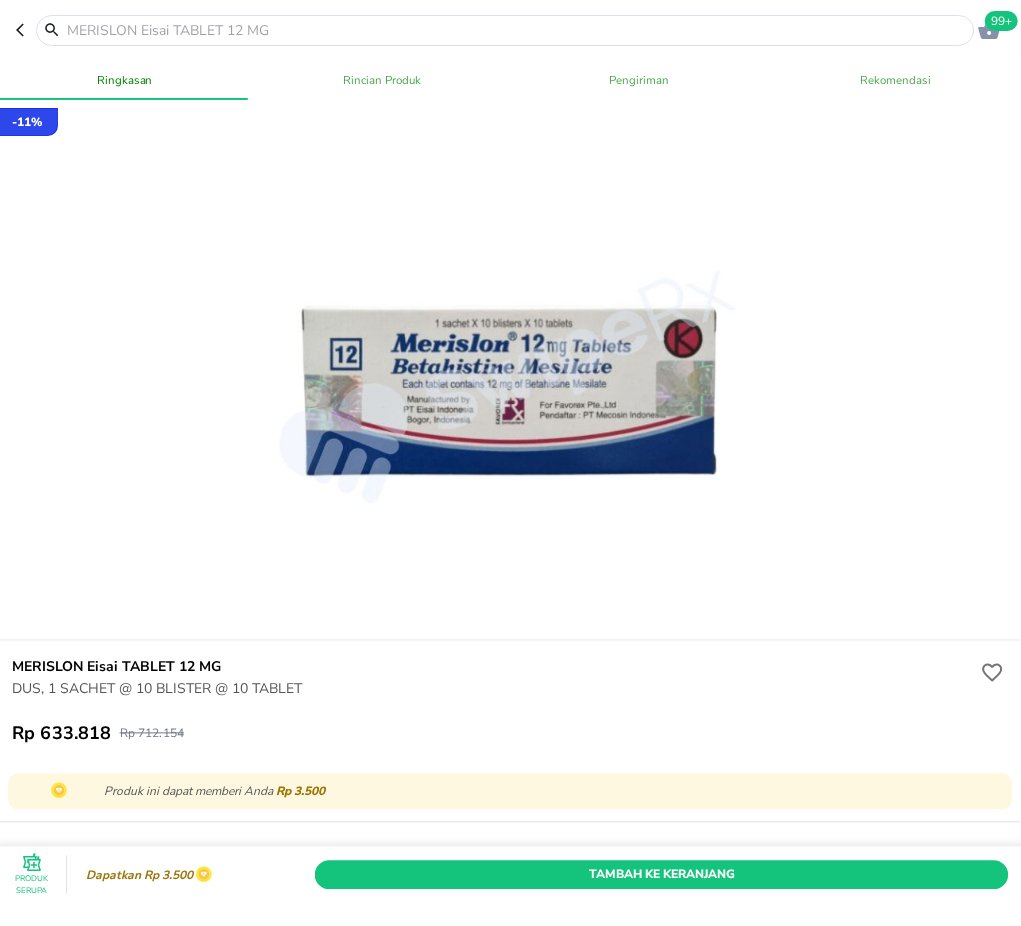 click at bounding box center (517, 30) 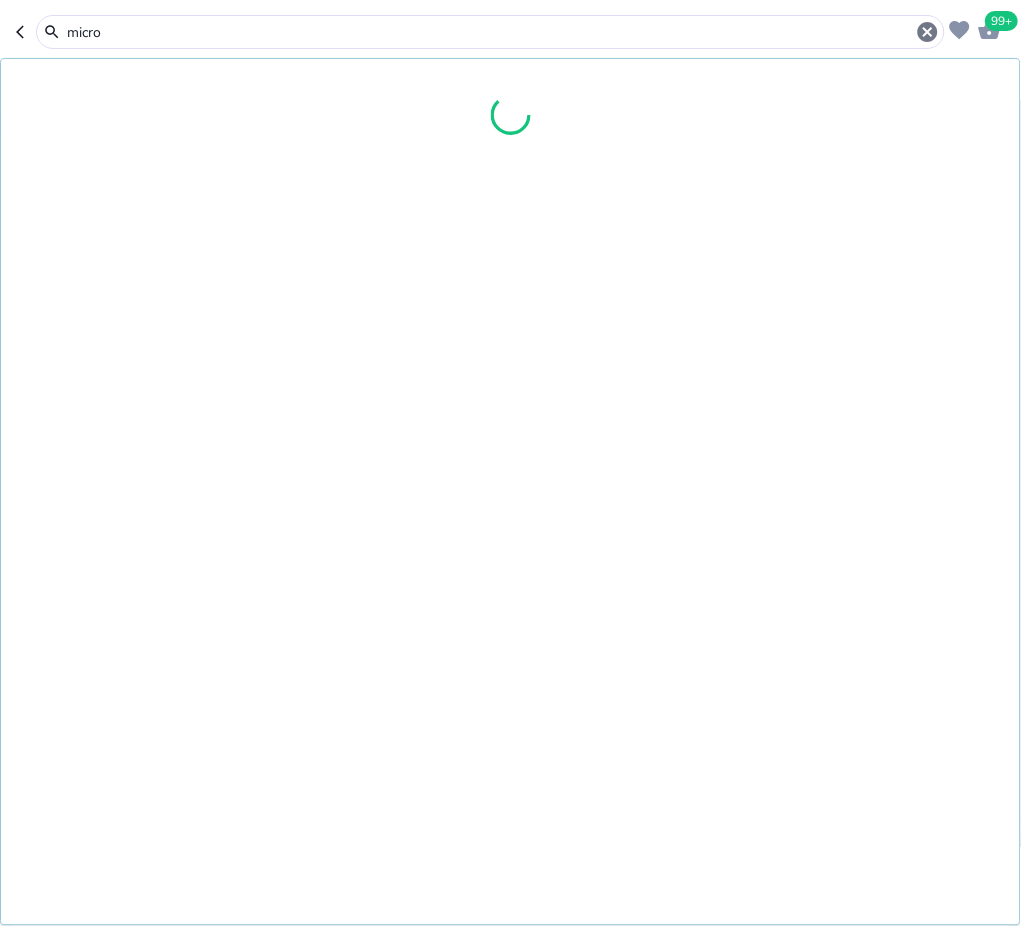 type on "[PRODUCT]" 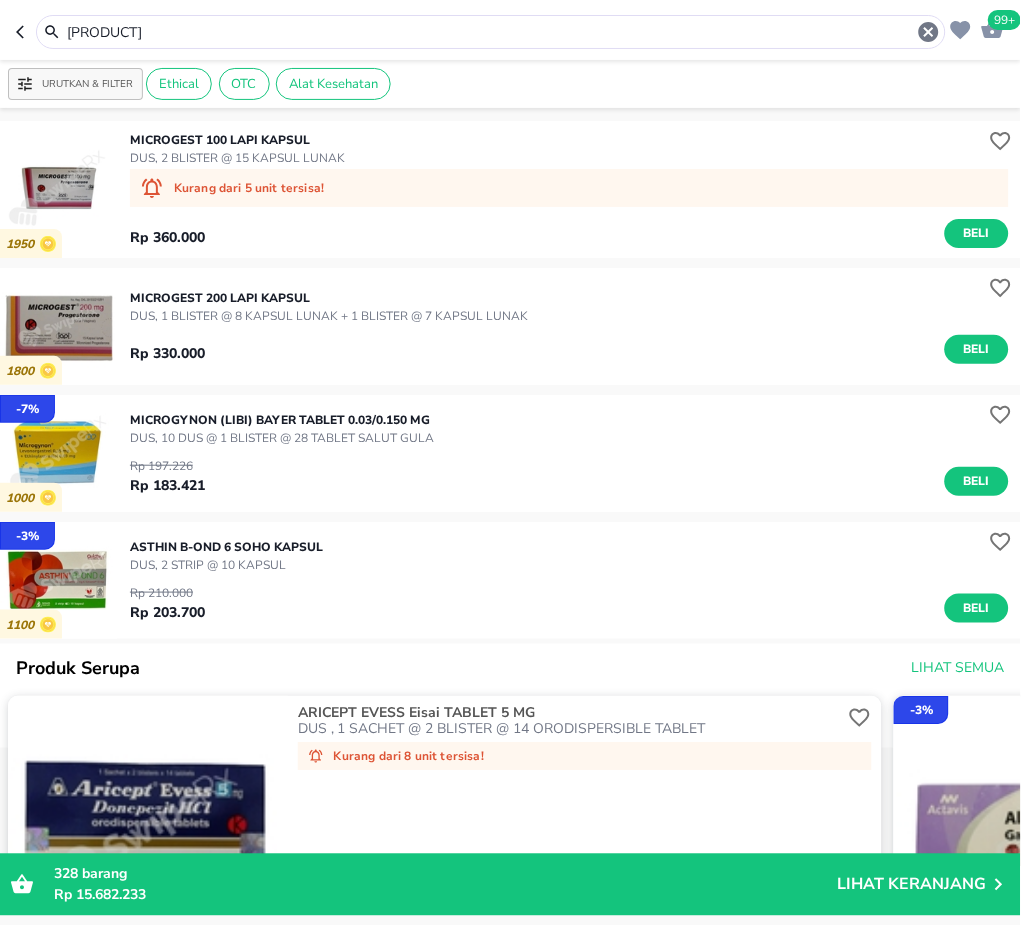 click on "Beli" at bounding box center [977, 481] 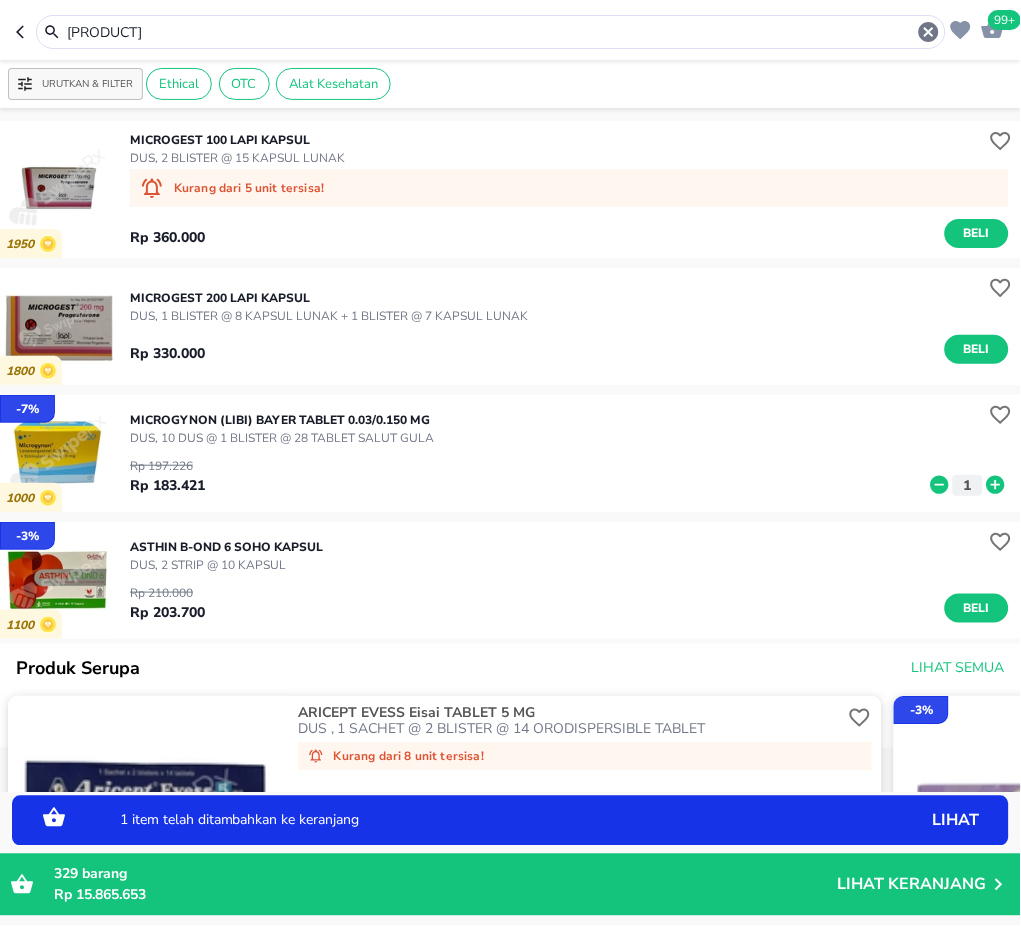 drag, startPoint x: 169, startPoint y: 43, endPoint x: -2, endPoint y: 42, distance: 171.00293 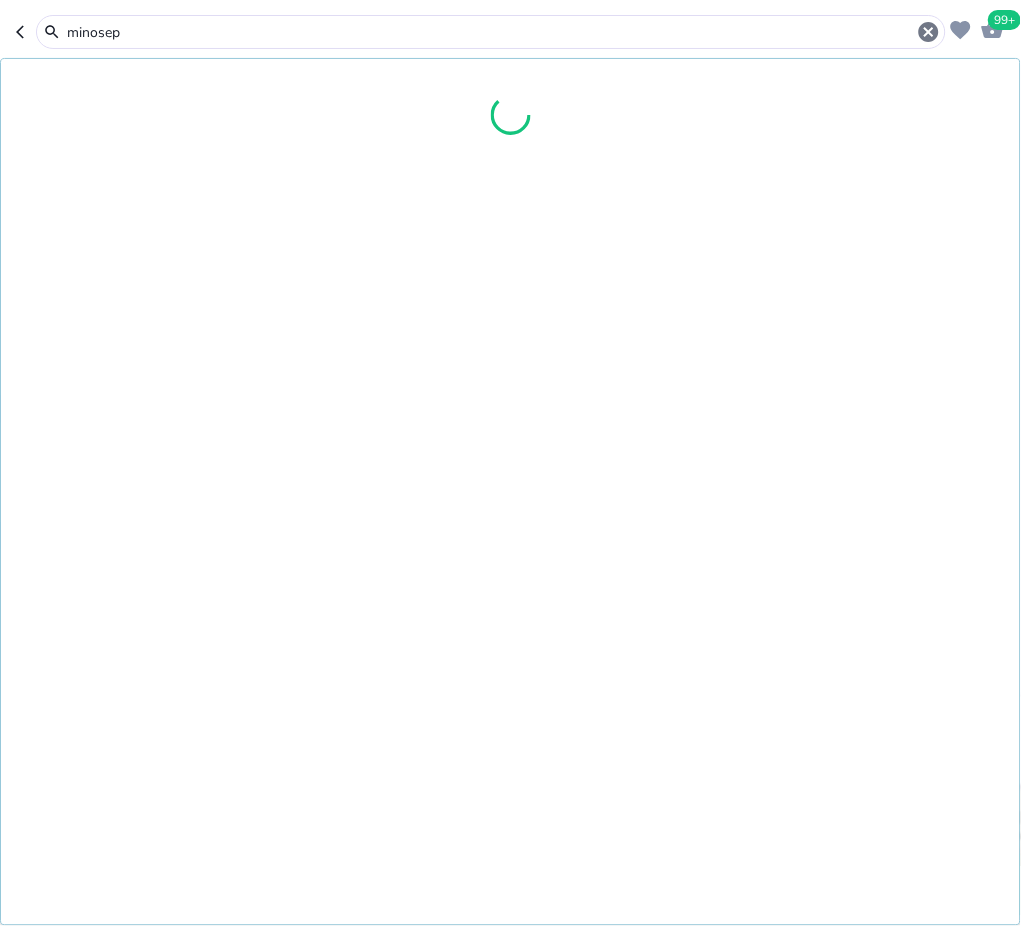 type on "minosep" 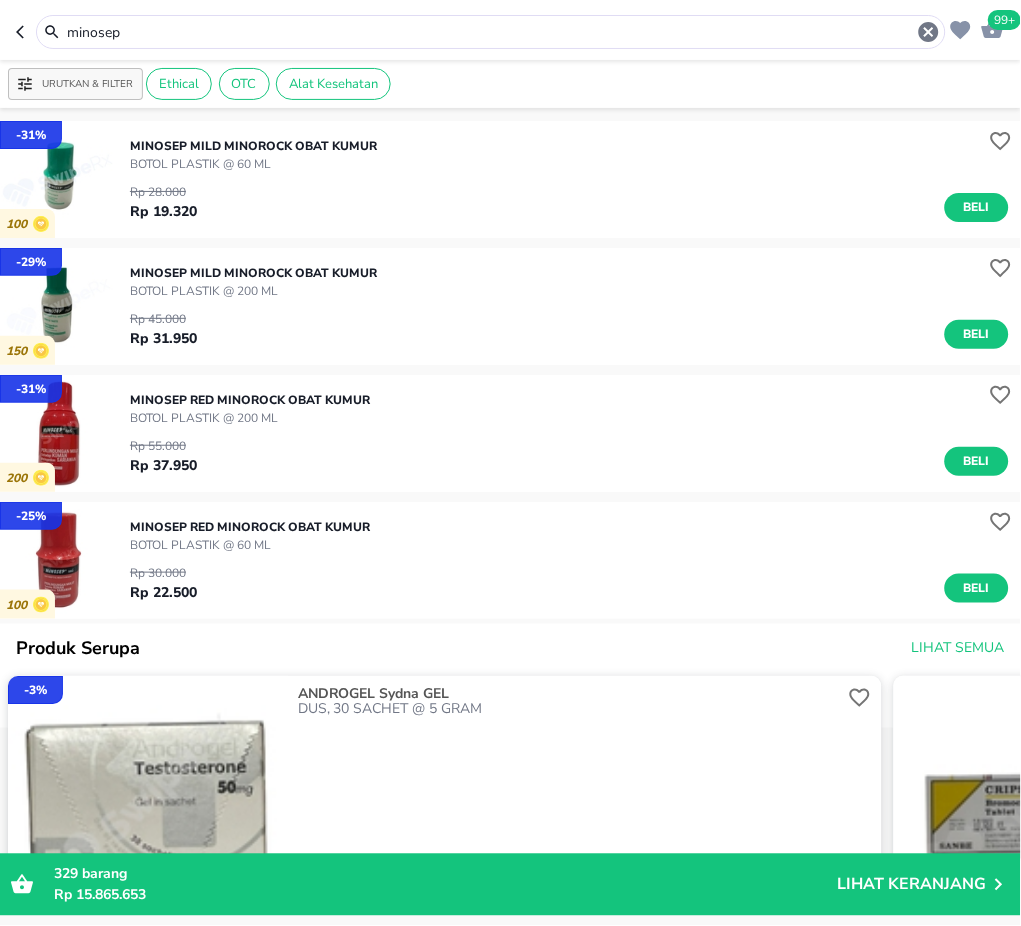 click on "Beli" at bounding box center (977, 588) 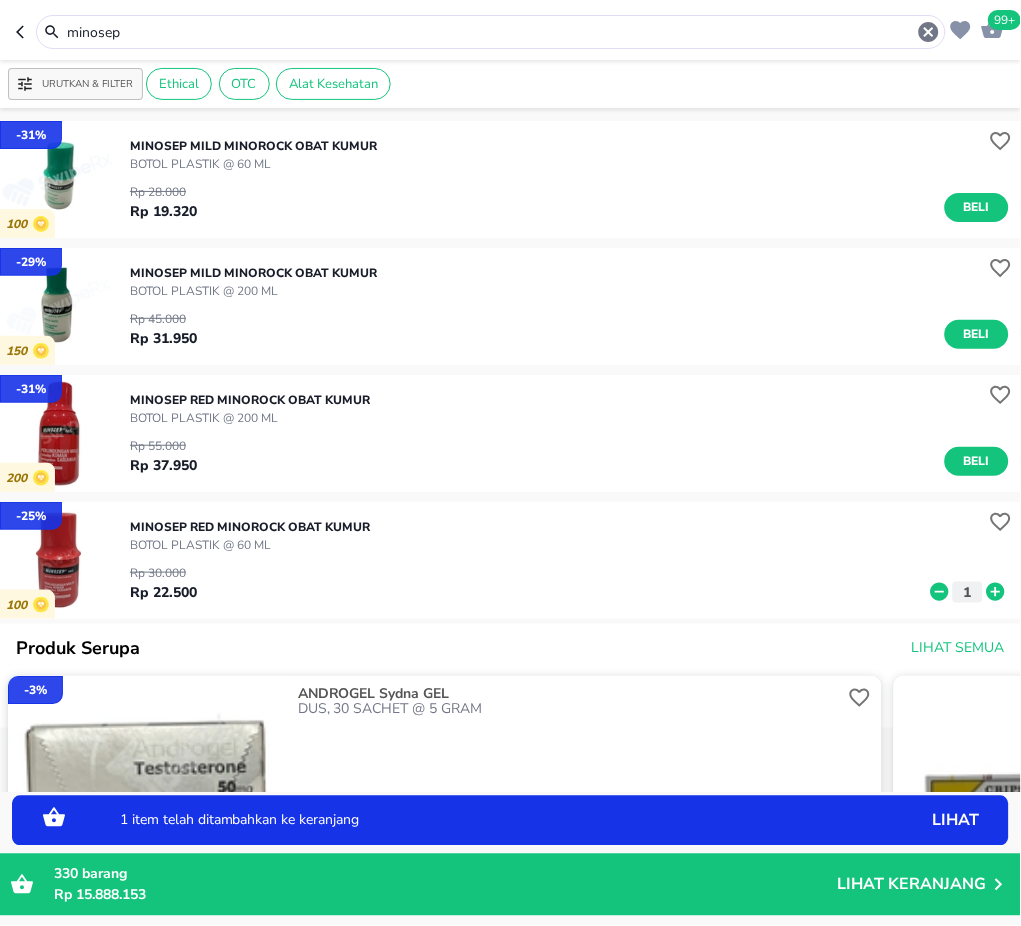 click on "Rp 30.000 Rp 22.500 1" at bounding box center (569, 578) 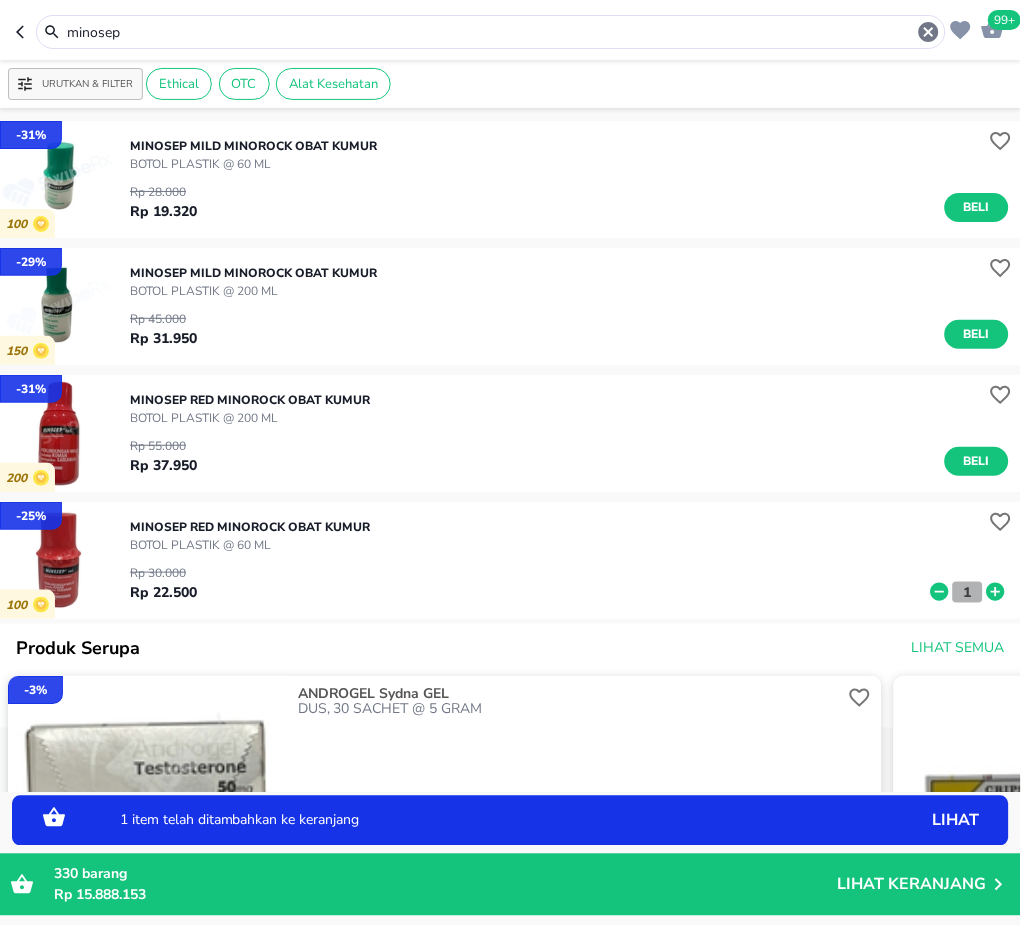 click on "1" at bounding box center (968, 592) 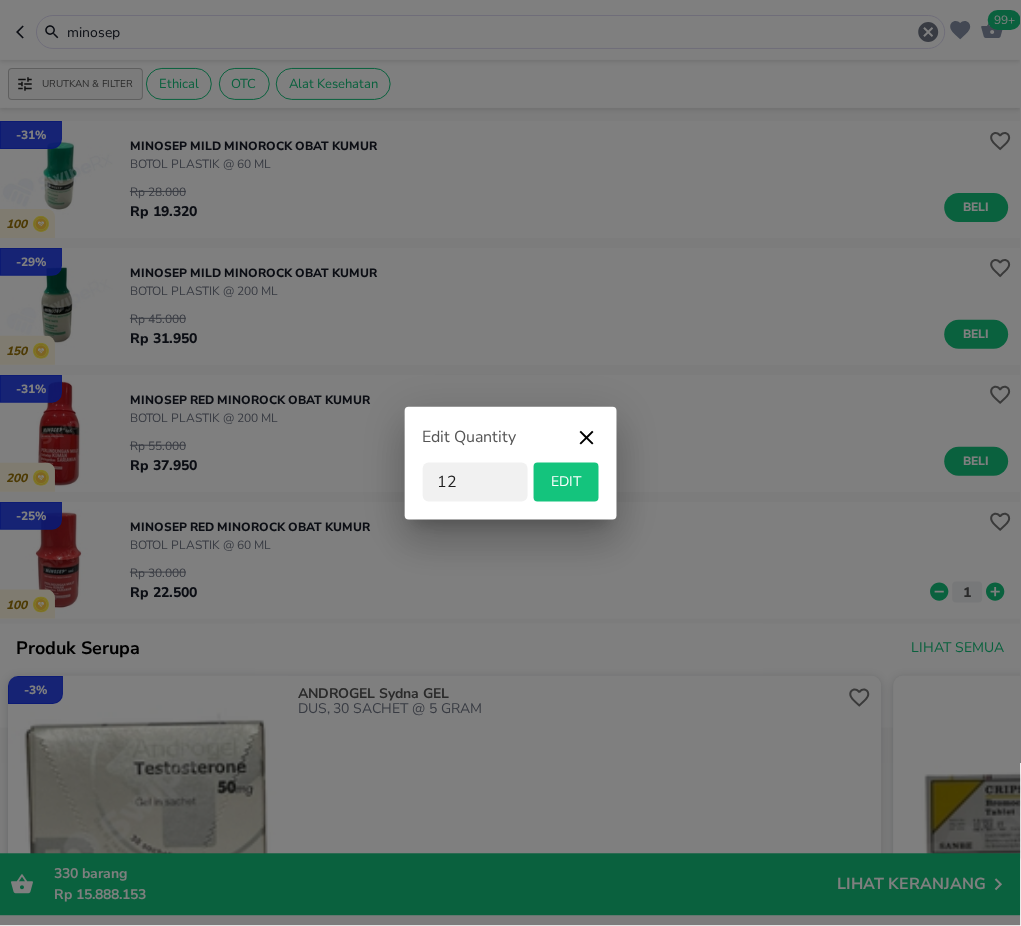type on "12" 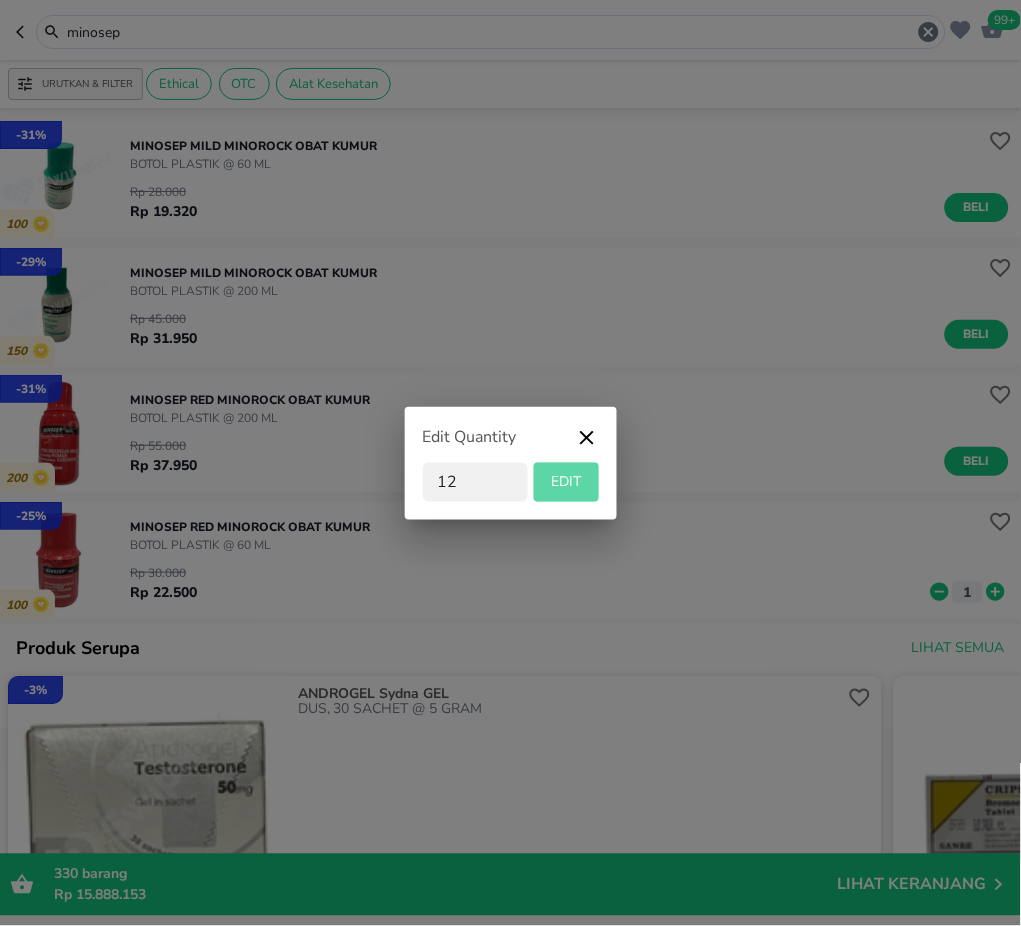 click on "EDIT" at bounding box center [566, 482] 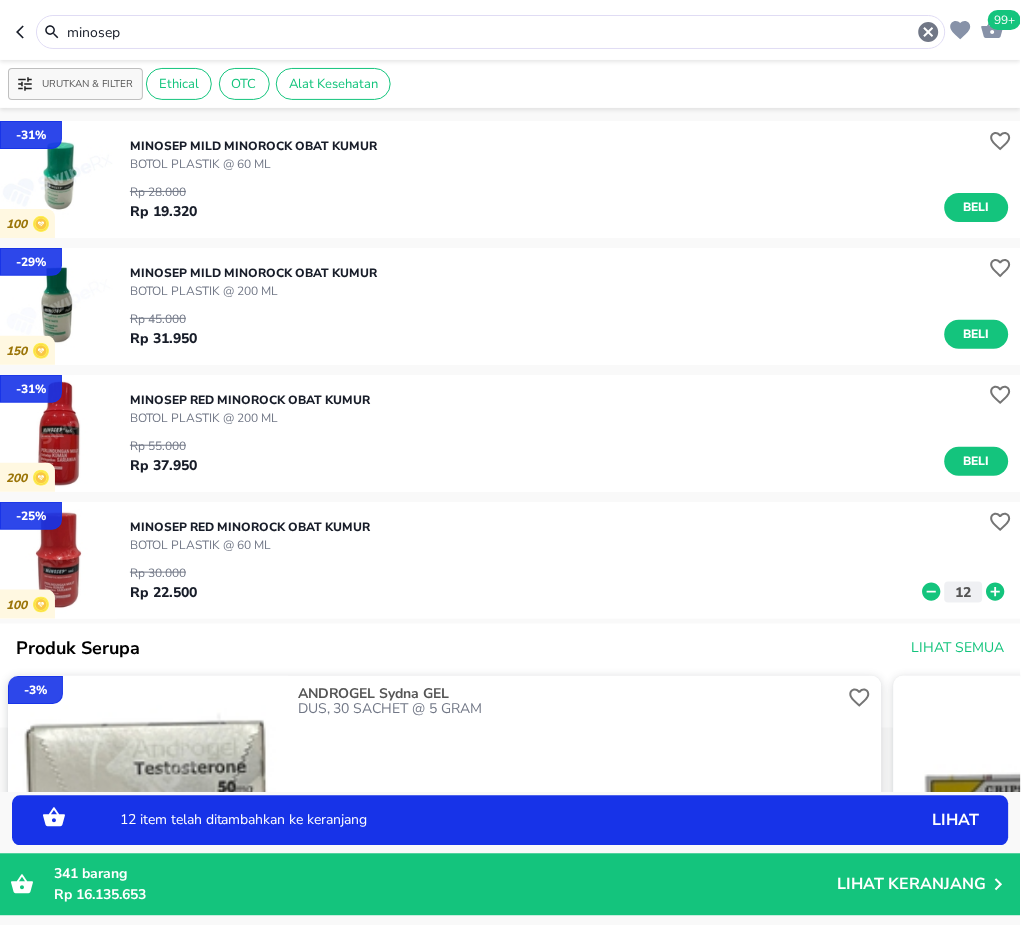 drag, startPoint x: 154, startPoint y: 41, endPoint x: 151, endPoint y: 27, distance: 14.3178215 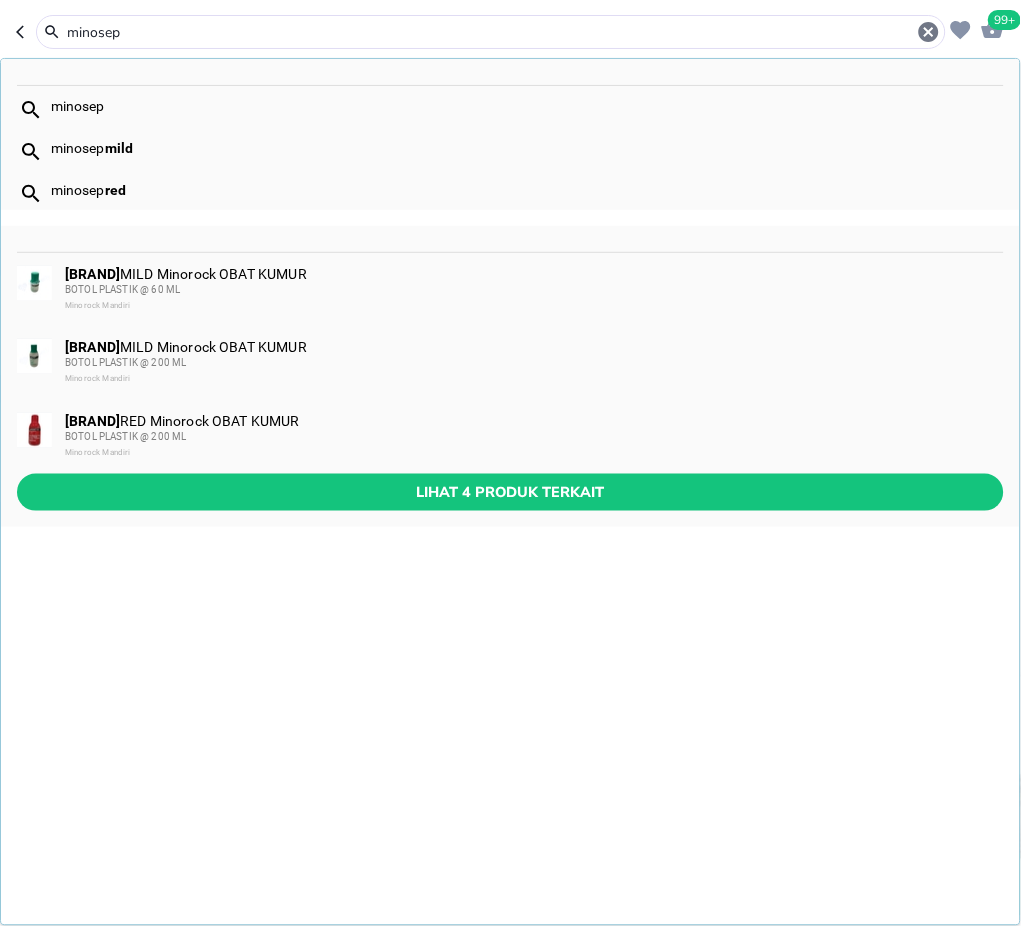 click on "minosep" at bounding box center (491, 32) 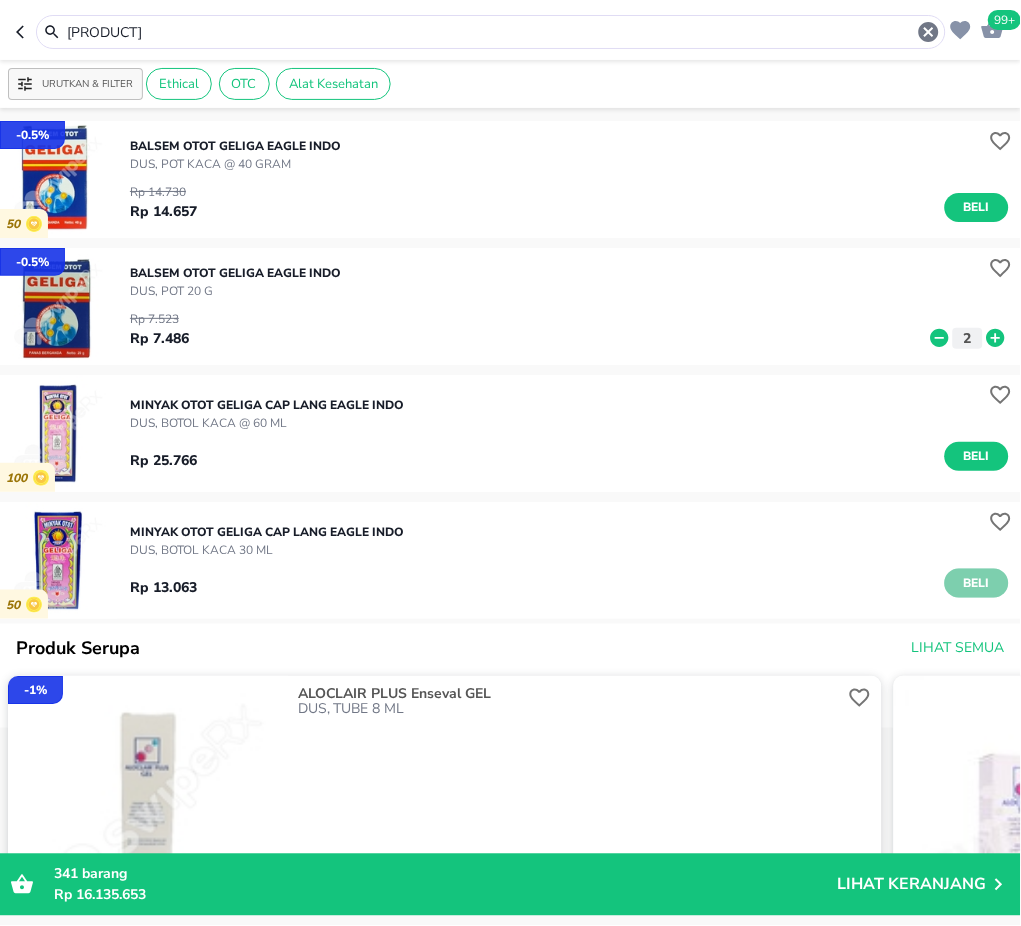 click on "Beli" at bounding box center (977, 583) 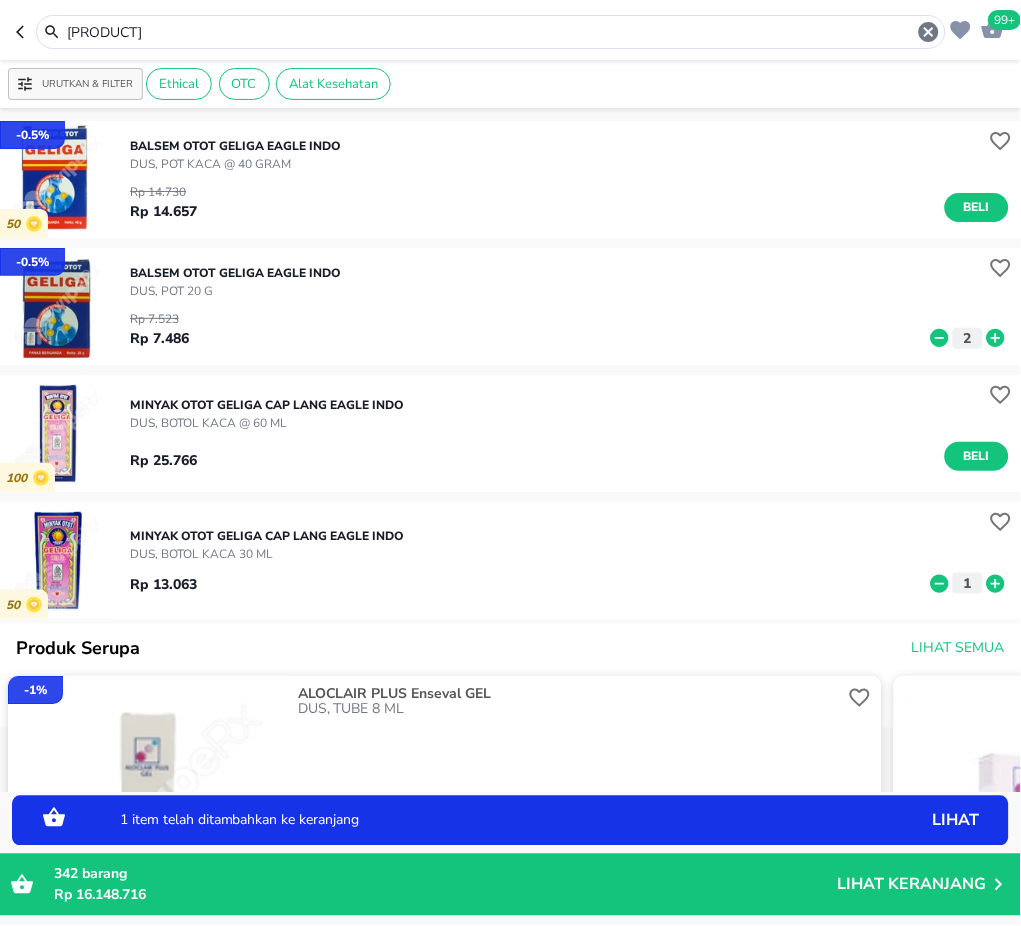 click 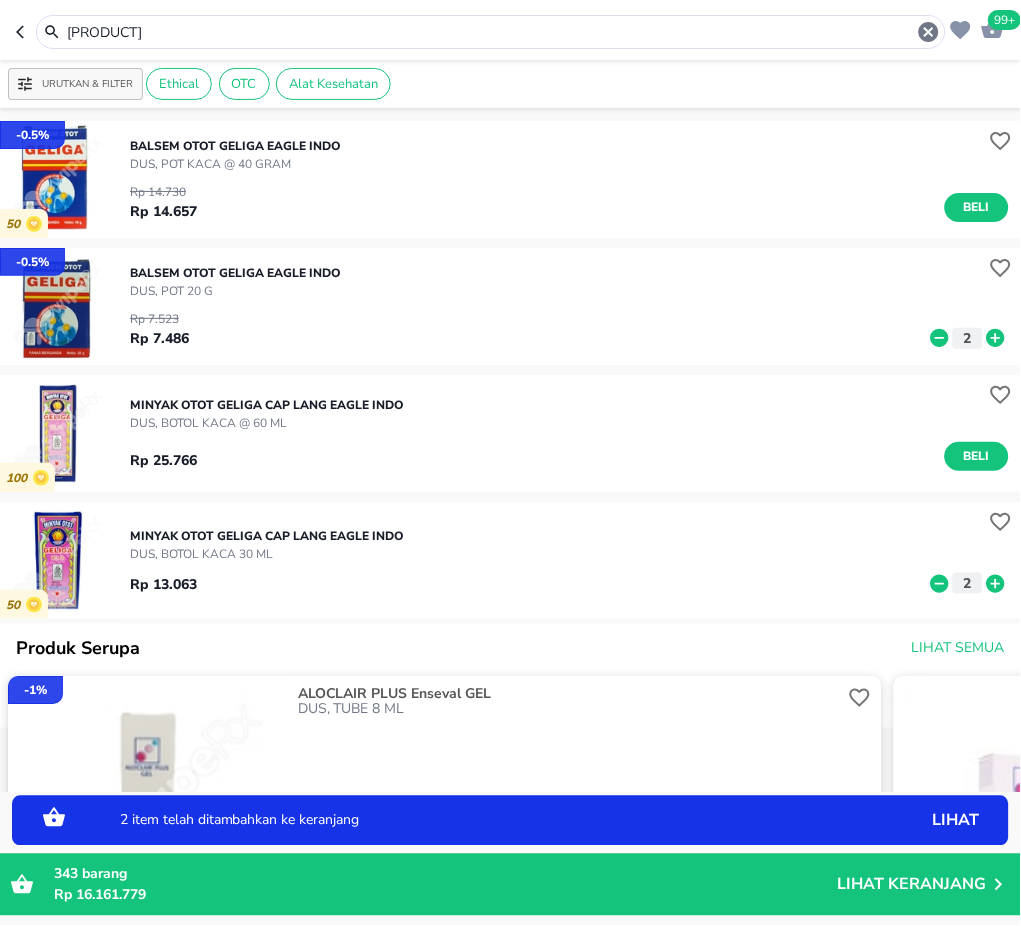drag, startPoint x: 157, startPoint y: 32, endPoint x: -2, endPoint y: 26, distance: 159.11317 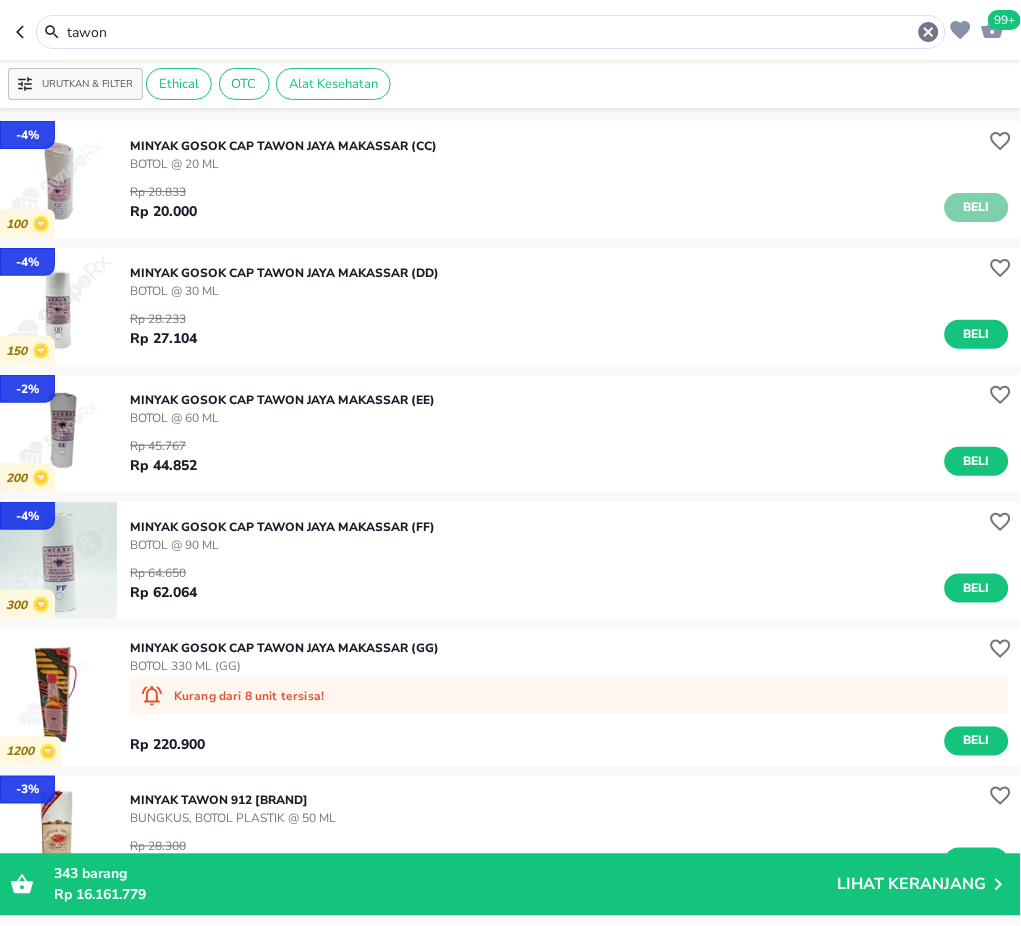 click on "Beli" at bounding box center (977, 207) 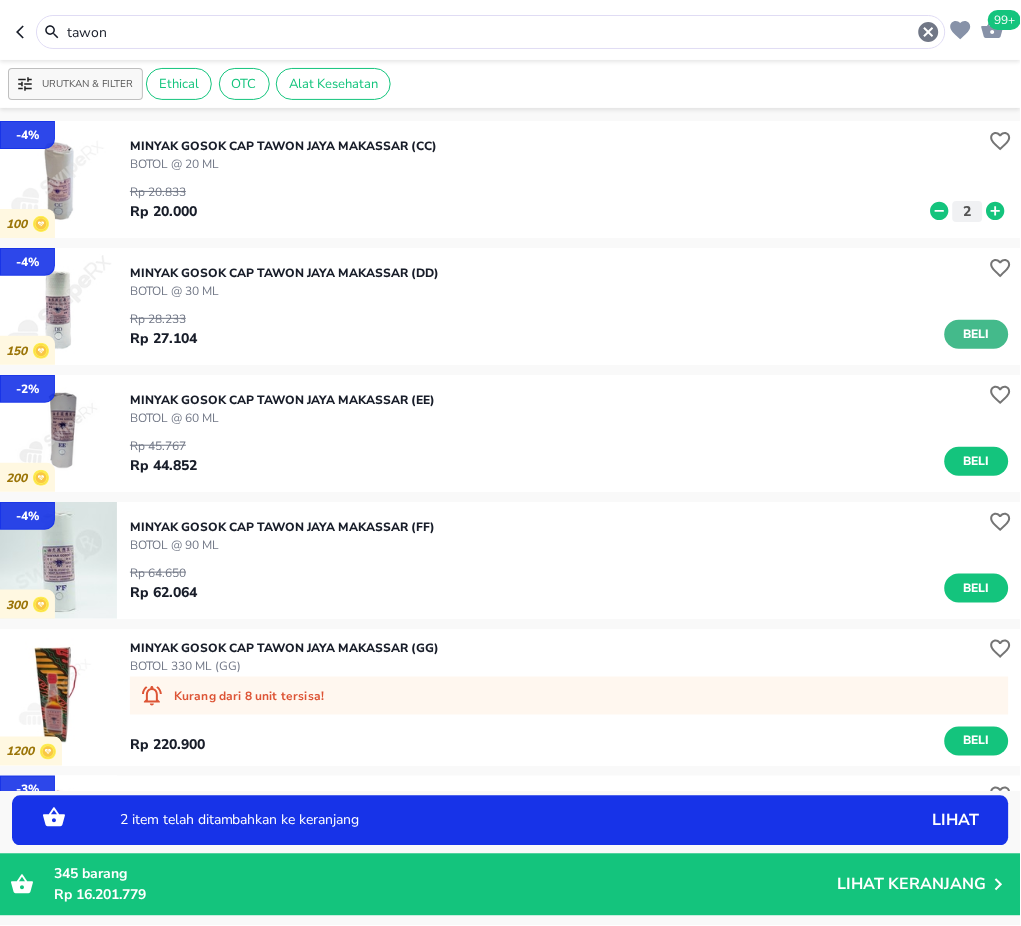 click on "Beli" at bounding box center (977, 334) 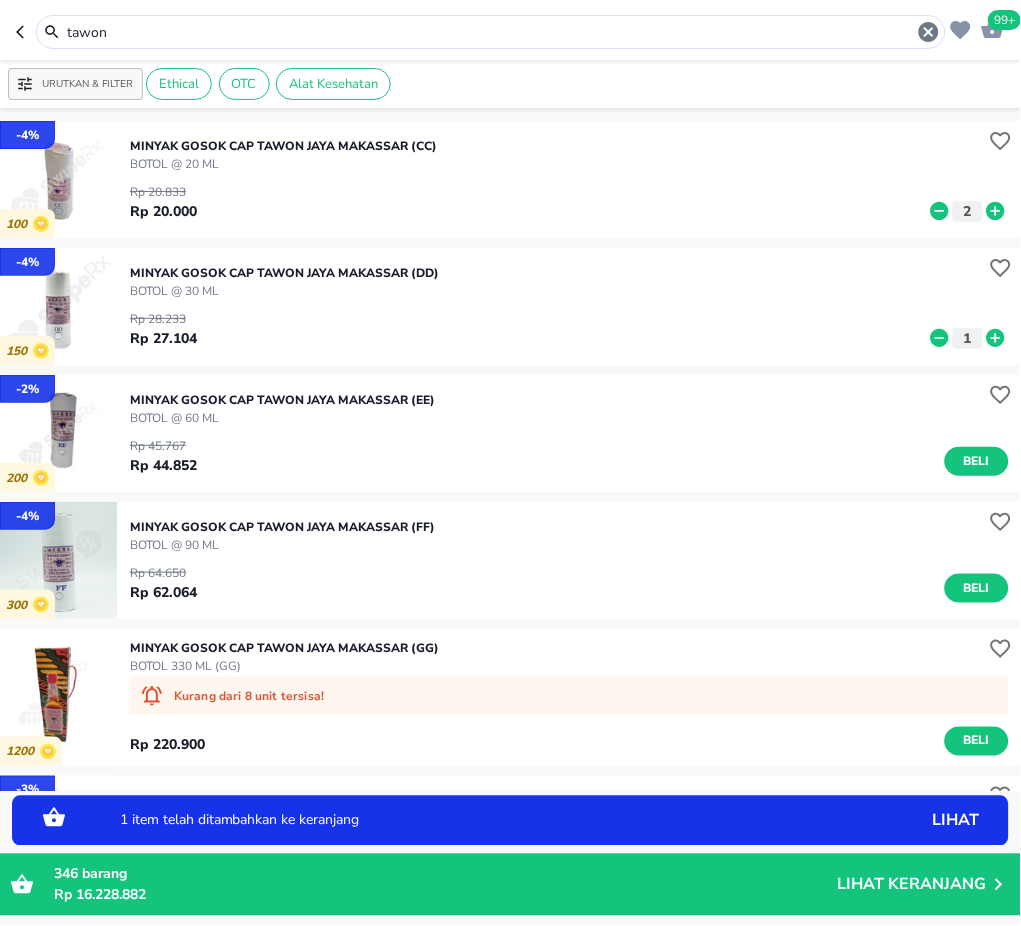 click 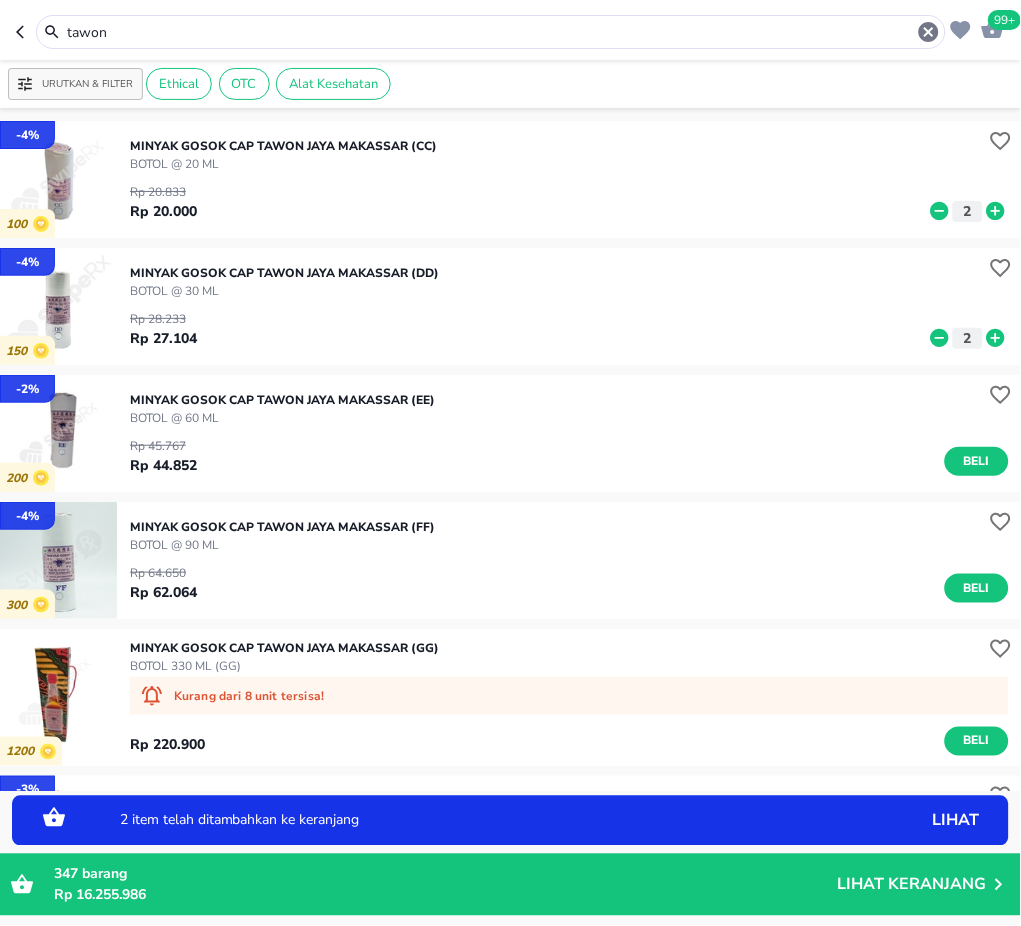 drag, startPoint x: 148, startPoint y: 24, endPoint x: -2, endPoint y: 37, distance: 150.56229 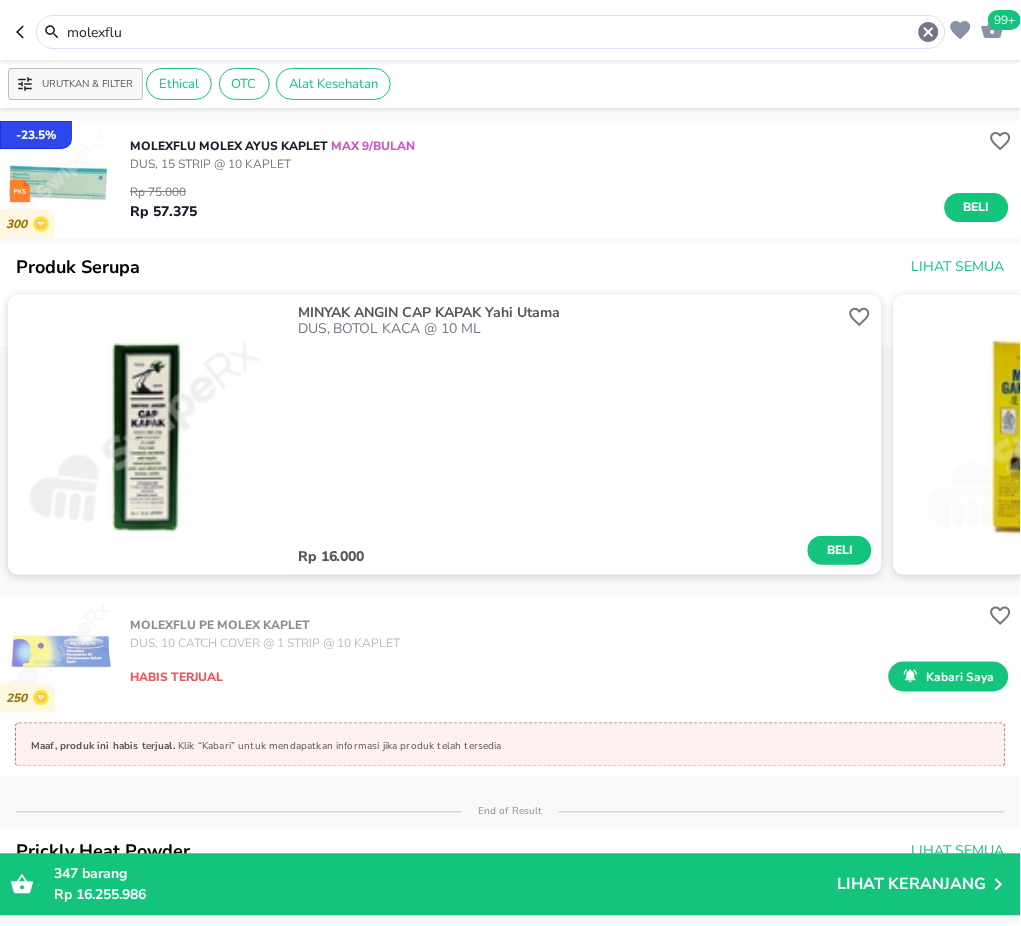 drag, startPoint x: 957, startPoint y: 209, endPoint x: 1017, endPoint y: 337, distance: 141.36478 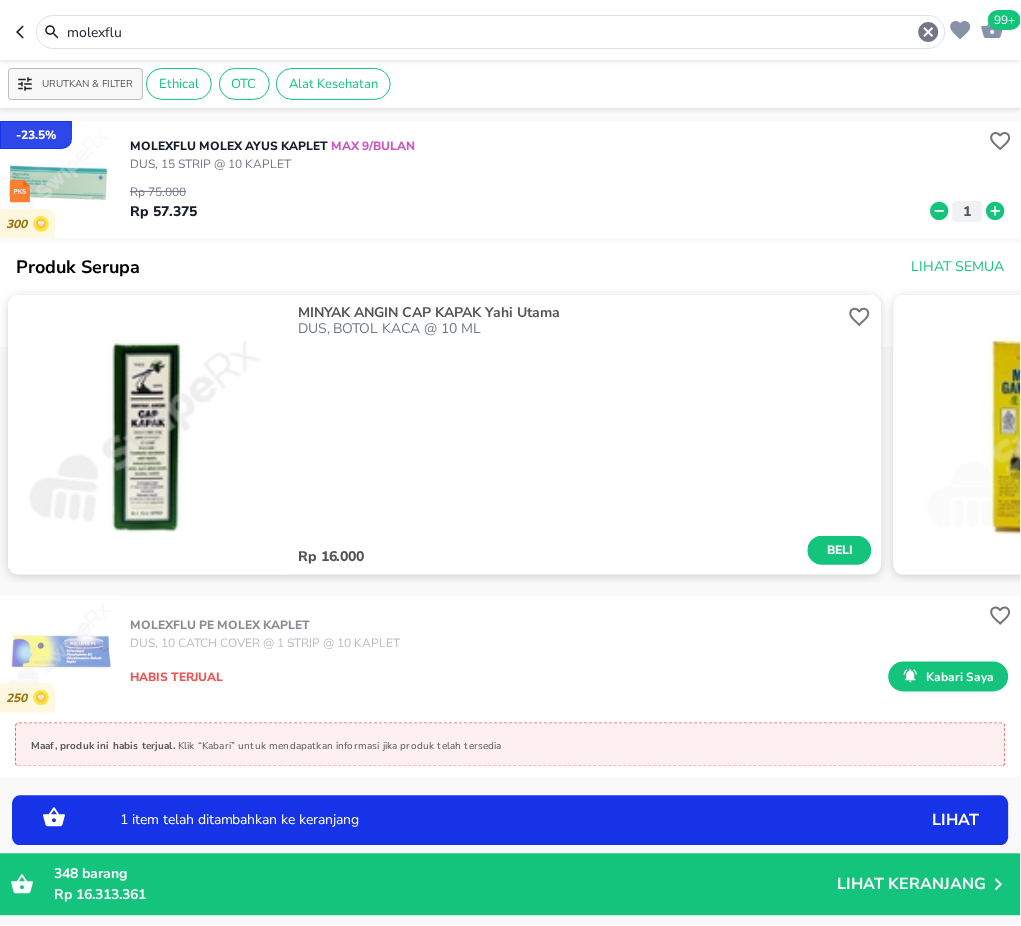 drag, startPoint x: 141, startPoint y: 25, endPoint x: -2, endPoint y: 28, distance: 143.03146 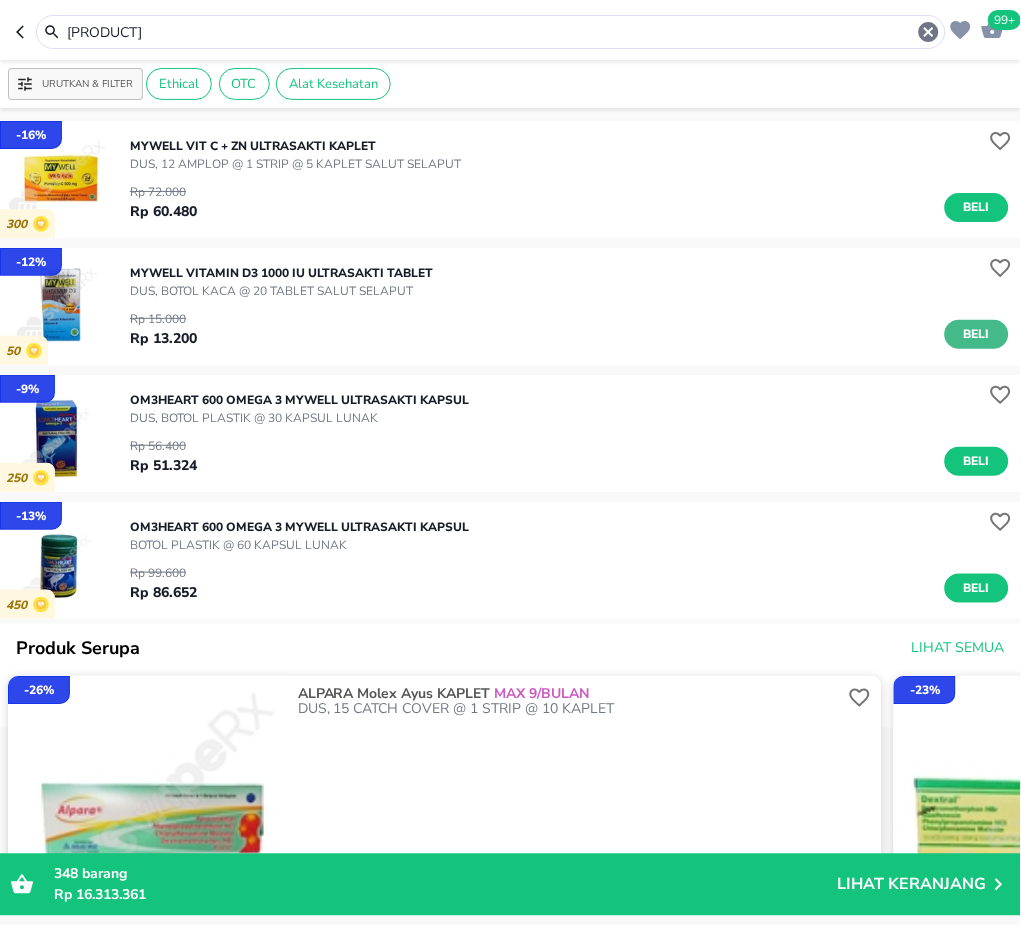 click on "Beli" at bounding box center [977, 334] 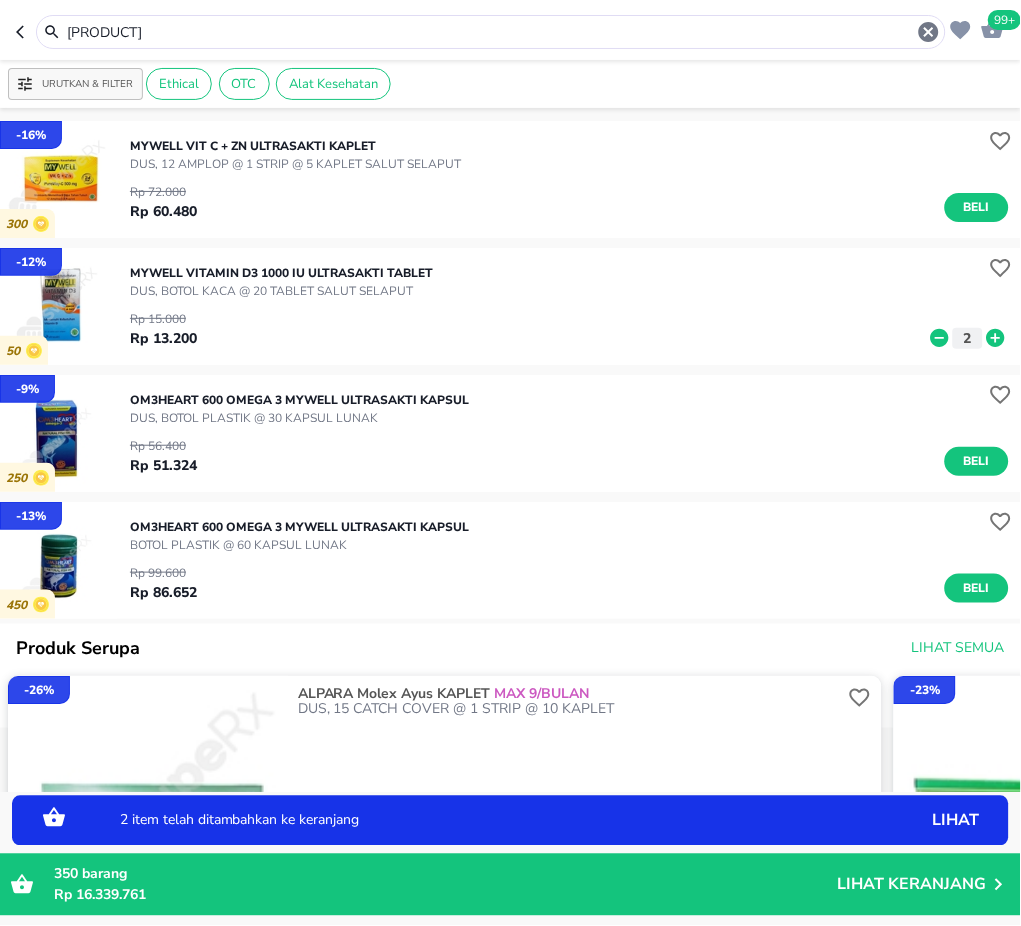 drag, startPoint x: 124, startPoint y: 24, endPoint x: 3, endPoint y: 23, distance: 121.004135 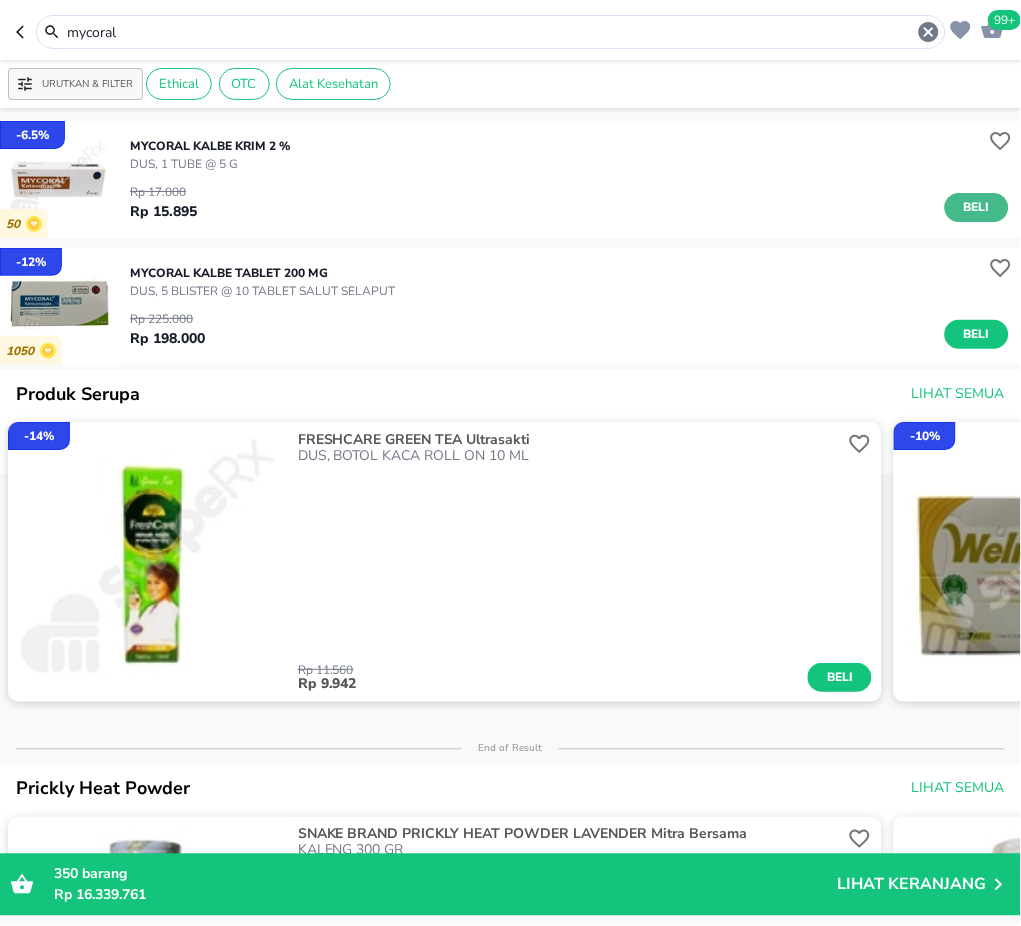 click on "Beli" at bounding box center (977, 207) 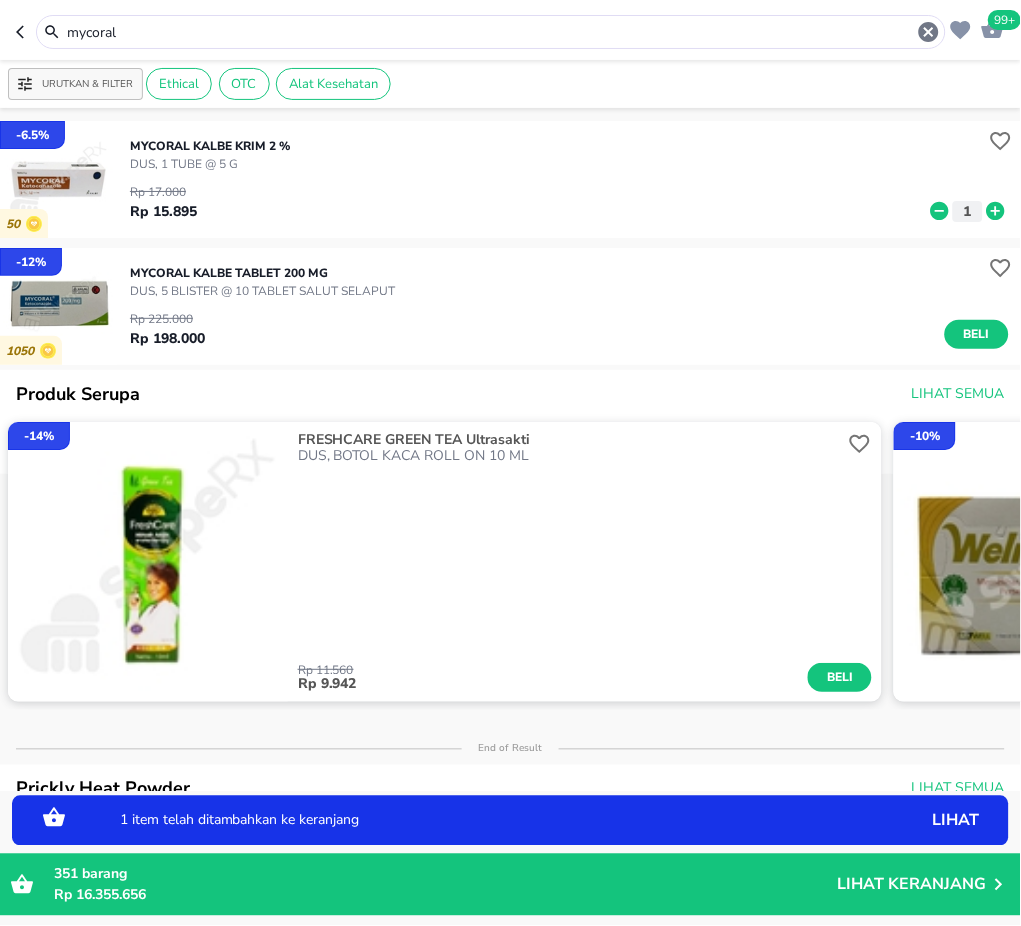 click 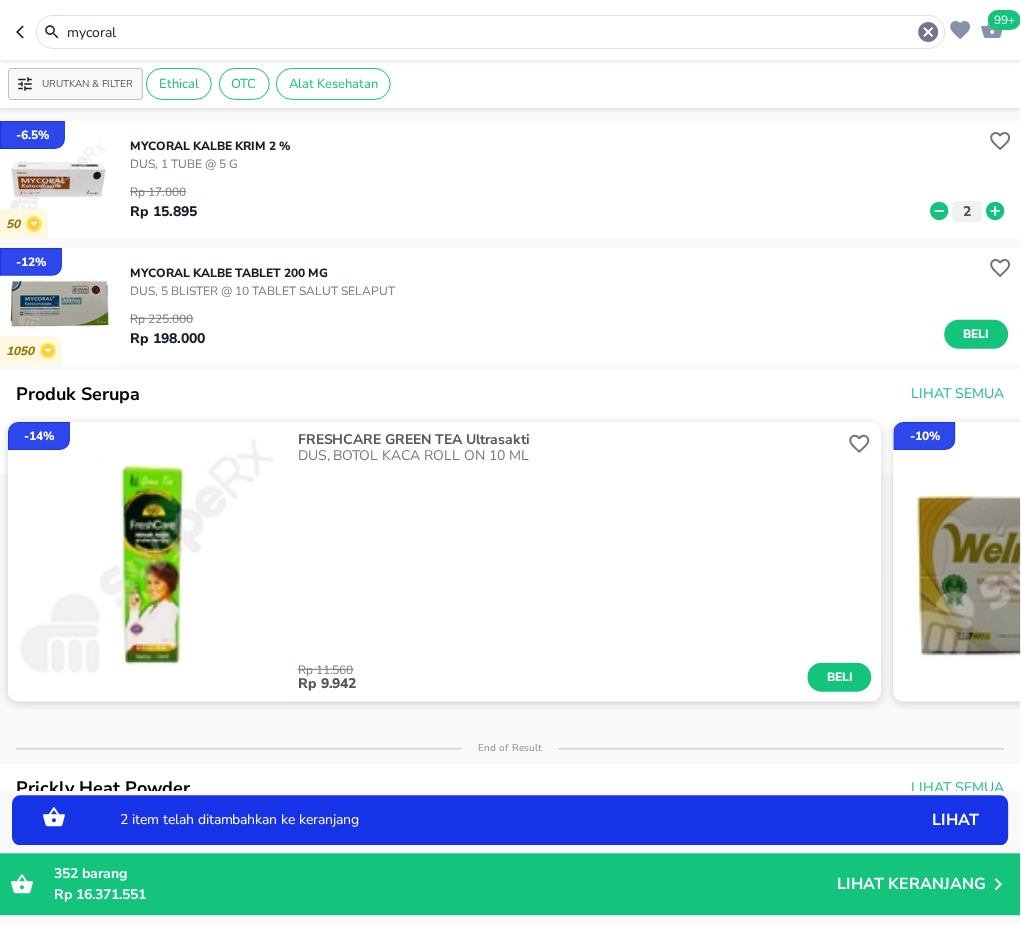 click on "mycoral" at bounding box center (491, 32) 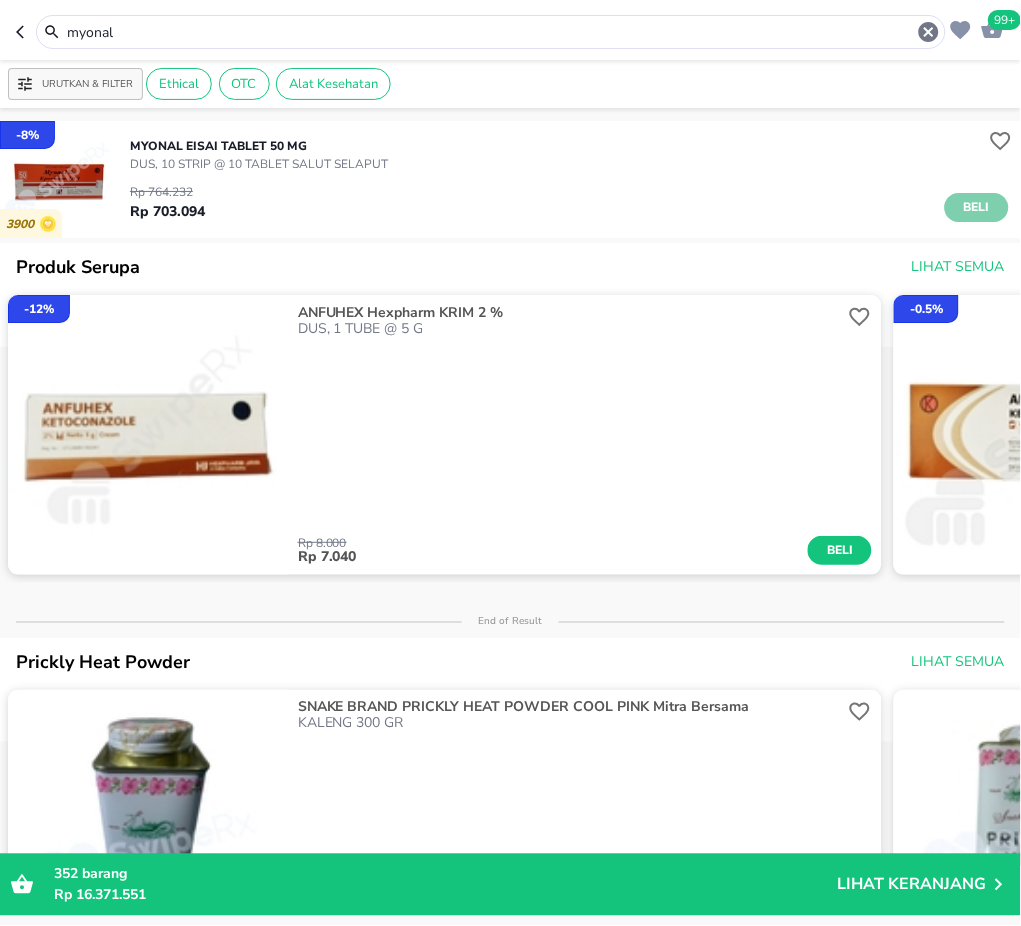 click on "Beli" at bounding box center [977, 207] 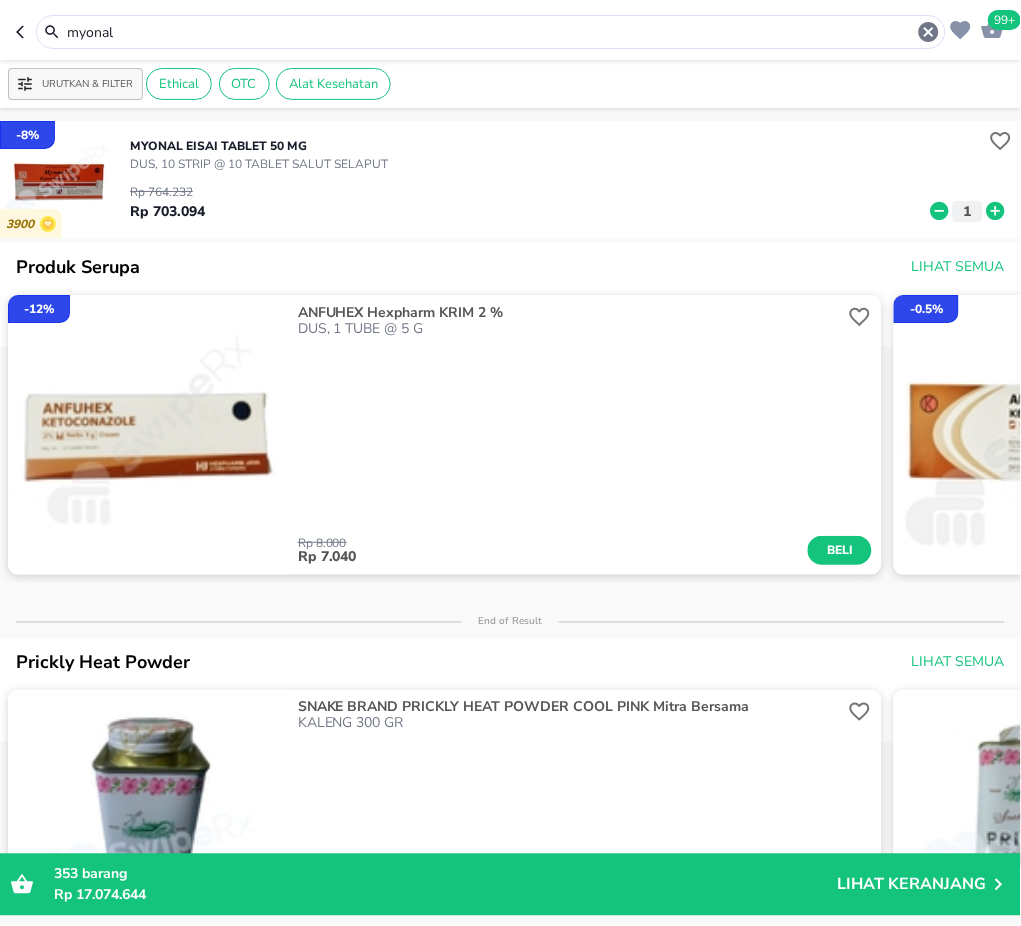 drag, startPoint x: 168, startPoint y: 36, endPoint x: -2, endPoint y: 26, distance: 170.29387 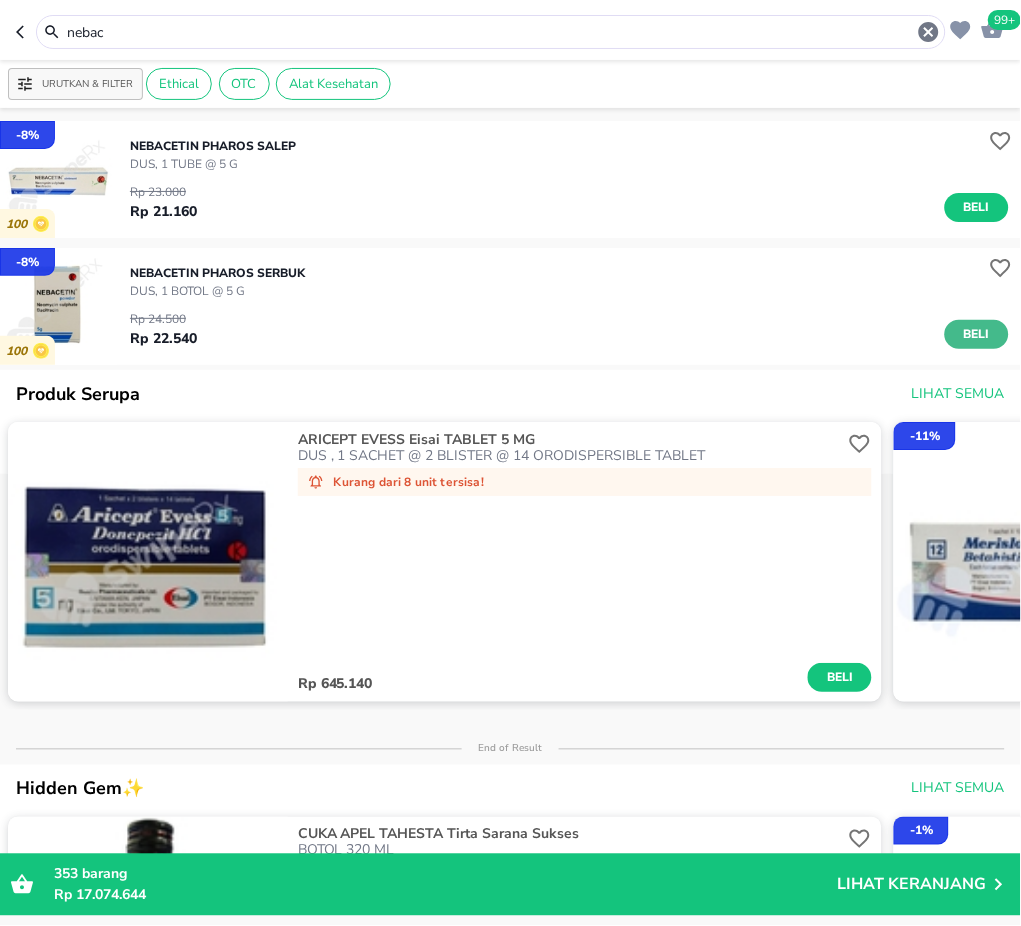 click on "Beli" at bounding box center (977, 334) 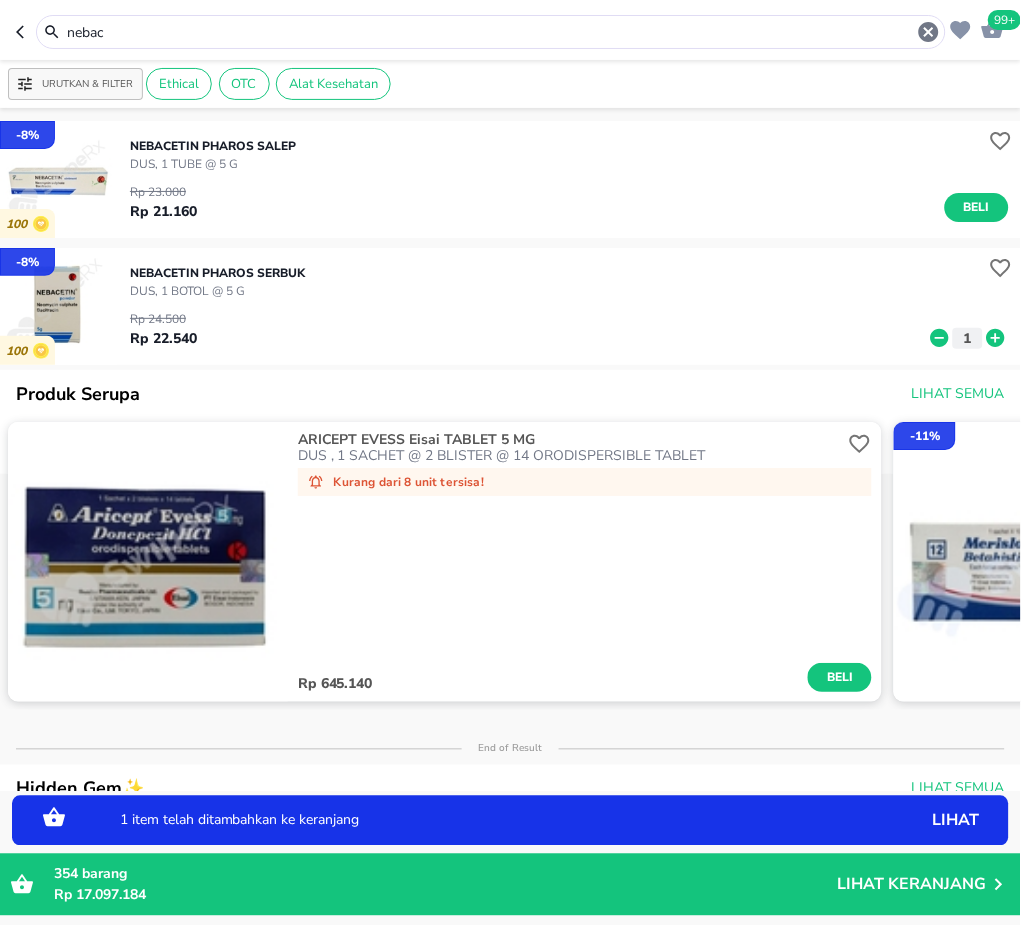 click 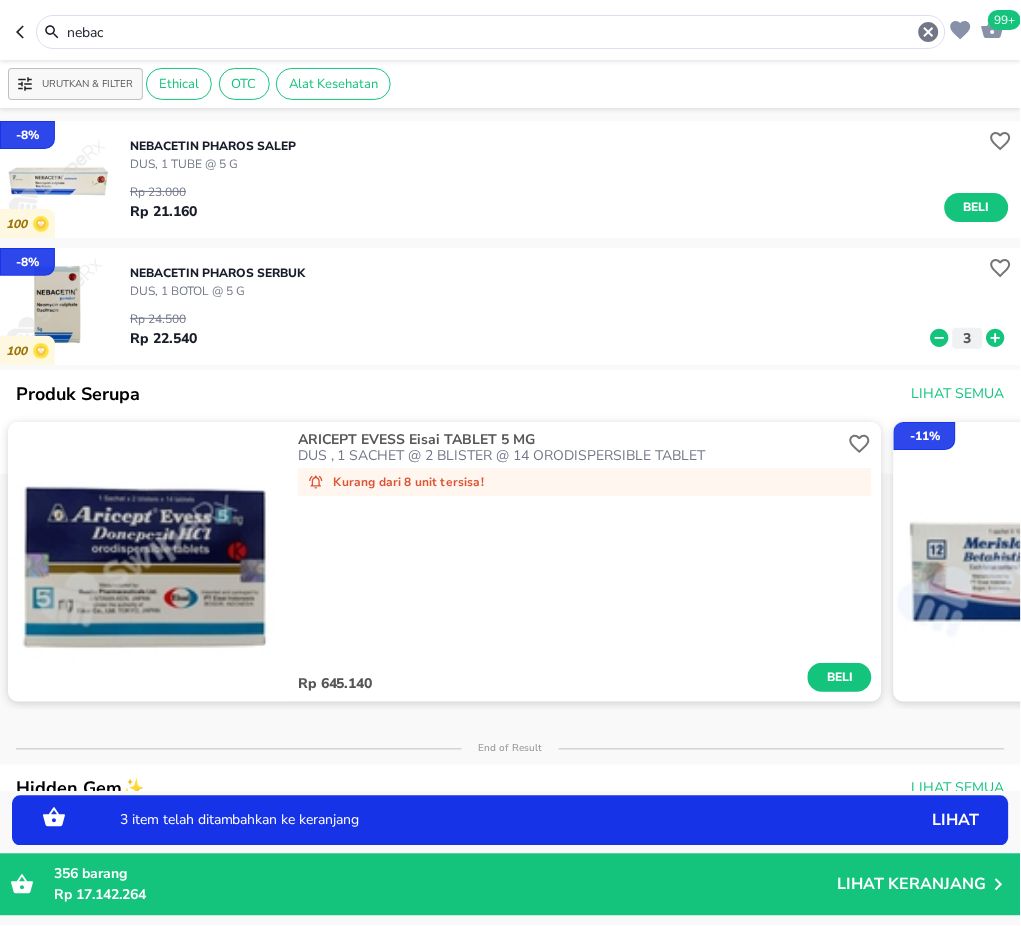 click 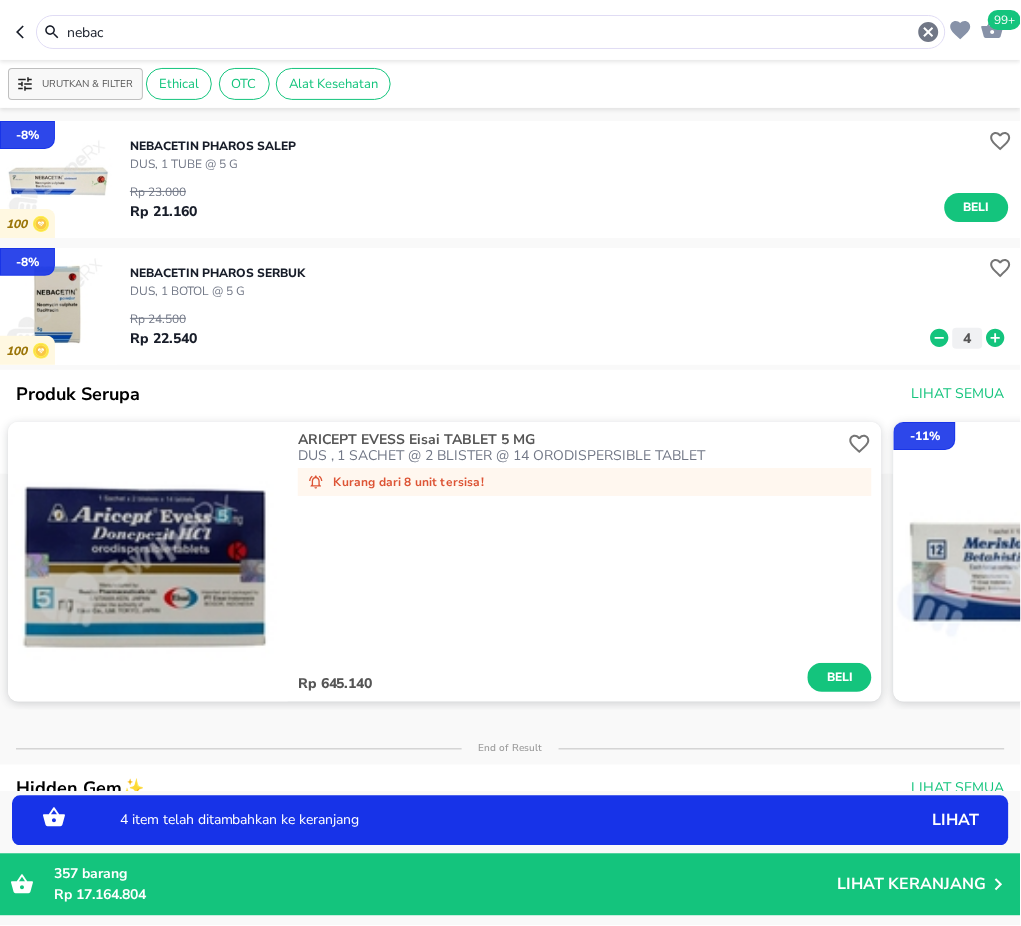 drag, startPoint x: 164, startPoint y: 28, endPoint x: -2, endPoint y: 30, distance: 166.01205 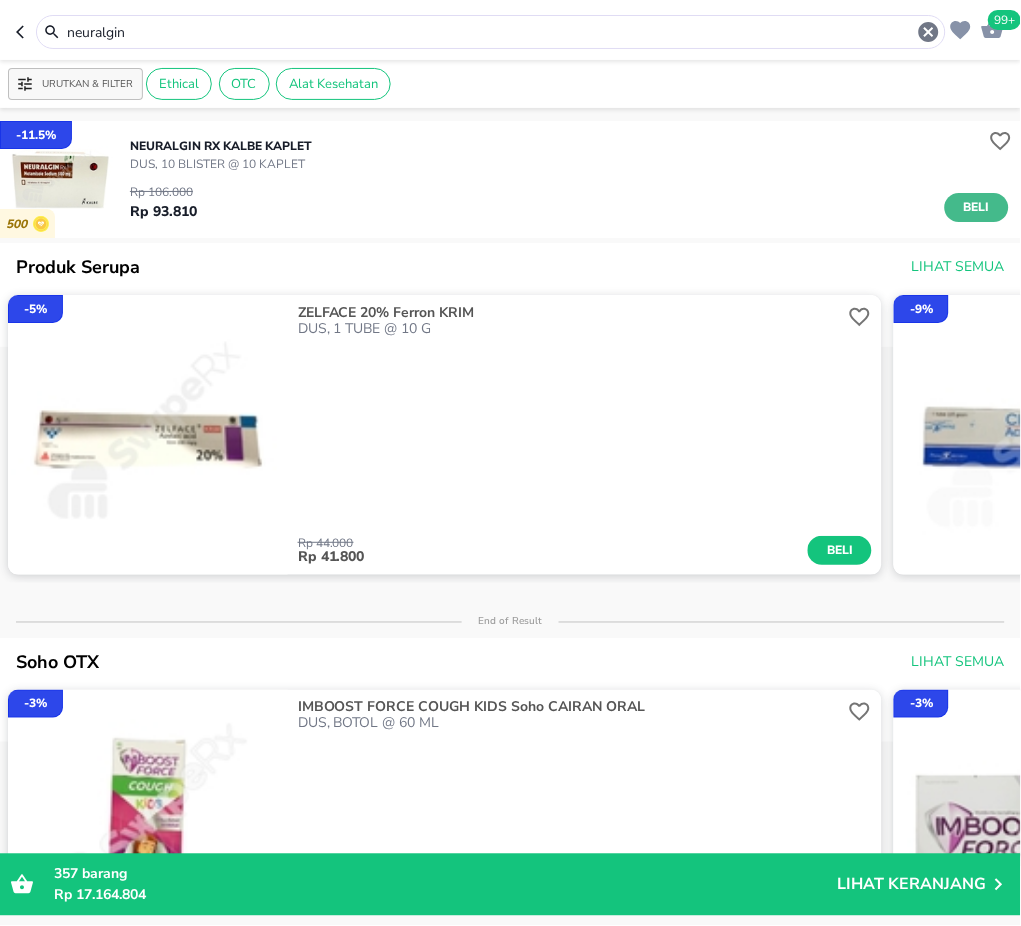 click on "Beli" at bounding box center (977, 207) 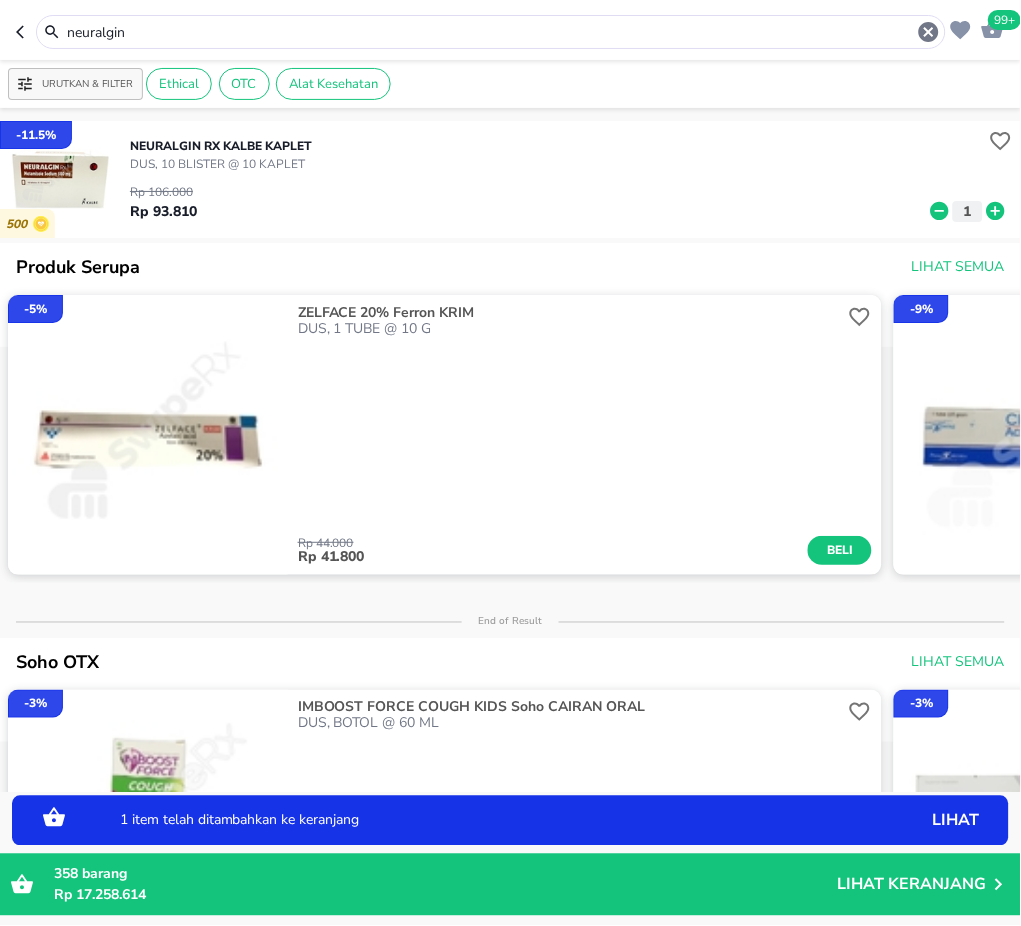 click 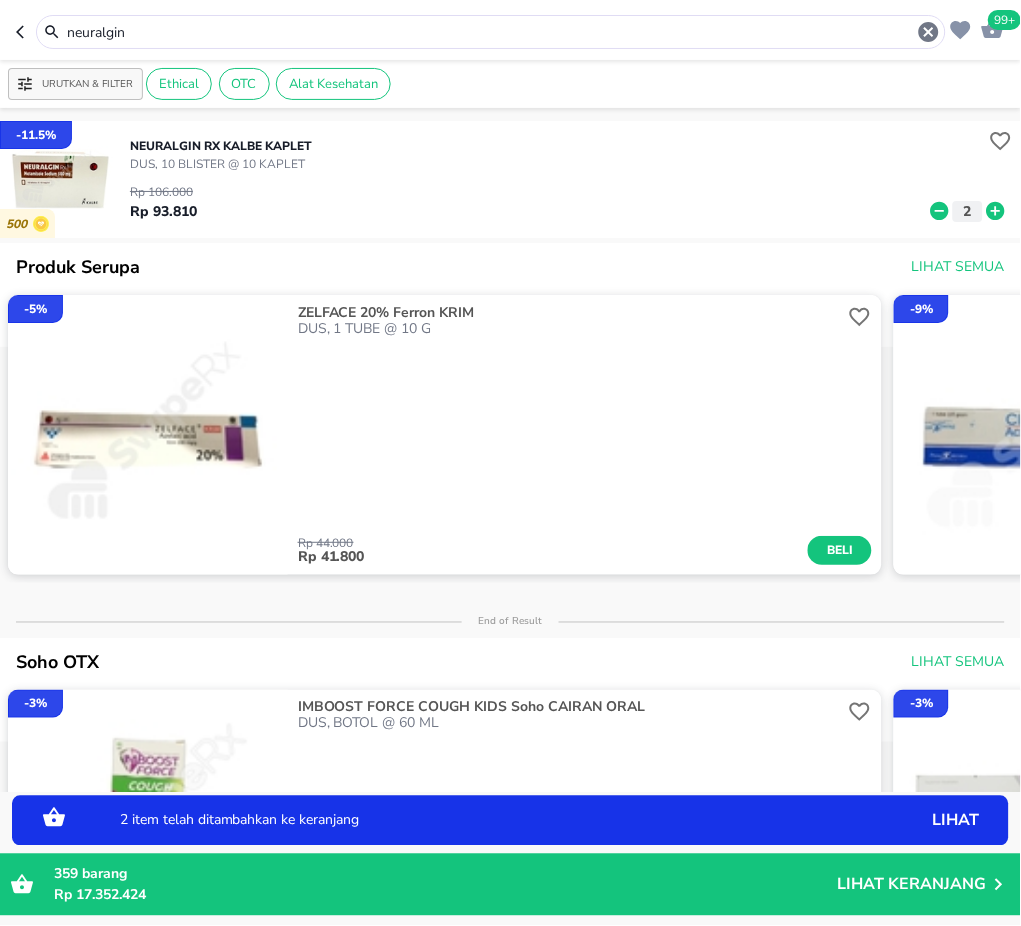 click on "99+ neuralgin" at bounding box center (510, 30) 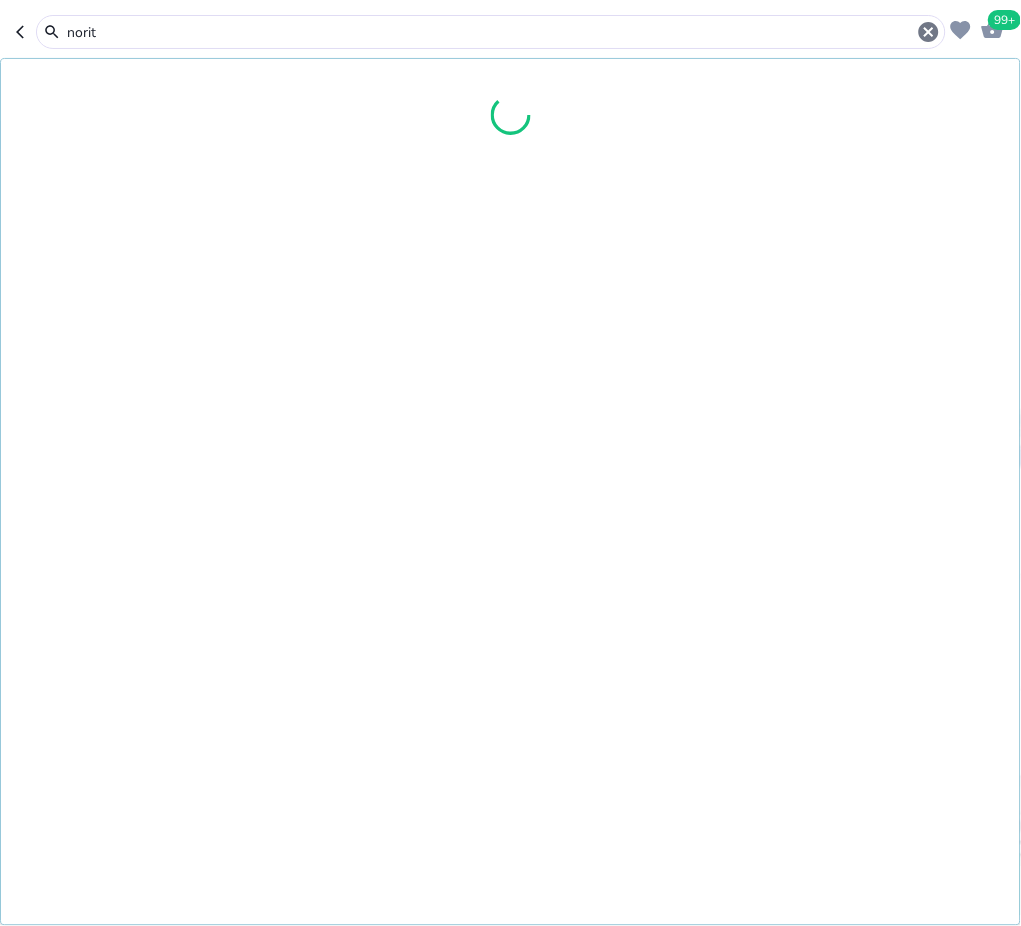 type on "norit" 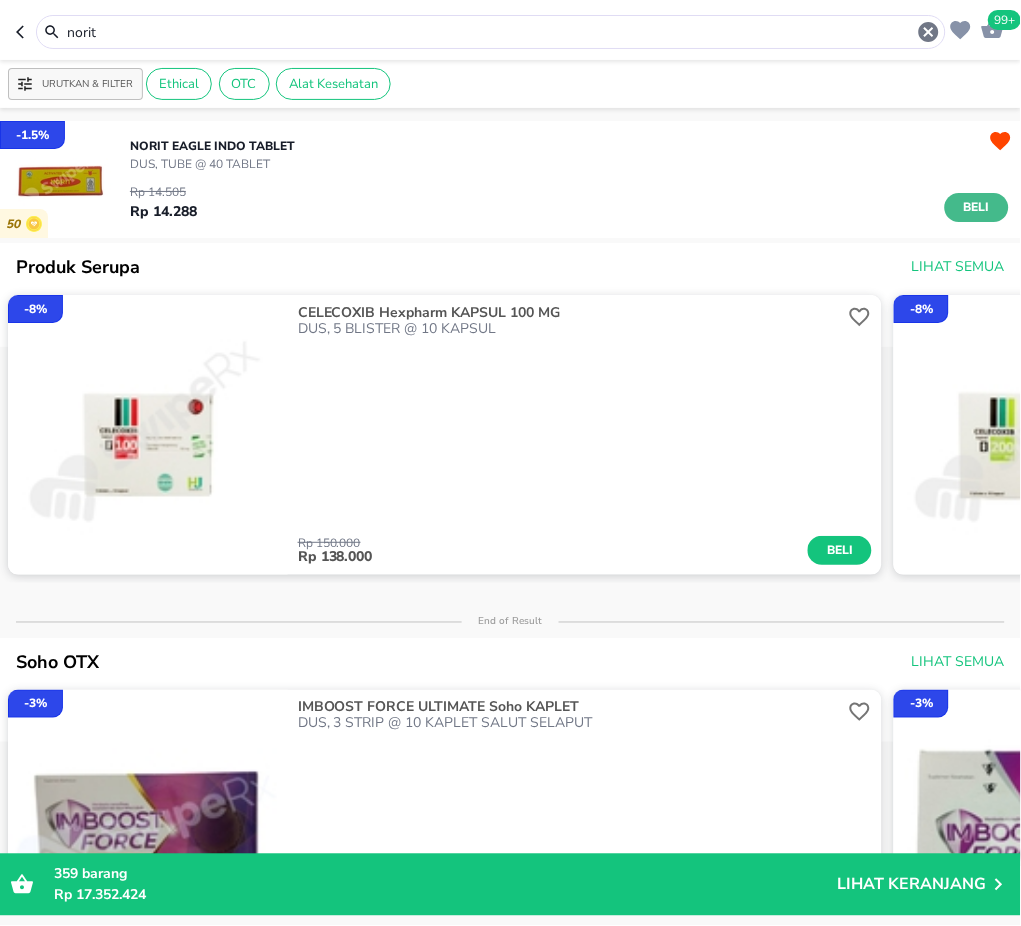 click on "Beli" at bounding box center [977, 207] 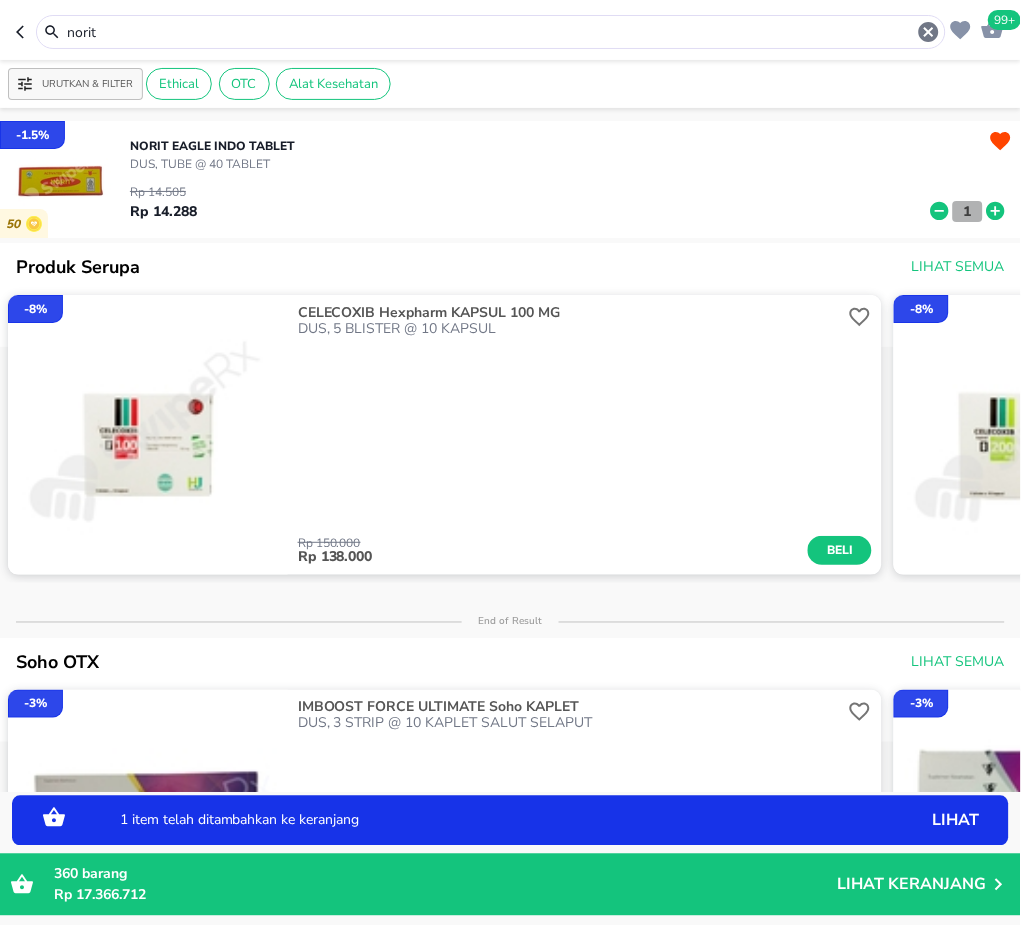 click on "1" at bounding box center [968, 211] 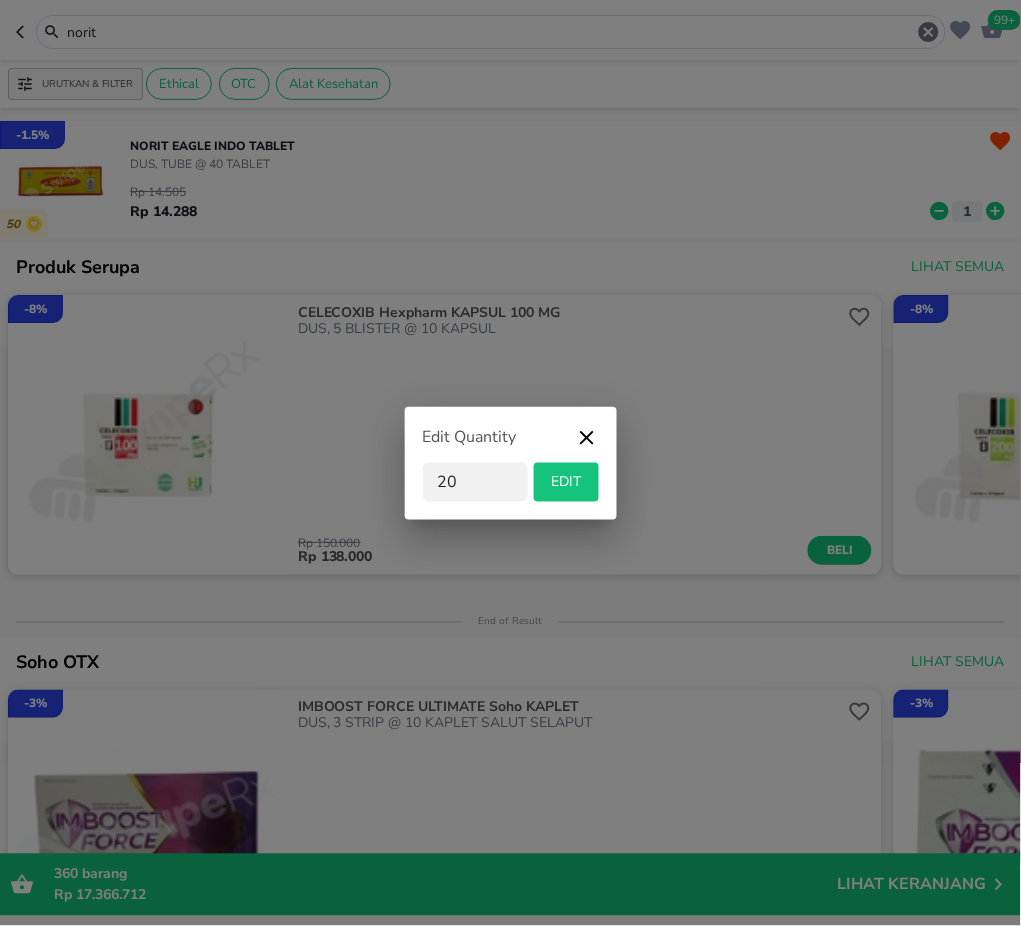 type on "20" 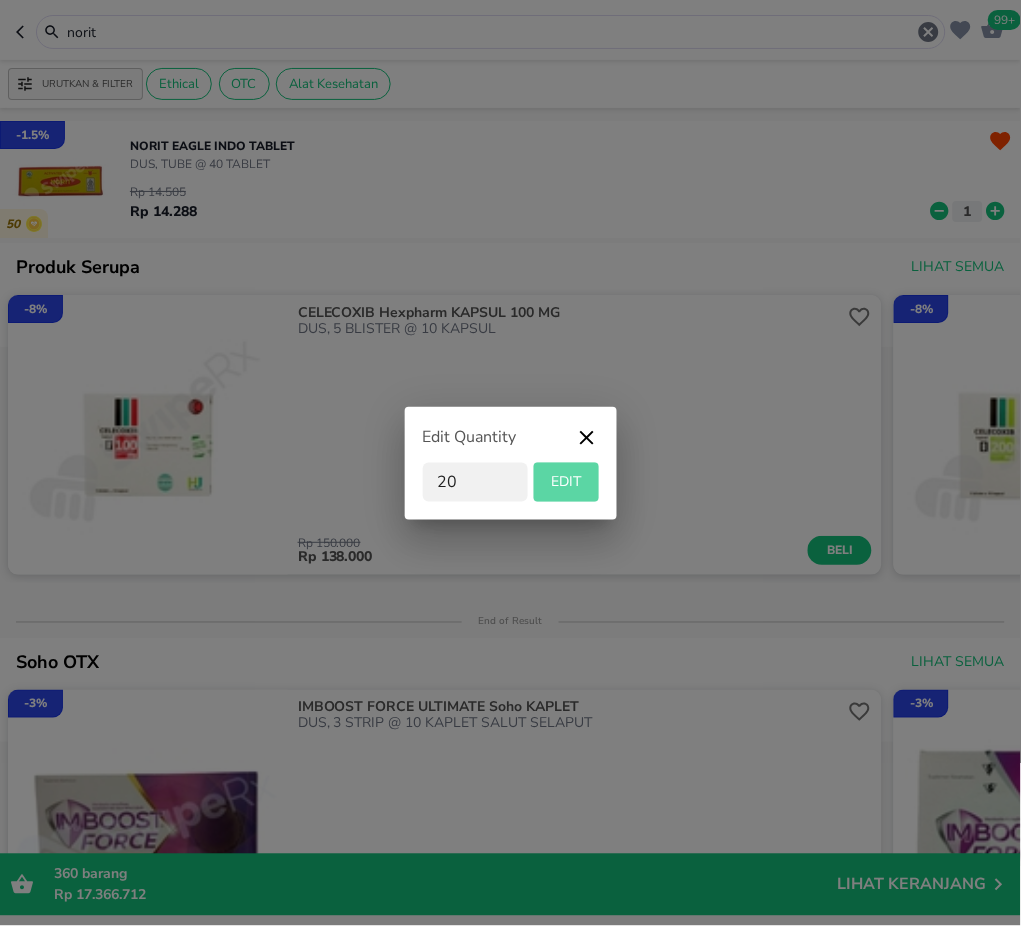 click on "EDIT" at bounding box center [566, 482] 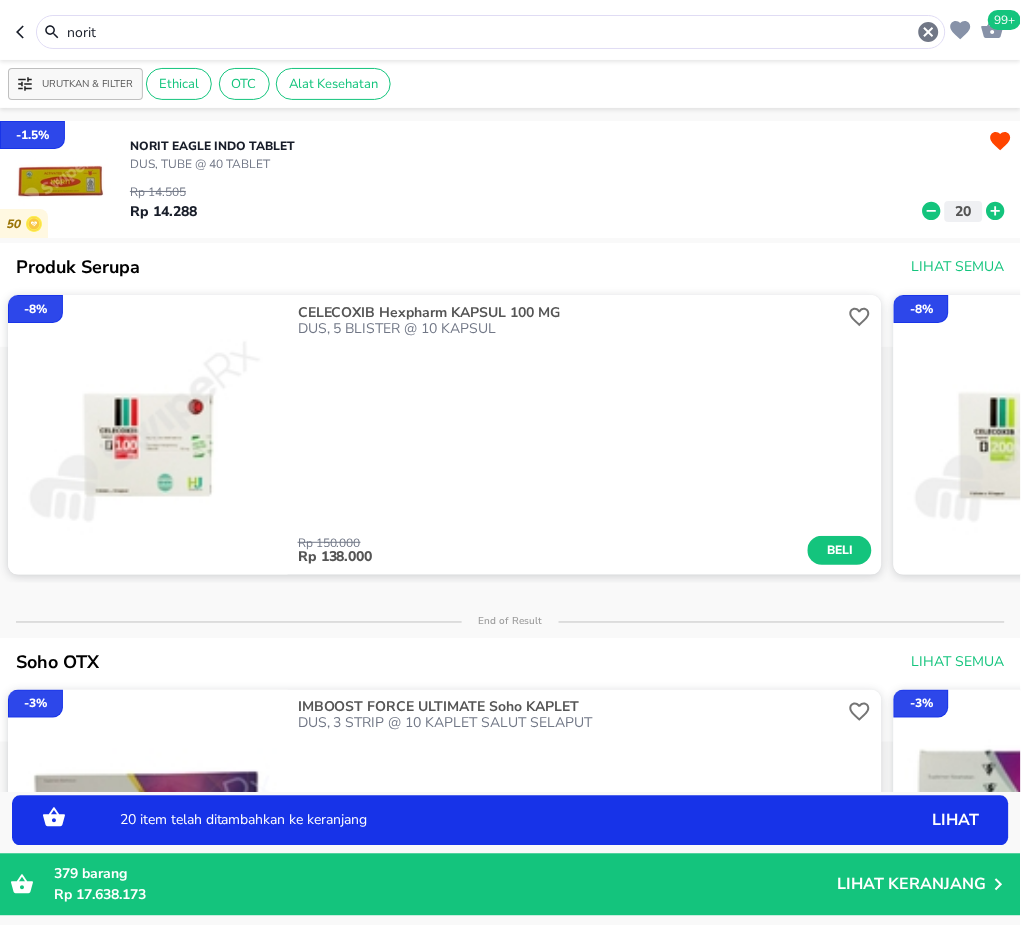 drag, startPoint x: 135, startPoint y: 34, endPoint x: 19, endPoint y: 36, distance: 116.01724 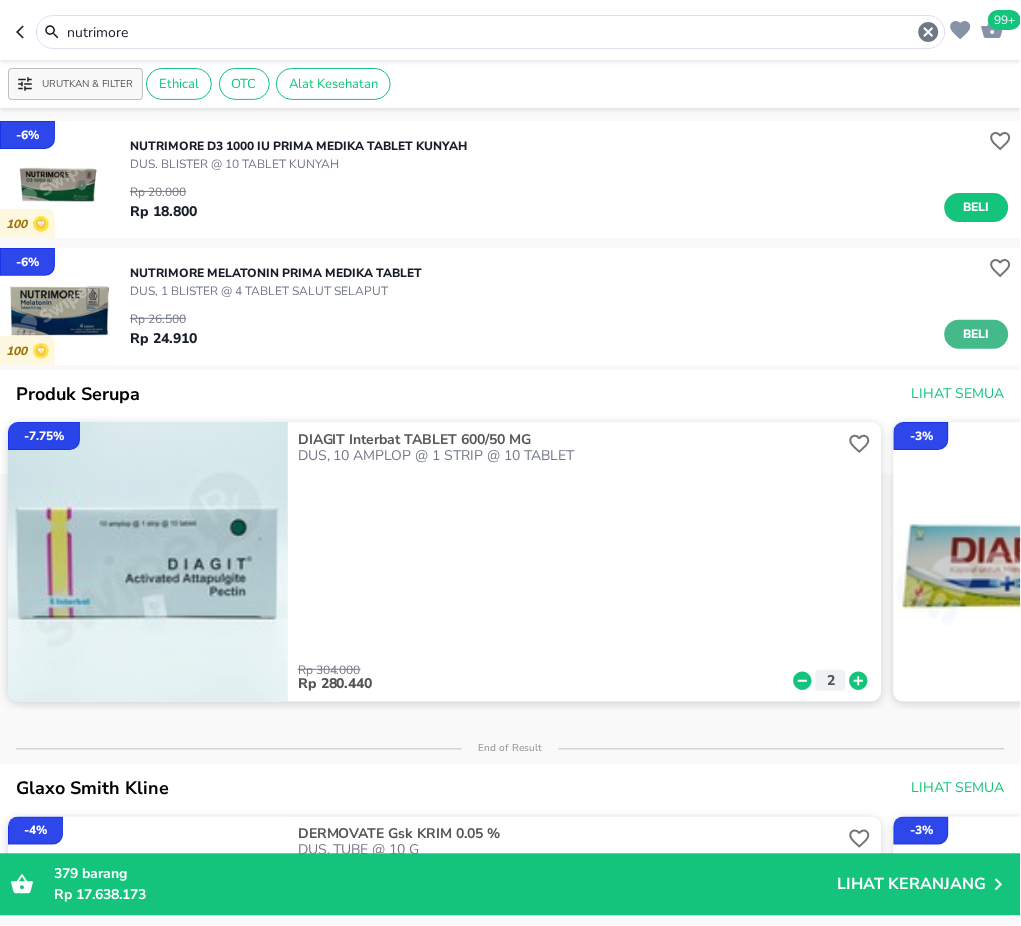 click on "Beli" at bounding box center (977, 334) 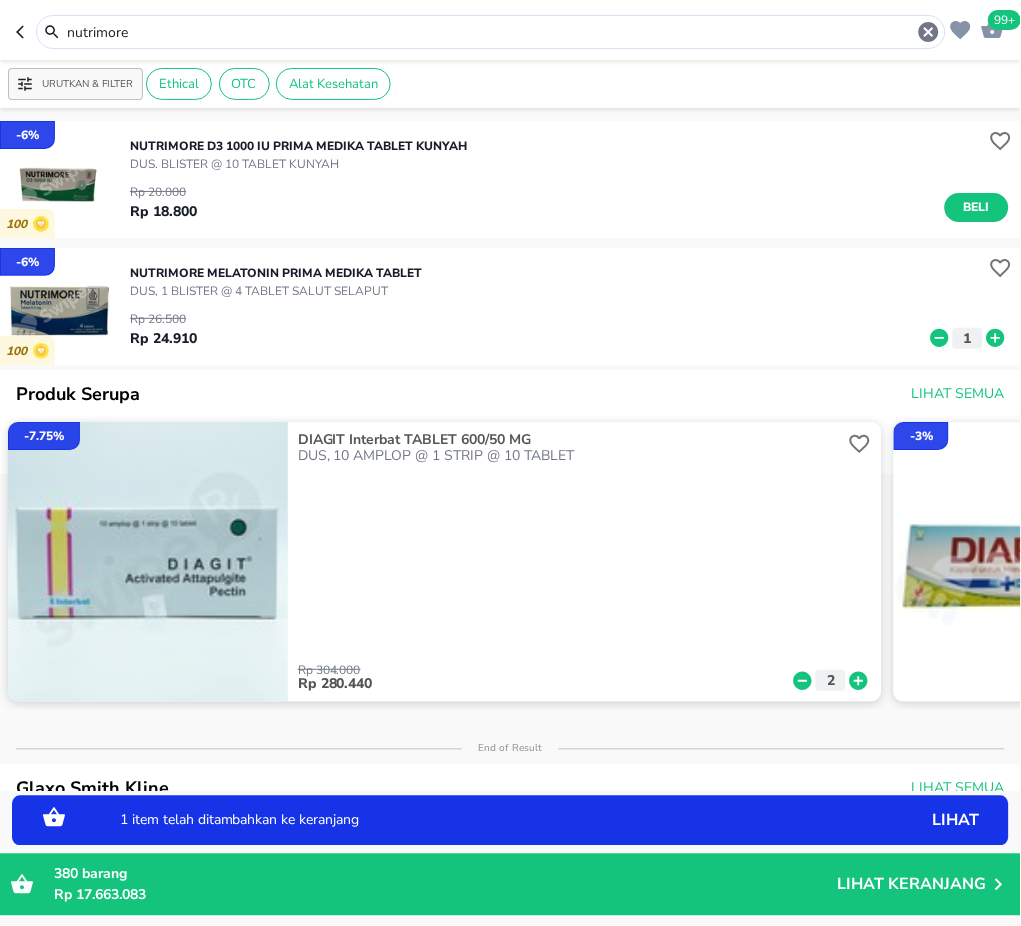 click 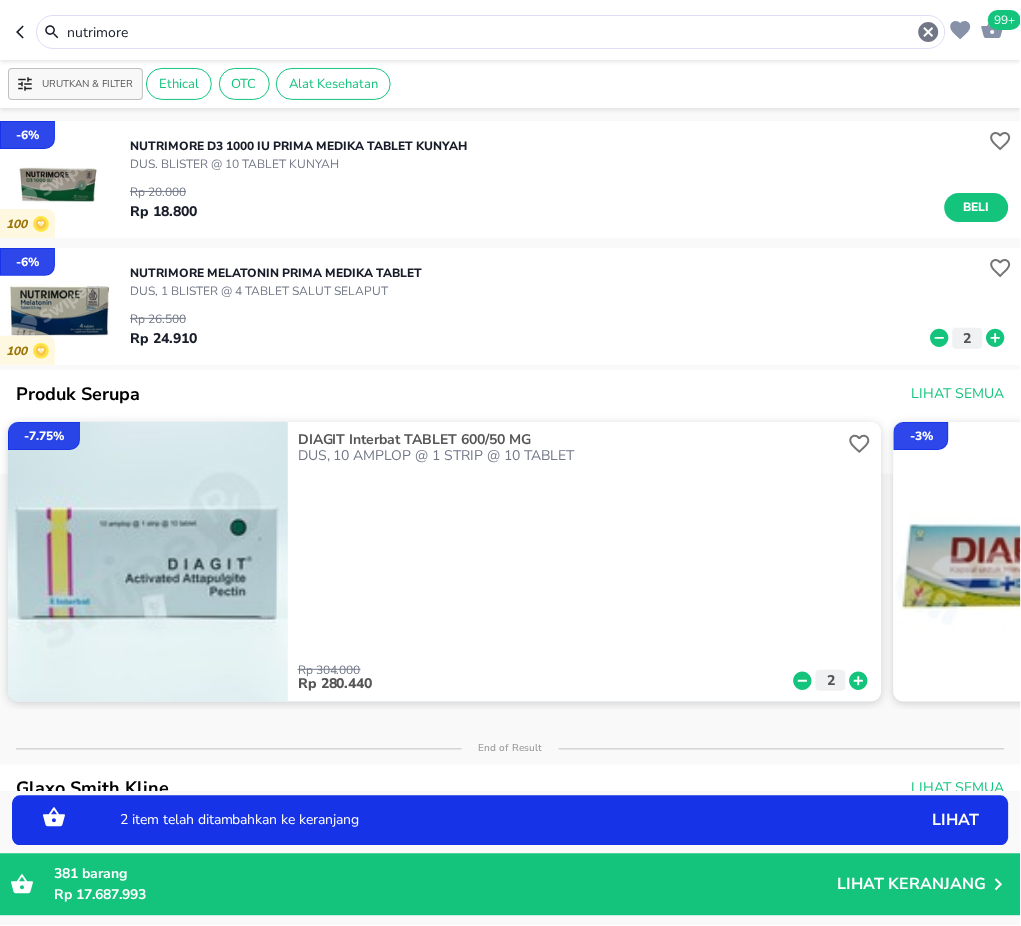 drag, startPoint x: 185, startPoint y: 27, endPoint x: -2, endPoint y: 29, distance: 187.0107 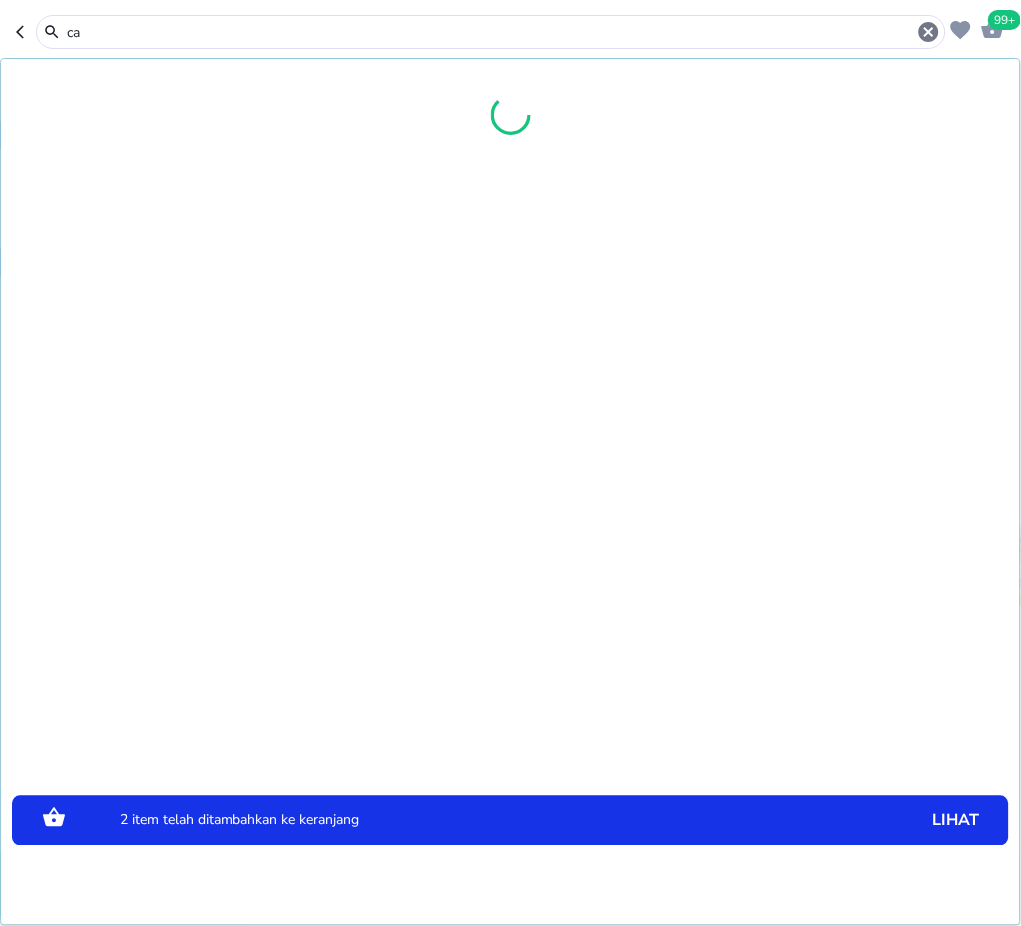 type on "c" 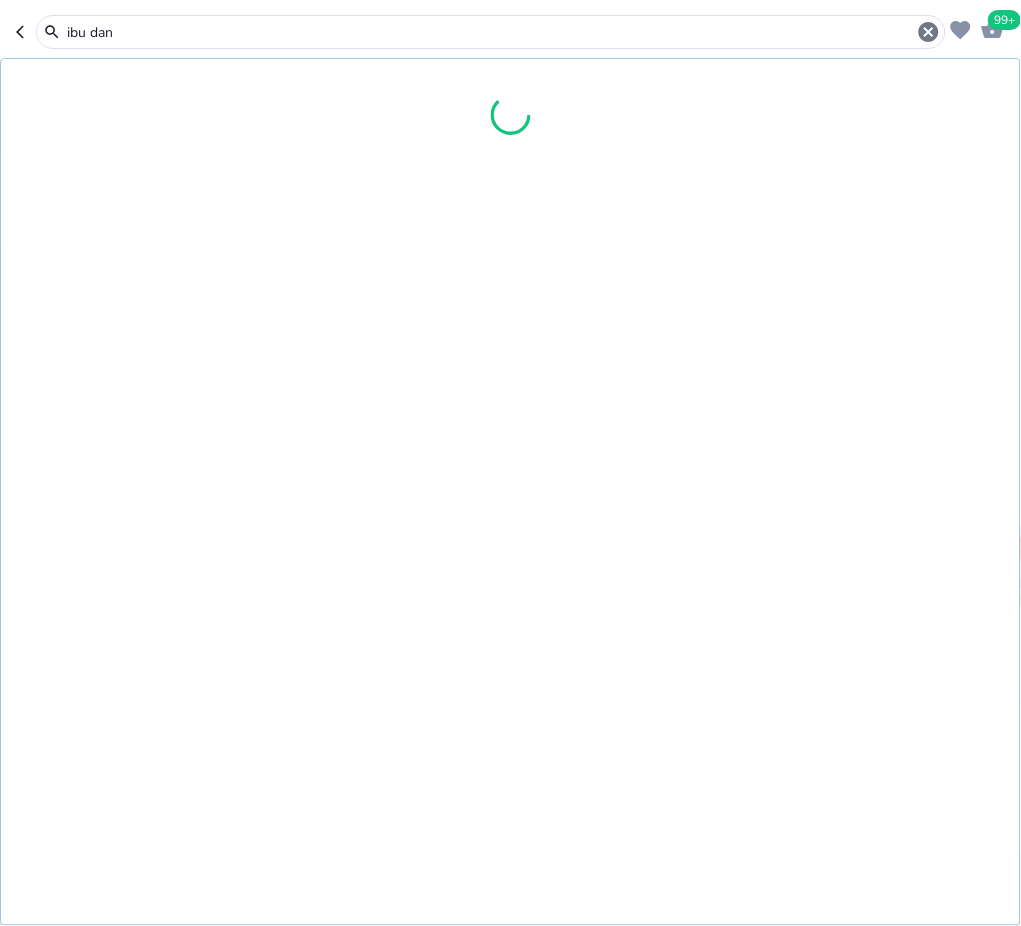 type on "ibu dan" 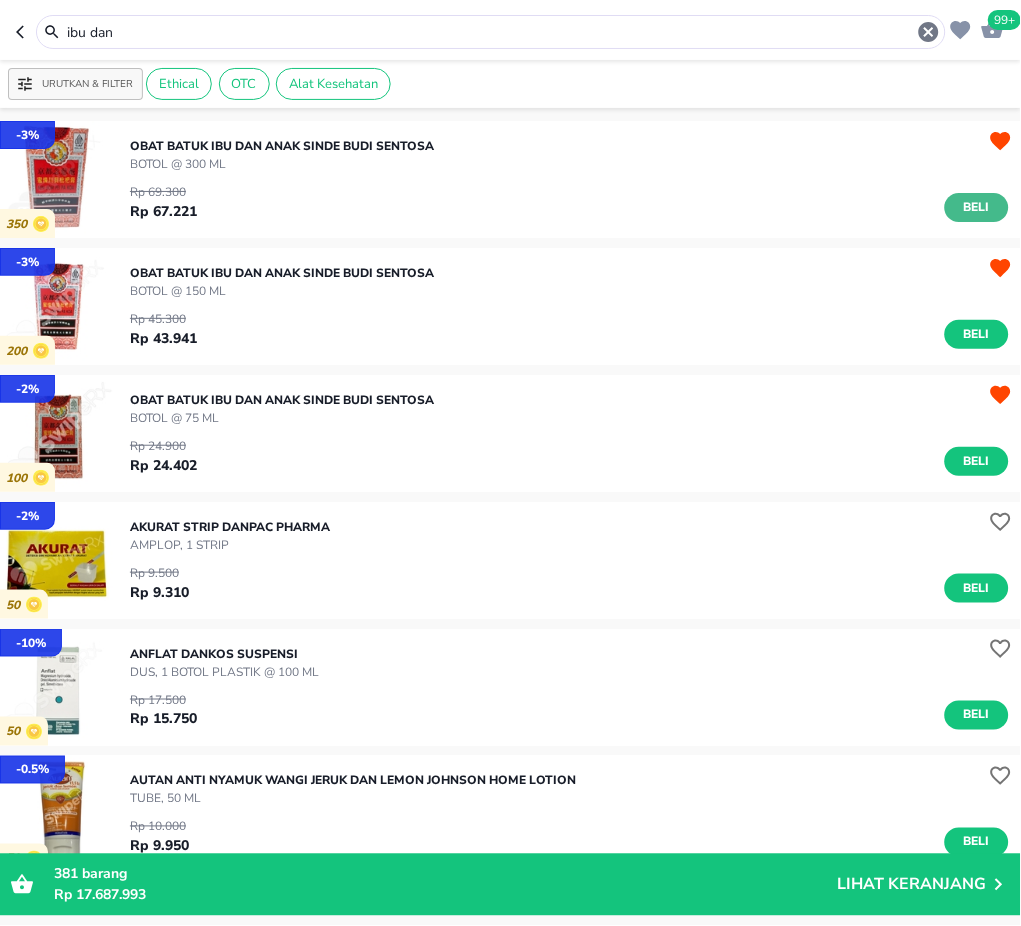 click on "Beli" at bounding box center (977, 207) 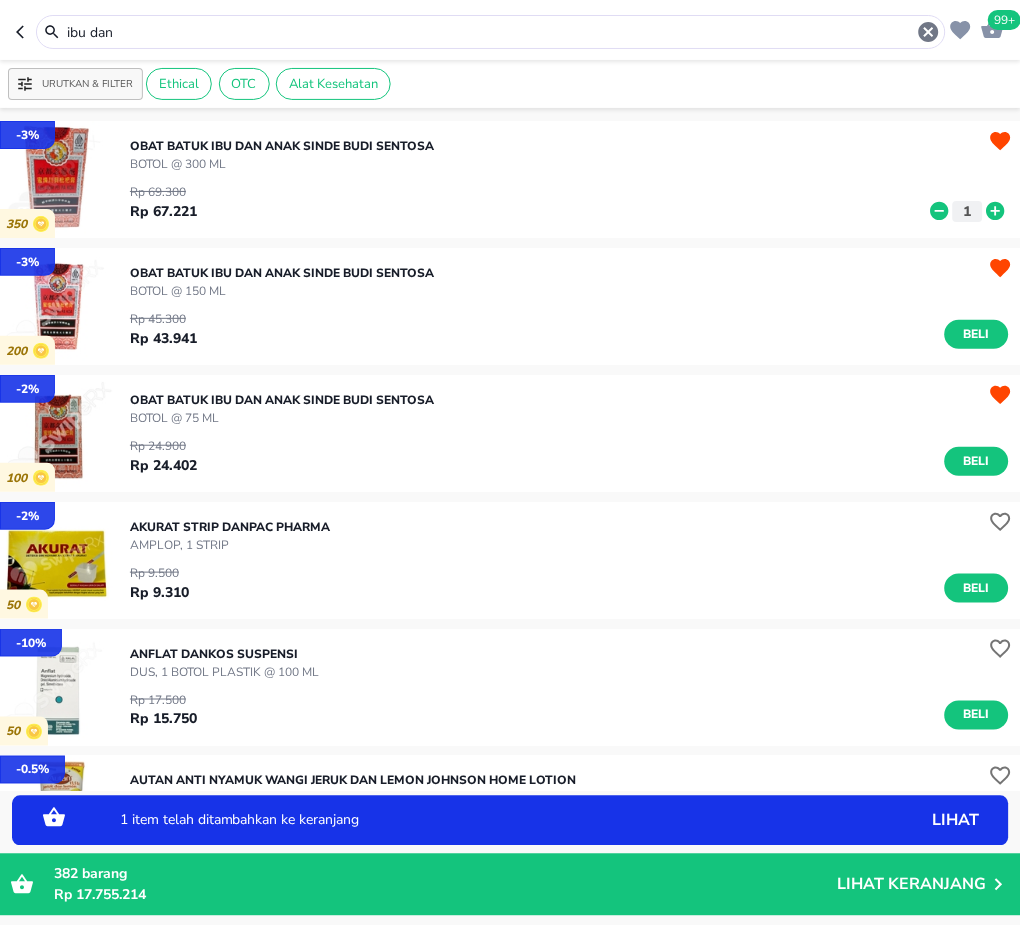 click 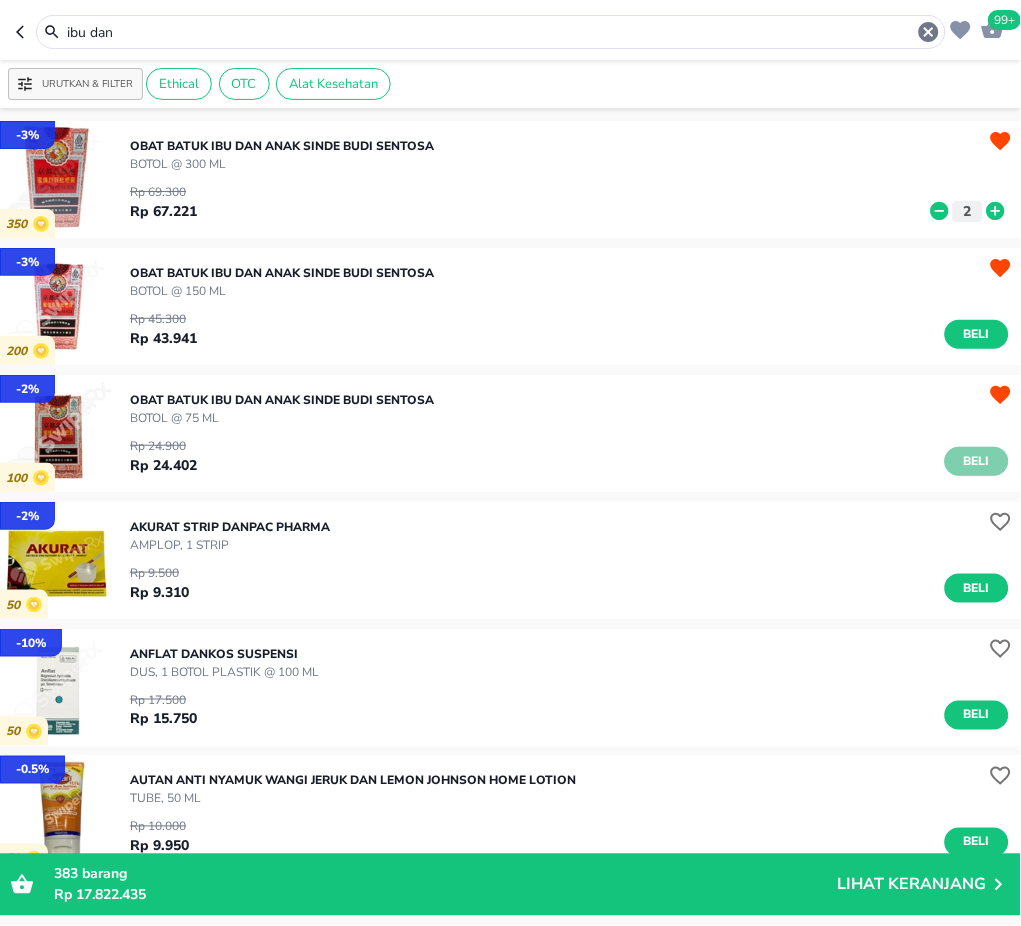click on "Beli" at bounding box center (977, 461) 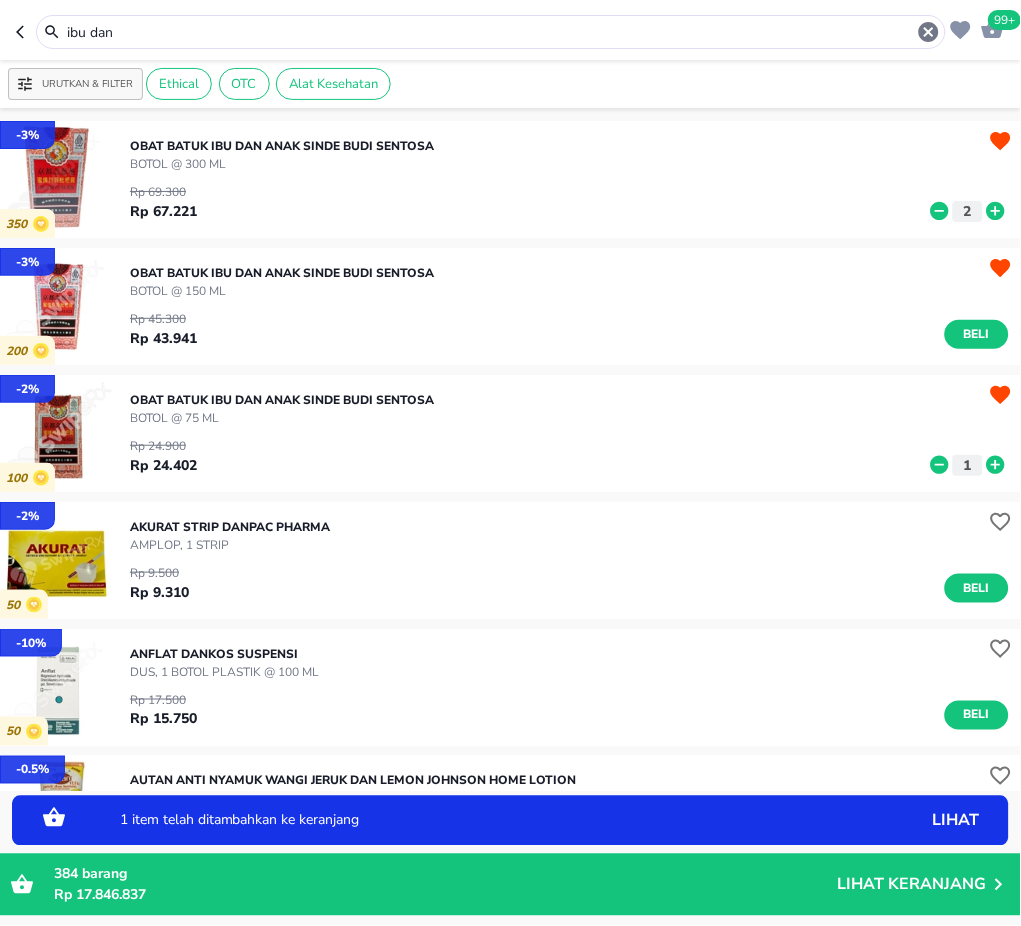 click on "1" at bounding box center [968, 465] 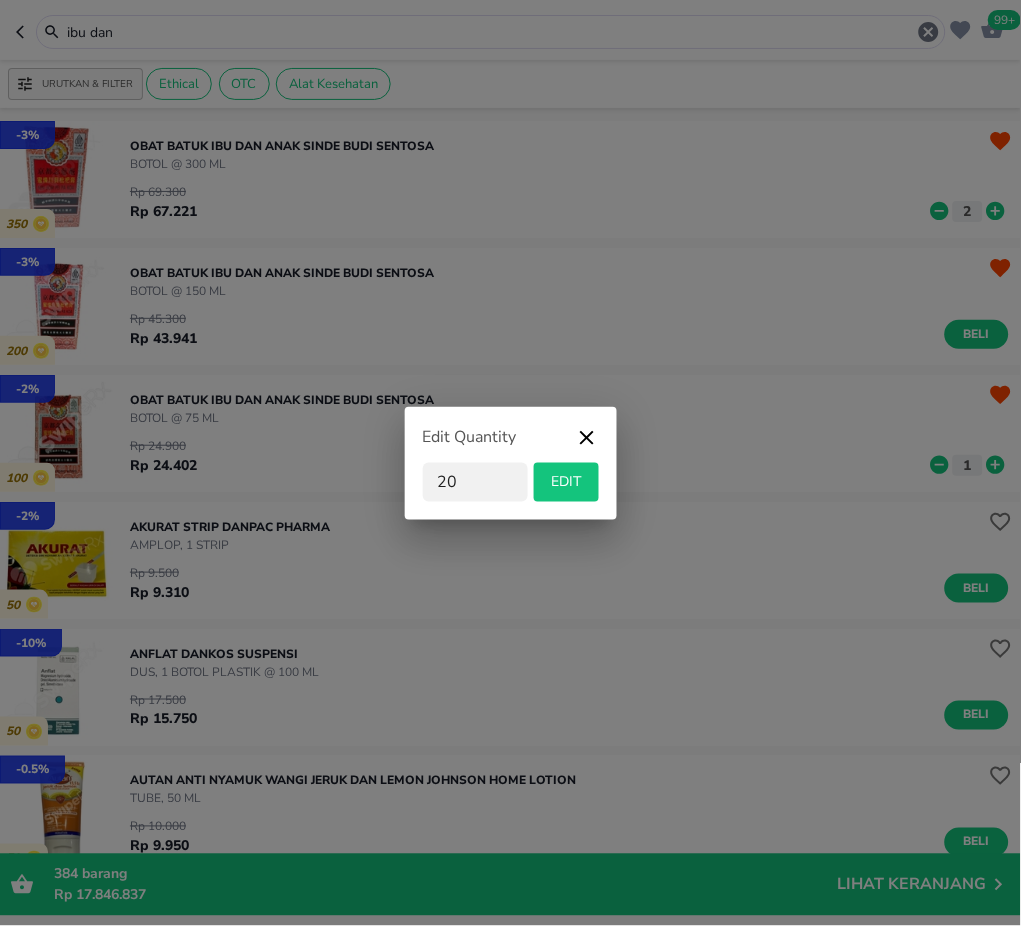 type on "20" 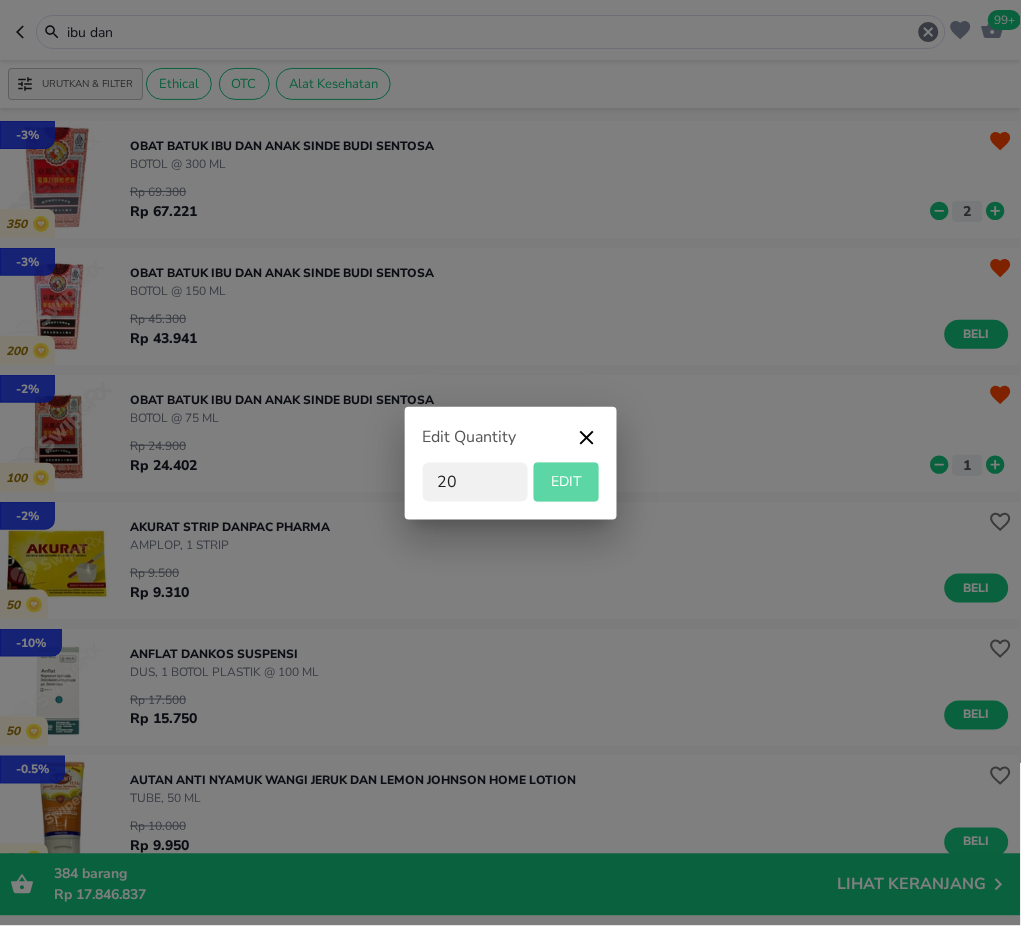 click on "EDIT" at bounding box center (566, 482) 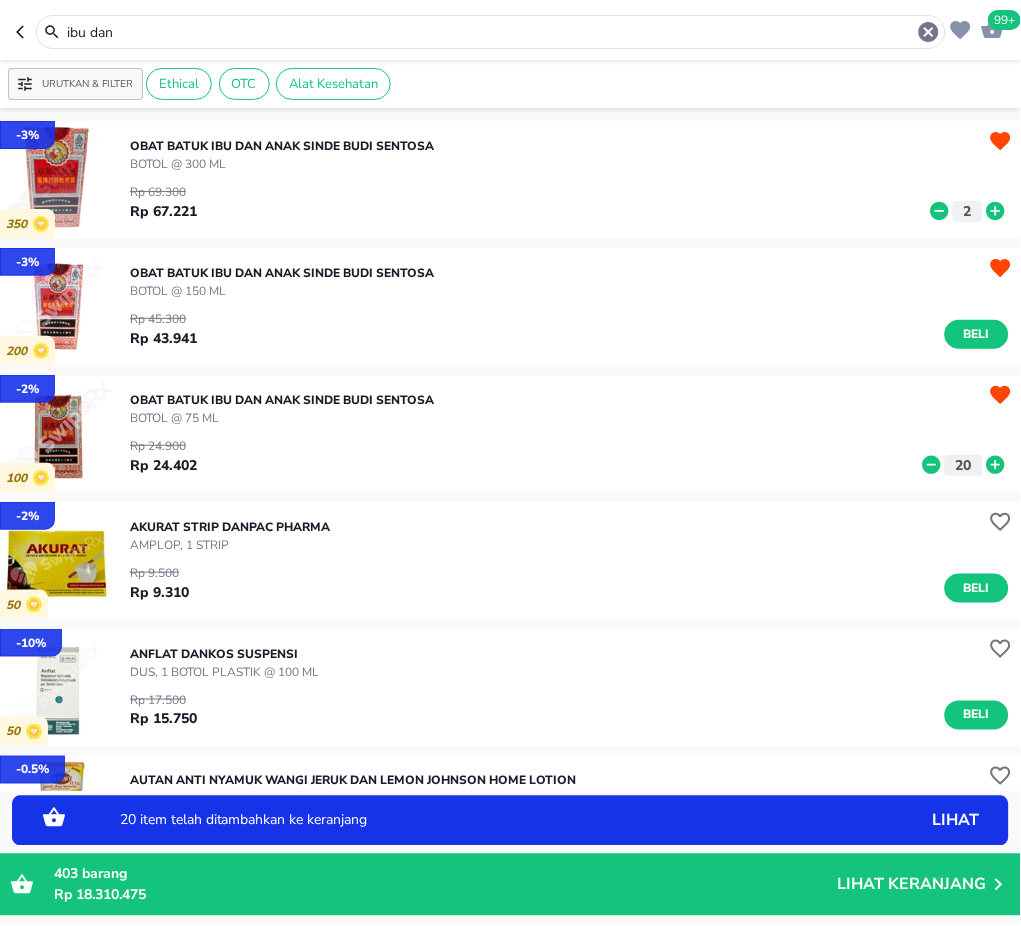 drag, startPoint x: 141, startPoint y: 40, endPoint x: -2, endPoint y: 44, distance: 143.05594 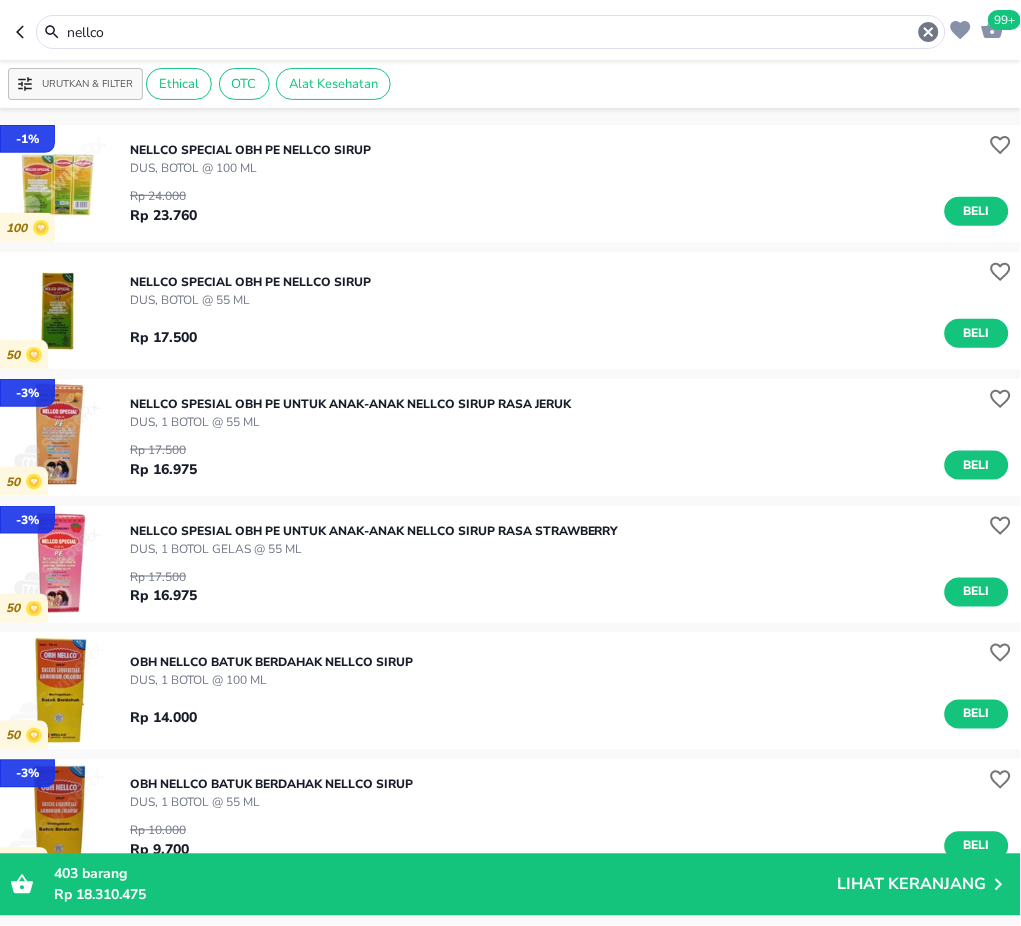 scroll, scrollTop: 400, scrollLeft: 0, axis: vertical 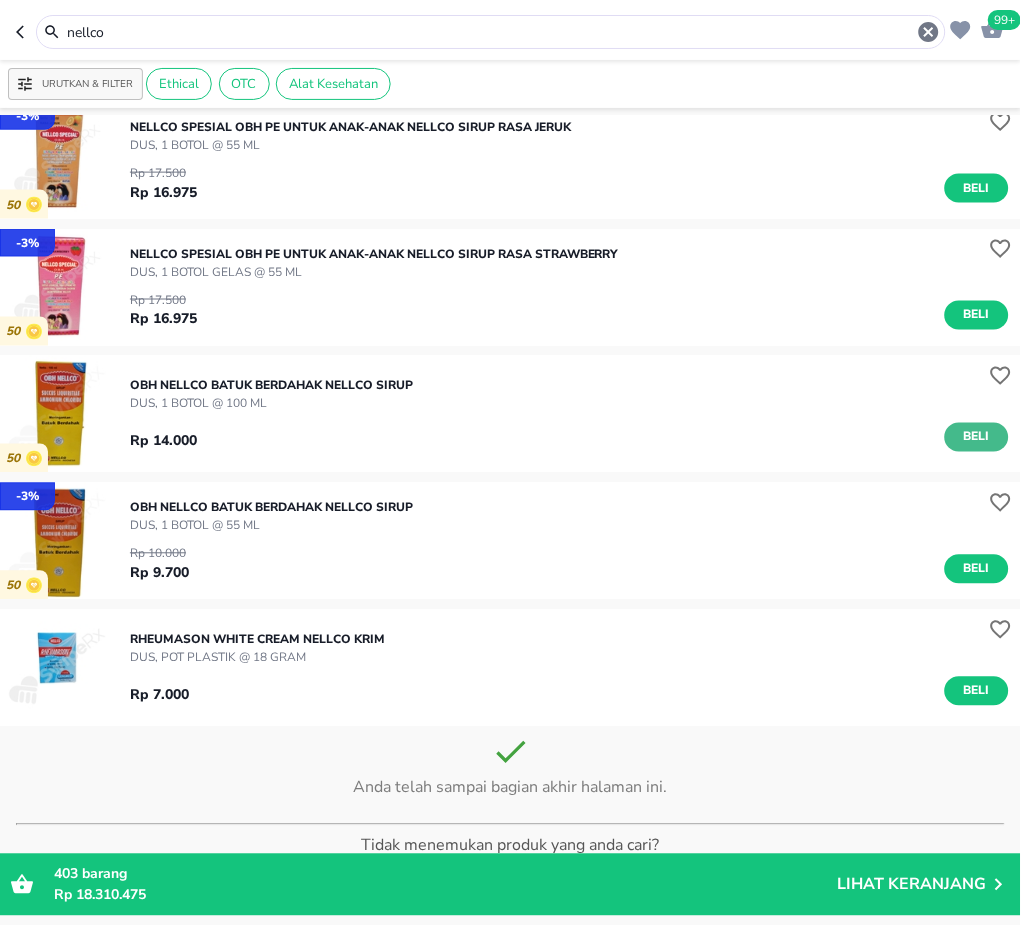 click on "Beli" at bounding box center (977, 437) 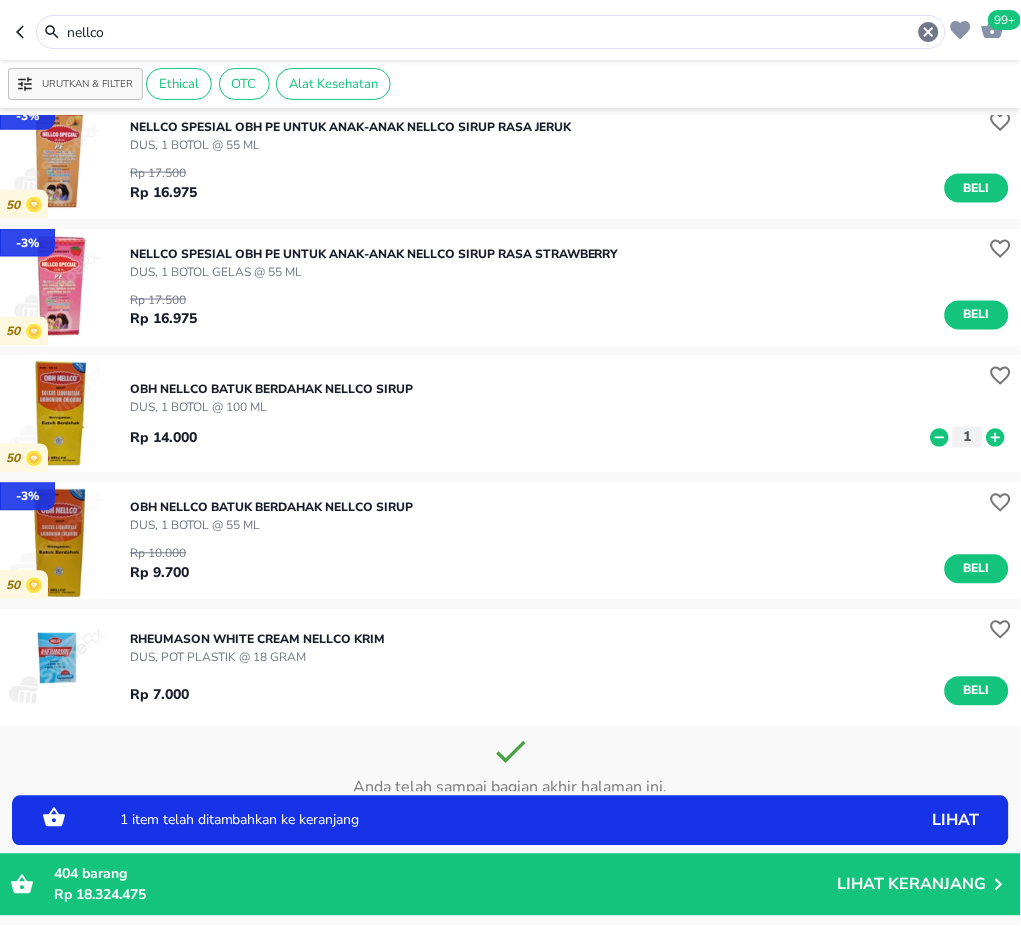drag, startPoint x: 113, startPoint y: 37, endPoint x: -2, endPoint y: 48, distance: 115.52489 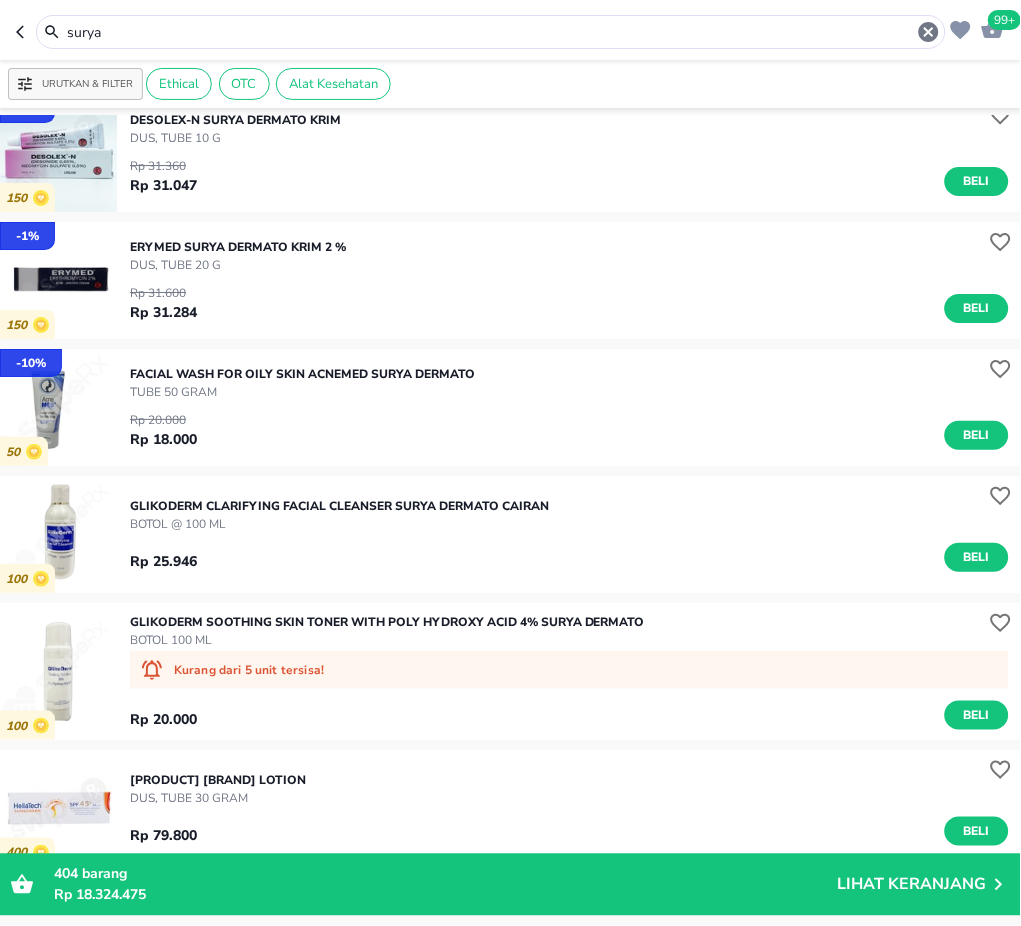 scroll, scrollTop: 1229, scrollLeft: 0, axis: vertical 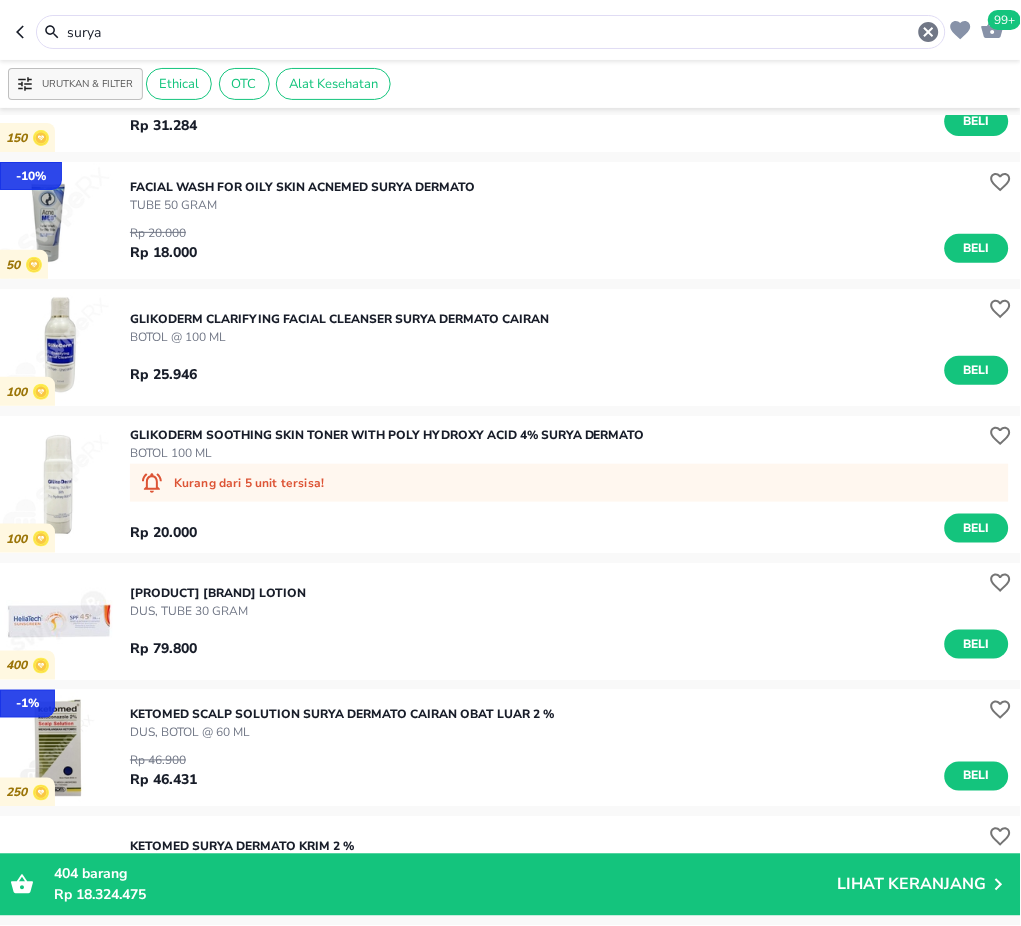drag, startPoint x: 116, startPoint y: 32, endPoint x: 19, endPoint y: 32, distance: 97 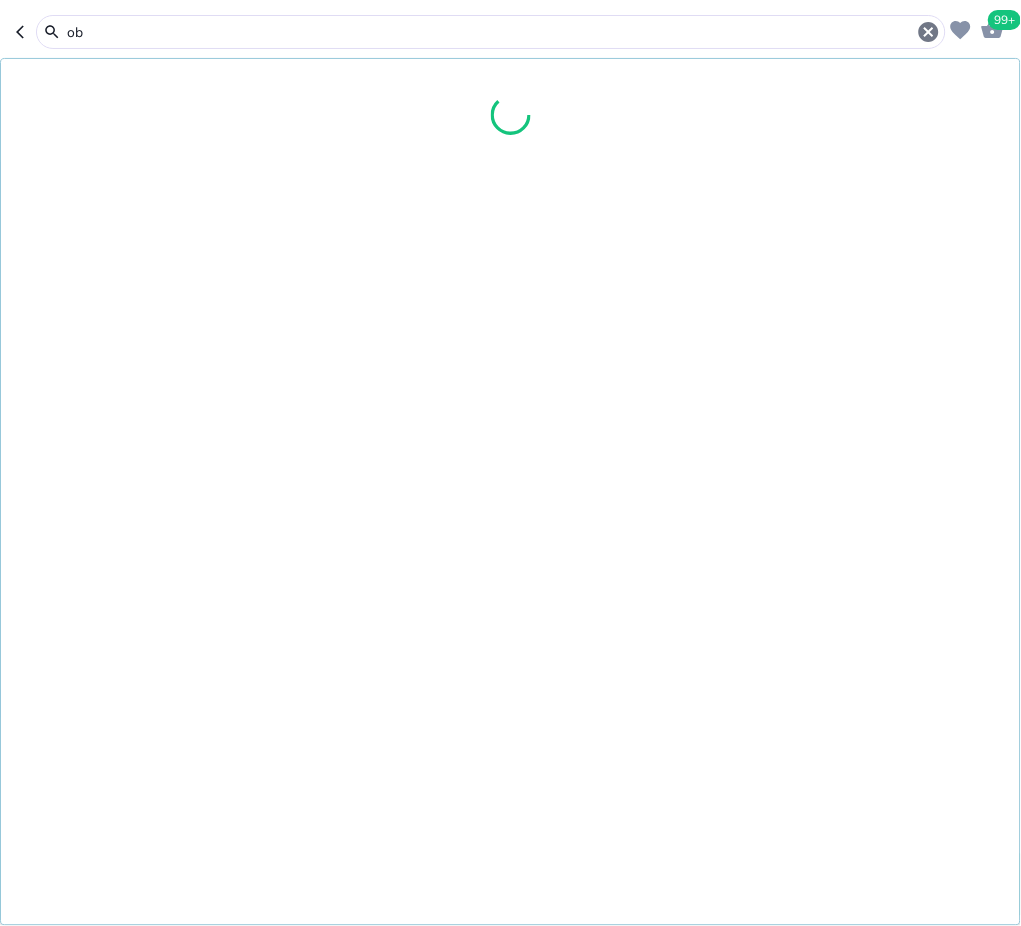 type on "o" 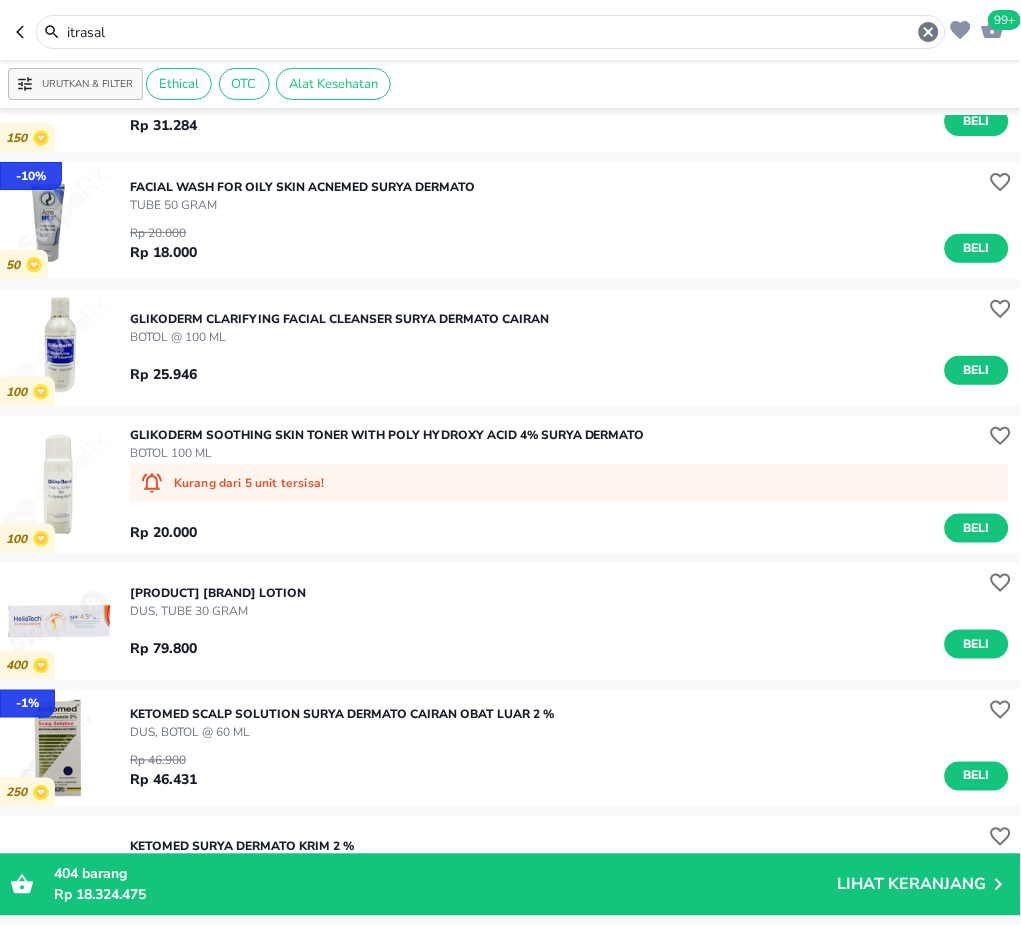 scroll, scrollTop: 0, scrollLeft: 0, axis: both 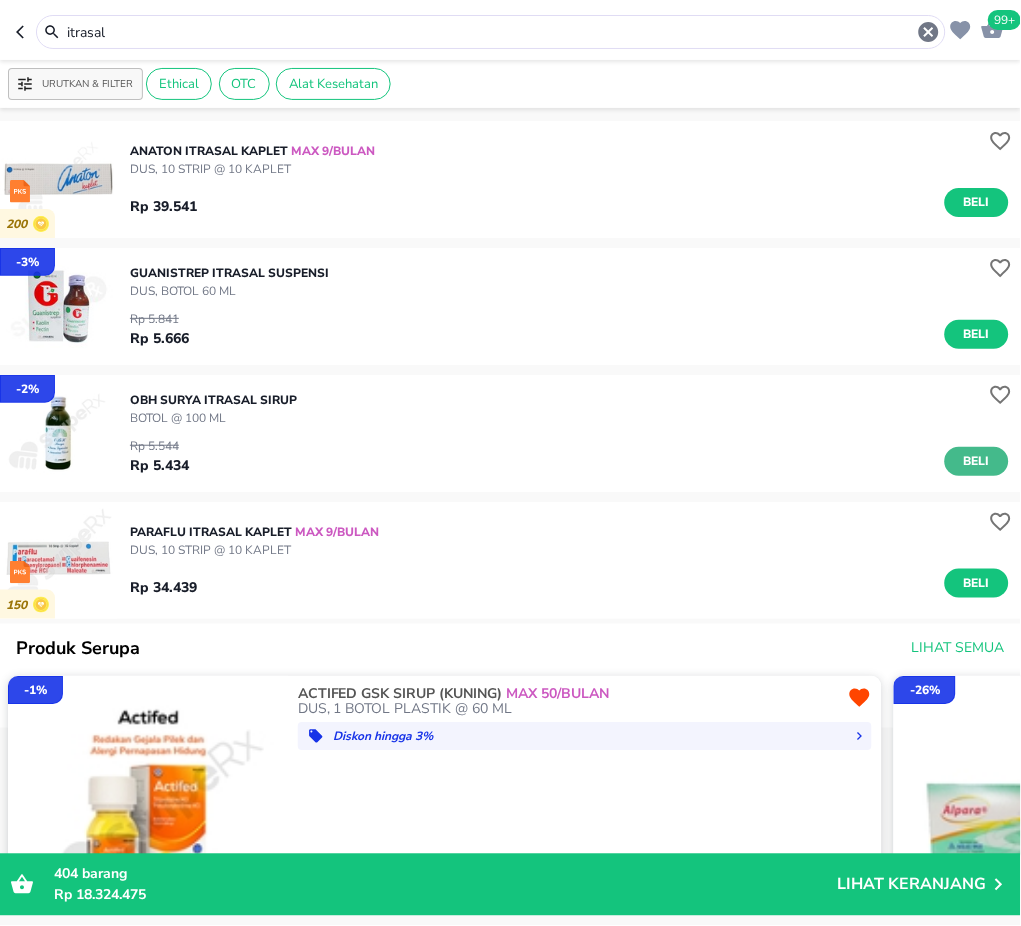 click on "Beli" at bounding box center [977, 461] 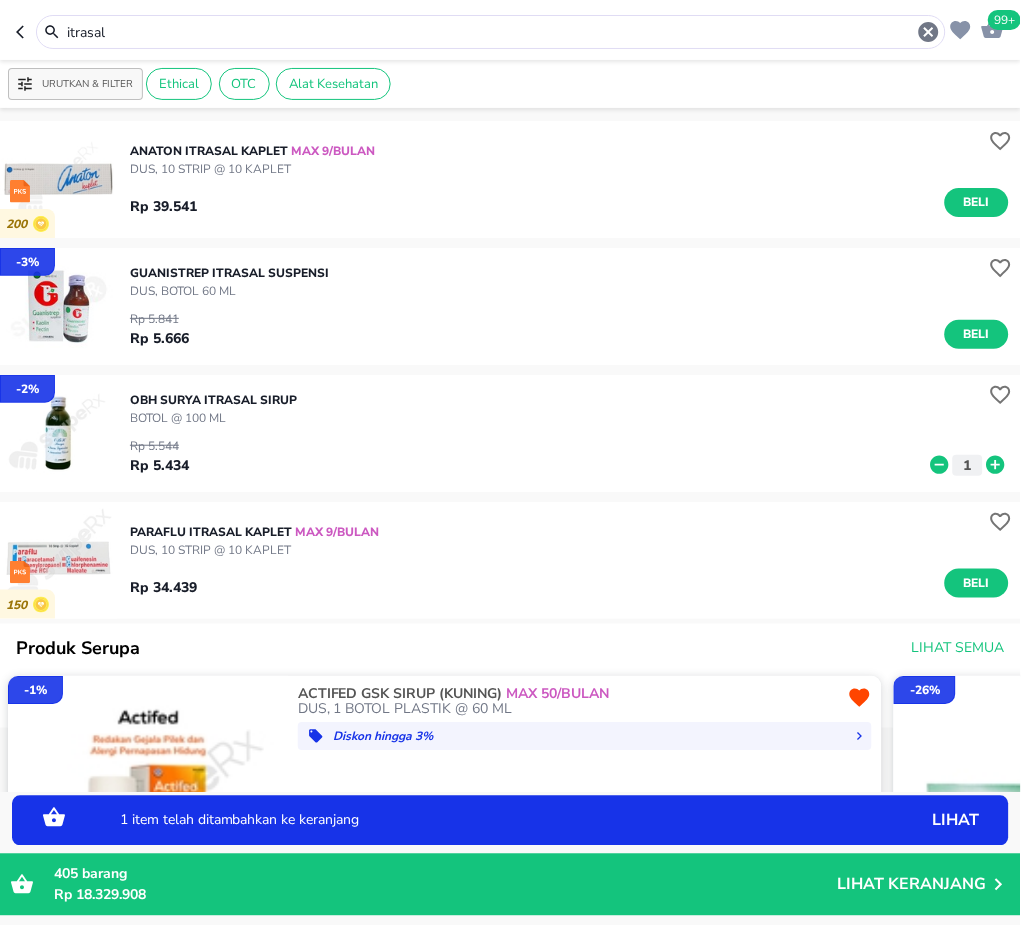click 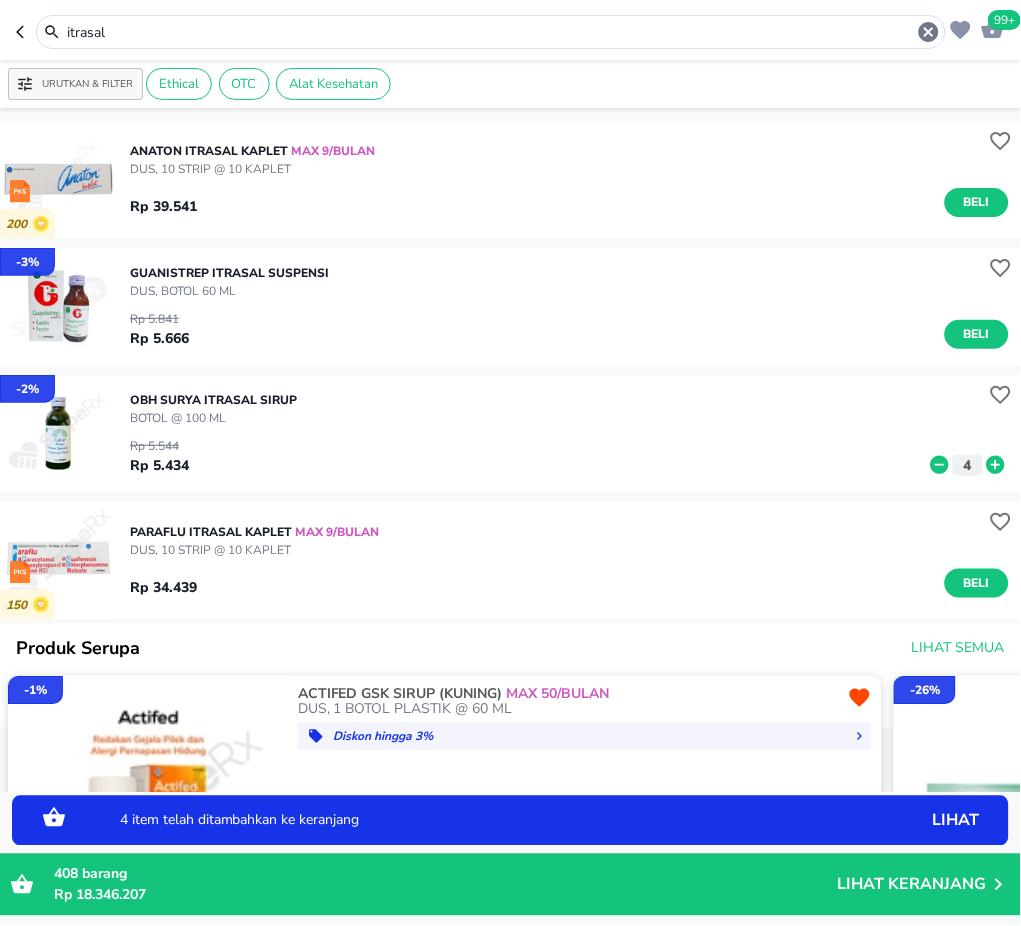 drag, startPoint x: 109, startPoint y: 36, endPoint x: -2, endPoint y: 36, distance: 111 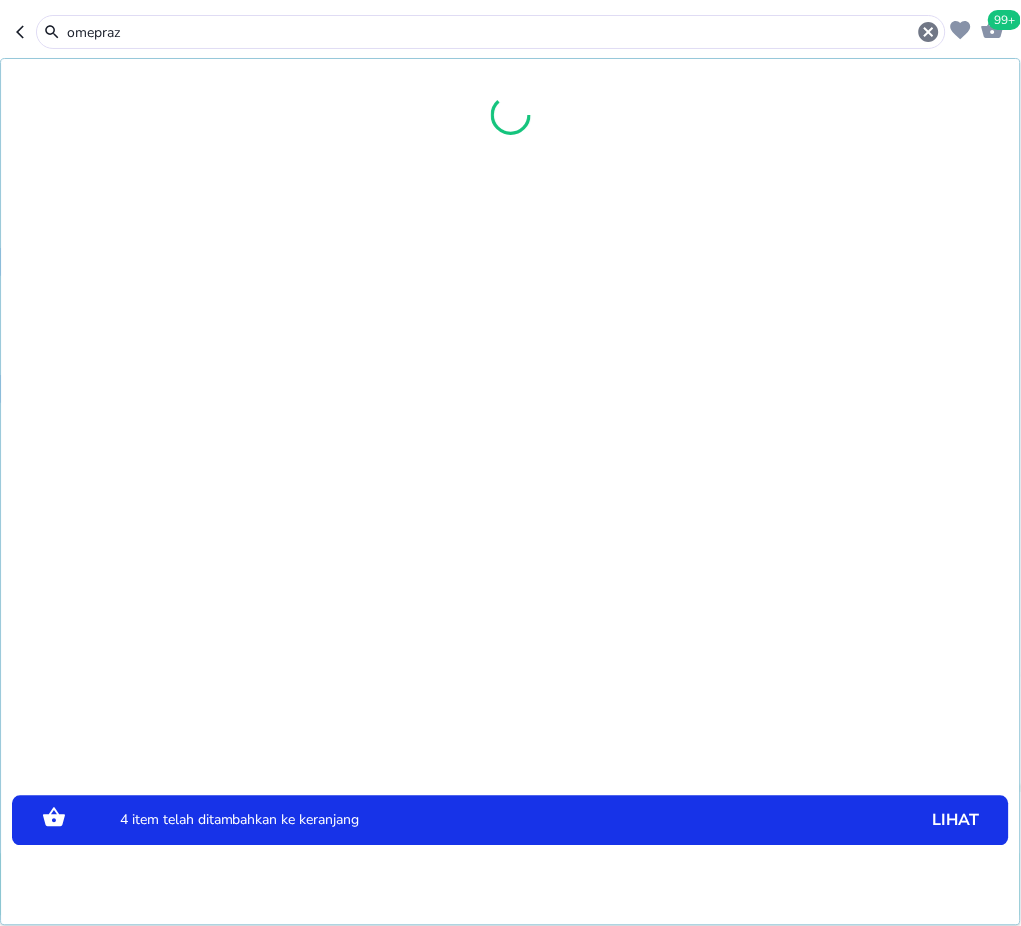 type on "omepraz" 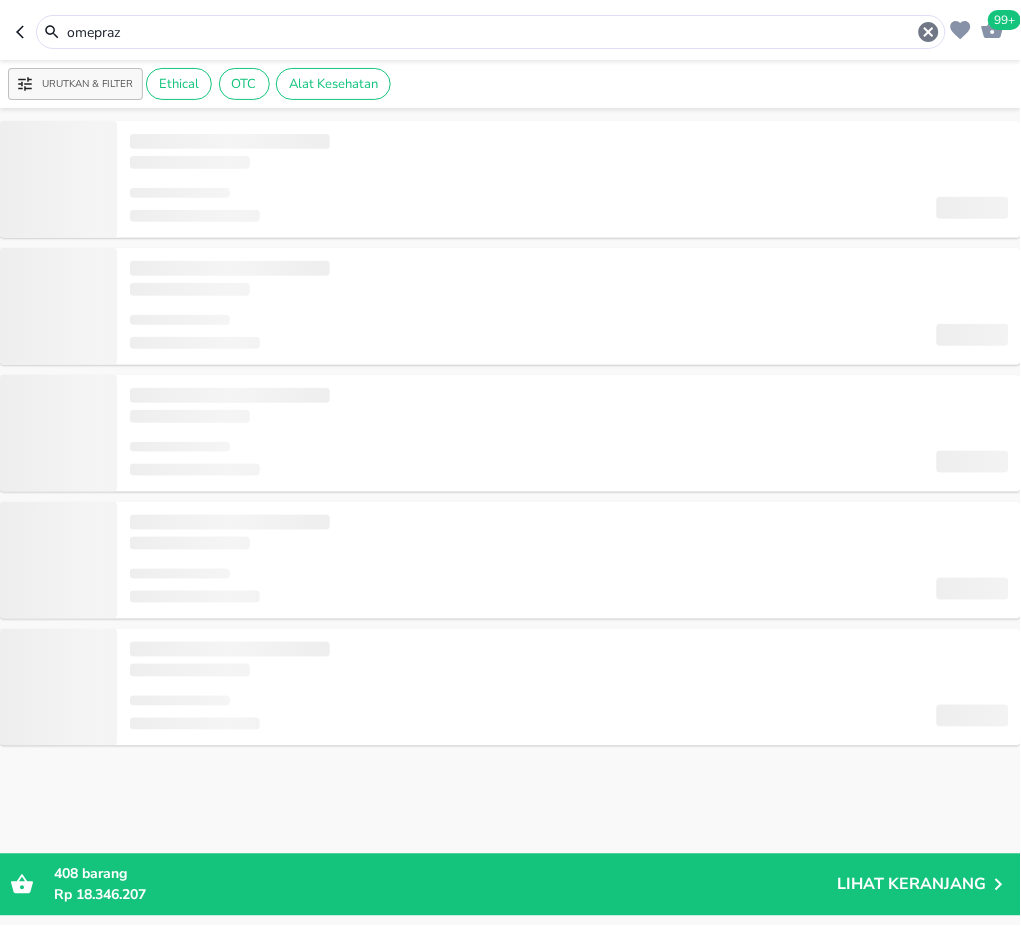 click on "omepraz" at bounding box center (491, 32) 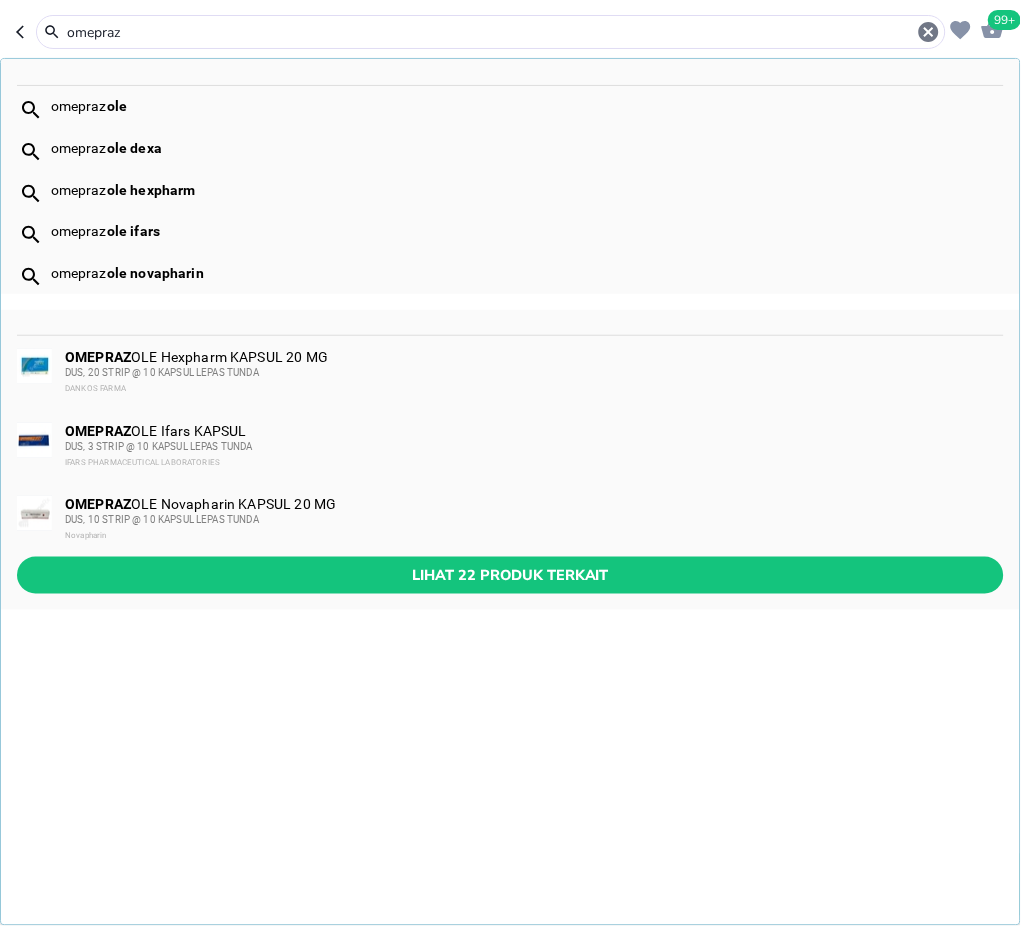 click on "[DRUG_NAME] [BRAND] KAPSUL 20 MG   DUS, 20 STRIP @ 10 KAPSUL LEPAS TUNDA     [BRAND]" at bounding box center (533, 373) 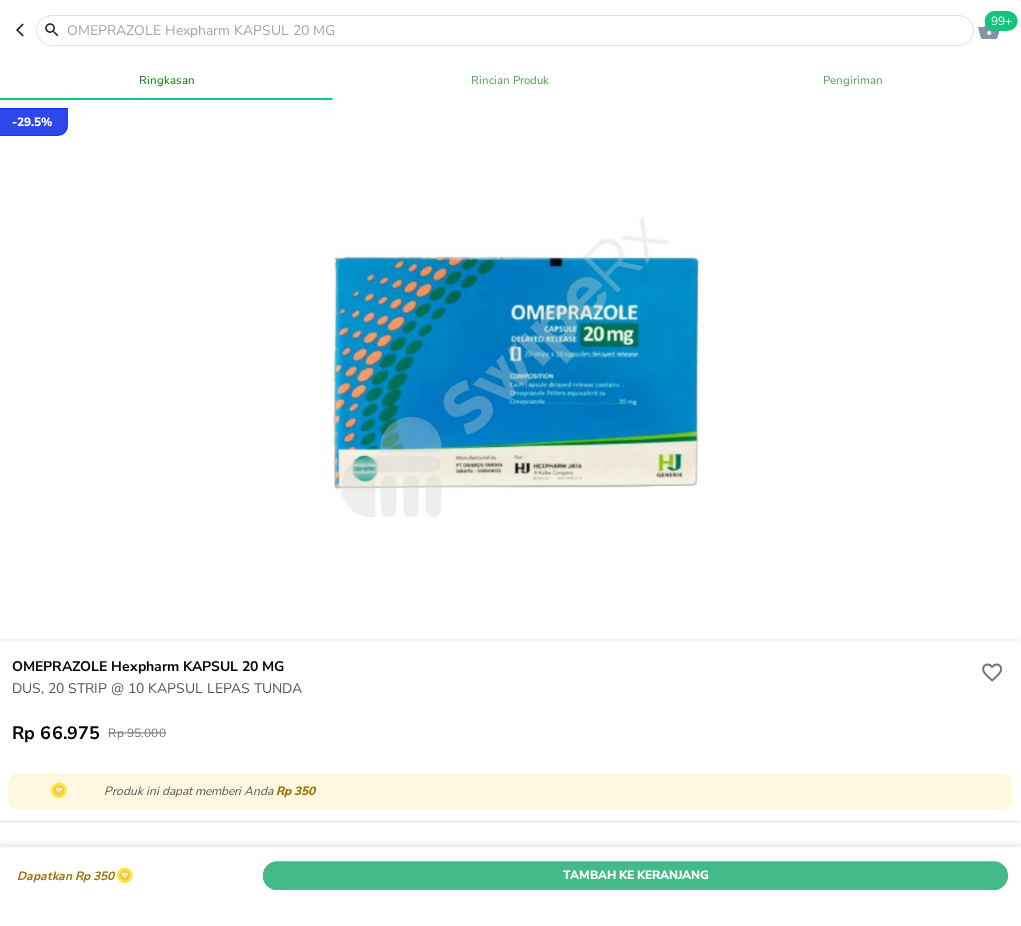 click on "Tambah Ke Keranjang" at bounding box center [636, 875] 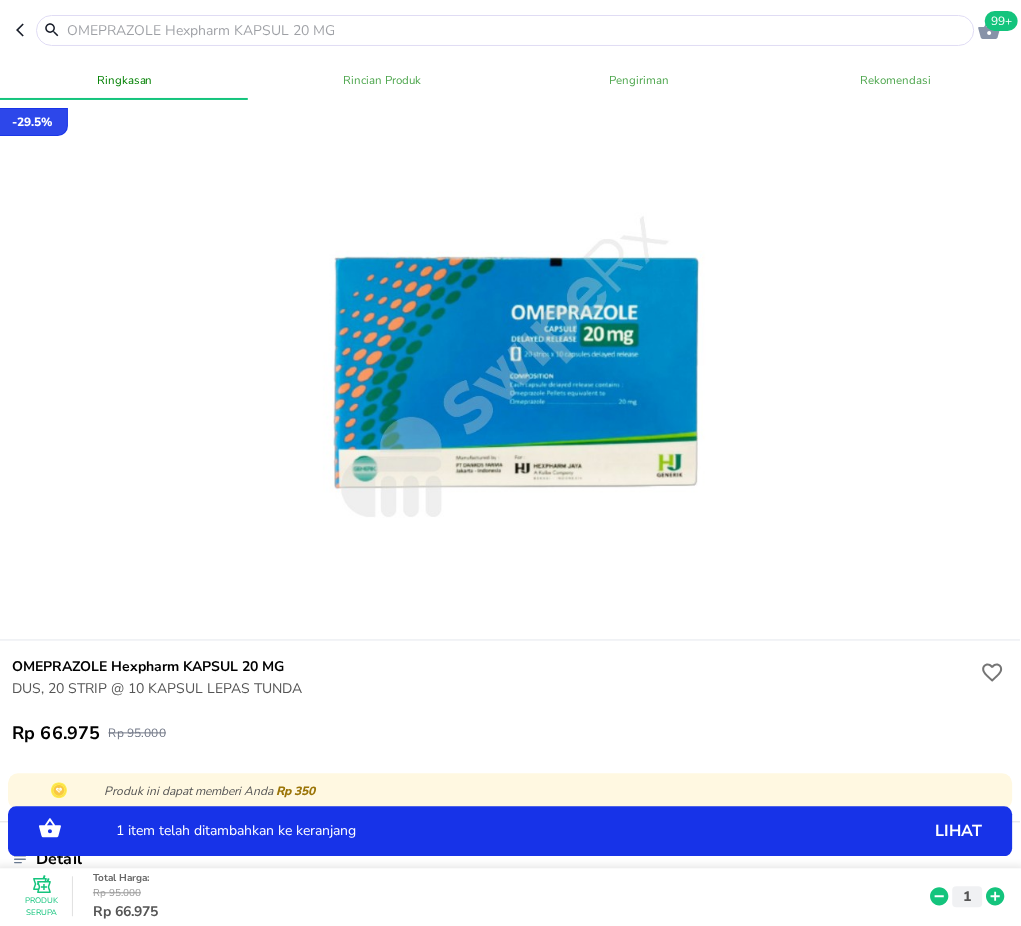 click 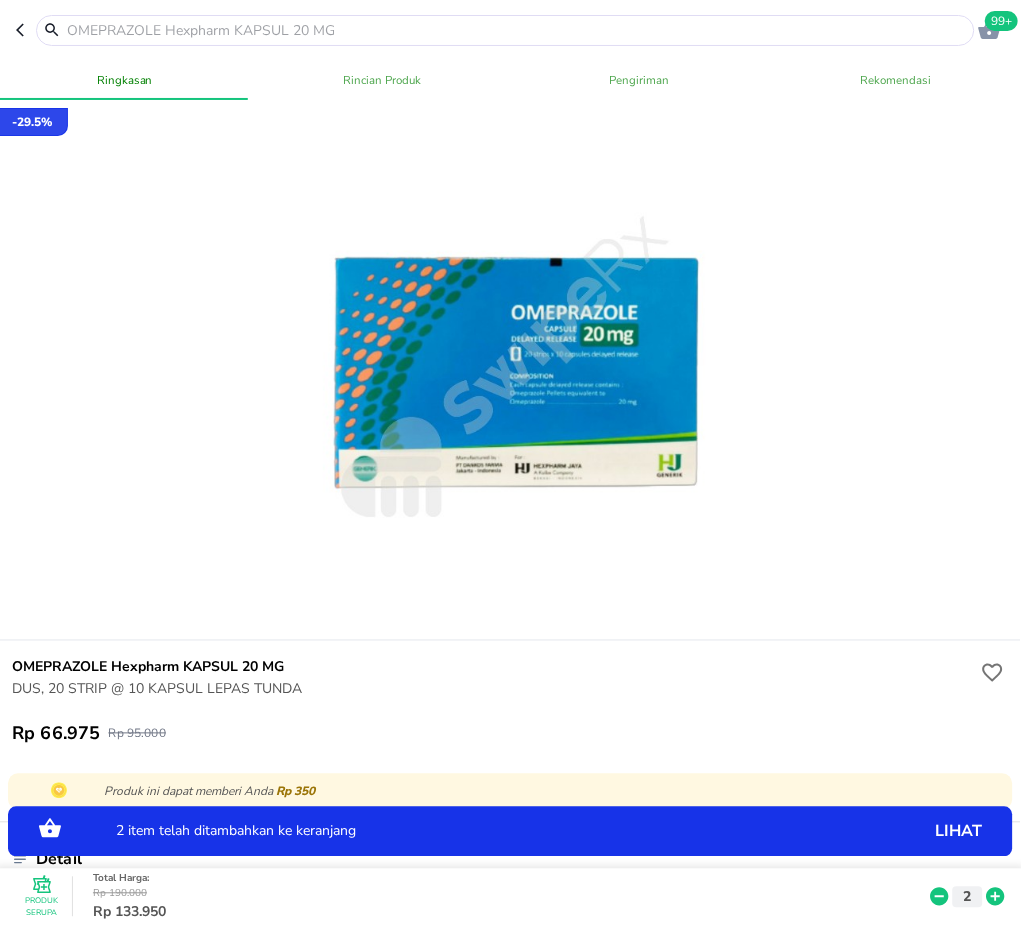 click 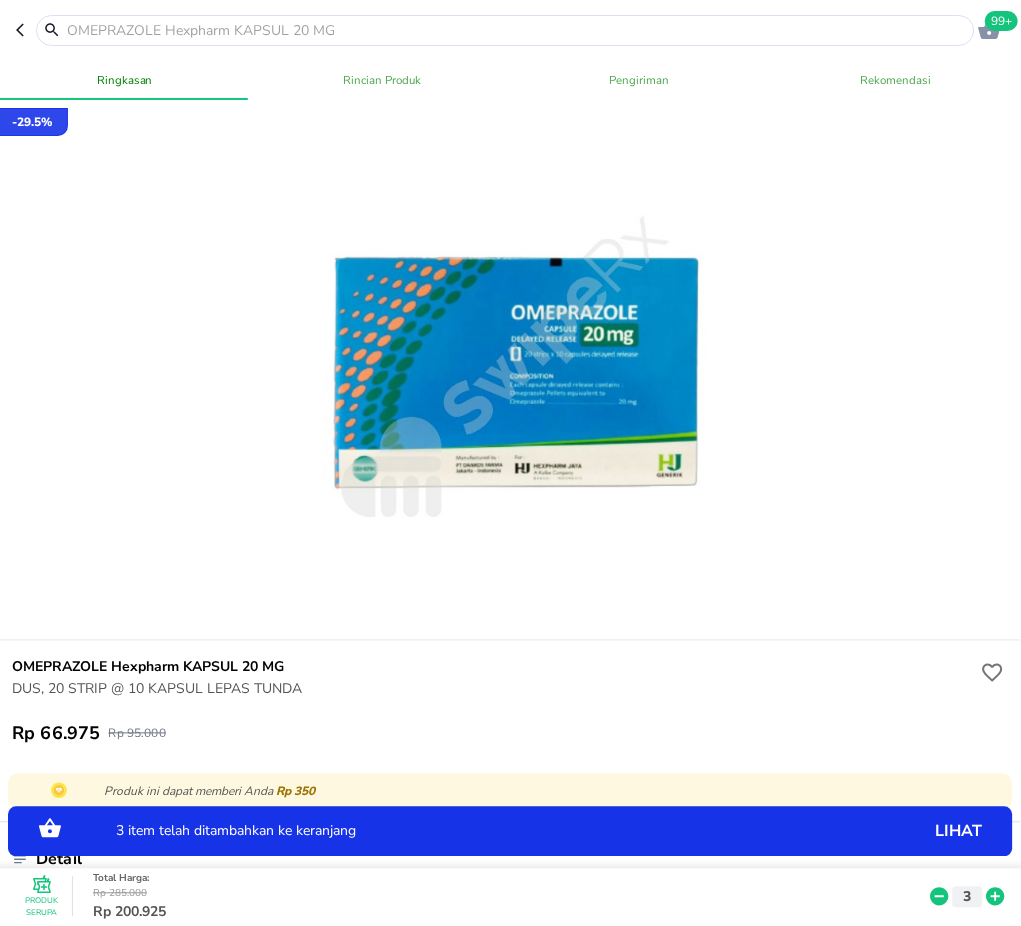 click 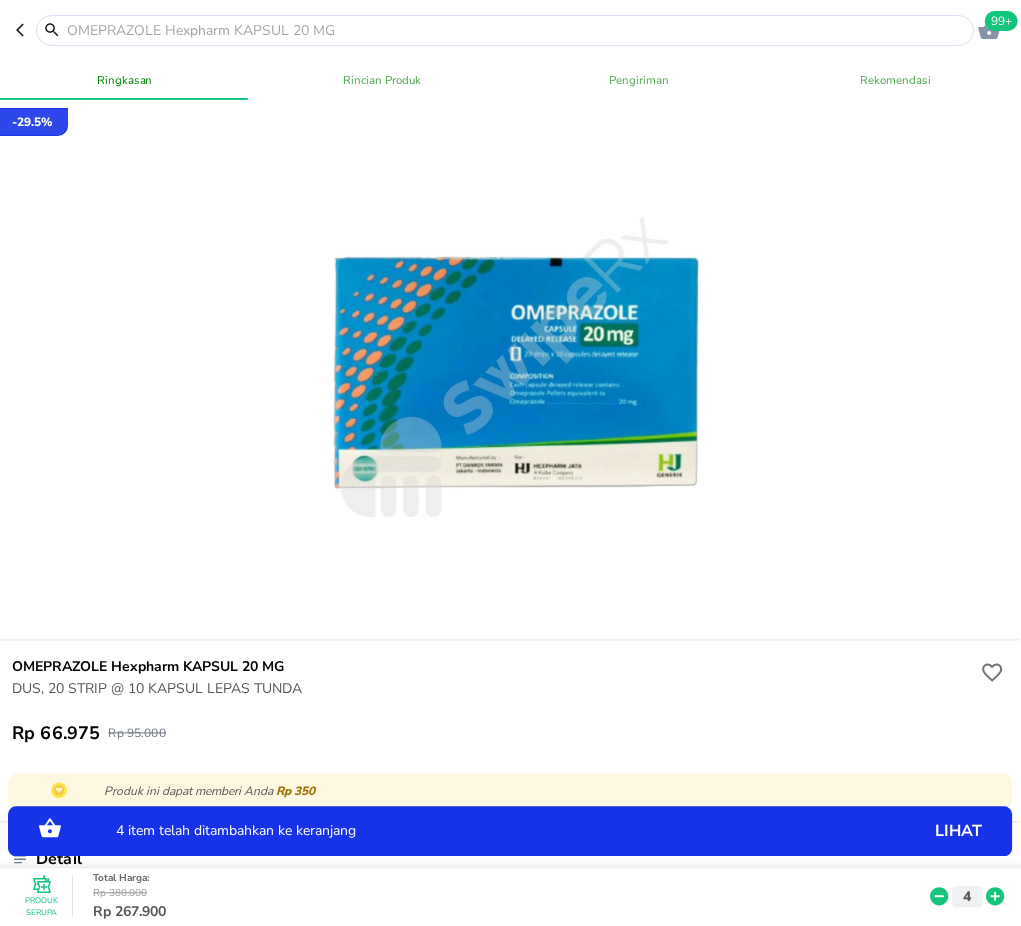 click at bounding box center (517, 30) 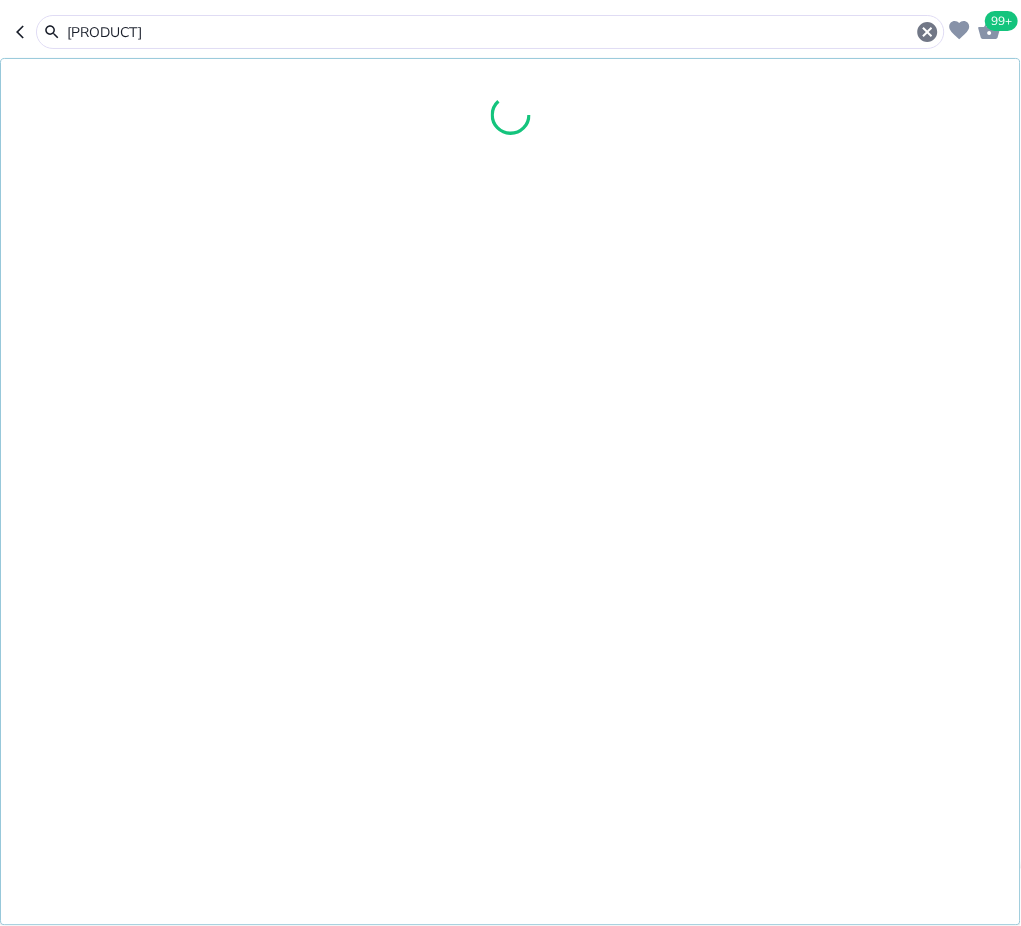 type on "opistan" 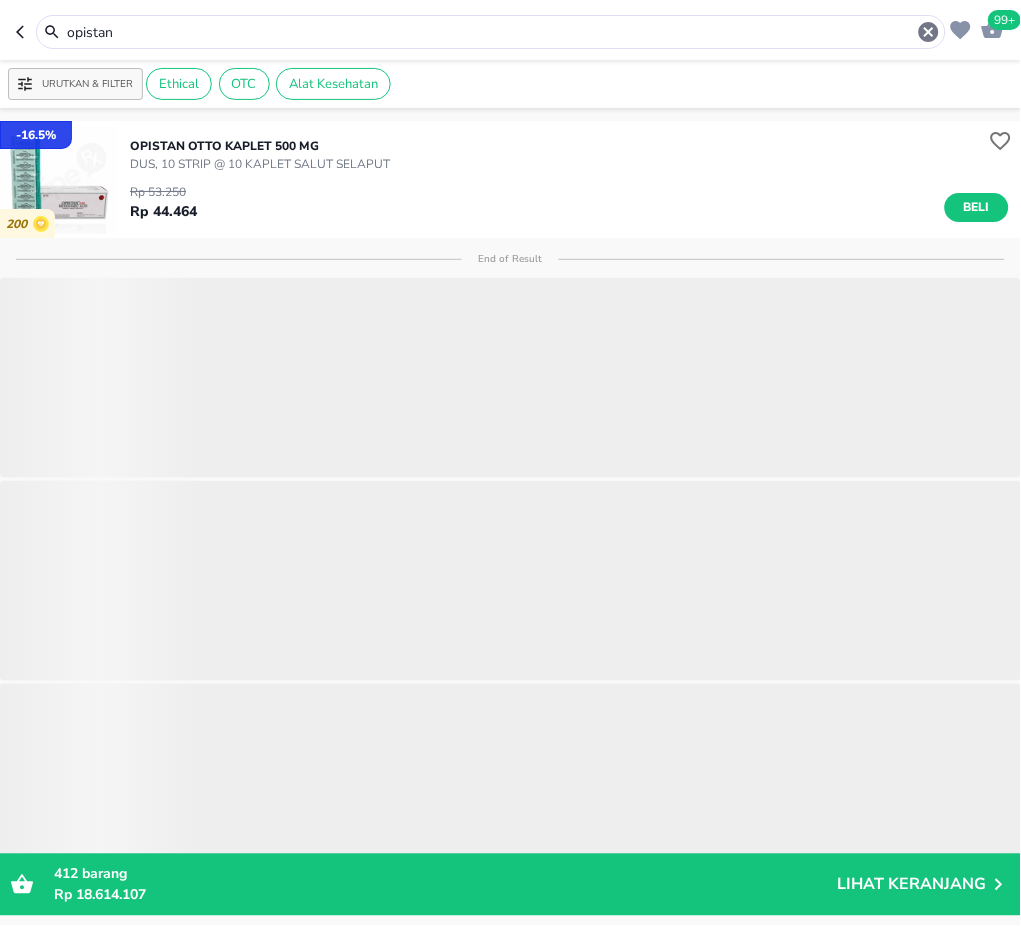 click on "Beli" at bounding box center (977, 207) 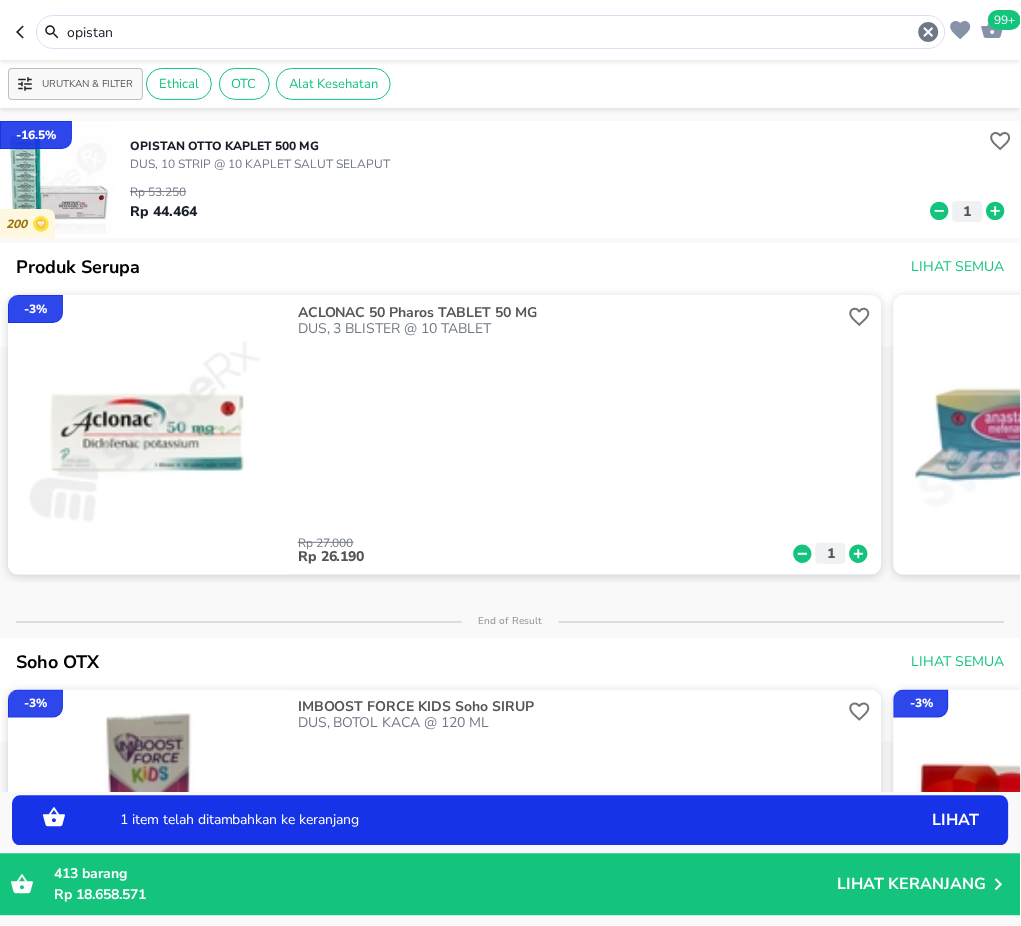 drag, startPoint x: 166, startPoint y: 40, endPoint x: 25, endPoint y: 38, distance: 141.01419 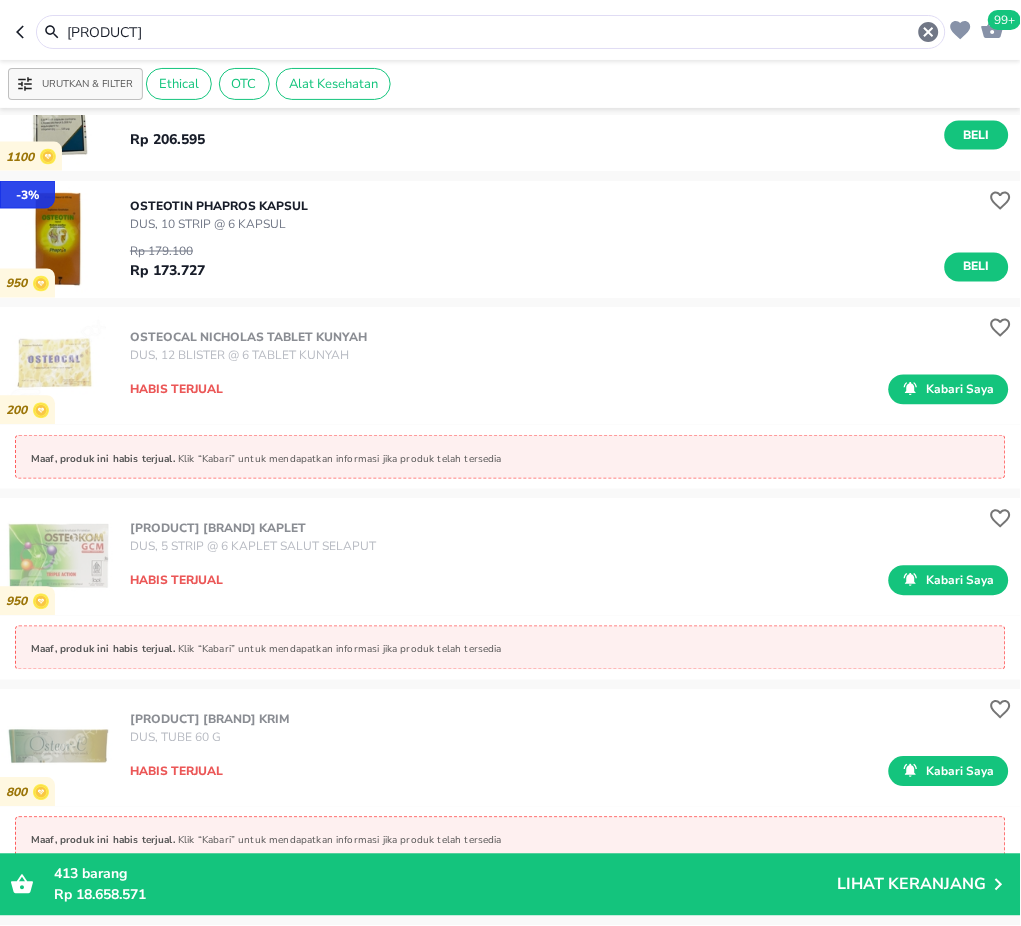 scroll, scrollTop: 533, scrollLeft: 0, axis: vertical 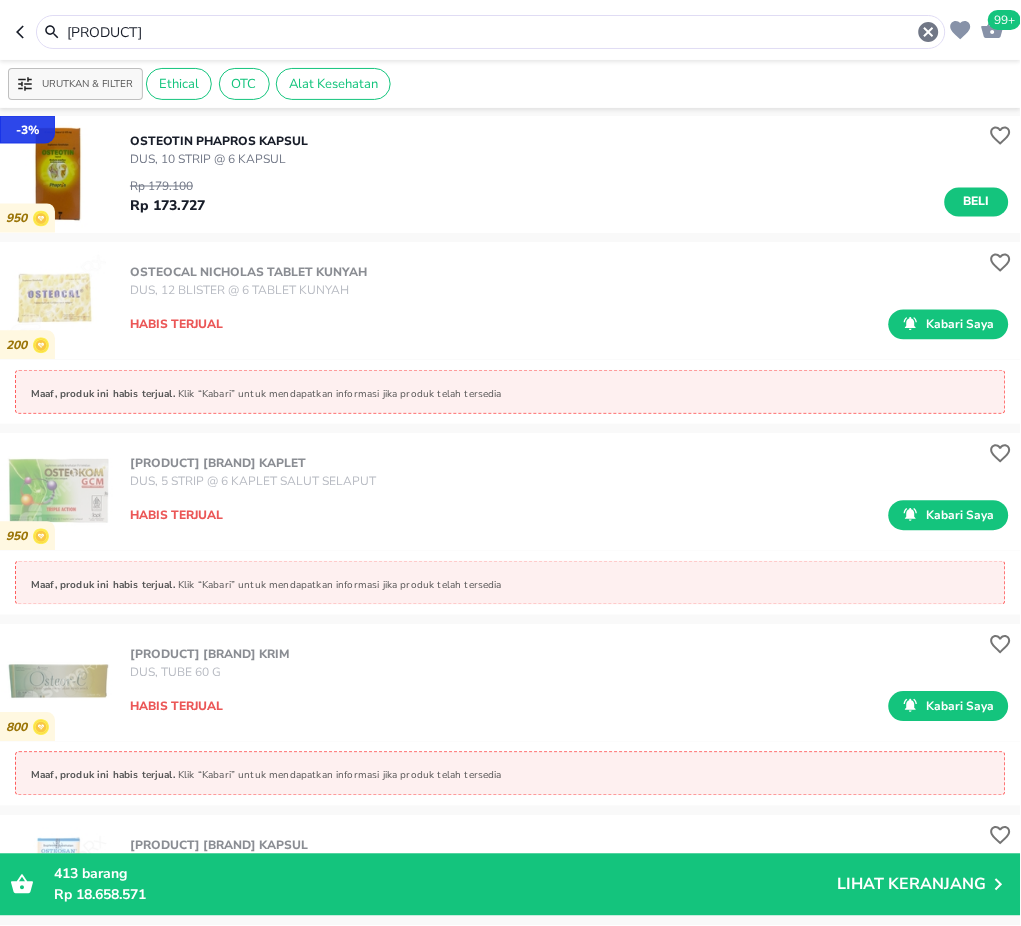 drag, startPoint x: 141, startPoint y: 29, endPoint x: -2, endPoint y: 25, distance: 143.05594 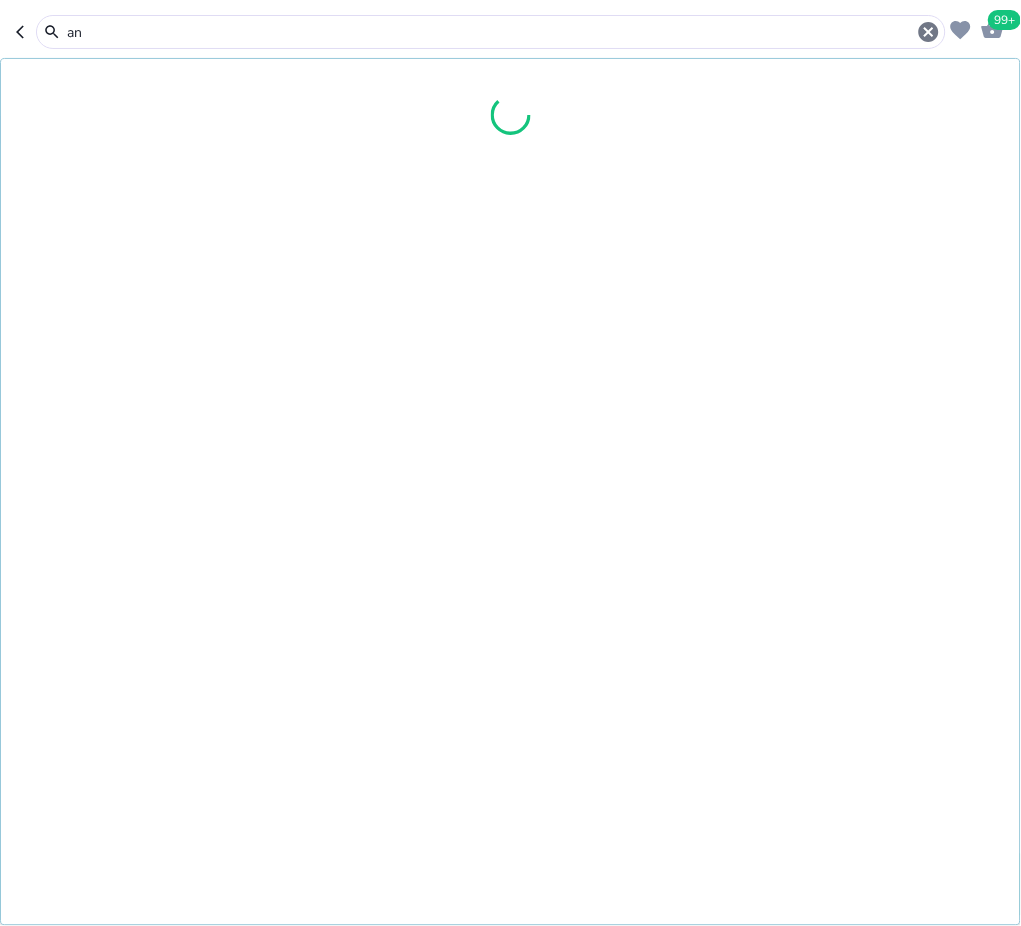 type on "a" 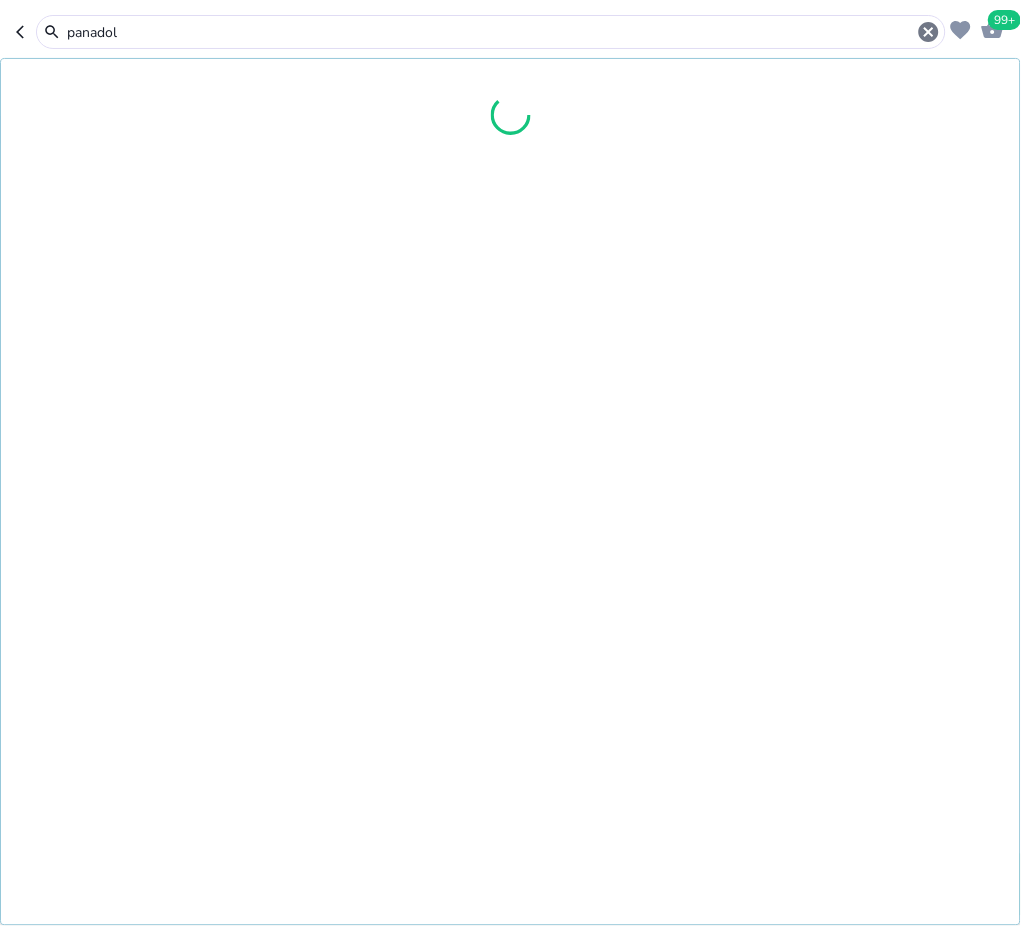 type on "panadol" 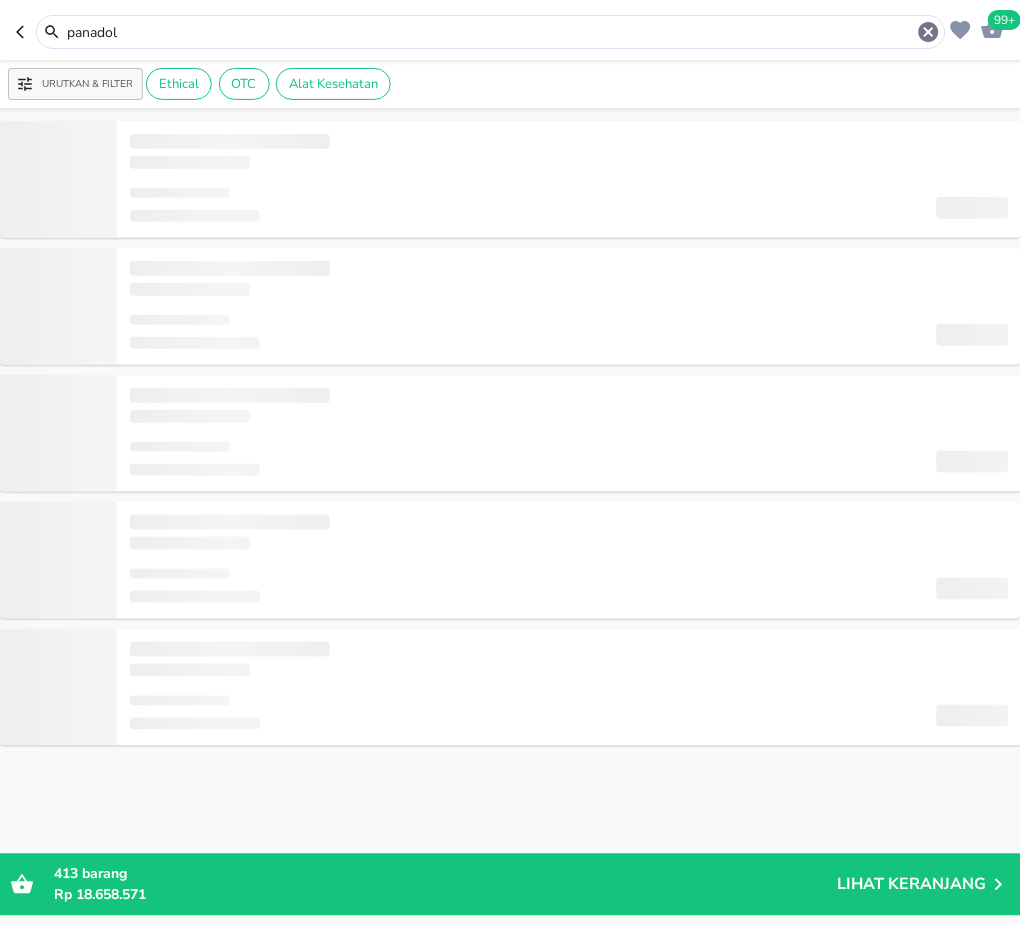 scroll, scrollTop: 0, scrollLeft: 0, axis: both 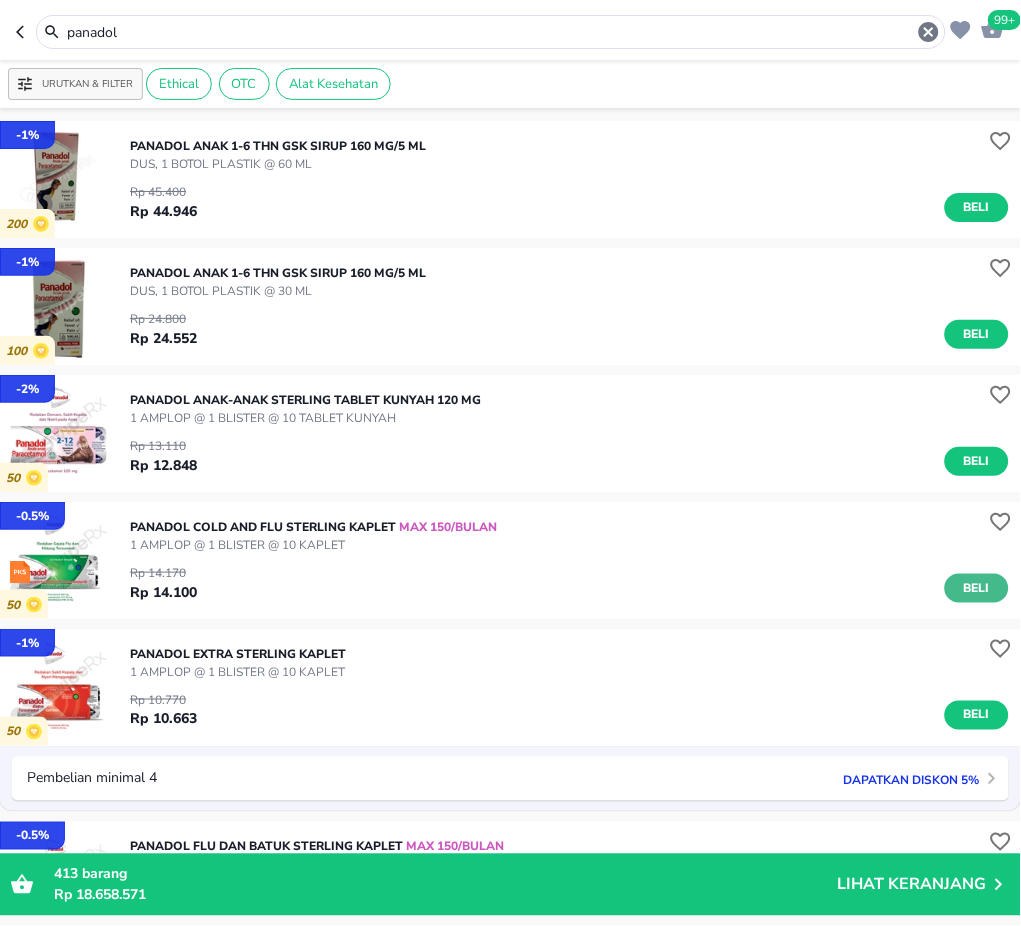 click on "Beli" at bounding box center (977, 588) 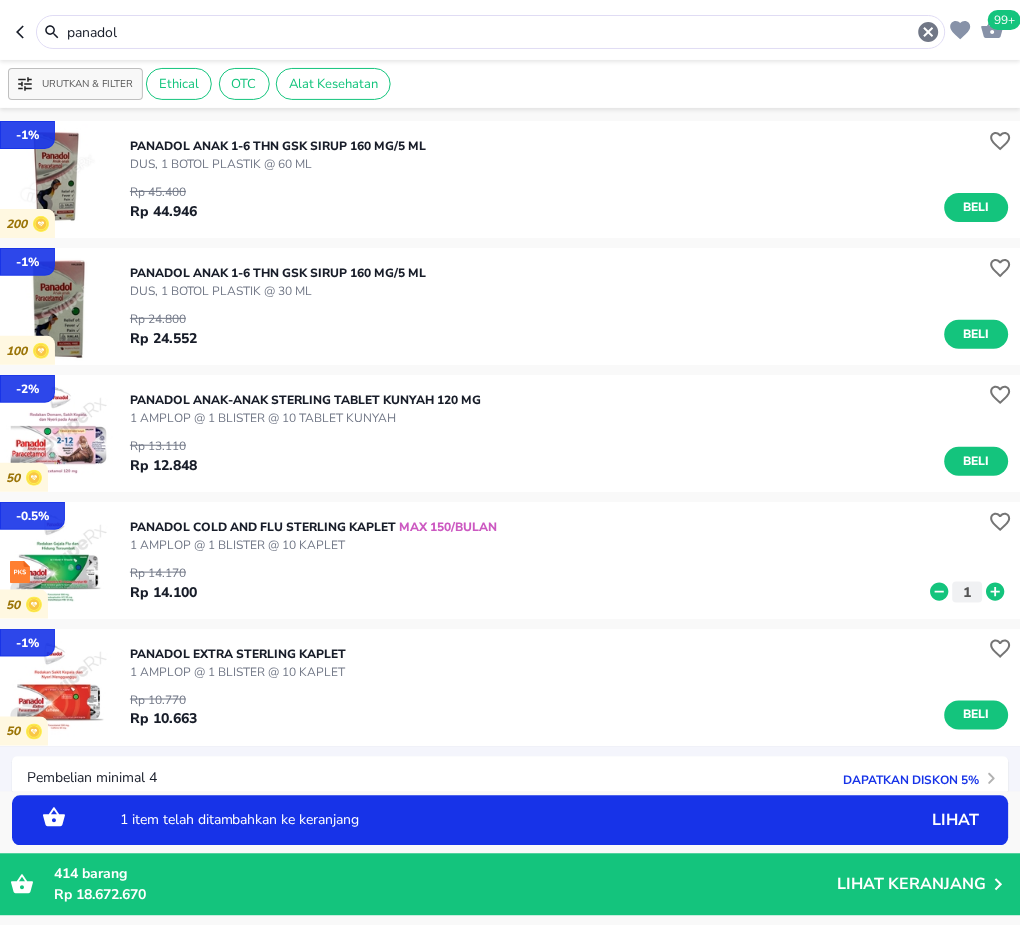 click on "1" at bounding box center (968, 592) 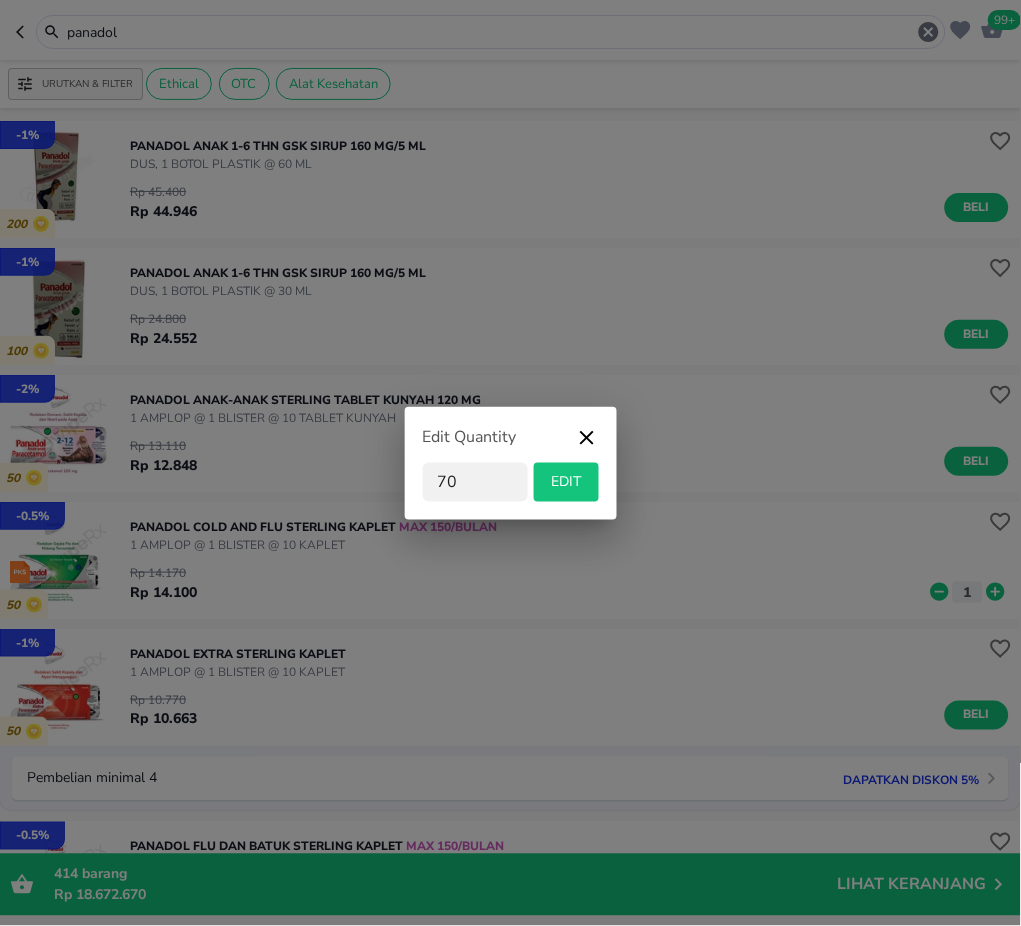 type on "70" 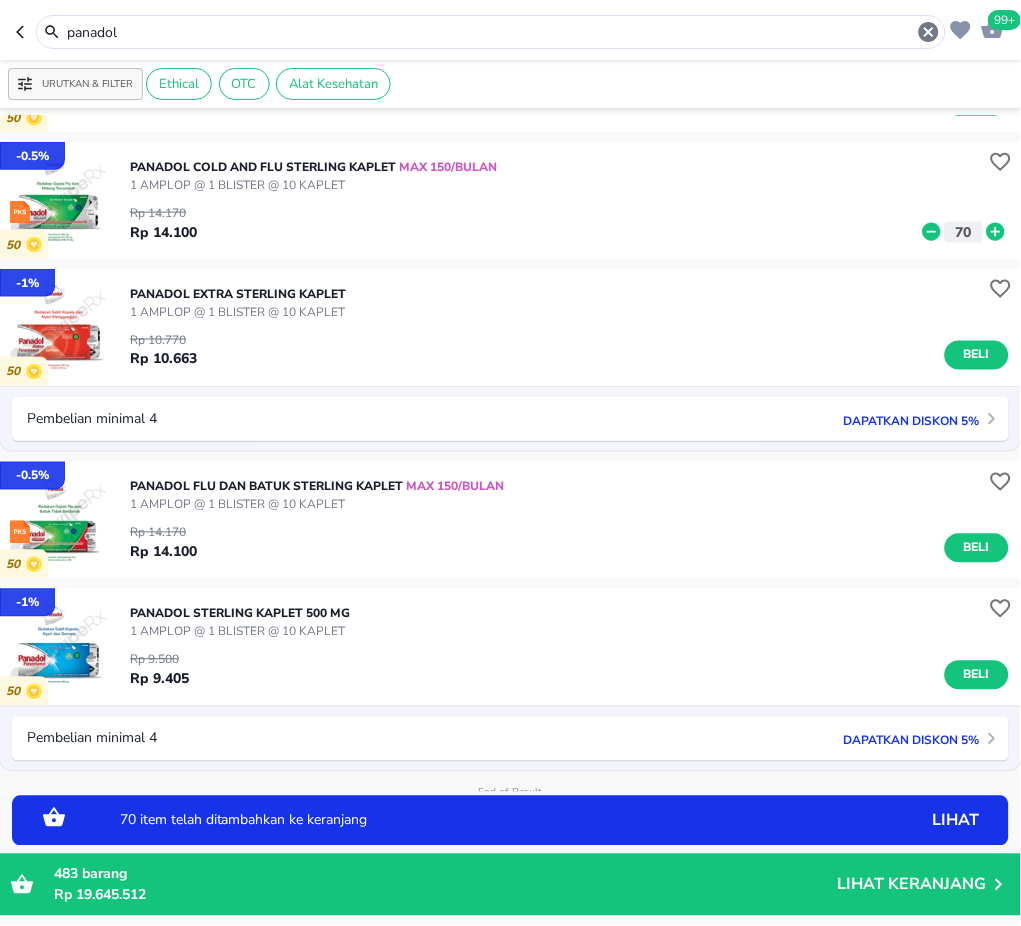 scroll, scrollTop: 400, scrollLeft: 0, axis: vertical 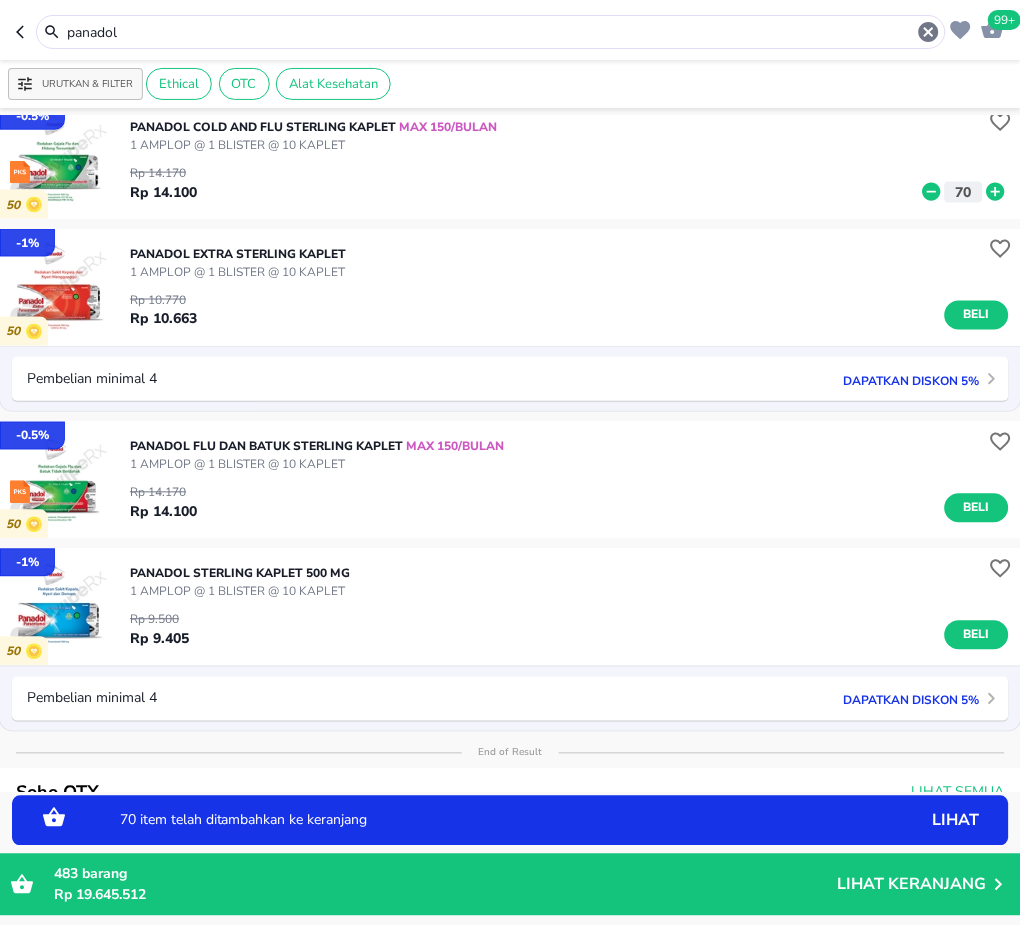 click on "PANADOL FLU DAN BATUK Sterling KAPLET MAX 150/BULAN 1 AMPLOP @ 1 BLISTER @ 10 KAPLET Rp 14.170 Rp 14.100 Beli" at bounding box center (575, 480) 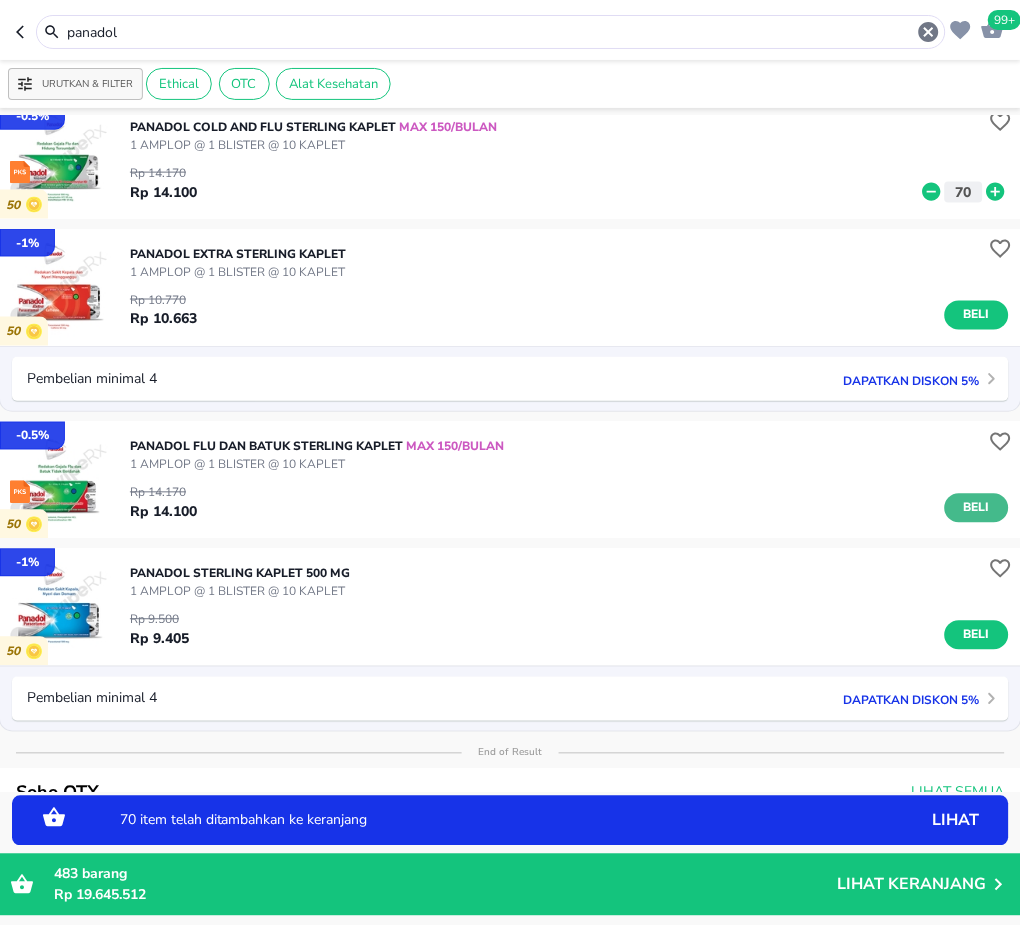 click on "Beli" at bounding box center [977, 508] 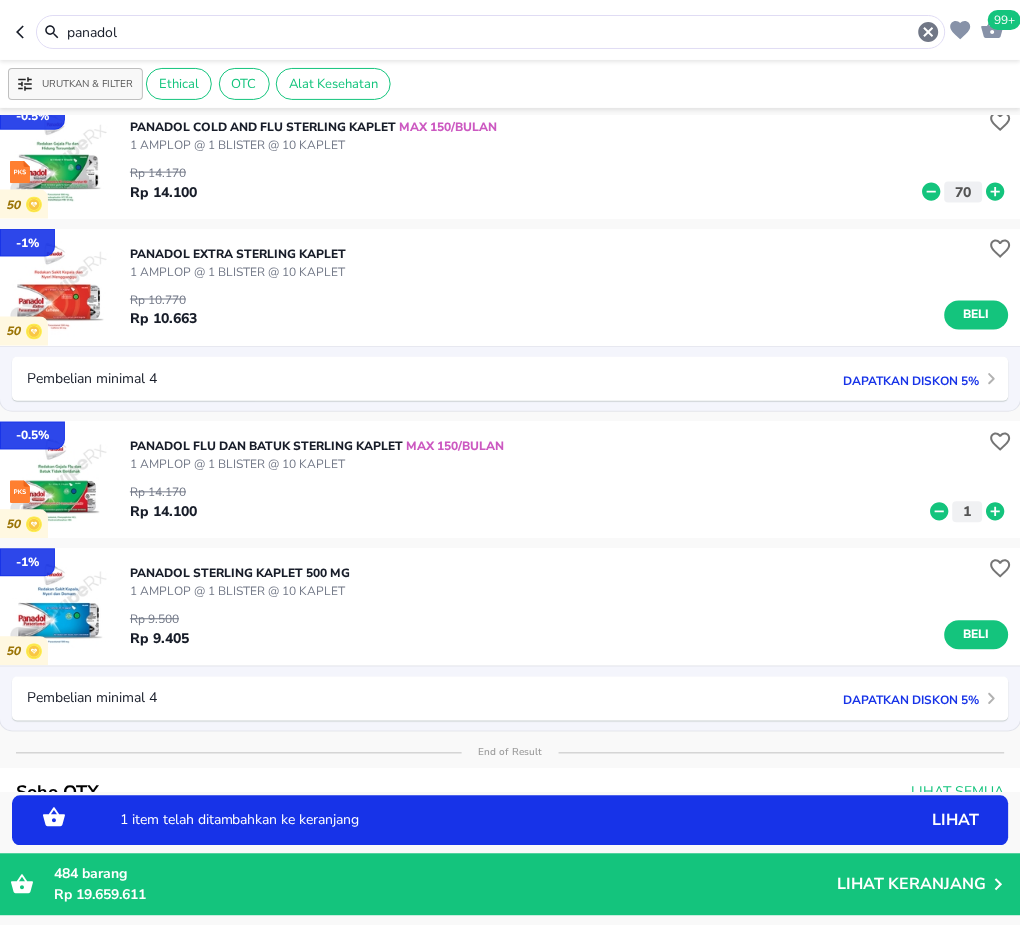click on "1" at bounding box center (968, 512) 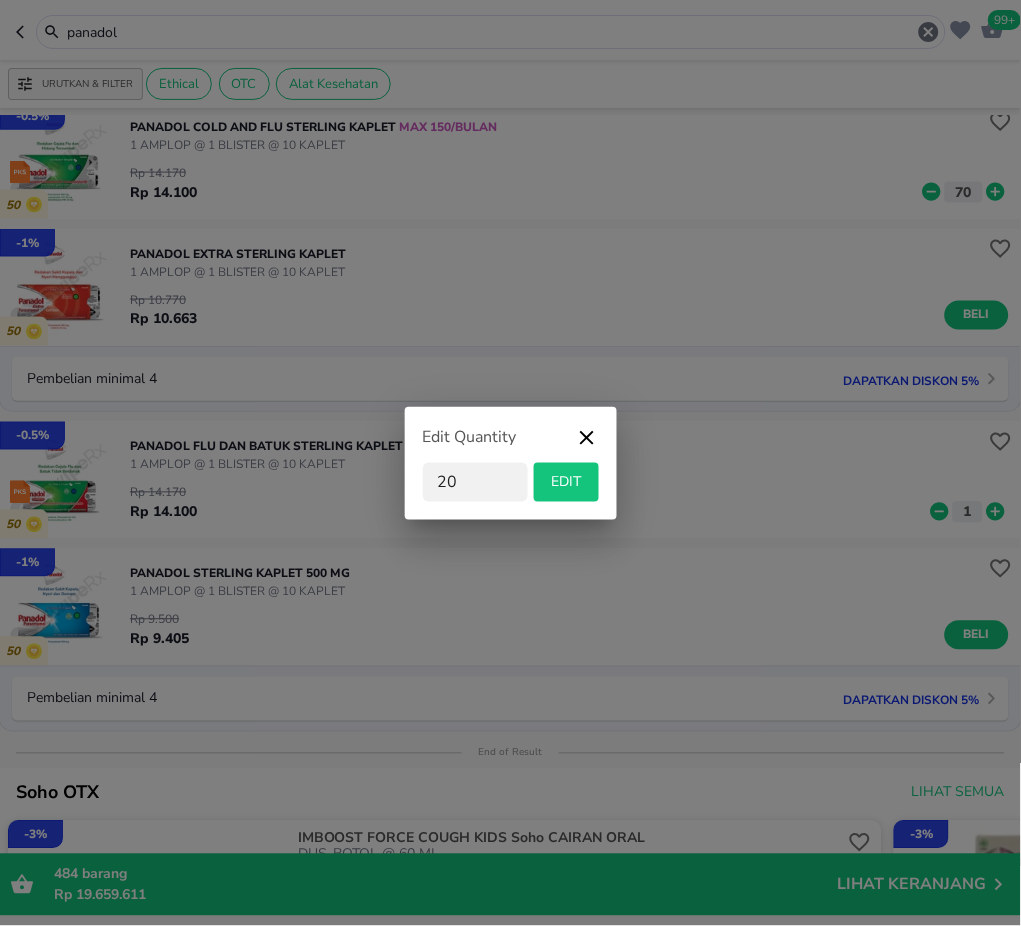 type on "20" 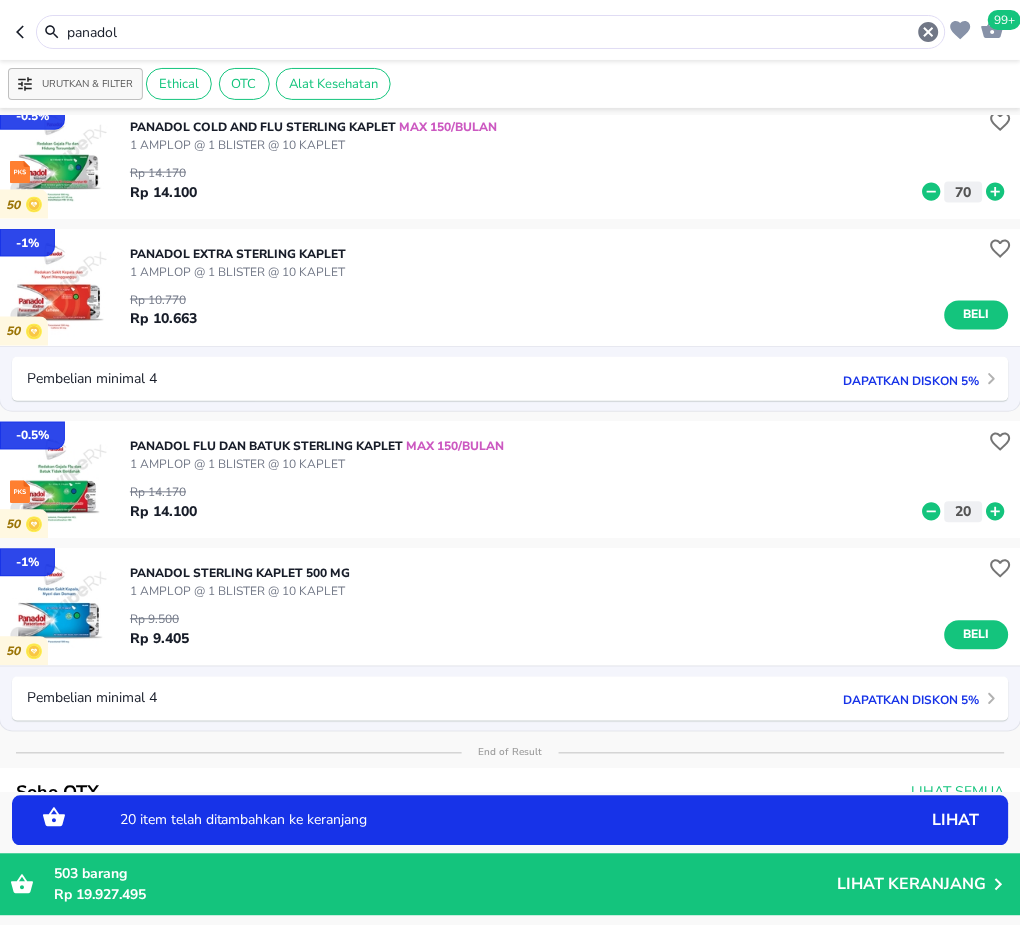 drag, startPoint x: 134, startPoint y: 33, endPoint x: 22, endPoint y: 28, distance: 112.11155 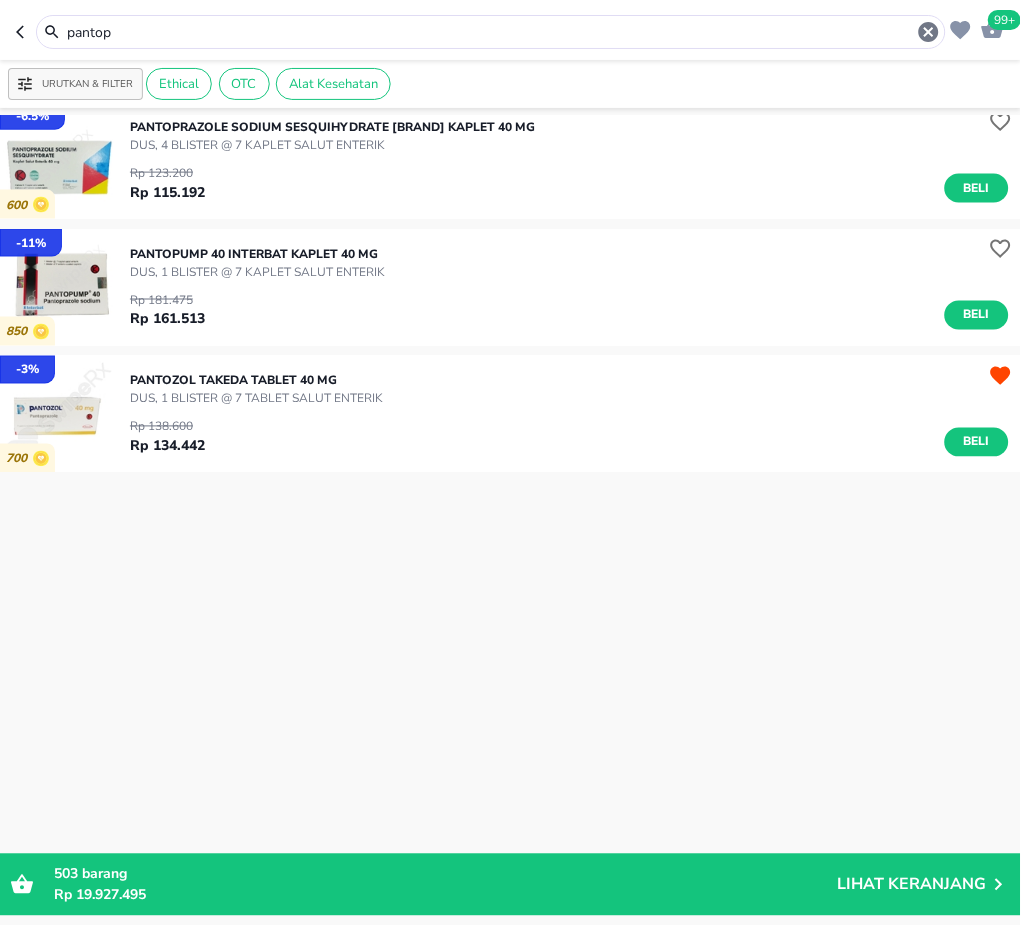 scroll, scrollTop: 0, scrollLeft: 0, axis: both 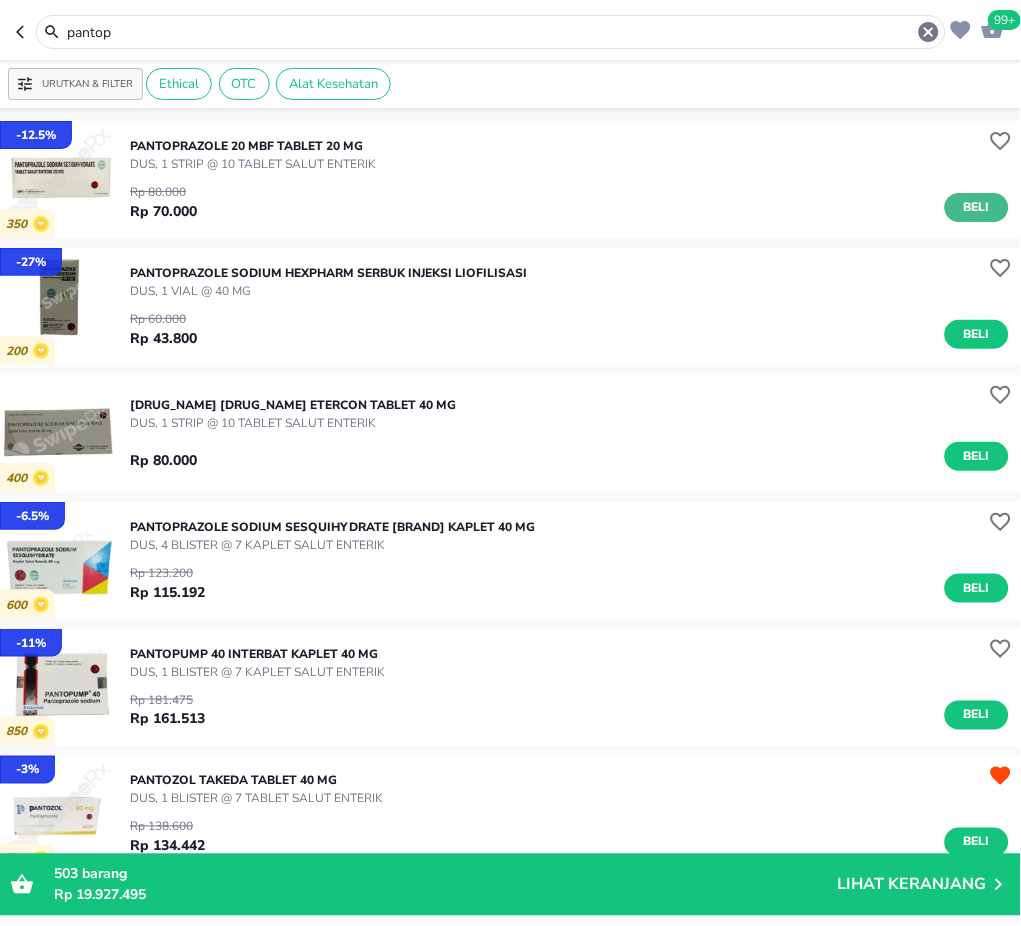click on "Beli" at bounding box center [977, 207] 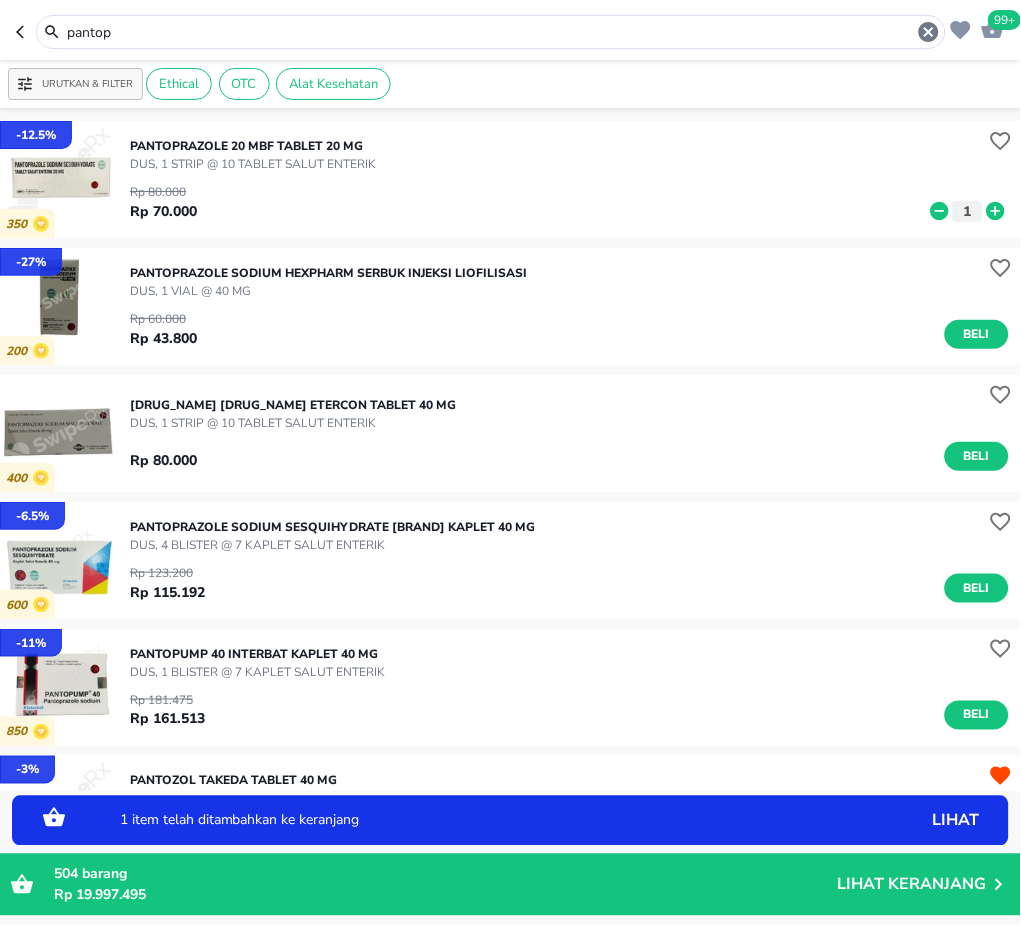 drag, startPoint x: 148, startPoint y: 27, endPoint x: -2, endPoint y: 24, distance: 150.03 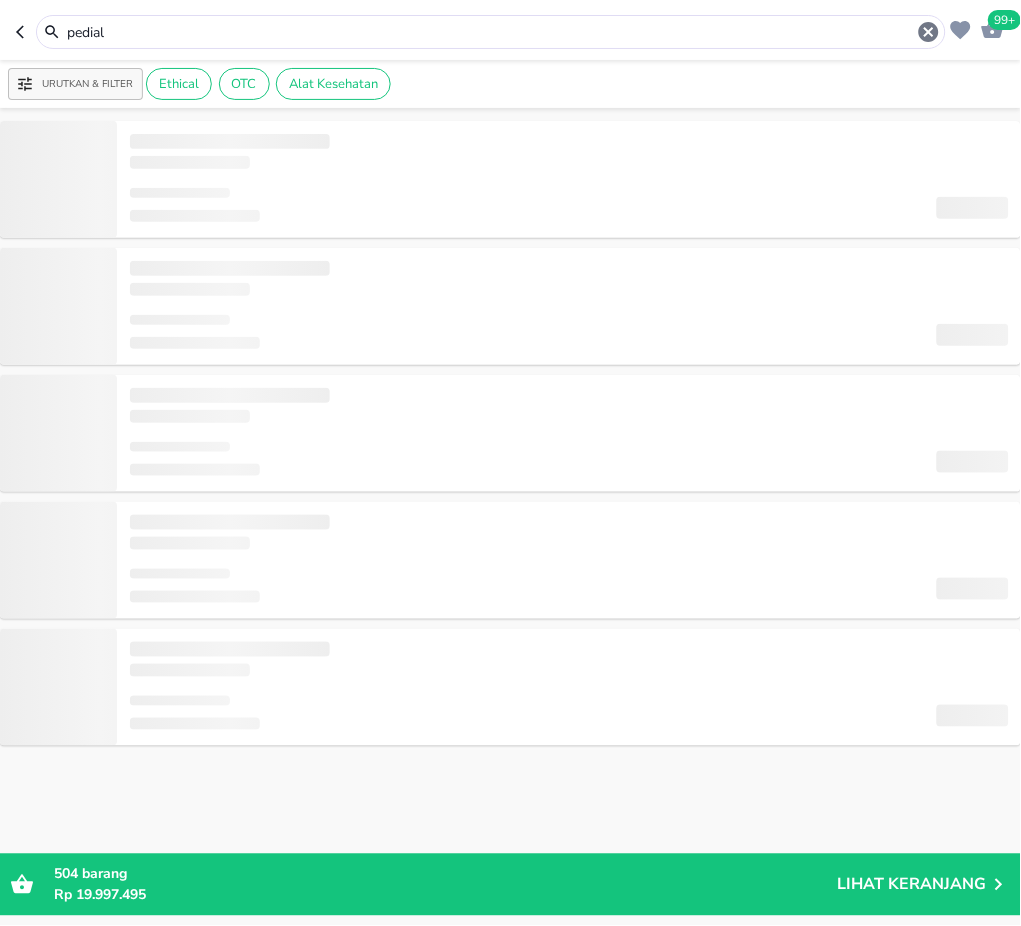 click on "pedial" at bounding box center [491, 32] 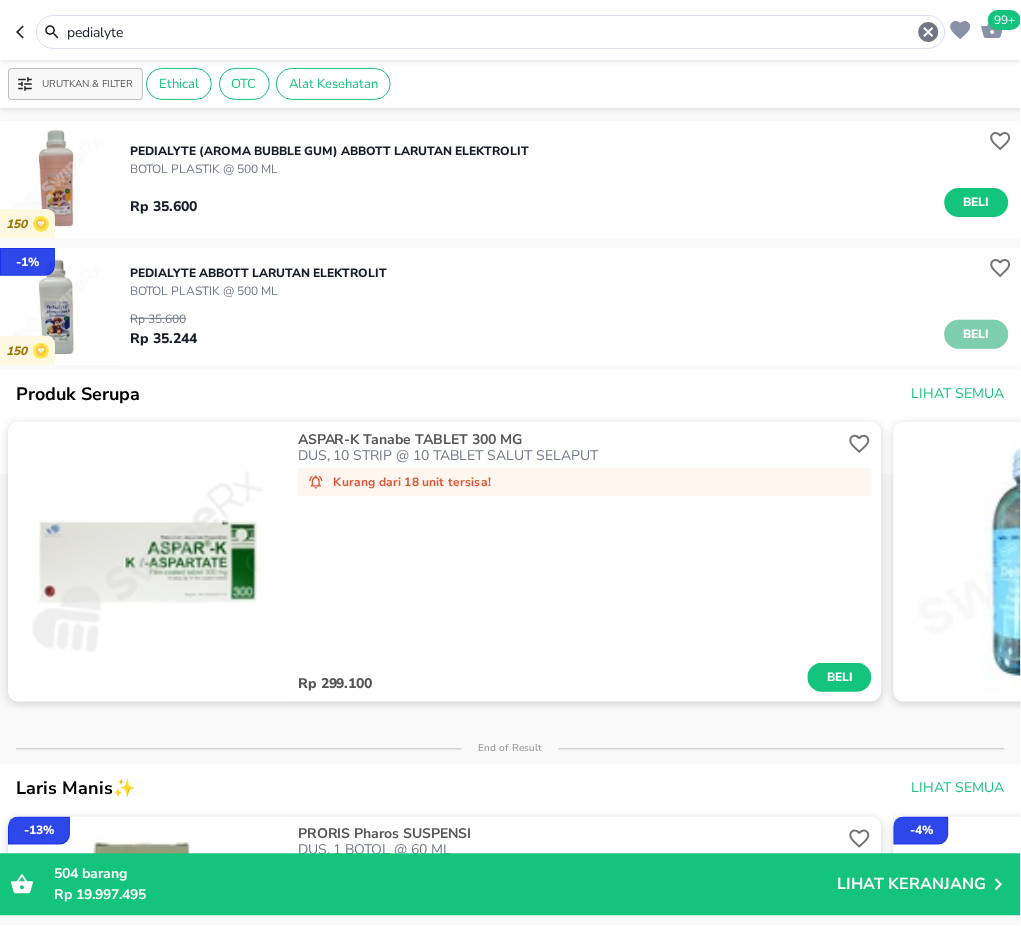 click on "Beli" at bounding box center (977, 334) 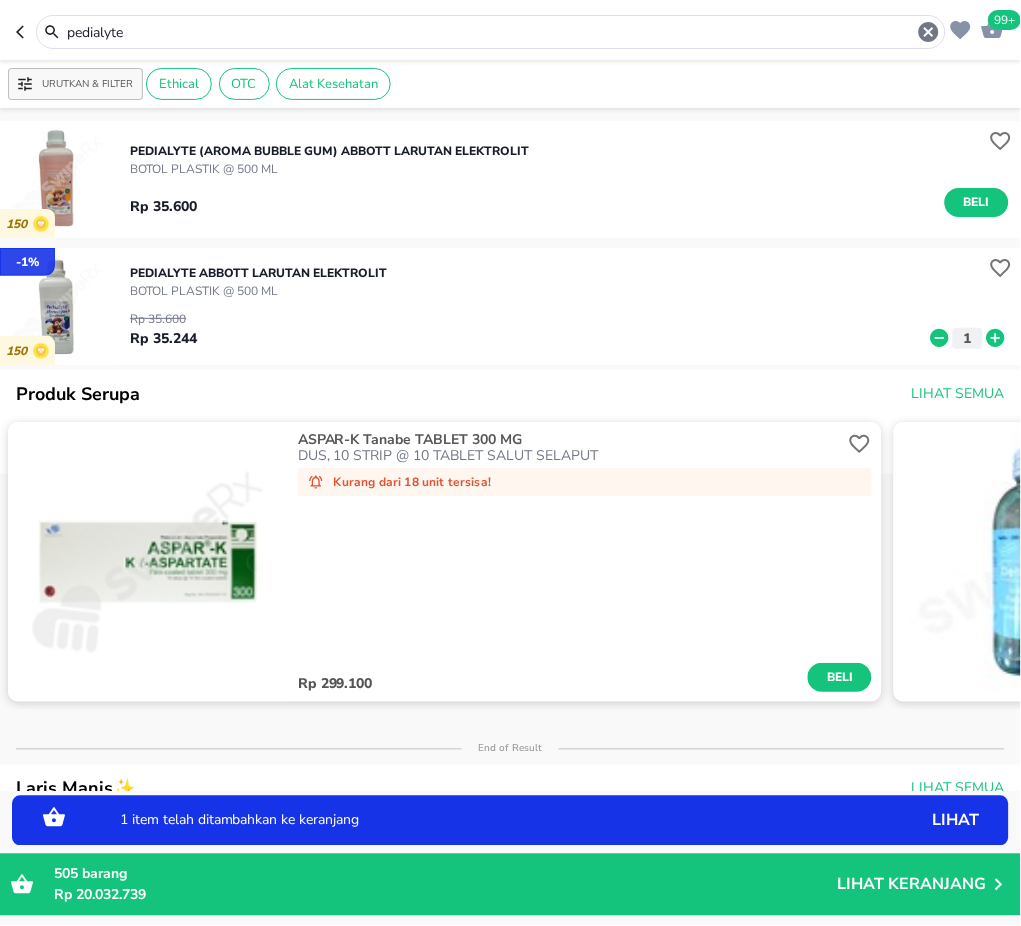 click 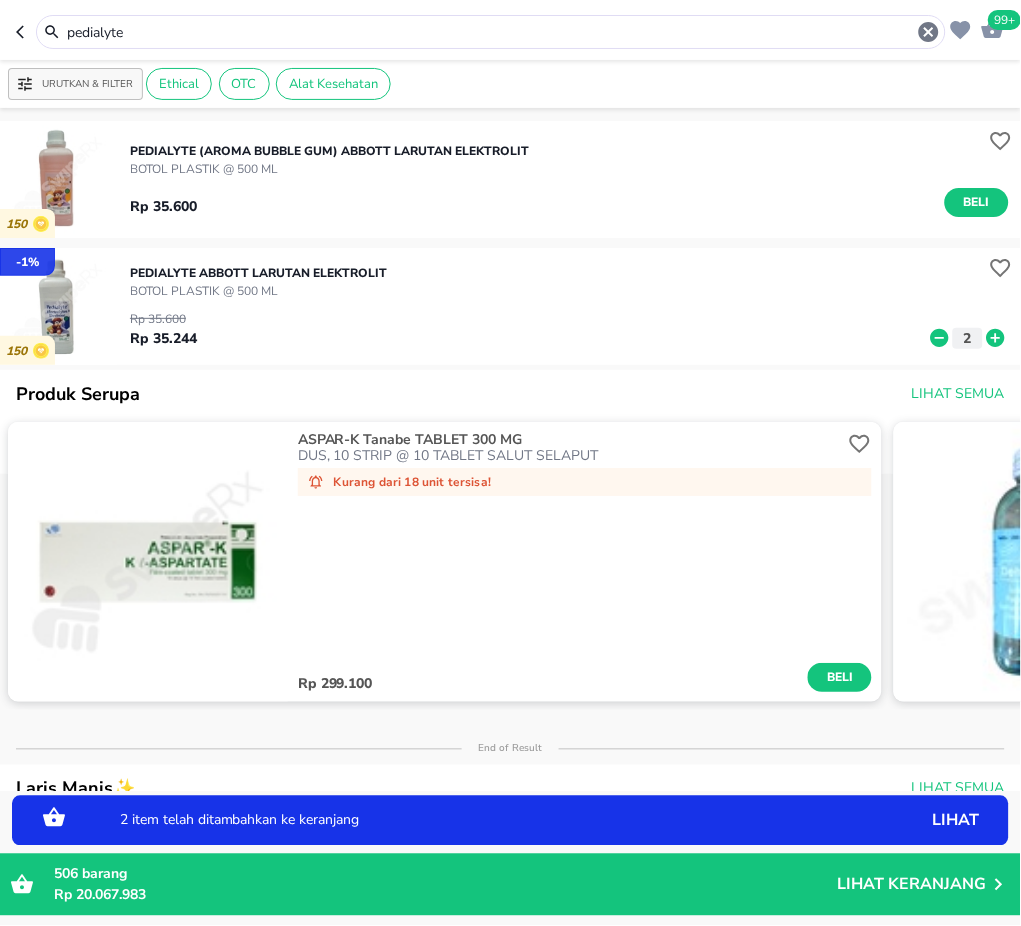 click 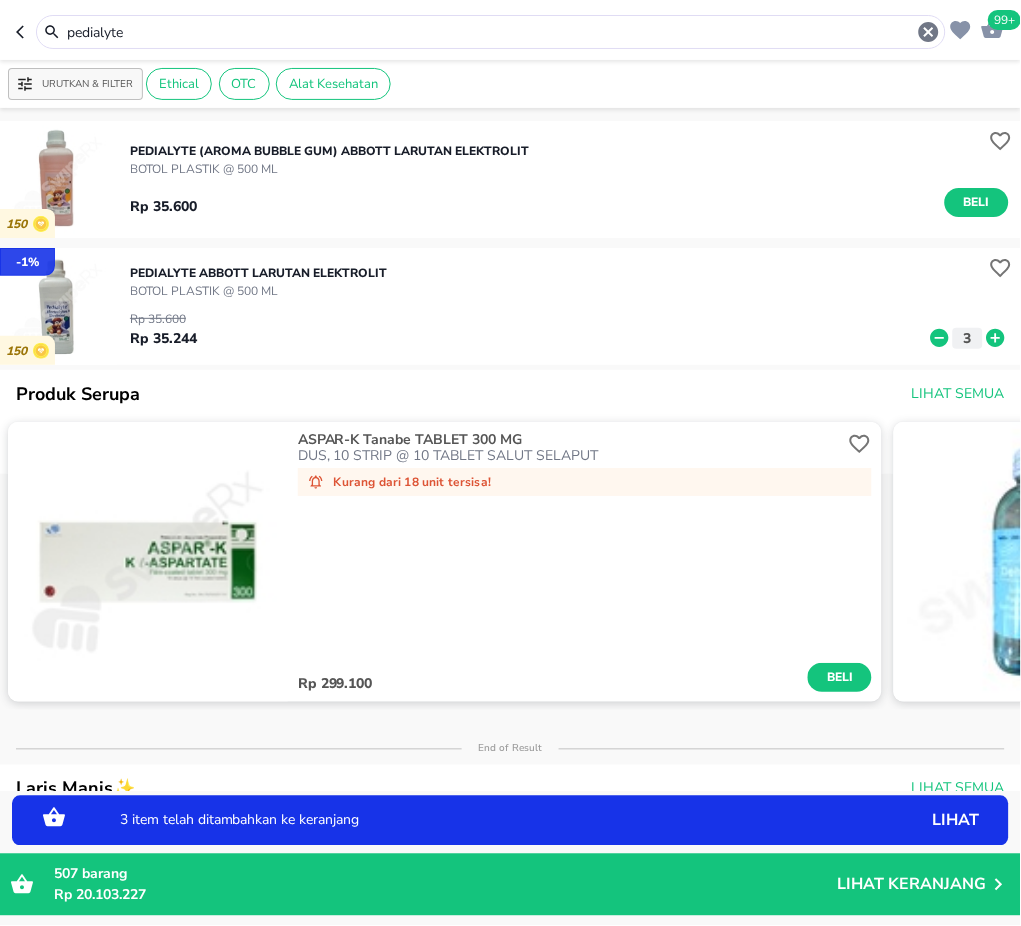 drag, startPoint x: 210, startPoint y: 25, endPoint x: -2, endPoint y: 25, distance: 212 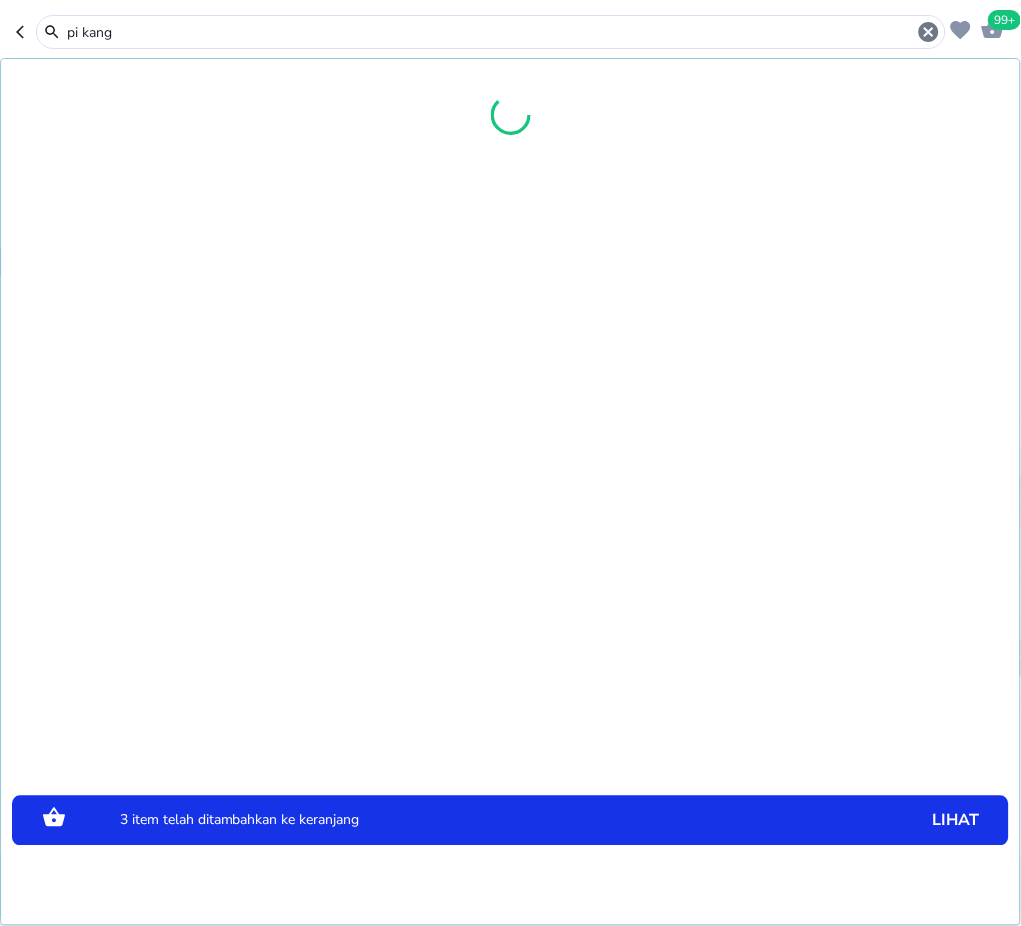 type on "pi kang" 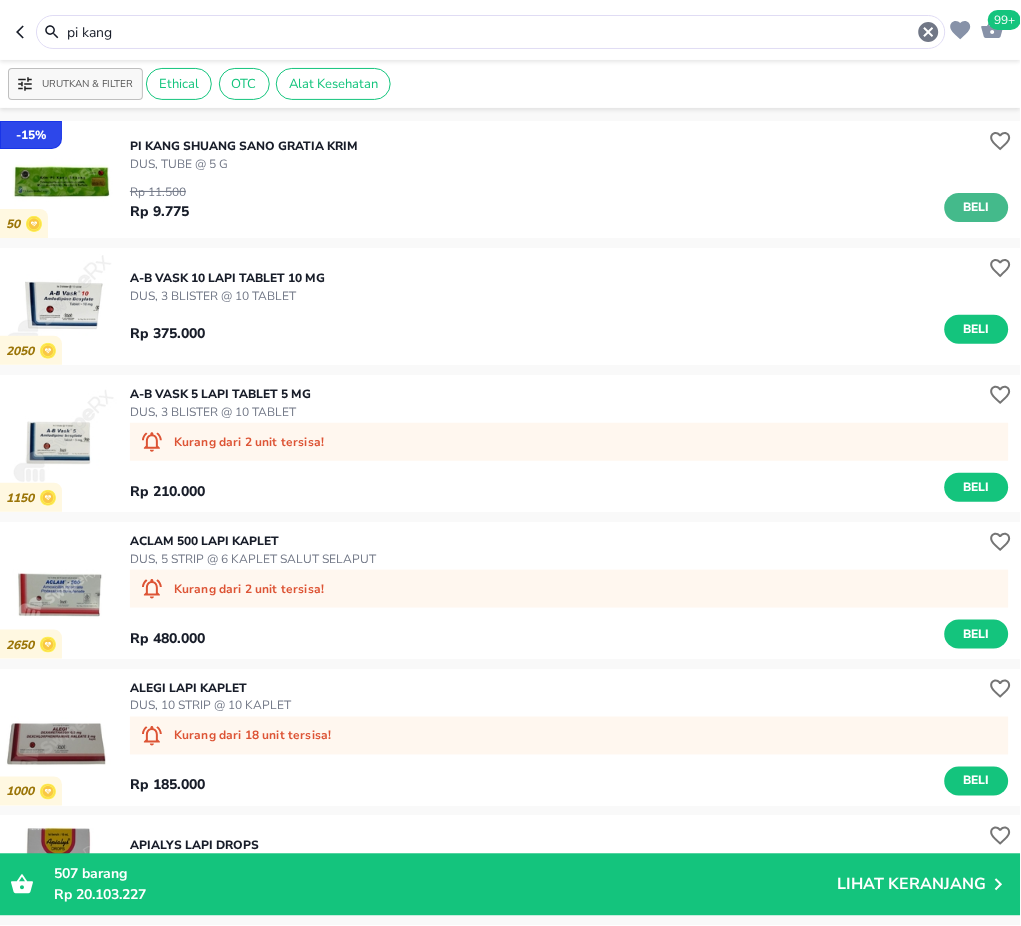 click on "Beli" at bounding box center [977, 207] 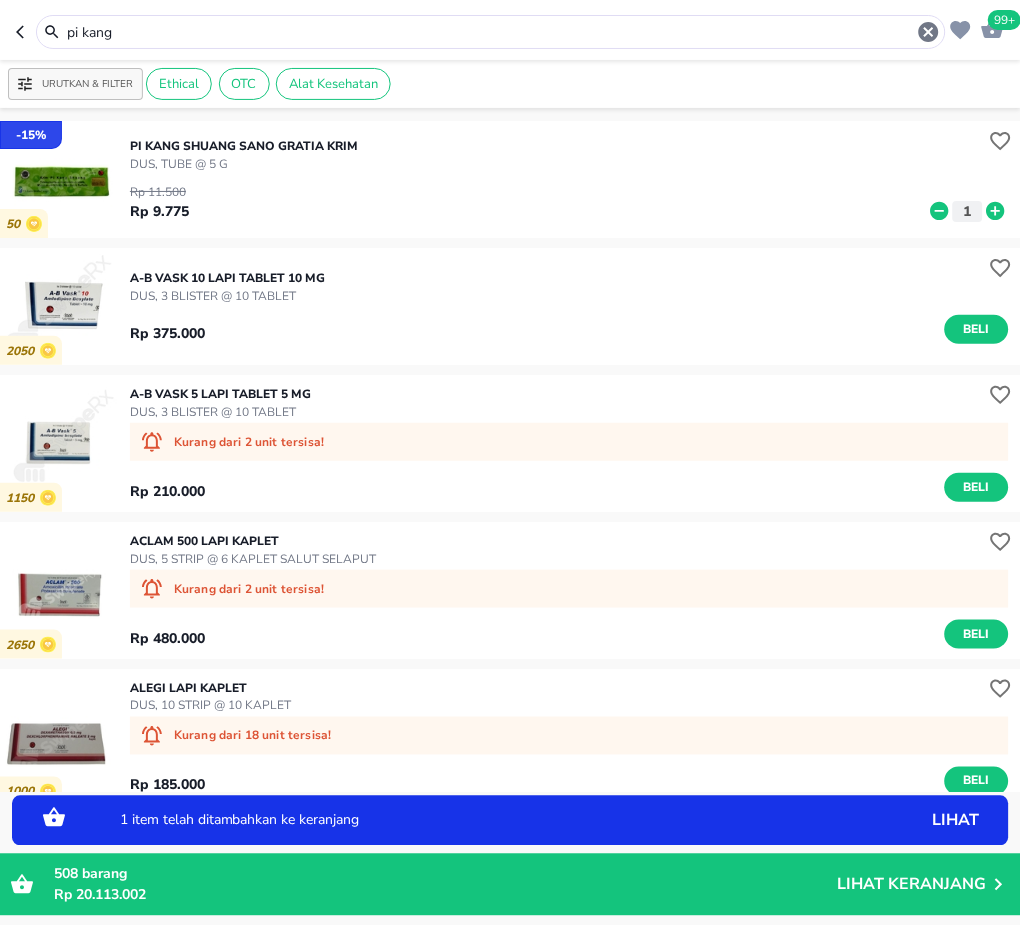 click on "1" at bounding box center [968, 211] 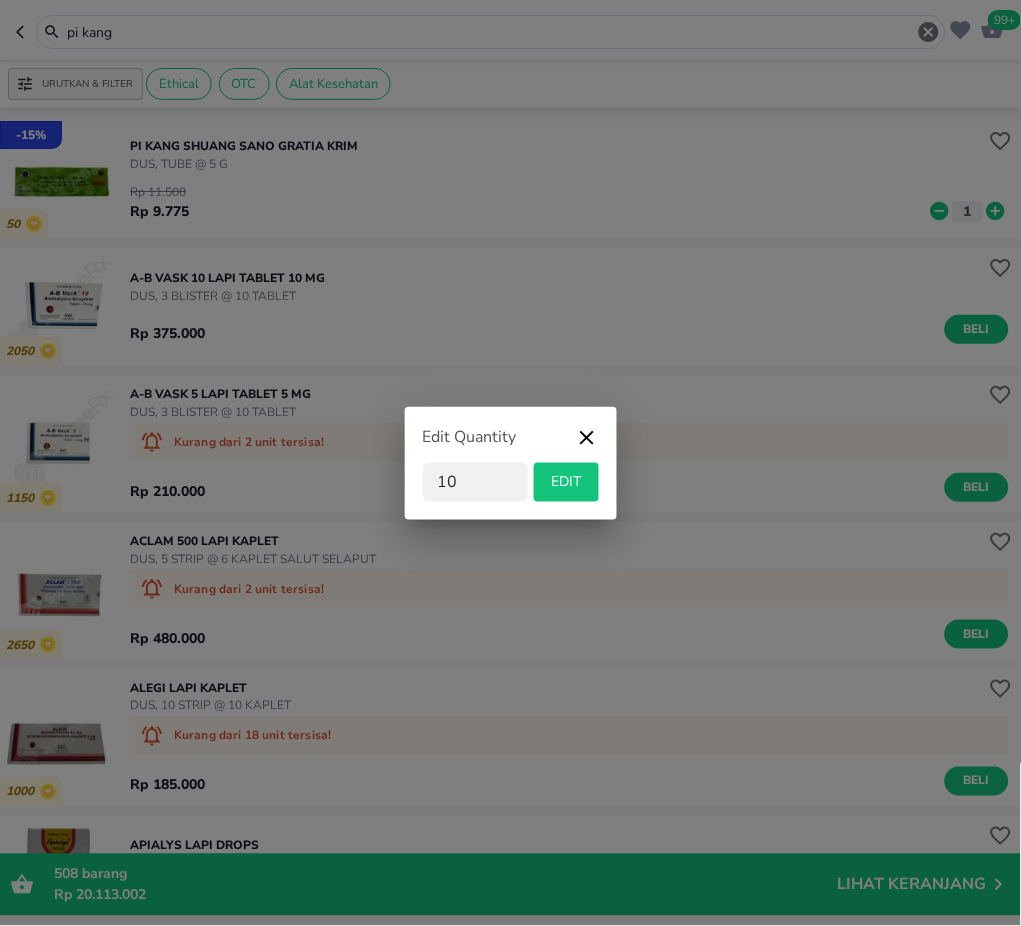 type on "10" 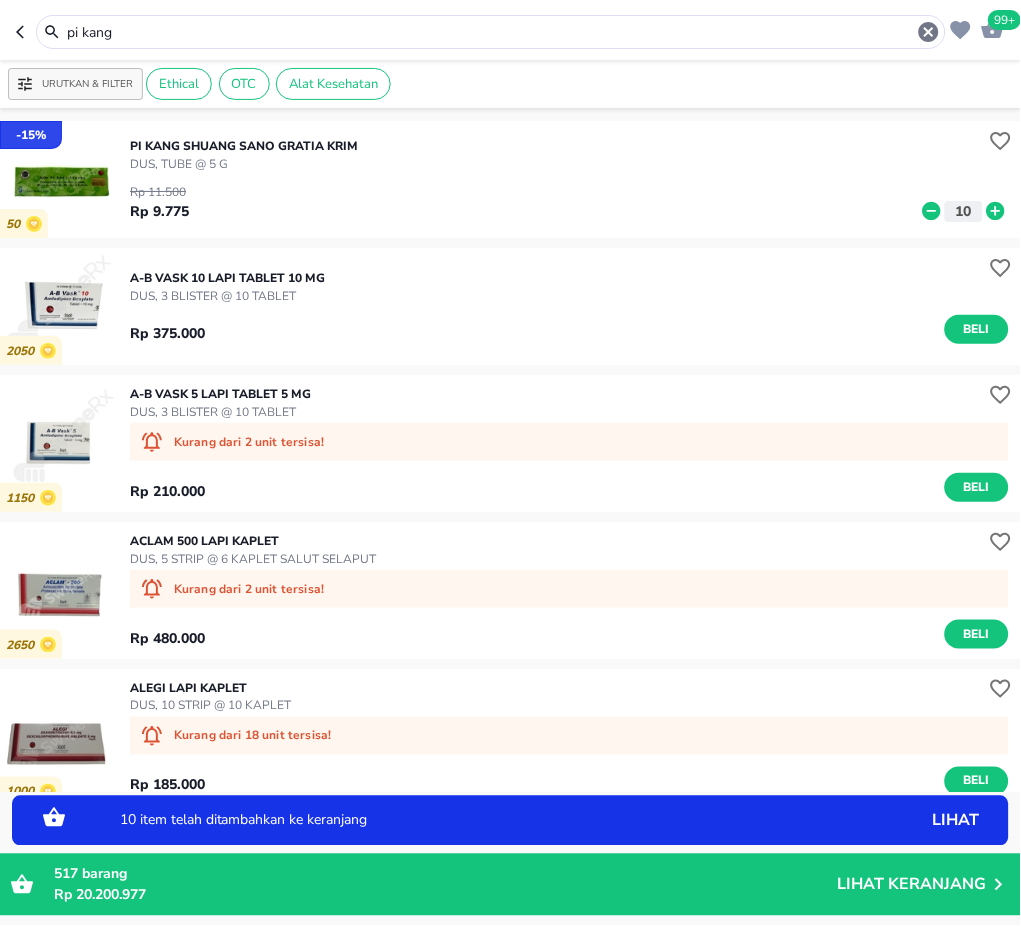 drag, startPoint x: 133, startPoint y: 20, endPoint x: 1, endPoint y: 18, distance: 132.01515 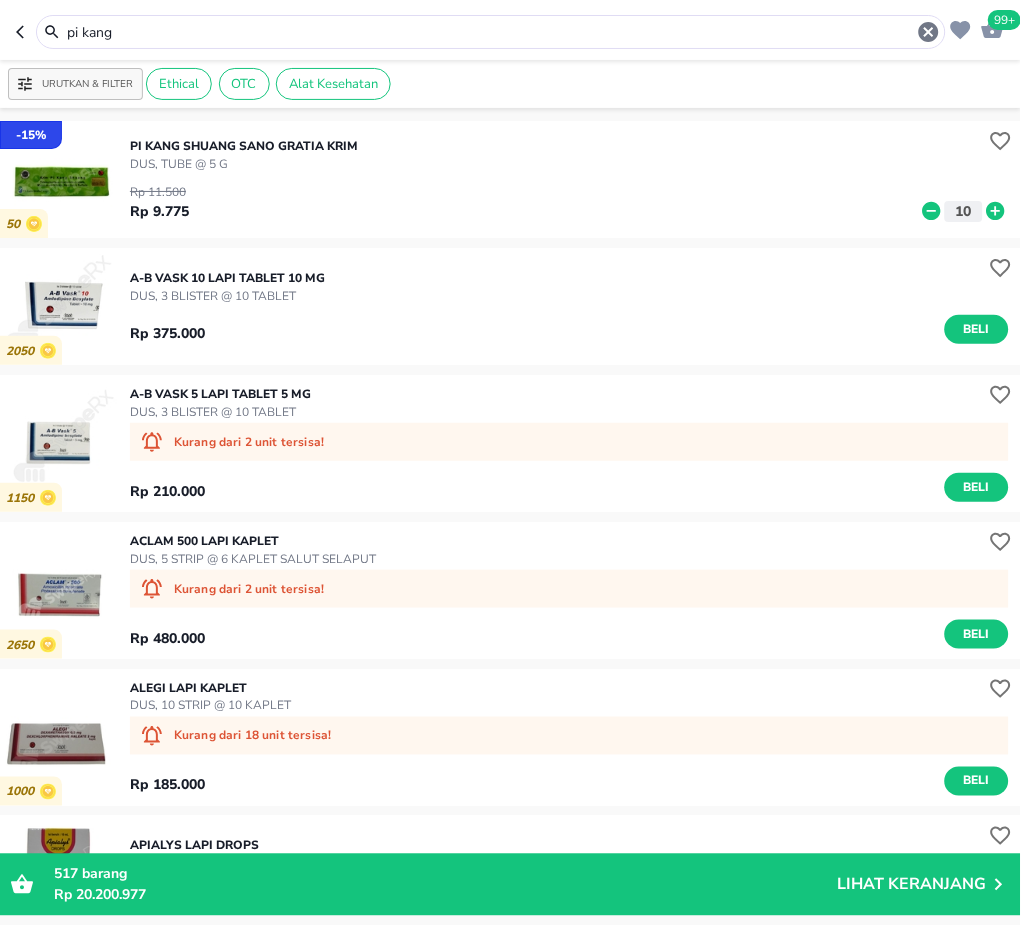 click on "pi kang" at bounding box center [491, 32] 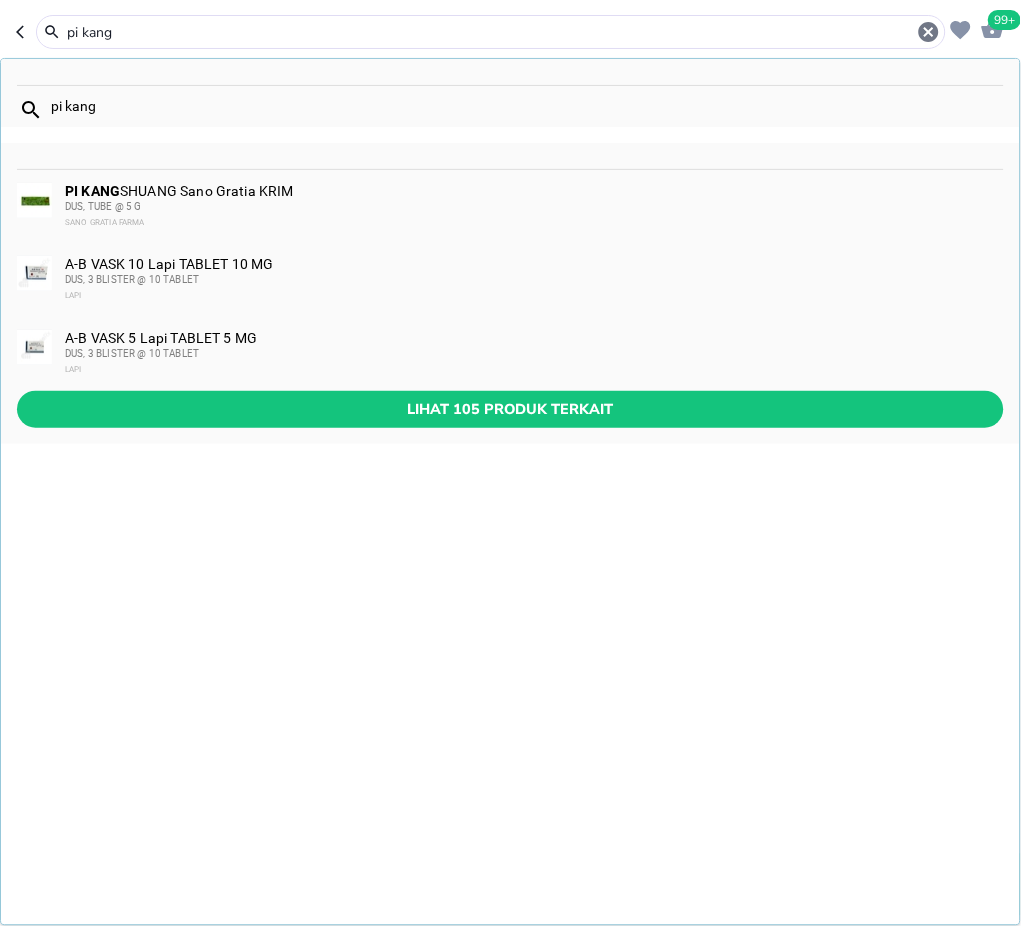 click on "pi kang" at bounding box center [491, 32] 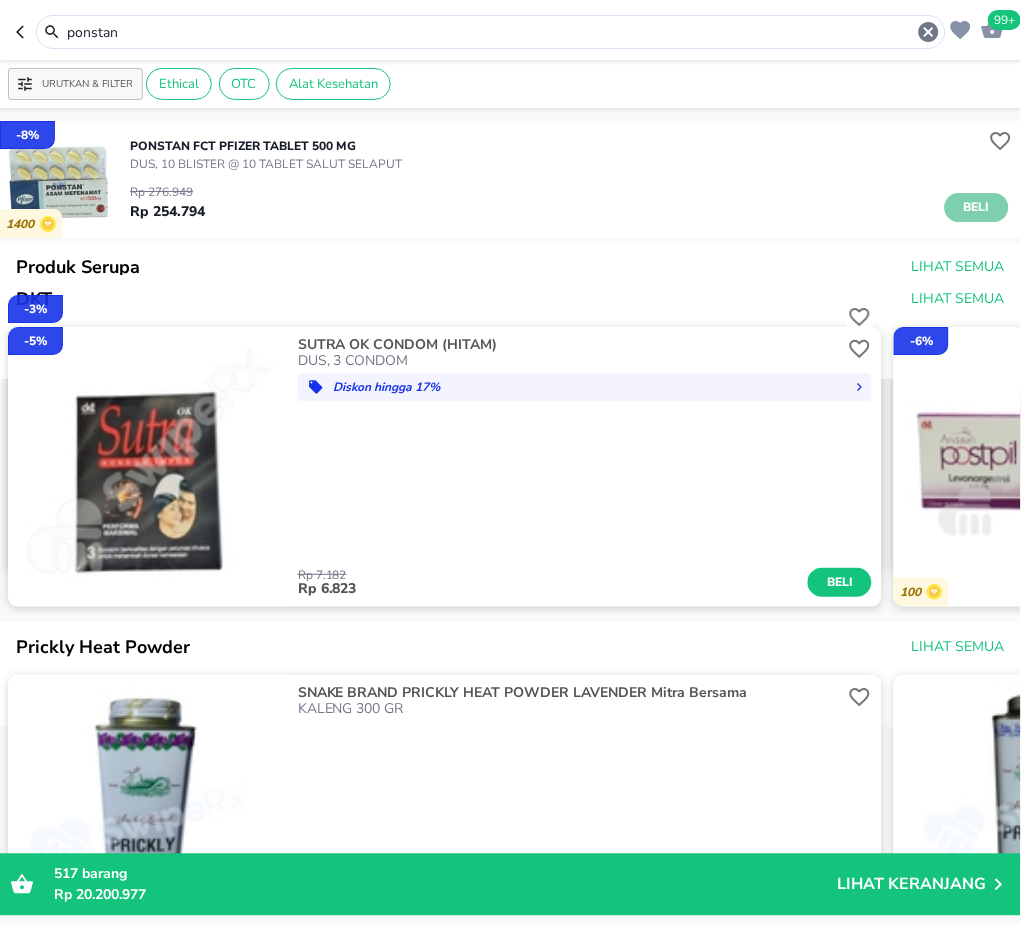 click on "Beli" at bounding box center [977, 207] 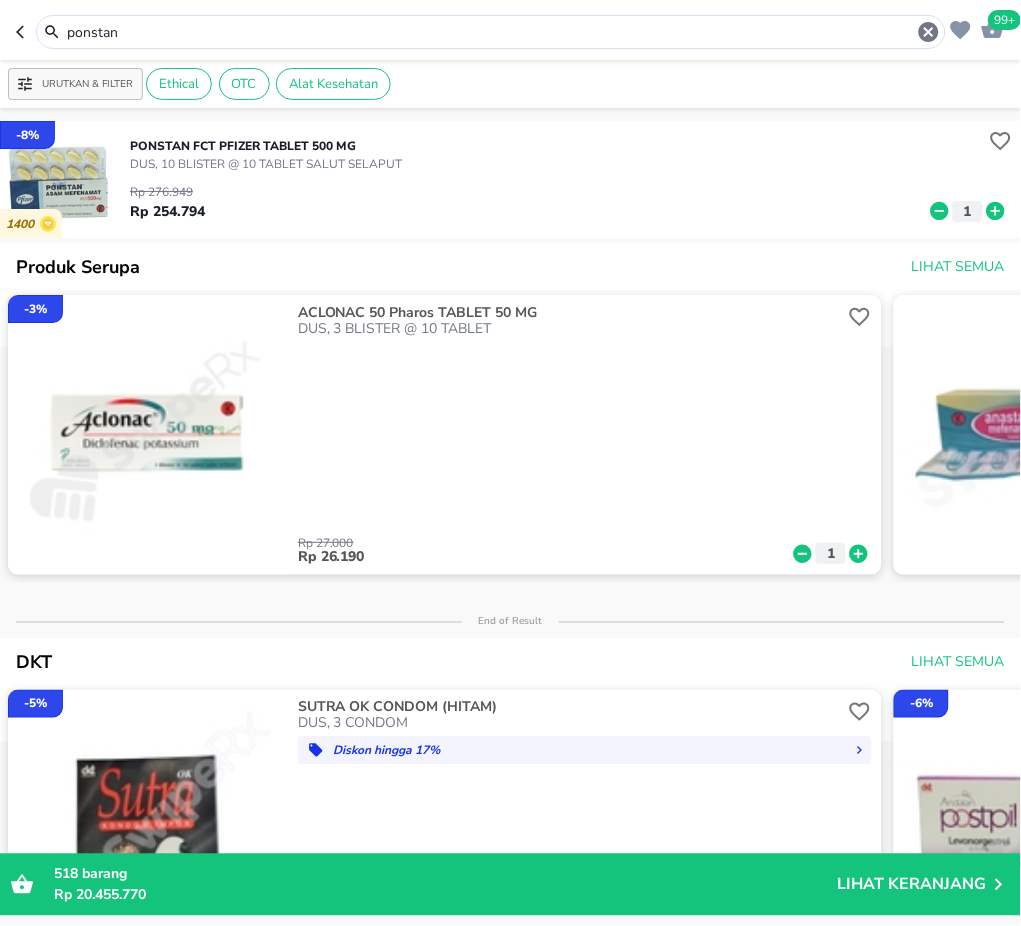 drag, startPoint x: 217, startPoint y: 29, endPoint x: -2, endPoint y: 26, distance: 219.02055 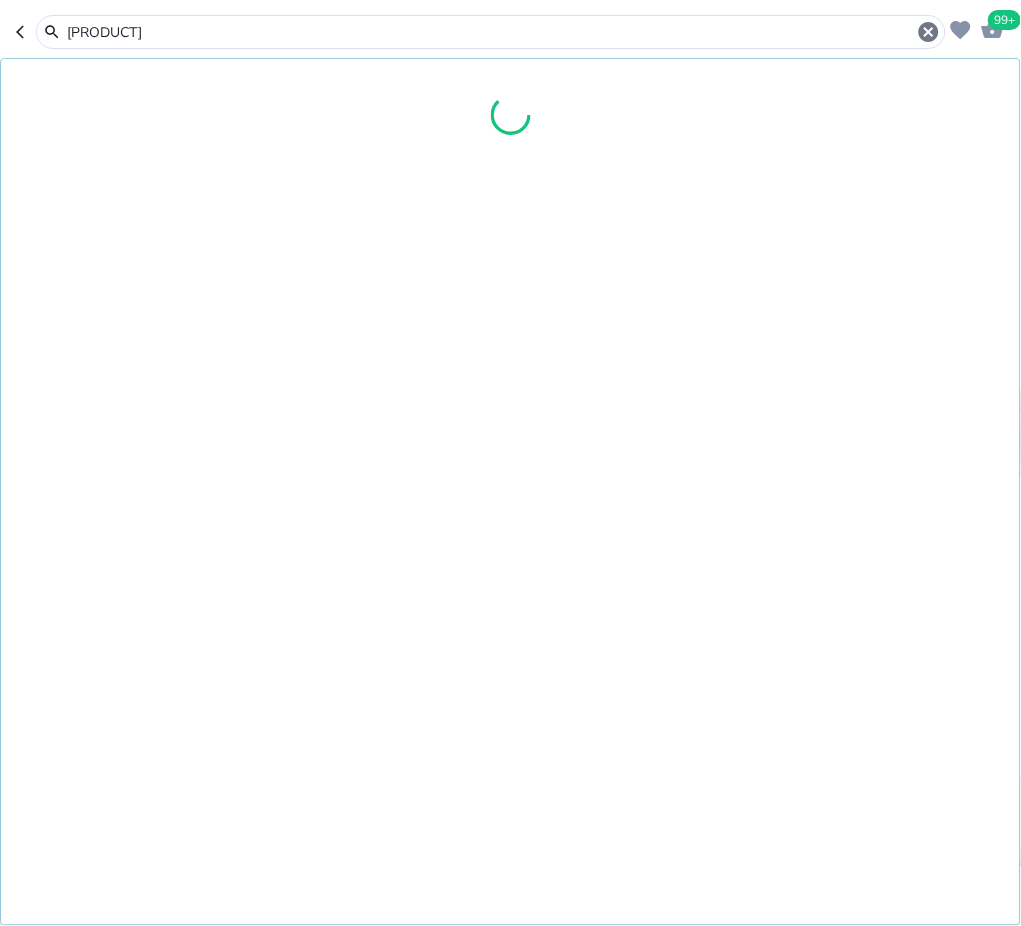 type on "provitla" 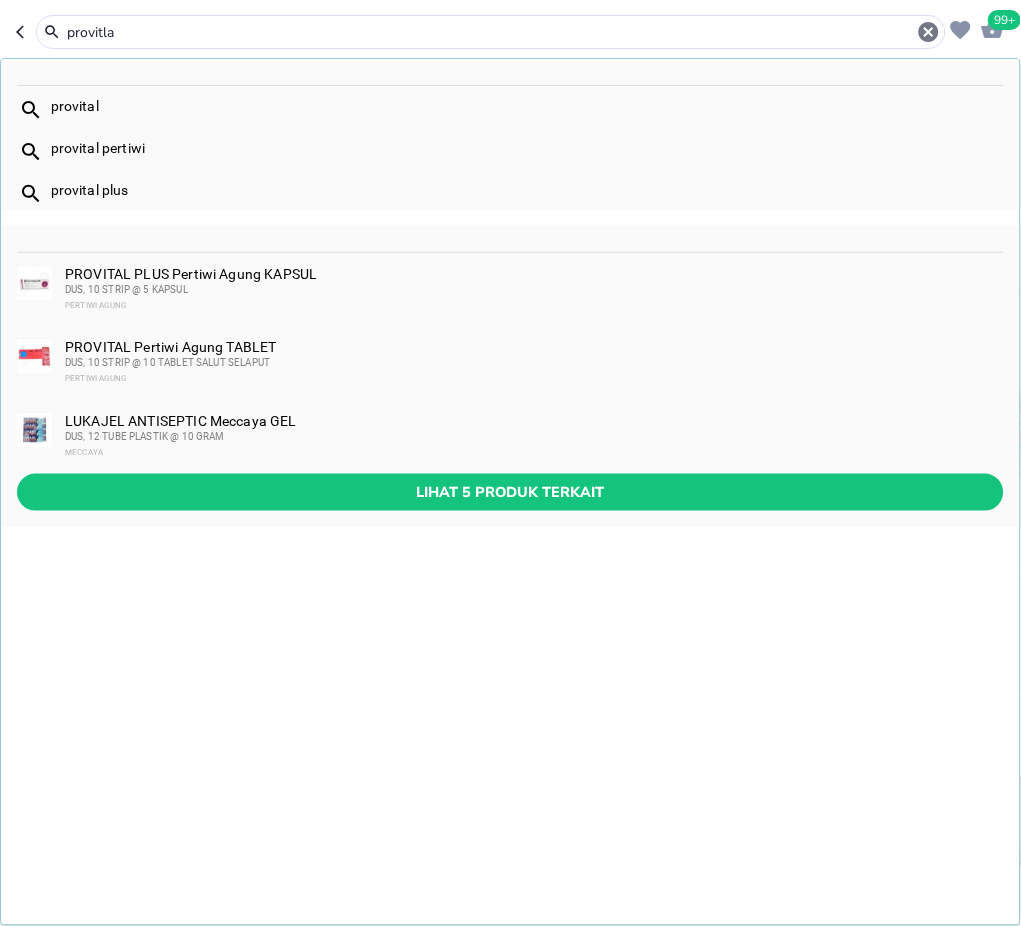 click at bounding box center [510, 265] 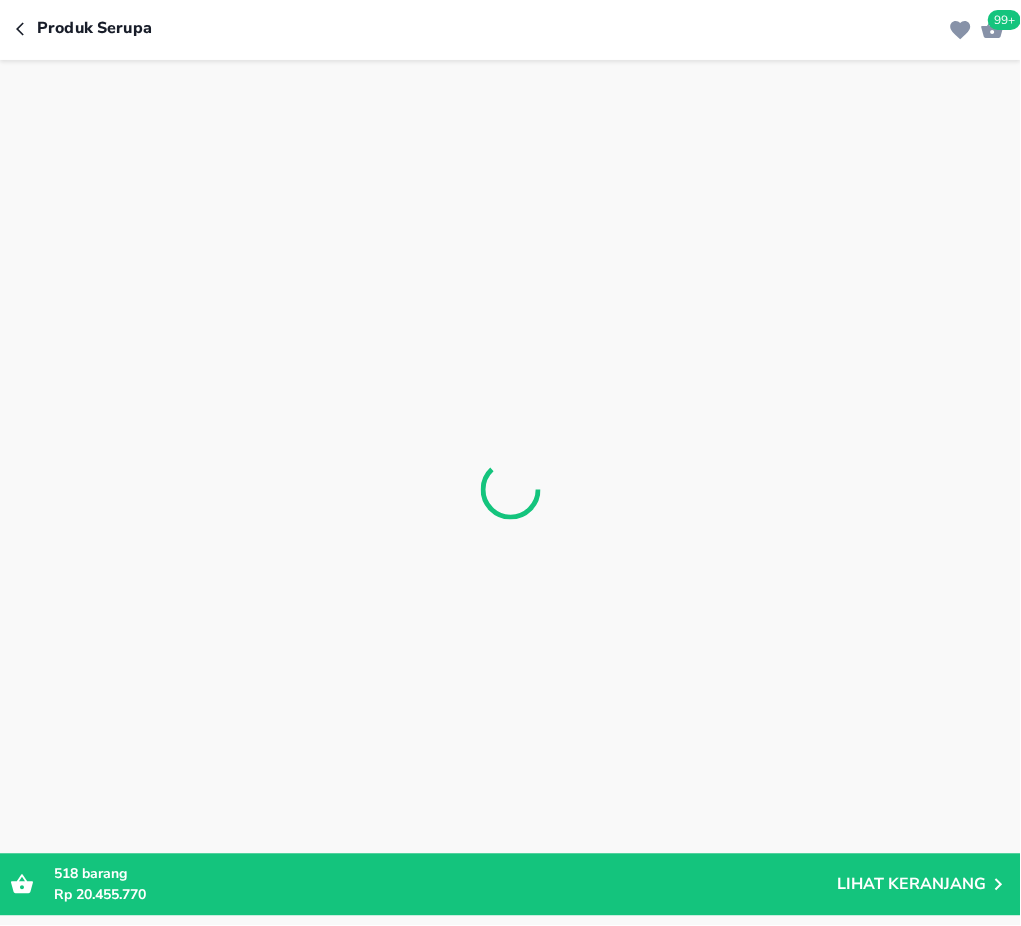 click at bounding box center [510, 493] 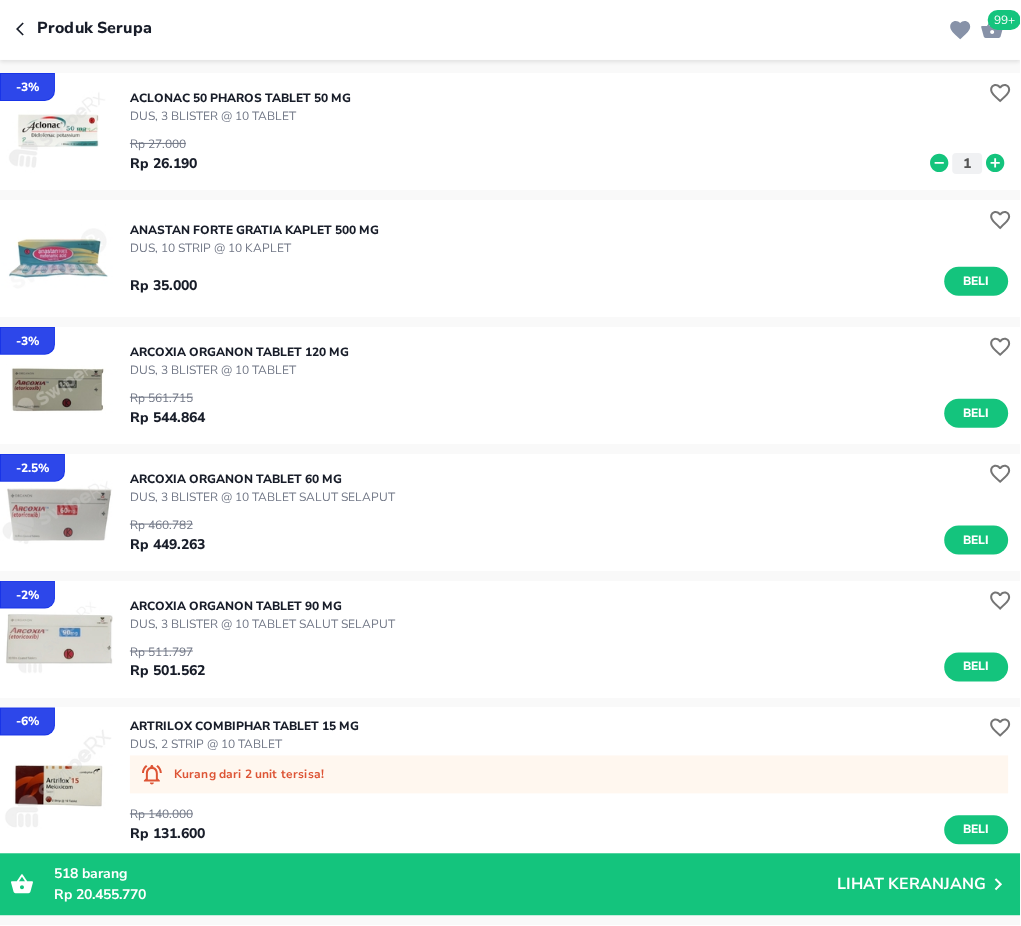 click 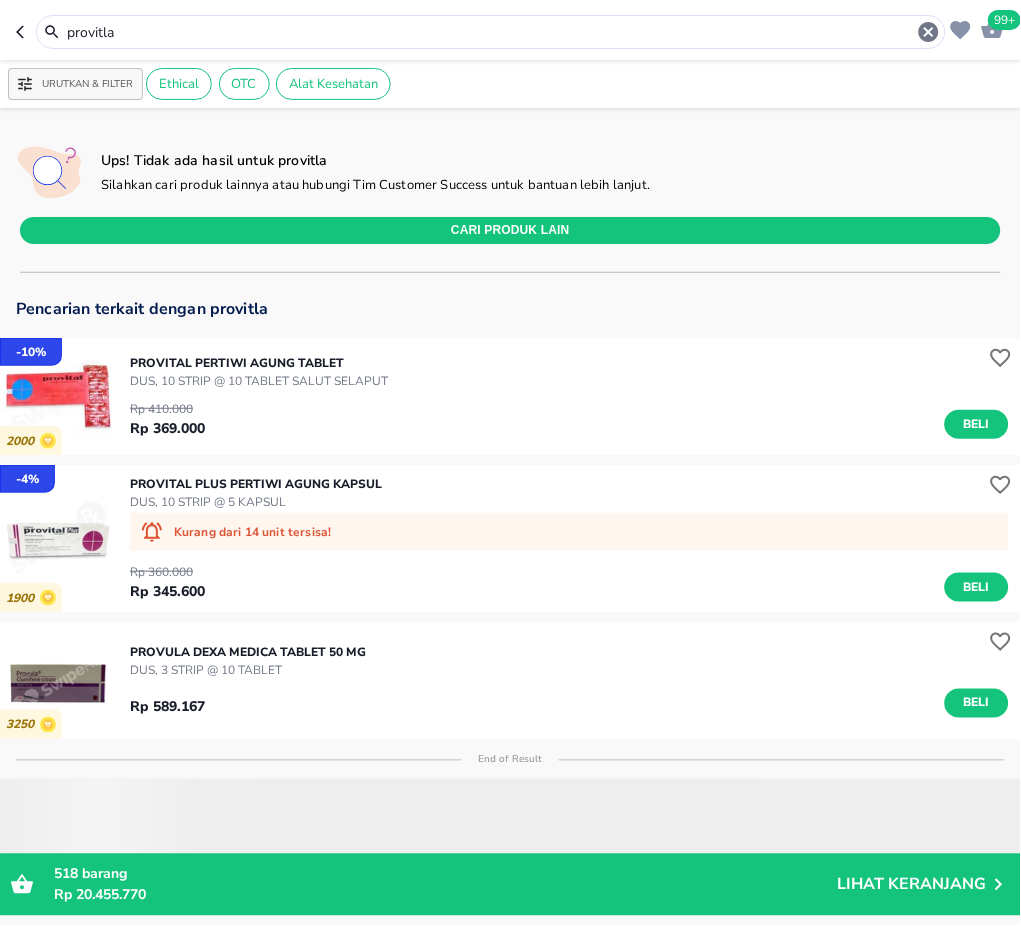 click on "provitla" at bounding box center [491, 32] 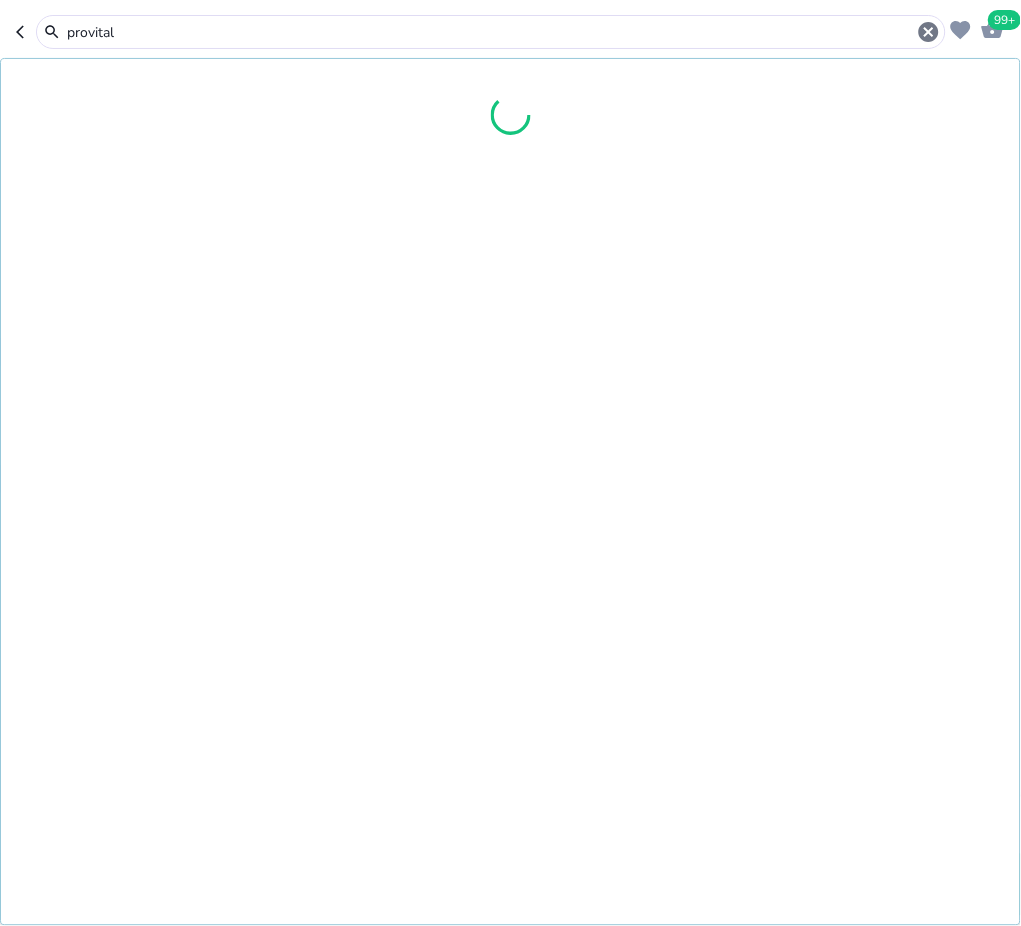 type on "provital" 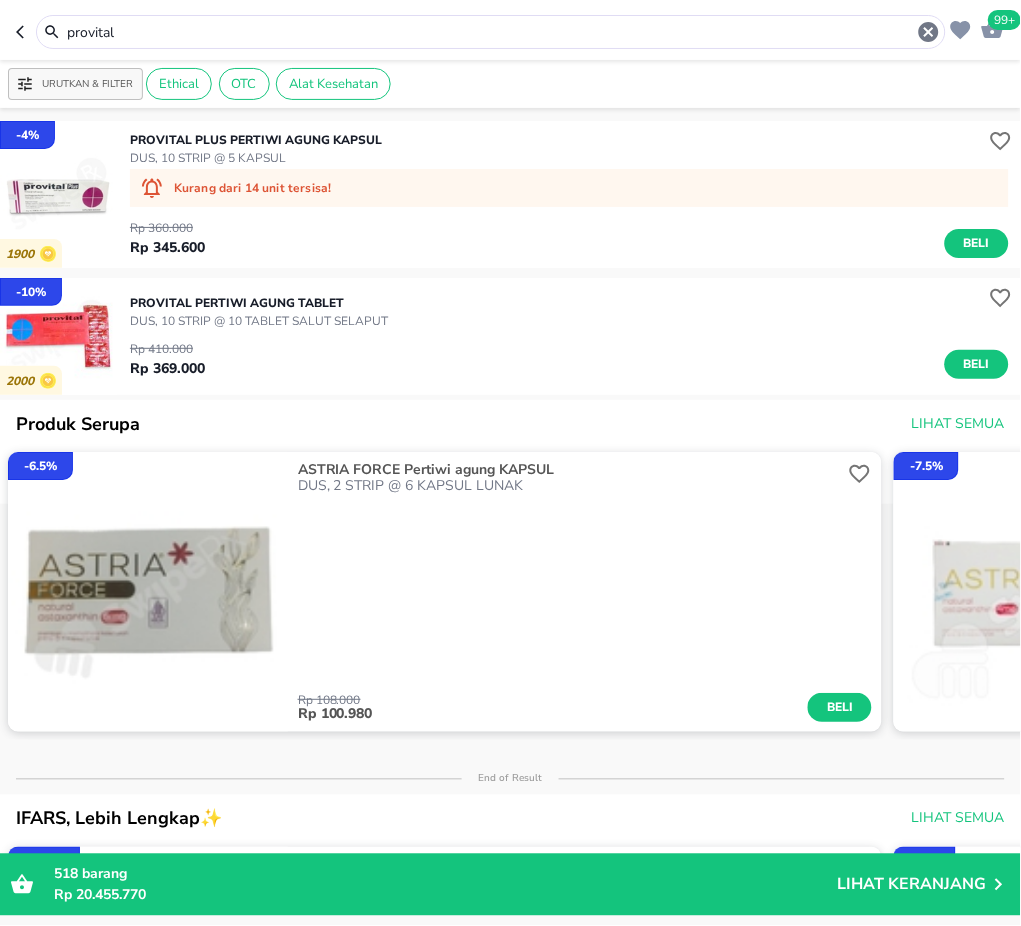 click on "Beli" at bounding box center (977, 243) 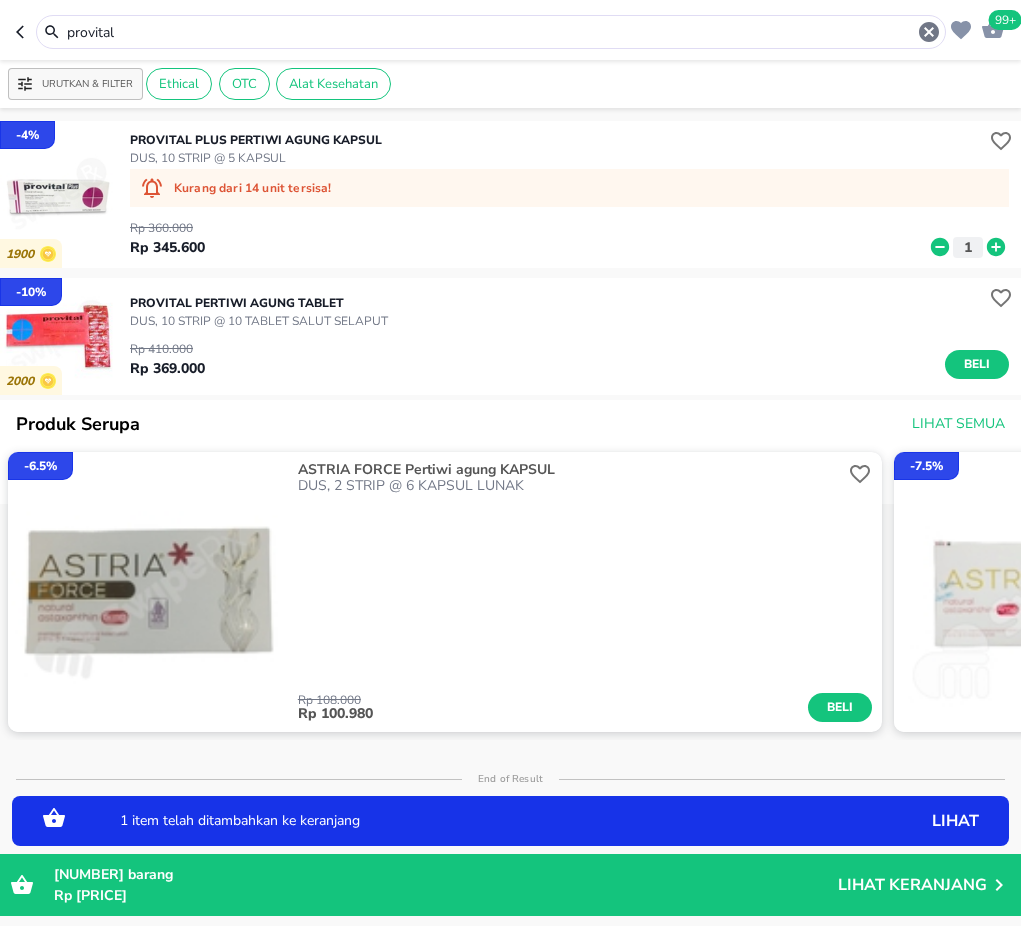 scroll, scrollTop: 0, scrollLeft: 0, axis: both 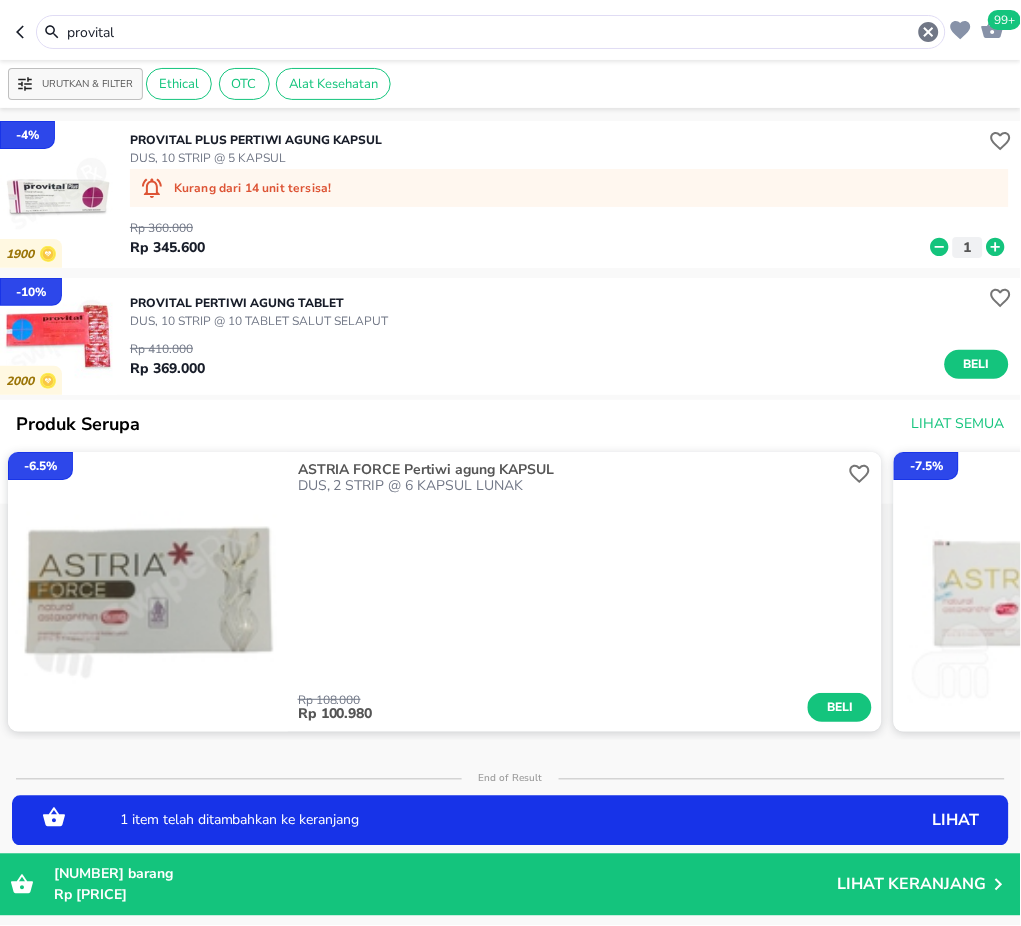 drag, startPoint x: 178, startPoint y: 34, endPoint x: 23, endPoint y: 28, distance: 155.11609 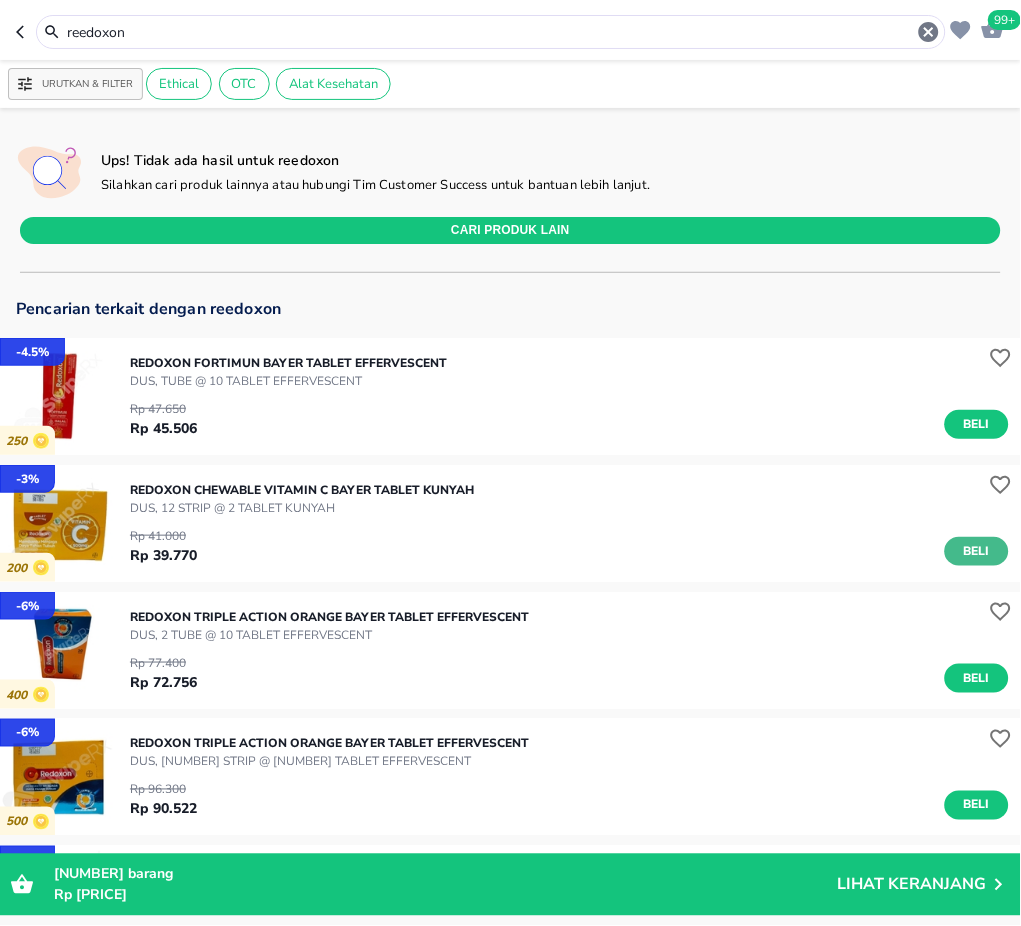 click on "Beli" at bounding box center [977, 551] 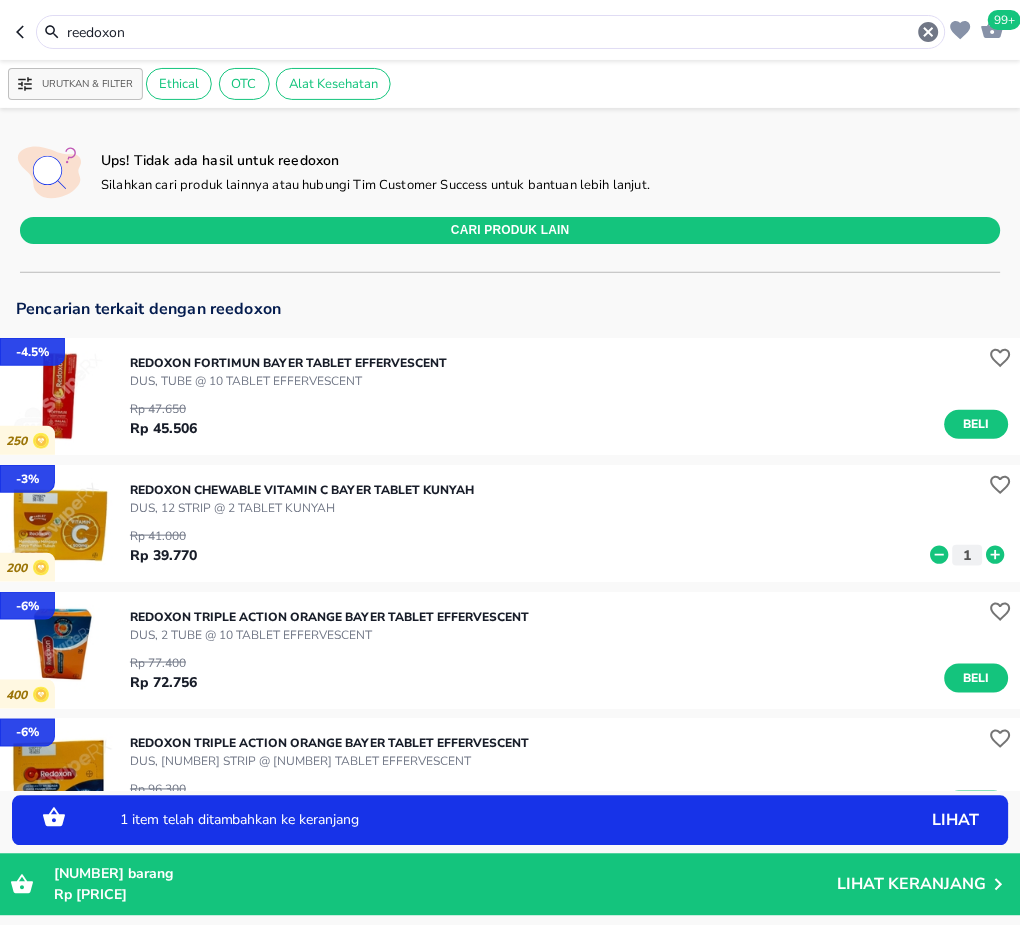 drag, startPoint x: 187, startPoint y: 33, endPoint x: -2, endPoint y: 31, distance: 189.01057 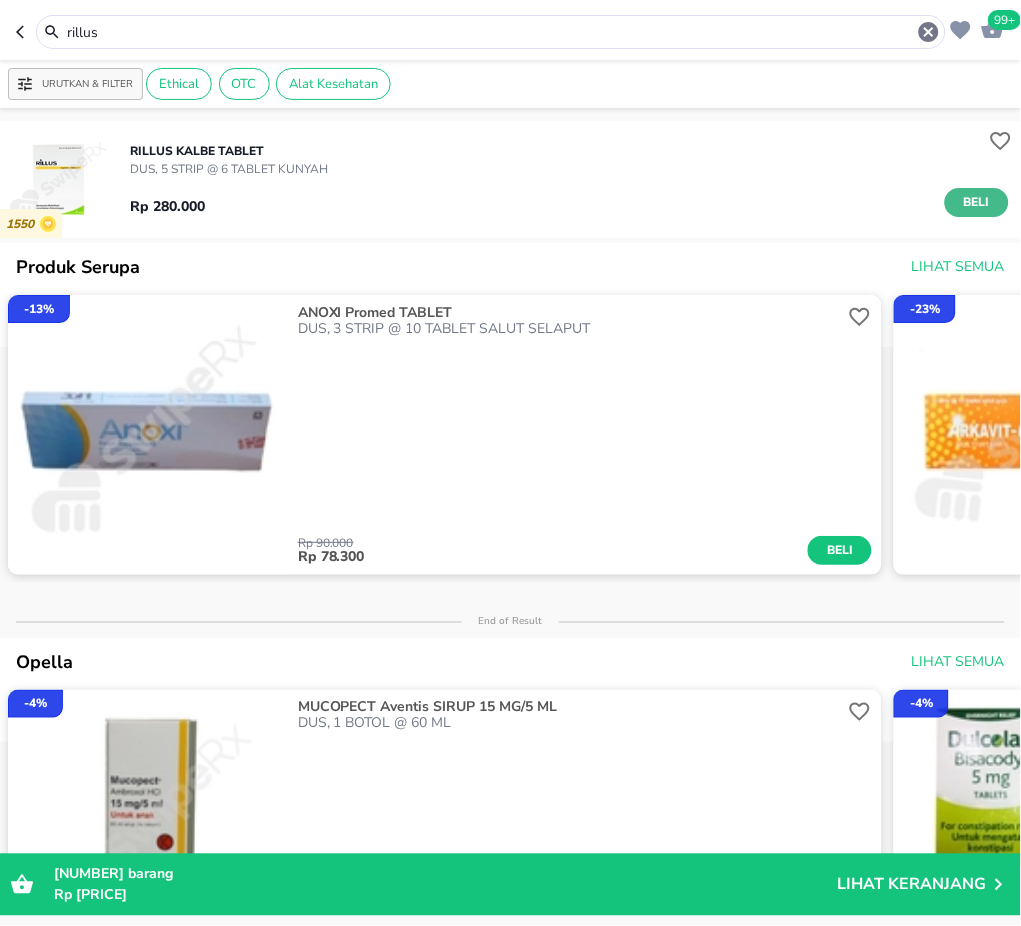 click on "Beli" at bounding box center [977, 202] 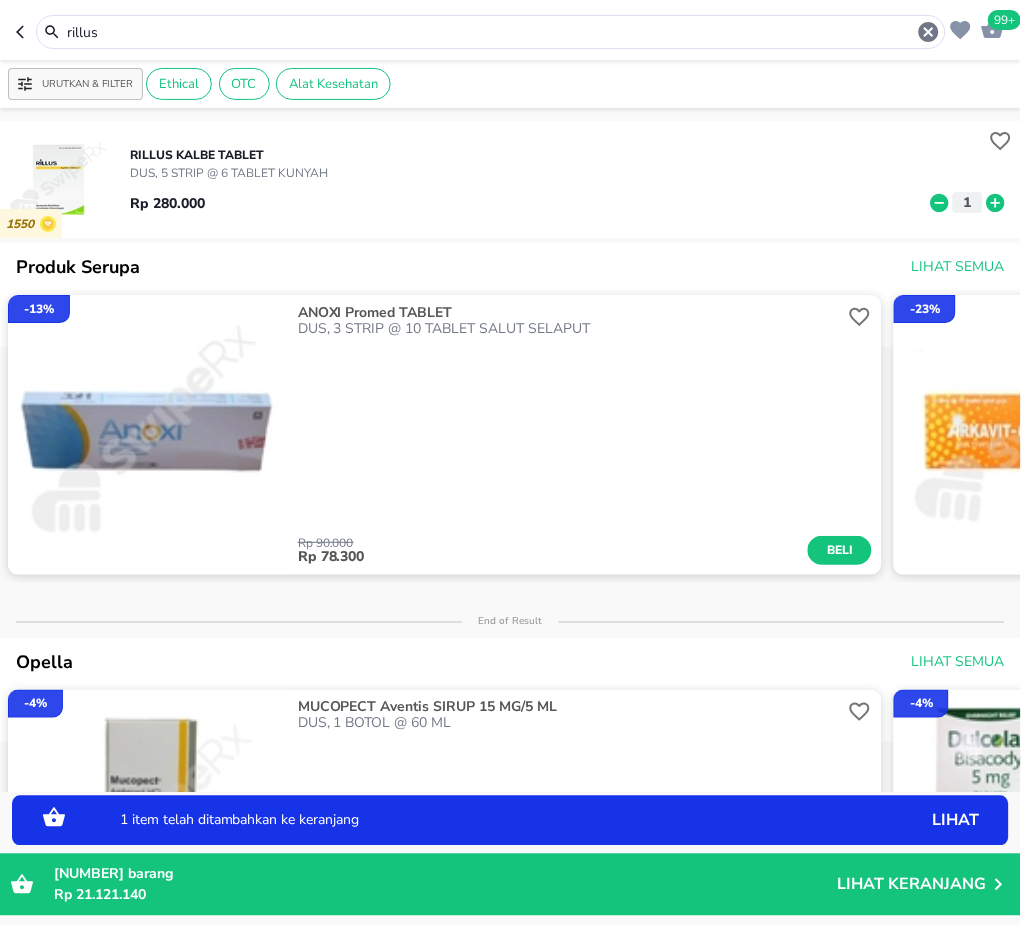 drag, startPoint x: 97, startPoint y: 36, endPoint x: 23, endPoint y: 36, distance: 74 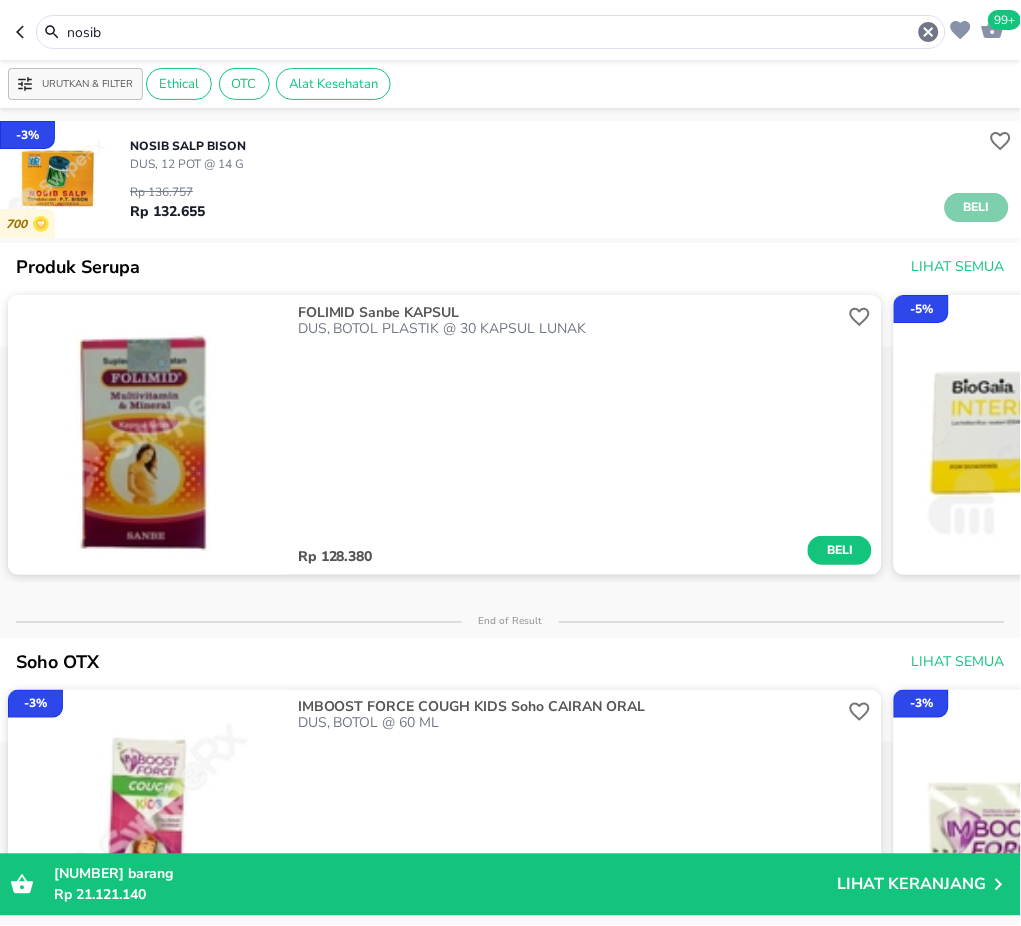click on "Beli" at bounding box center [977, 207] 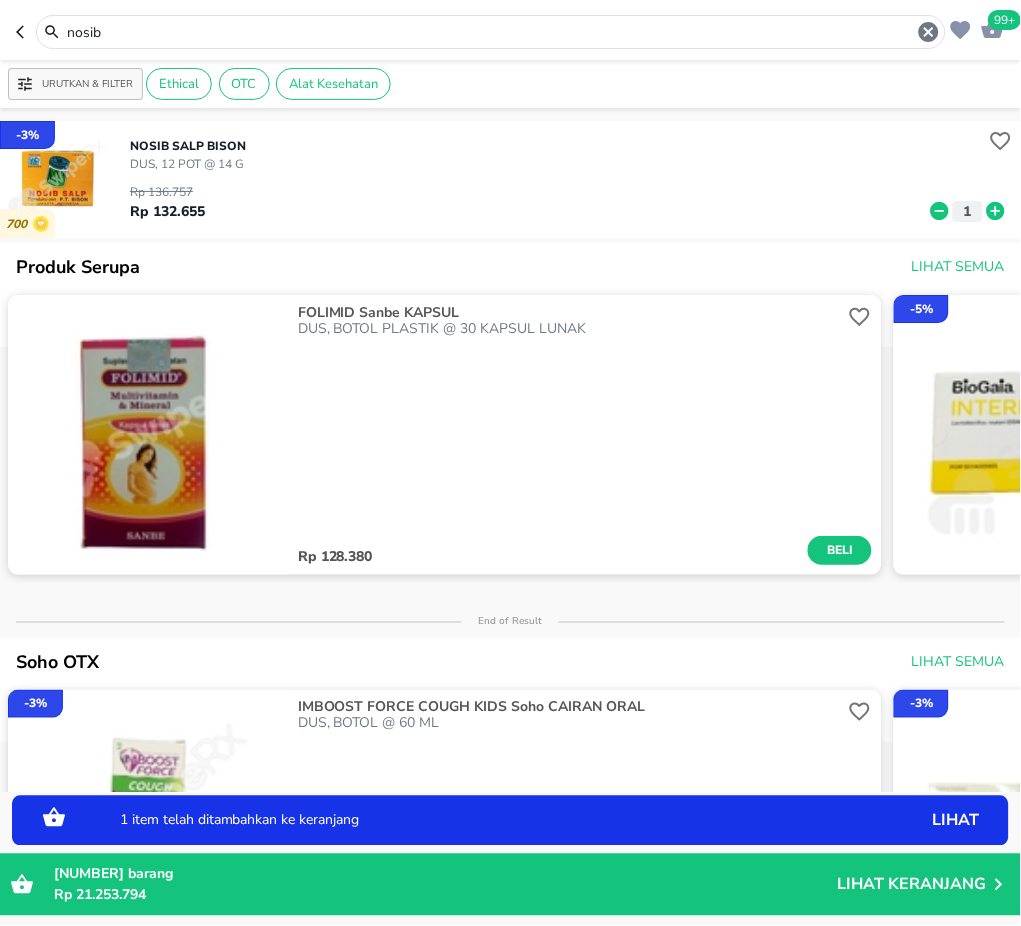 drag, startPoint x: 90, startPoint y: 28, endPoint x: -2, endPoint y: 29, distance: 92.00543 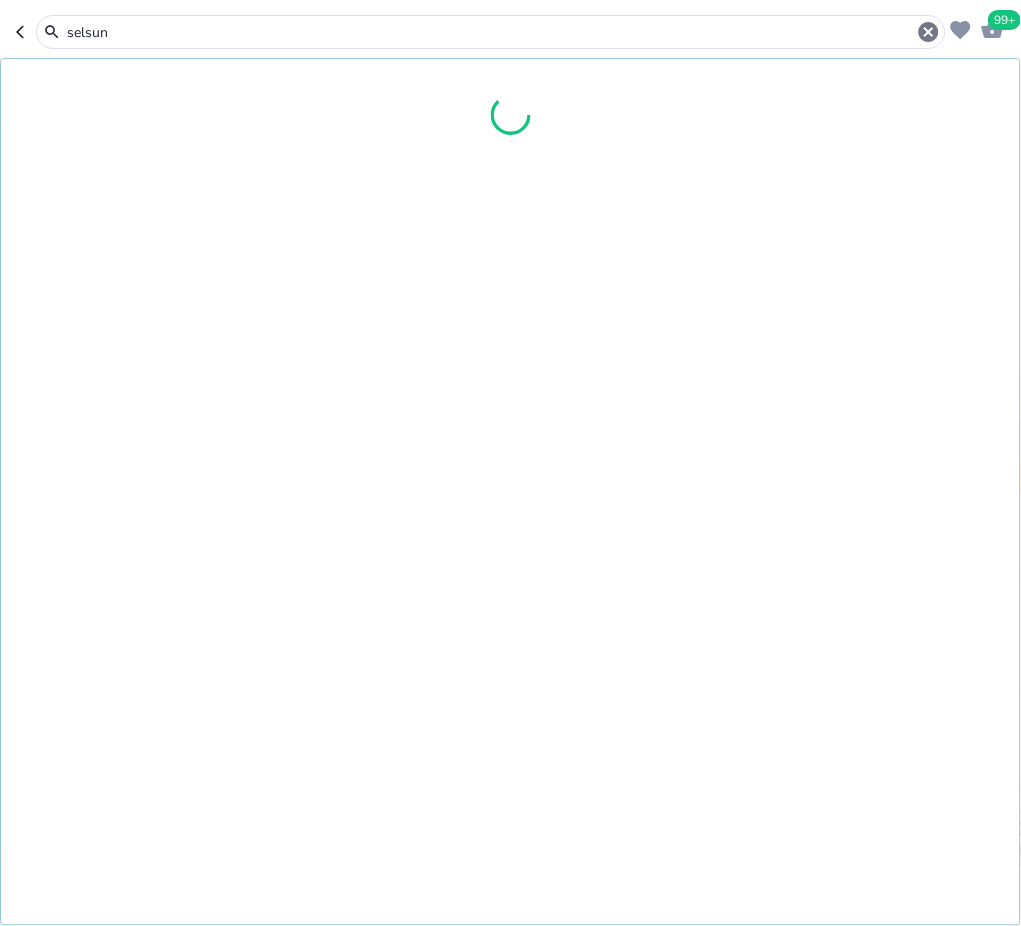 type on "selsun" 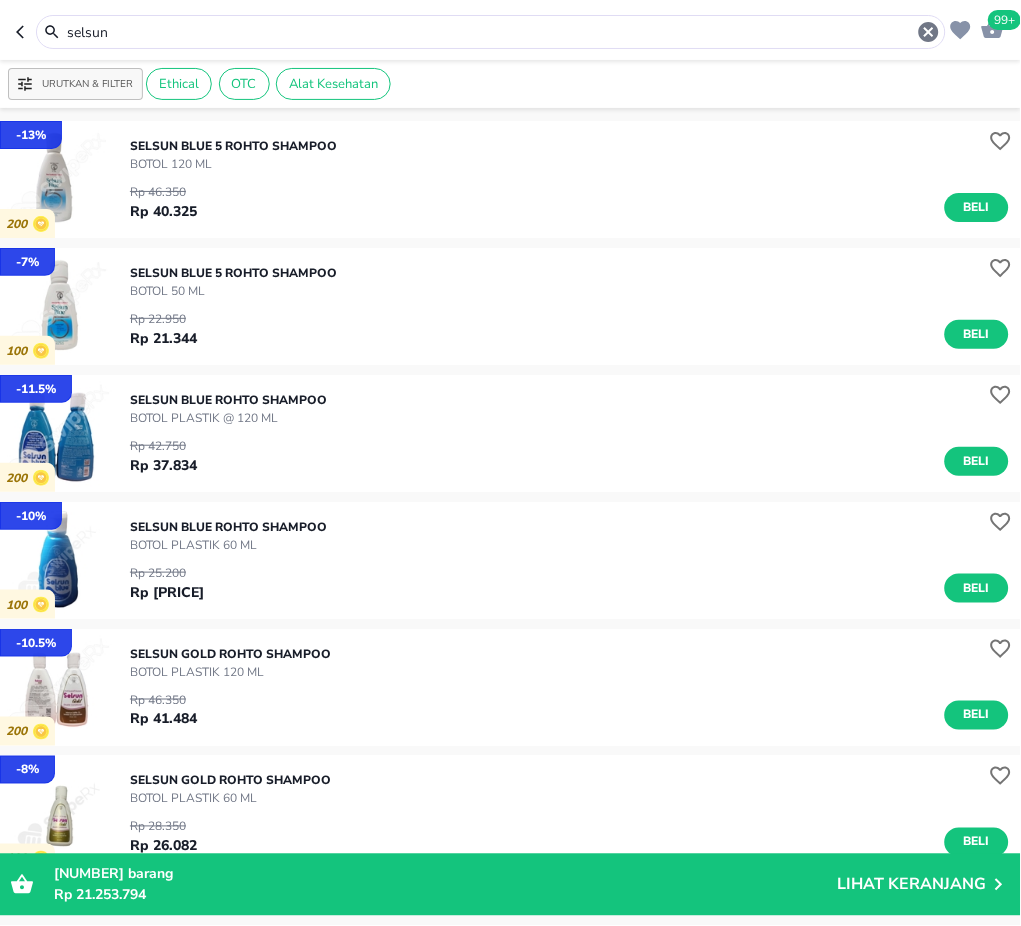 scroll, scrollTop: 266, scrollLeft: 0, axis: vertical 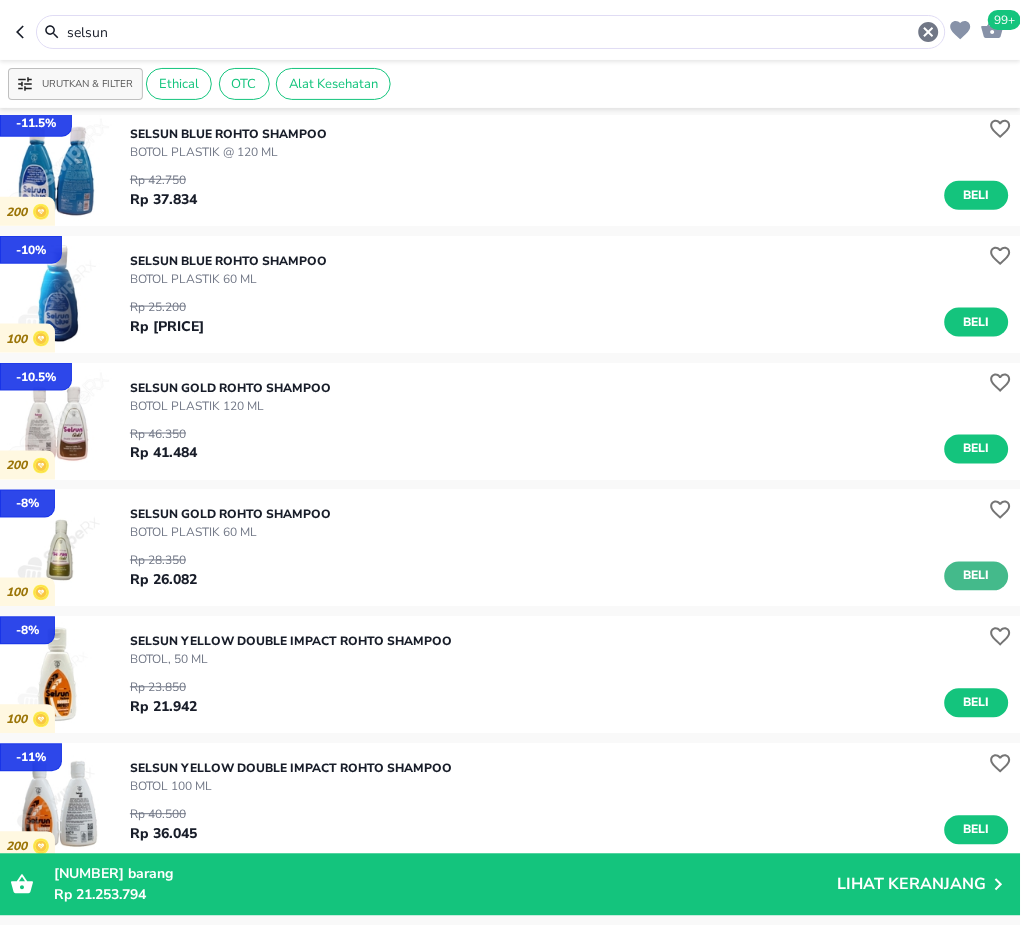 click on "Beli" at bounding box center (977, 576) 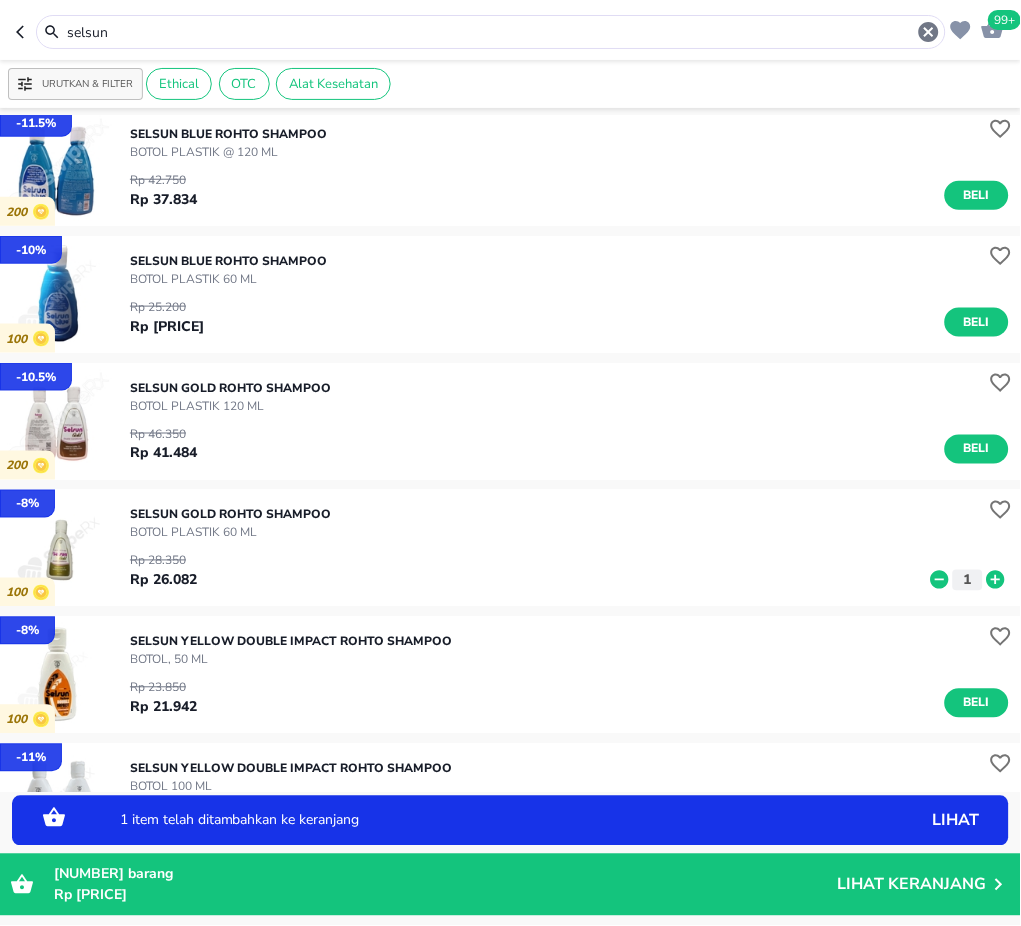 click on "1" at bounding box center (968, 580) 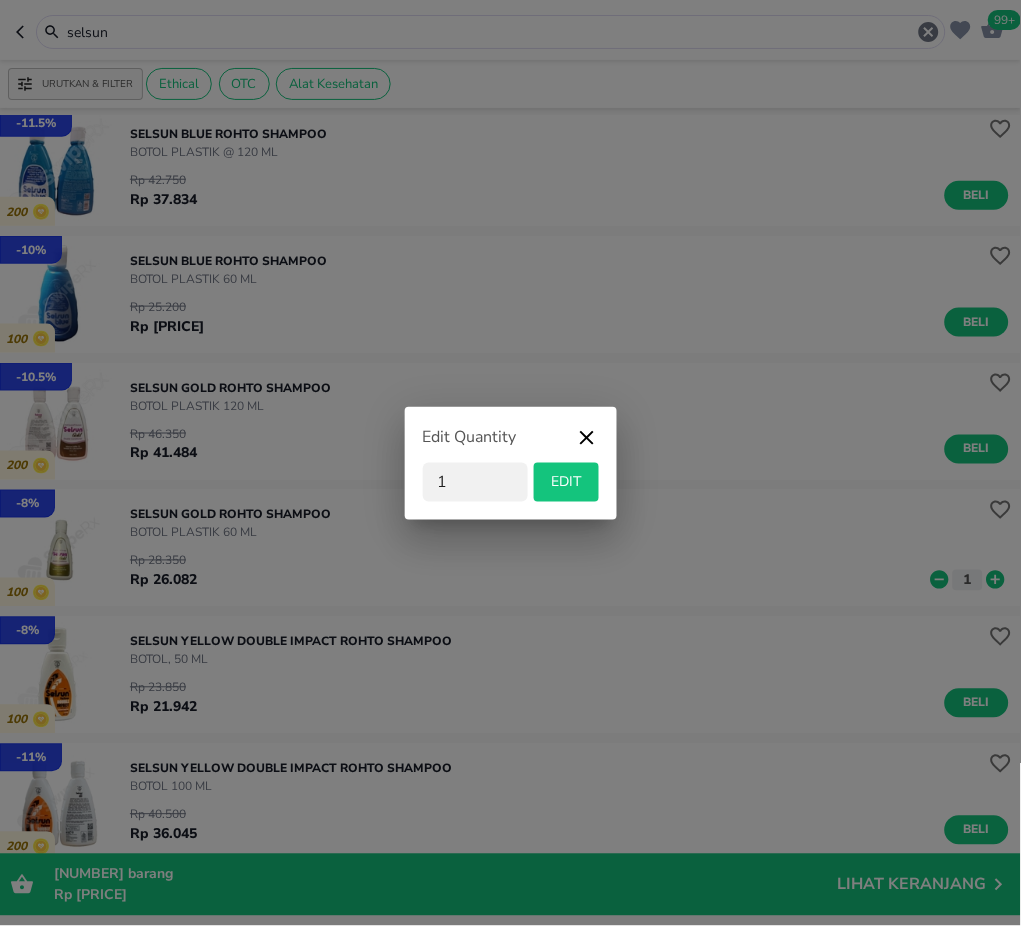 drag, startPoint x: 455, startPoint y: 478, endPoint x: 359, endPoint y: 479, distance: 96.00521 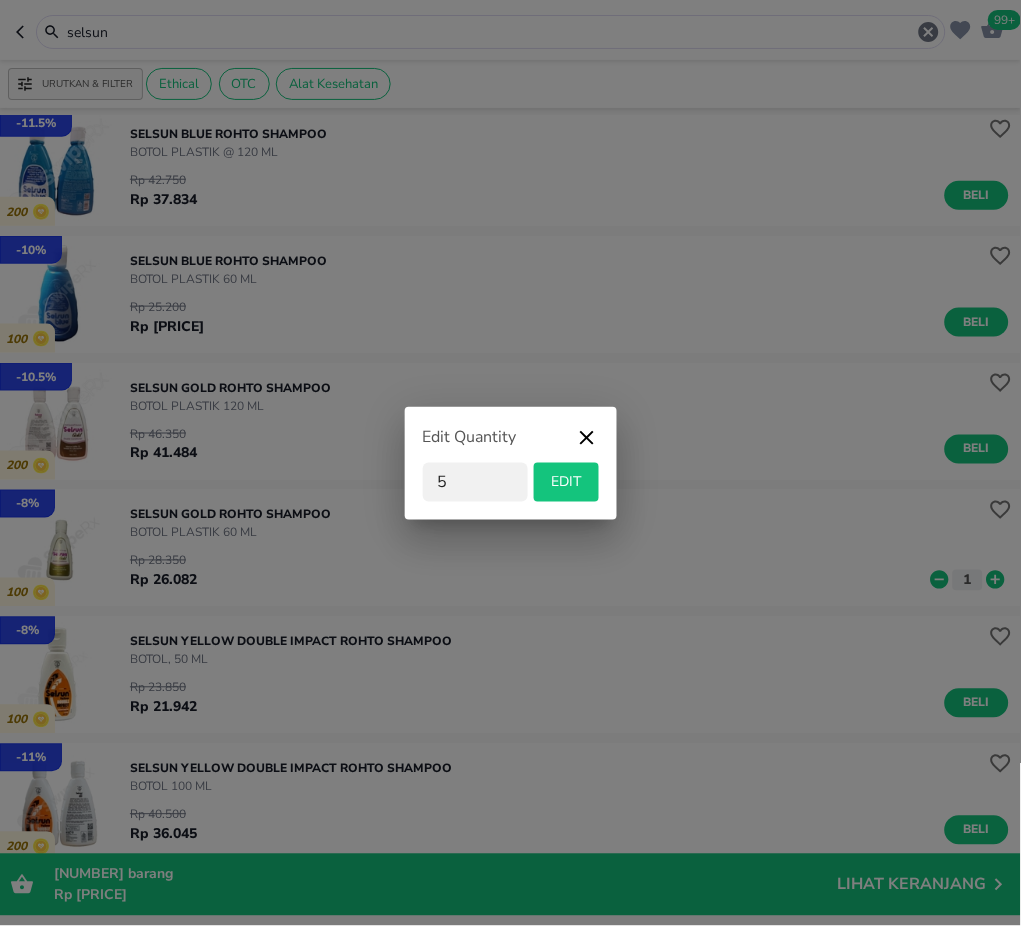 type on "5" 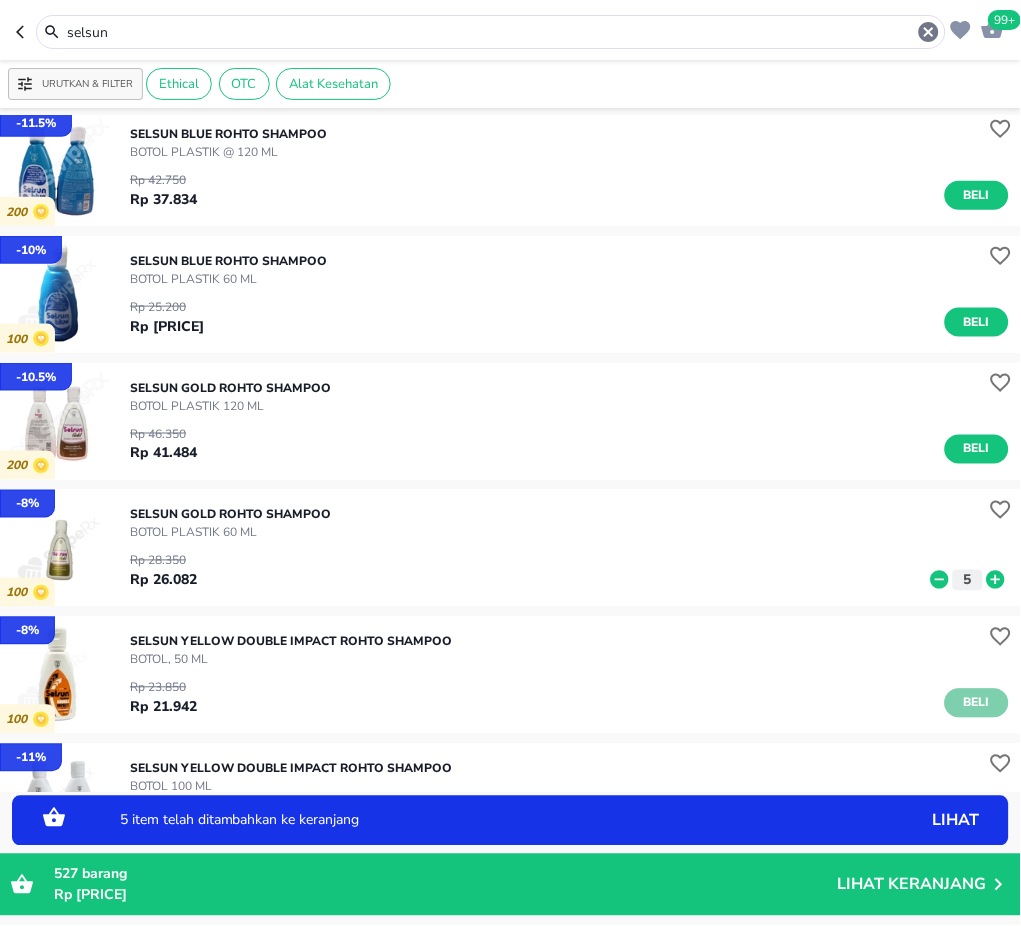click on "Beli" at bounding box center [977, 703] 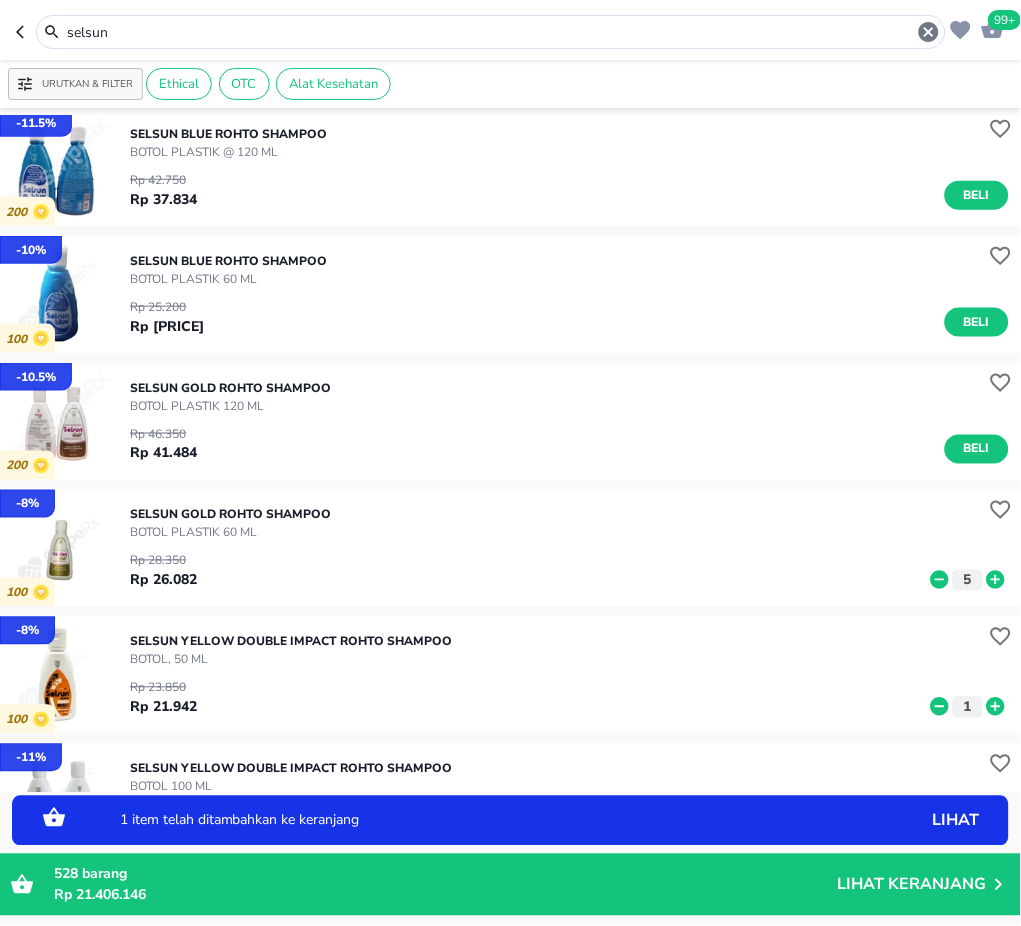 click 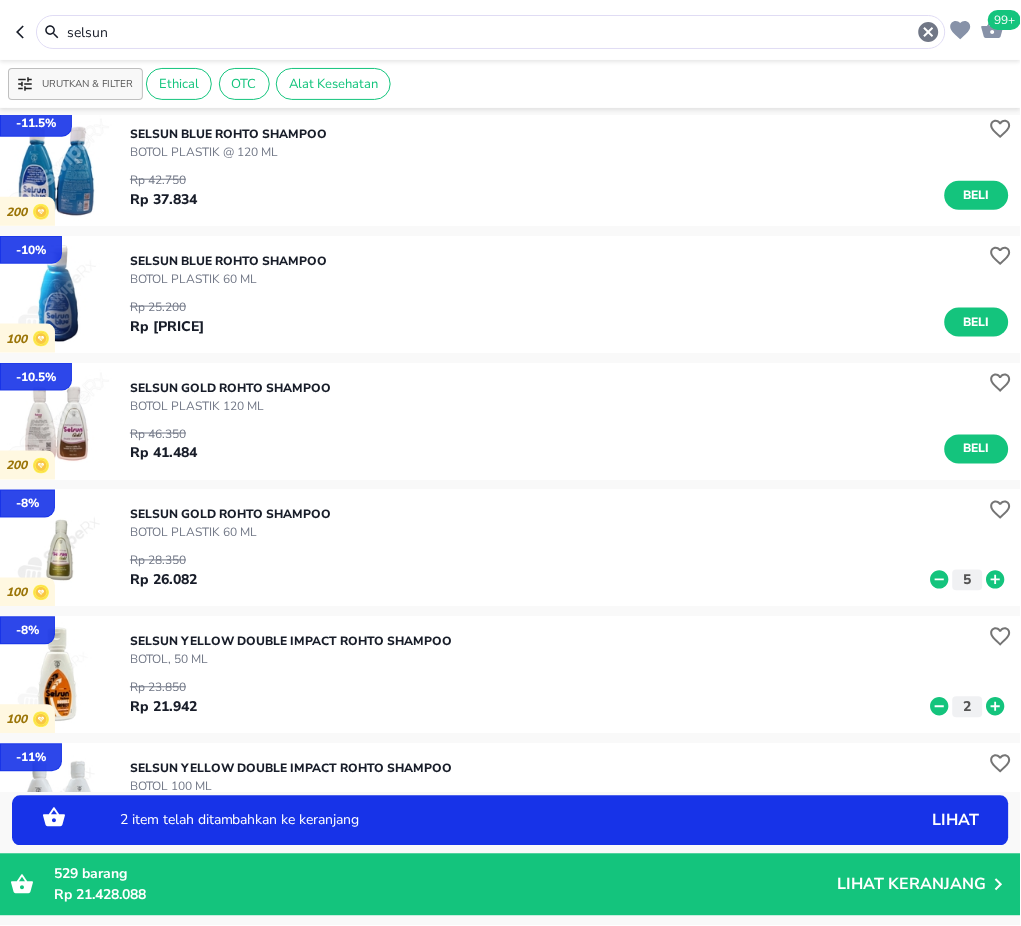 click on "2" at bounding box center (968, 707) 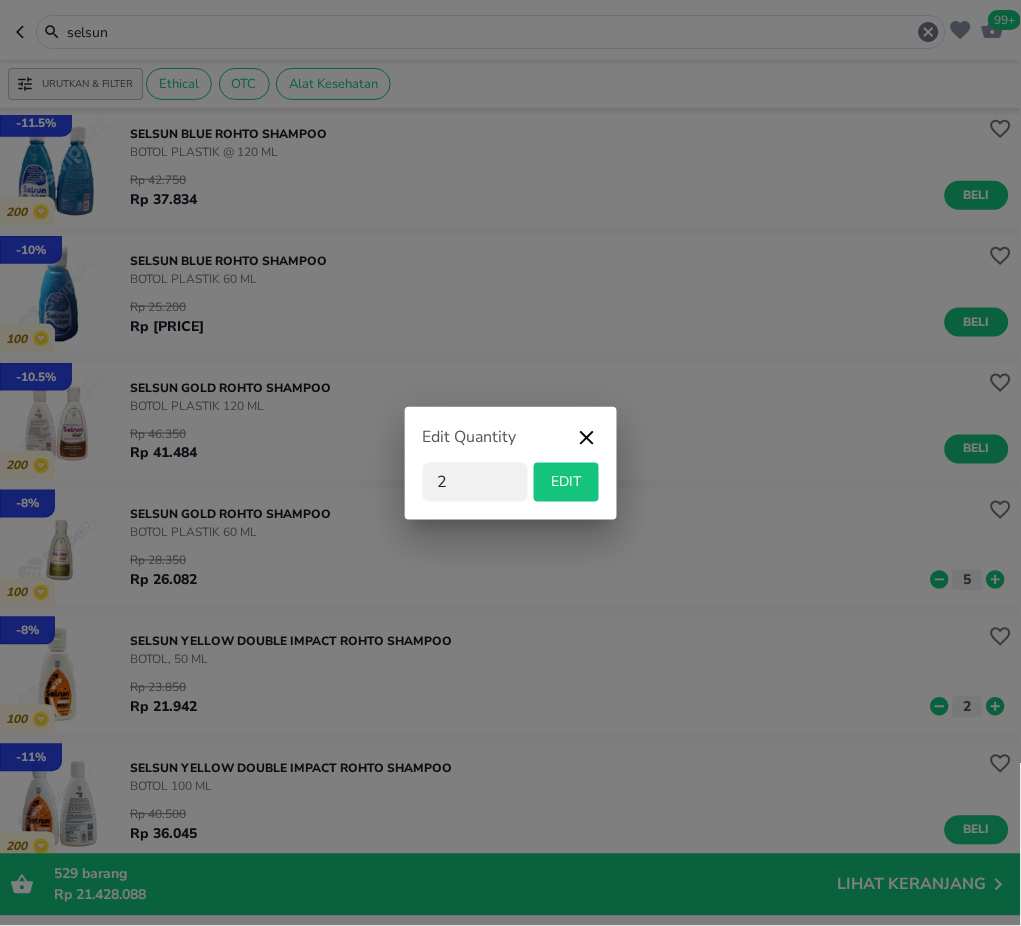 drag, startPoint x: 469, startPoint y: 490, endPoint x: 340, endPoint y: 487, distance: 129.03488 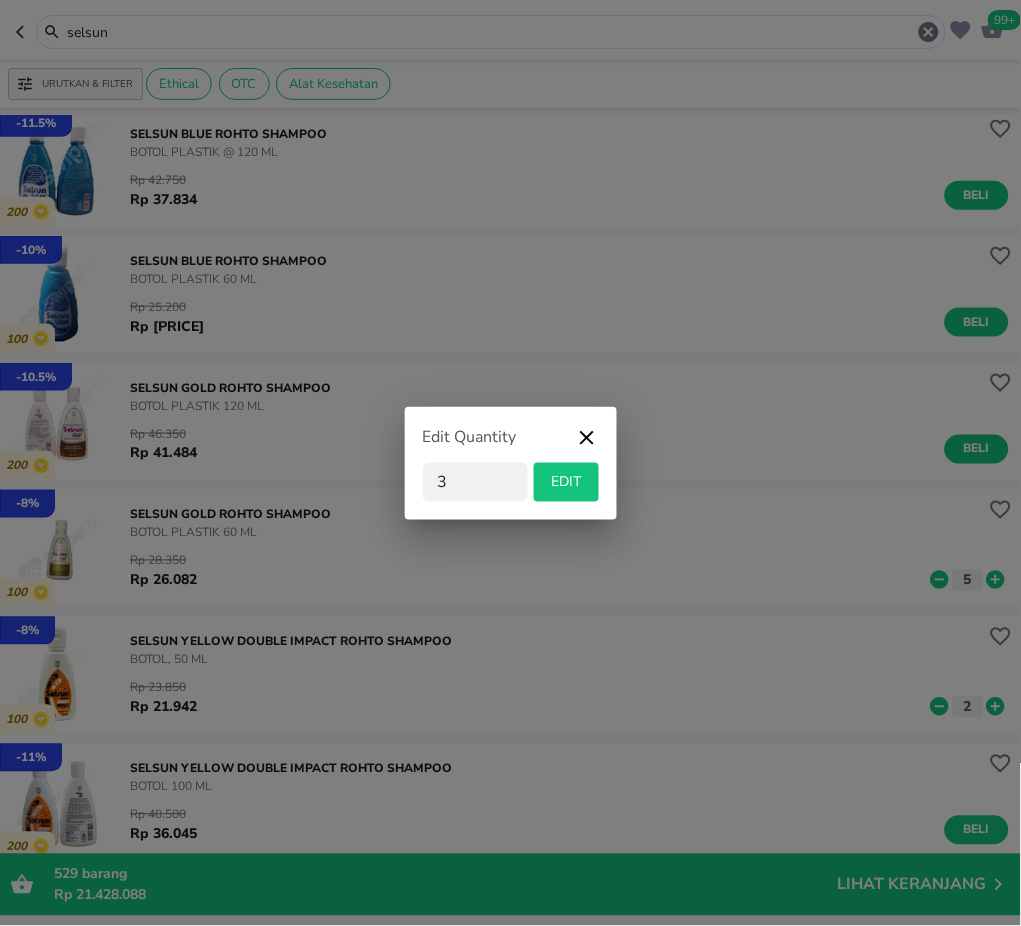 type on "3" 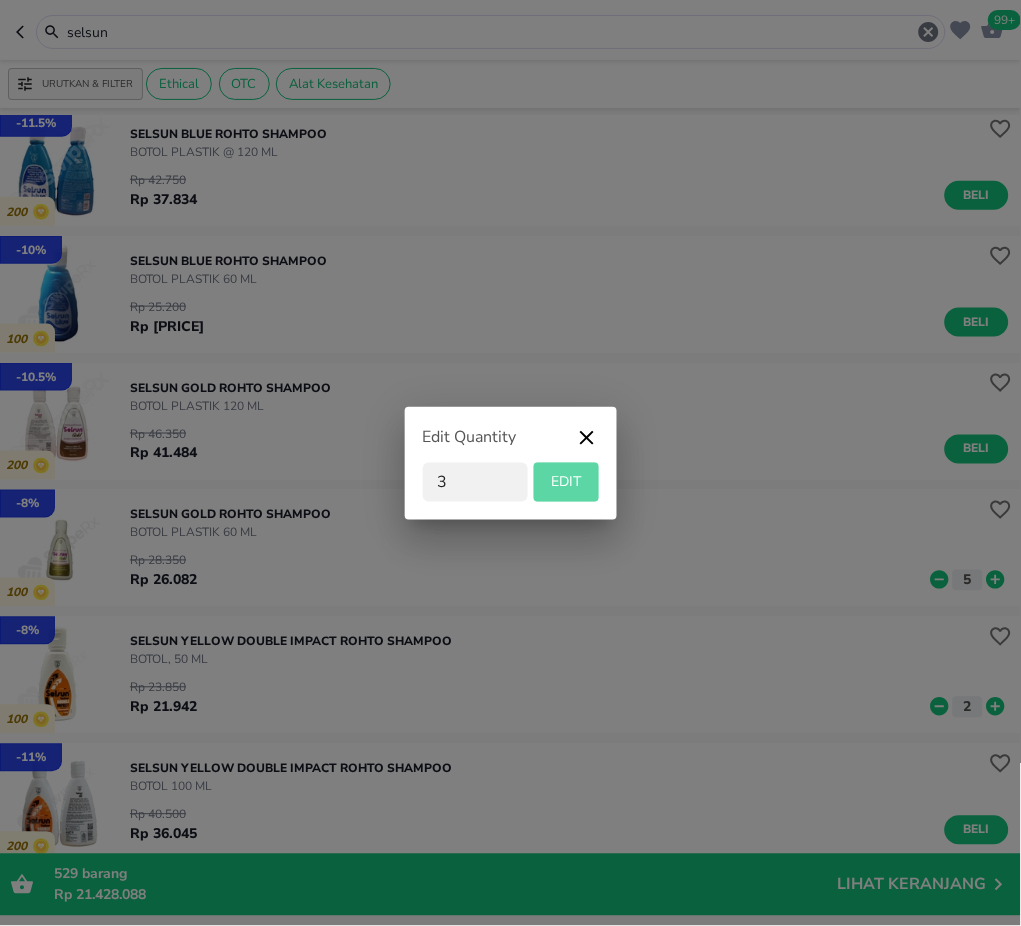 click on "EDIT" at bounding box center (566, 482) 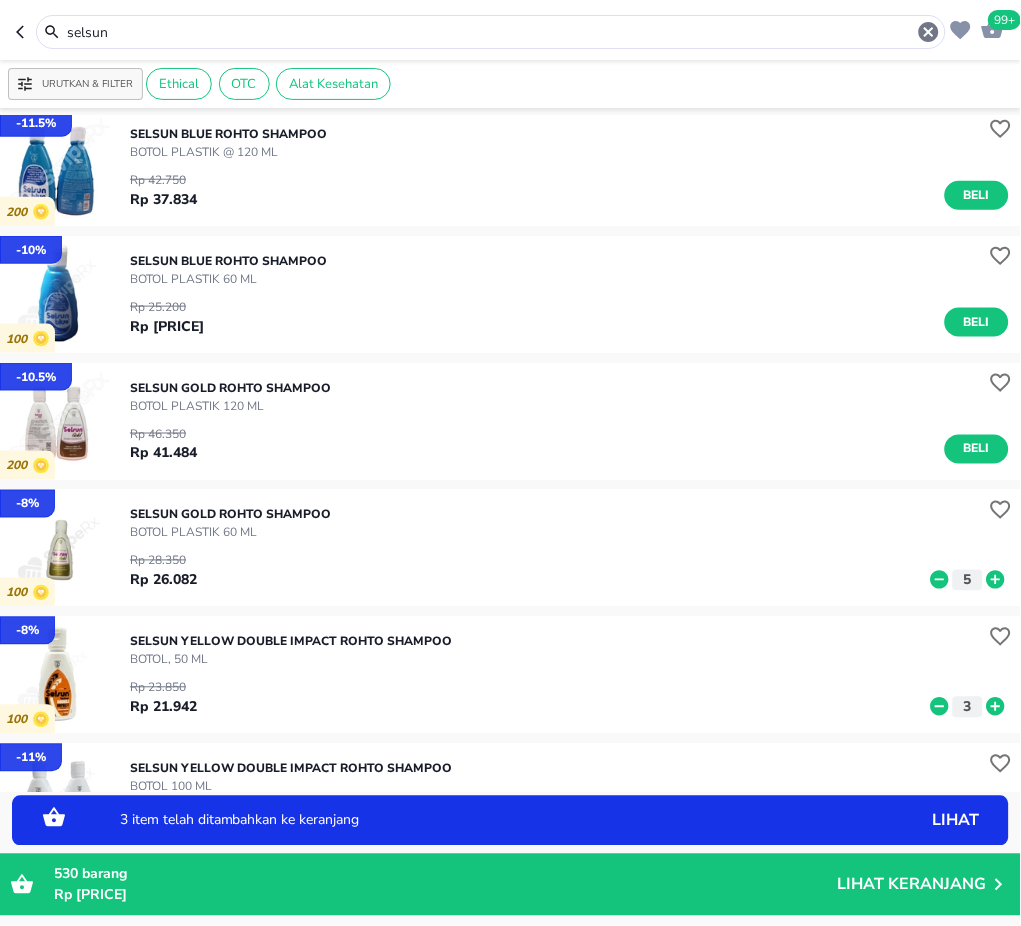 drag, startPoint x: 203, startPoint y: 33, endPoint x: -2, endPoint y: 33, distance: 205 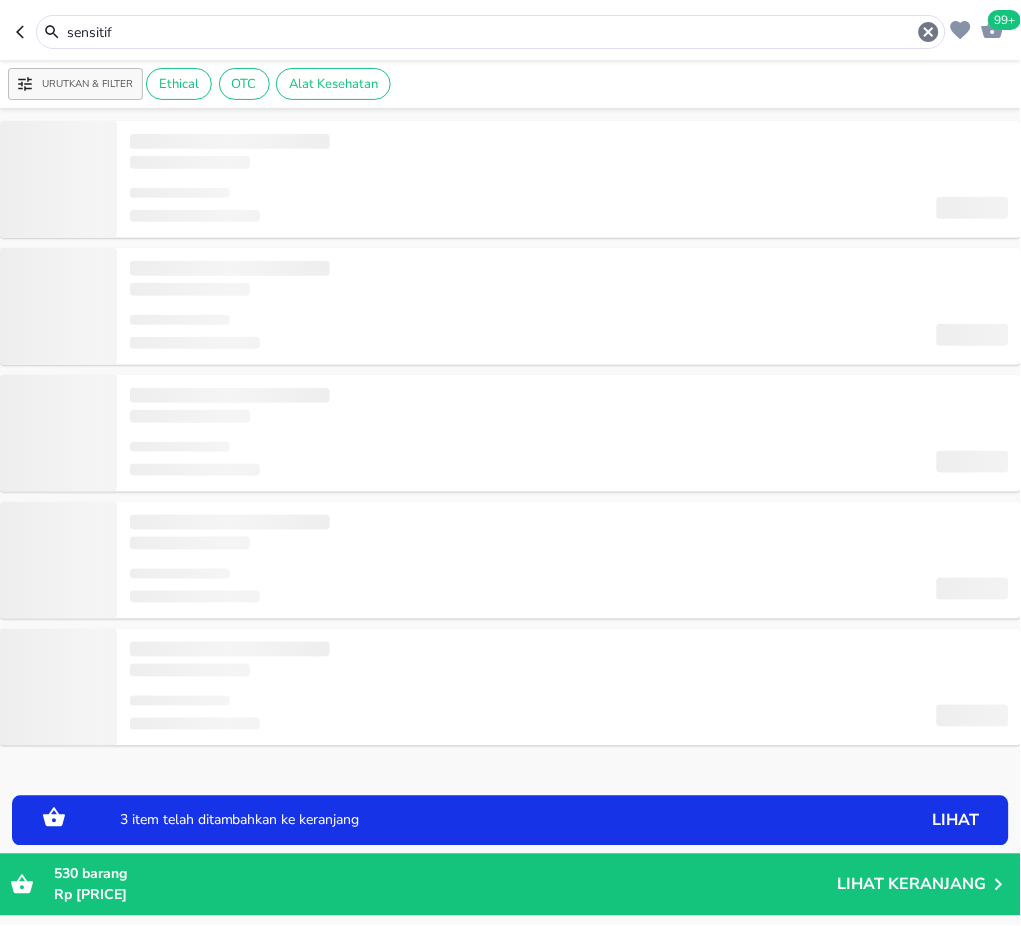 scroll, scrollTop: 0, scrollLeft: 0, axis: both 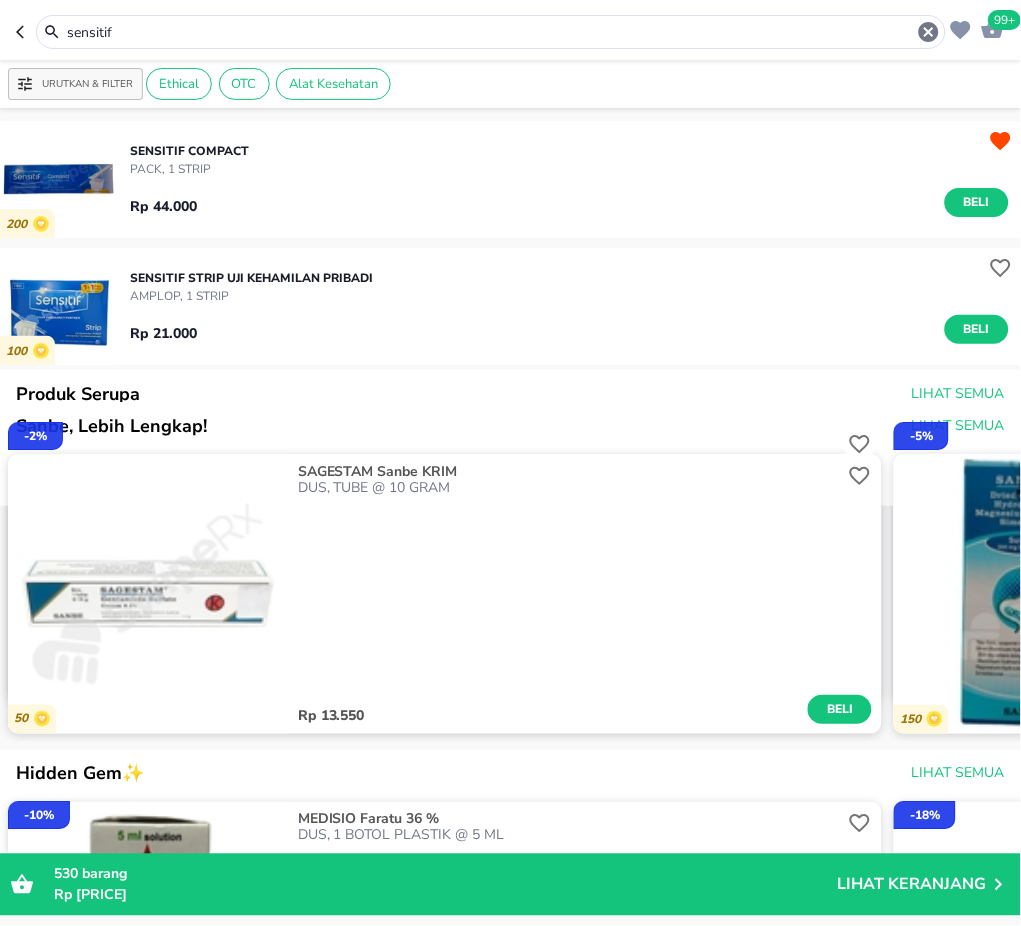 click on "Beli" at bounding box center (977, 202) 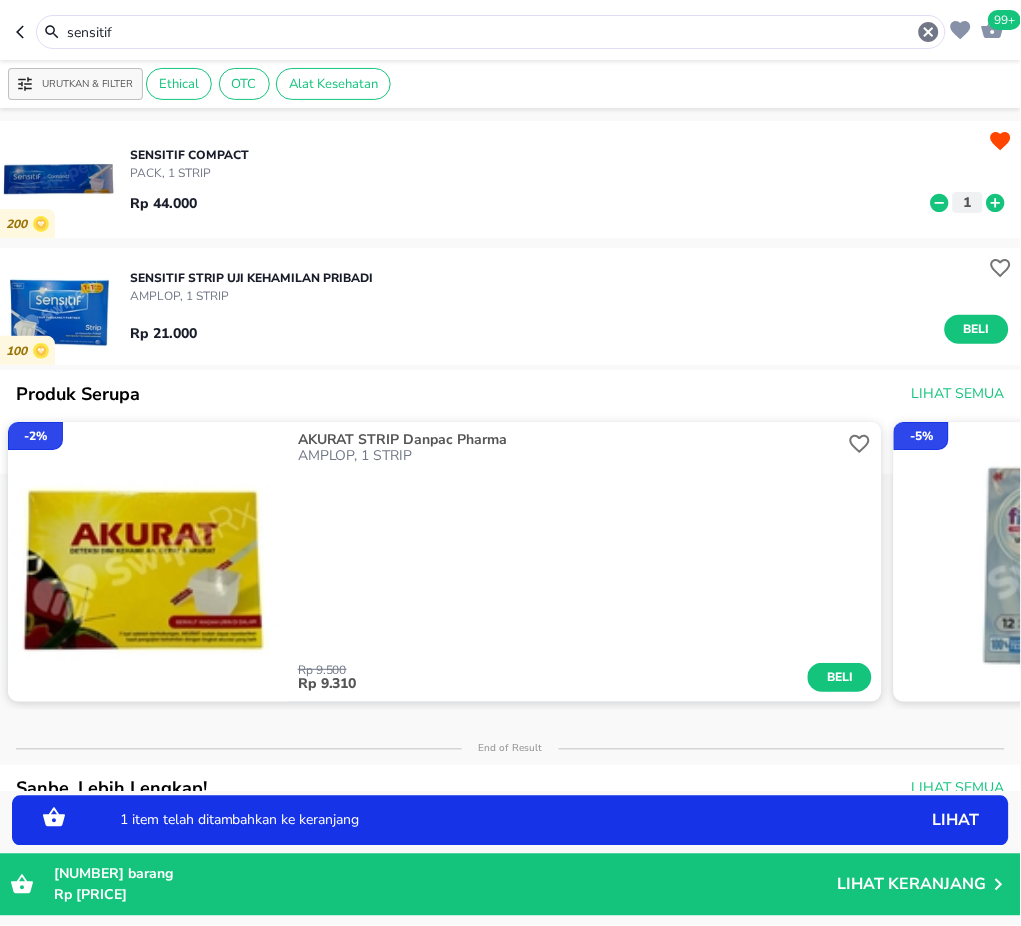 click 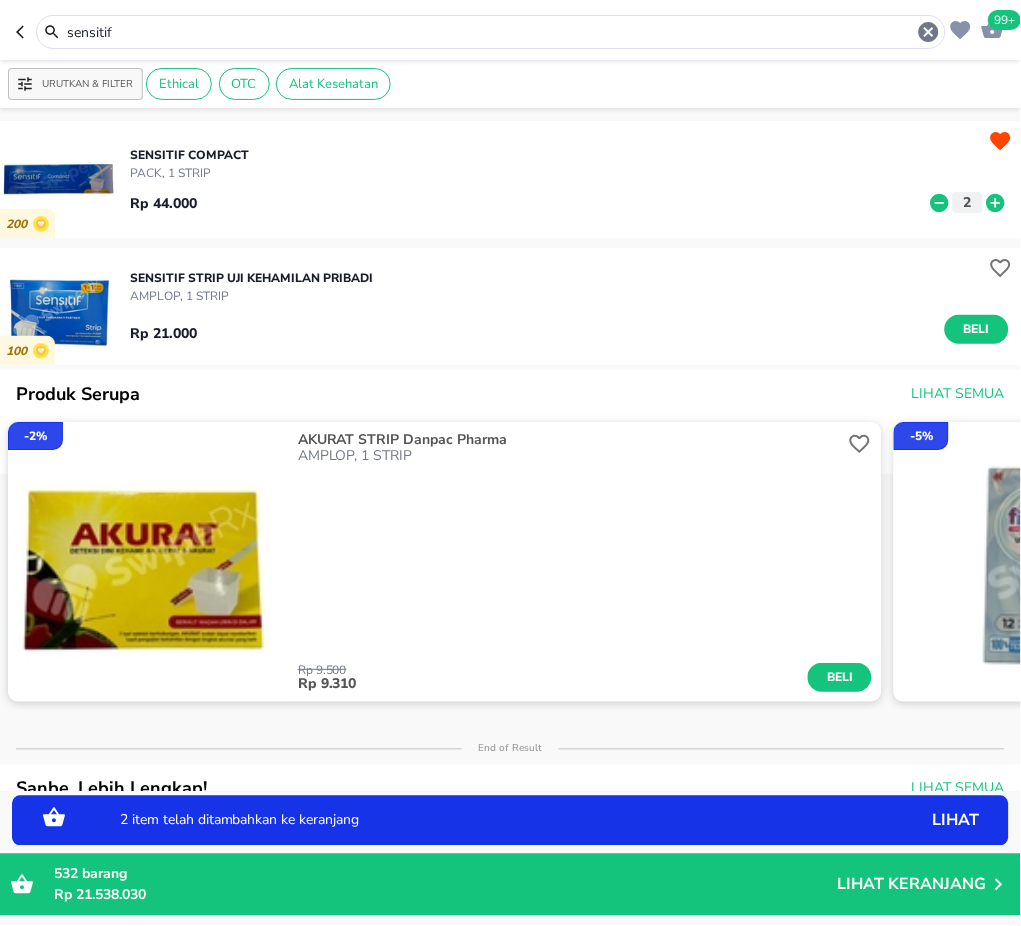 drag, startPoint x: 172, startPoint y: 25, endPoint x: -2, endPoint y: 20, distance: 174.07182 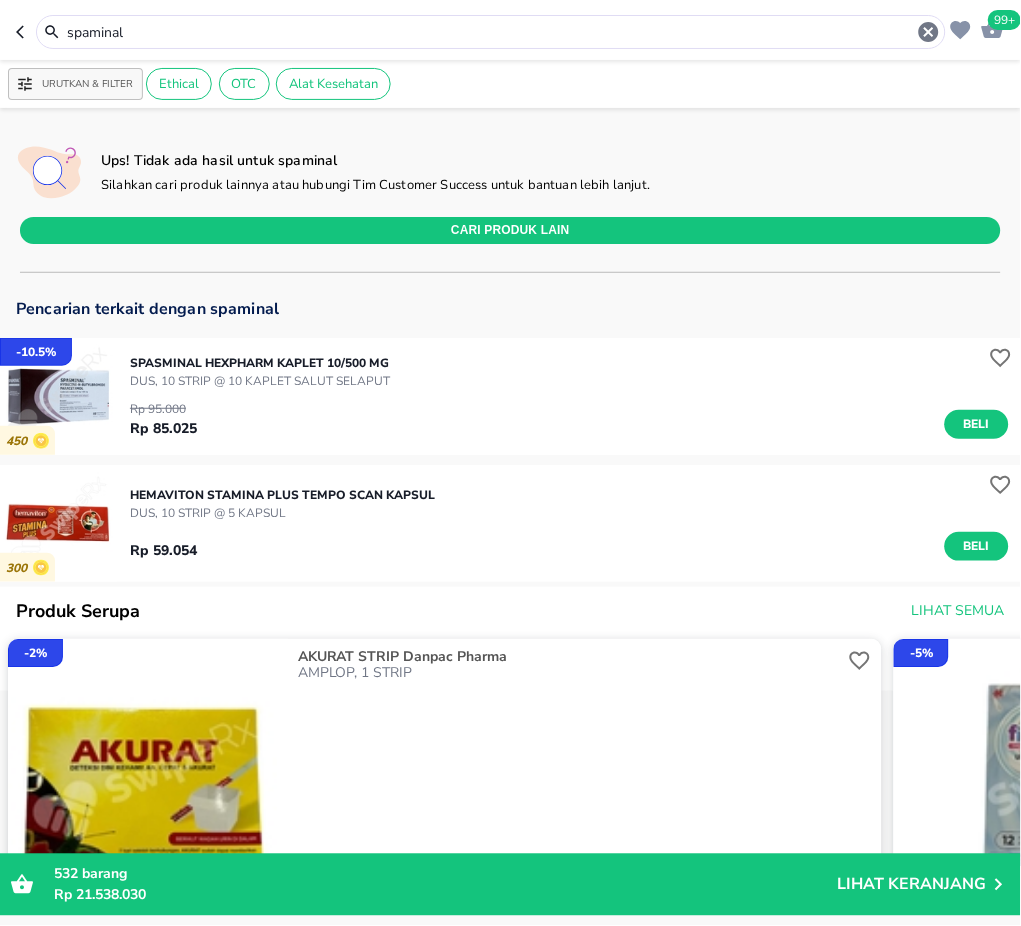 click on "Beli" at bounding box center (977, 424) 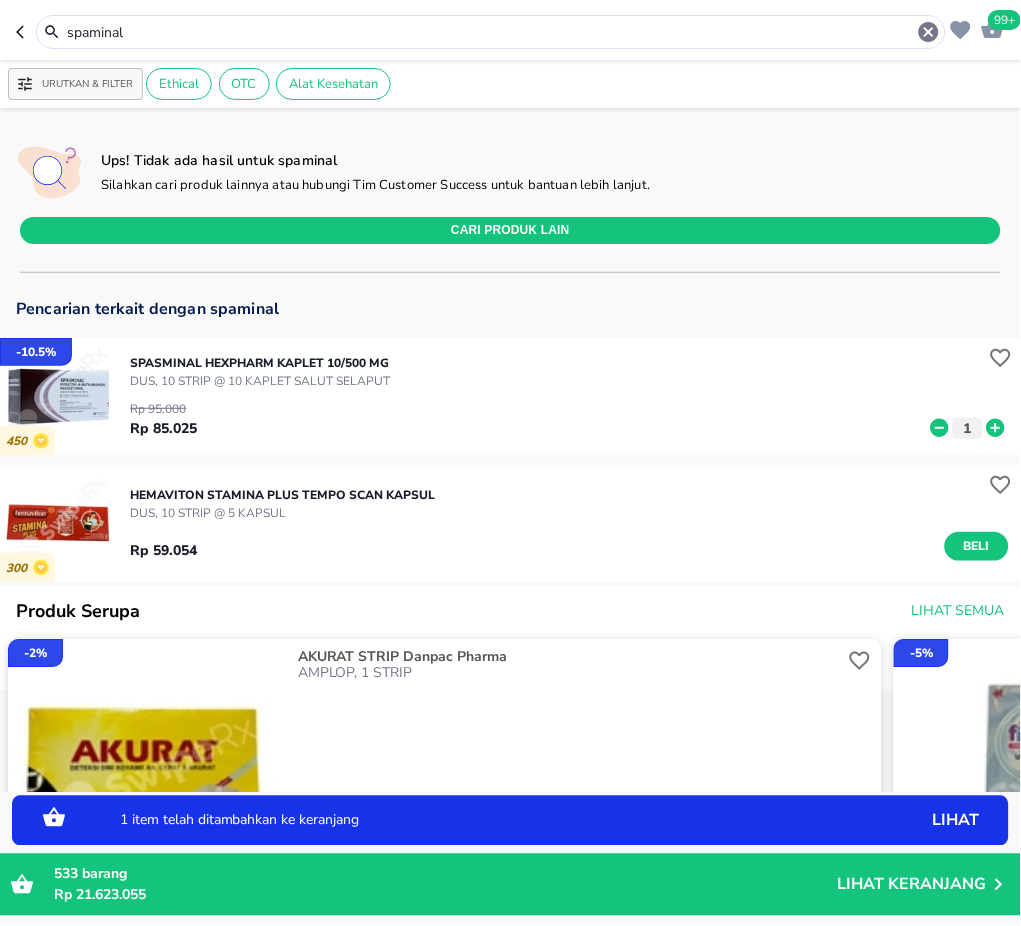 drag, startPoint x: 141, startPoint y: 36, endPoint x: -2, endPoint y: 32, distance: 143.05594 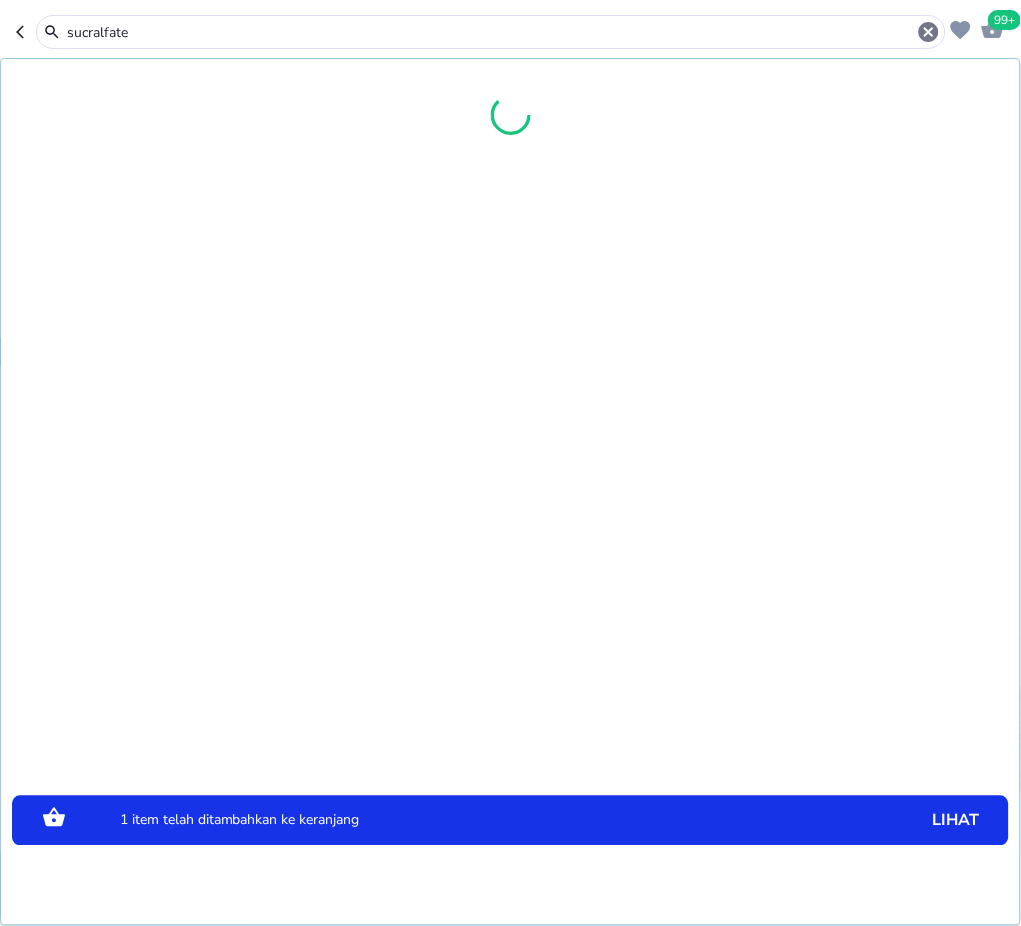type on "sucralfate" 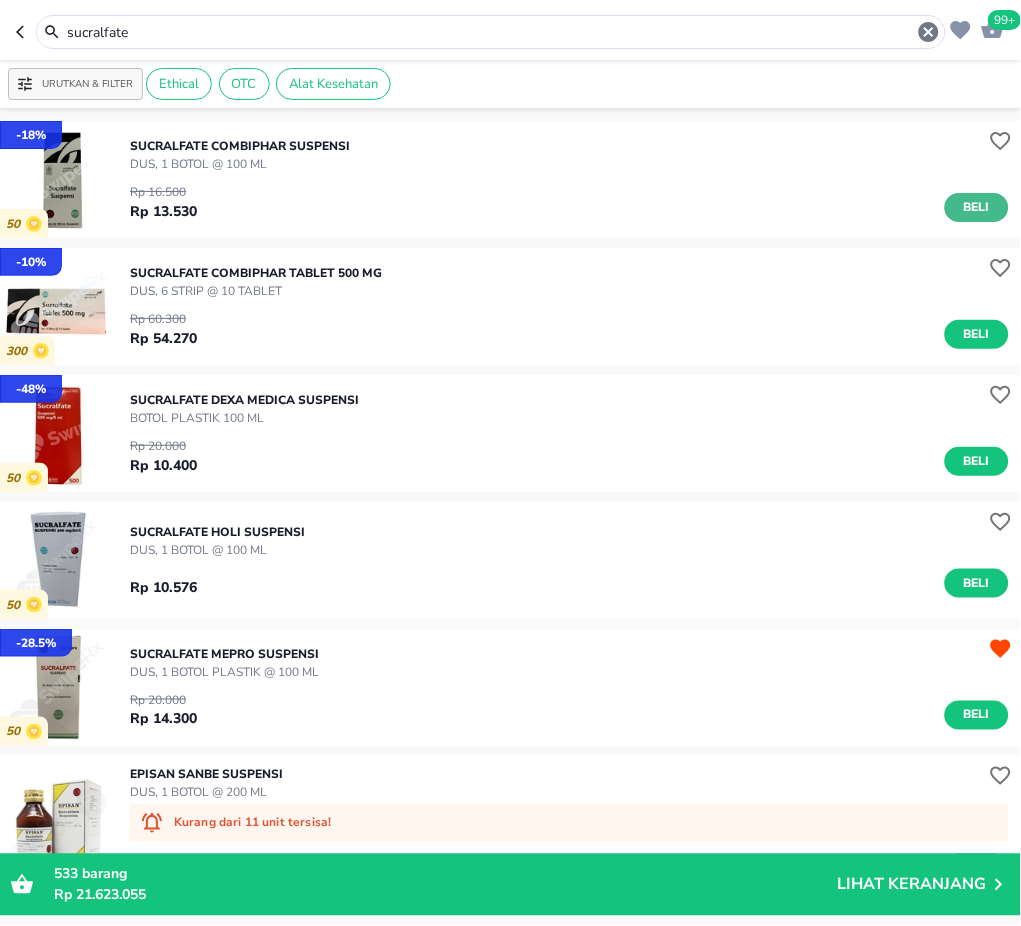click on "Beli" at bounding box center [977, 207] 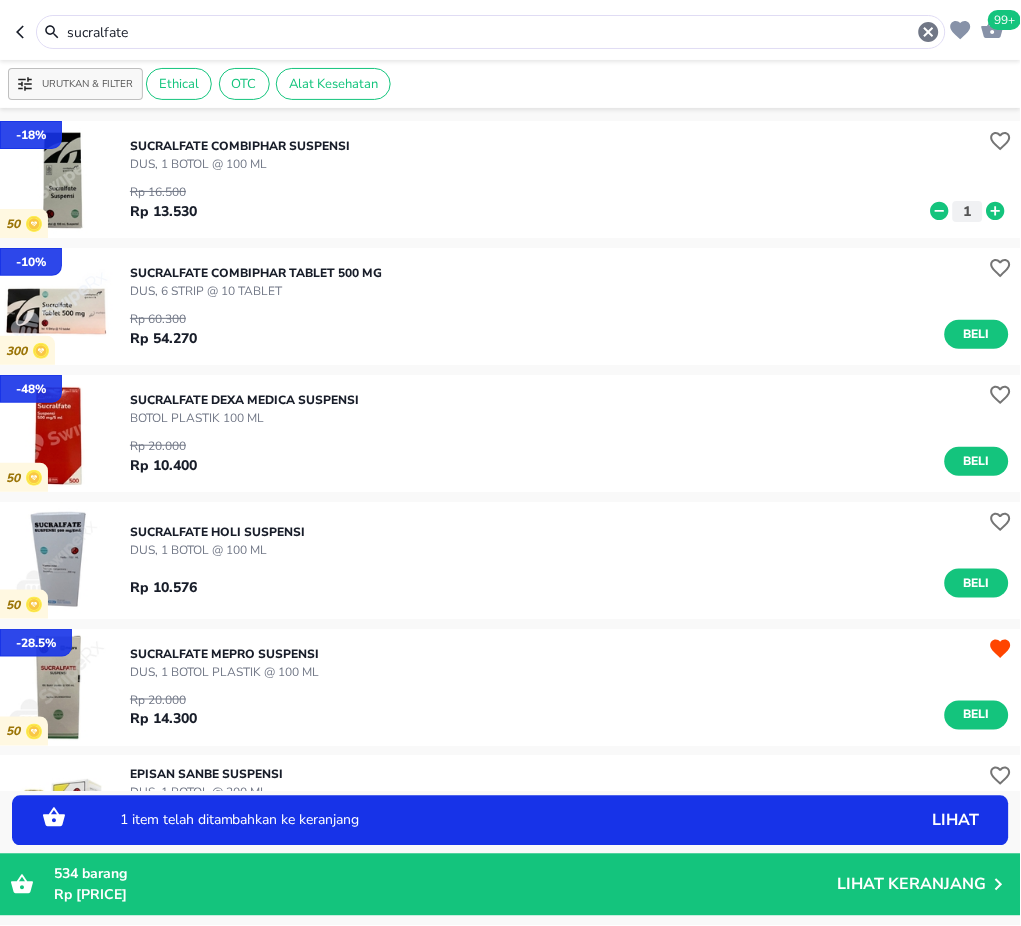 click on "1" at bounding box center (968, 211) 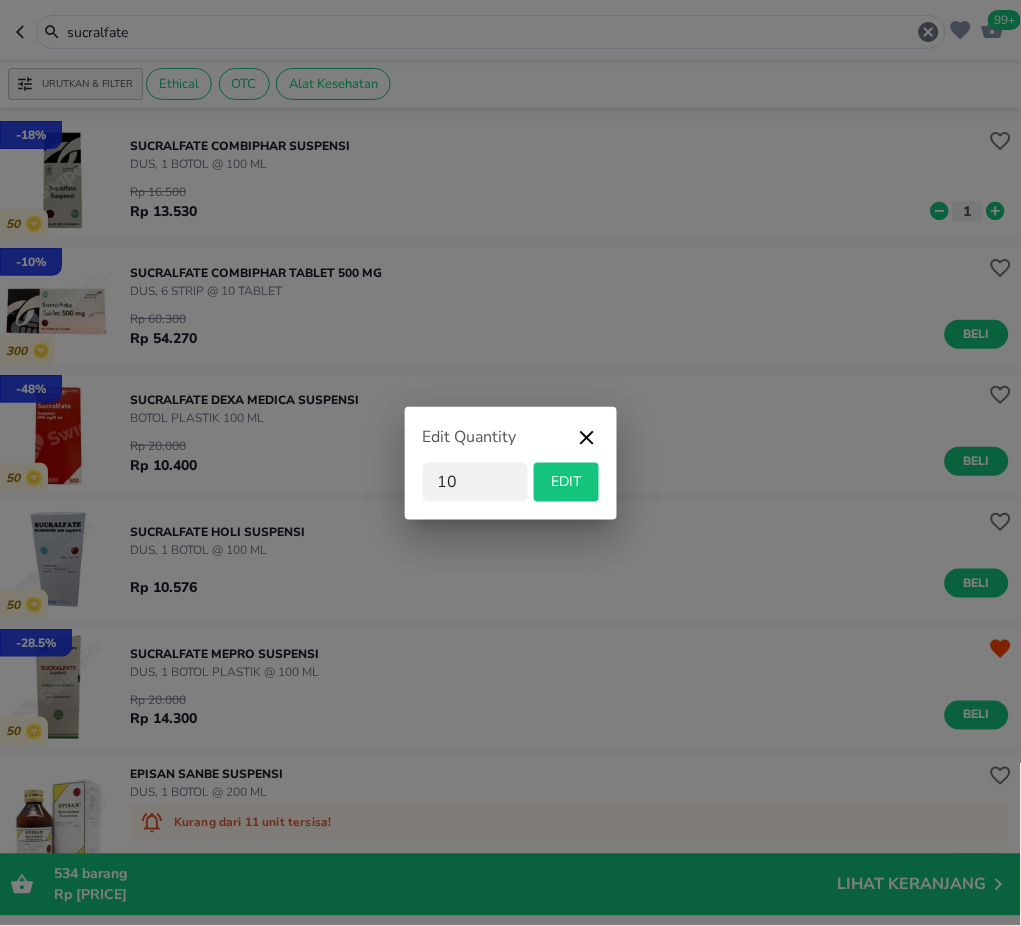 type on "10" 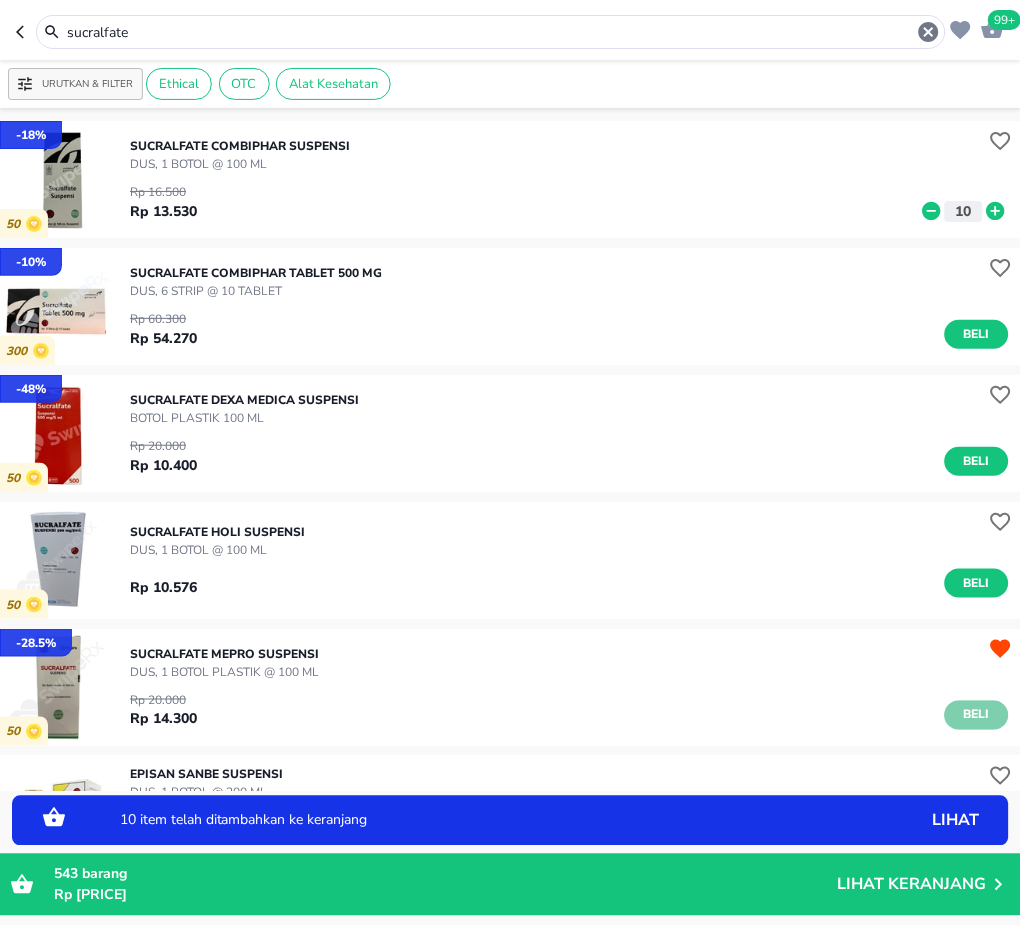click on "Beli" at bounding box center (977, 715) 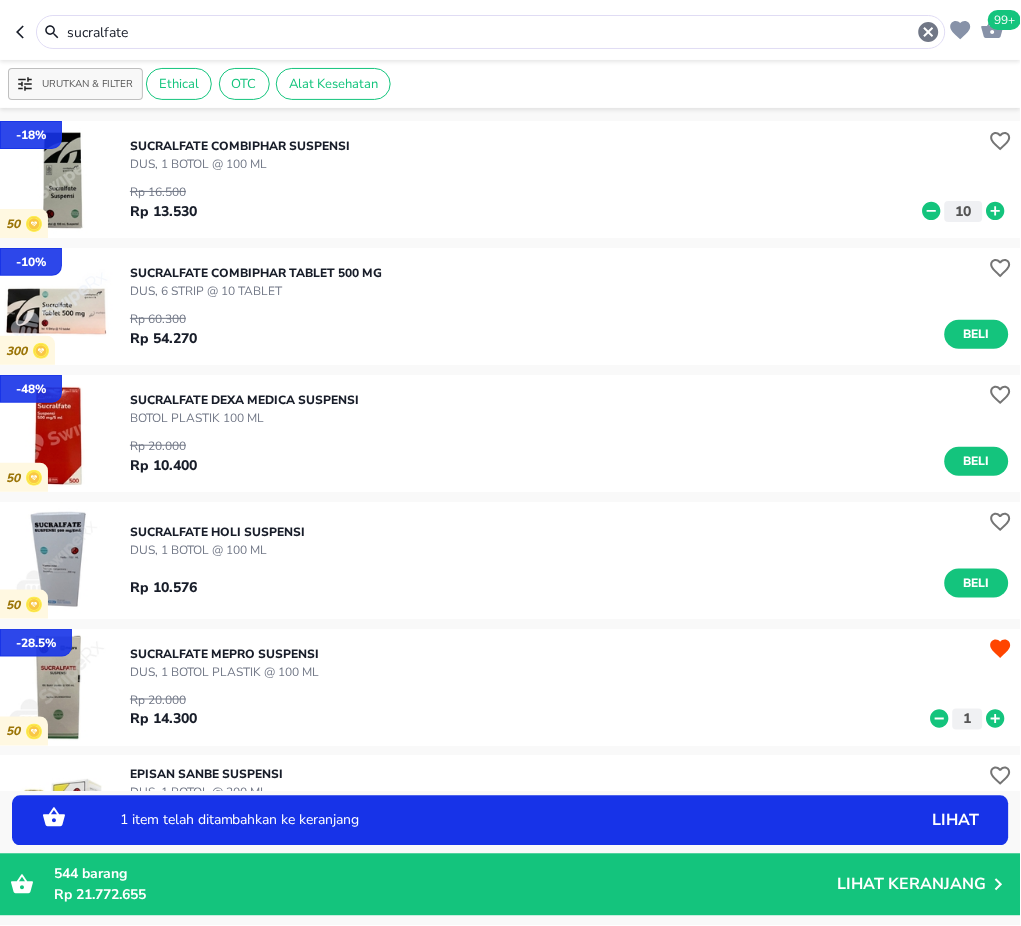 click on "1" at bounding box center (968, 719) 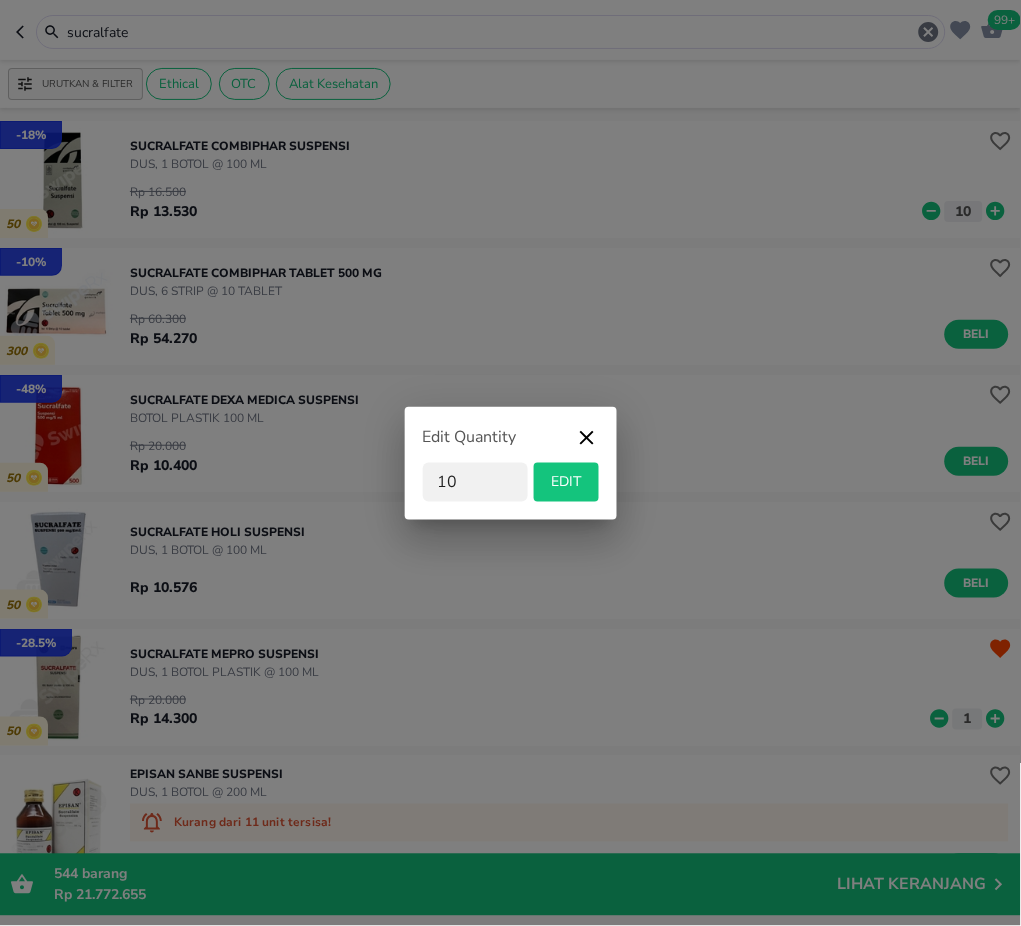 type on "10" 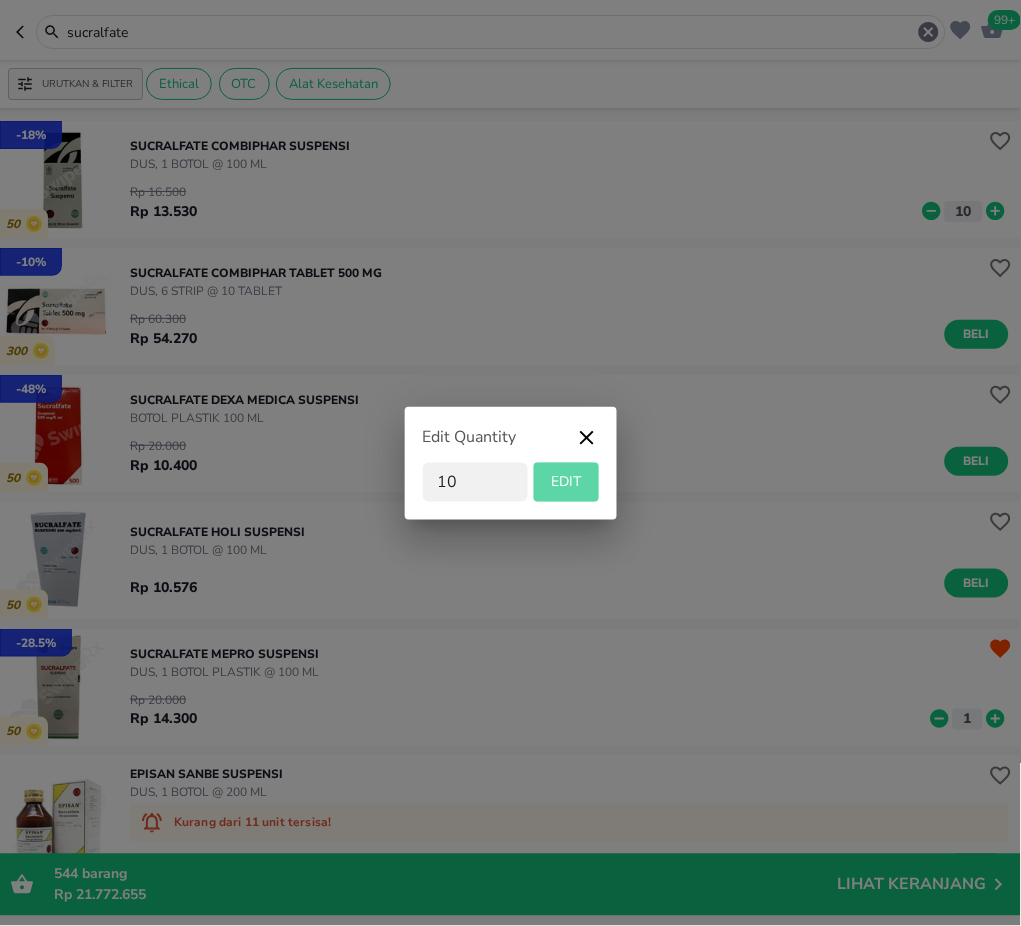click on "EDIT" at bounding box center (566, 482) 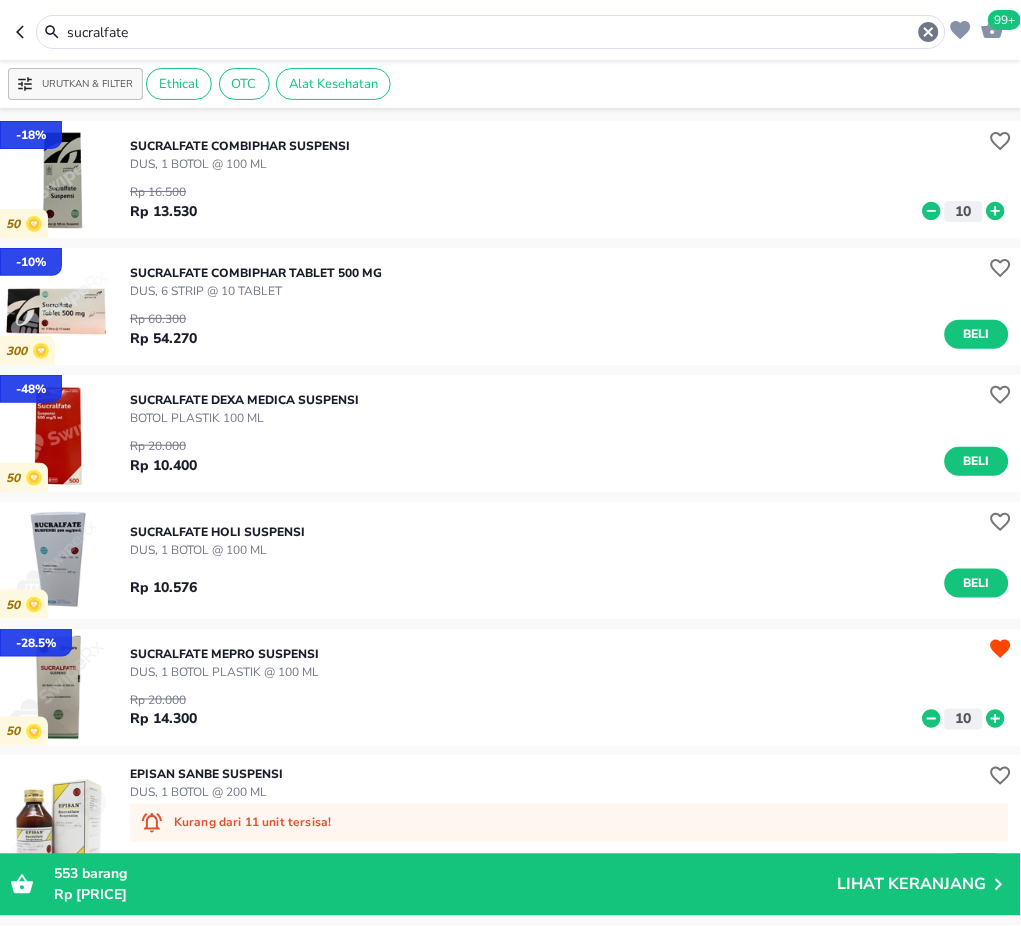 drag, startPoint x: 177, startPoint y: 40, endPoint x: -2, endPoint y: 47, distance: 179.13683 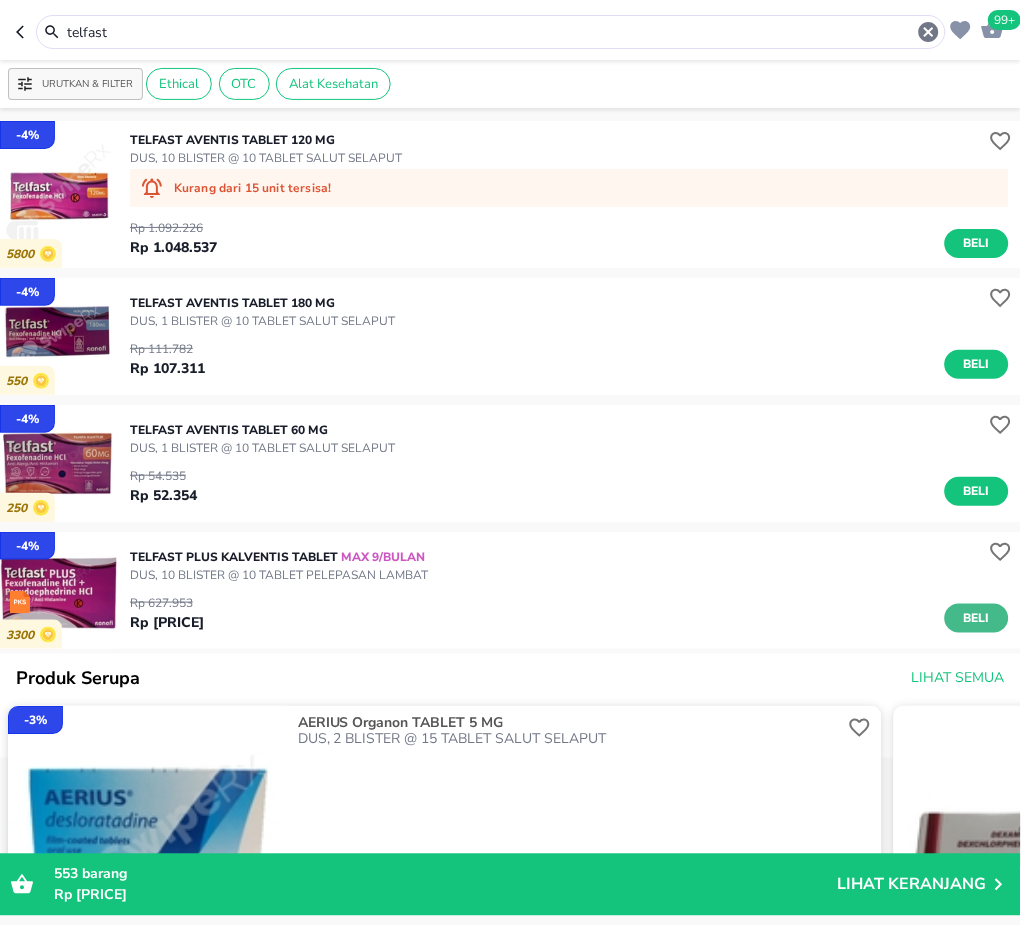 click on "Beli" at bounding box center [977, 618] 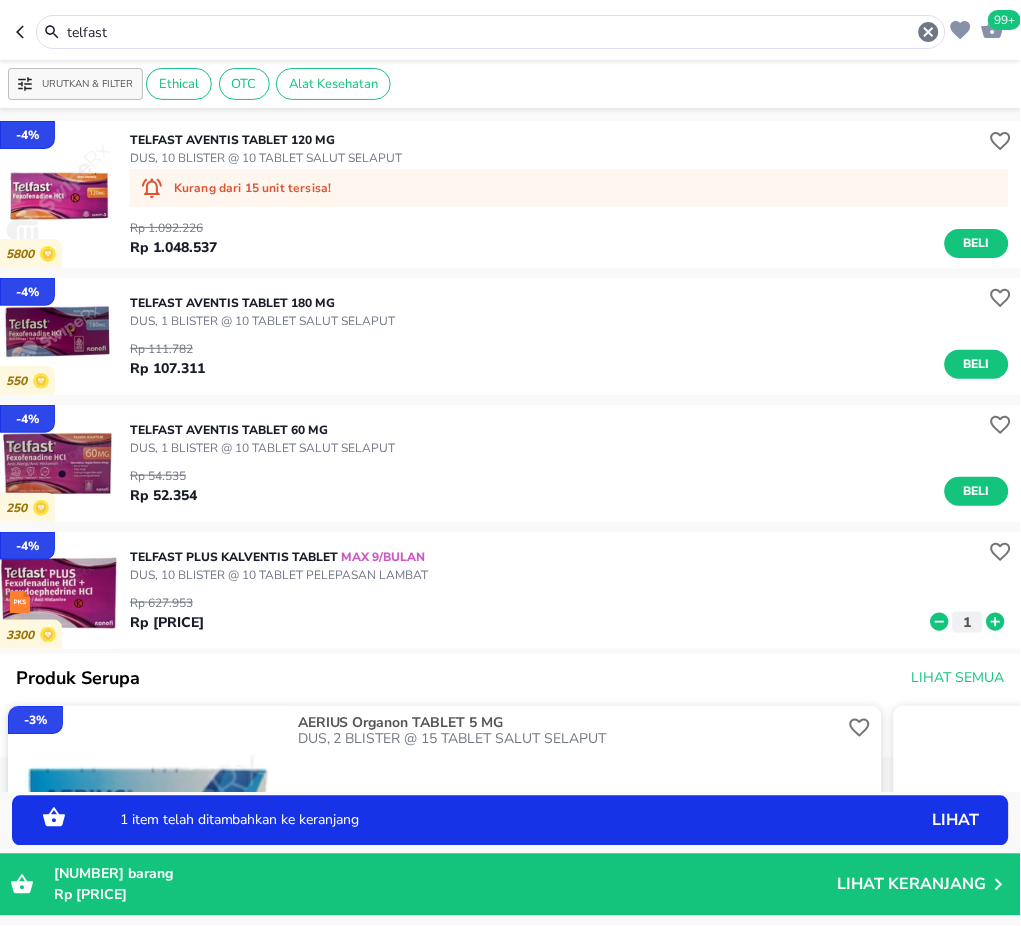 drag, startPoint x: 166, startPoint y: 31, endPoint x: -2, endPoint y: 42, distance: 168.35974 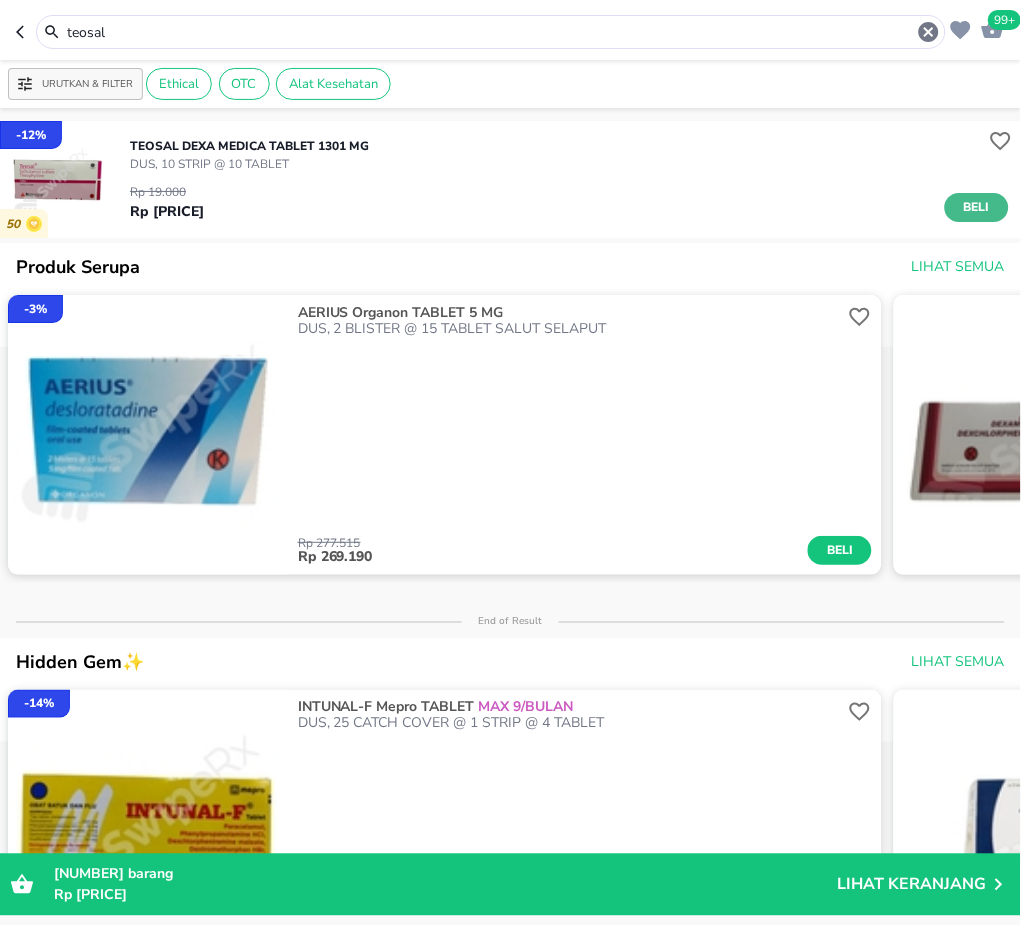 click on "Beli" at bounding box center [977, 207] 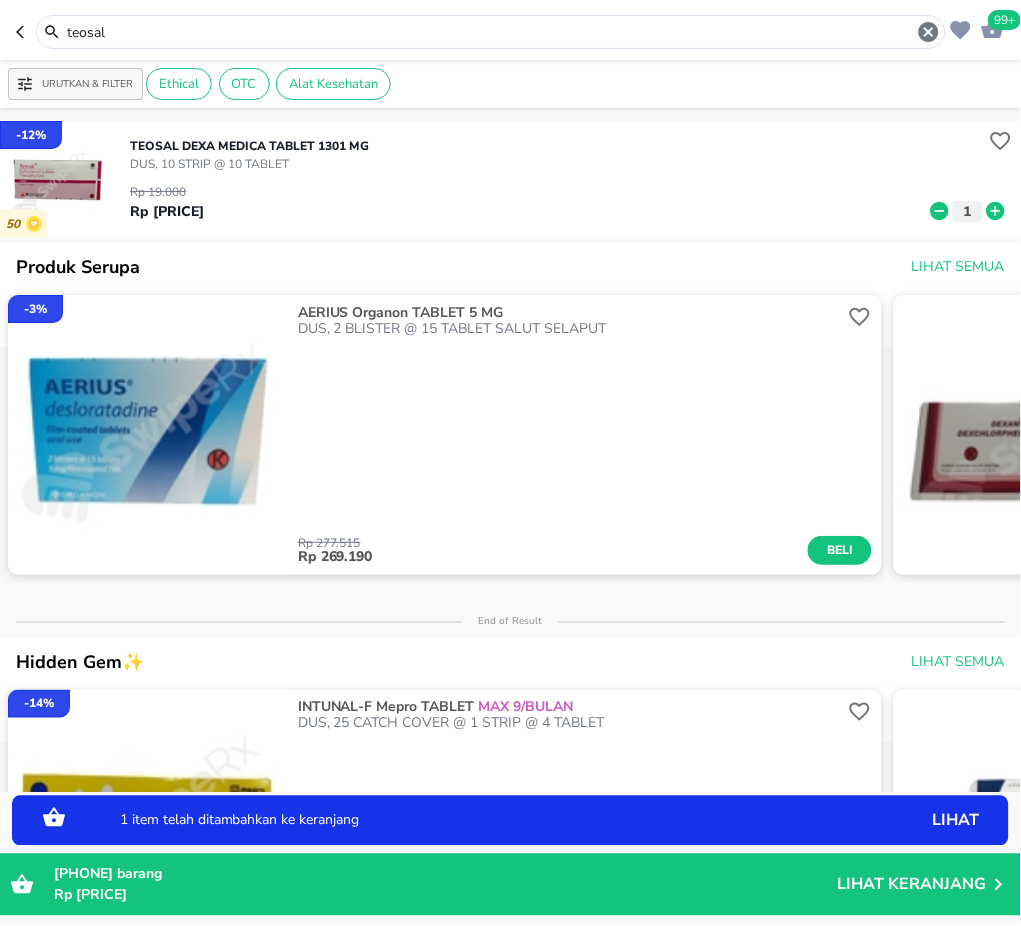 click 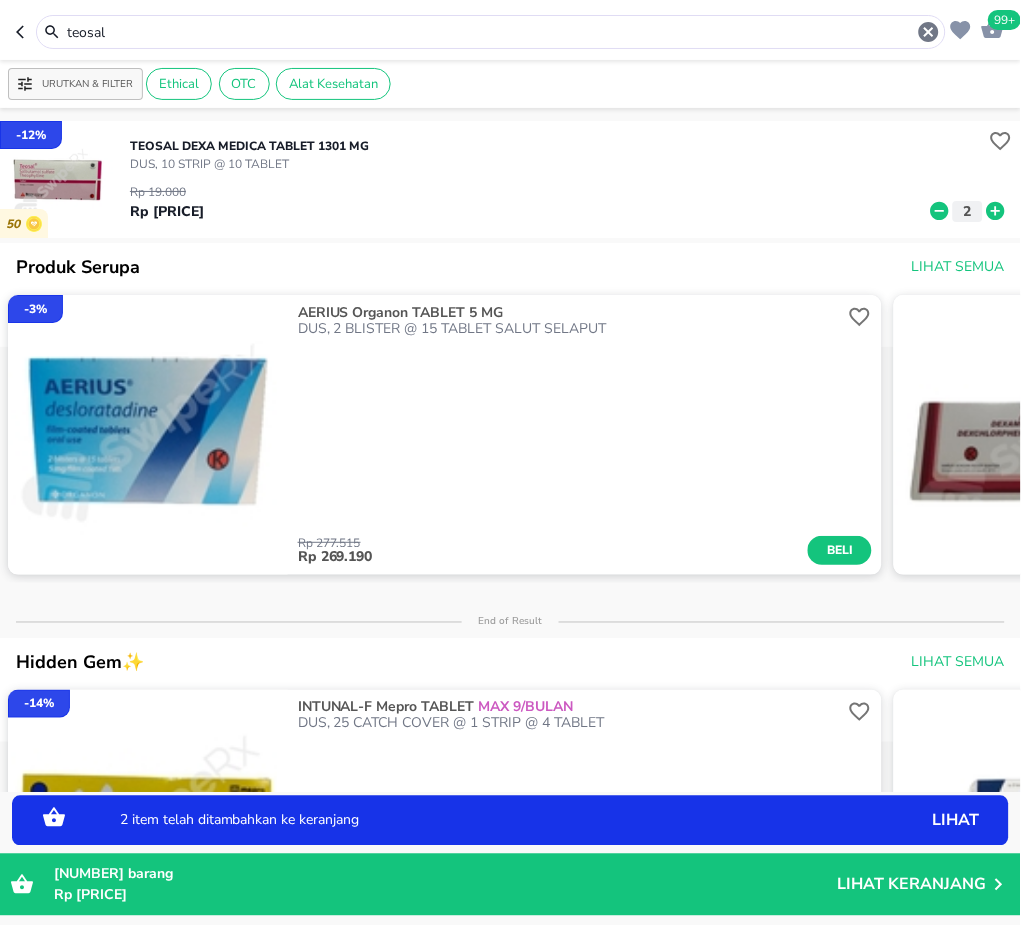 click 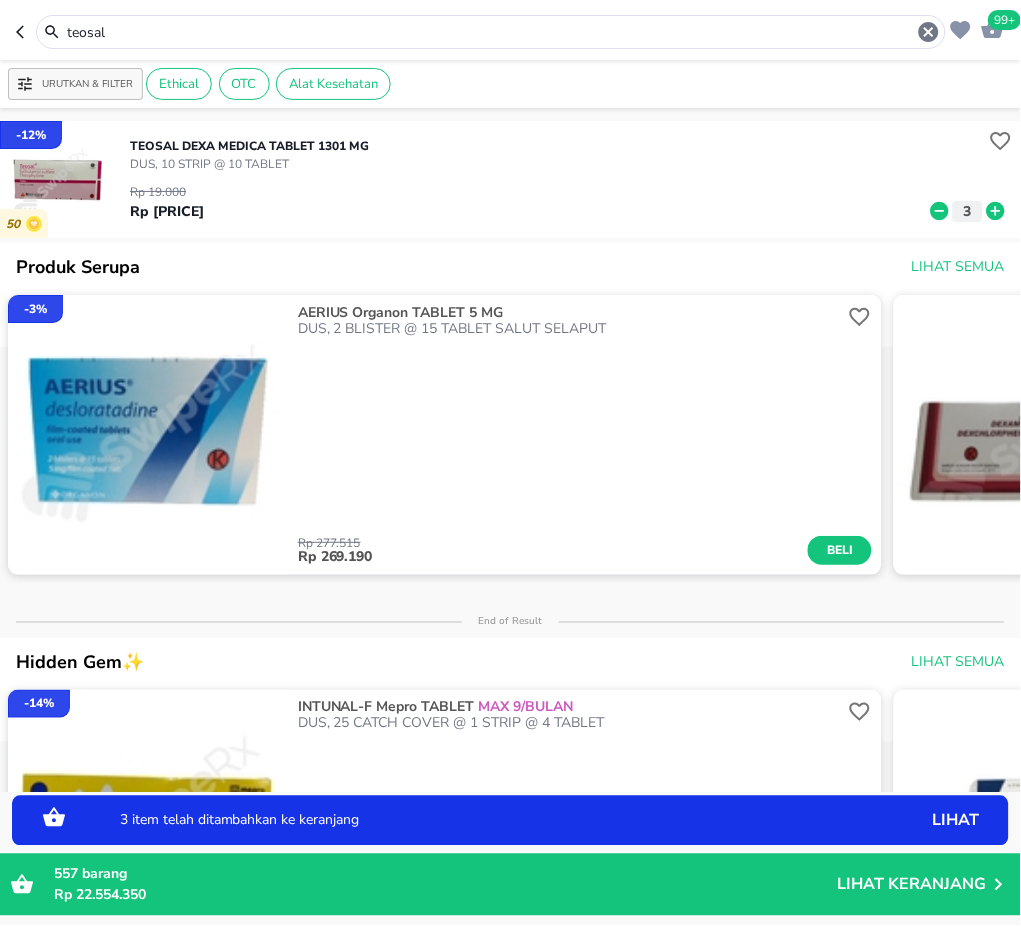 click 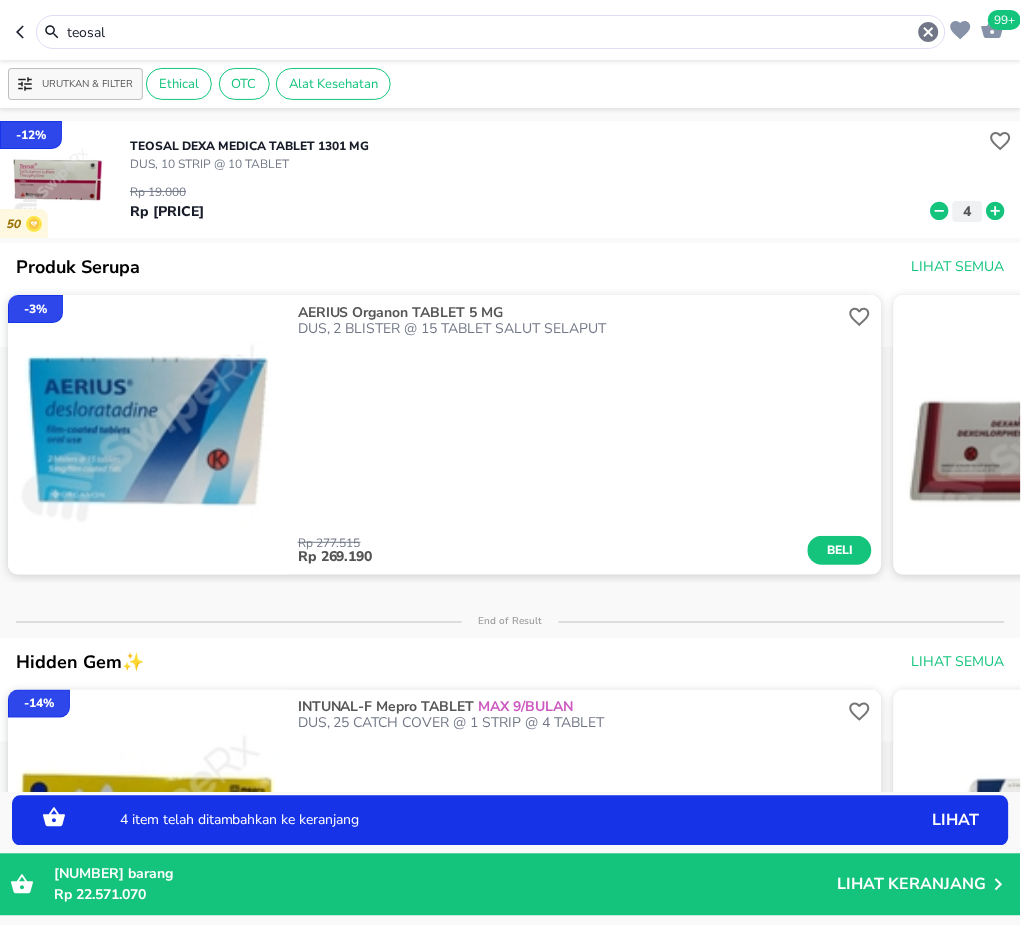 click 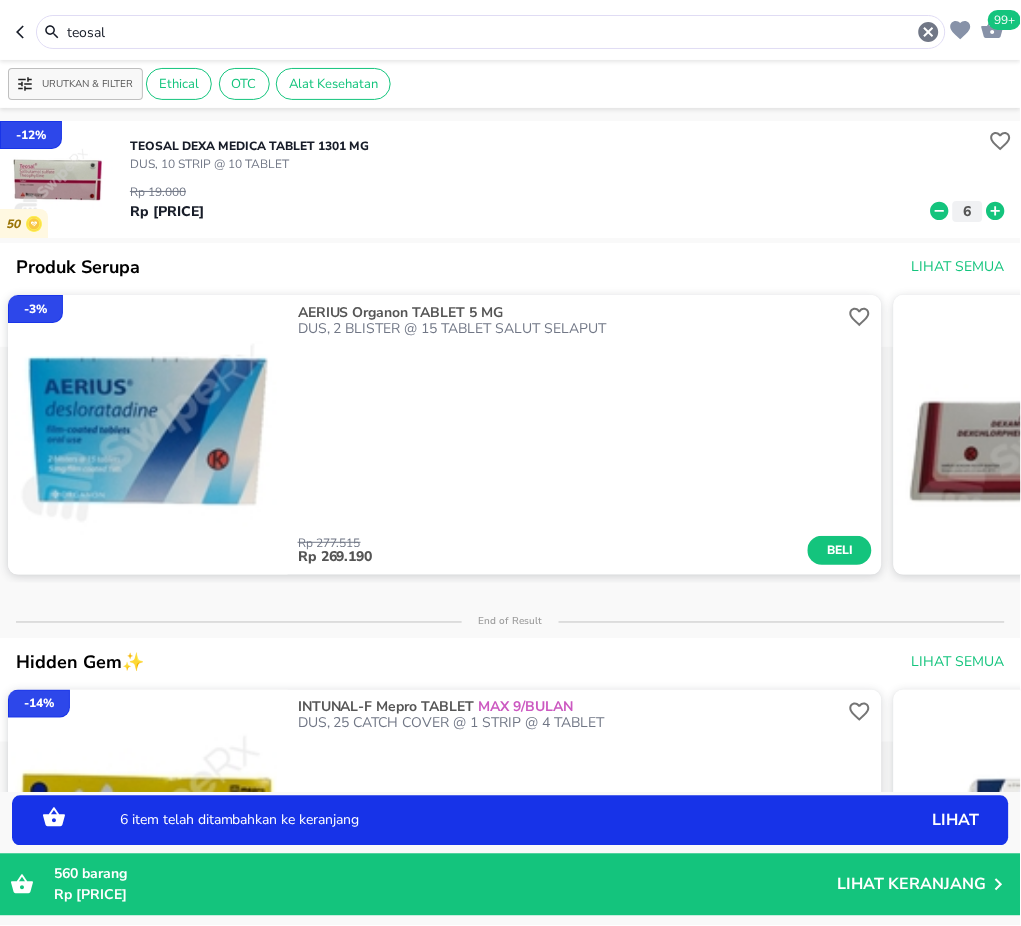 click 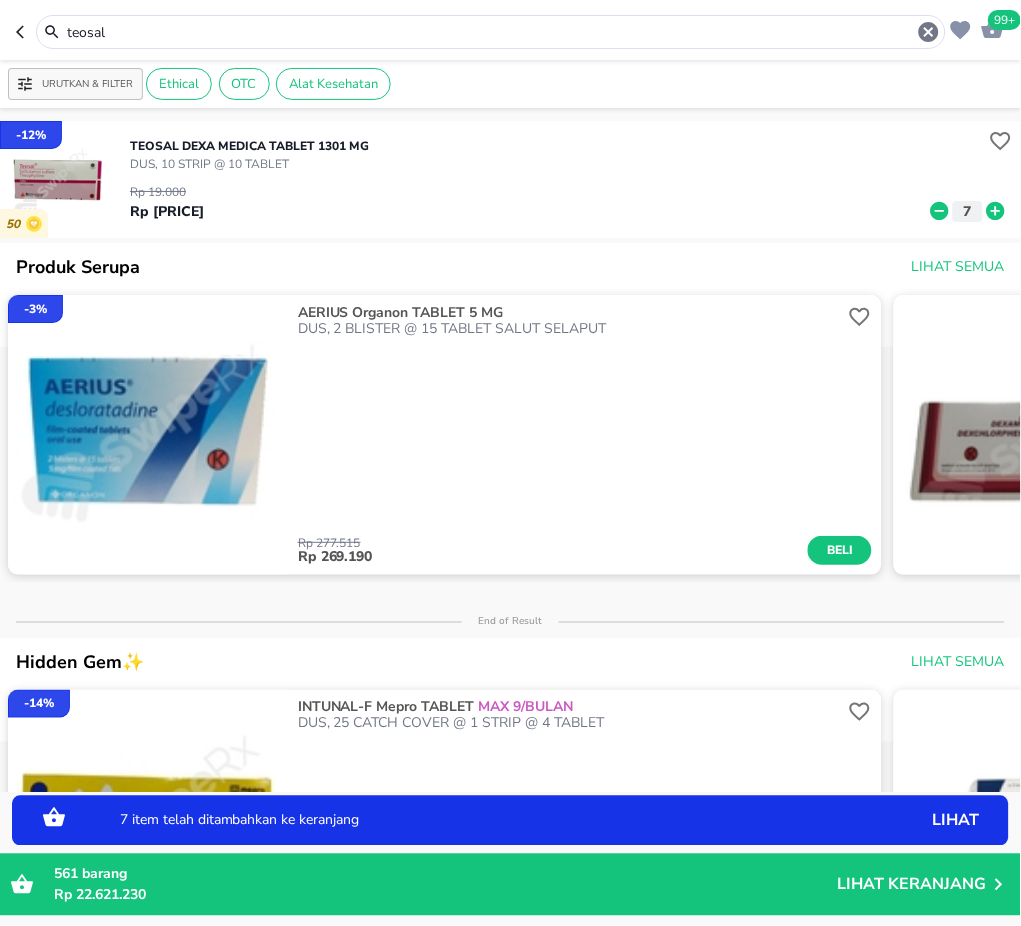 drag, startPoint x: 177, startPoint y: 31, endPoint x: -2, endPoint y: 38, distance: 179.13683 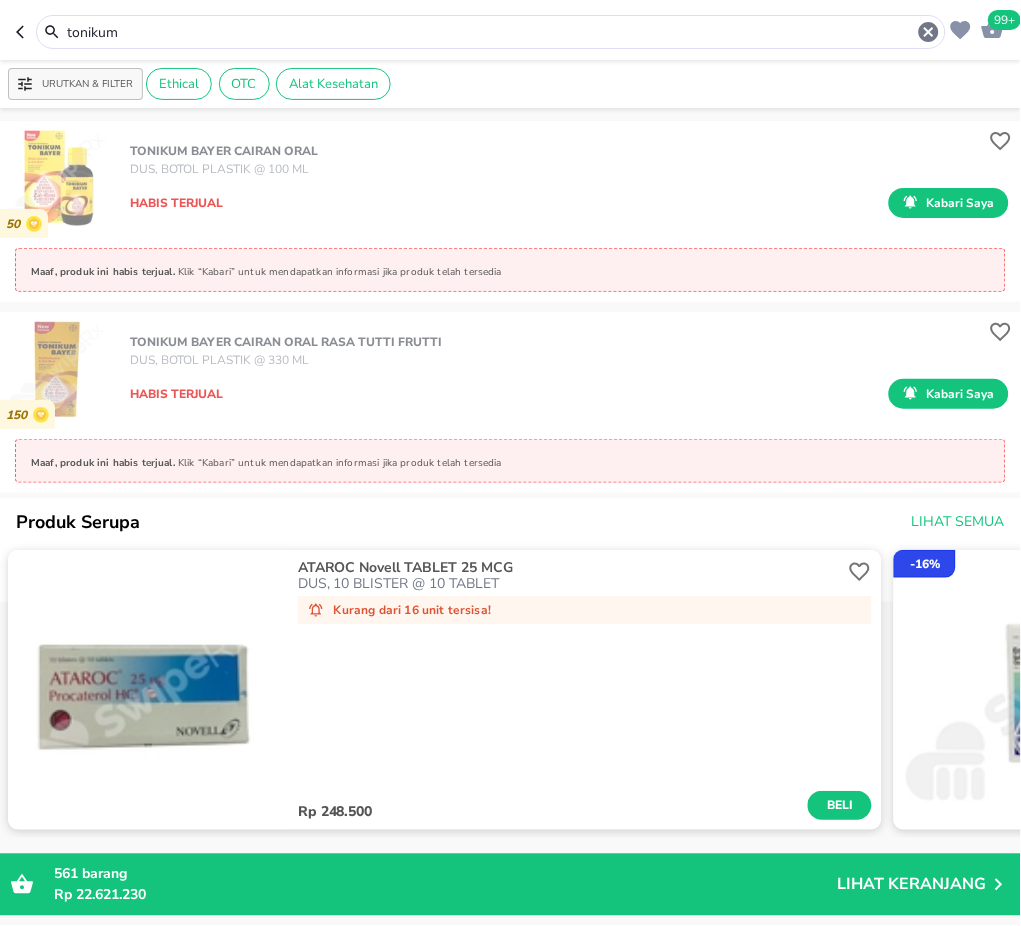 drag, startPoint x: 106, startPoint y: 26, endPoint x: -2, endPoint y: 26, distance: 108 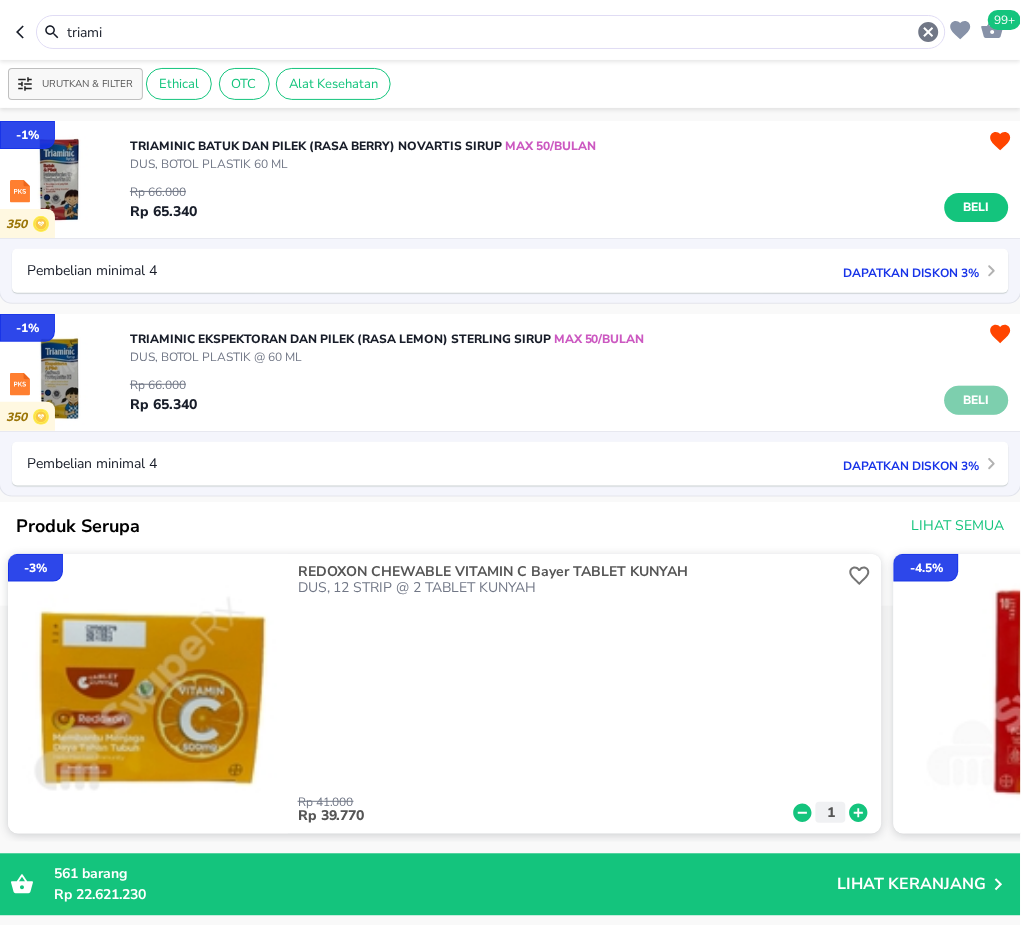 click on "Beli" at bounding box center [977, 400] 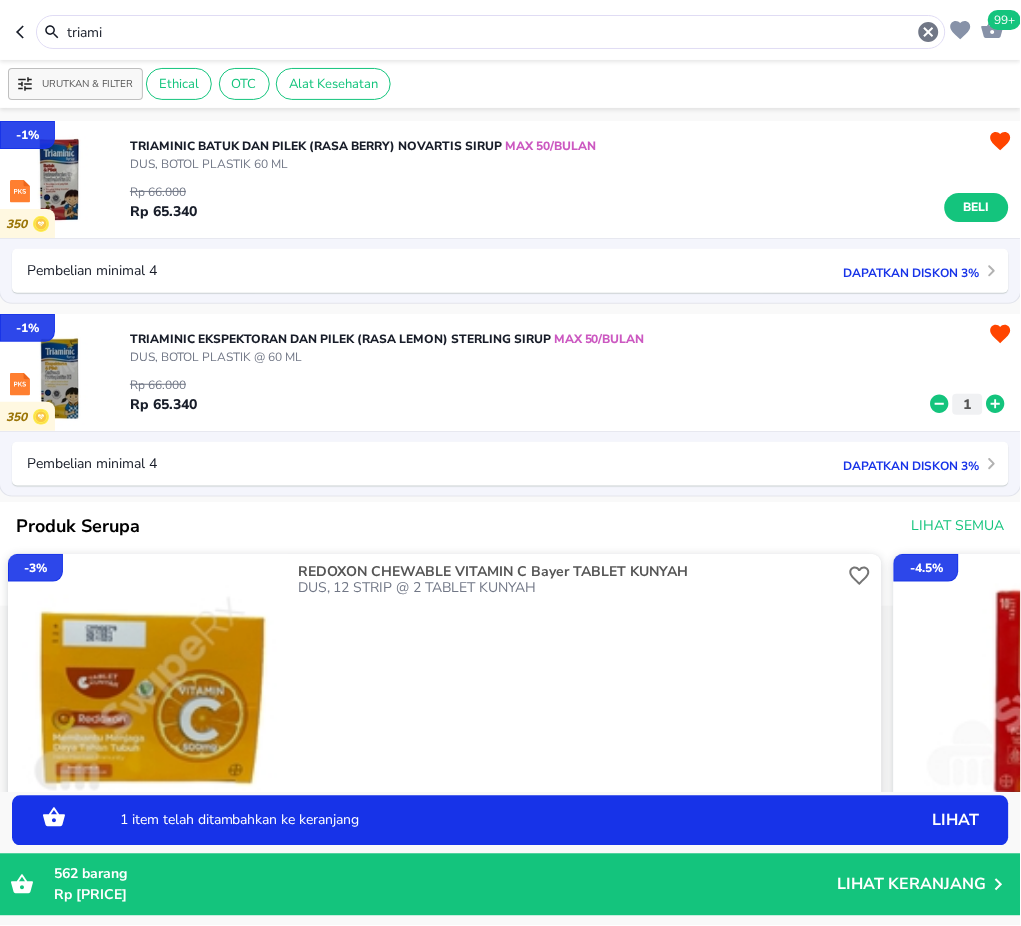 click 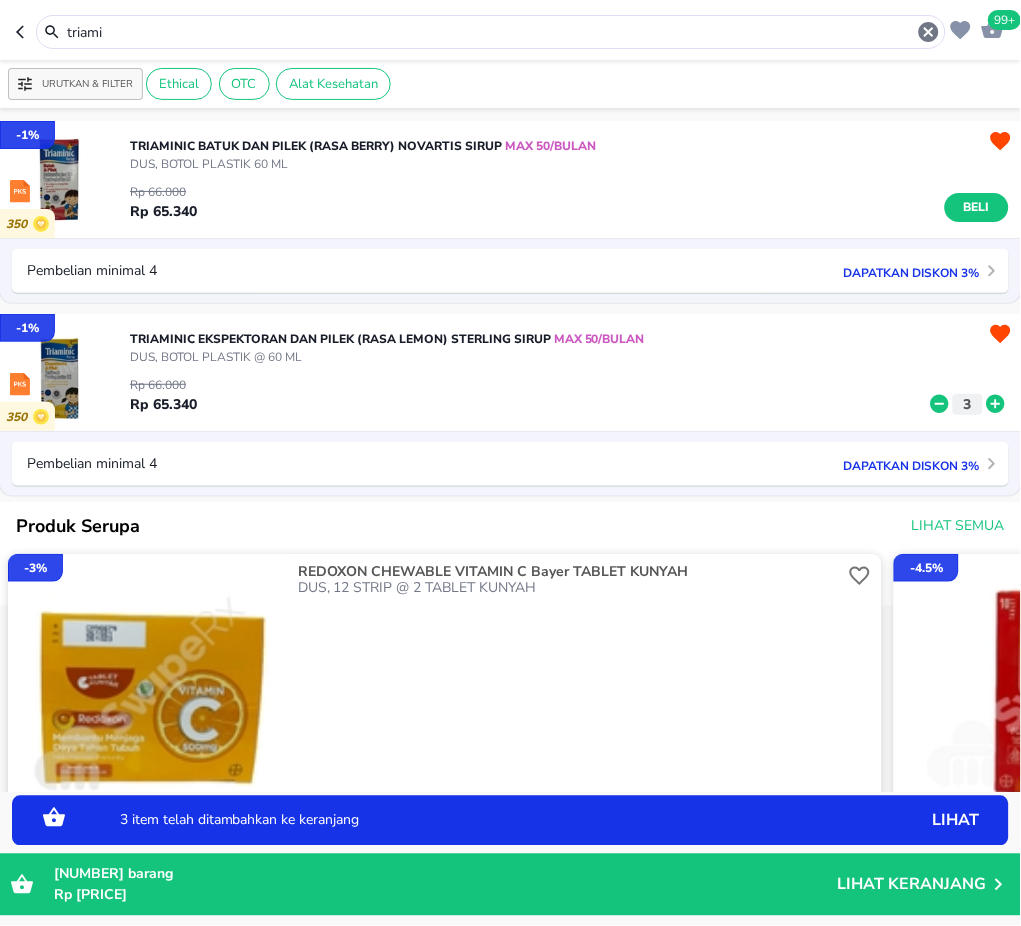 click 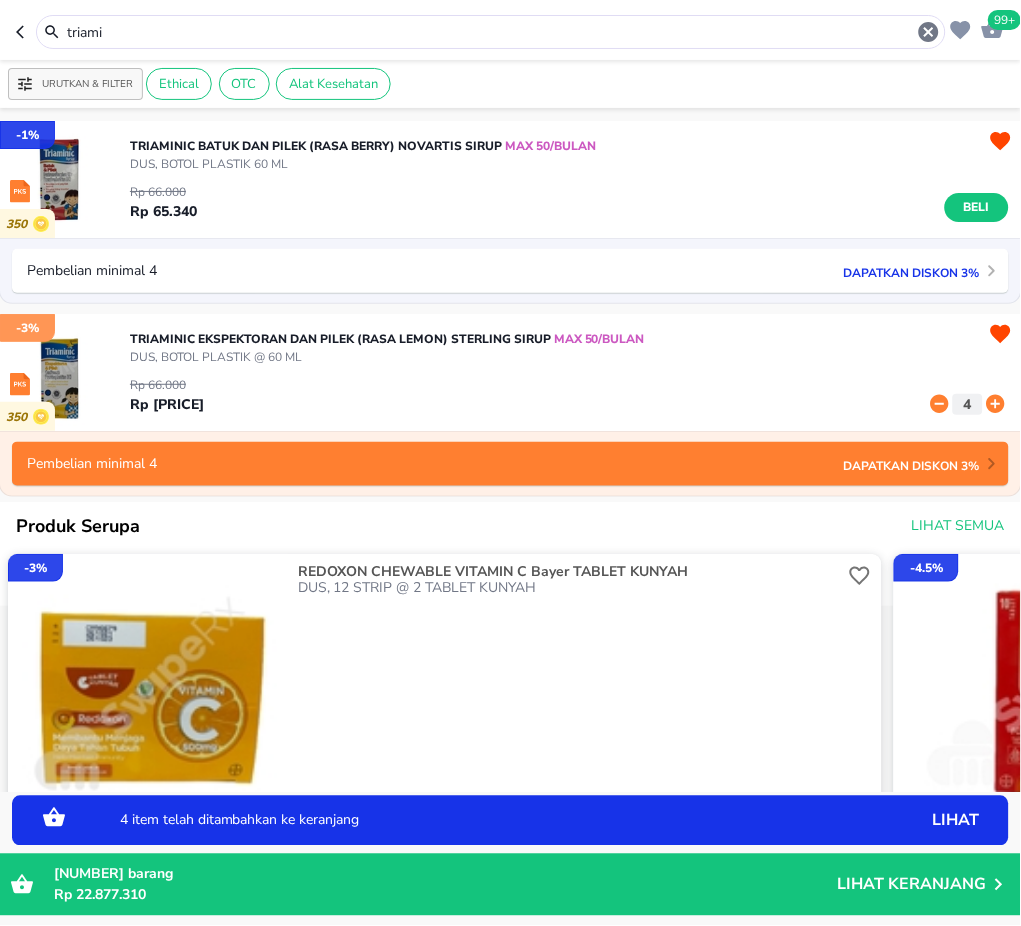 drag, startPoint x: 163, startPoint y: 25, endPoint x: 8, endPoint y: 28, distance: 155.02902 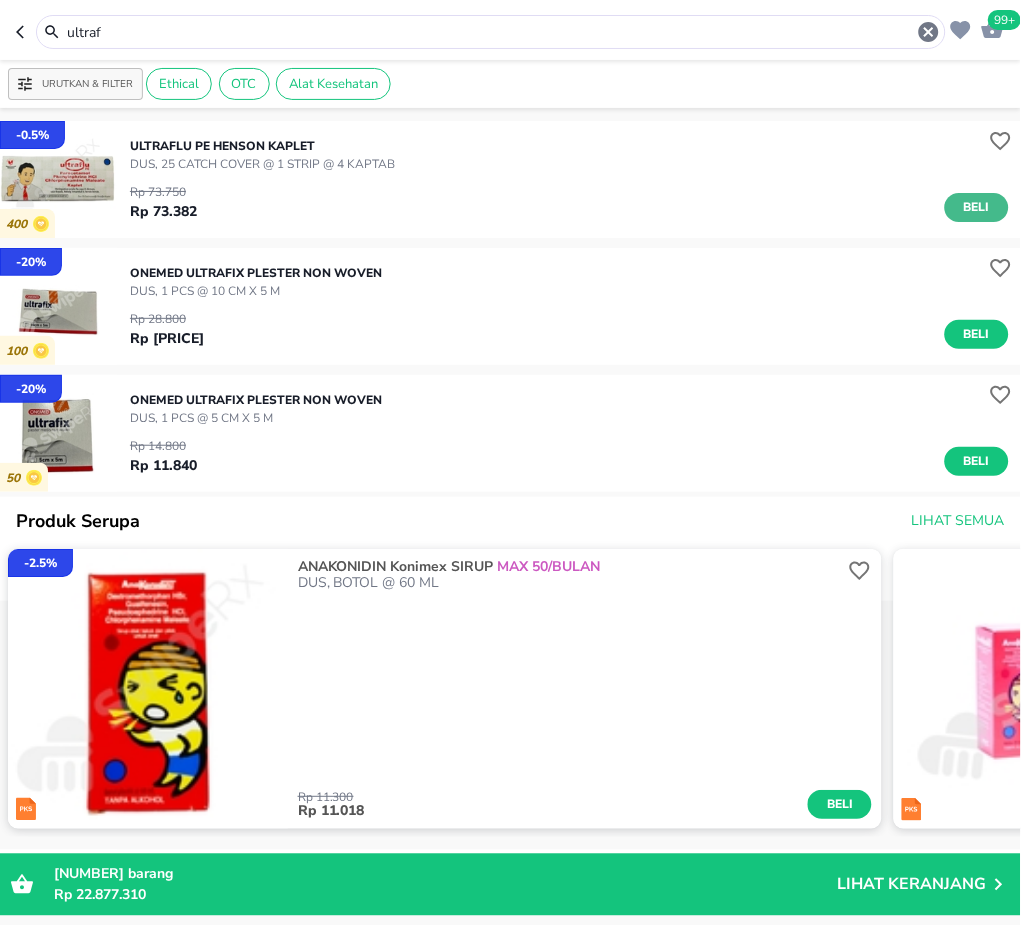 click on "Beli" at bounding box center [977, 207] 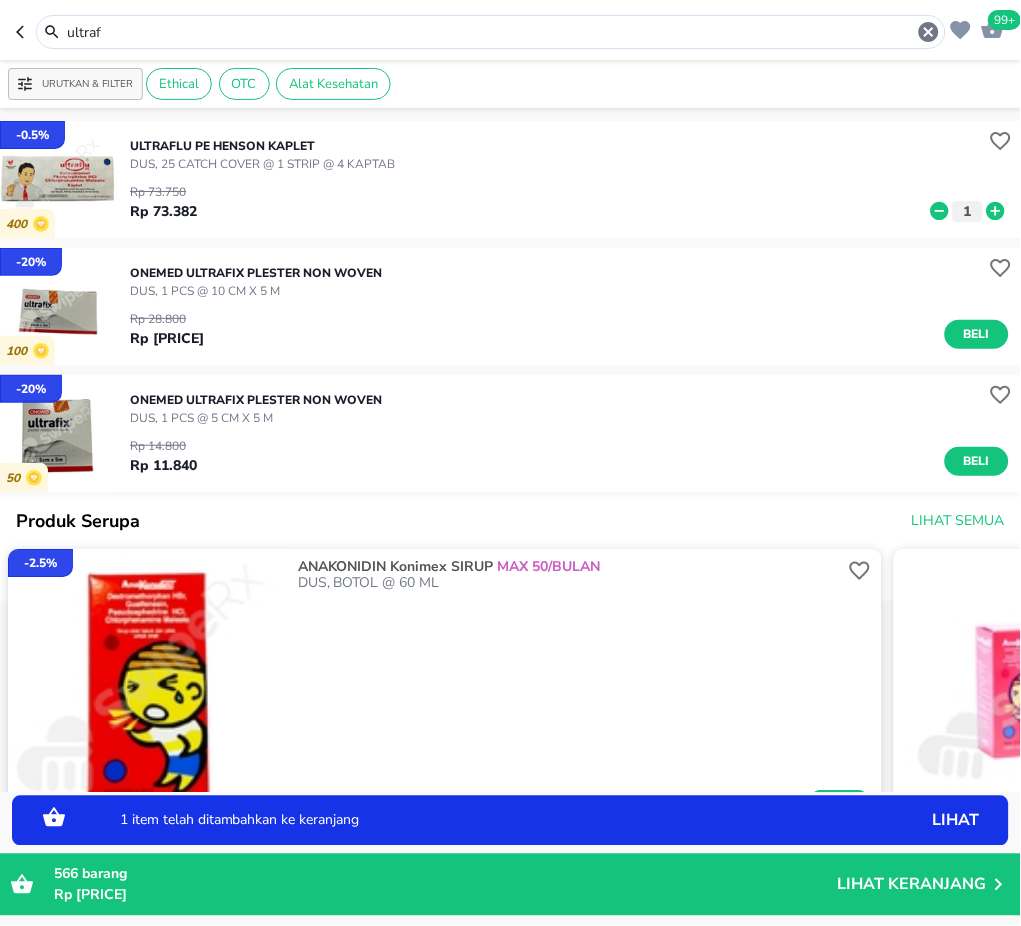 drag, startPoint x: 161, startPoint y: 30, endPoint x: -2, endPoint y: 34, distance: 163.04907 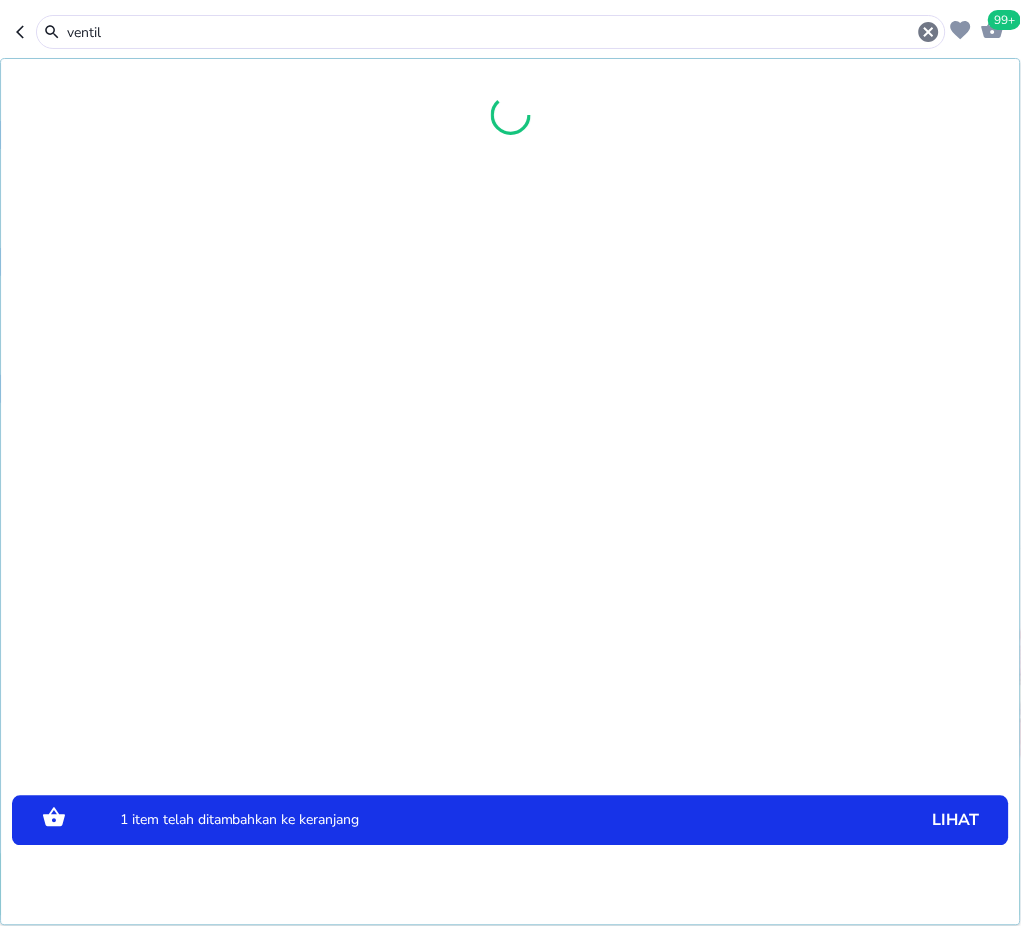 click on "ventil" at bounding box center (491, 32) 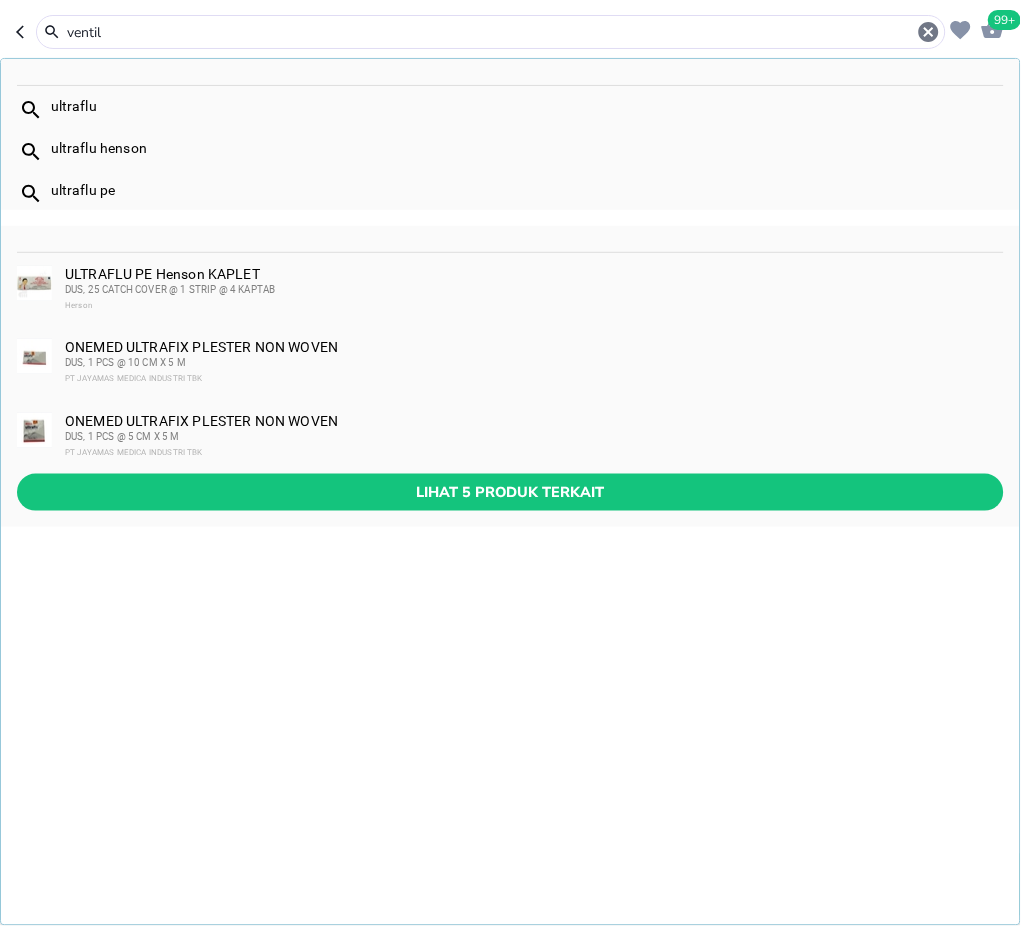 click on "ventil" at bounding box center [491, 32] 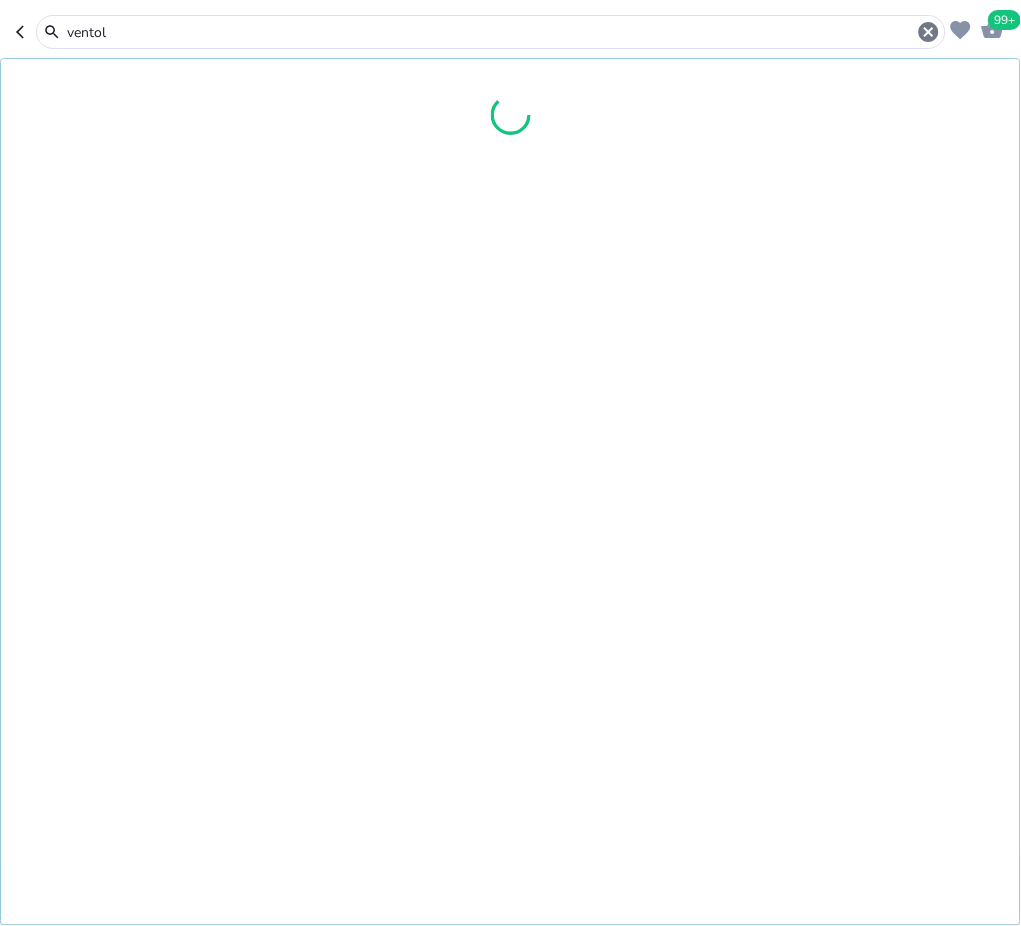 type on "ventol" 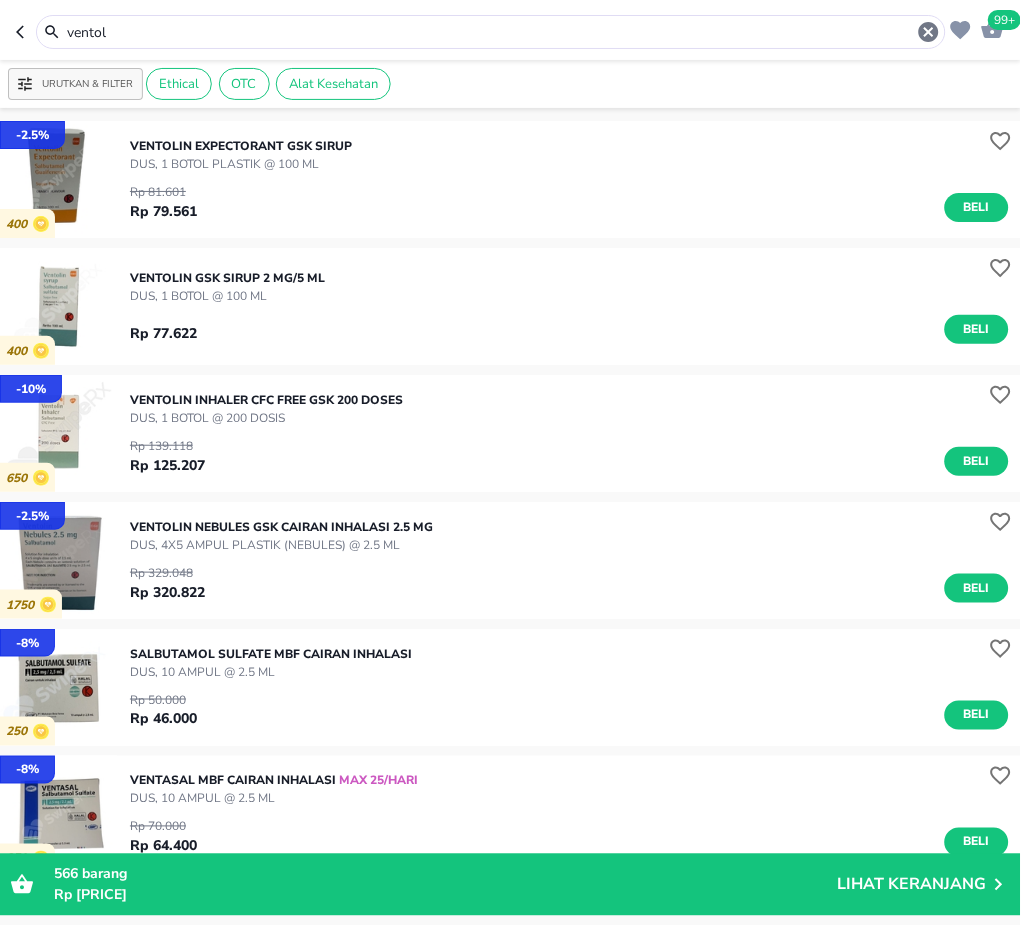 click at bounding box center (58, 433) 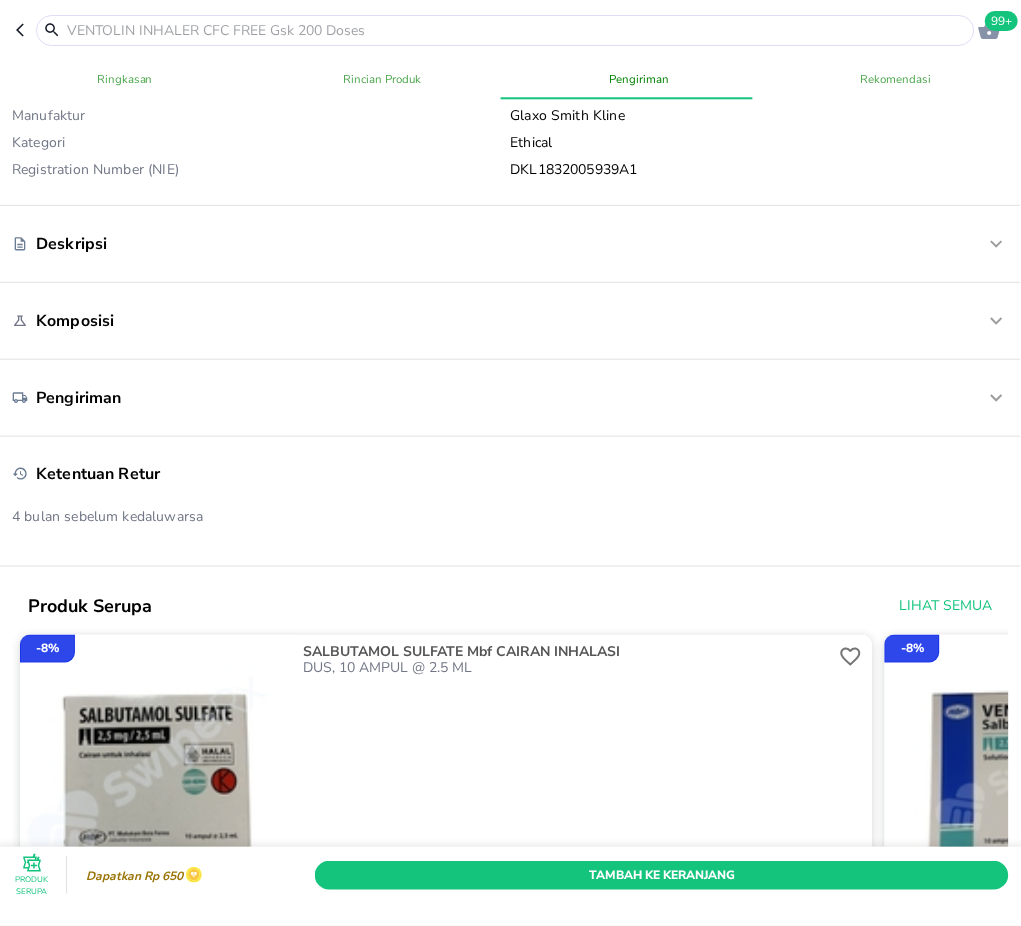 scroll, scrollTop: 266, scrollLeft: 0, axis: vertical 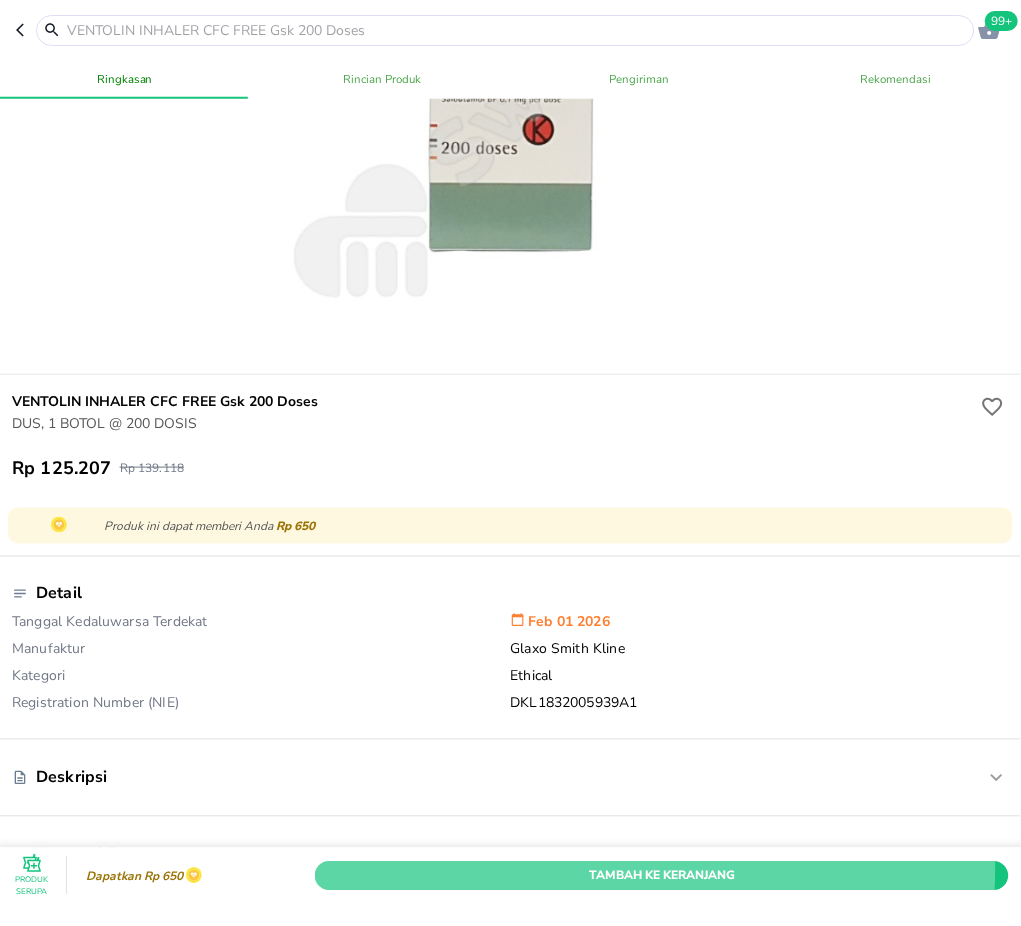 drag, startPoint x: 632, startPoint y: 831, endPoint x: 732, endPoint y: 825, distance: 100.17984 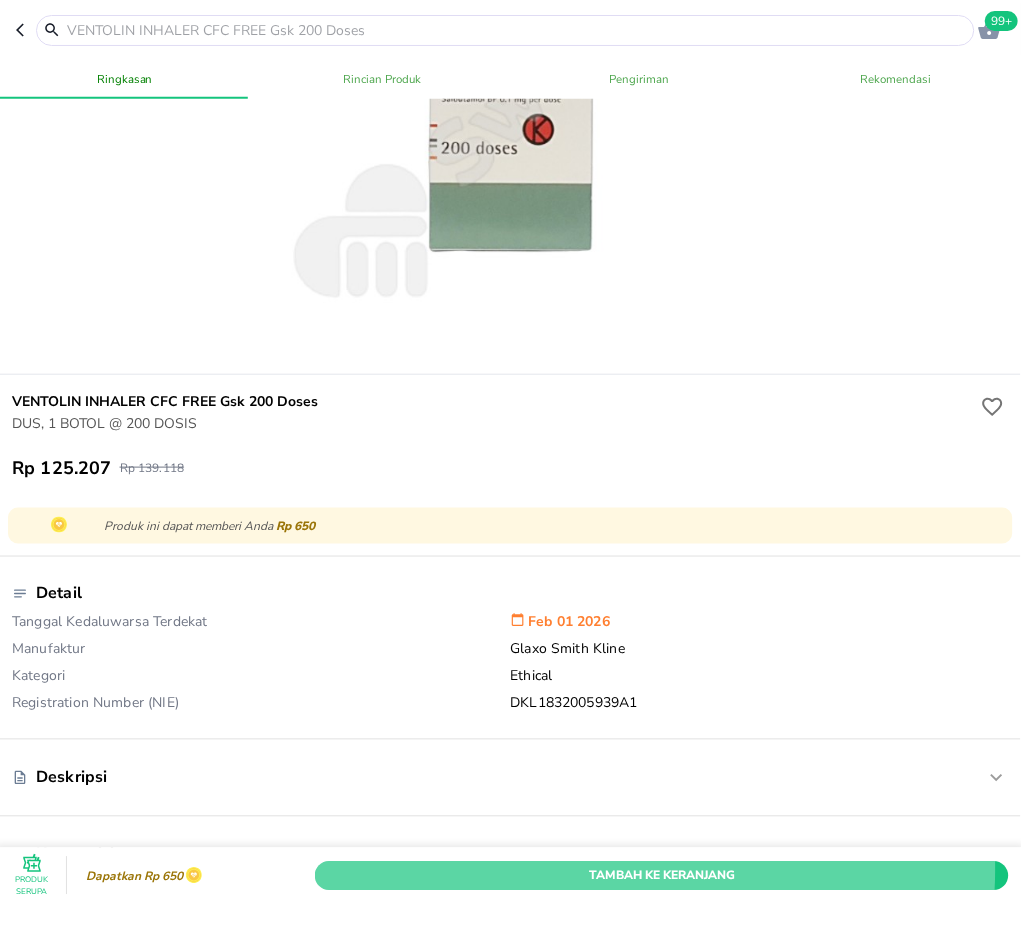 click on "Tambah Ke Keranjang" at bounding box center (662, 875) 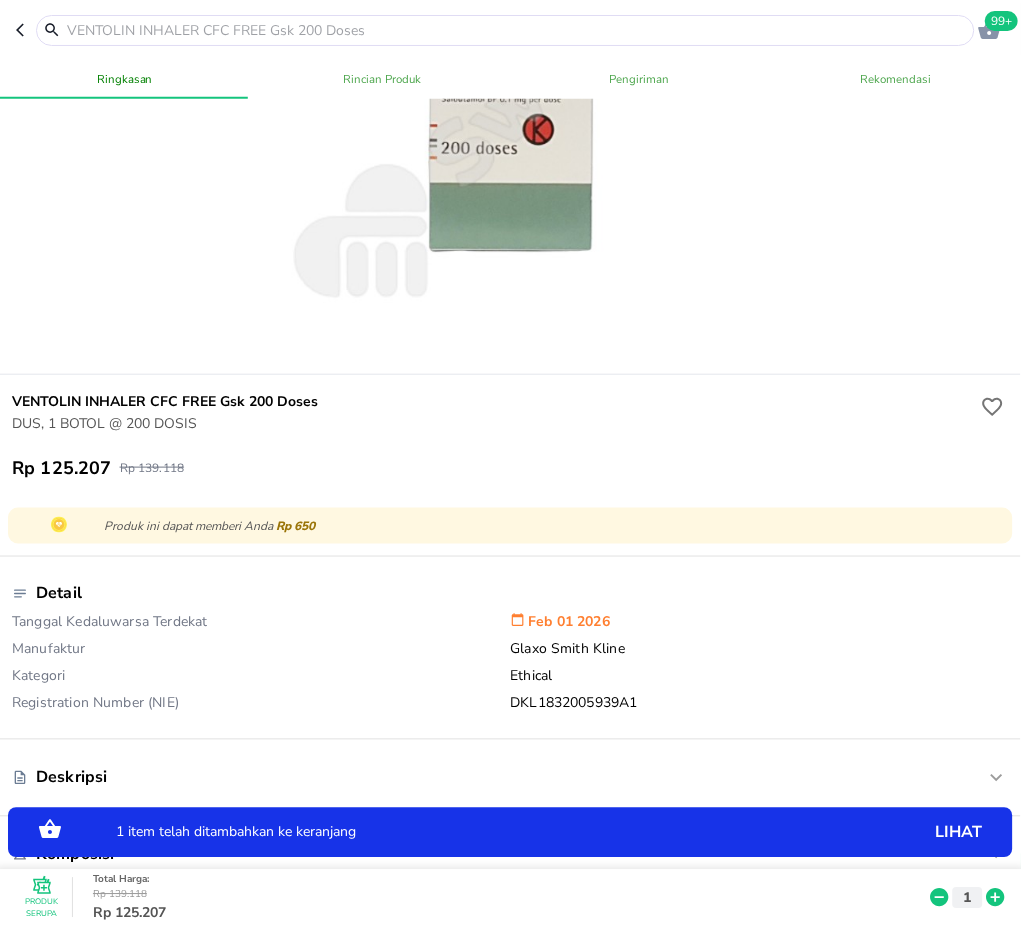 click on "1" at bounding box center (968, 897) 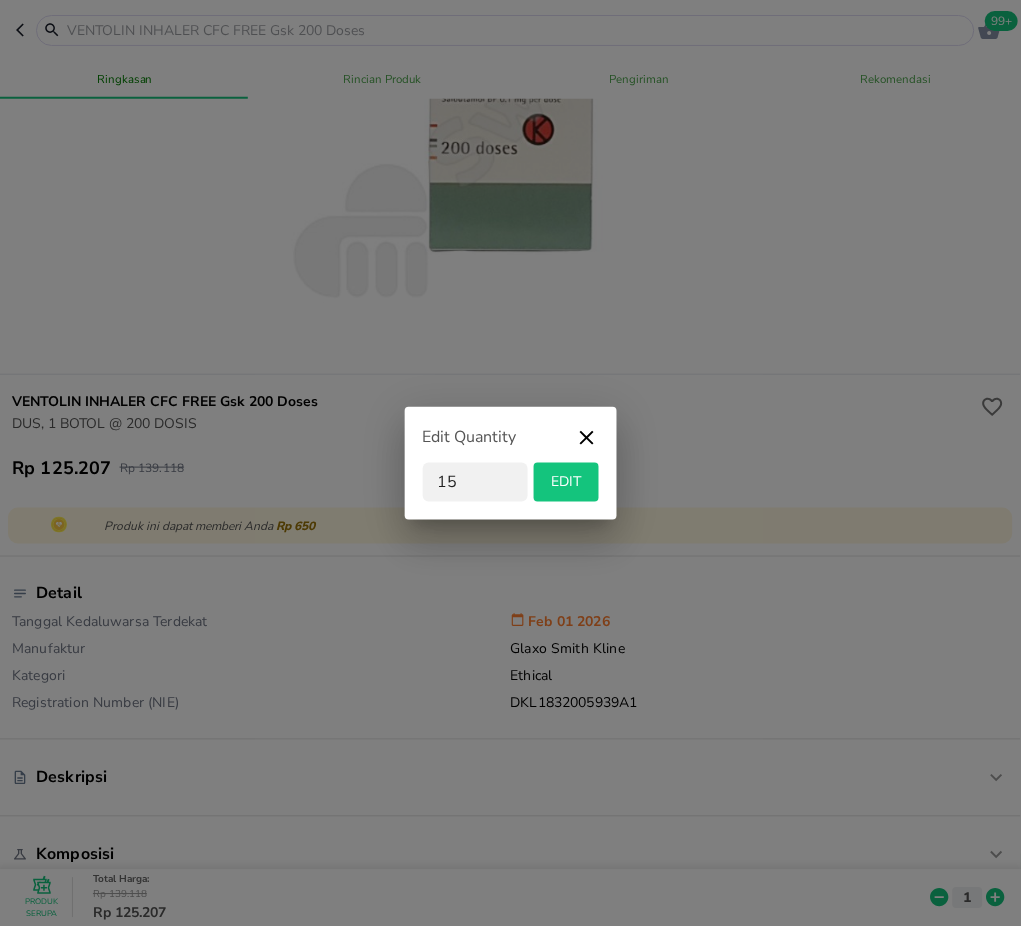 type on "15" 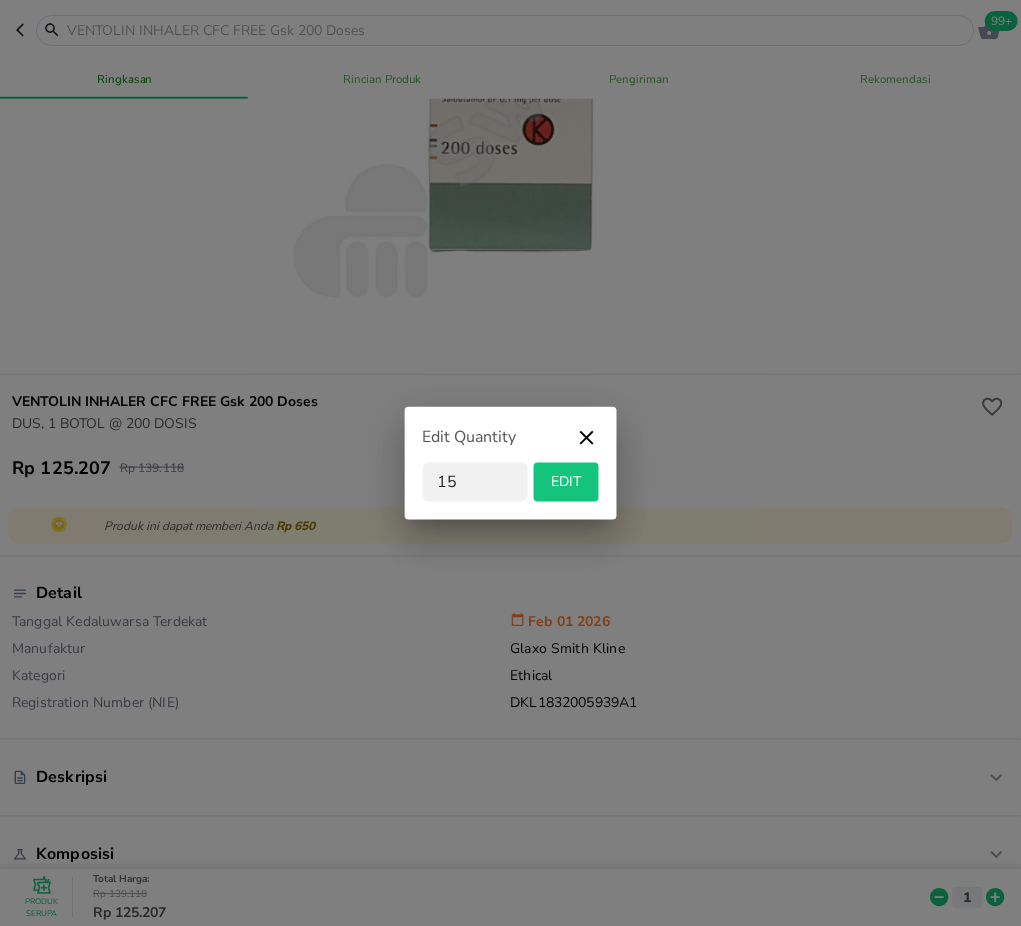 click on "EDIT" at bounding box center [566, 482] 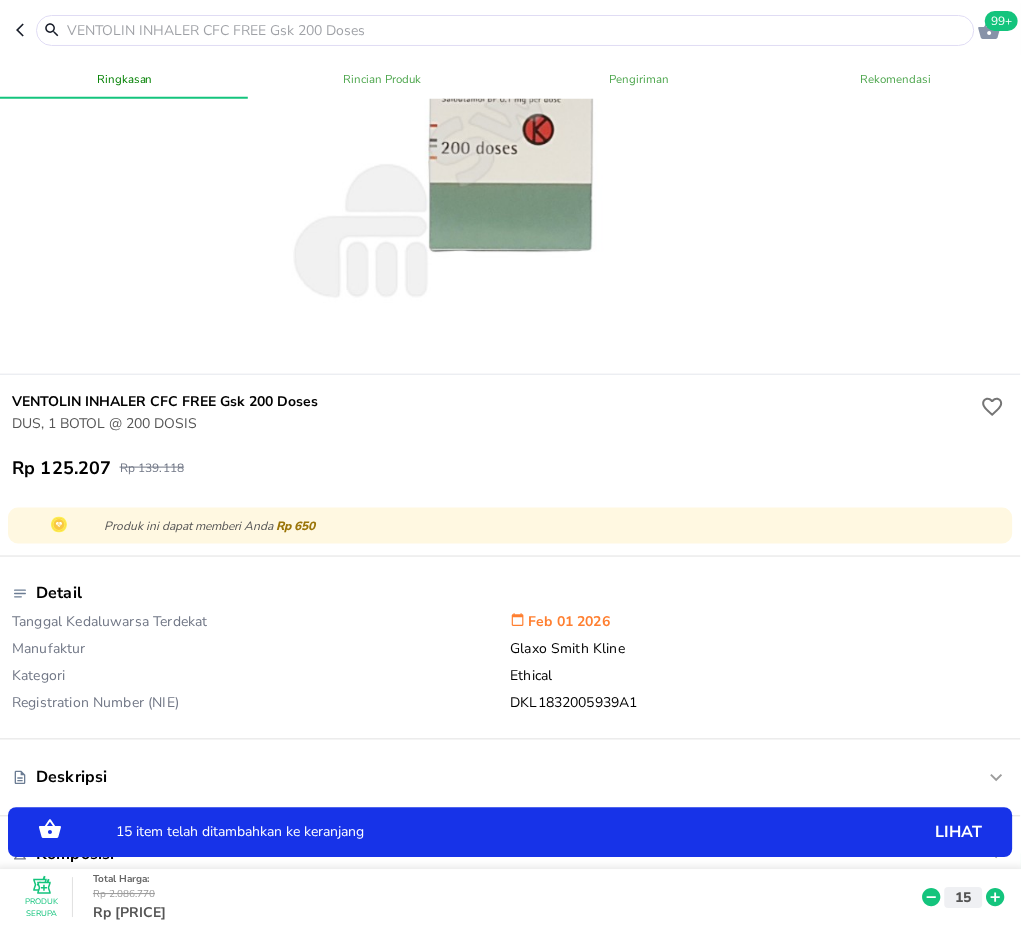 click at bounding box center [517, 30] 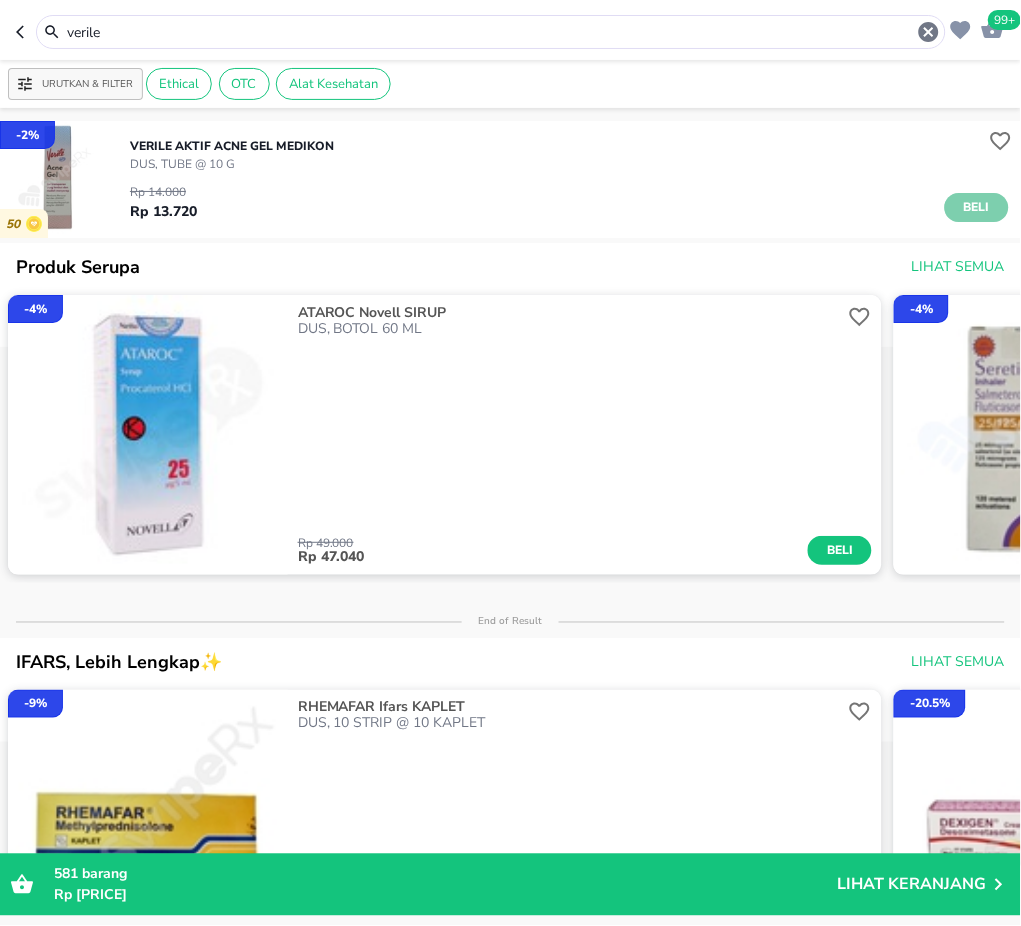click on "Beli" at bounding box center [977, 207] 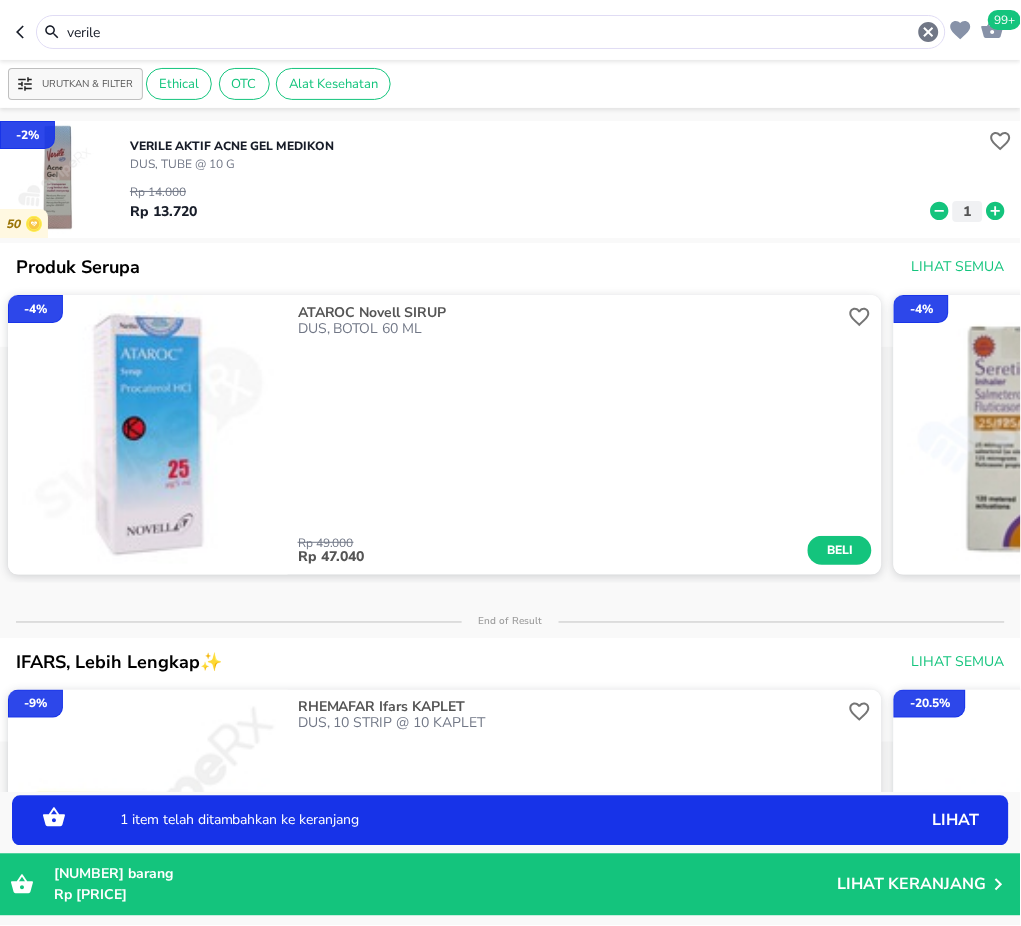 click 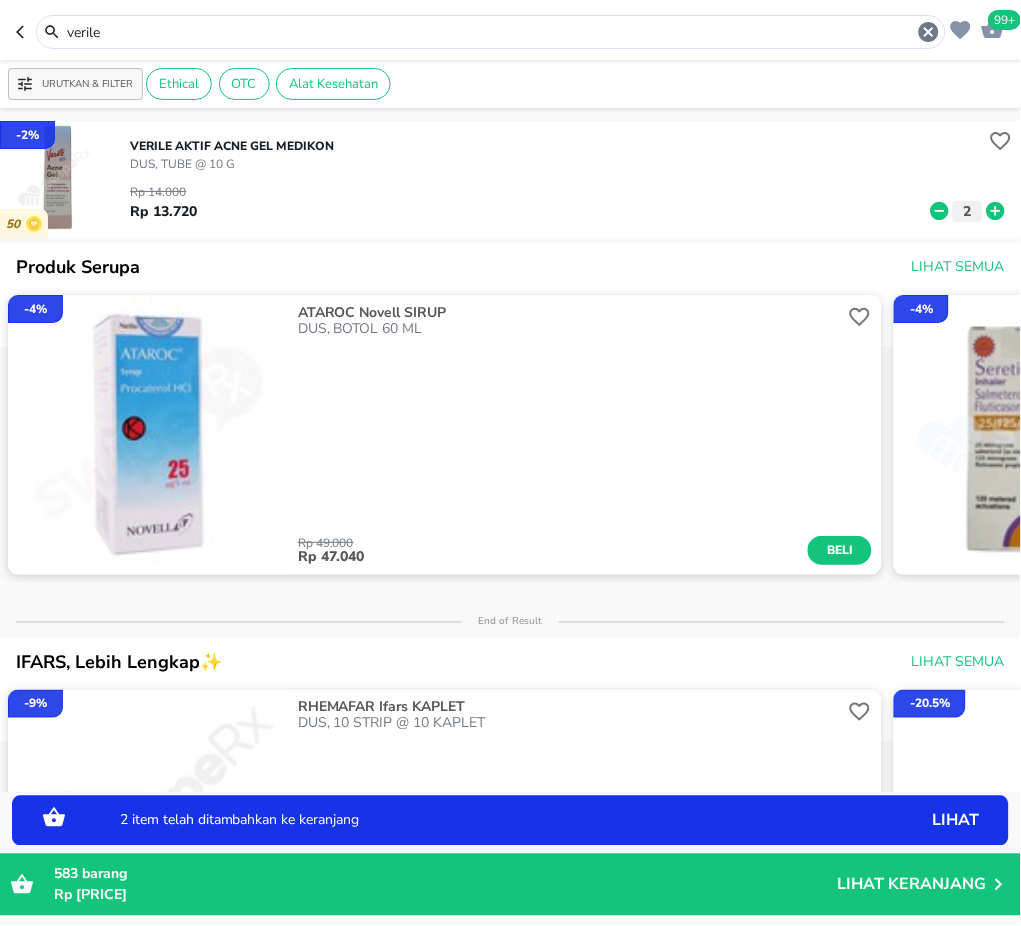 click on "verile" at bounding box center [481, 32] 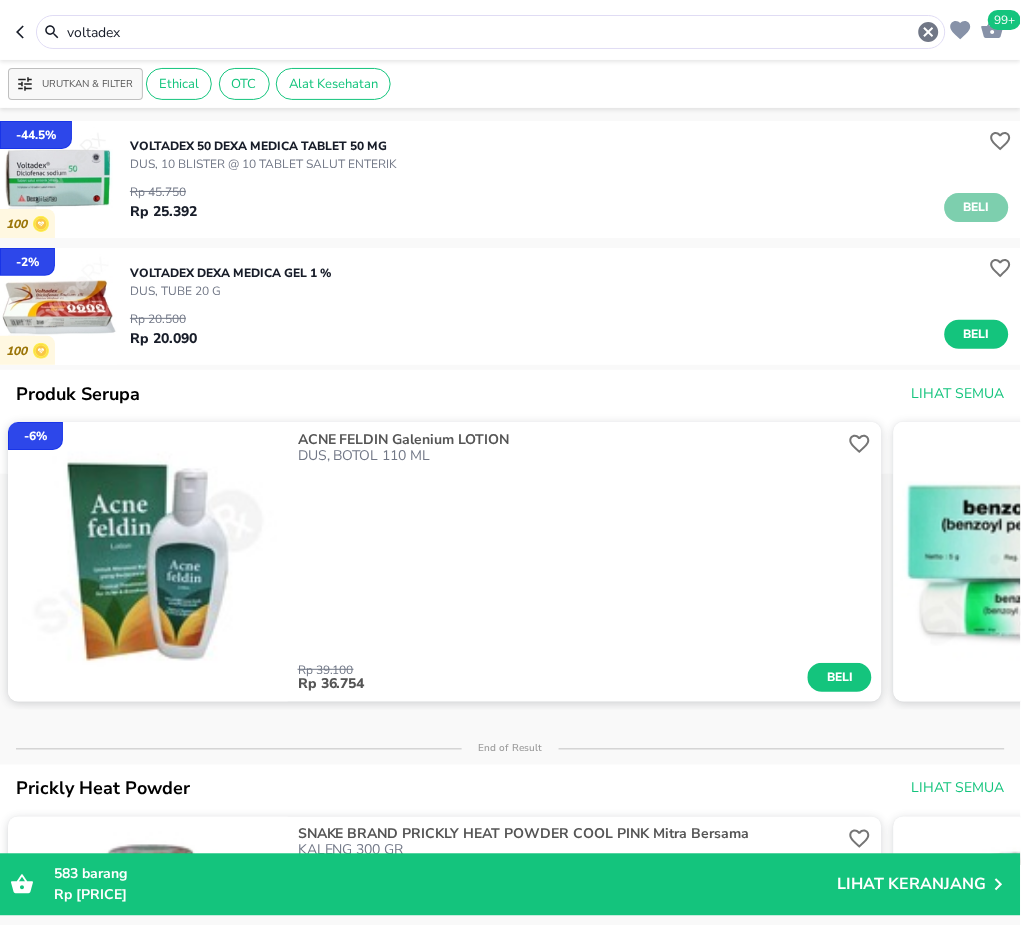 click on "Beli" at bounding box center [977, 207] 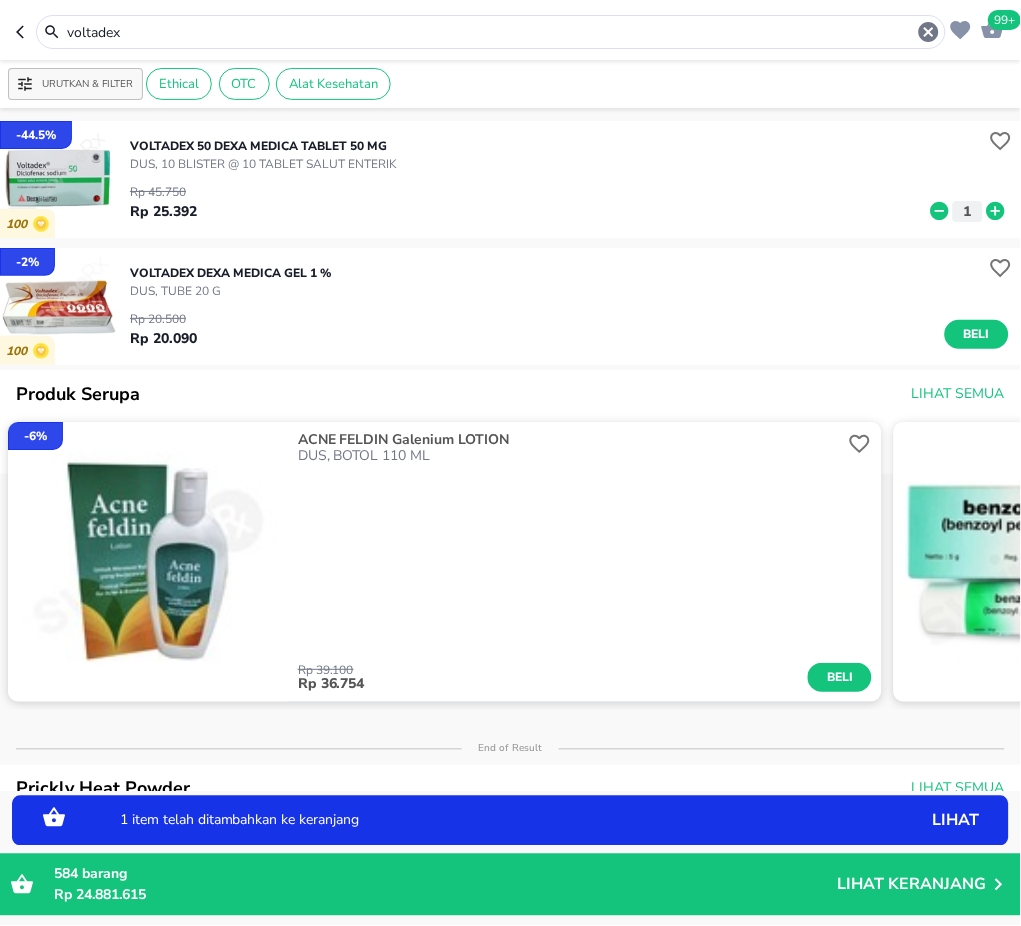 click 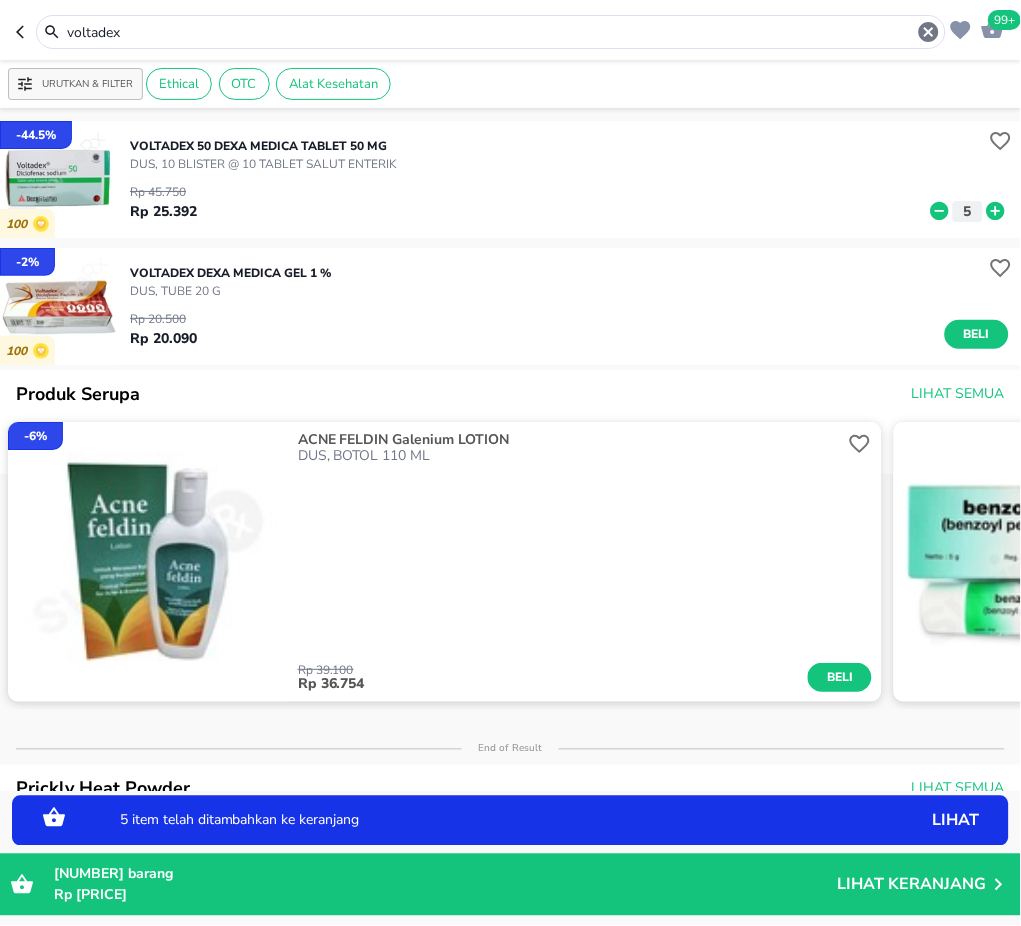 click 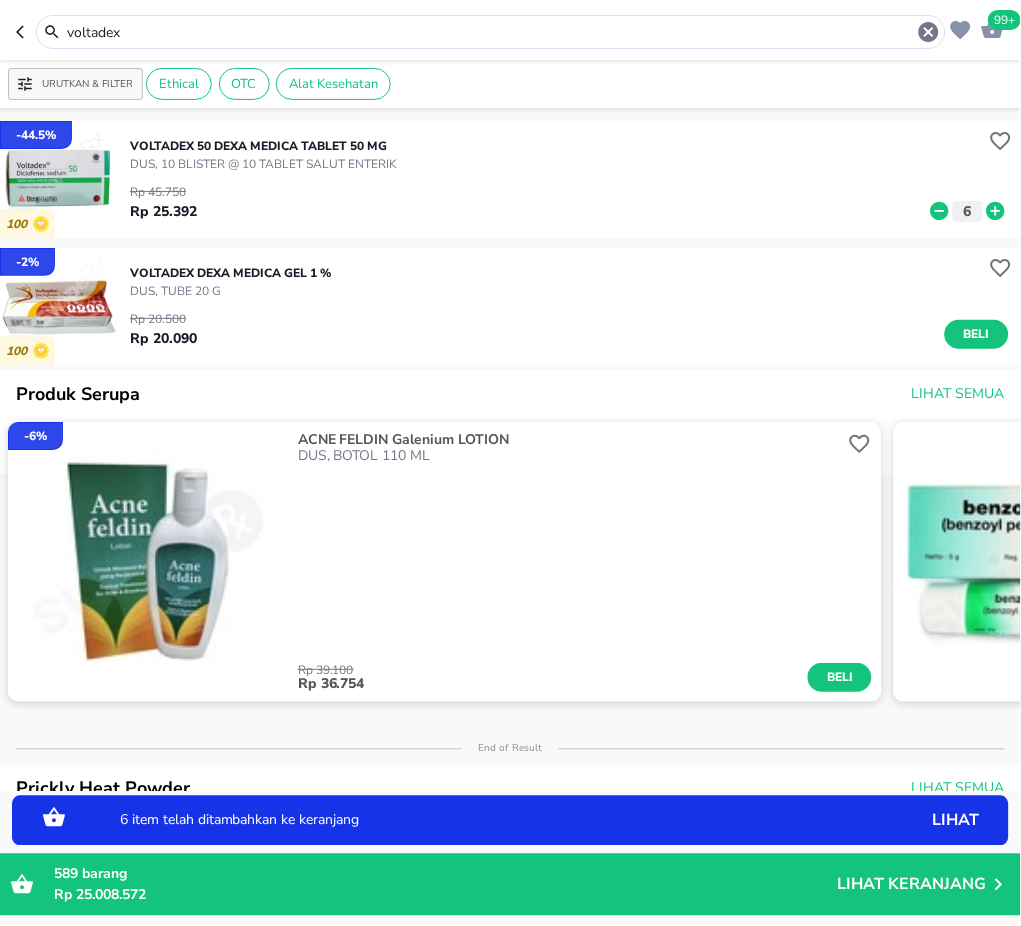 click 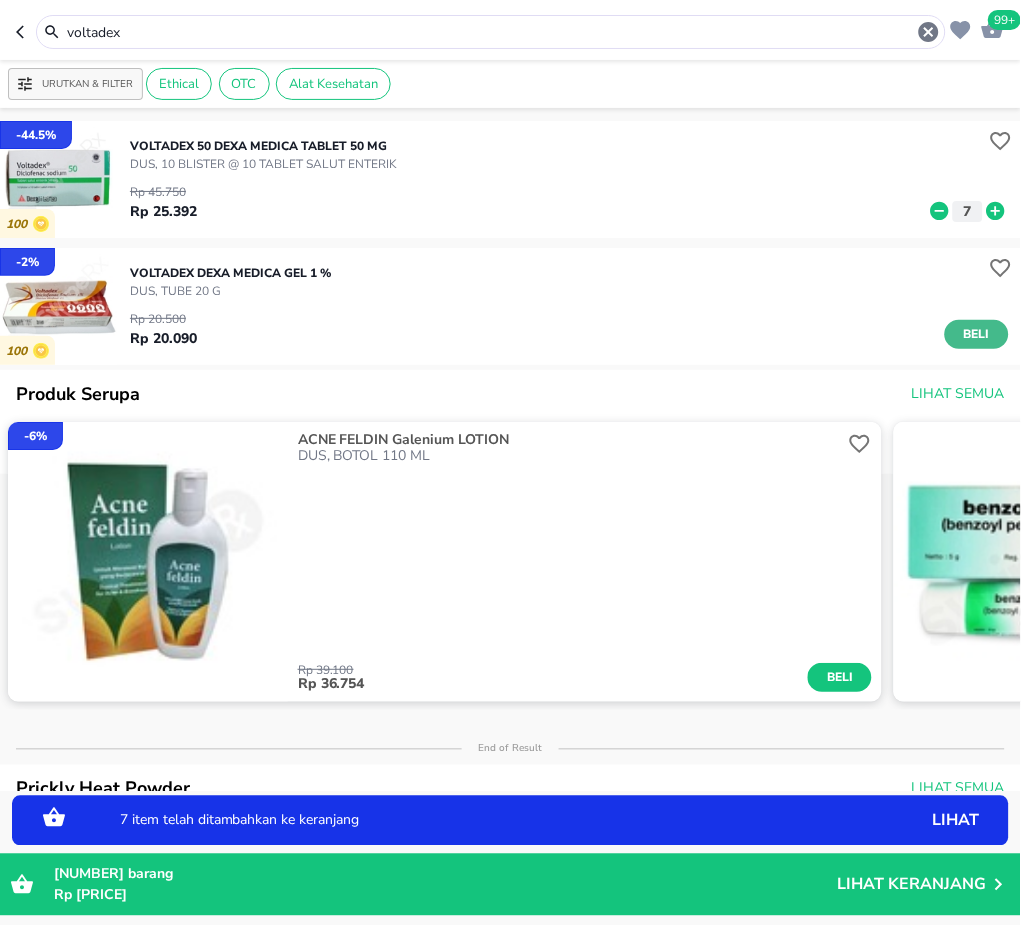 click on "Beli" at bounding box center (977, 334) 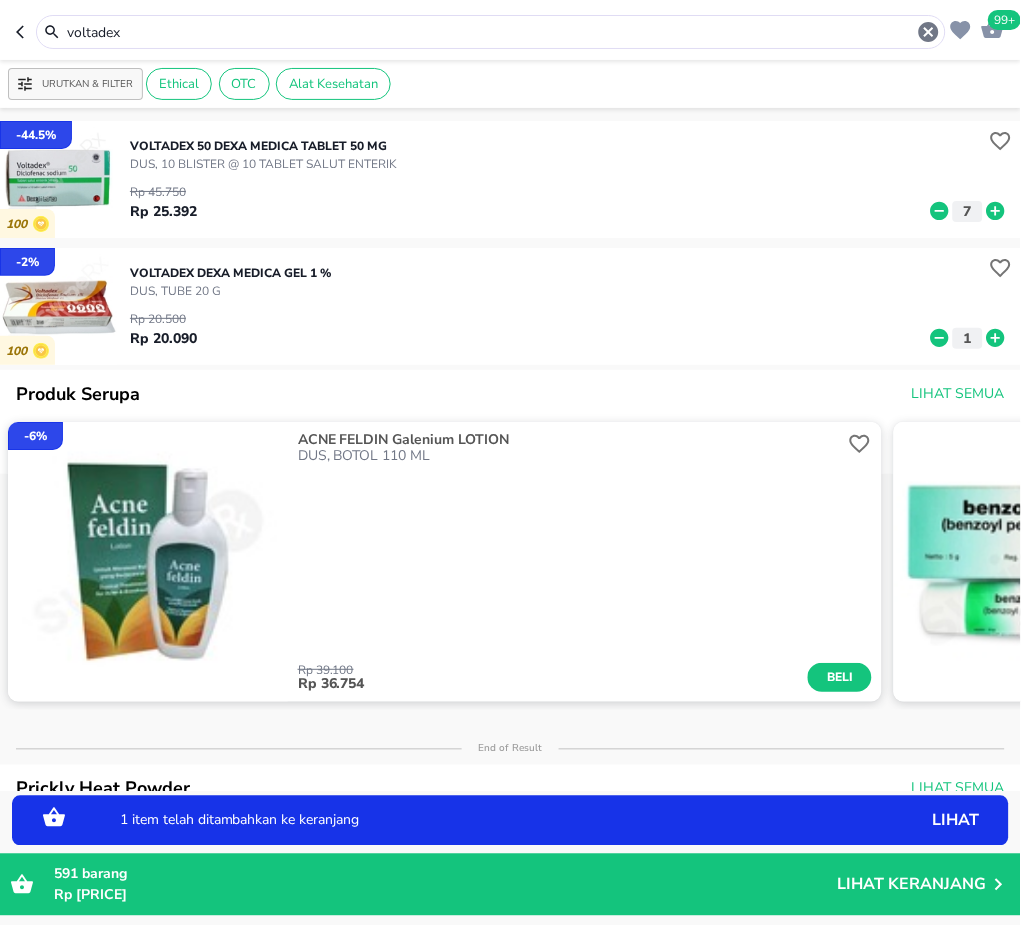 click 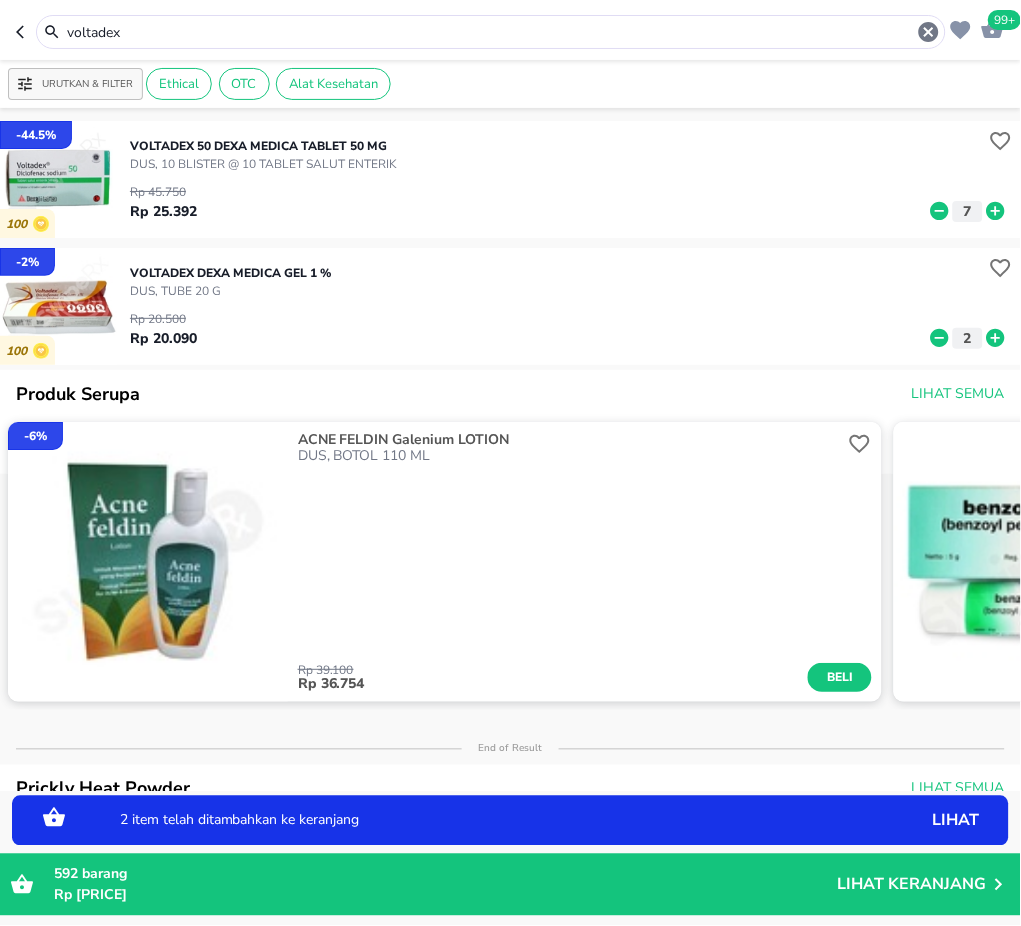 click 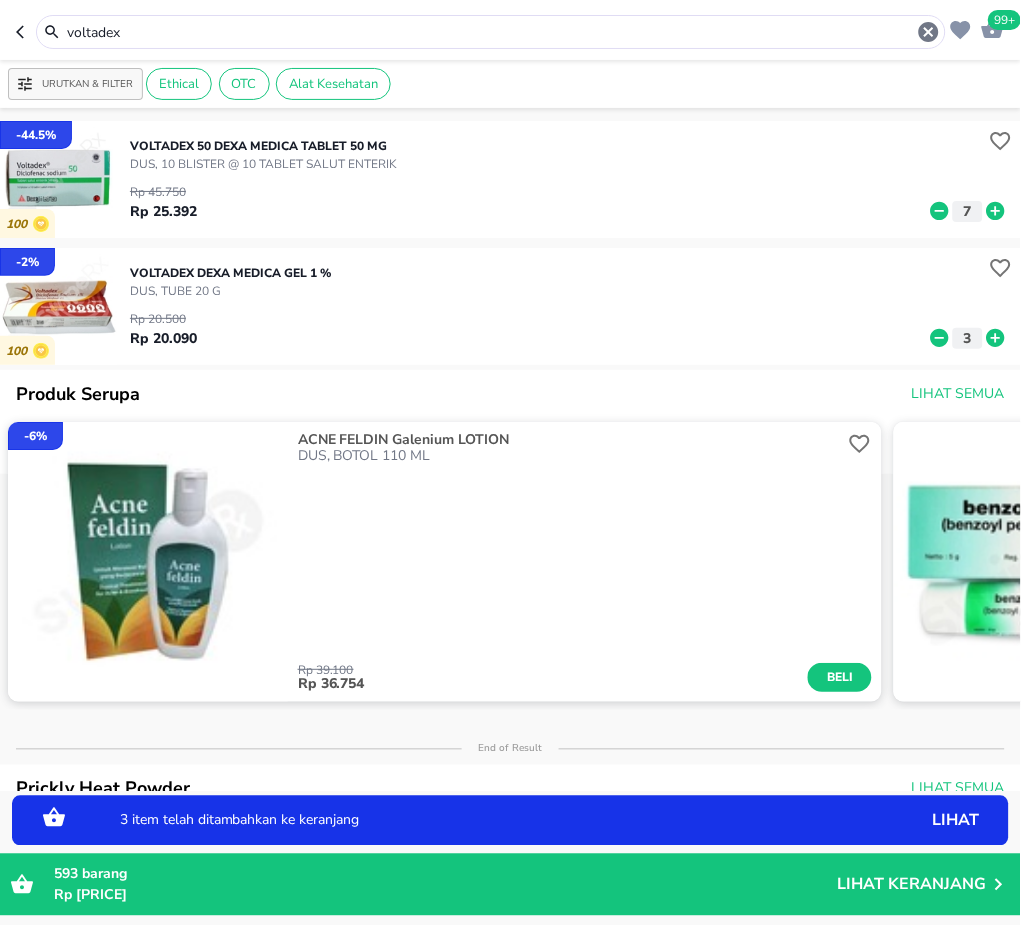 click 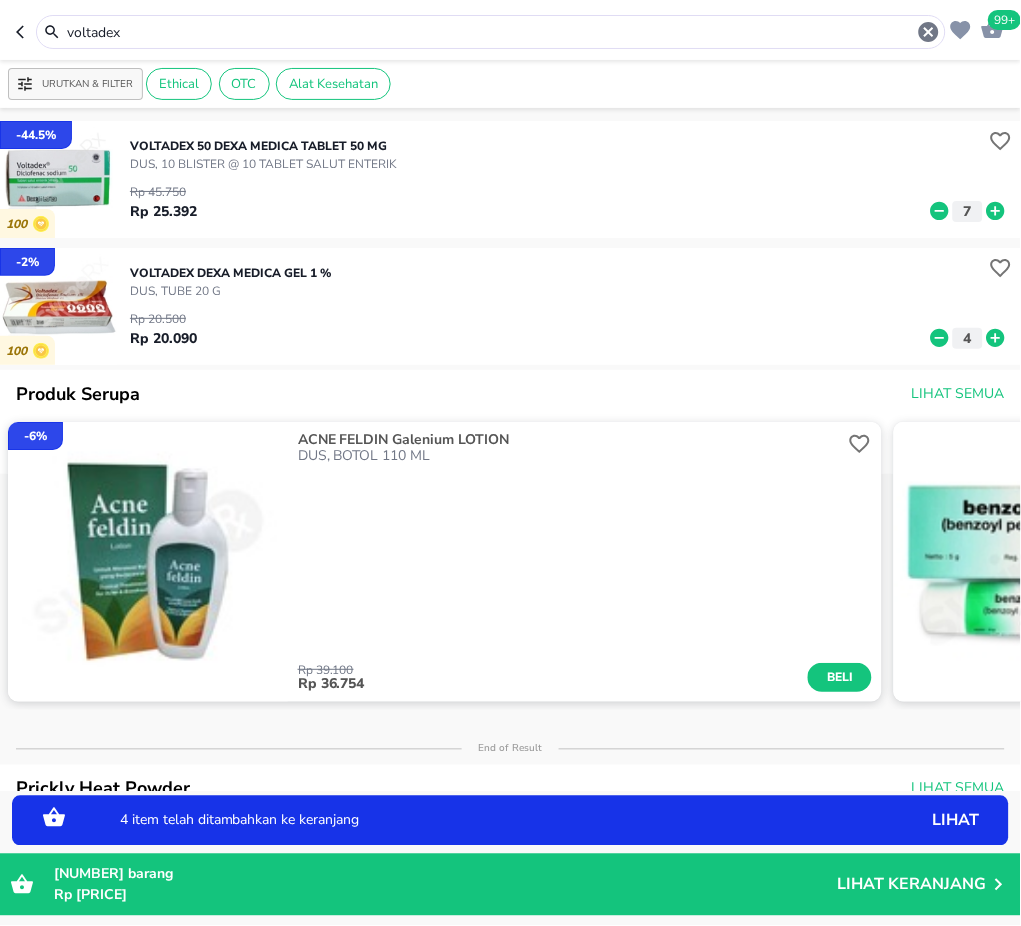 click 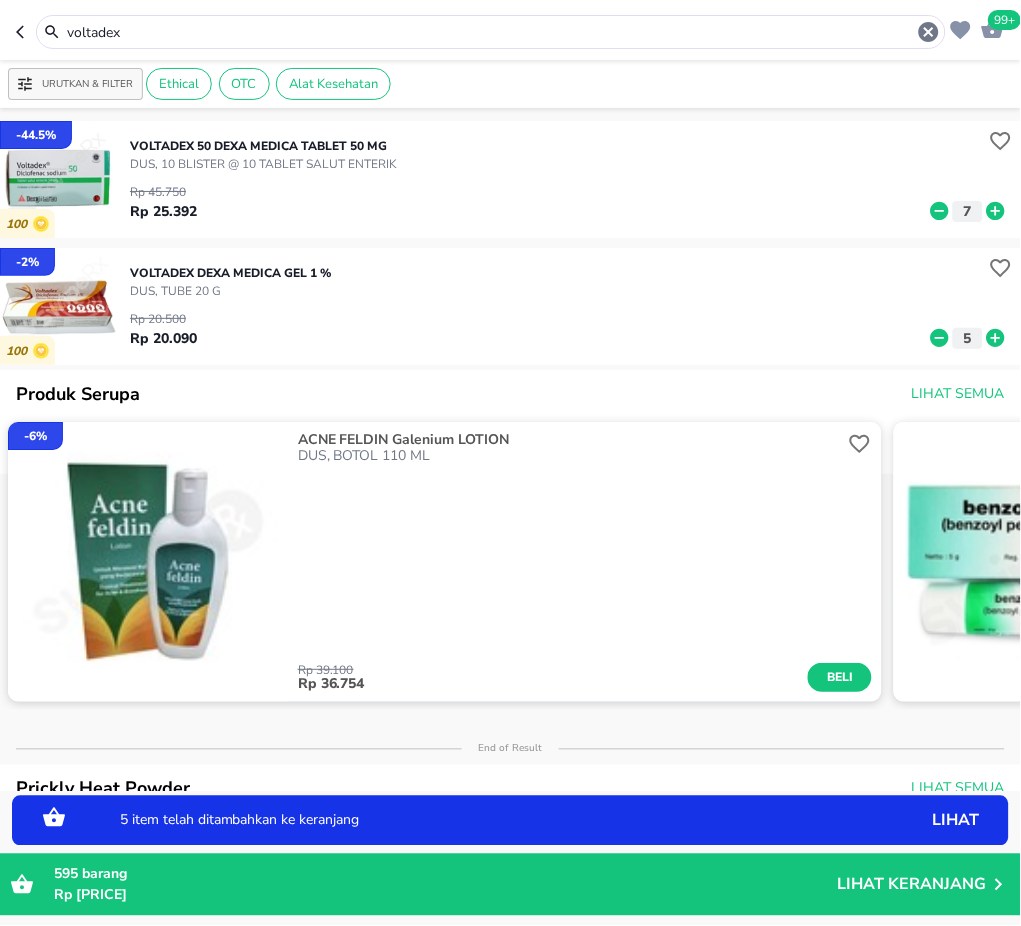 drag, startPoint x: 152, startPoint y: 30, endPoint x: -2, endPoint y: 28, distance: 154.01299 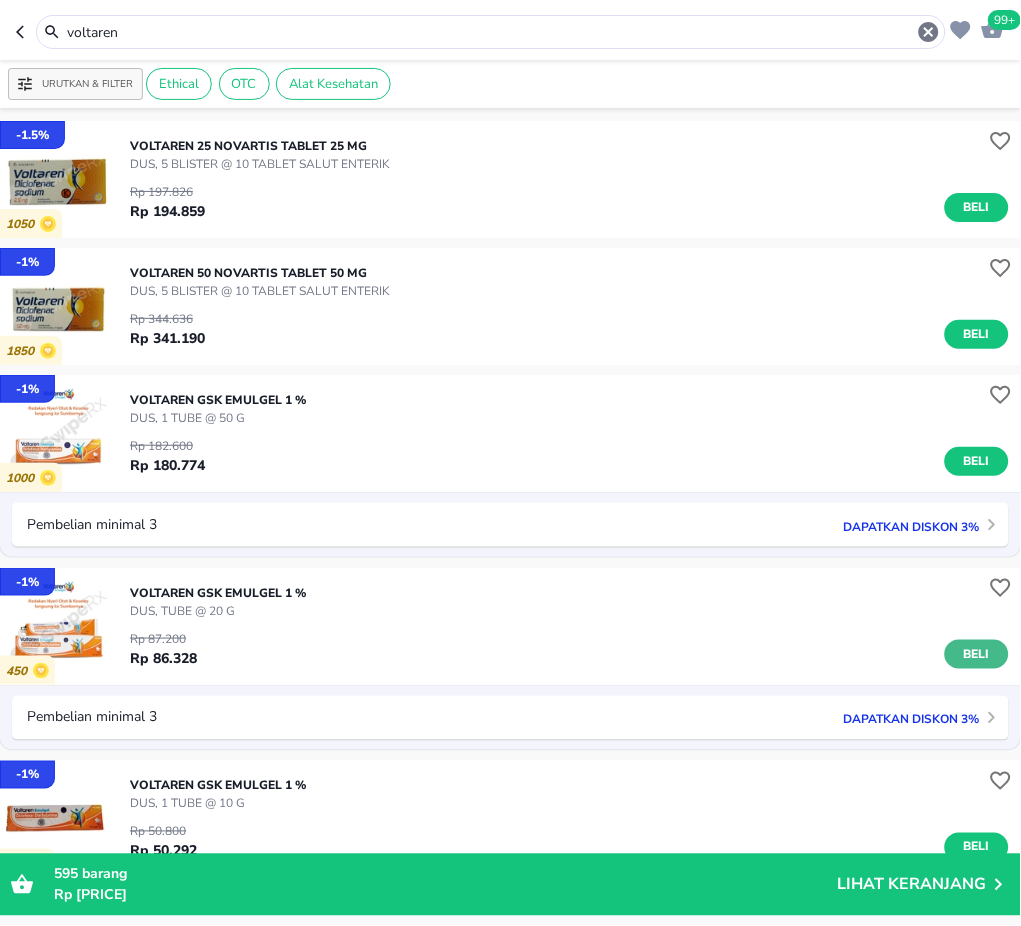 click on "Beli" at bounding box center [977, 654] 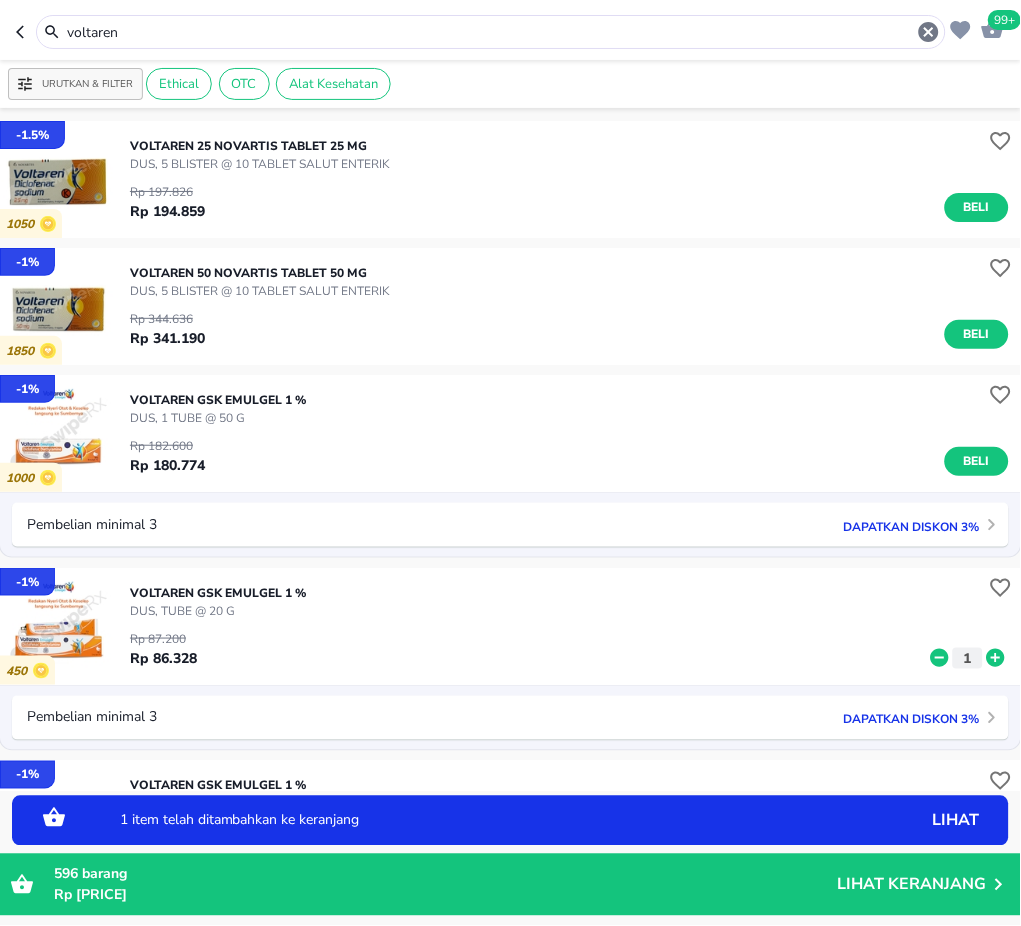 click 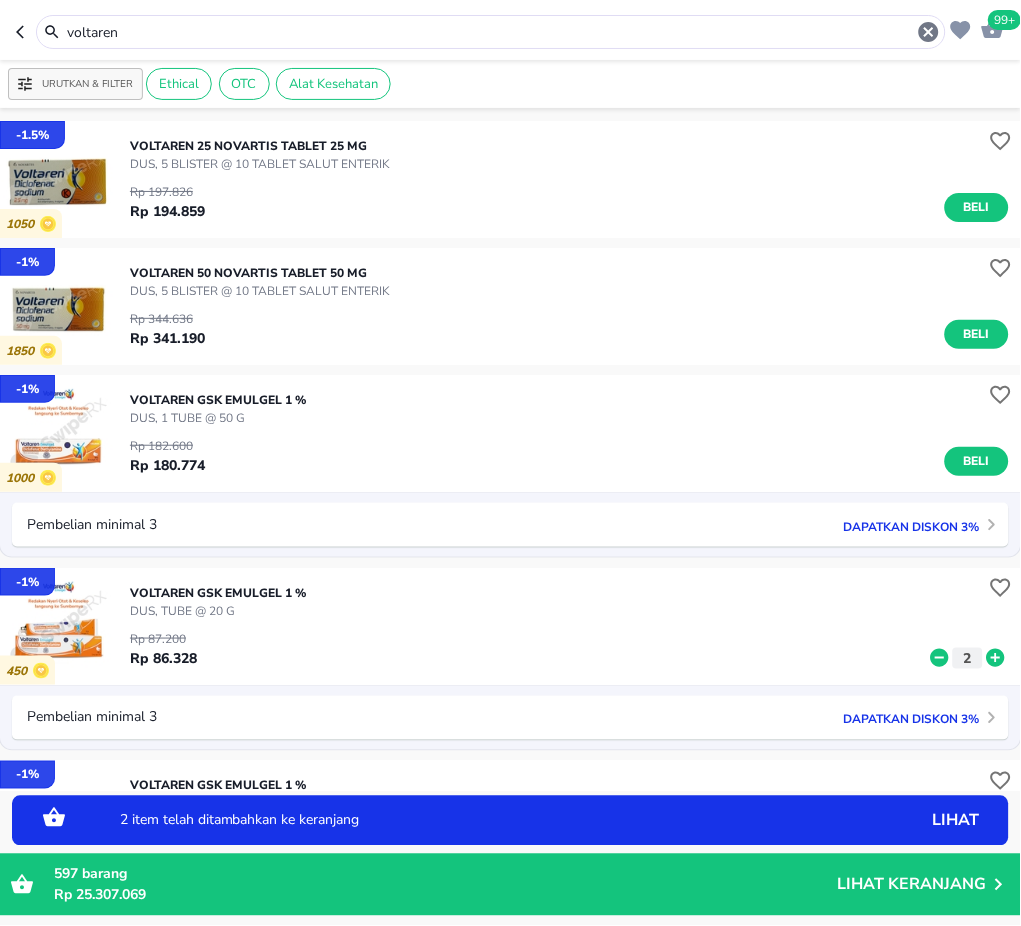 click 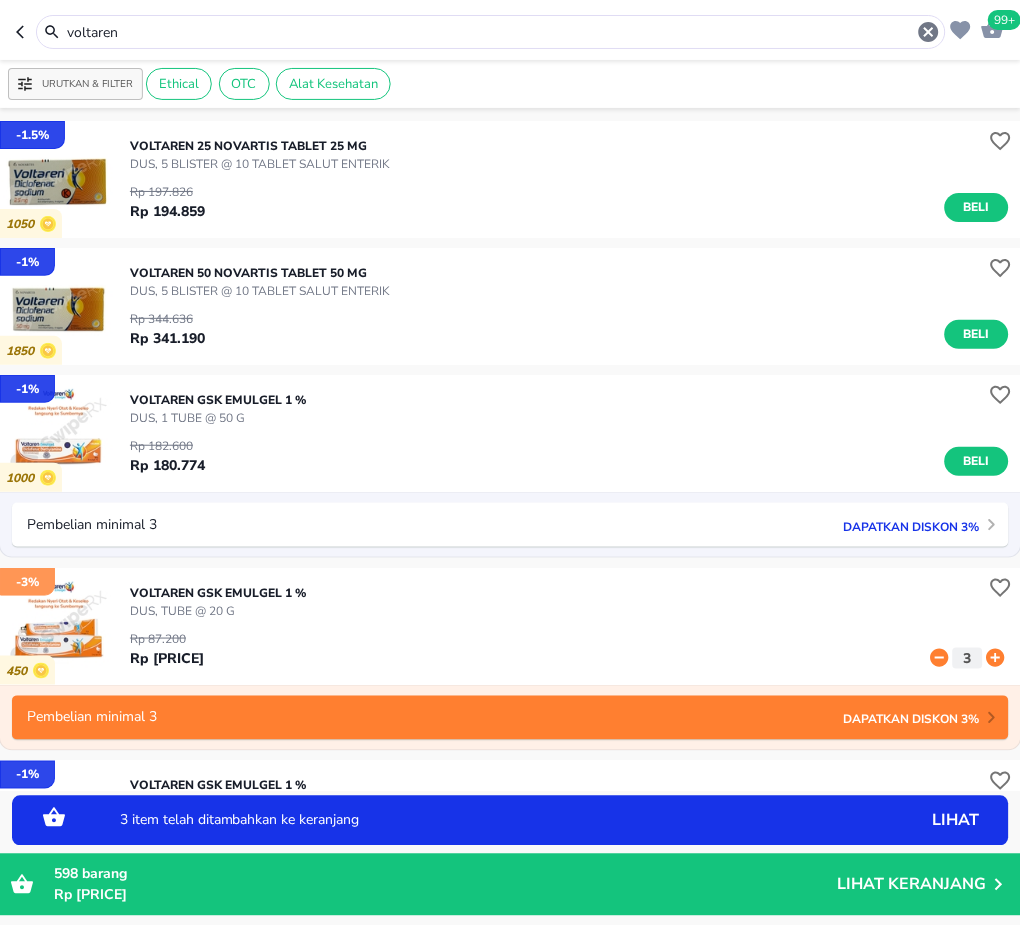 drag, startPoint x: 136, startPoint y: 25, endPoint x: 36, endPoint y: 26, distance: 100.005 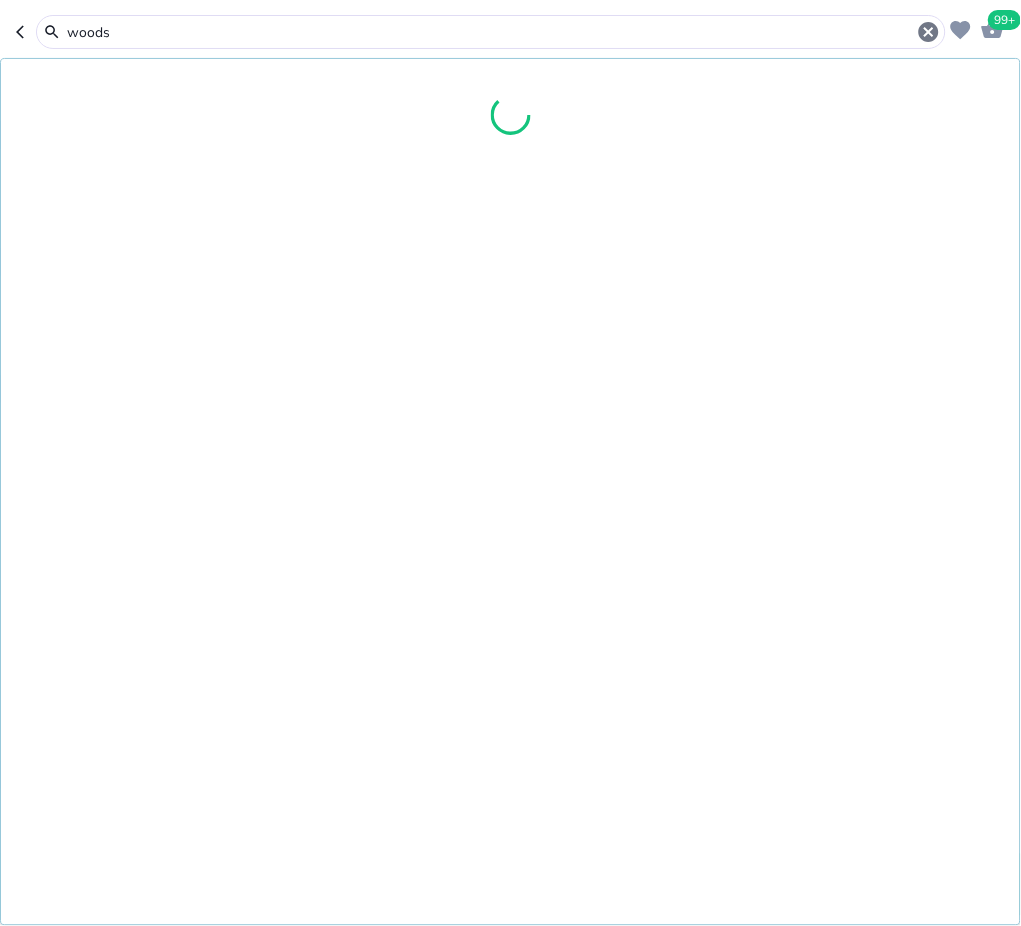 type on "woods" 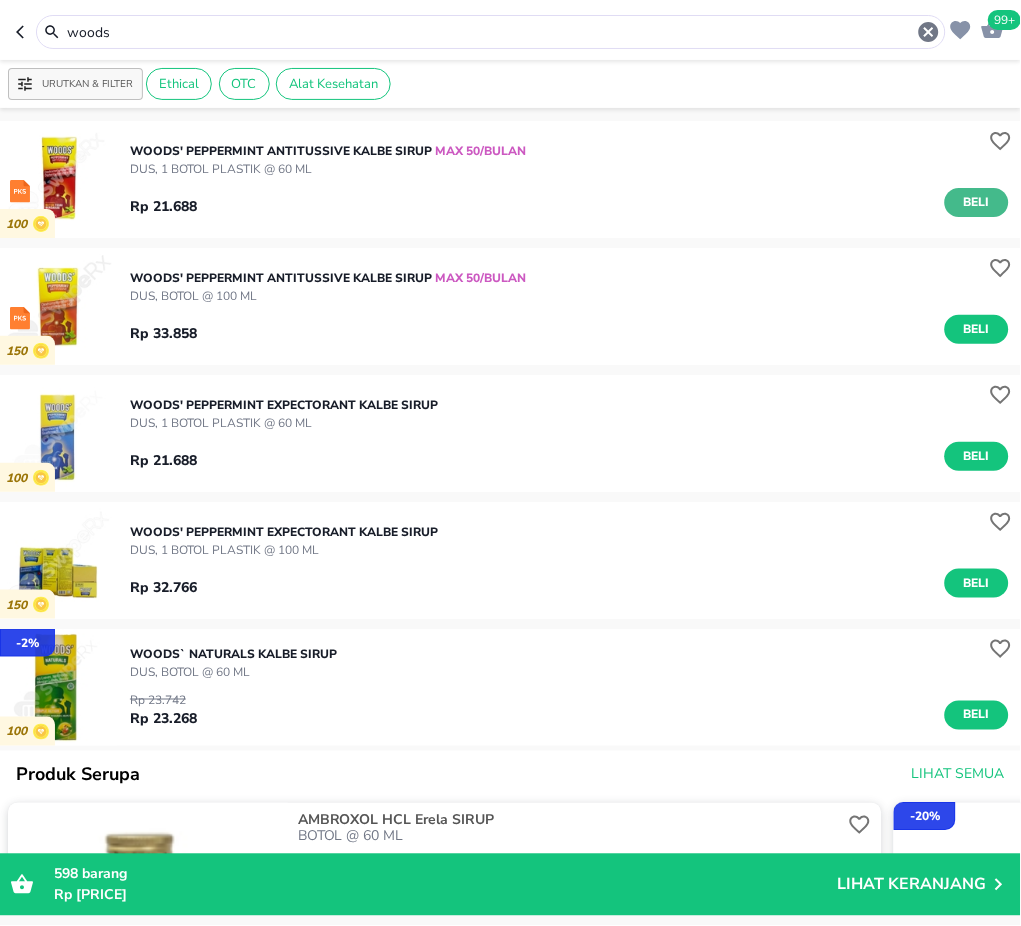 click on "Beli" at bounding box center (977, 202) 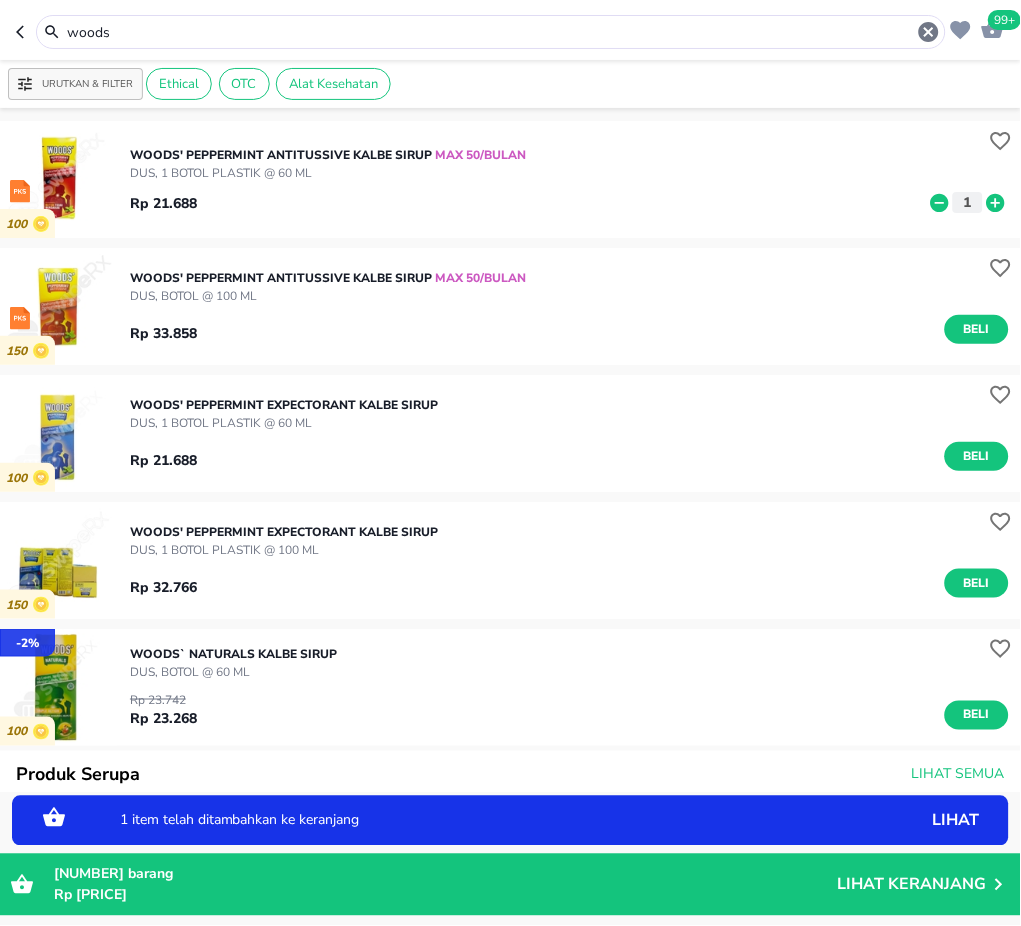 click on "1" at bounding box center (968, 202) 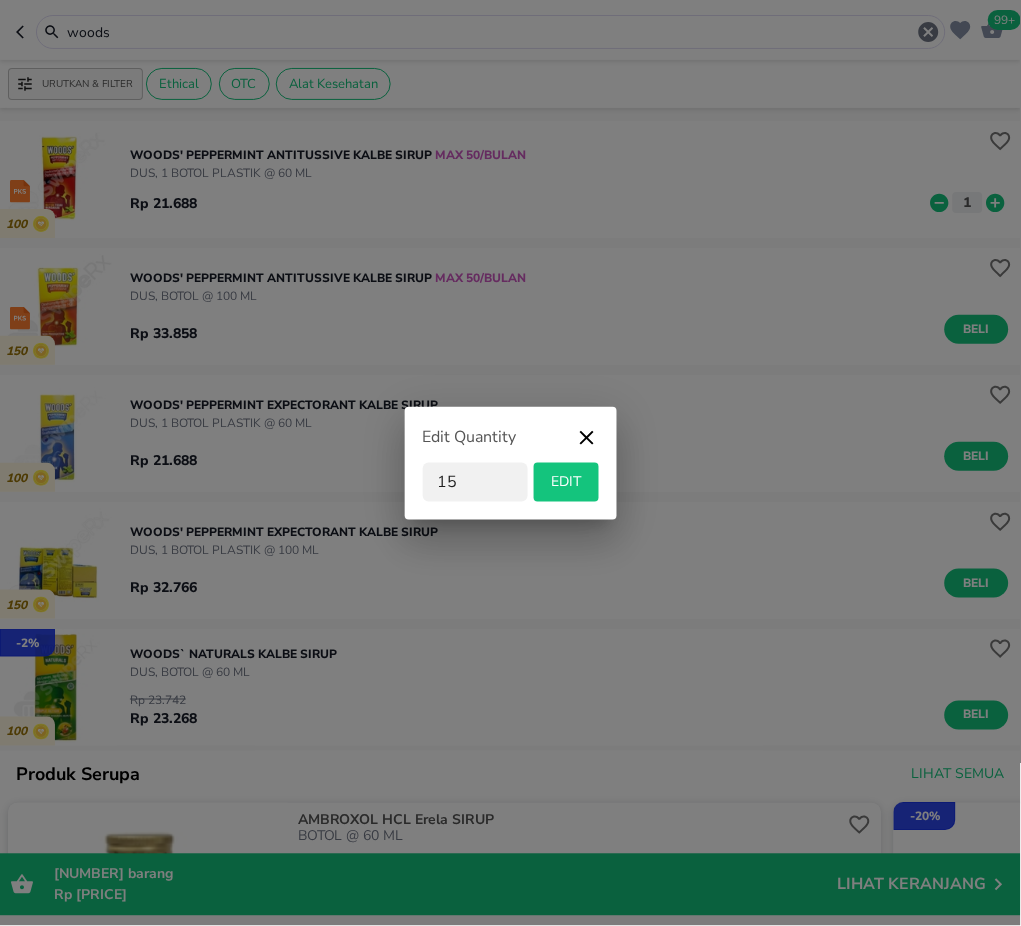 type on "15" 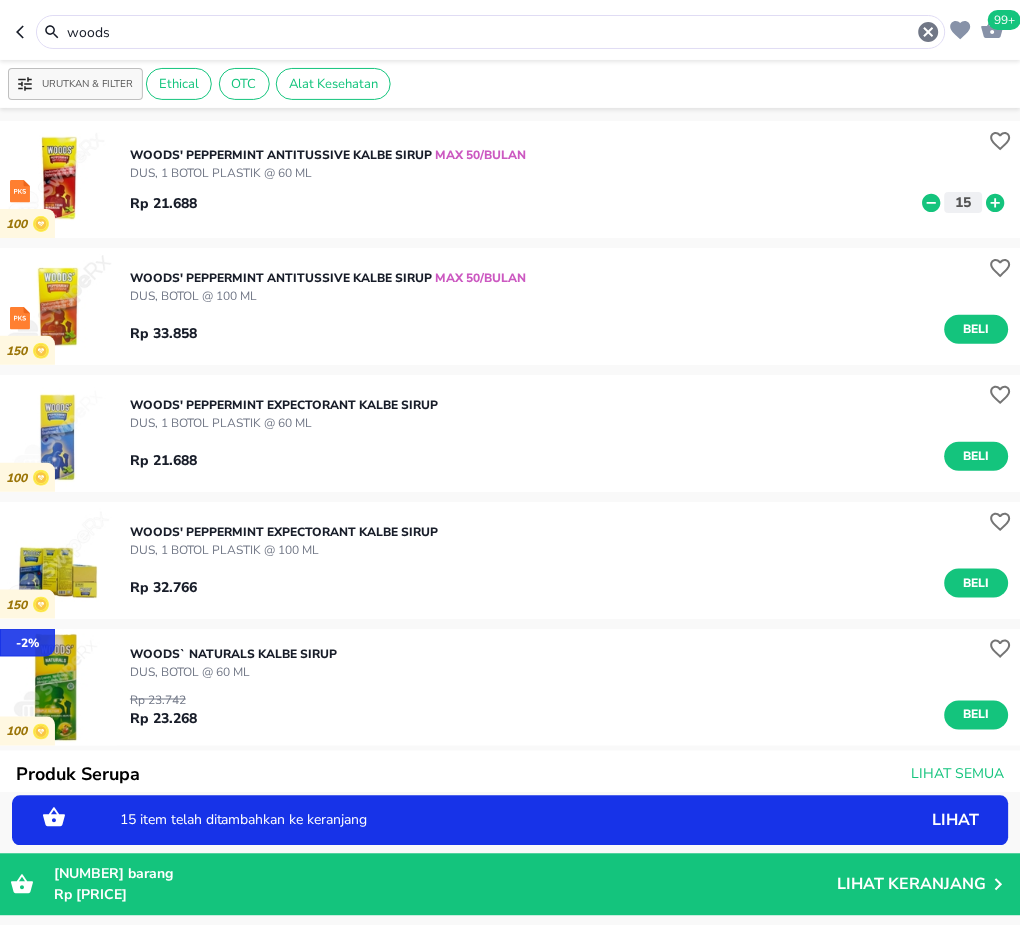 drag, startPoint x: 122, startPoint y: 36, endPoint x: -2, endPoint y: 34, distance: 124.01613 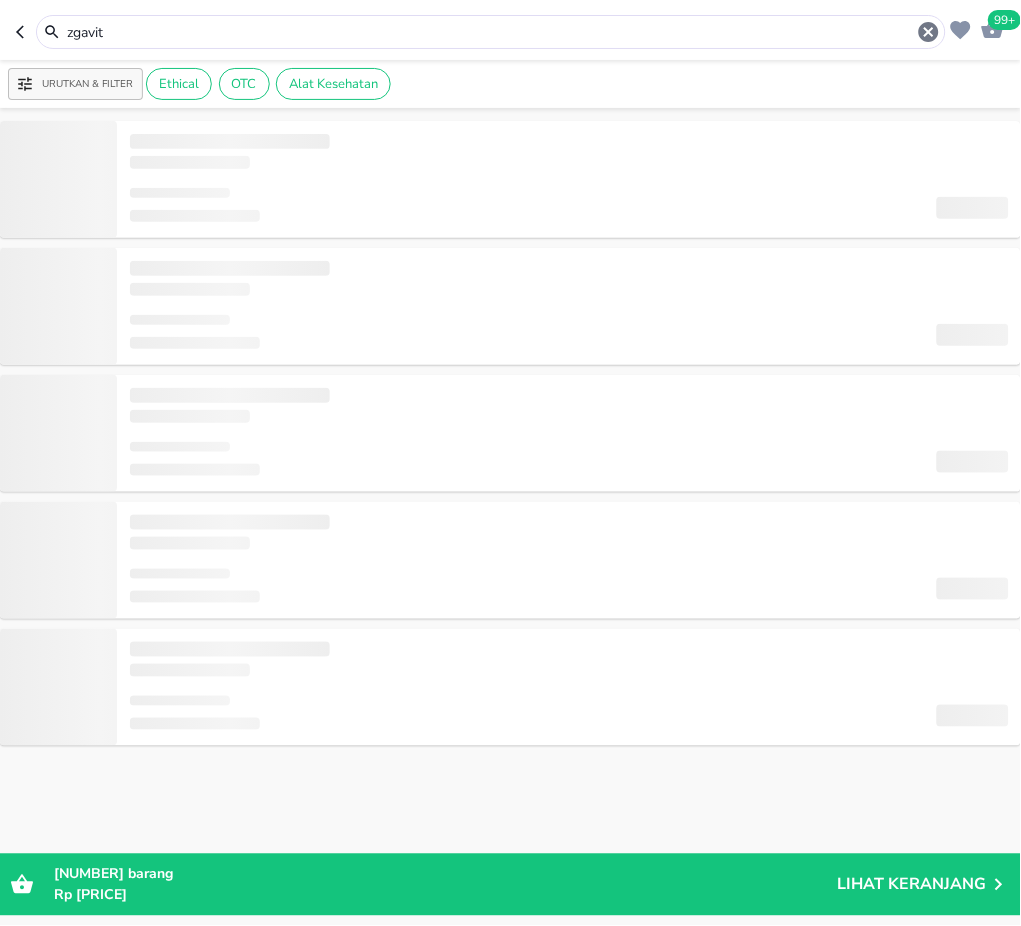 click on "zgavit" at bounding box center [491, 32] 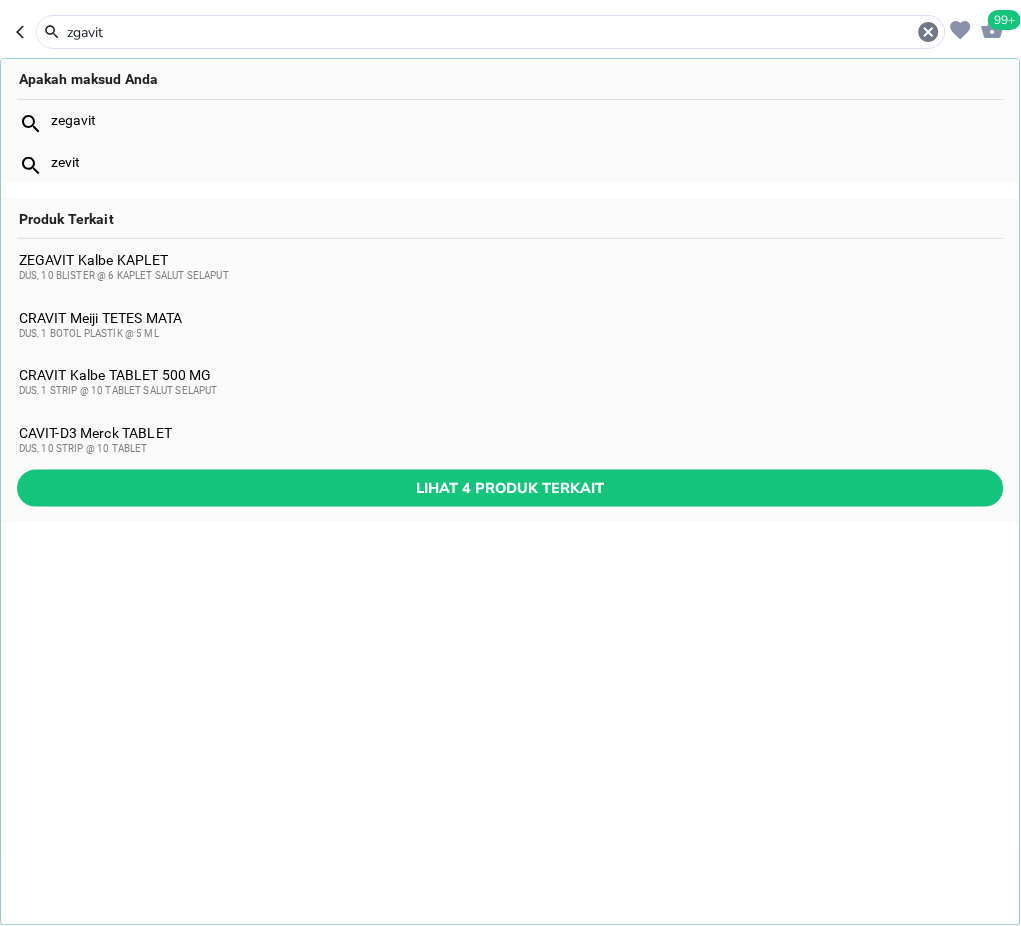 click on "zgavit" at bounding box center [491, 32] 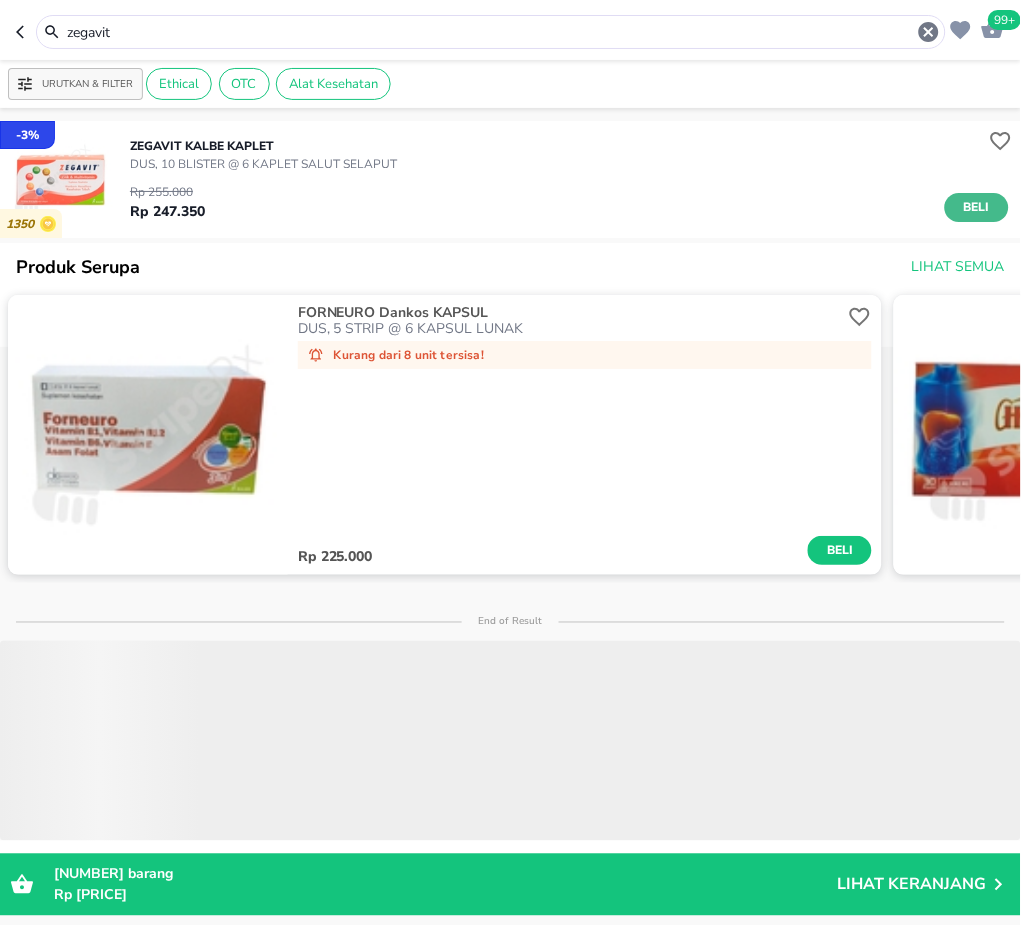click on "Beli" at bounding box center [977, 207] 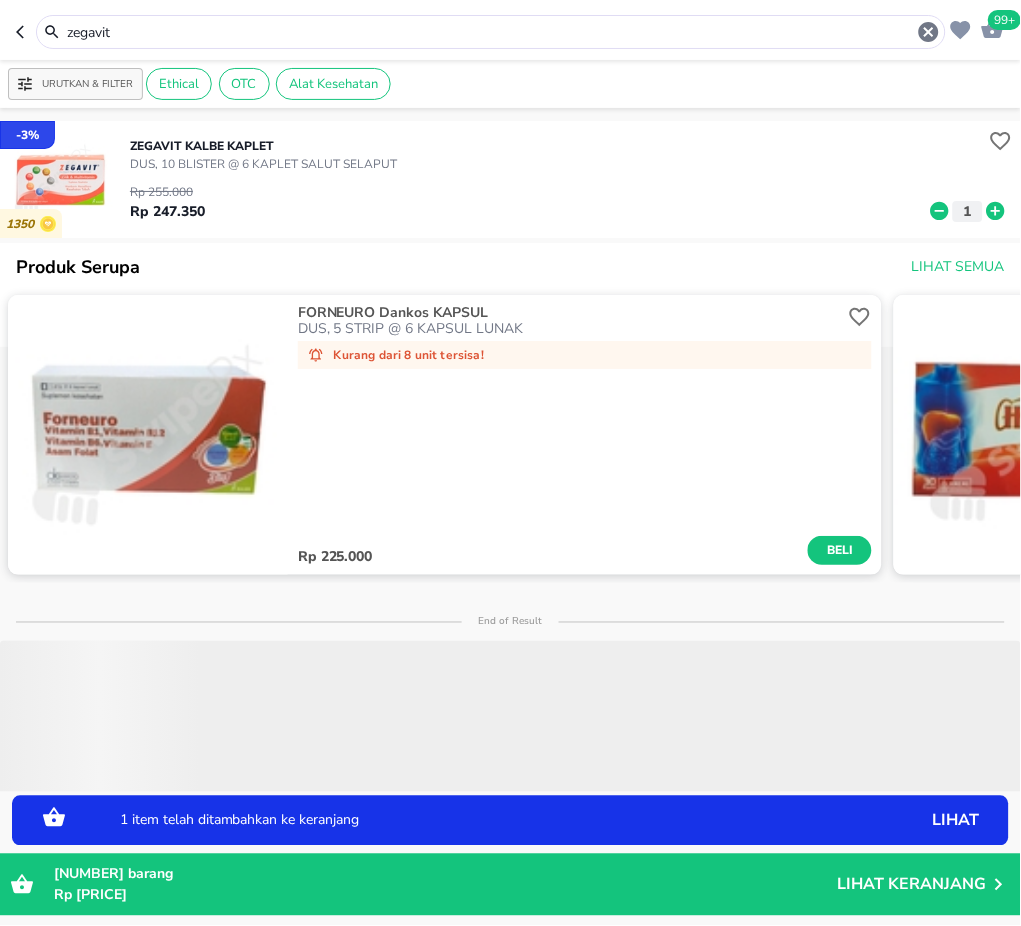 click 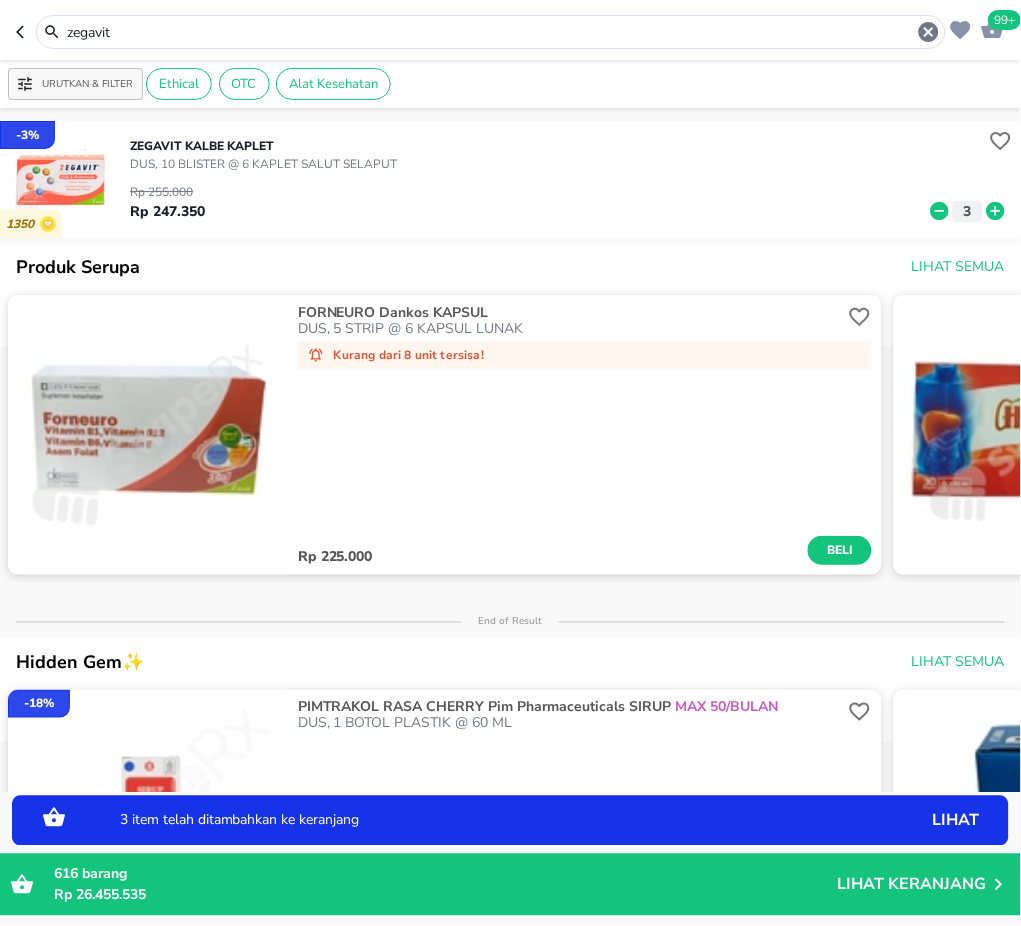 drag, startPoint x: 188, startPoint y: 39, endPoint x: -2, endPoint y: 39, distance: 190 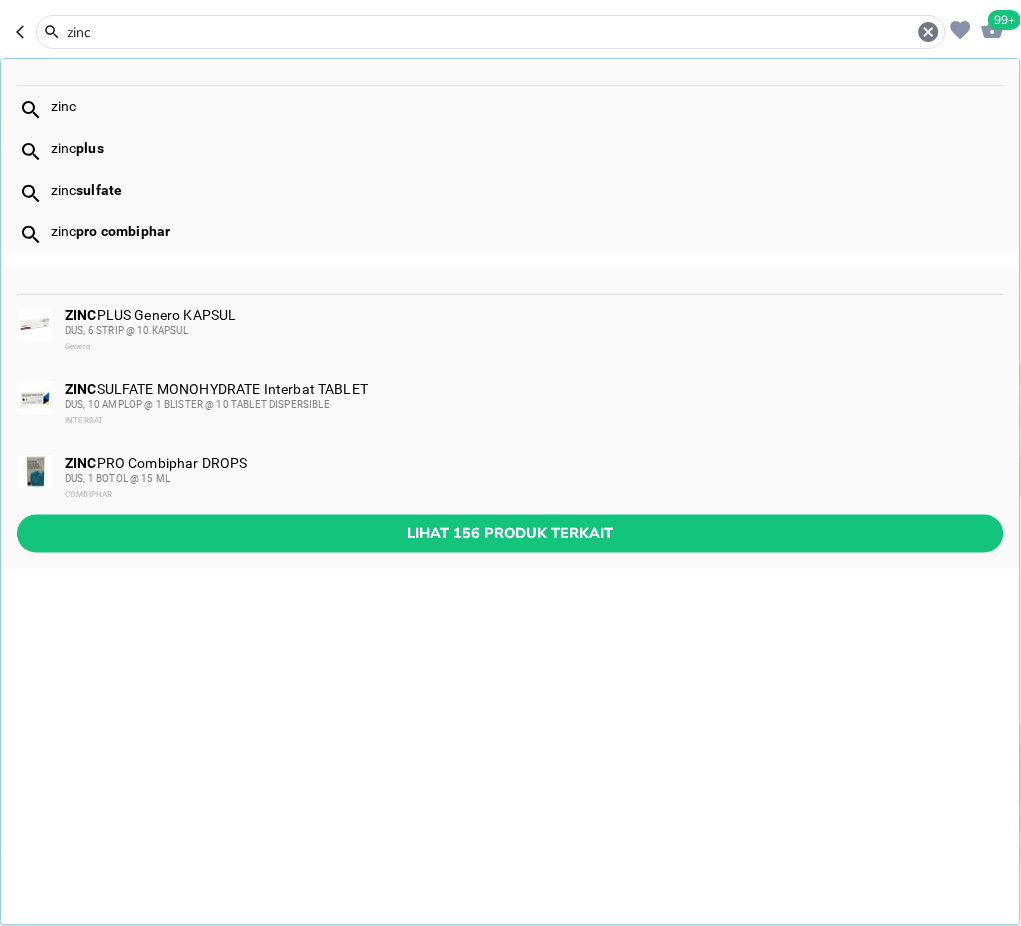 type on "zinc" 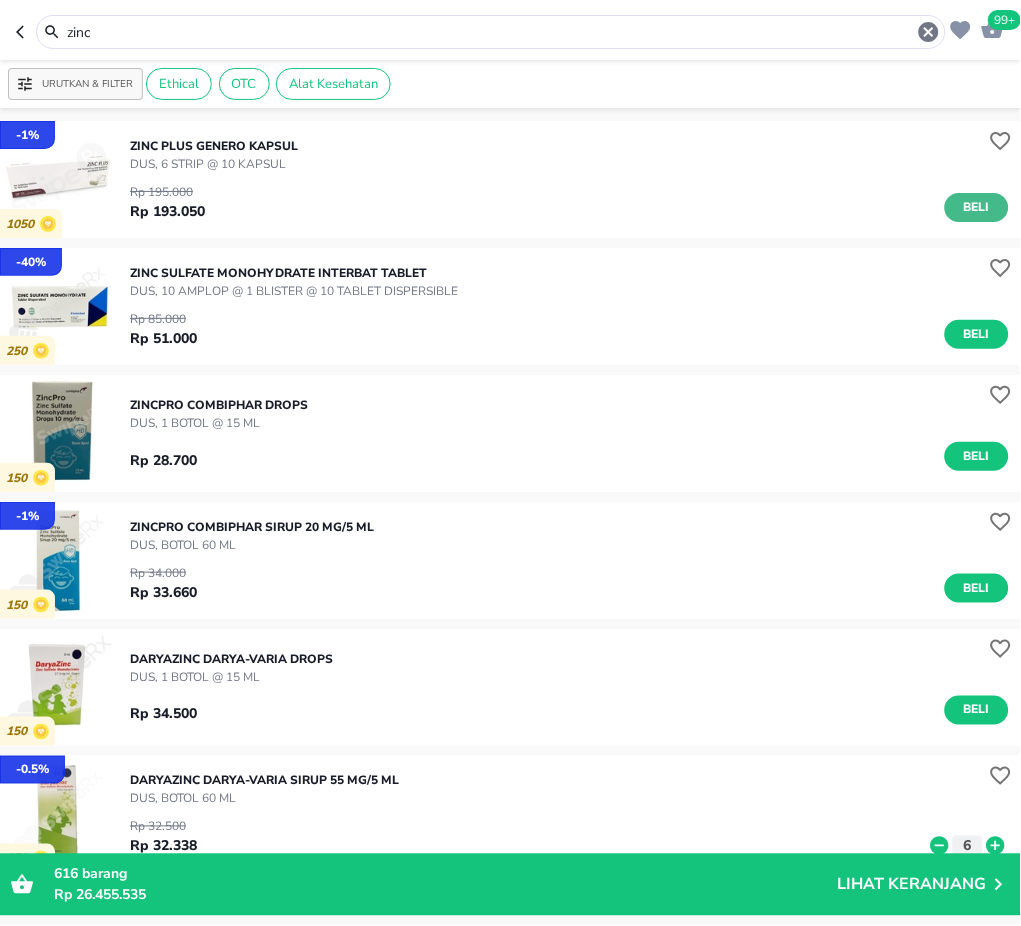 click on "Beli" at bounding box center [977, 207] 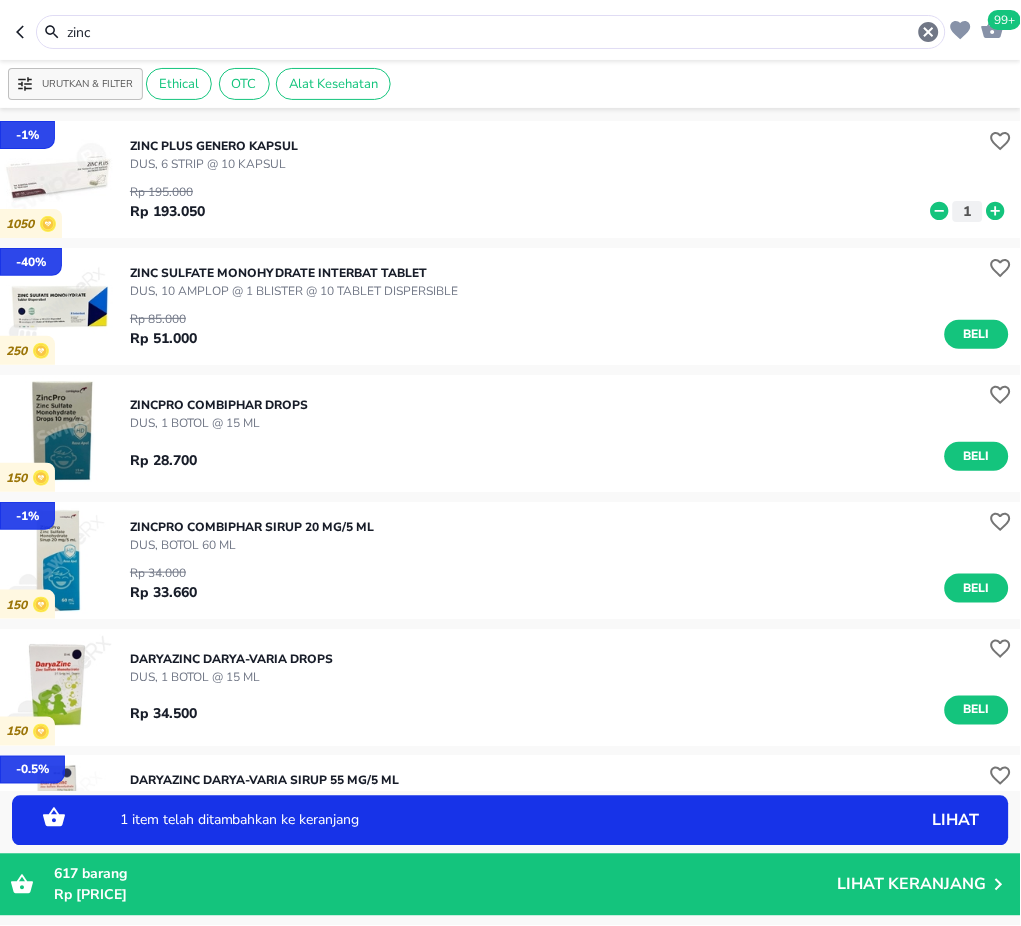 drag, startPoint x: 94, startPoint y: 30, endPoint x: 34, endPoint y: 32, distance: 60.033325 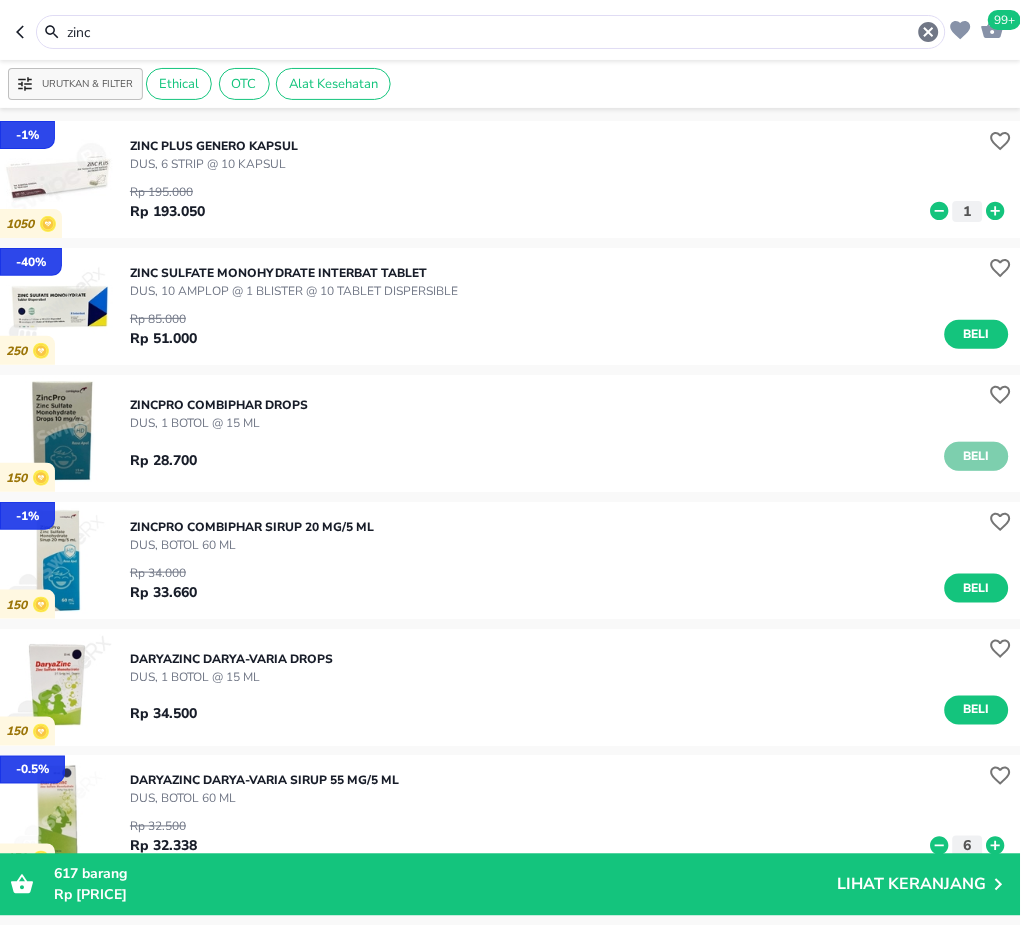 click on "Beli" at bounding box center (977, 456) 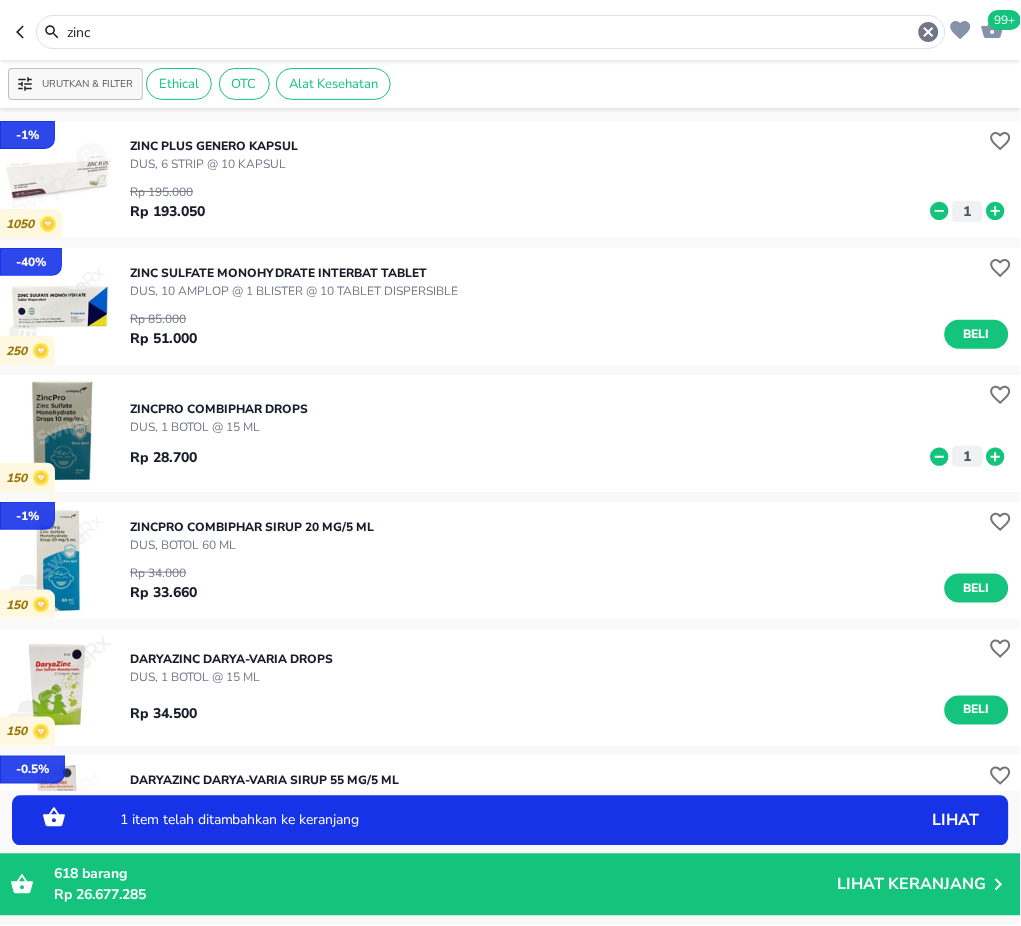 click 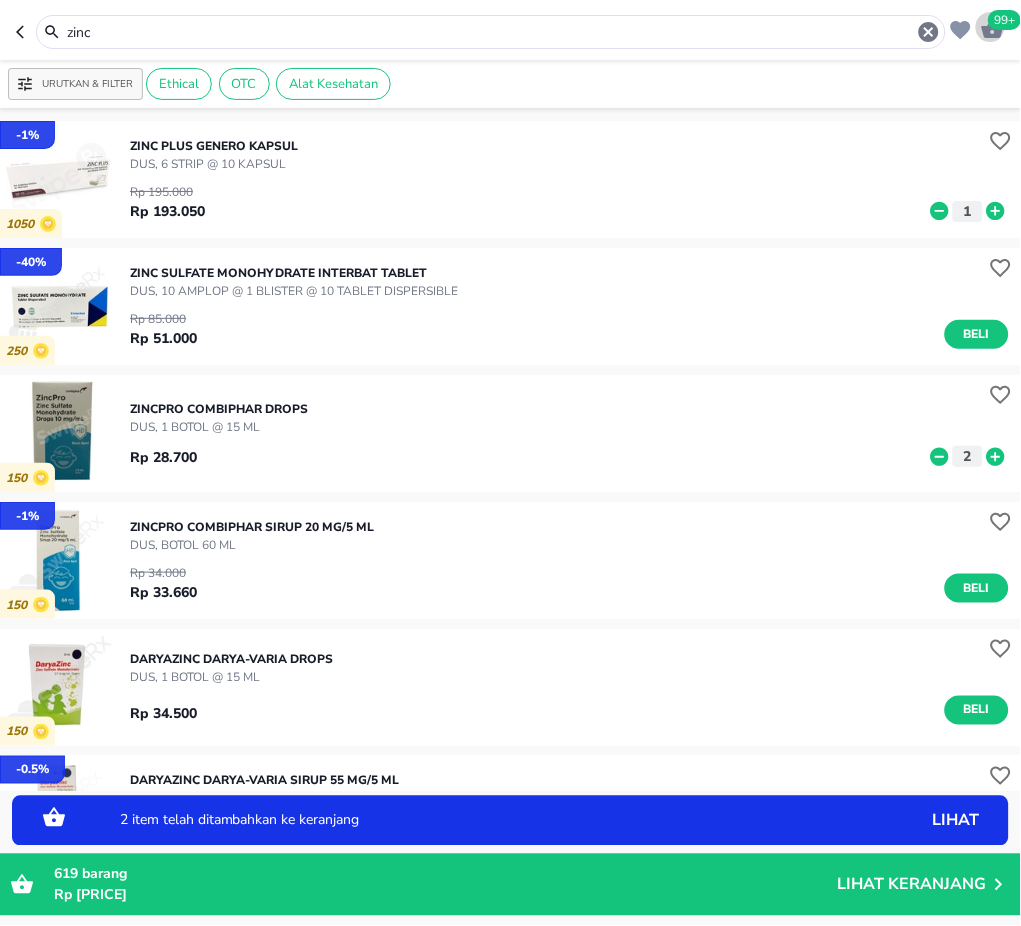 click on "99+" at bounding box center [1005, 20] 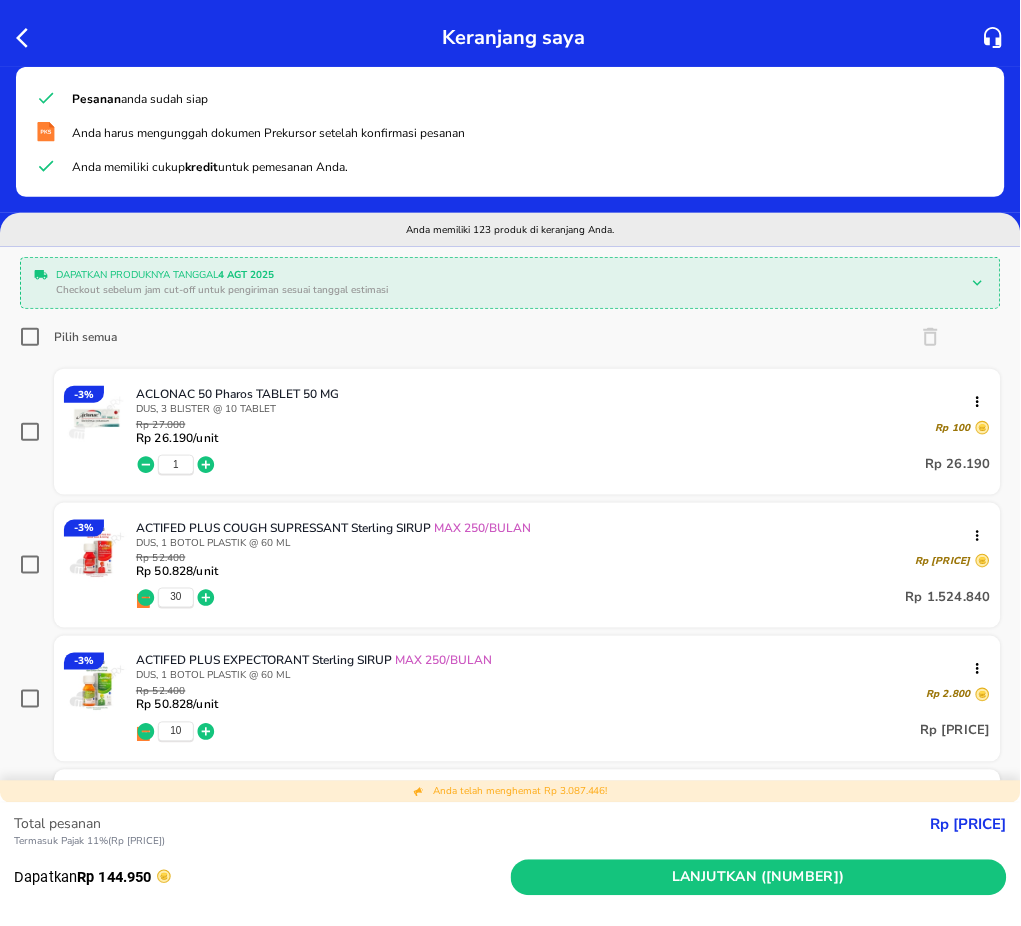 click on "Pilih semua" at bounding box center [85, 337] 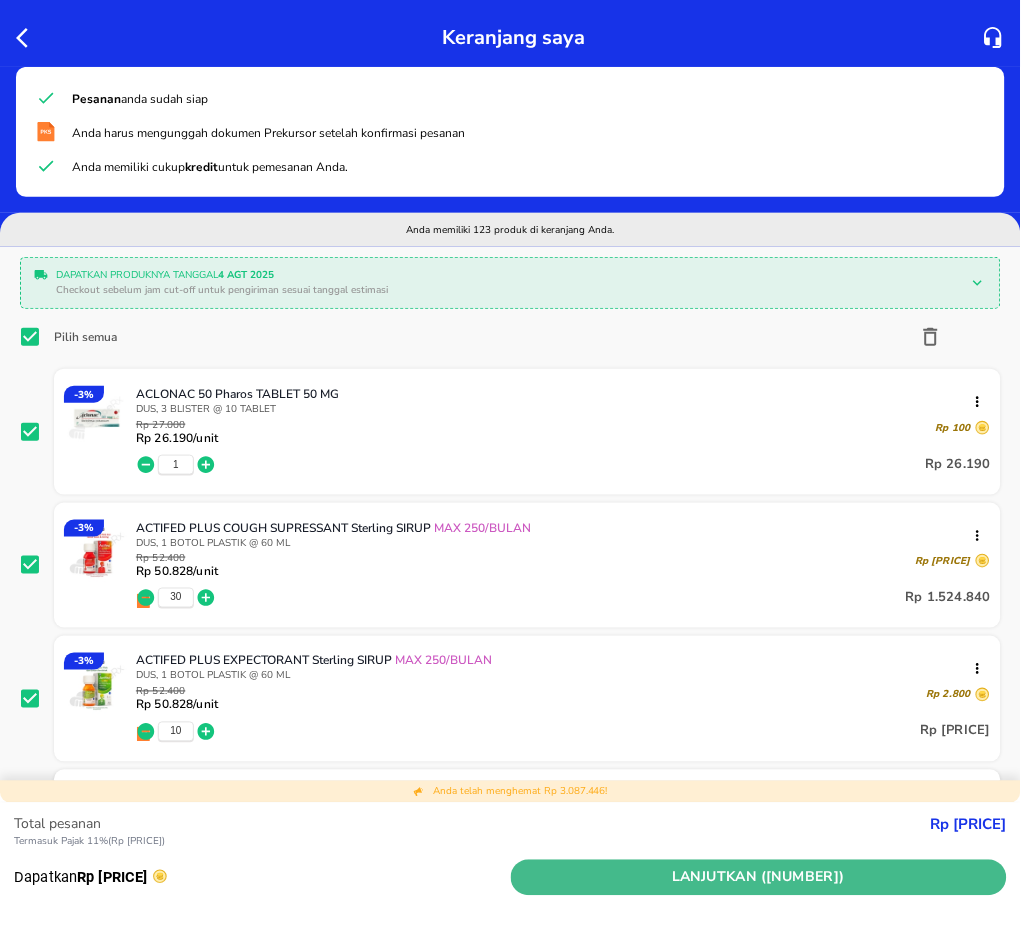 click on "Lanjutkan (619)" at bounding box center [759, 878] 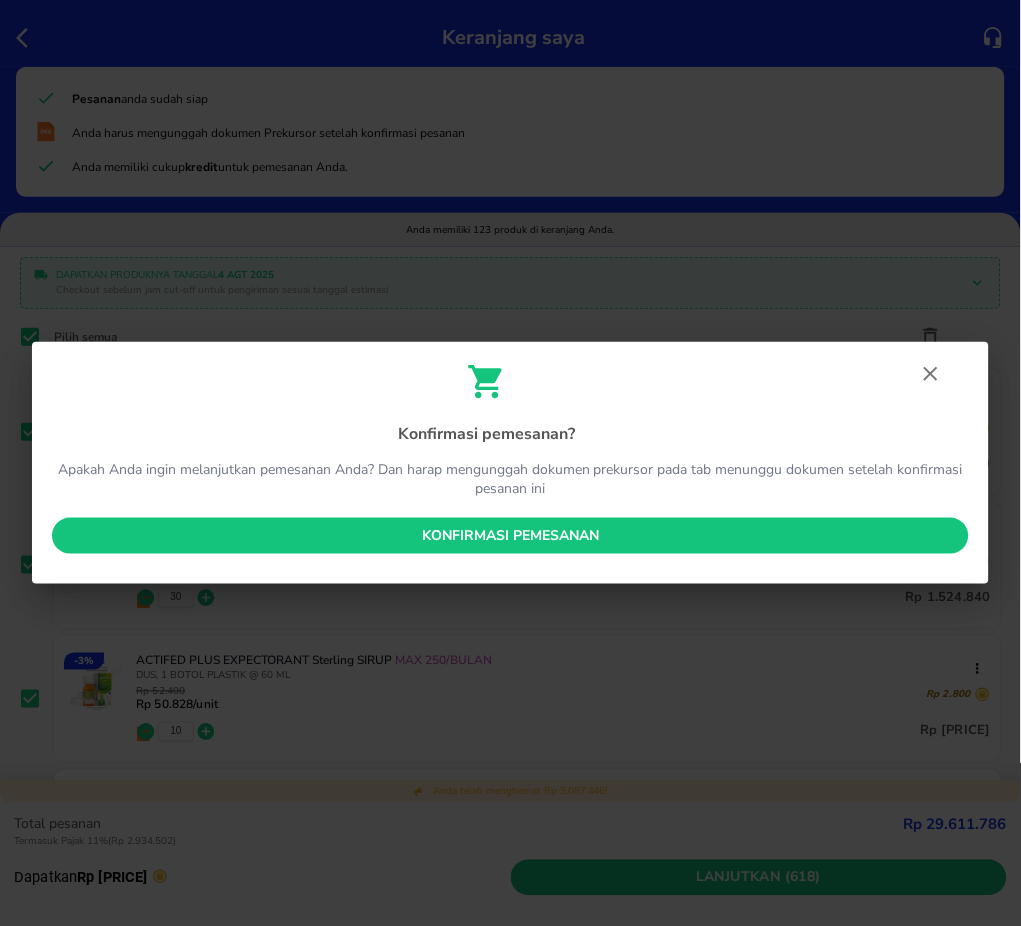 click on "Konfirmasi pemesanan" at bounding box center [510, 536] 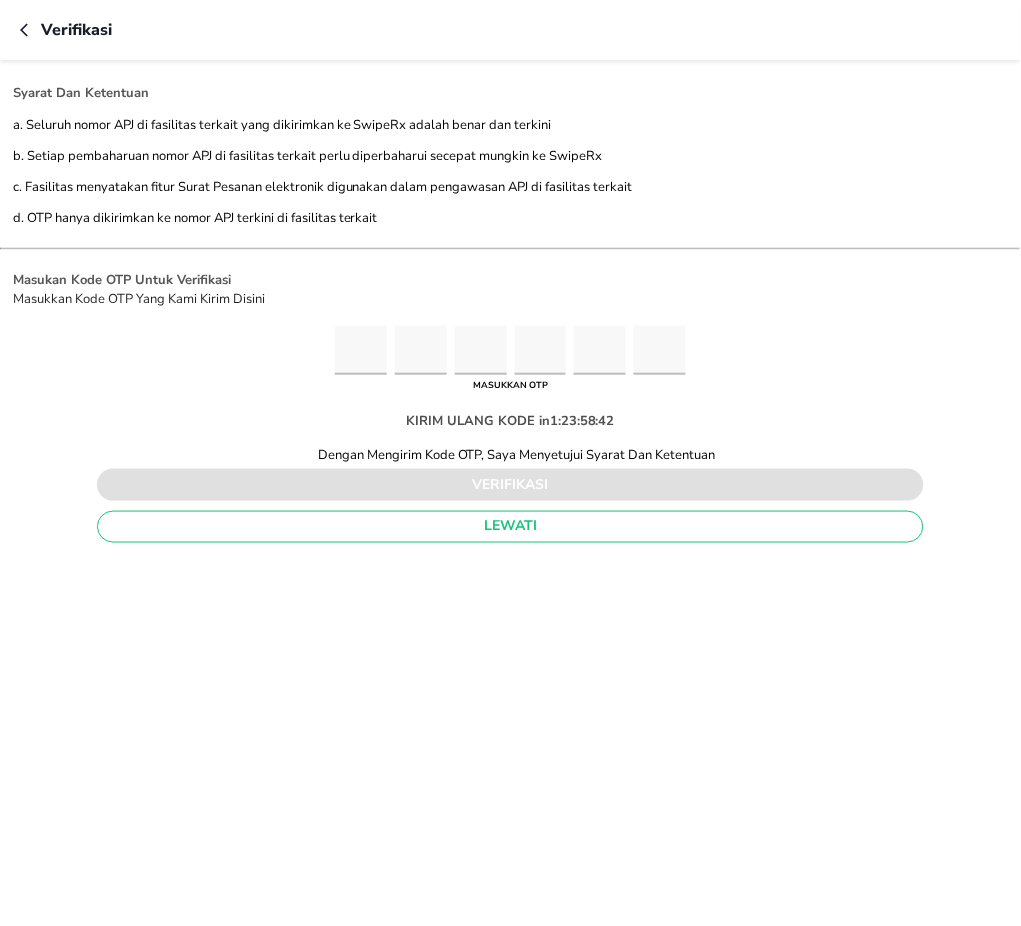 click at bounding box center [361, 350] 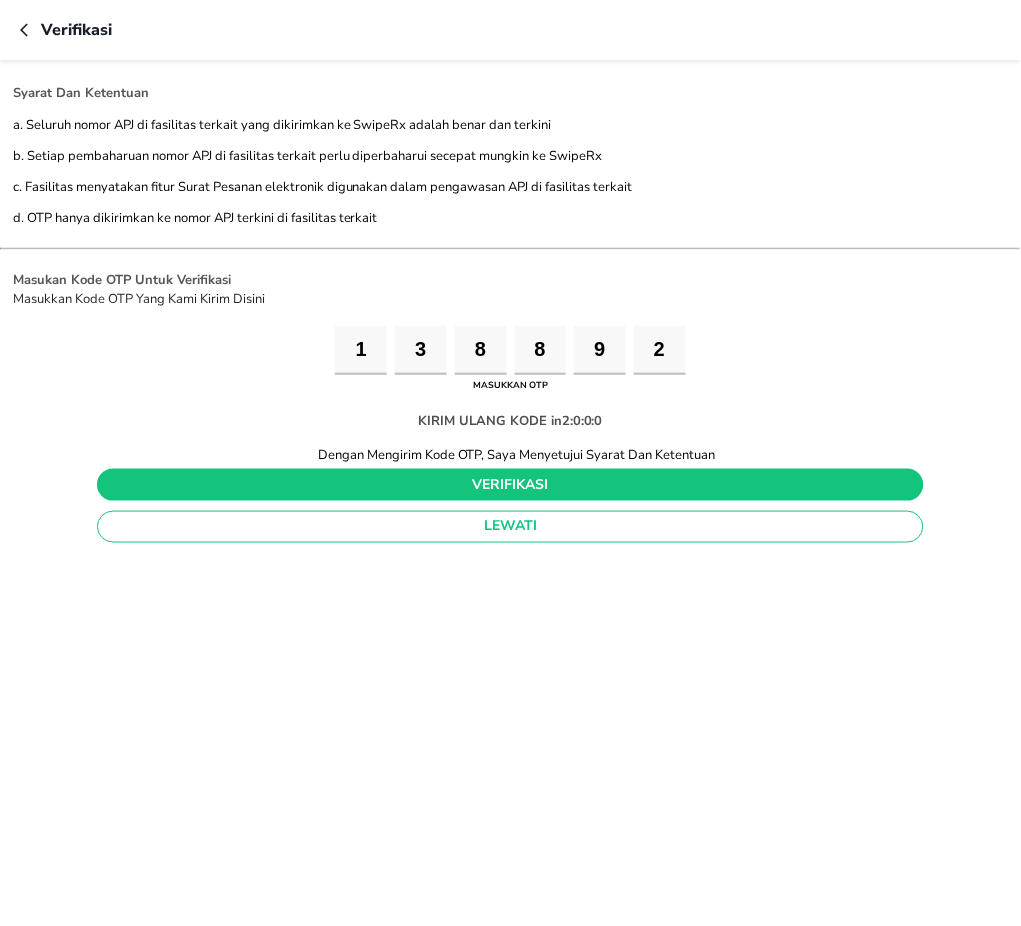 click on "verifikasi" at bounding box center [510, 485] 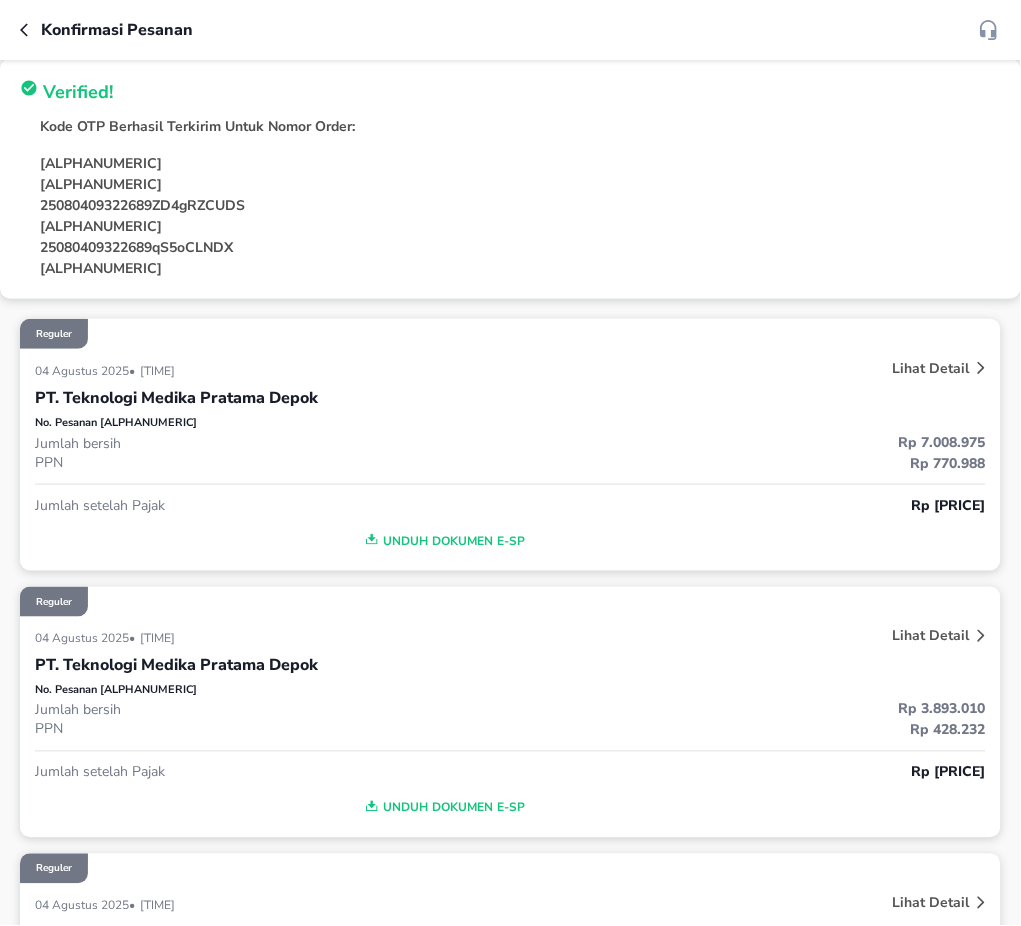 scroll, scrollTop: 0, scrollLeft: 0, axis: both 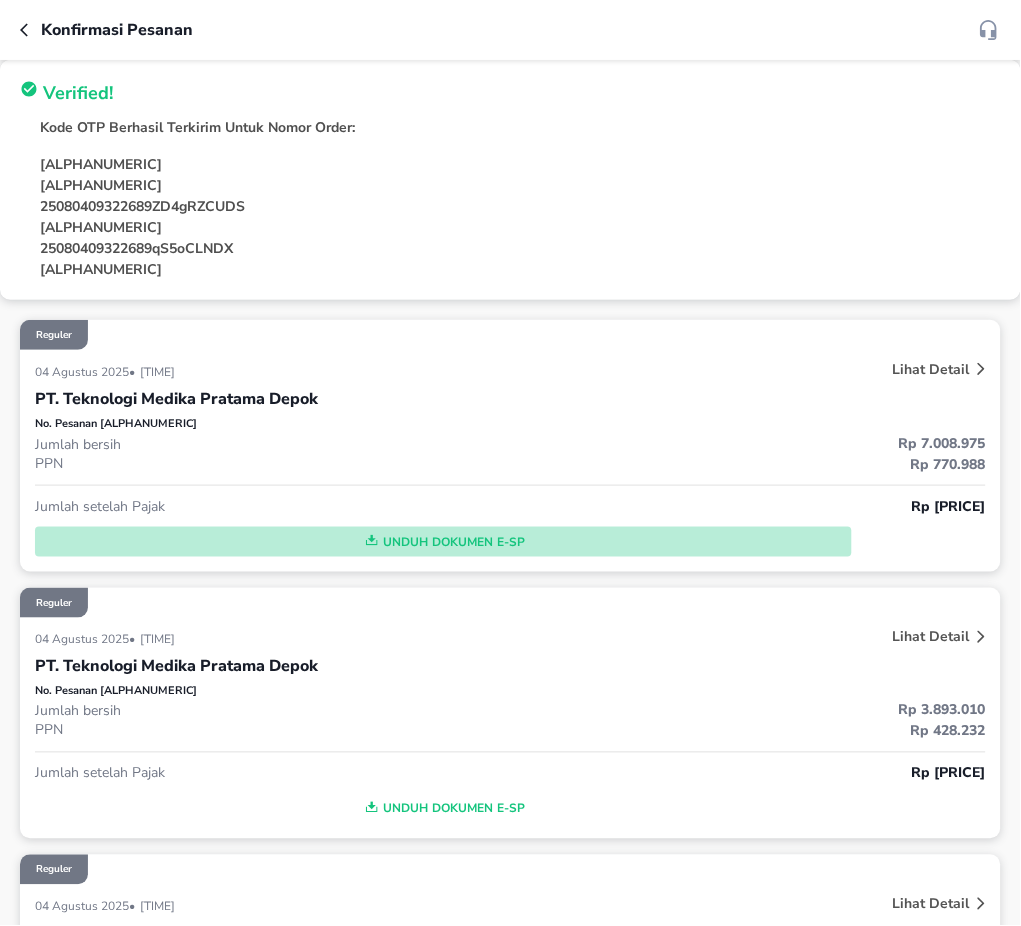 click on "Unduh Dokumen e-SP" at bounding box center [443, 542] 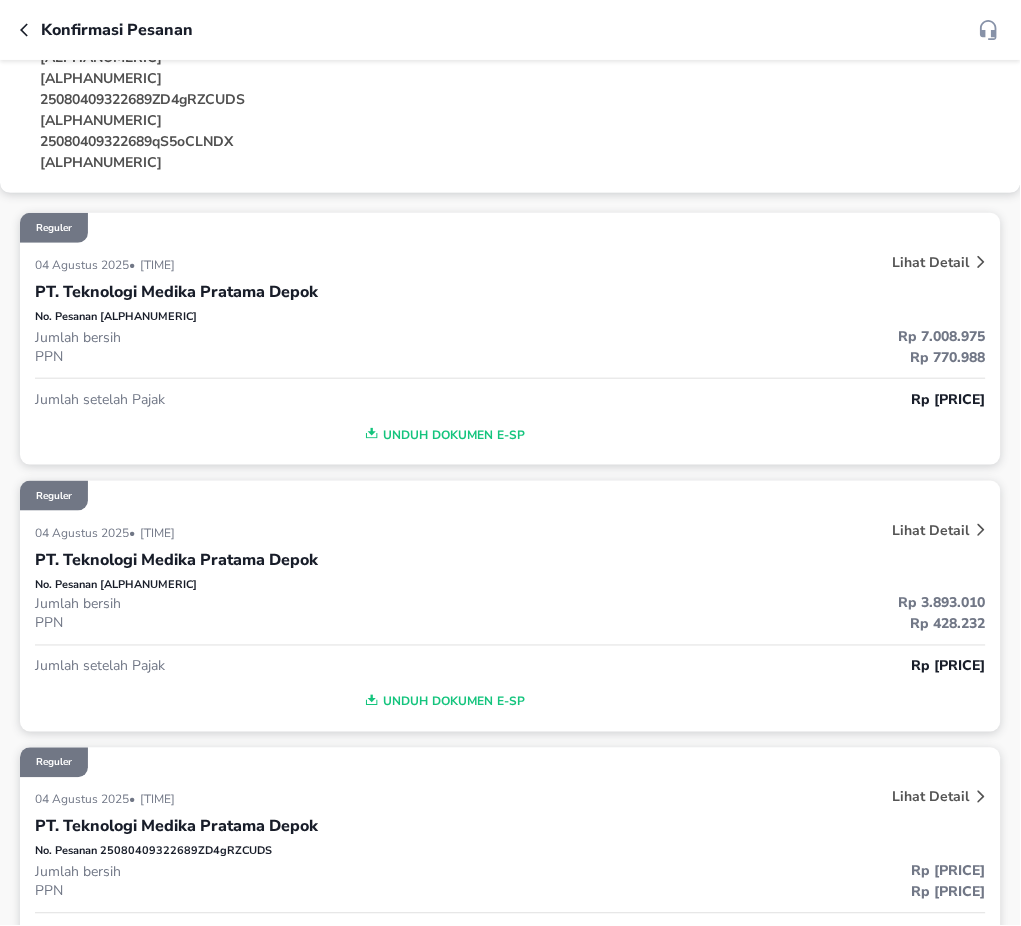 scroll, scrollTop: 266, scrollLeft: 0, axis: vertical 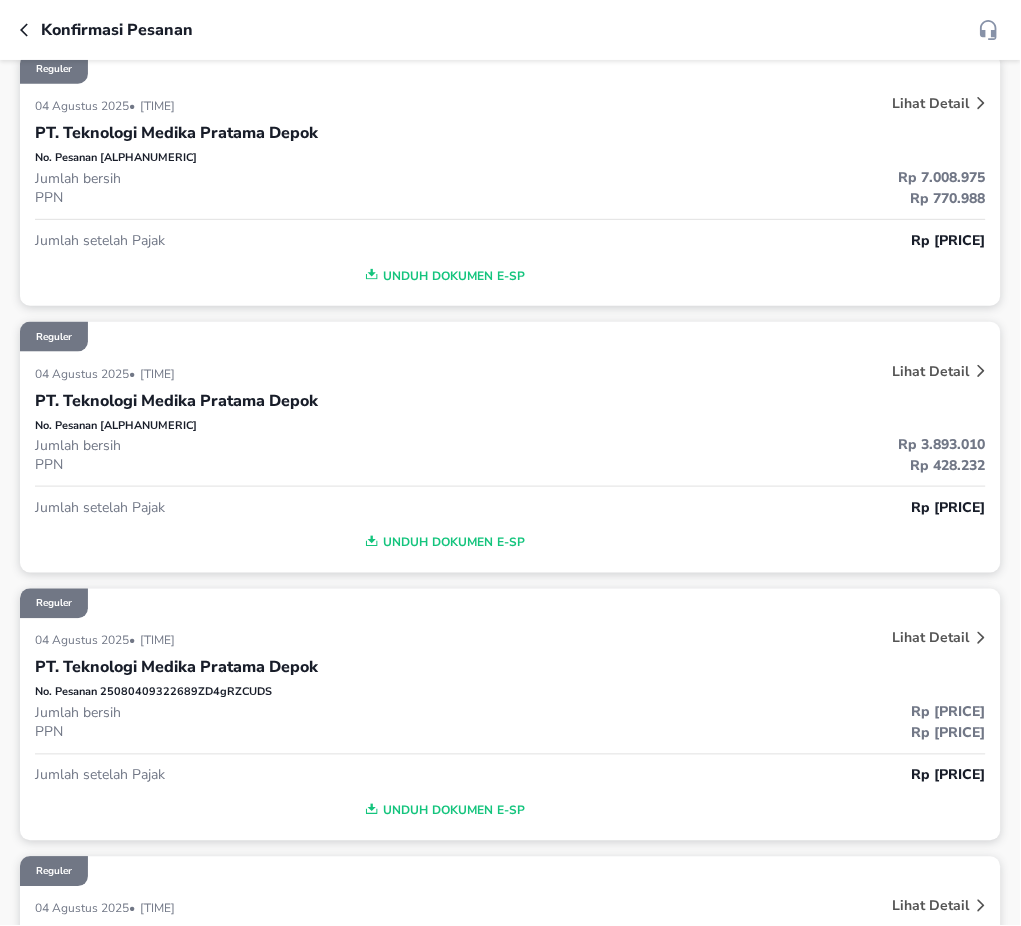 click on "Unduh Dokumen e-SP" at bounding box center [443, 543] 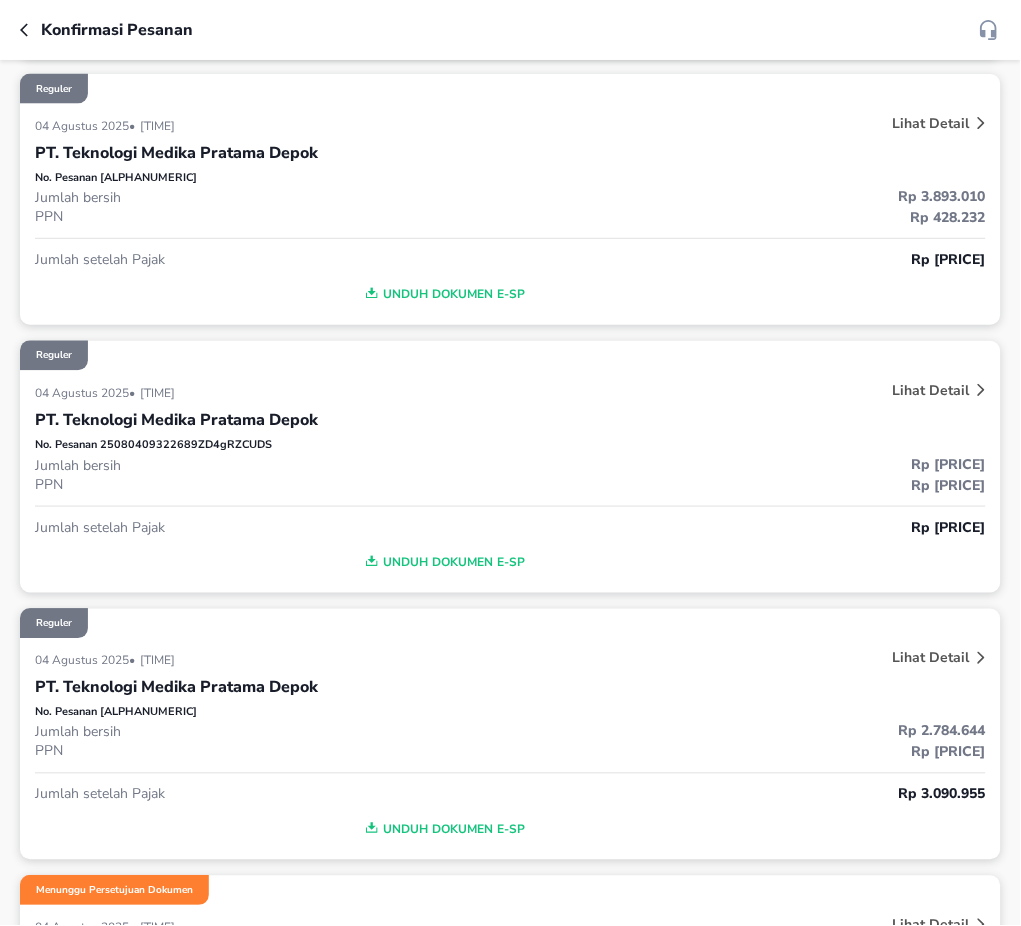 scroll, scrollTop: 666, scrollLeft: 0, axis: vertical 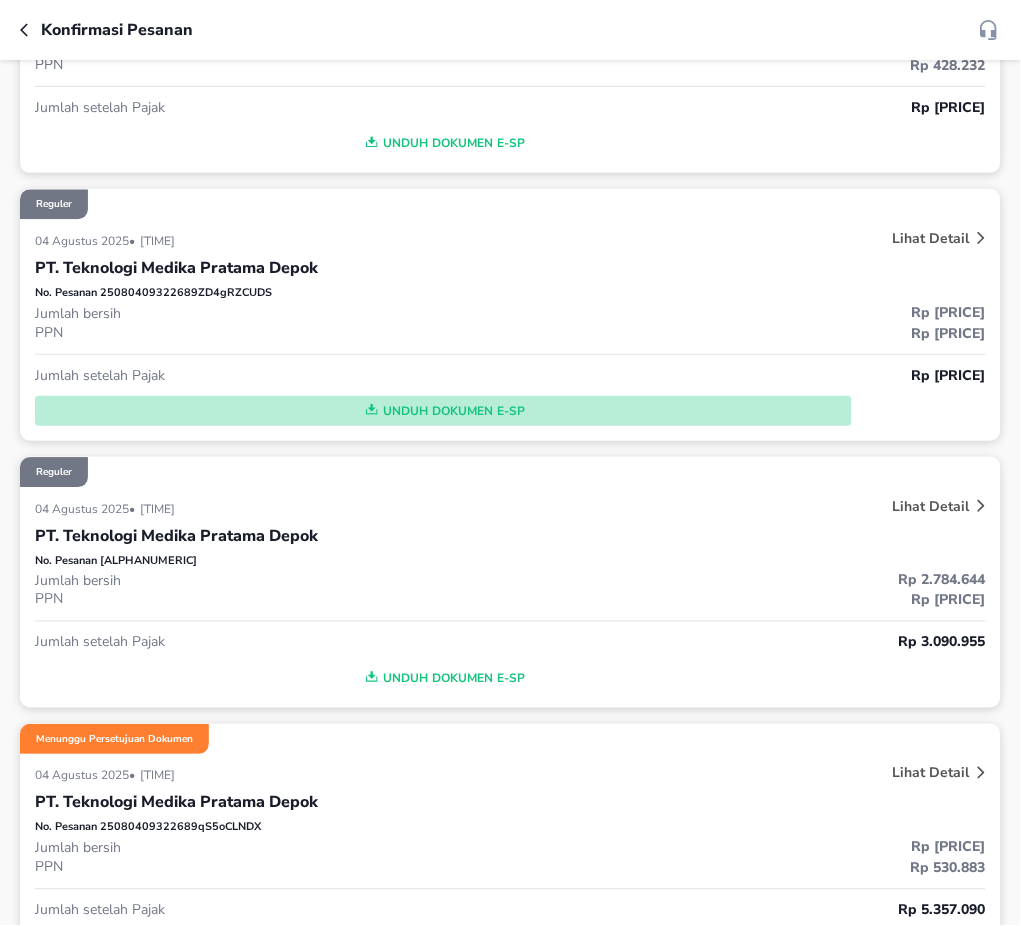 click on "Unduh Dokumen e-SP" at bounding box center (443, 411) 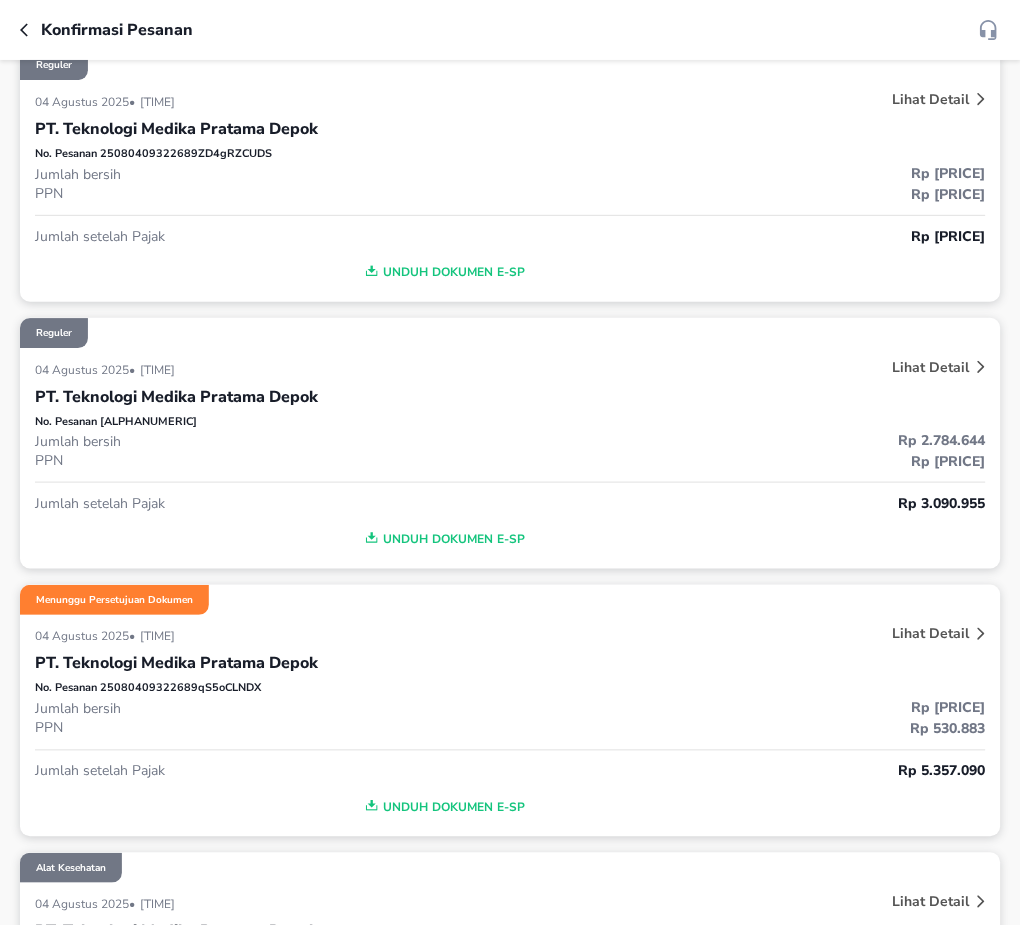 scroll, scrollTop: 933, scrollLeft: 0, axis: vertical 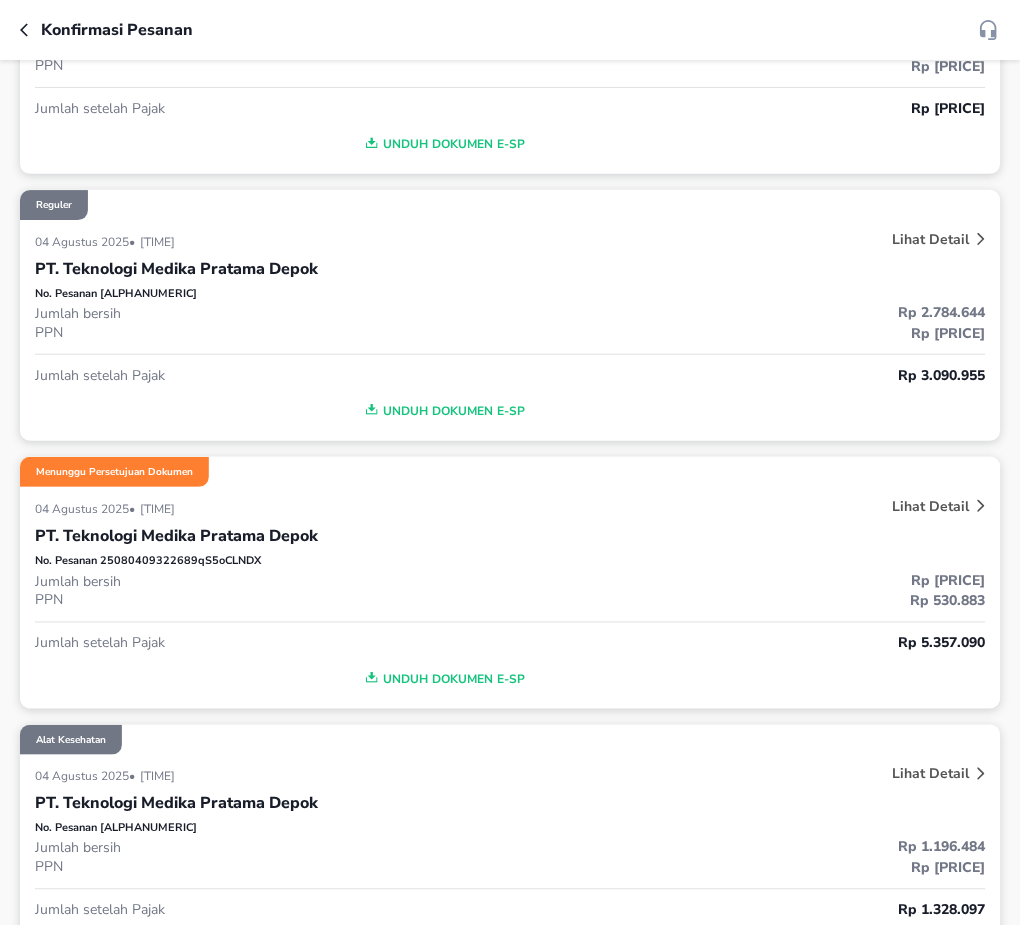 click on "Unduh Dokumen e-SP" at bounding box center (443, 411) 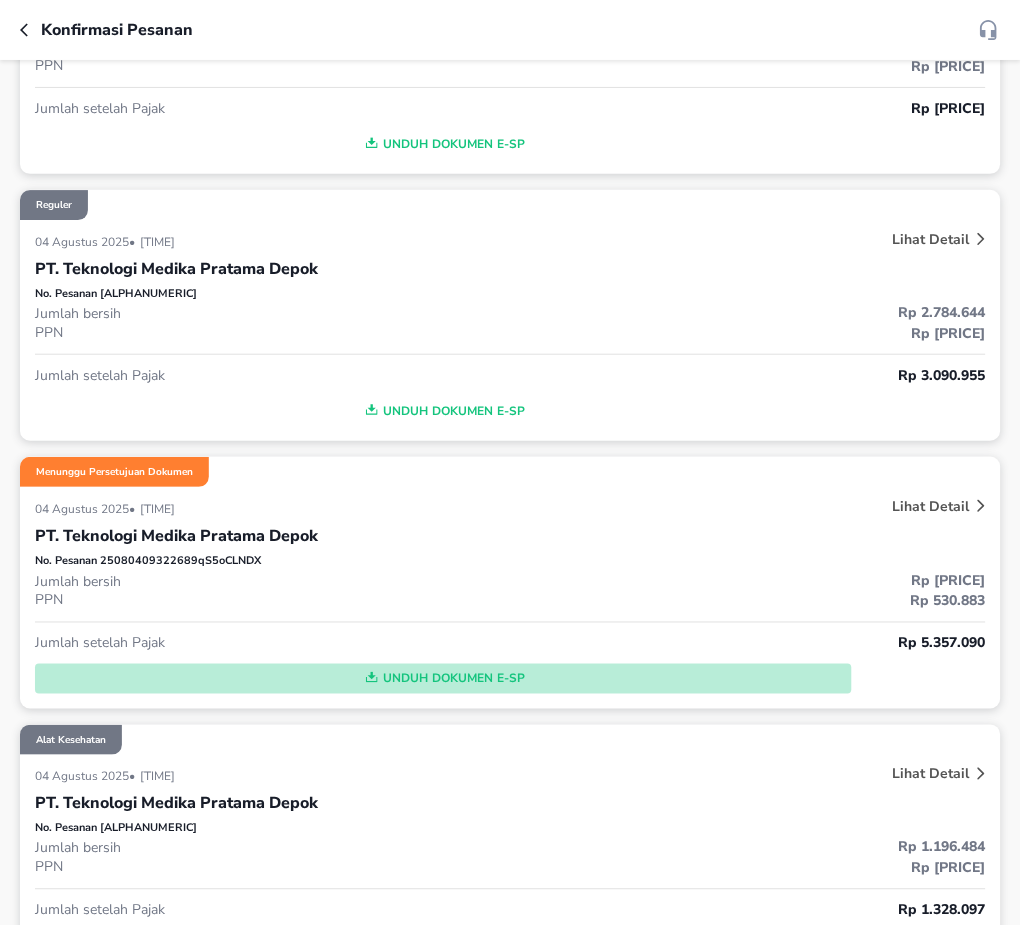 click on "Unduh Dokumen e-SP" at bounding box center [443, 679] 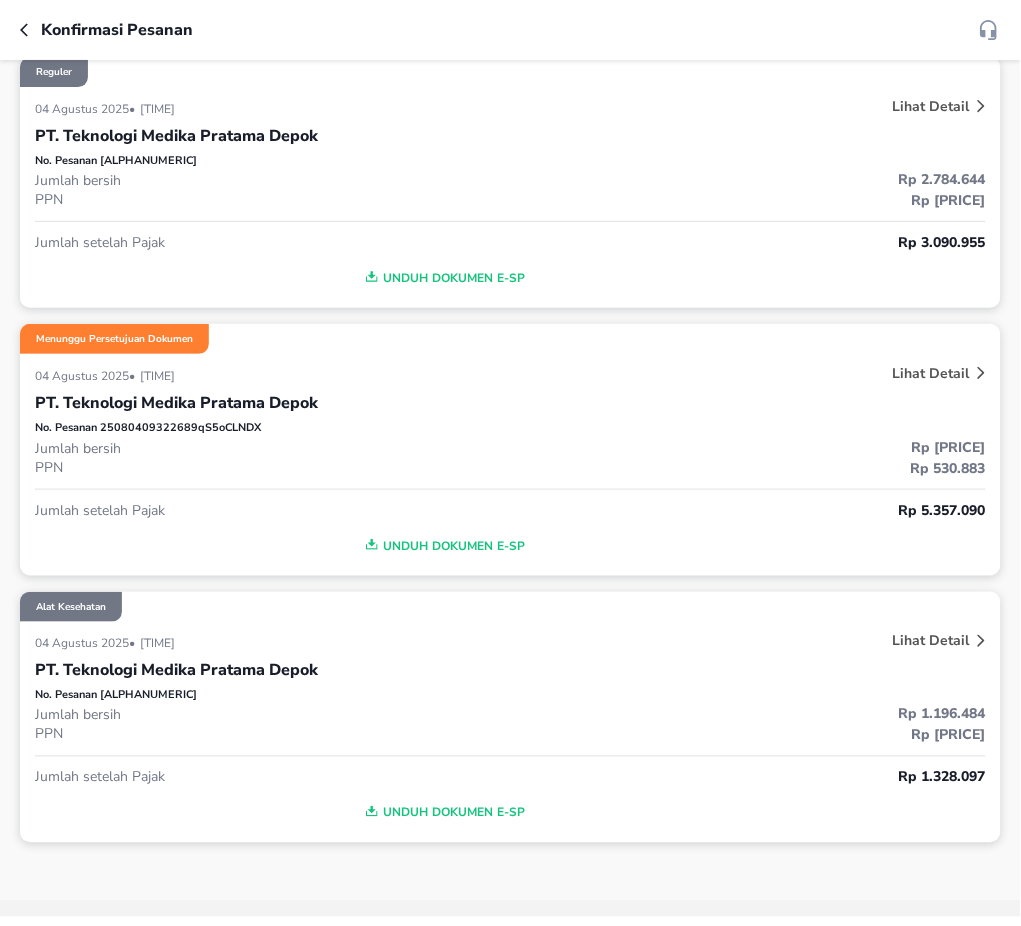 scroll, scrollTop: 1333, scrollLeft: 0, axis: vertical 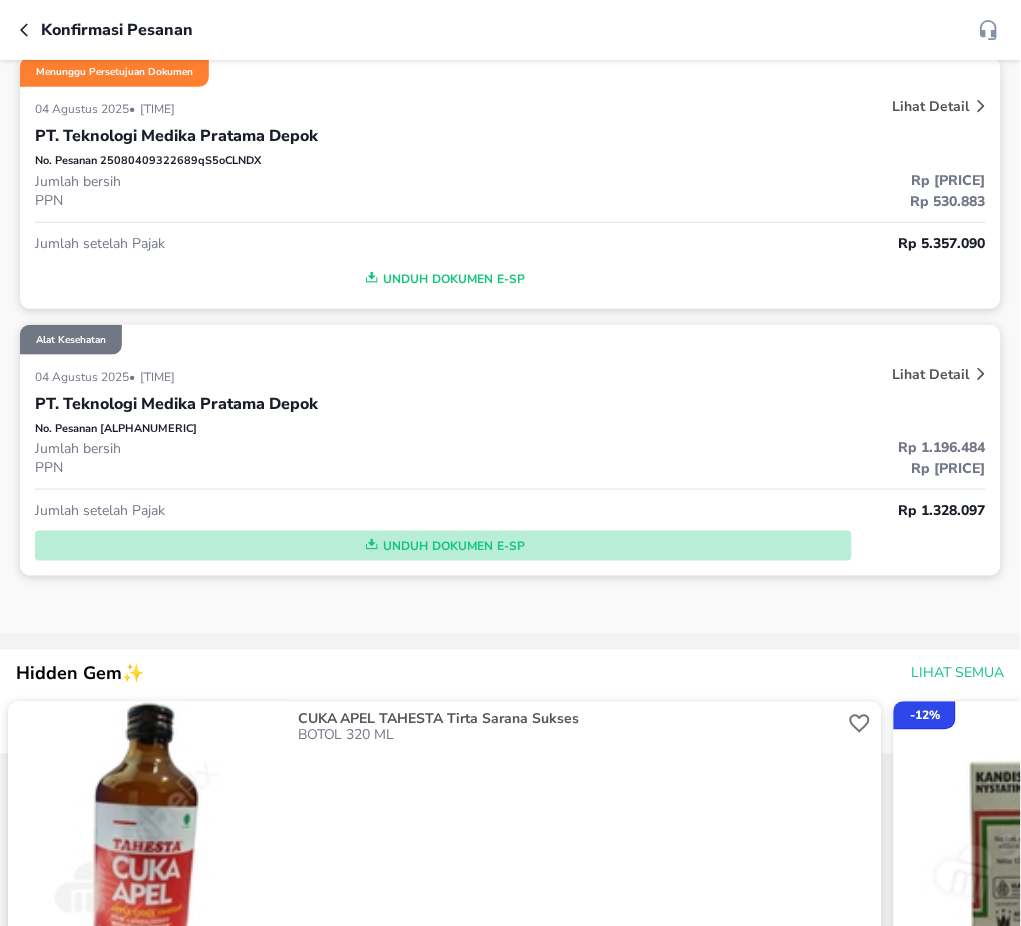 click on "Unduh Dokumen e-SP" at bounding box center (443, 546) 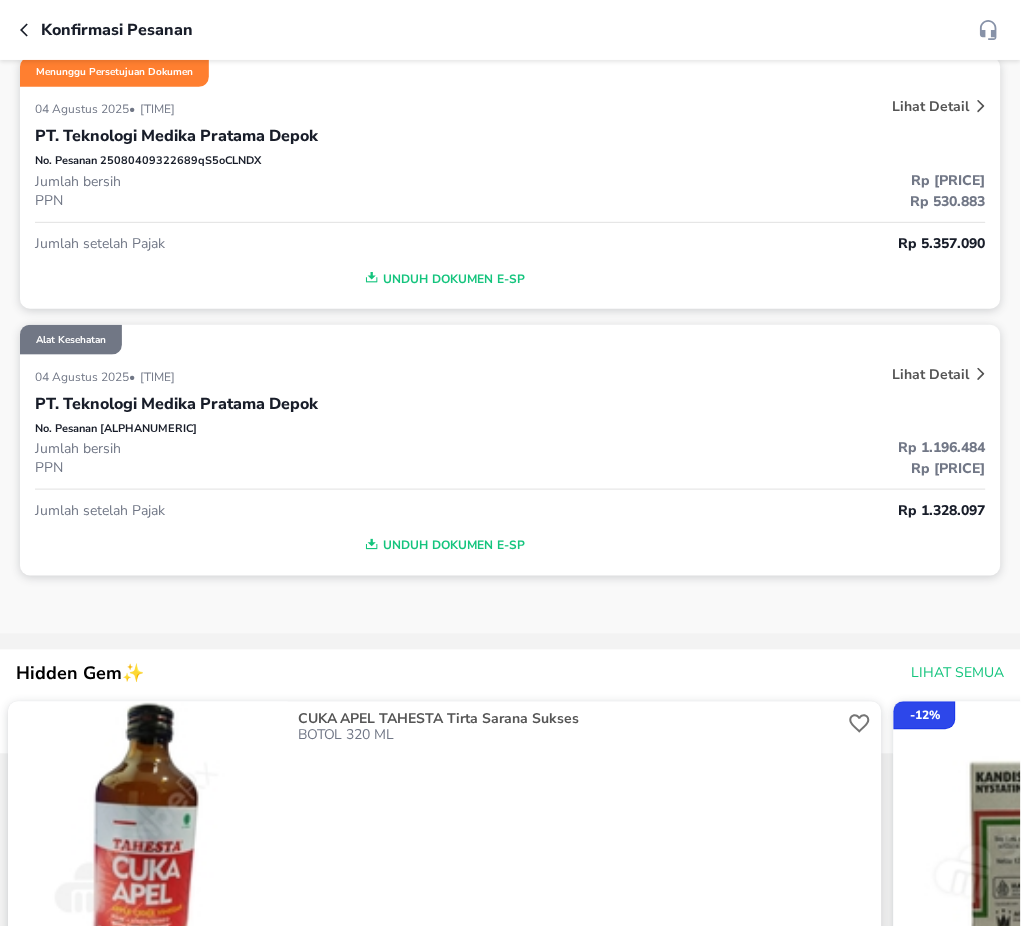 click on "Unduh Dokumen e-SP" at bounding box center (510, 274) 